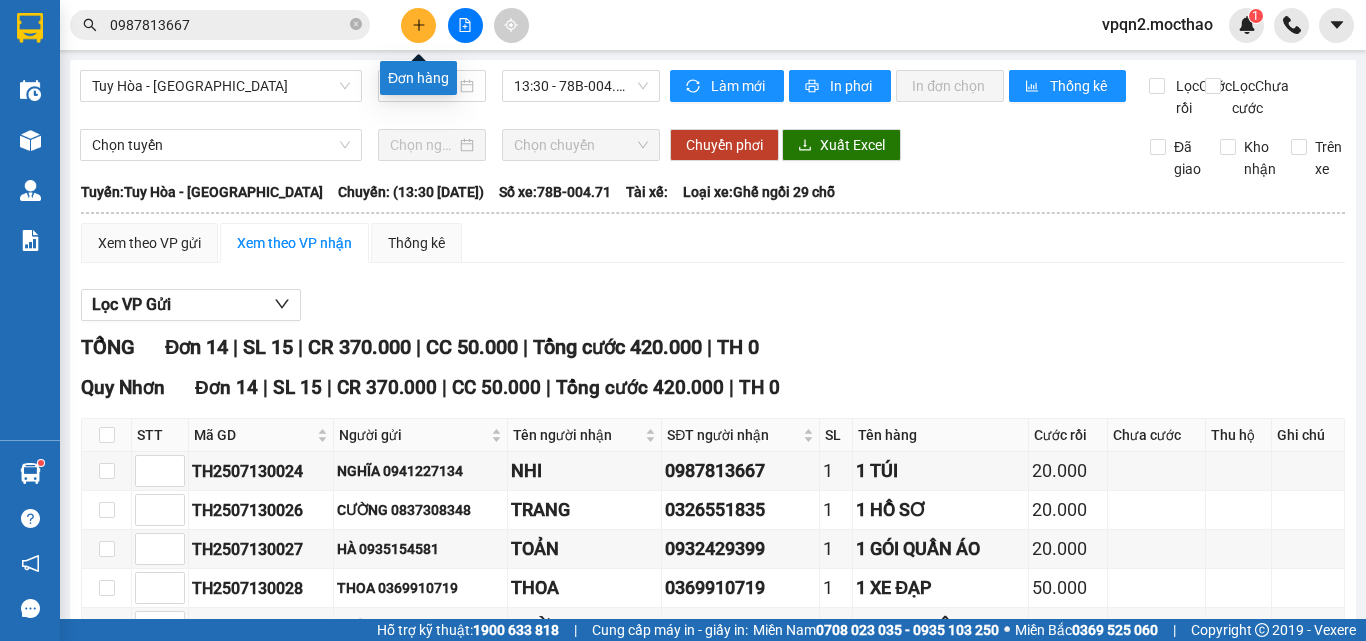click 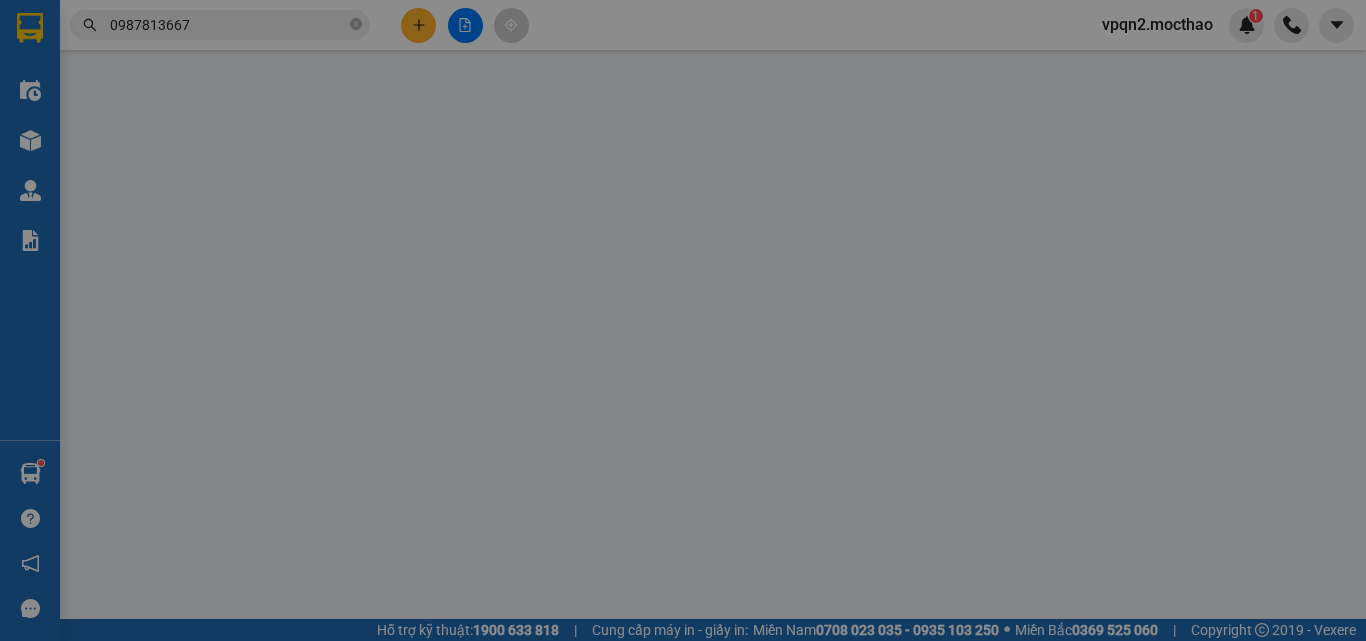 scroll, scrollTop: 0, scrollLeft: 0, axis: both 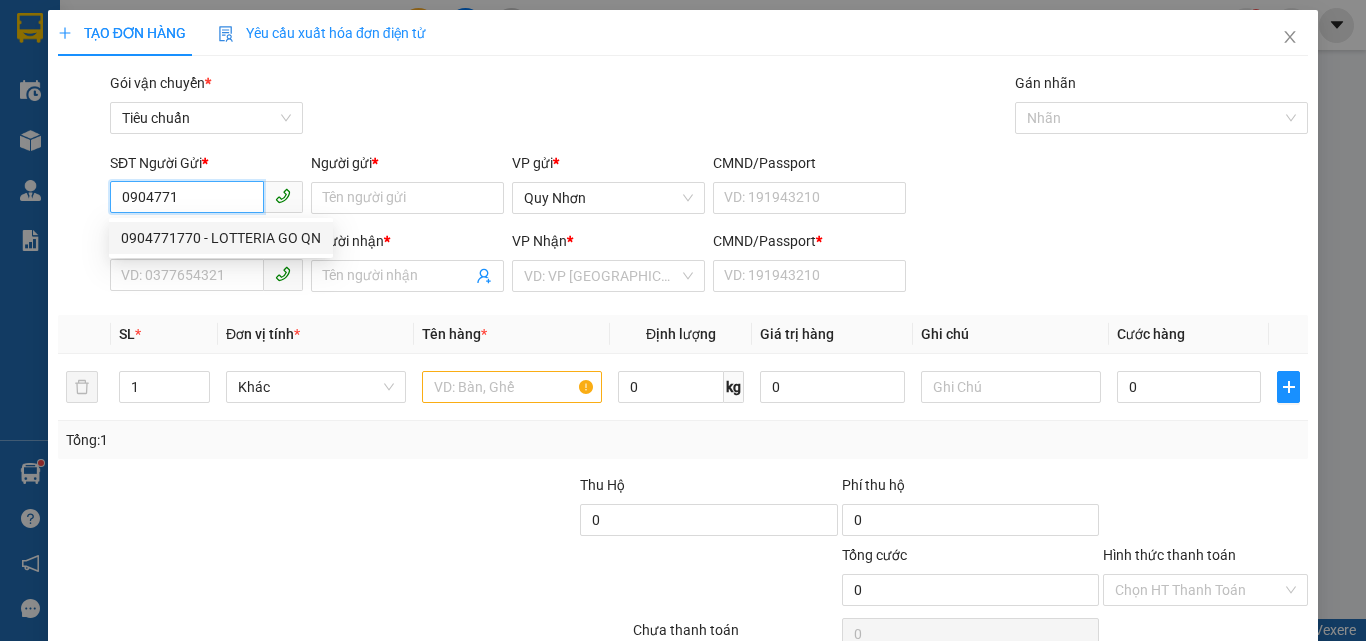 click on "0904771770 - LOTTERIA GO QN" at bounding box center [221, 238] 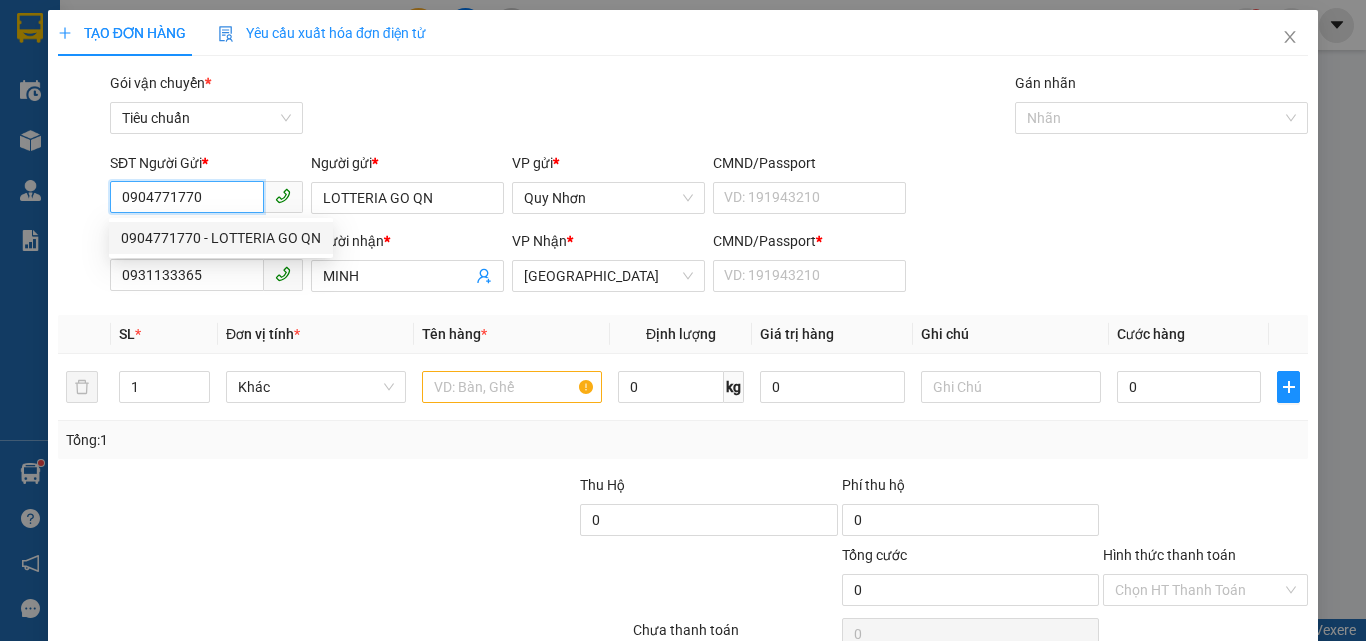 type on "50.000" 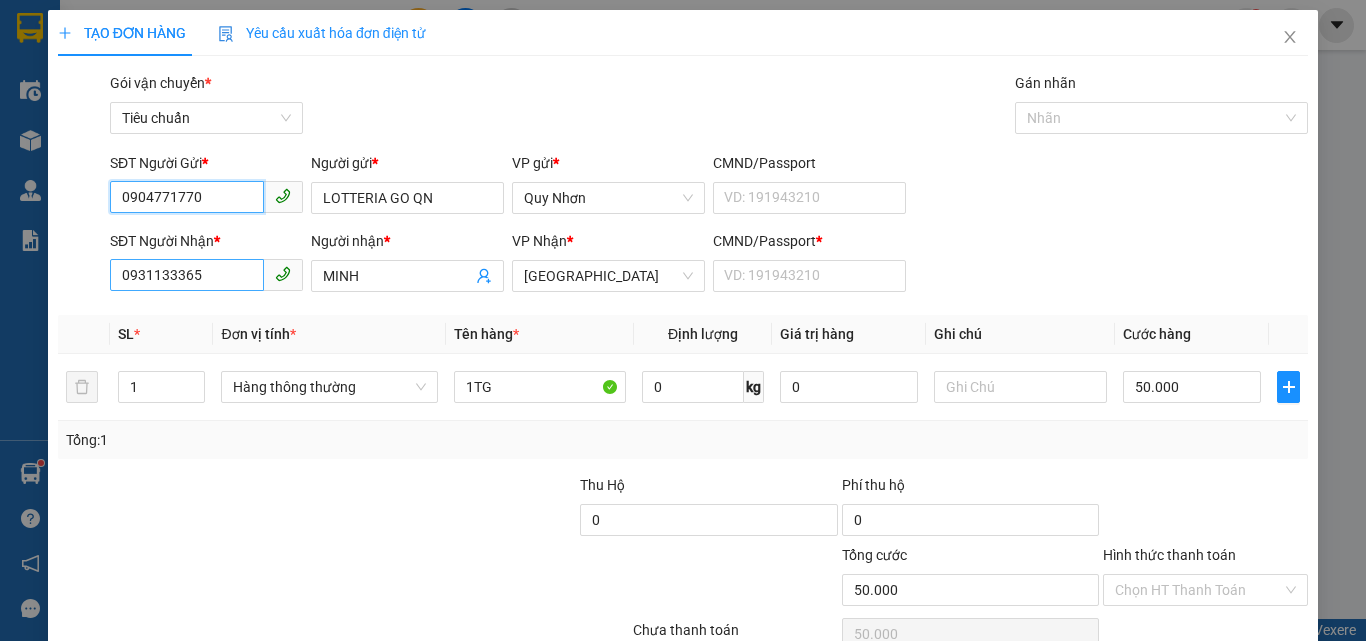 type on "0904771770" 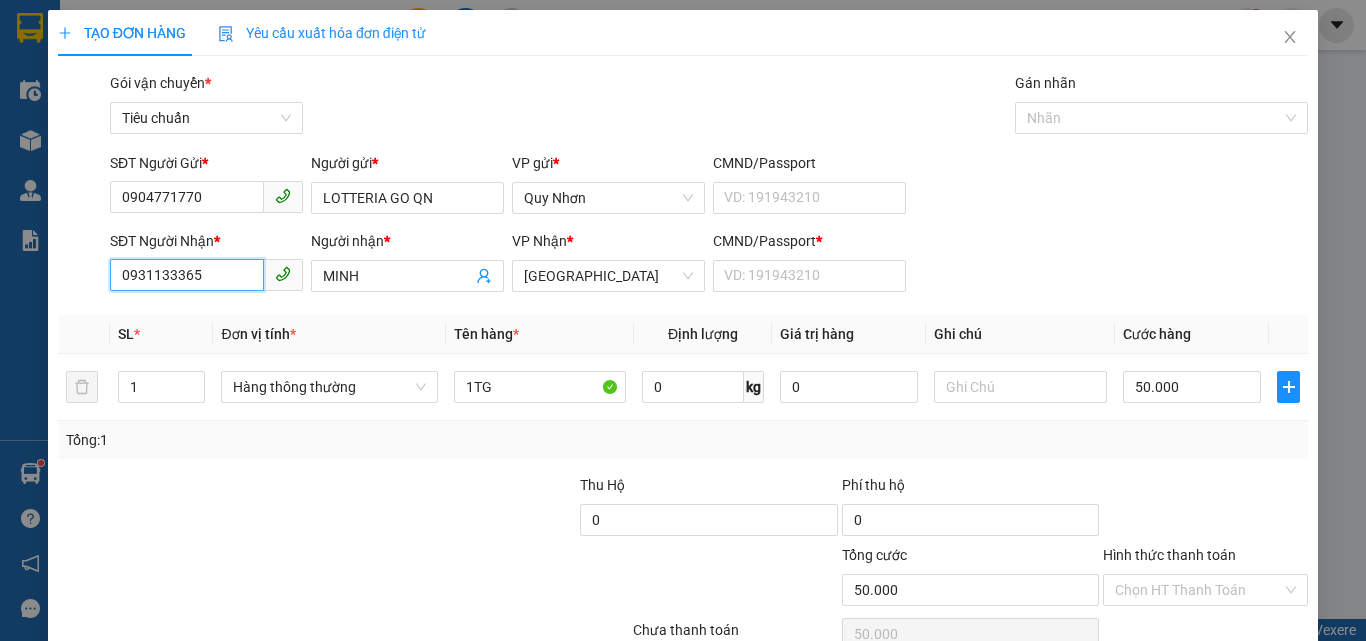 drag, startPoint x: 206, startPoint y: 272, endPoint x: 72, endPoint y: 320, distance: 142.33763 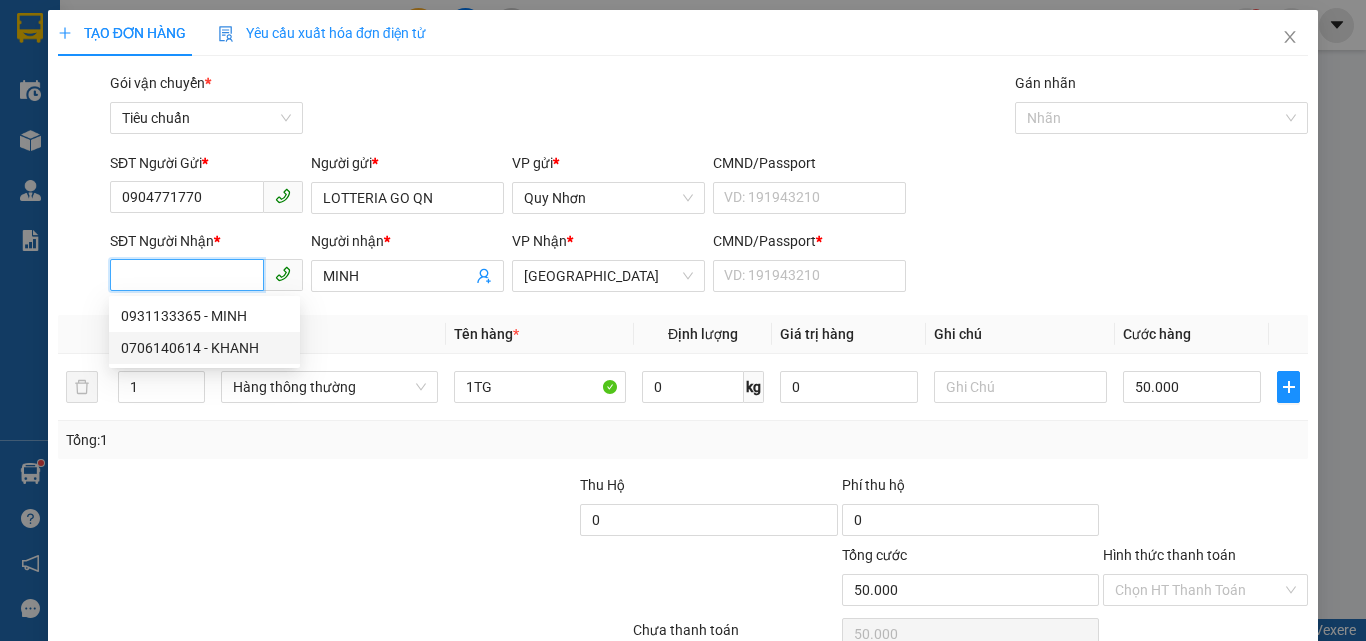 click on "0706140614 - KHANH" at bounding box center (204, 348) 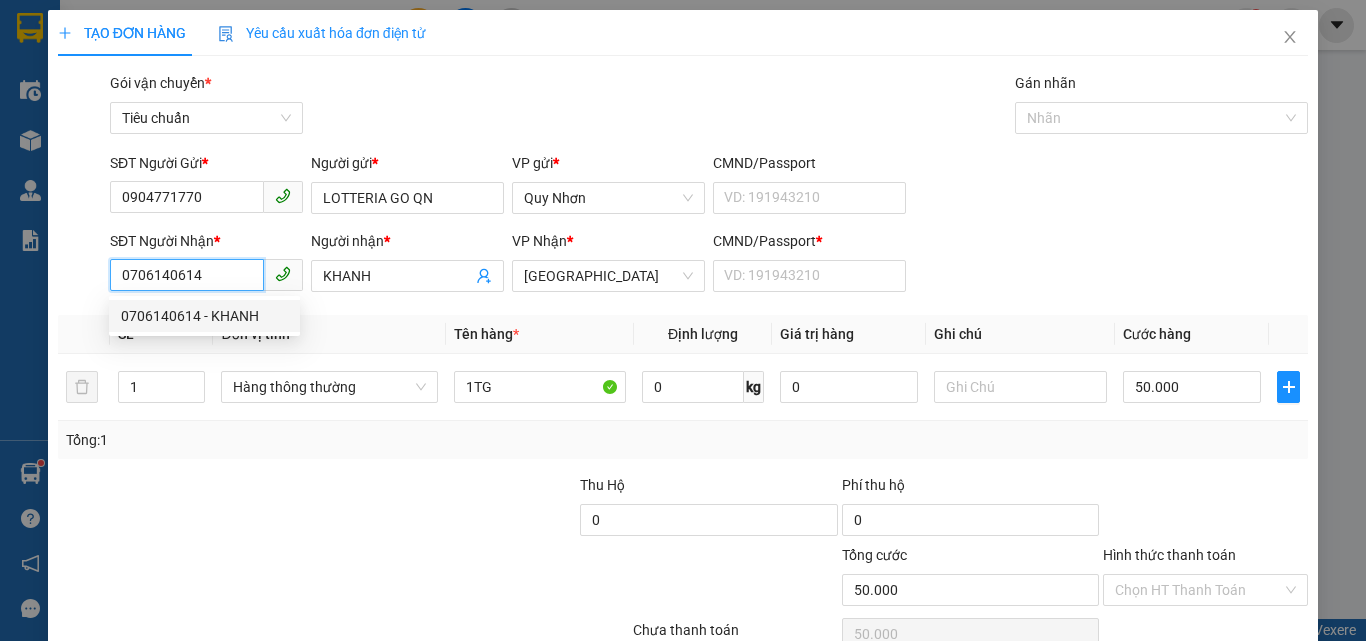 type on "100.000" 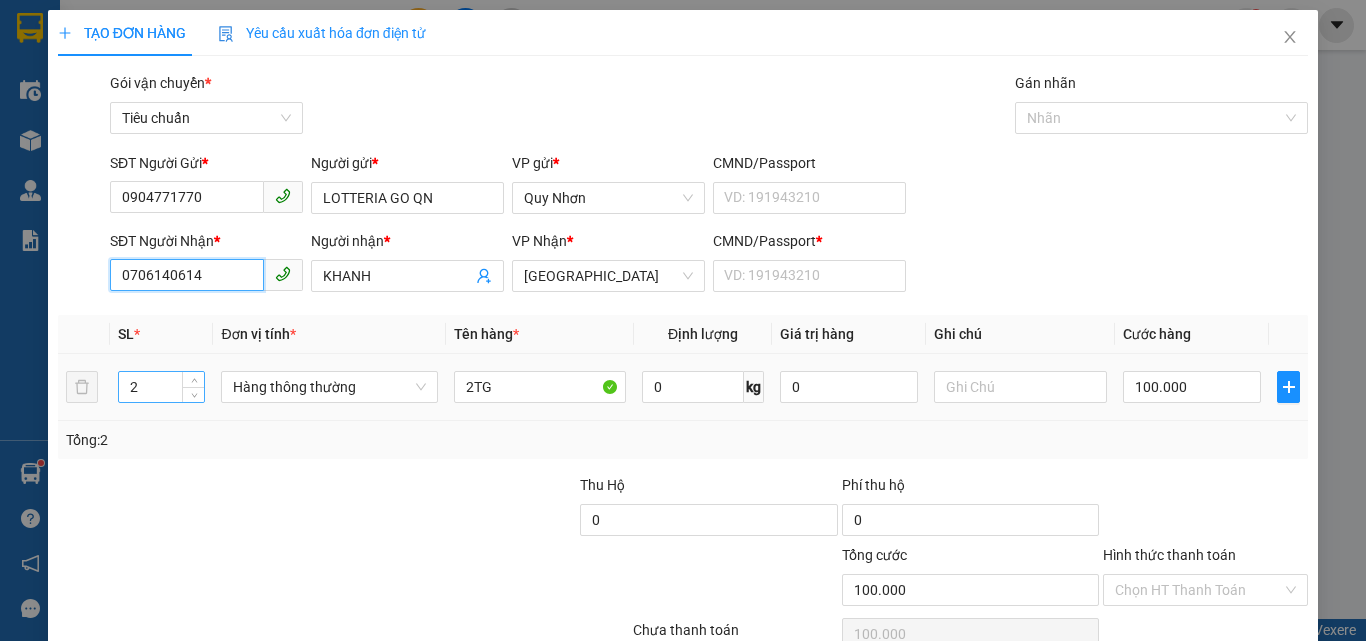 type on "0706140614" 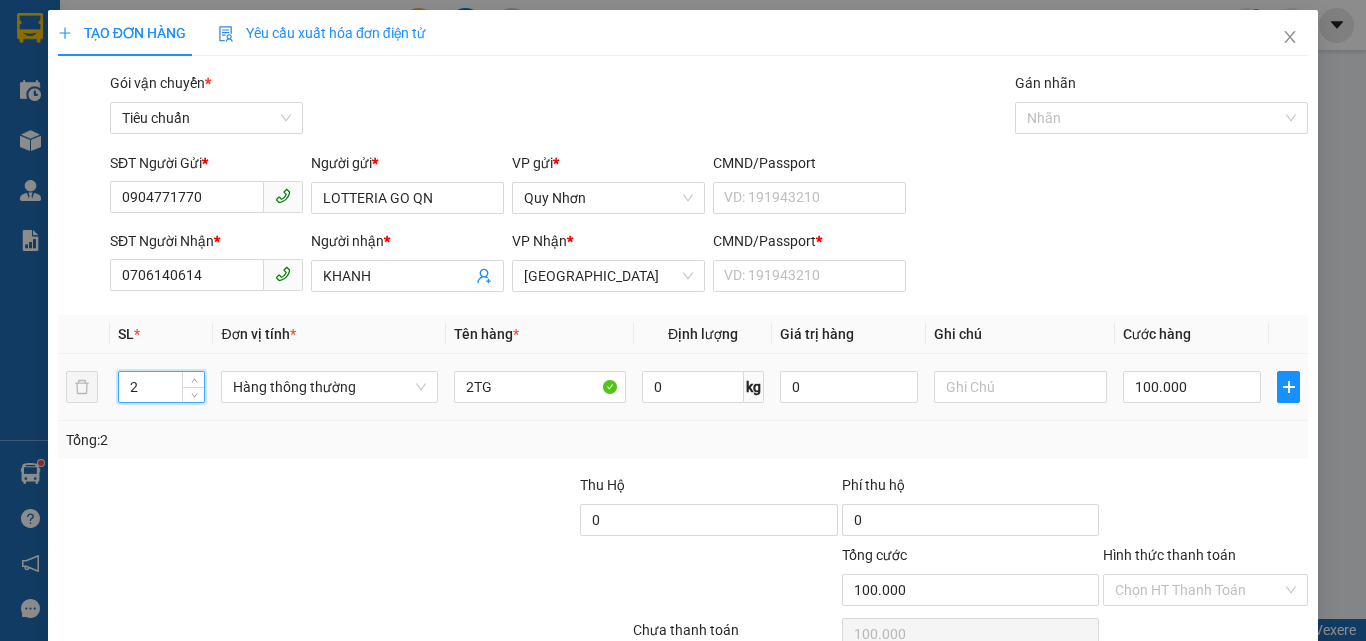 click on "2 Hàng thông thường 2TG 0 kg 0 100.000" at bounding box center (683, 387) 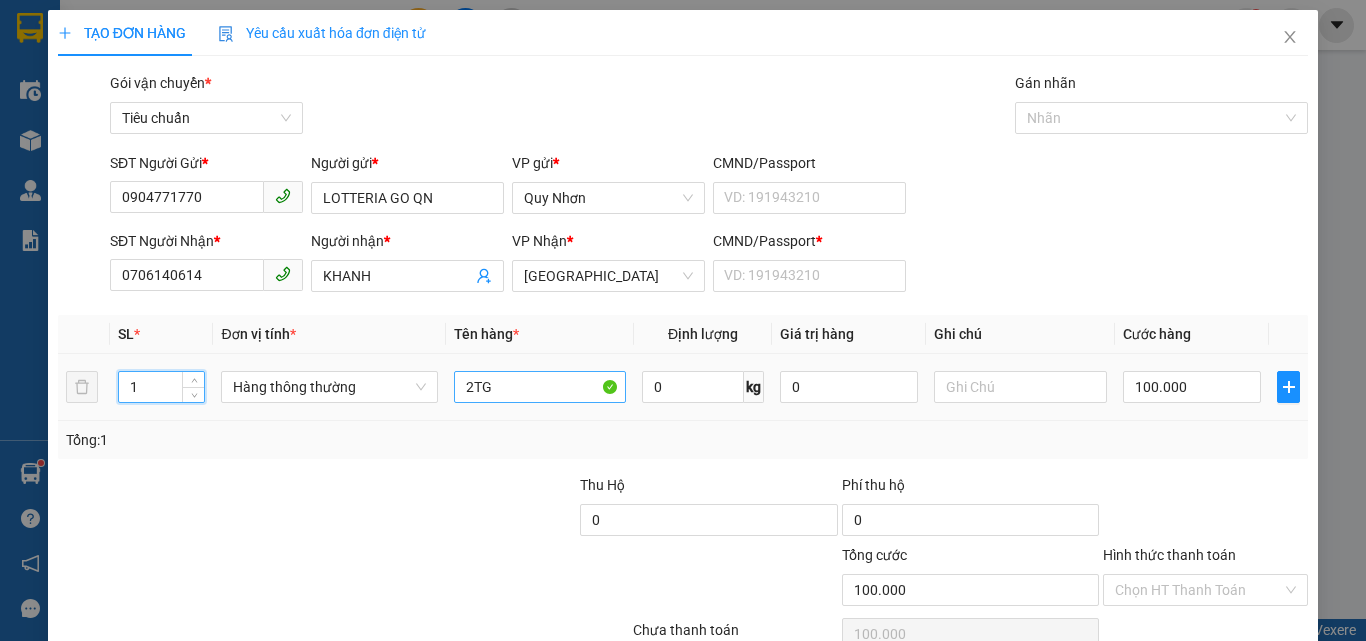 type on "1" 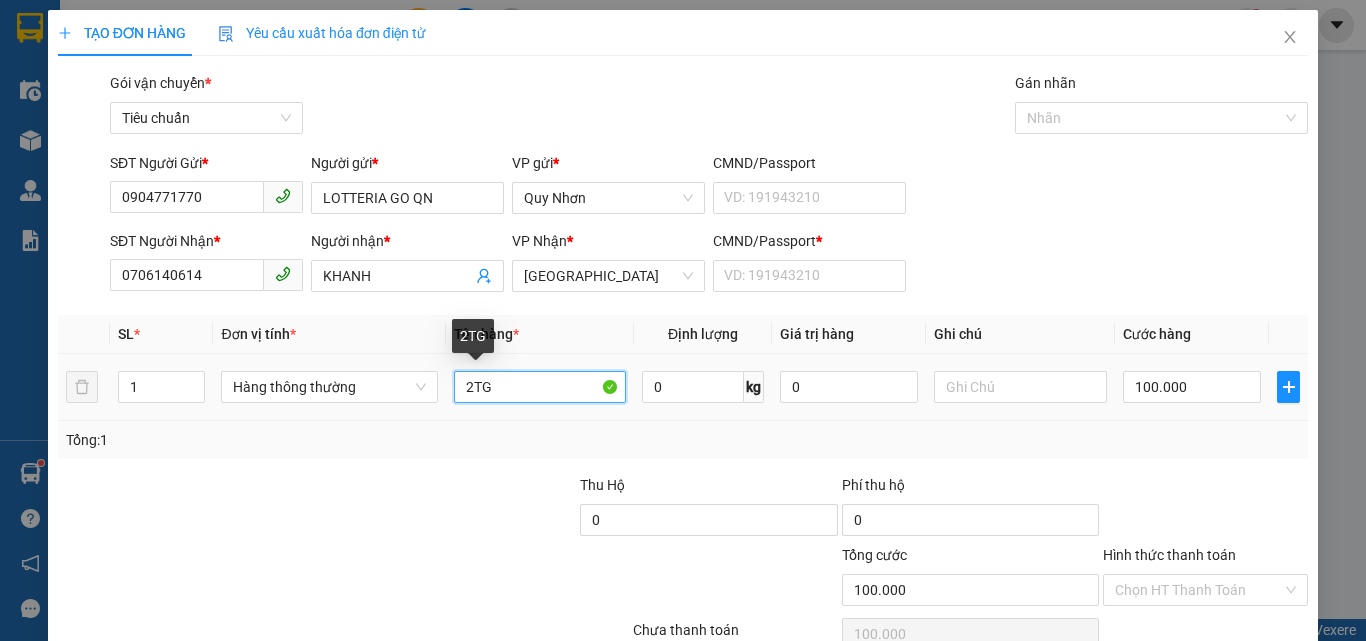 drag, startPoint x: 522, startPoint y: 393, endPoint x: 351, endPoint y: 413, distance: 172.16562 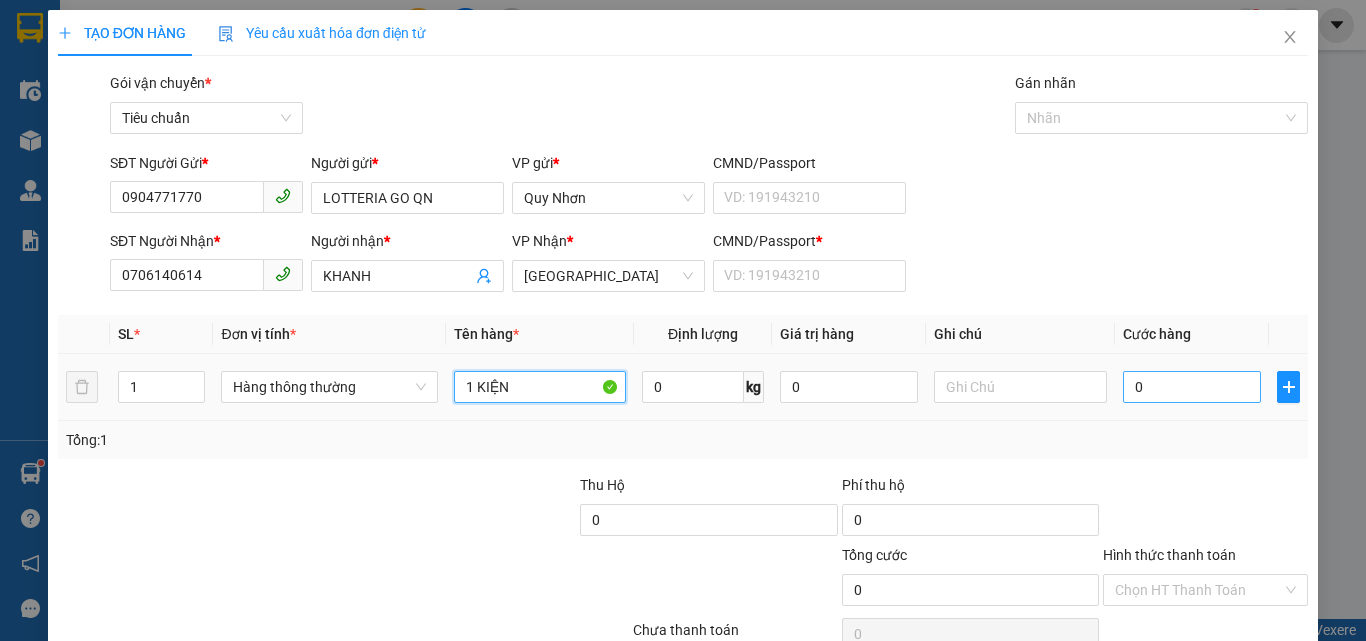 type on "1 KIỆN" 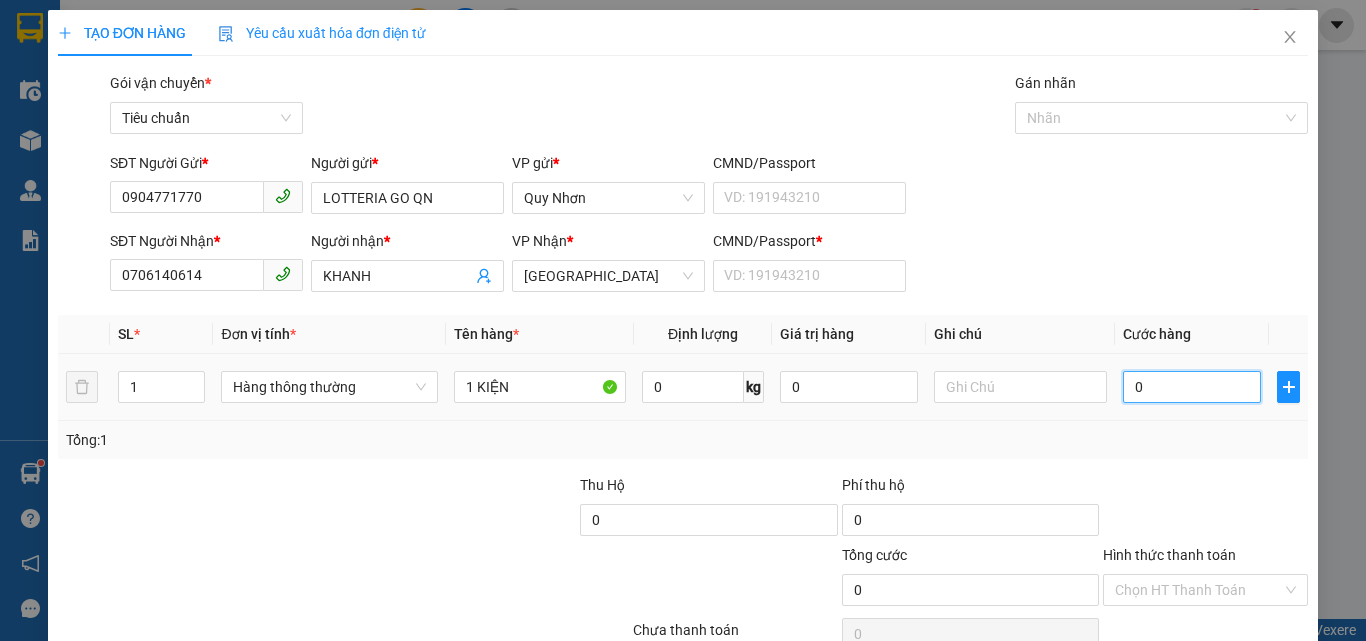click on "0" at bounding box center (1192, 387) 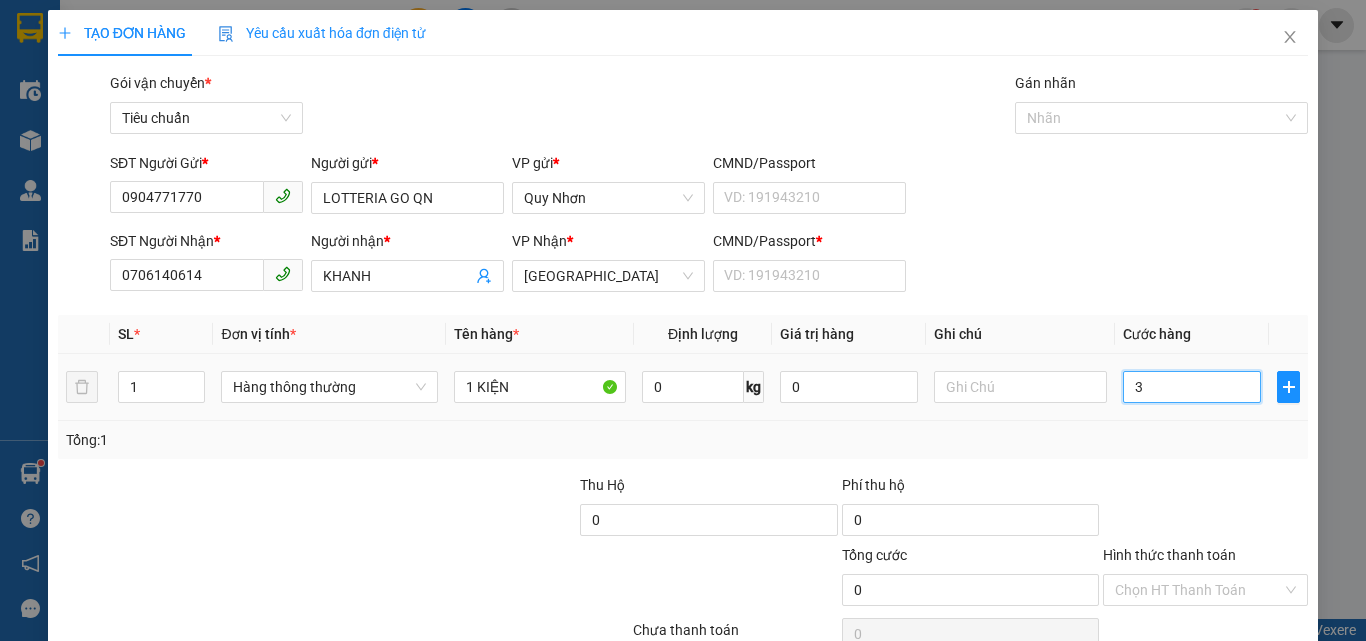 type on "3" 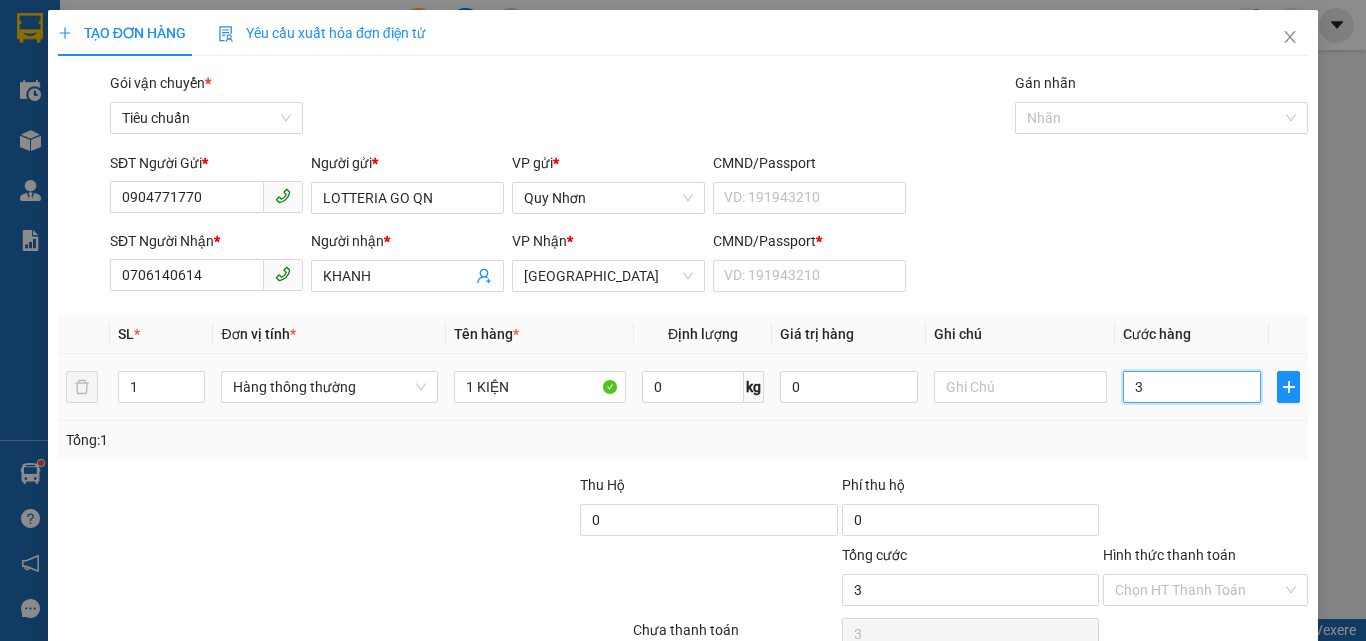 type on "30" 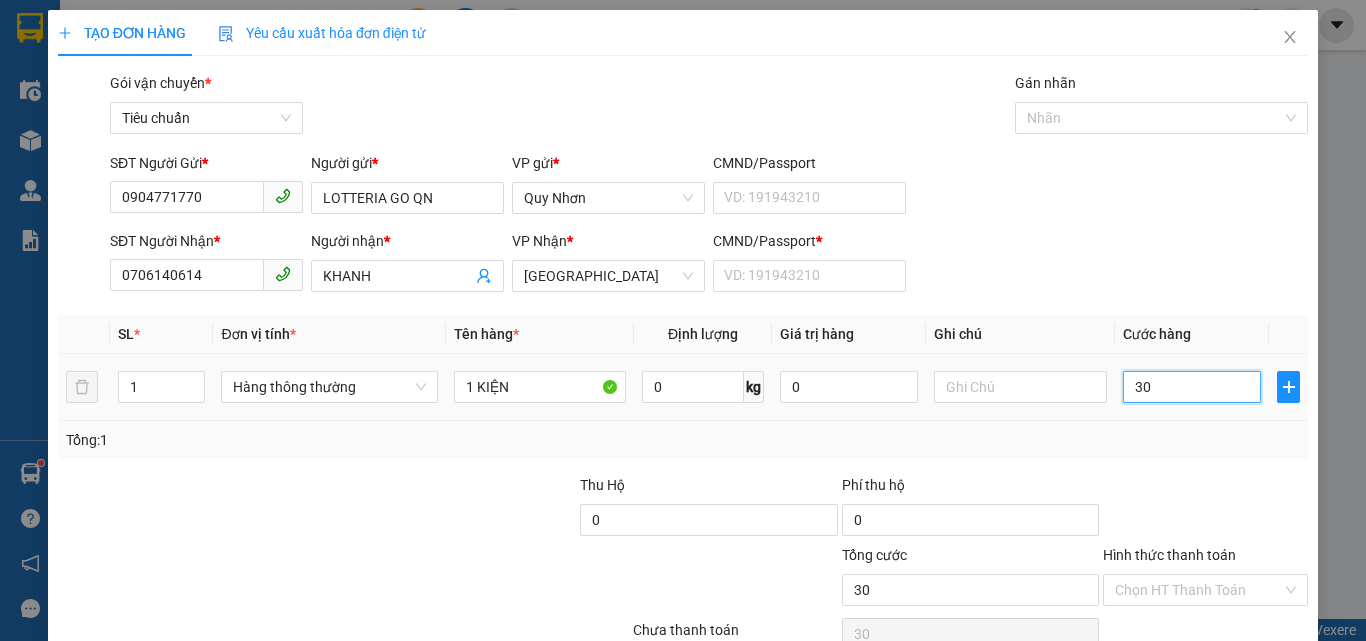 type on "300" 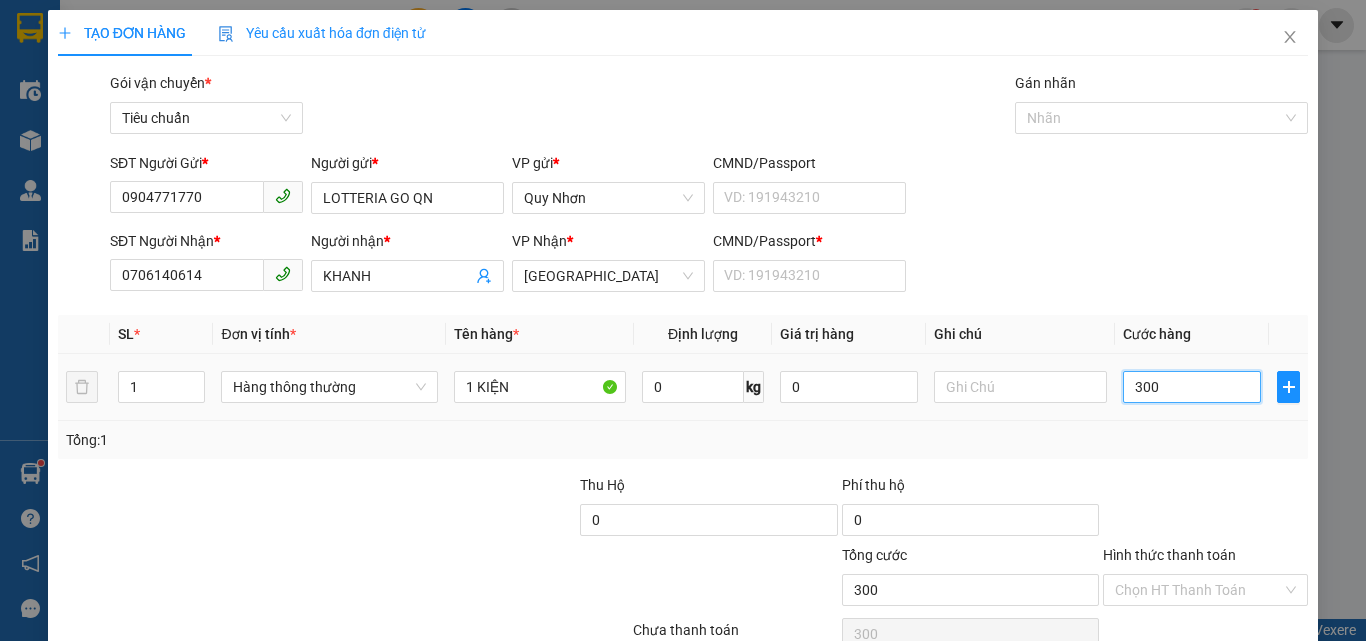 type on "3.000" 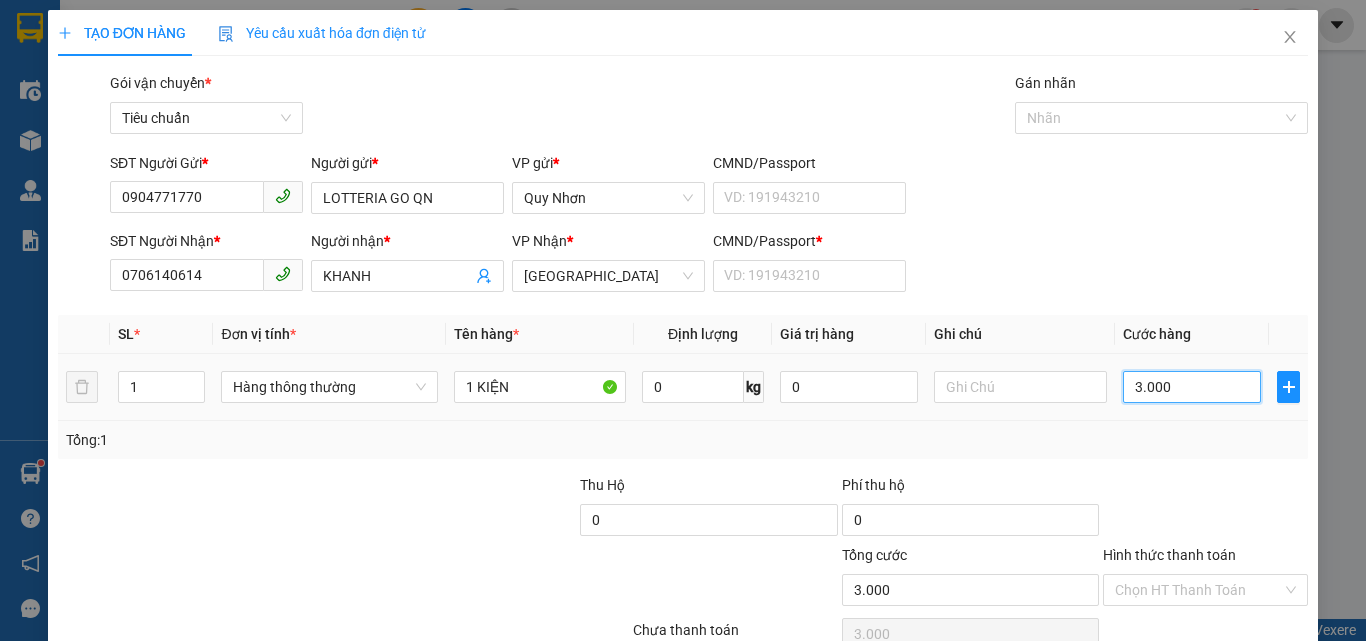 type on "30.000" 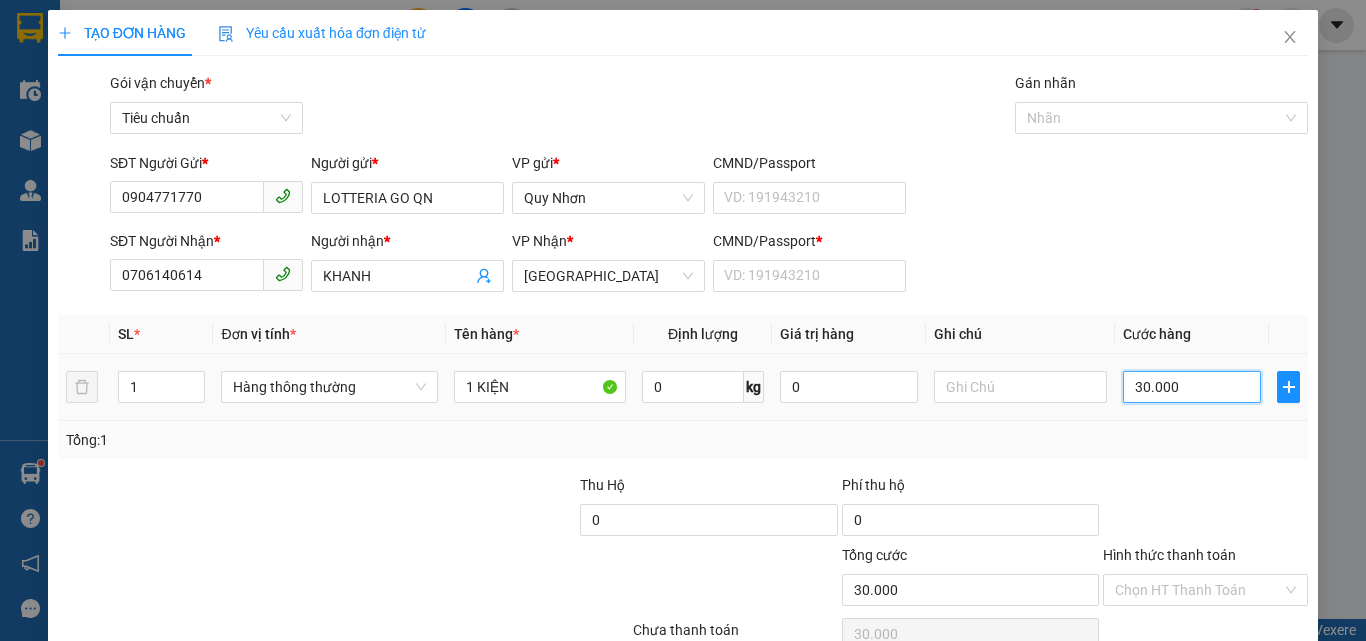 scroll, scrollTop: 99, scrollLeft: 0, axis: vertical 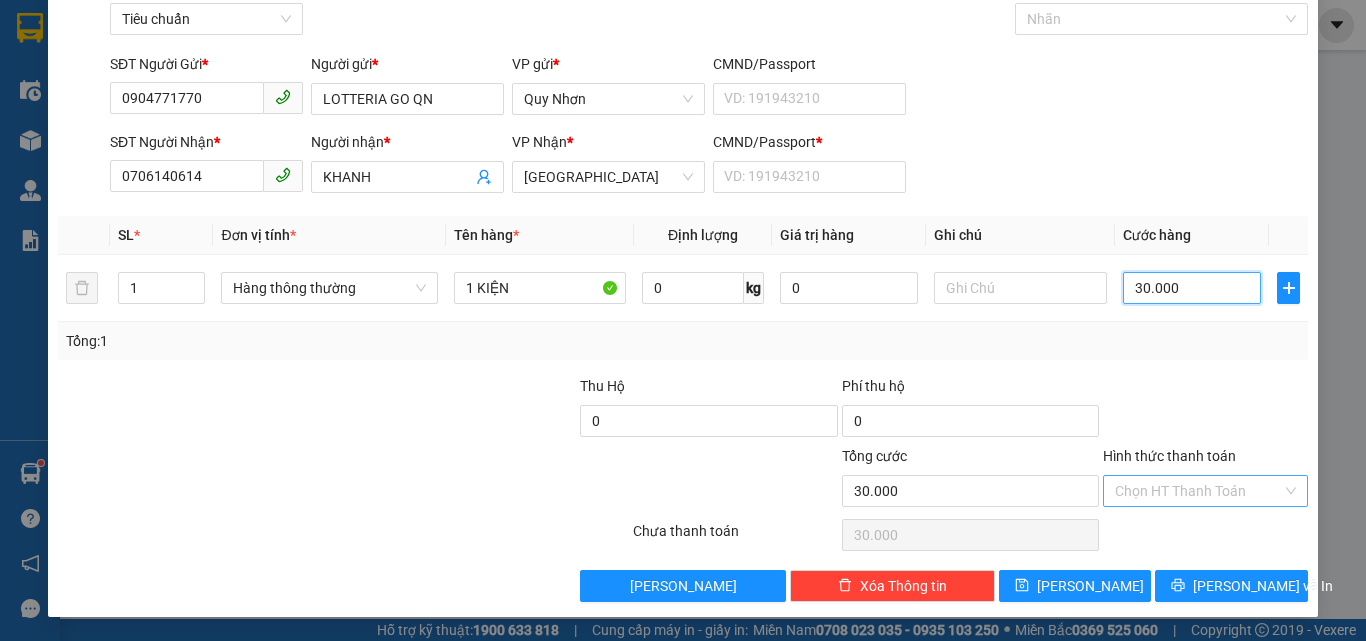 type on "30.000" 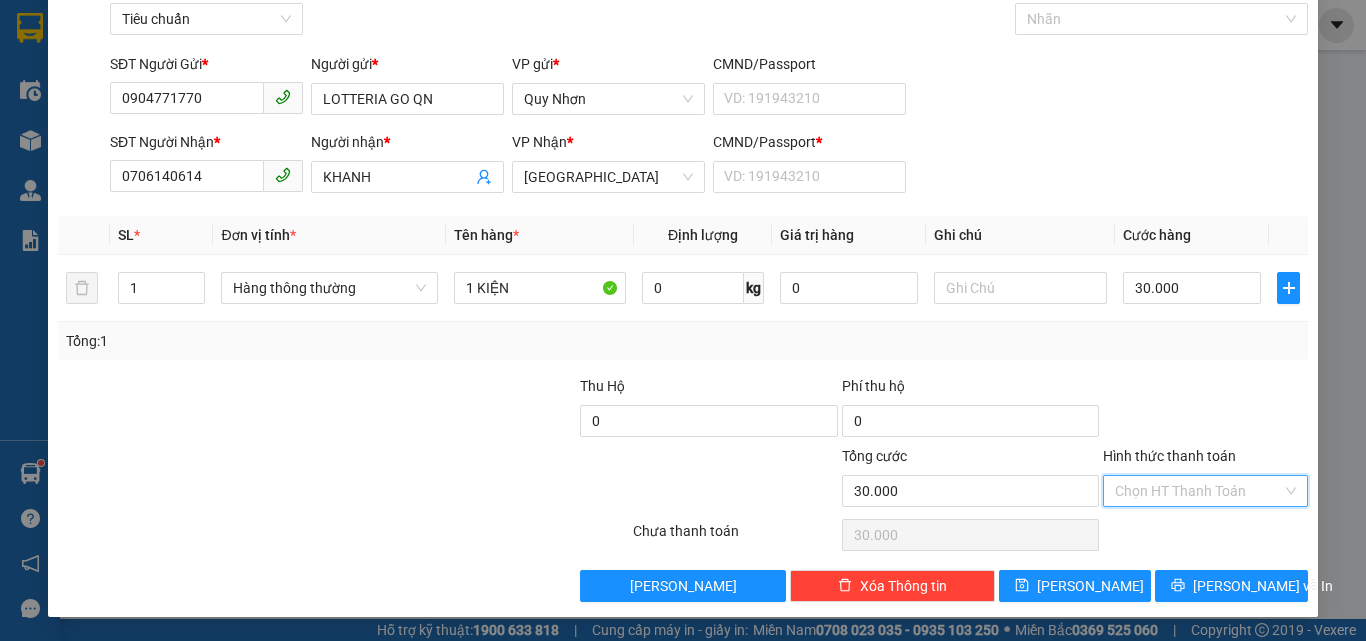 click on "Hình thức thanh toán" at bounding box center (1198, 491) 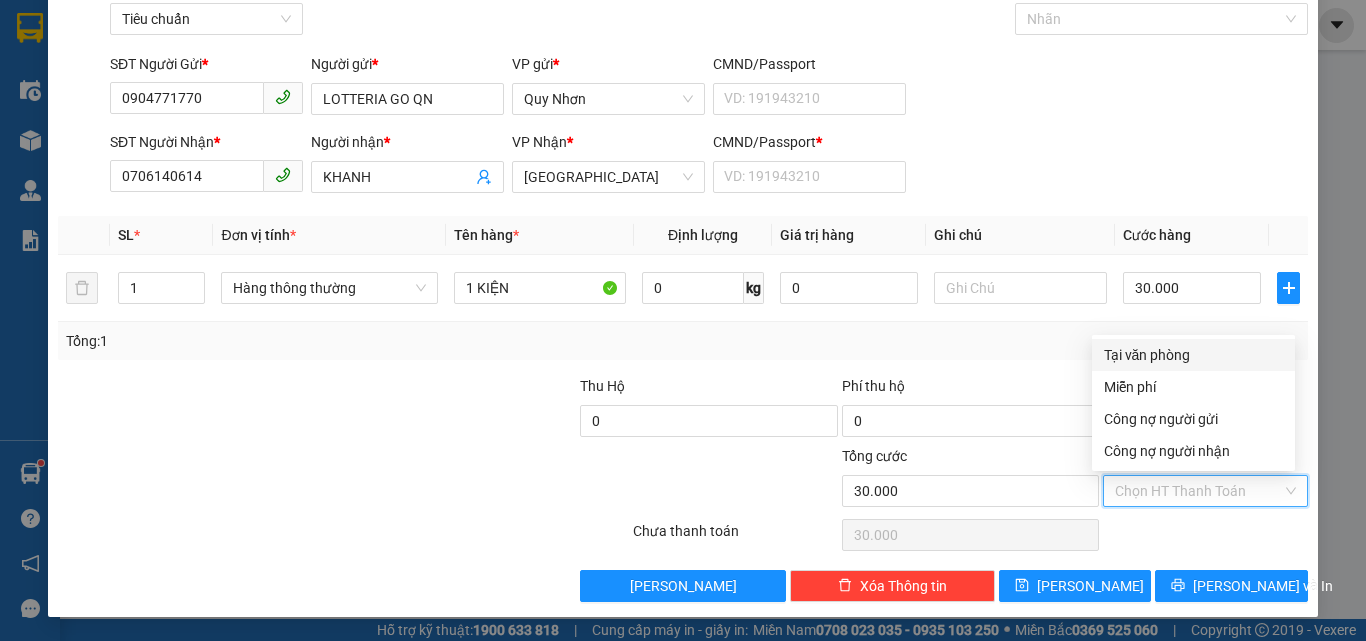 drag, startPoint x: 1172, startPoint y: 352, endPoint x: 1197, endPoint y: 458, distance: 108.90822 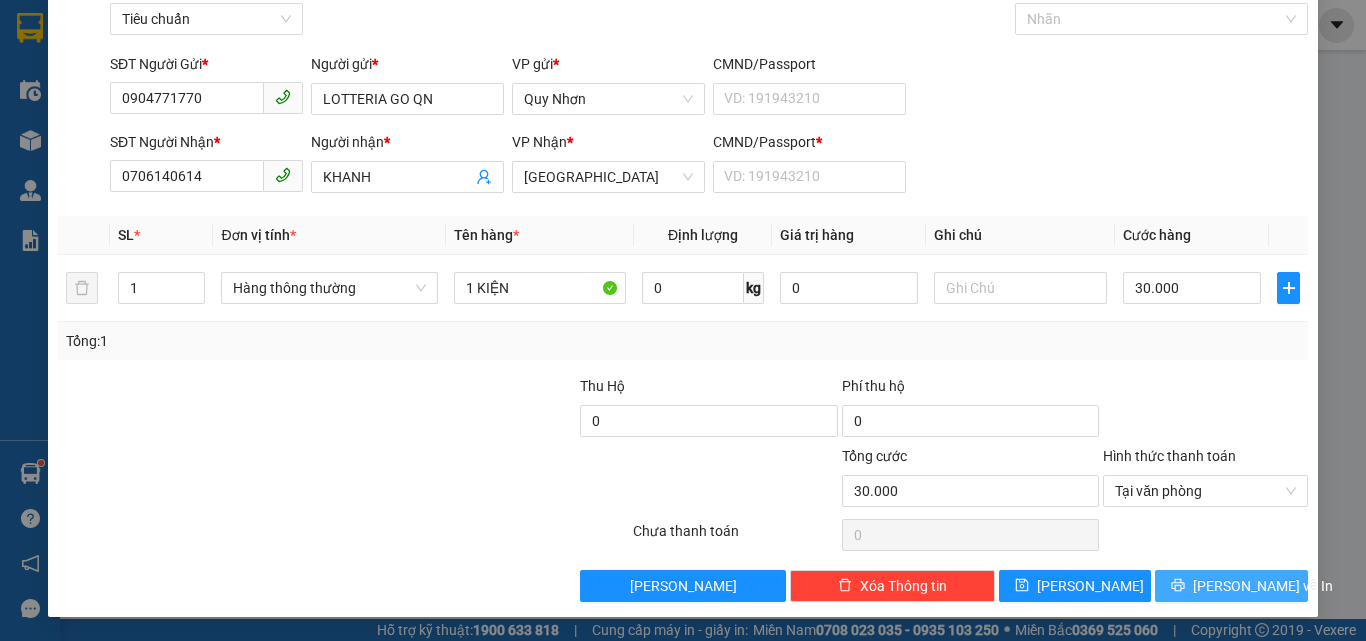 click on "[PERSON_NAME] và In" at bounding box center (1231, 586) 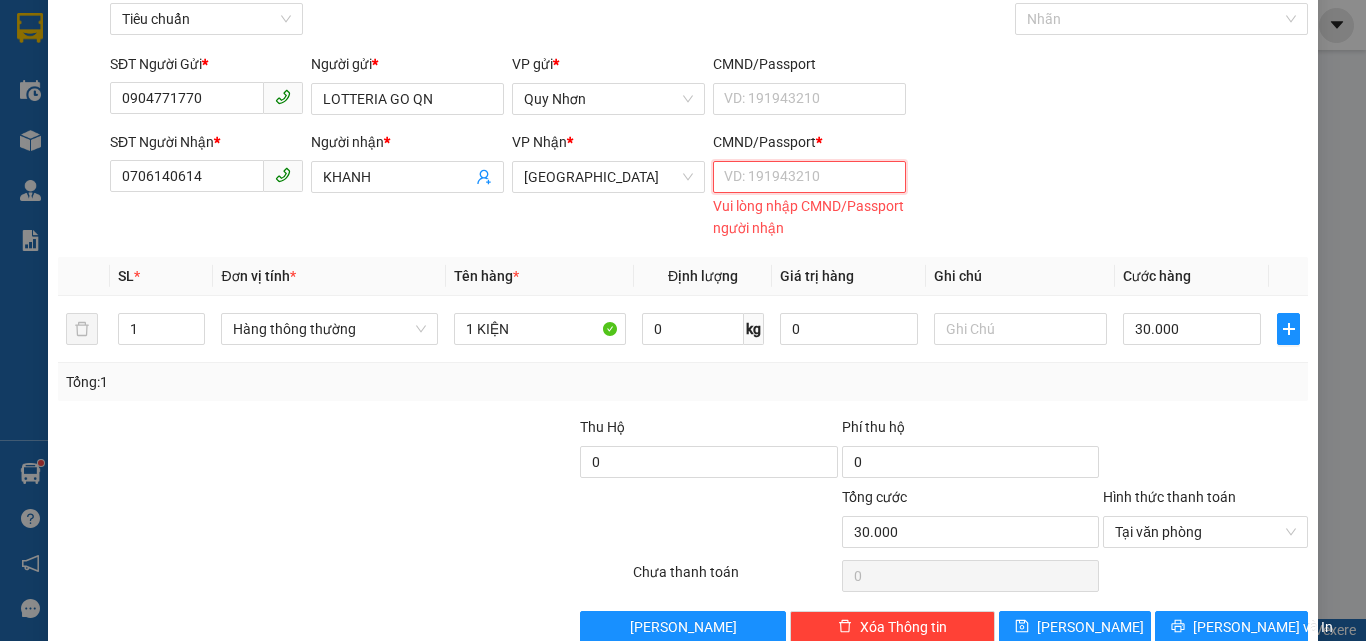 click on "CMND/Passport  *" at bounding box center (809, 177) 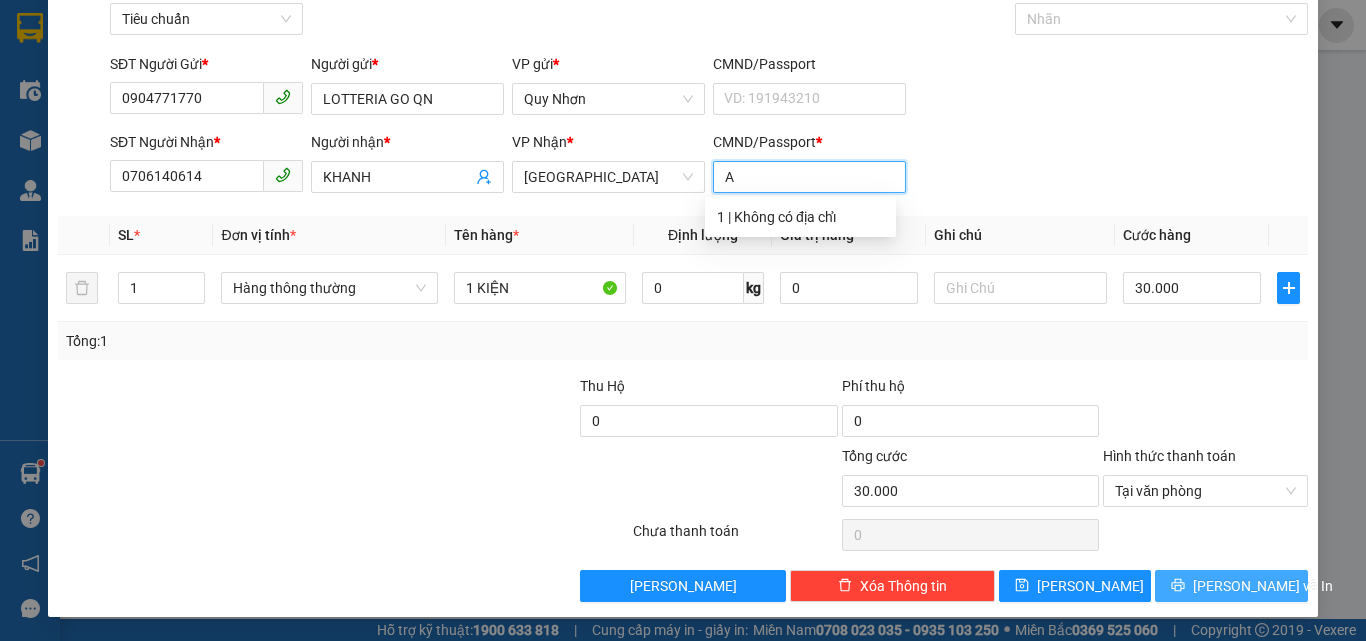 type on "A" 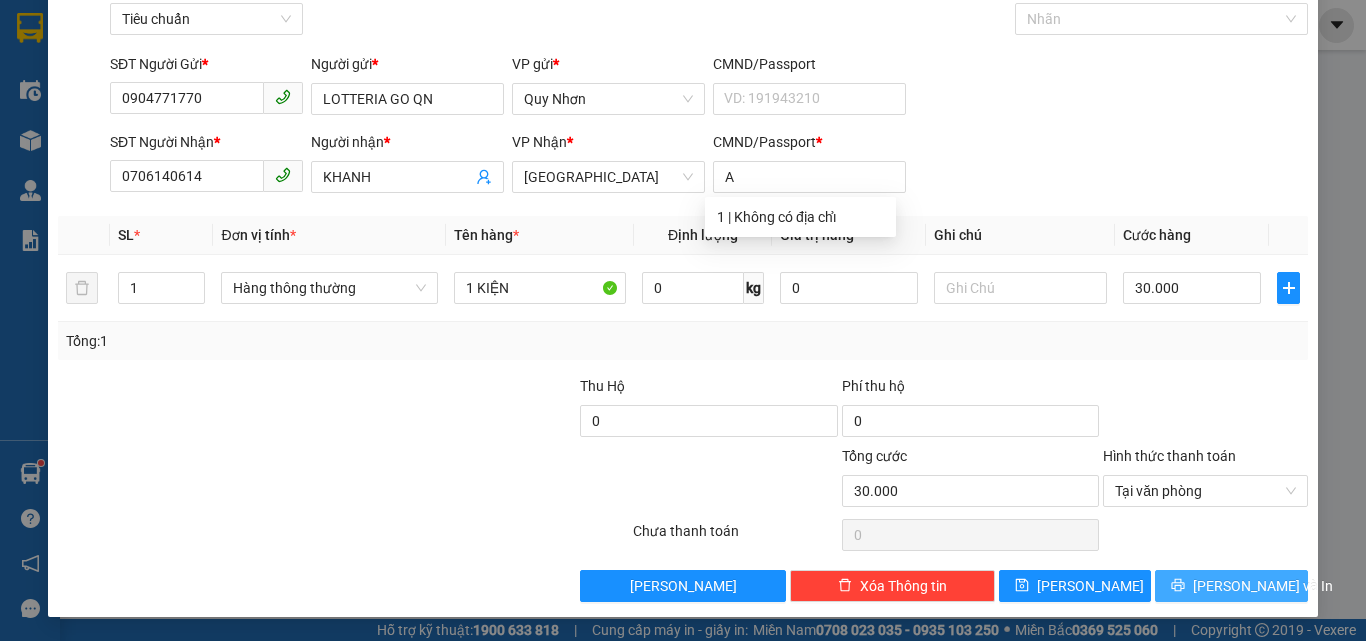 click on "[PERSON_NAME] và In" at bounding box center (1231, 586) 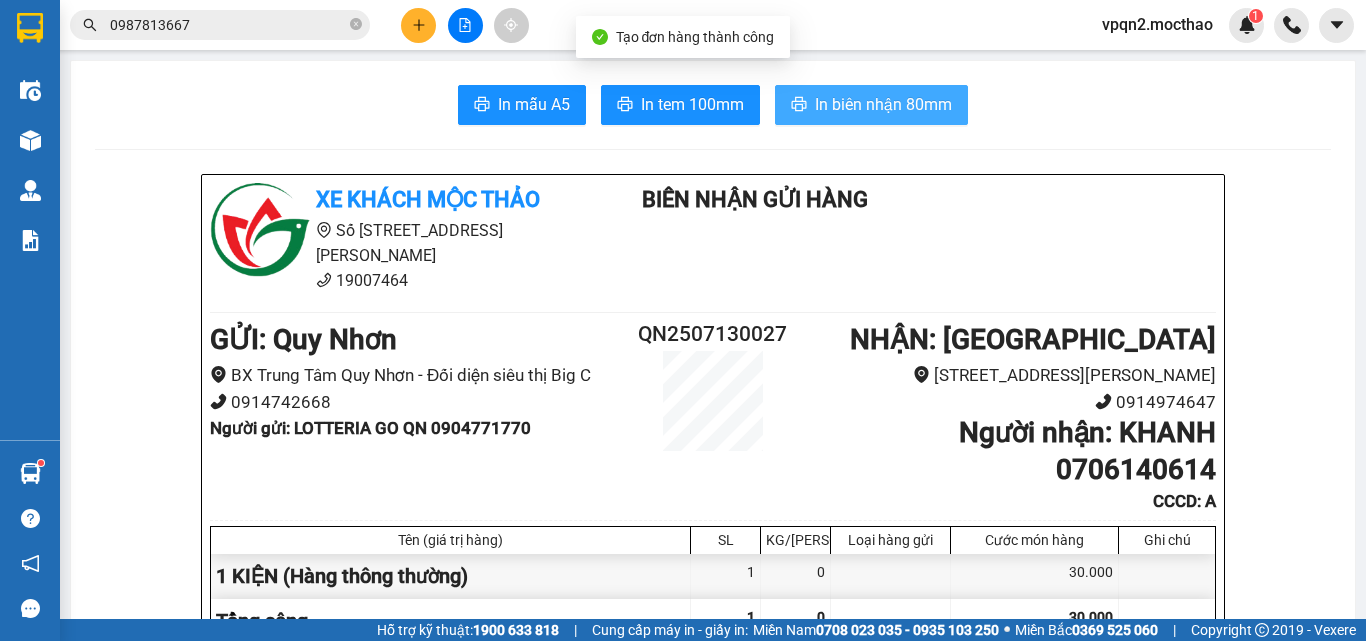 click on "In biên nhận 80mm" at bounding box center [883, 104] 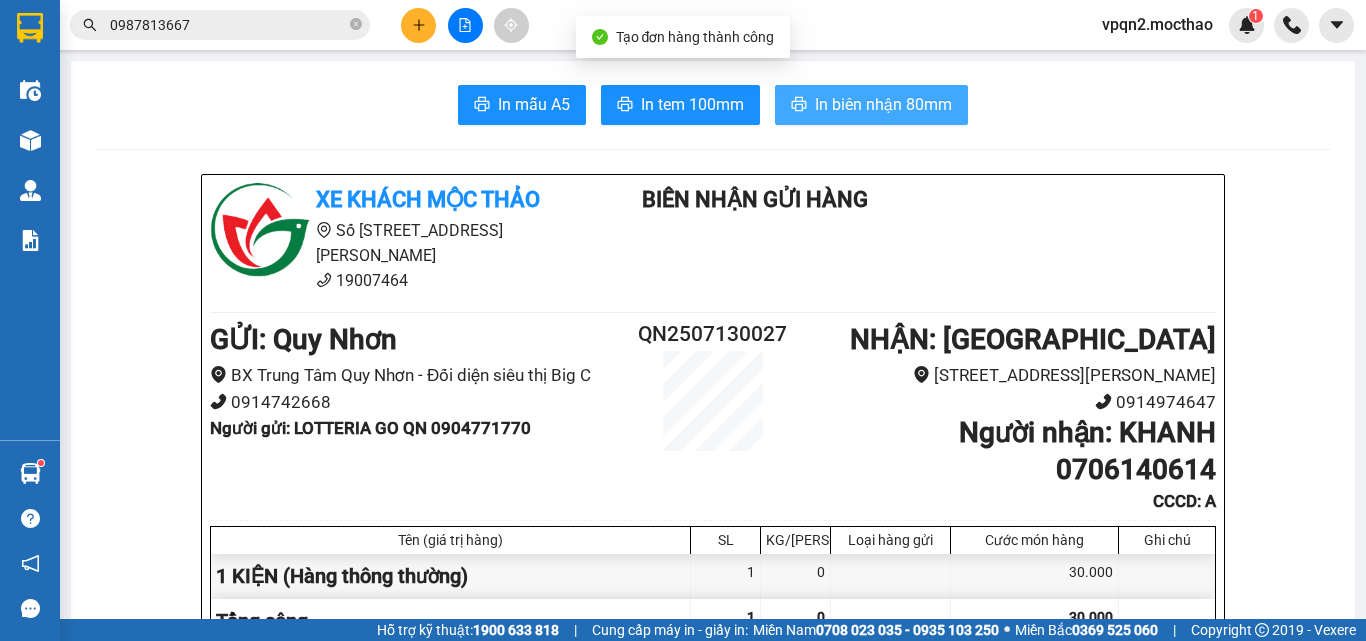 scroll, scrollTop: 0, scrollLeft: 0, axis: both 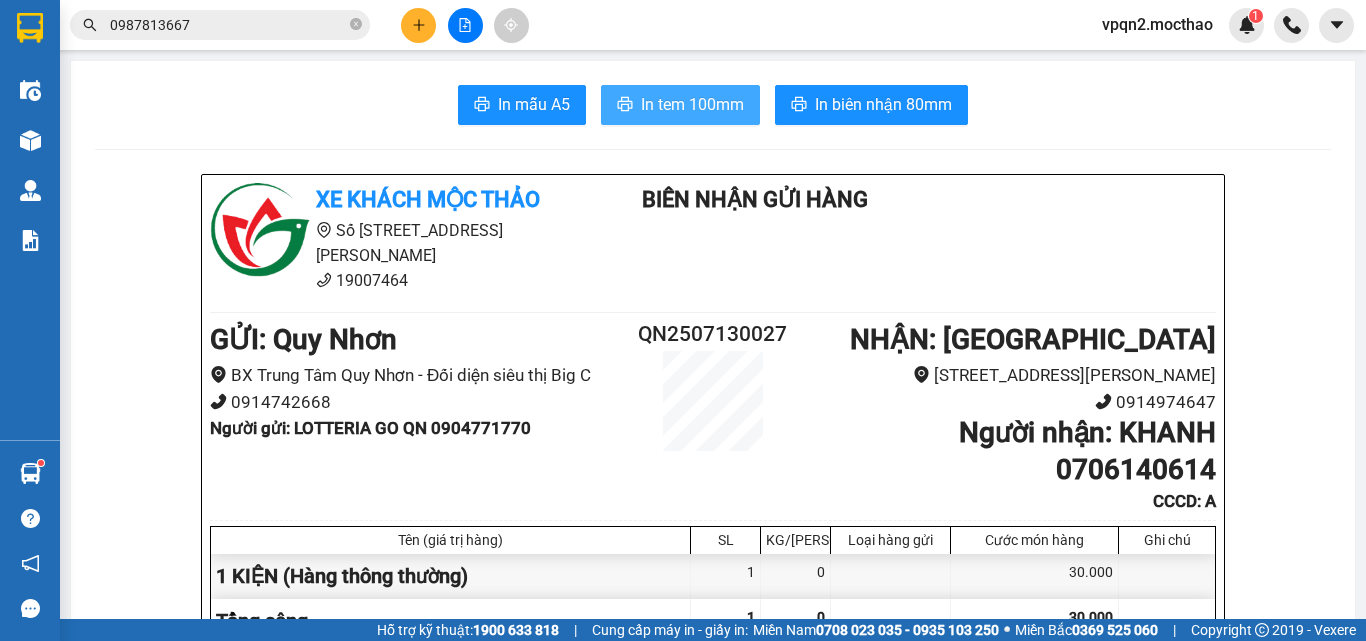 click on "In tem 100mm" at bounding box center [692, 104] 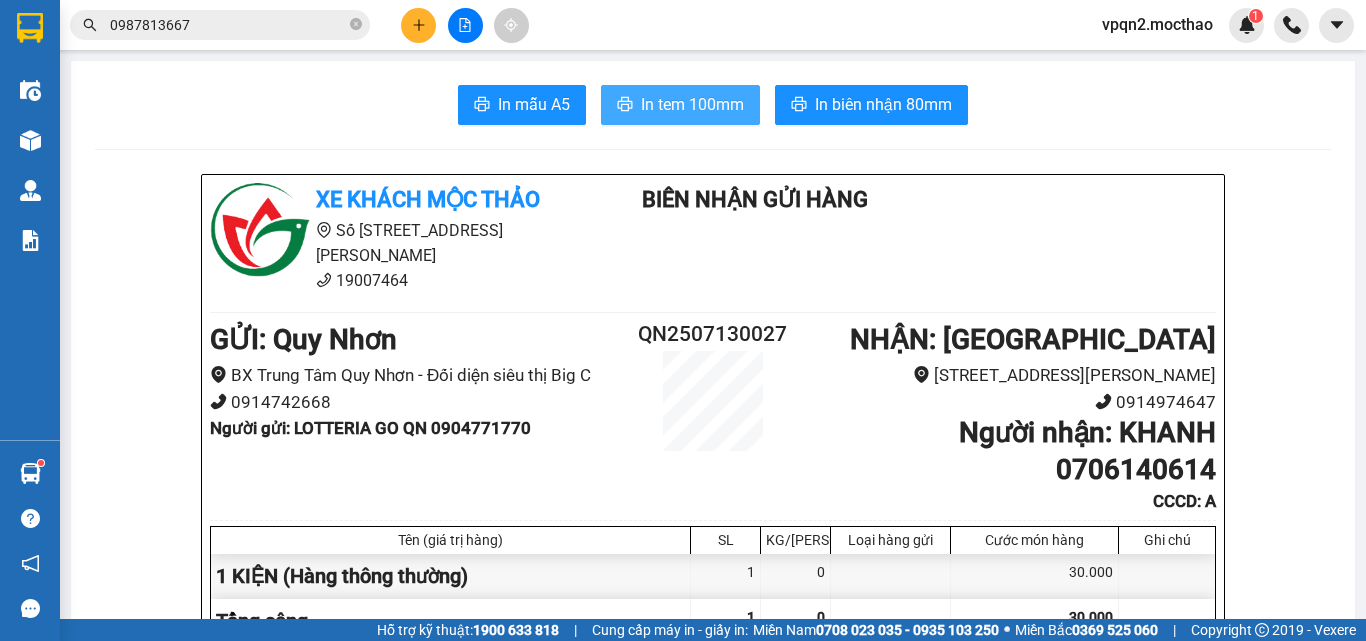 scroll, scrollTop: 0, scrollLeft: 0, axis: both 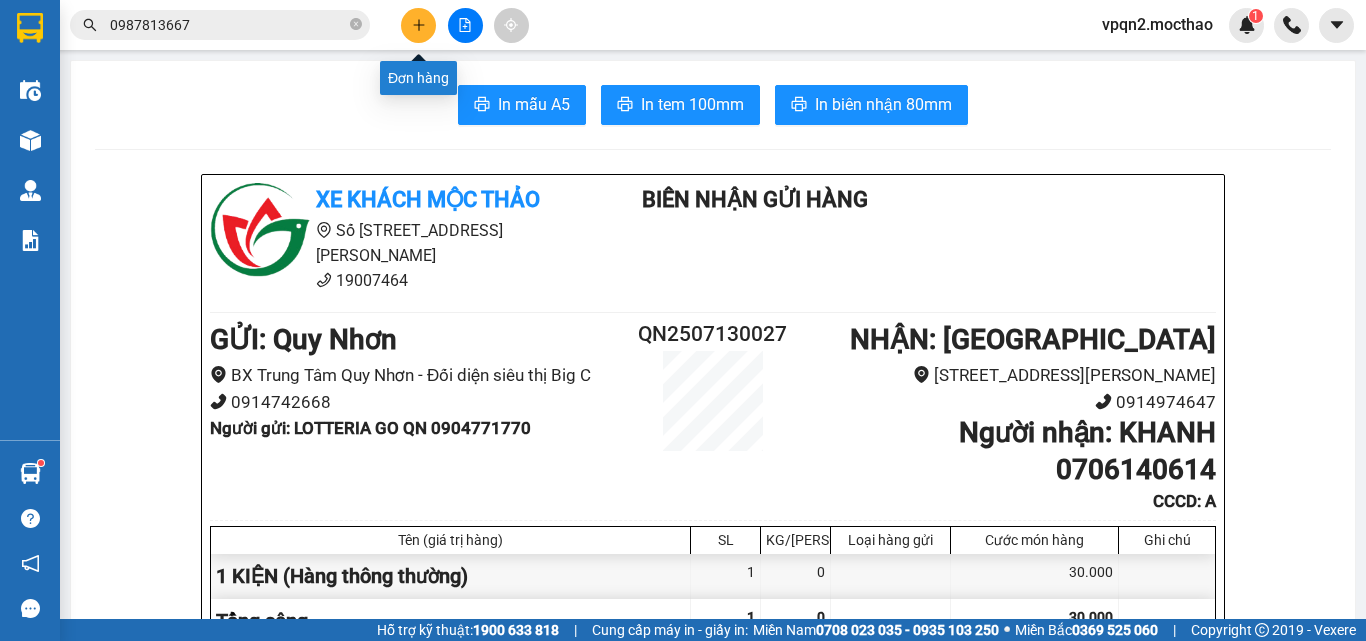 click 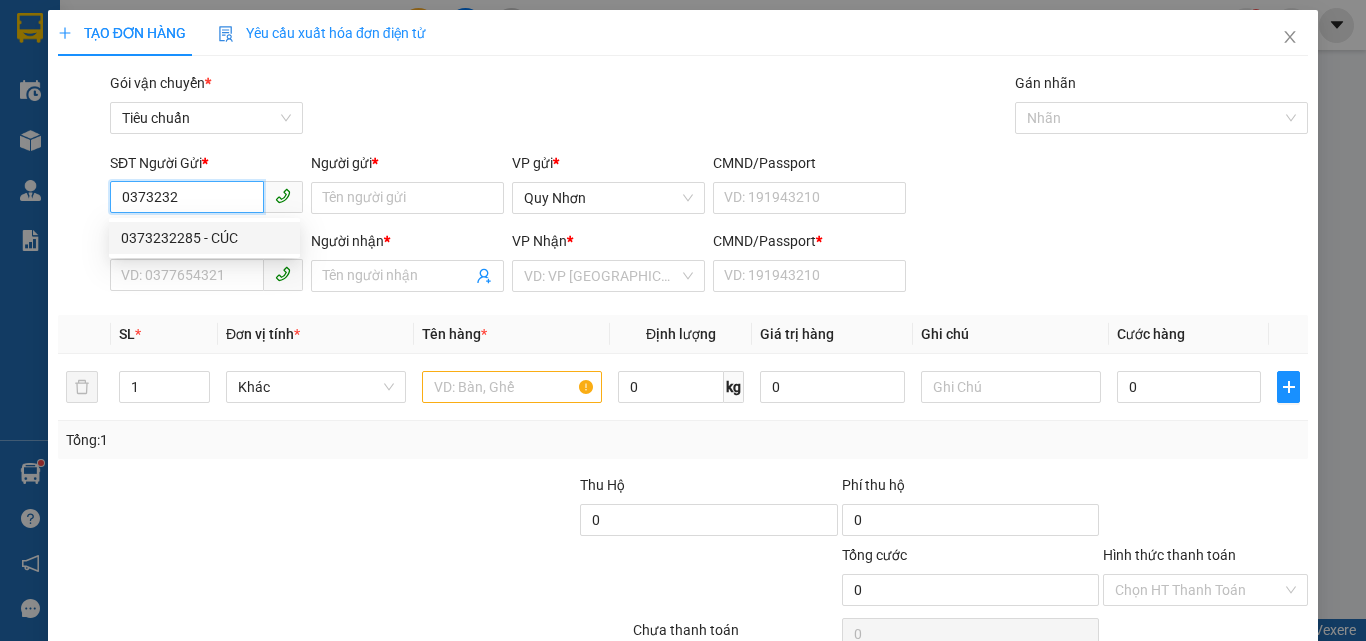 click on "0373232285 - CÚC" at bounding box center (204, 238) 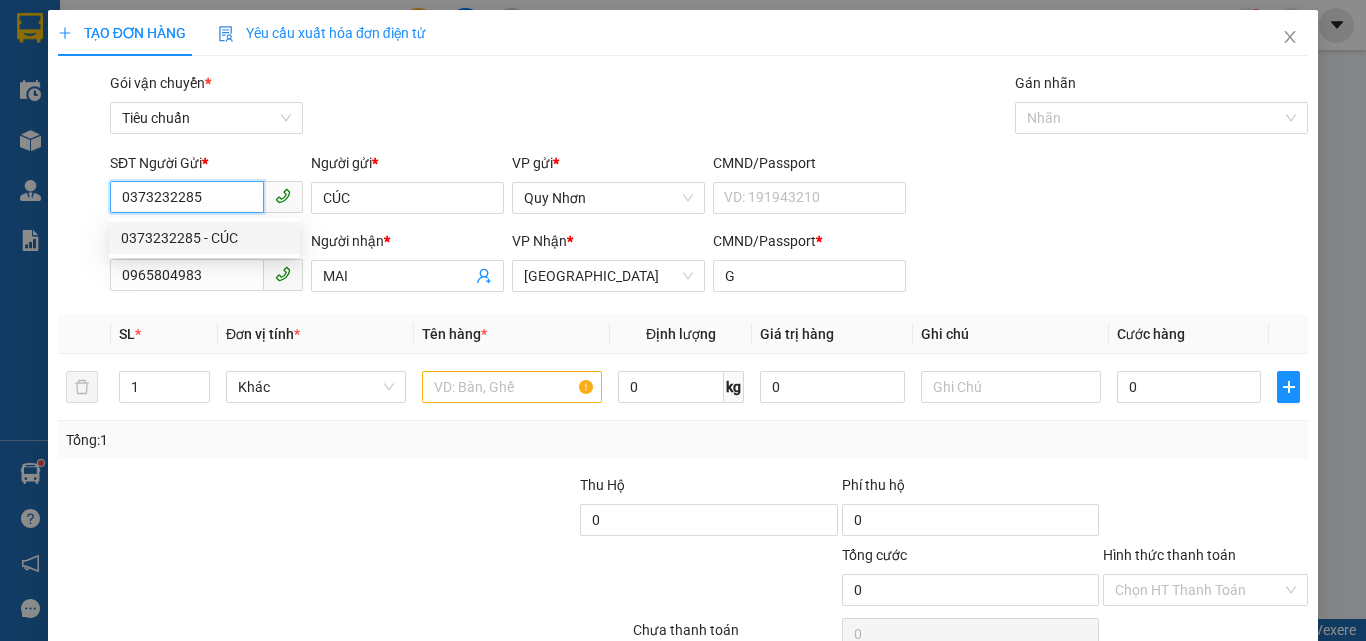 type on "80.000" 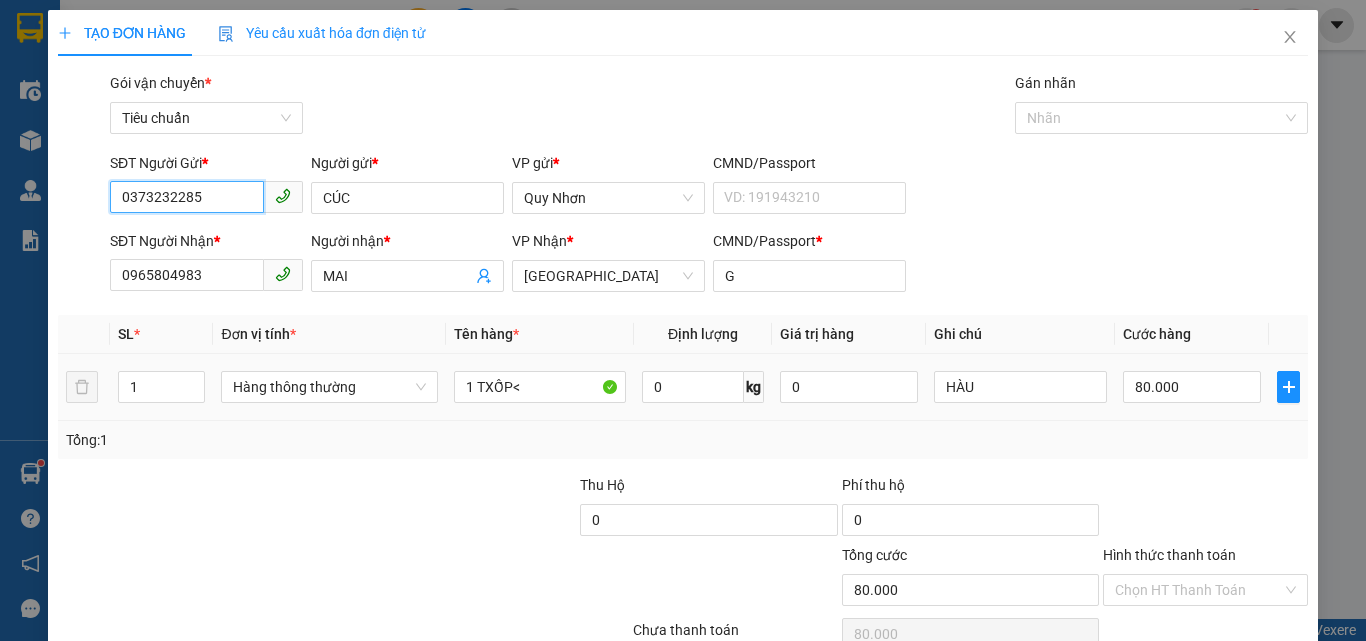 scroll, scrollTop: 99, scrollLeft: 0, axis: vertical 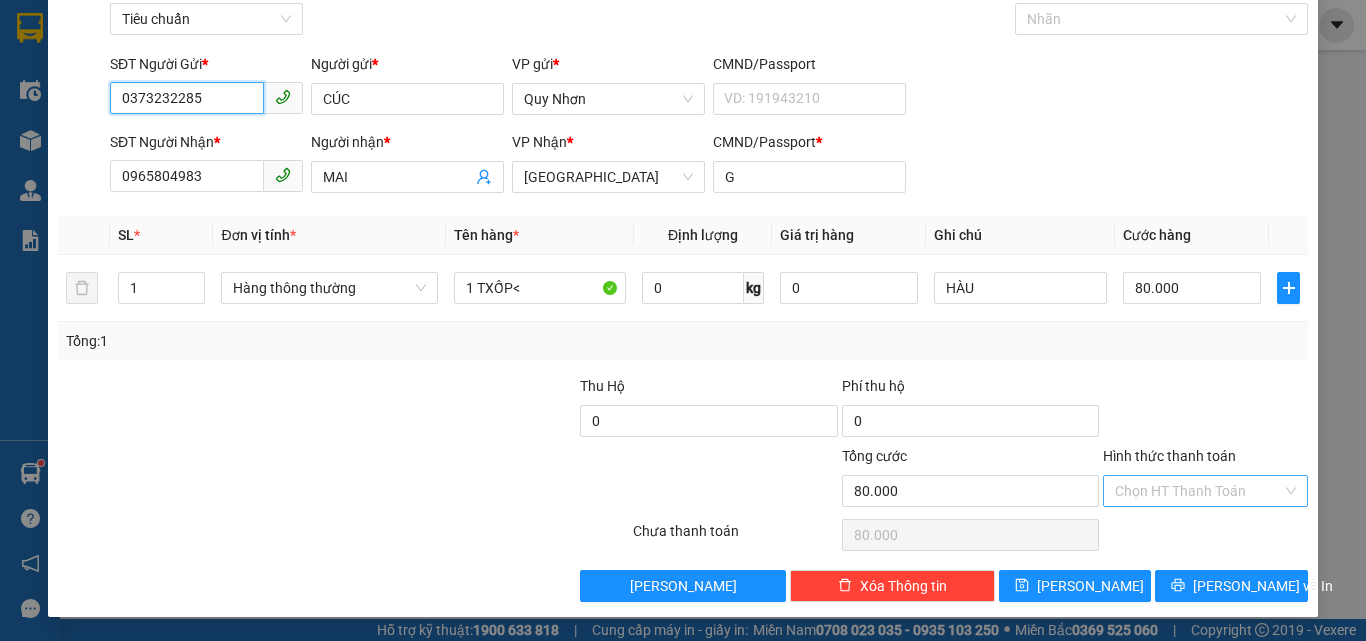type on "0373232285" 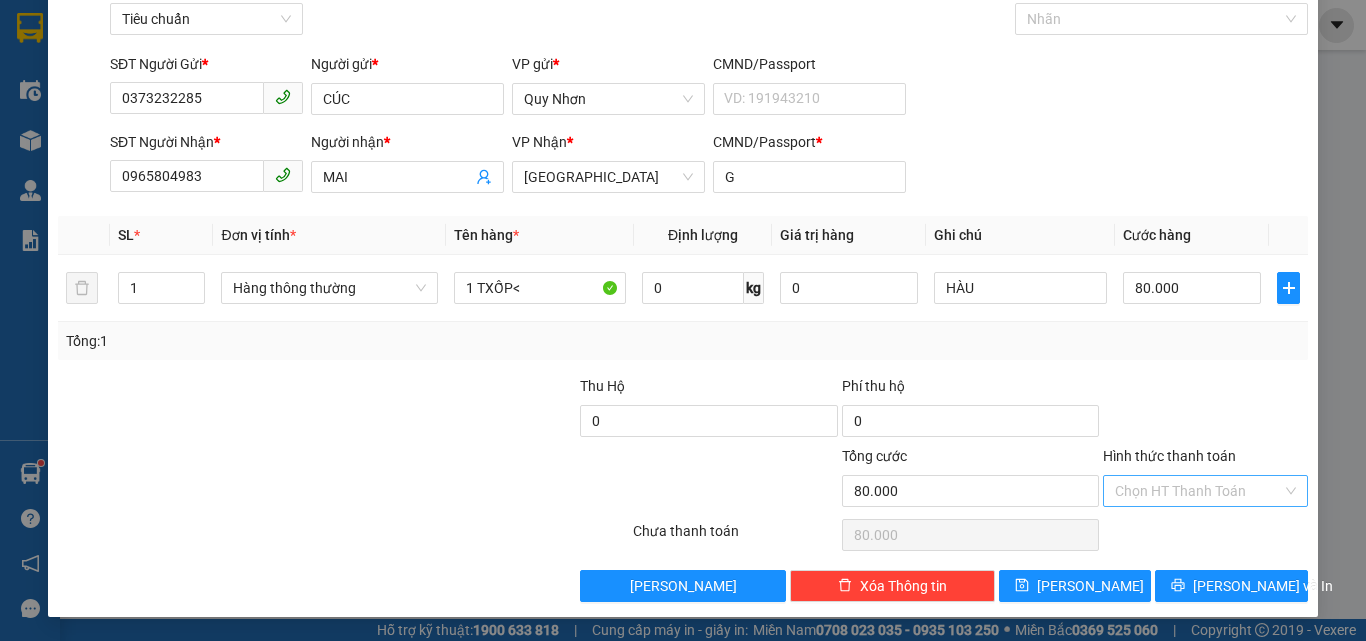 click on "Hình thức thanh toán" at bounding box center (1198, 491) 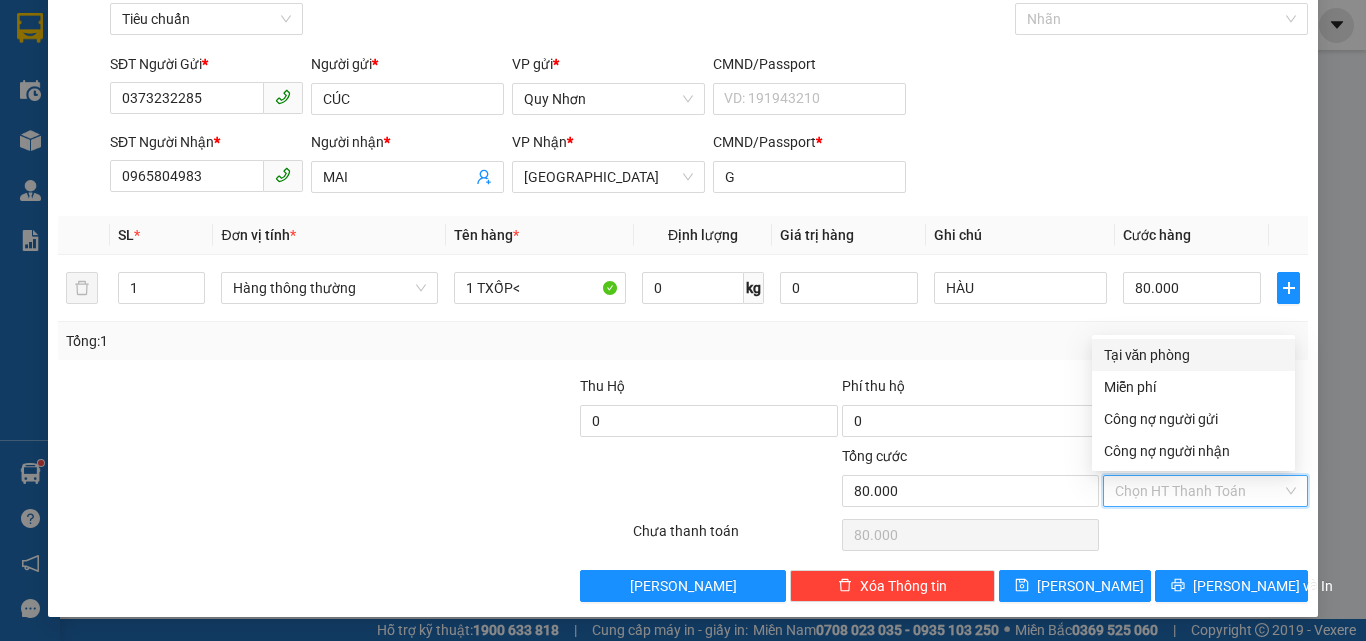 click on "Tại văn phòng" at bounding box center [1193, 355] 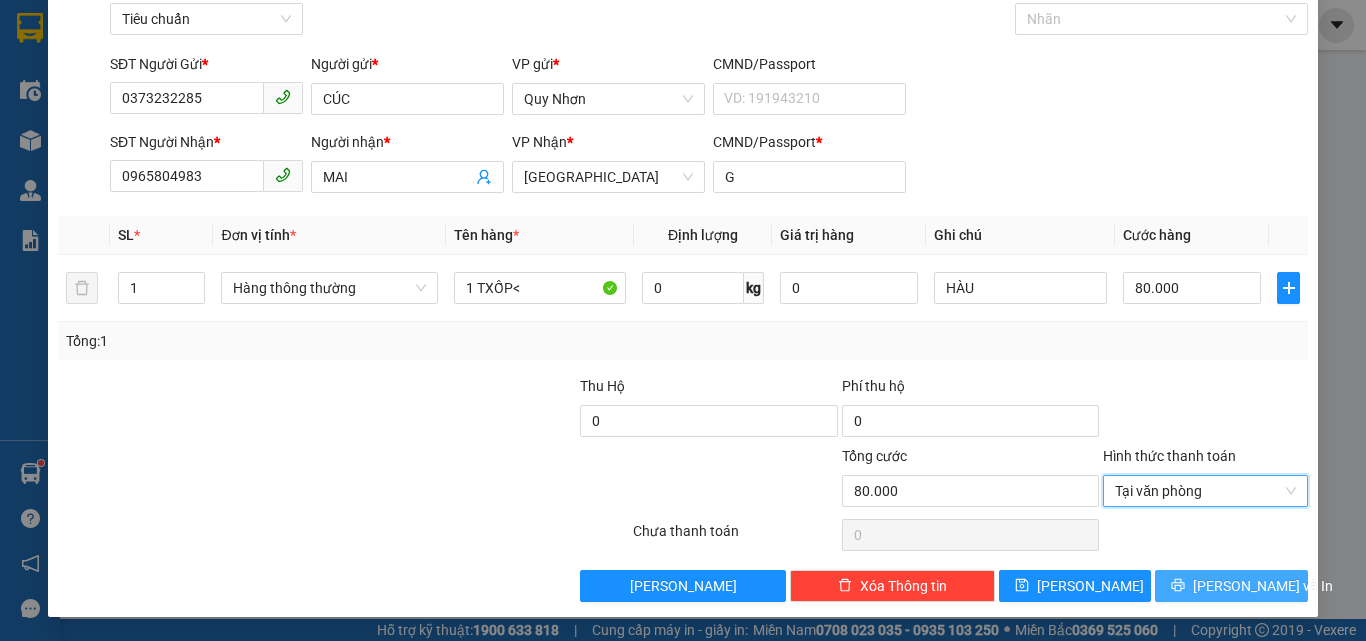 click 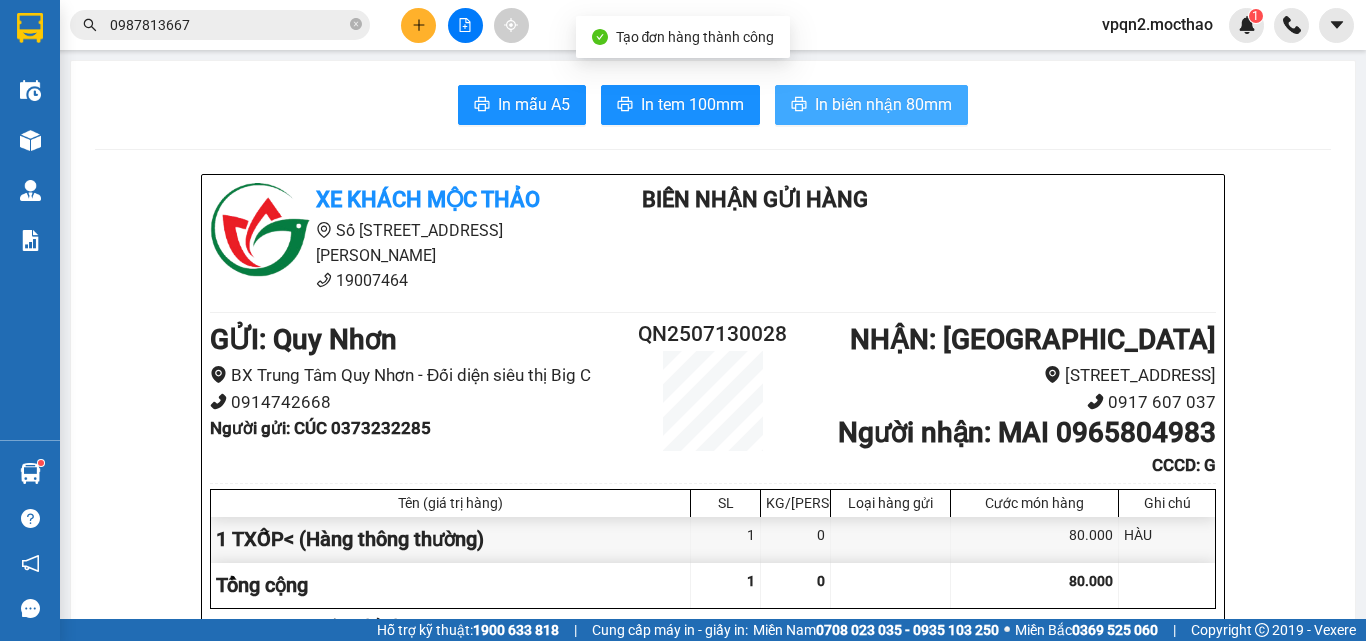 click on "In biên nhận 80mm" at bounding box center [883, 104] 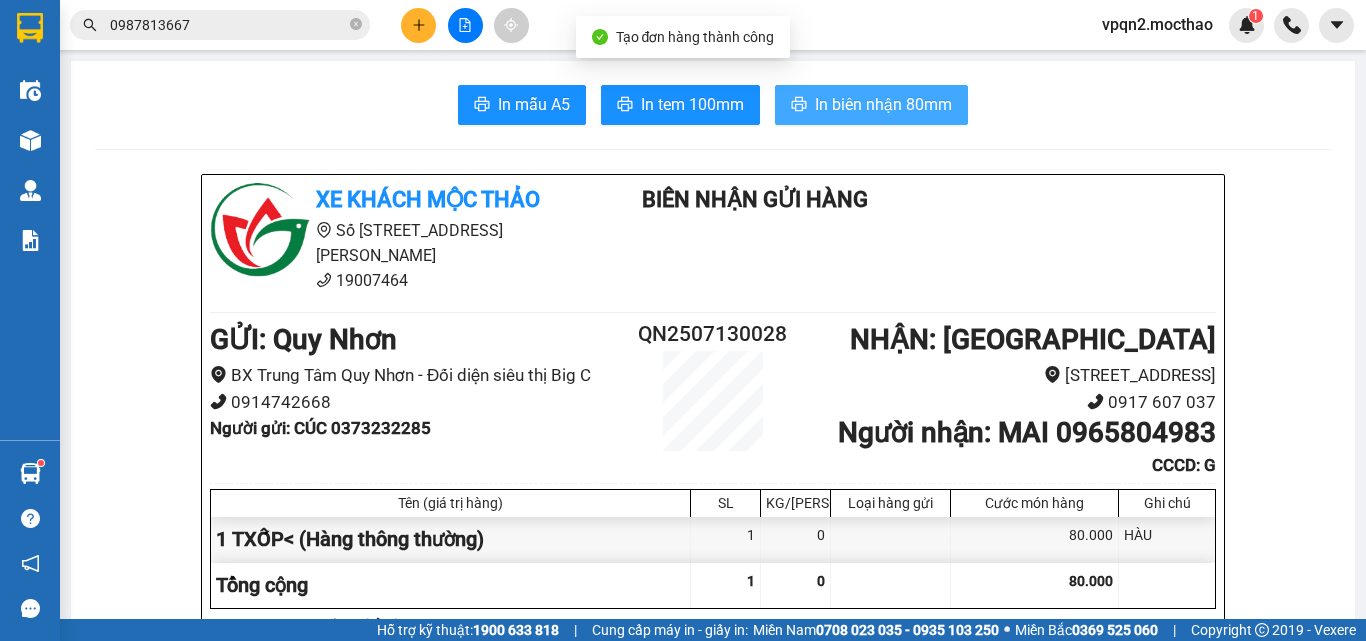 scroll, scrollTop: 0, scrollLeft: 0, axis: both 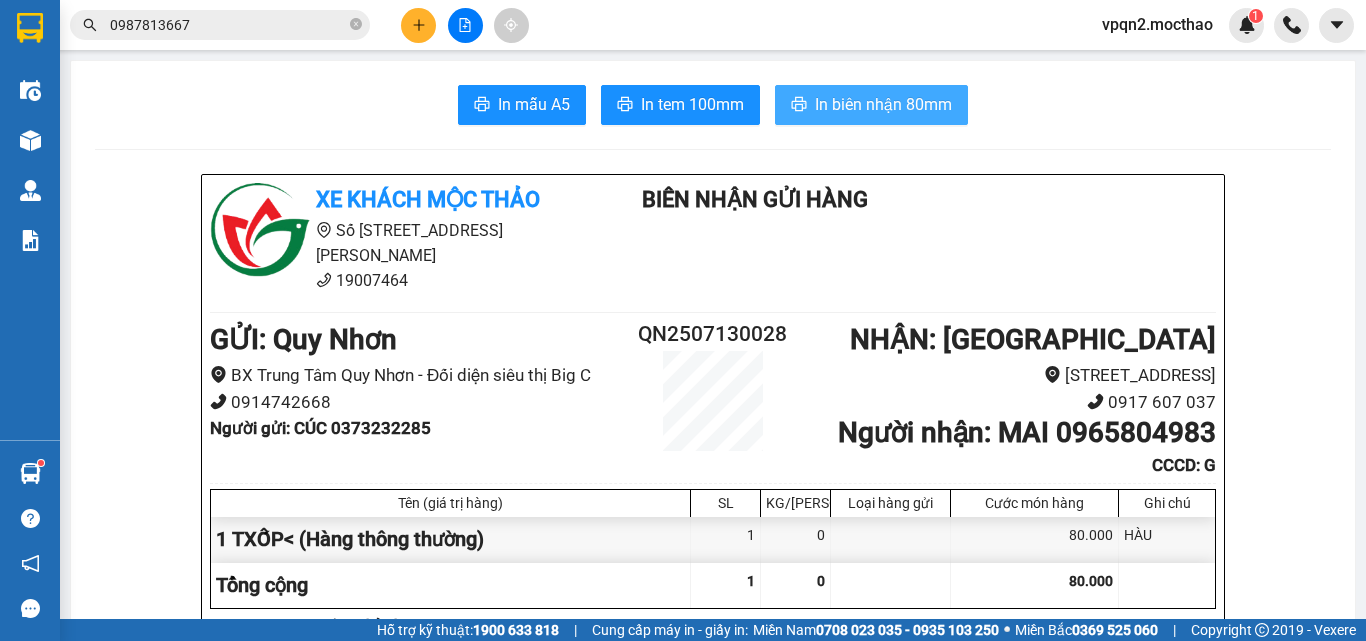 click on "In biên nhận 80mm" at bounding box center [883, 104] 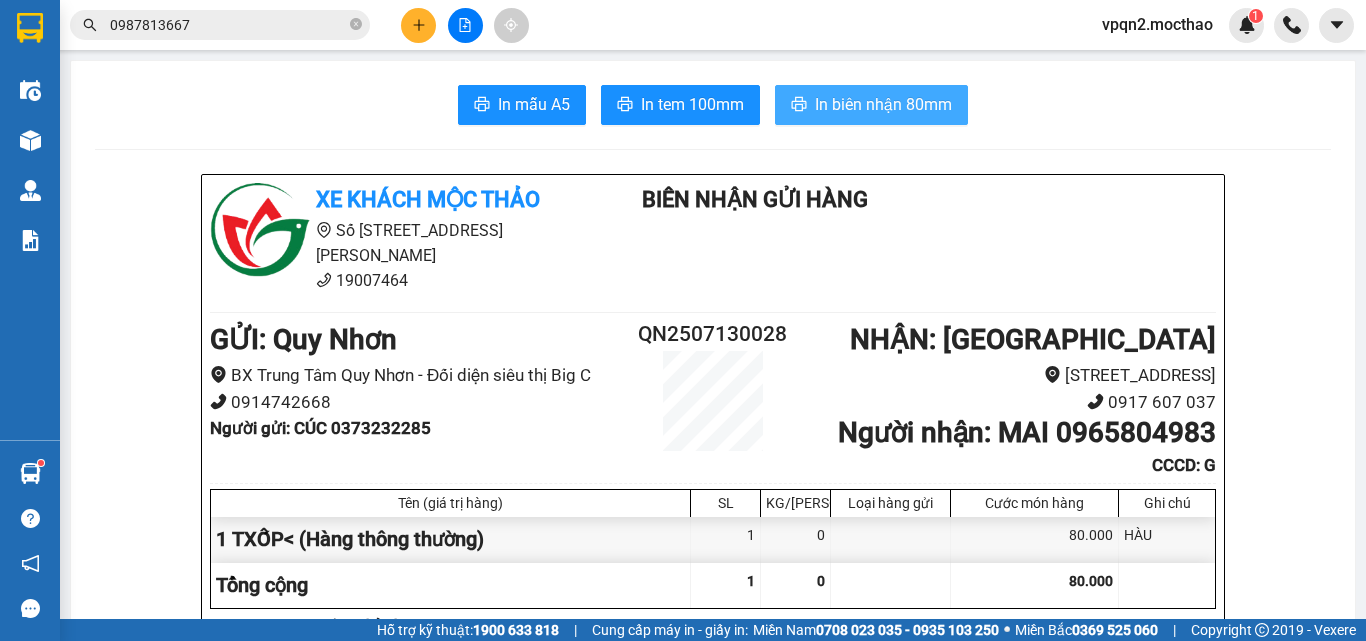 scroll, scrollTop: 0, scrollLeft: 0, axis: both 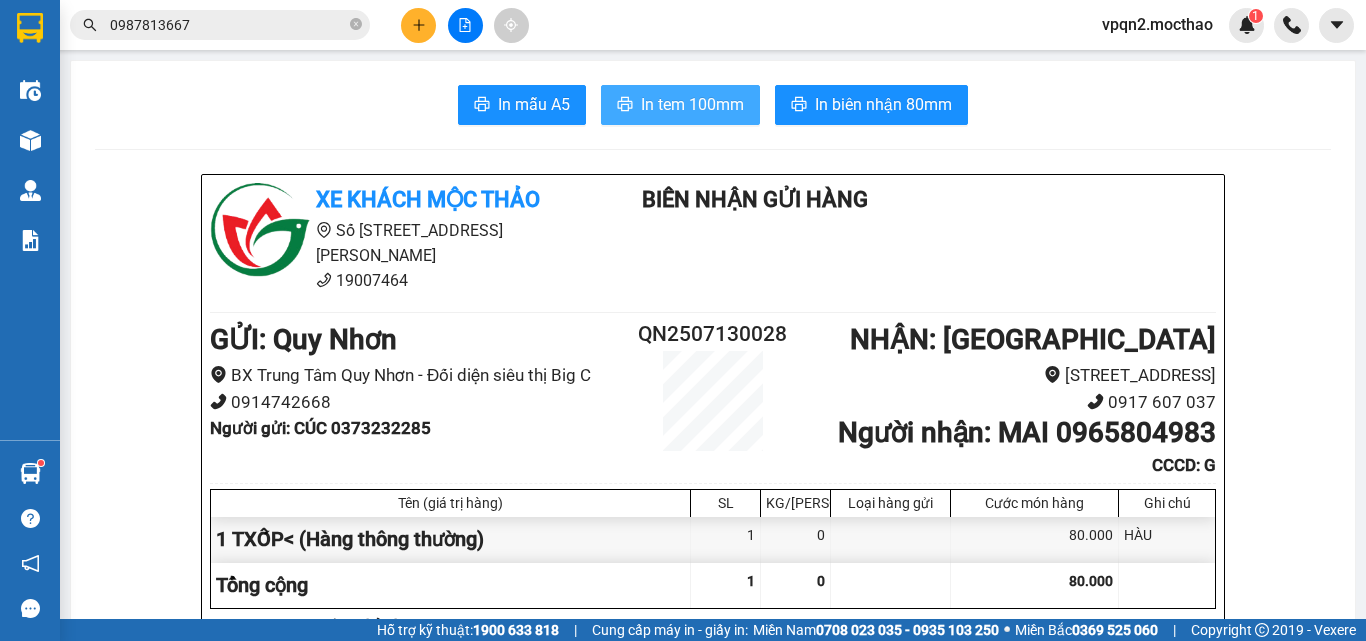 click on "In tem 100mm" at bounding box center [692, 104] 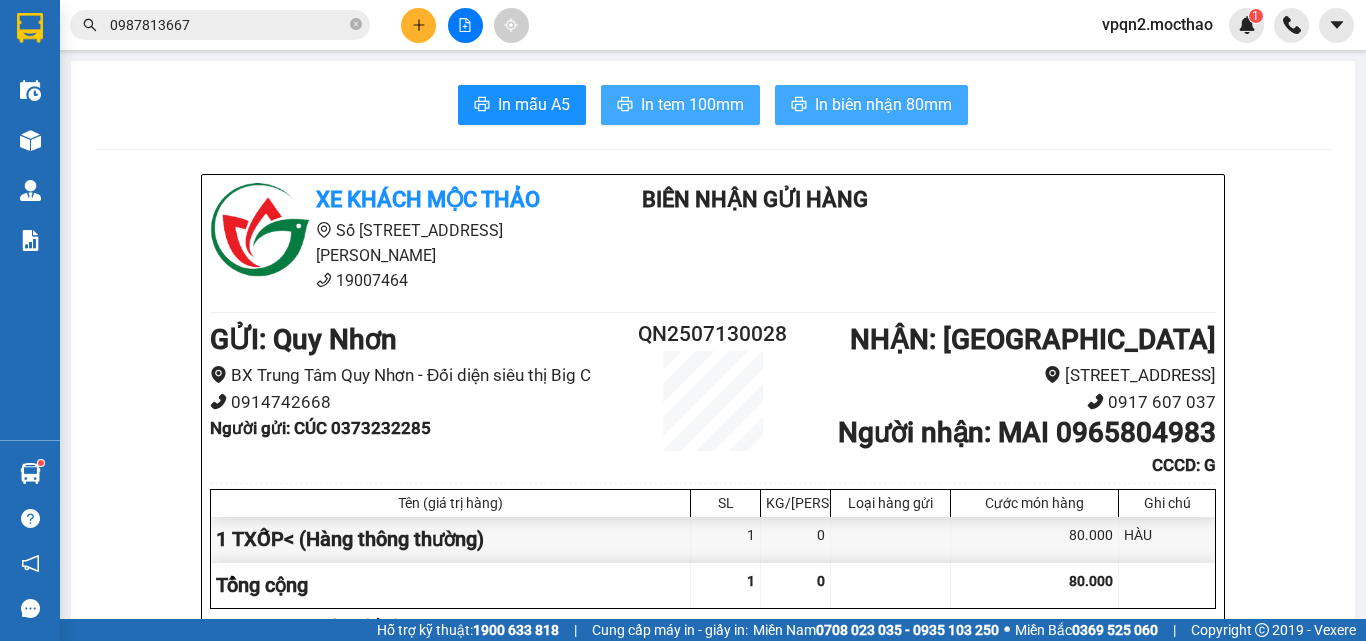 scroll, scrollTop: 0, scrollLeft: 0, axis: both 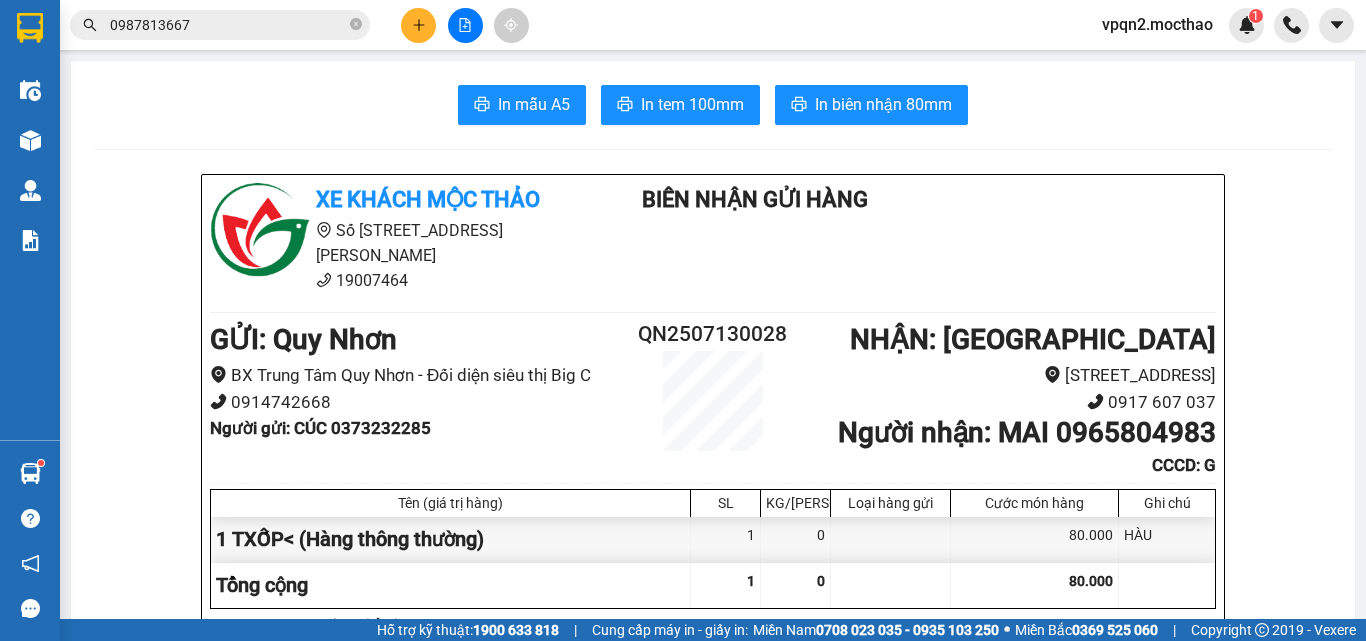 click at bounding box center [418, 25] 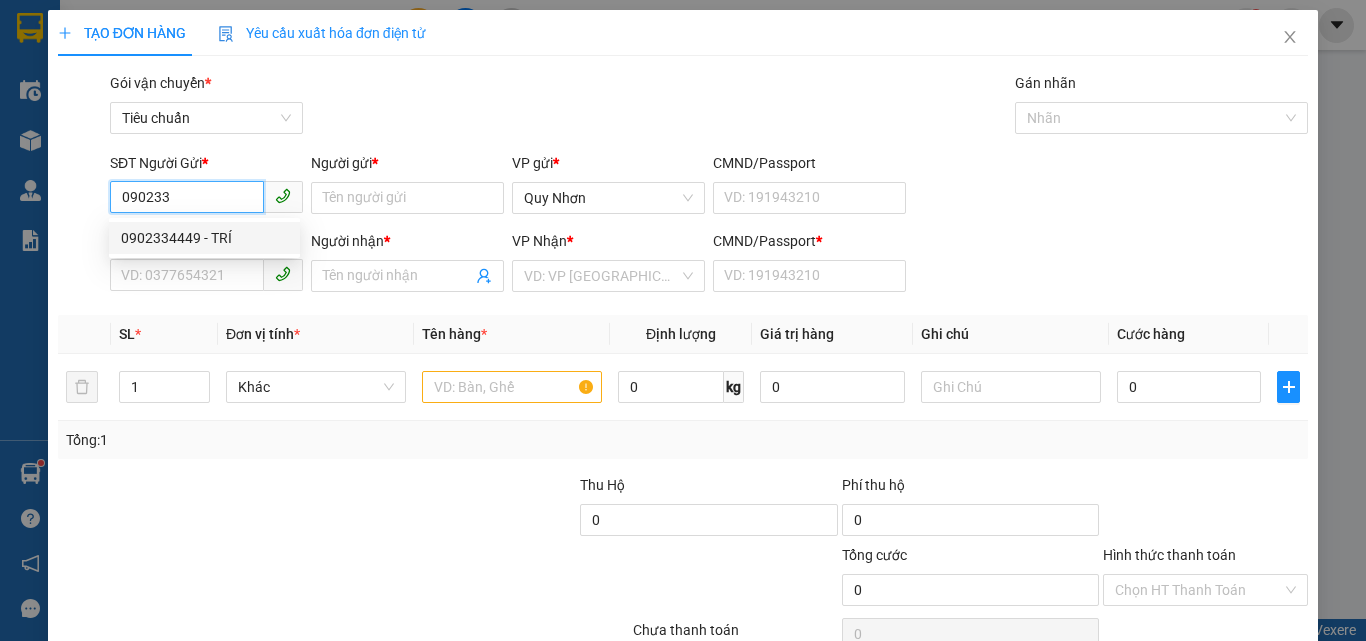 click on "0902334449 - TRÍ" at bounding box center [204, 238] 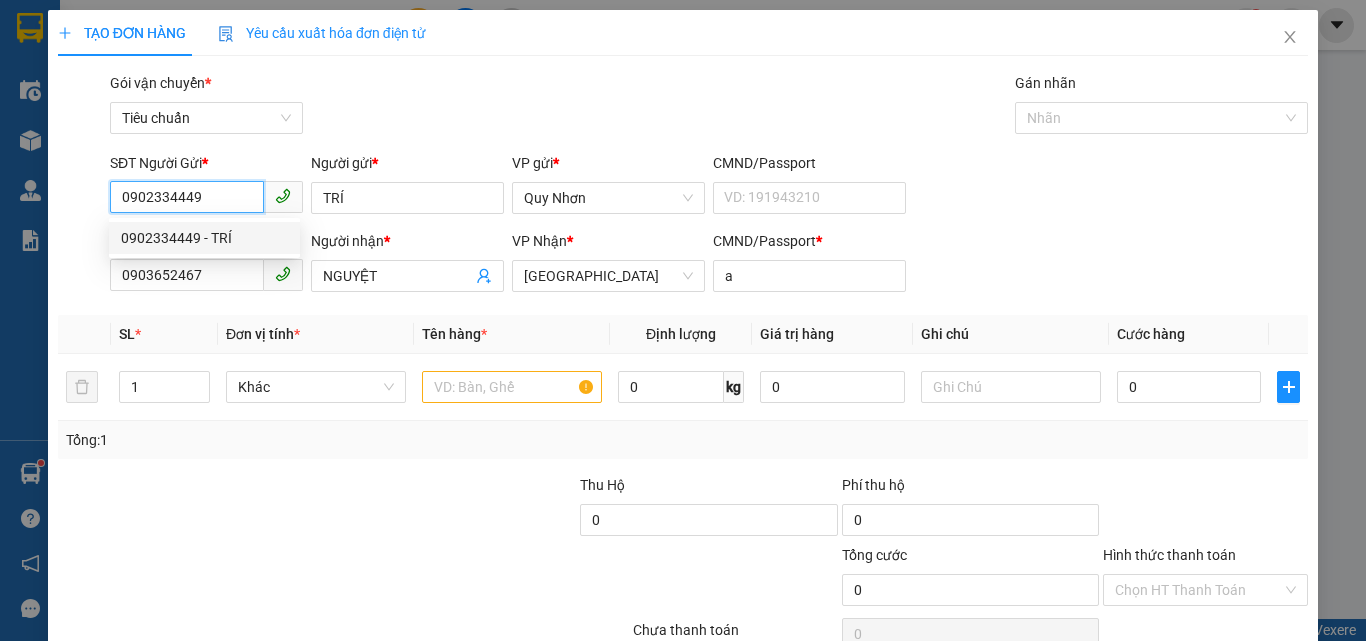 type on "150.000" 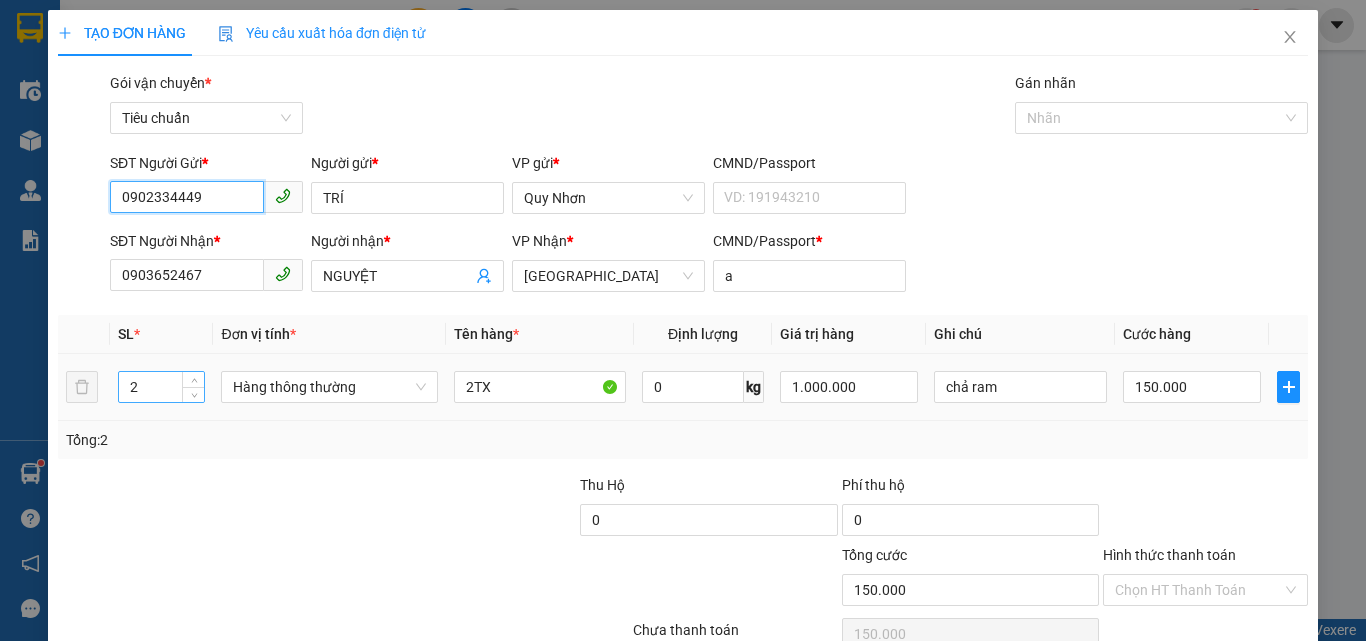 type on "0902334449" 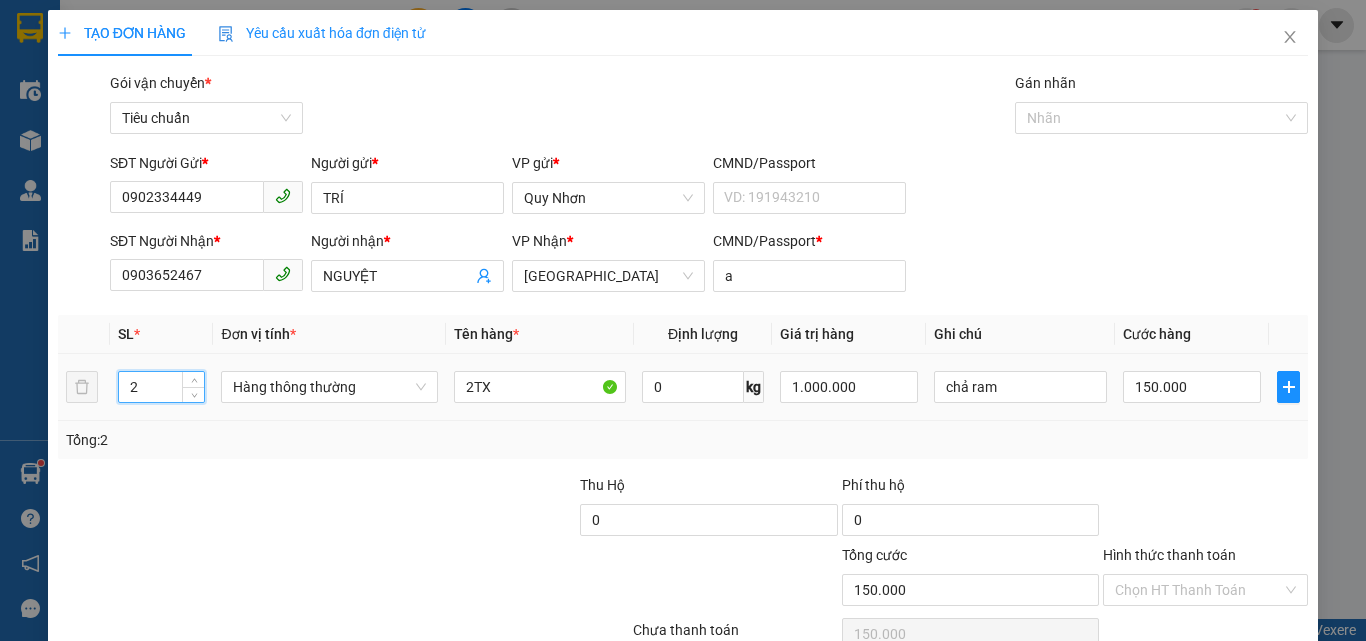 drag, startPoint x: 135, startPoint y: 396, endPoint x: 53, endPoint y: 414, distance: 83.95237 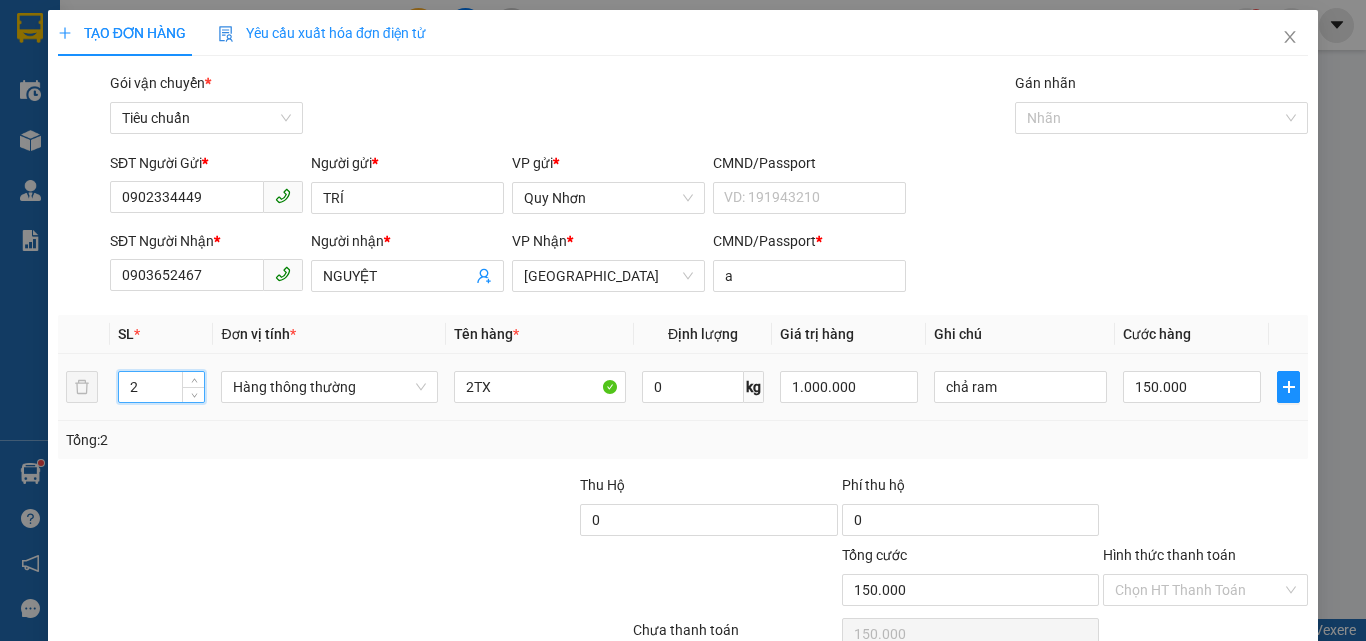 click on "TẠO ĐƠN HÀNG Yêu cầu xuất hóa đơn điện tử Transit Pickup Surcharge Ids Transit Deliver Surcharge Ids Transit Deliver Surcharge Transit Deliver Surcharge Gói vận chuyển  * Tiêu chuẩn Gán nhãn   Nhãn SĐT Người Gửi  * 0902334449 Người gửi  * TRÍ VP gửi  * Quy Nhơn CMND/Passport VD: 191943210 SĐT Người Nhận  * 0903652467 Người nhận  * NGUYỆT VP Nhận  * Đà Lạt CMND/Passport  * a SL  * Đơn vị tính  * Tên hàng  * Định lượng Giá trị hàng Ghi chú Cước hàng                   2 Hàng thông thường 2TX 0 kg 1.000.000 chả ram 150.000 Tổng:  2 Thu Hộ 0 Phí thu hộ 0 Tổng cước 150.000 Hình thức thanh toán Chọn HT Thanh Toán Số tiền thu trước 0 Chưa thanh toán 150.000 Chọn HT Thanh Toán Lưu nháp Xóa Thông tin Lưu Lưu và In" at bounding box center (683, 363) 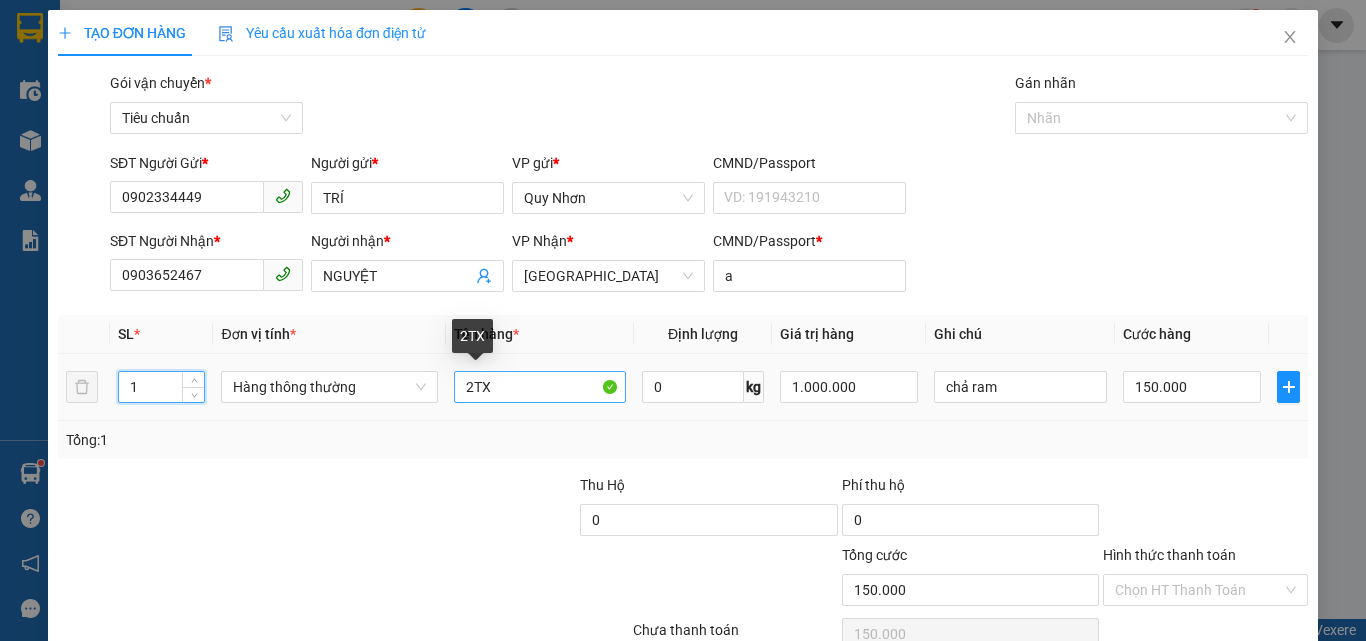 type on "1" 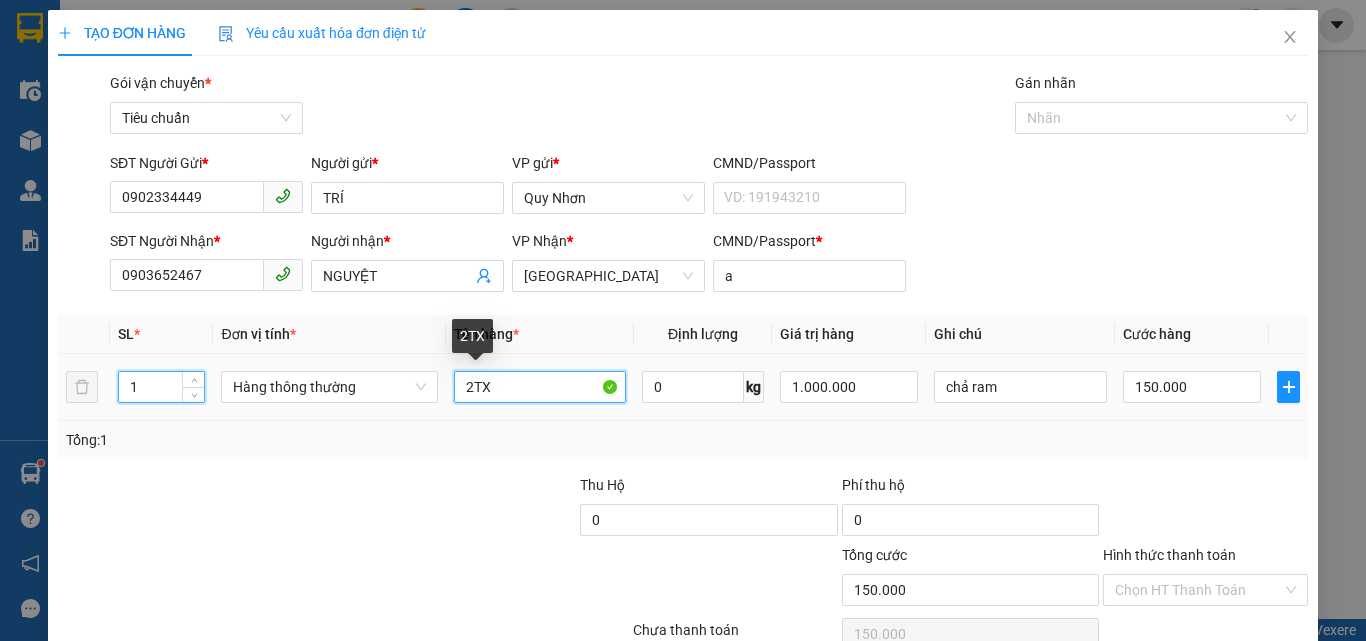 drag, startPoint x: 471, startPoint y: 398, endPoint x: 447, endPoint y: 390, distance: 25.298222 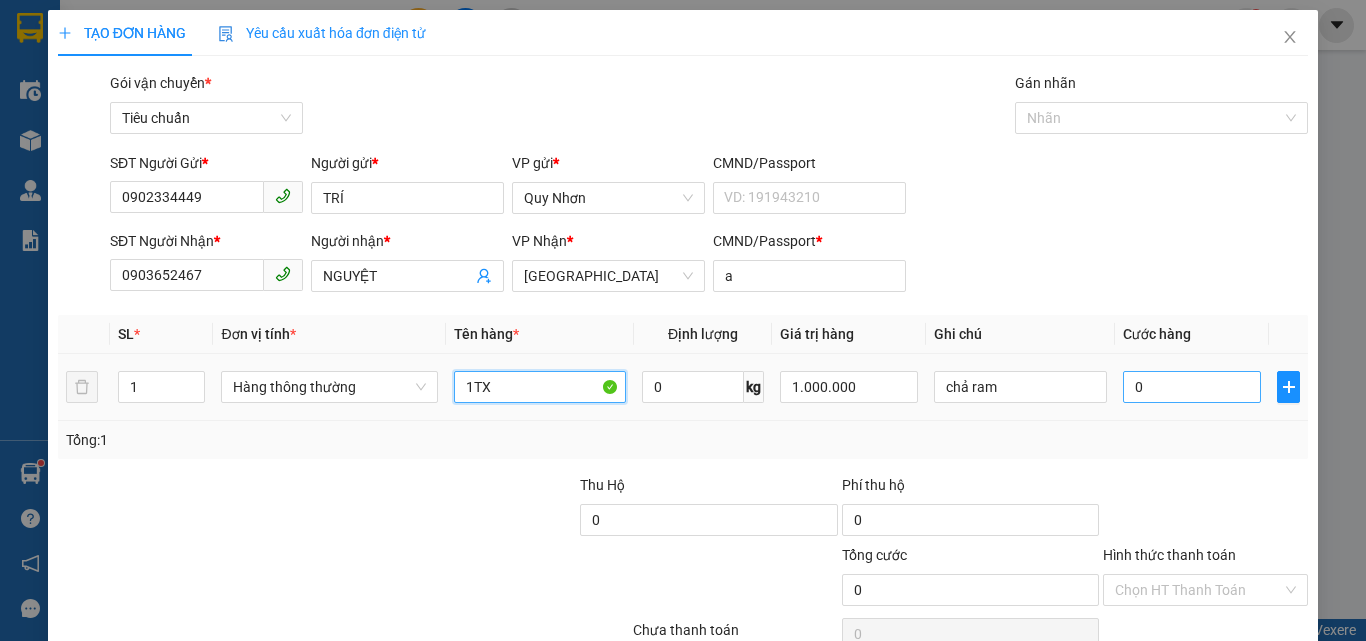 type on "1TX" 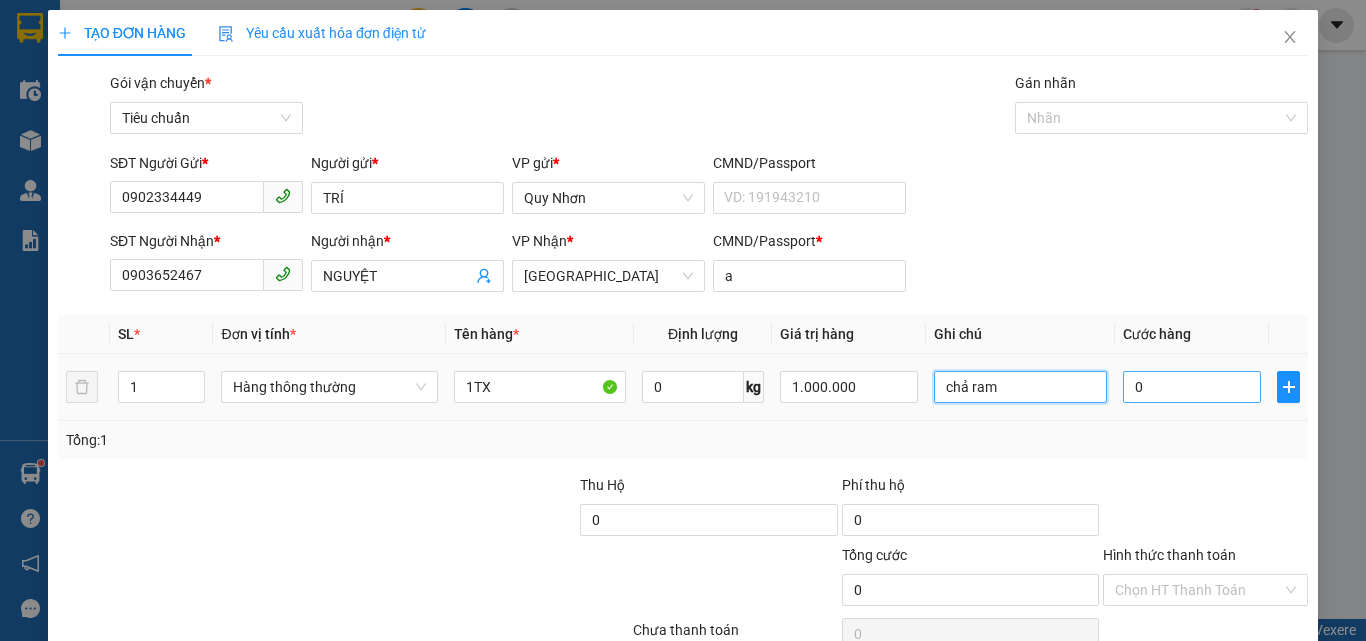 type on "chả ram0" 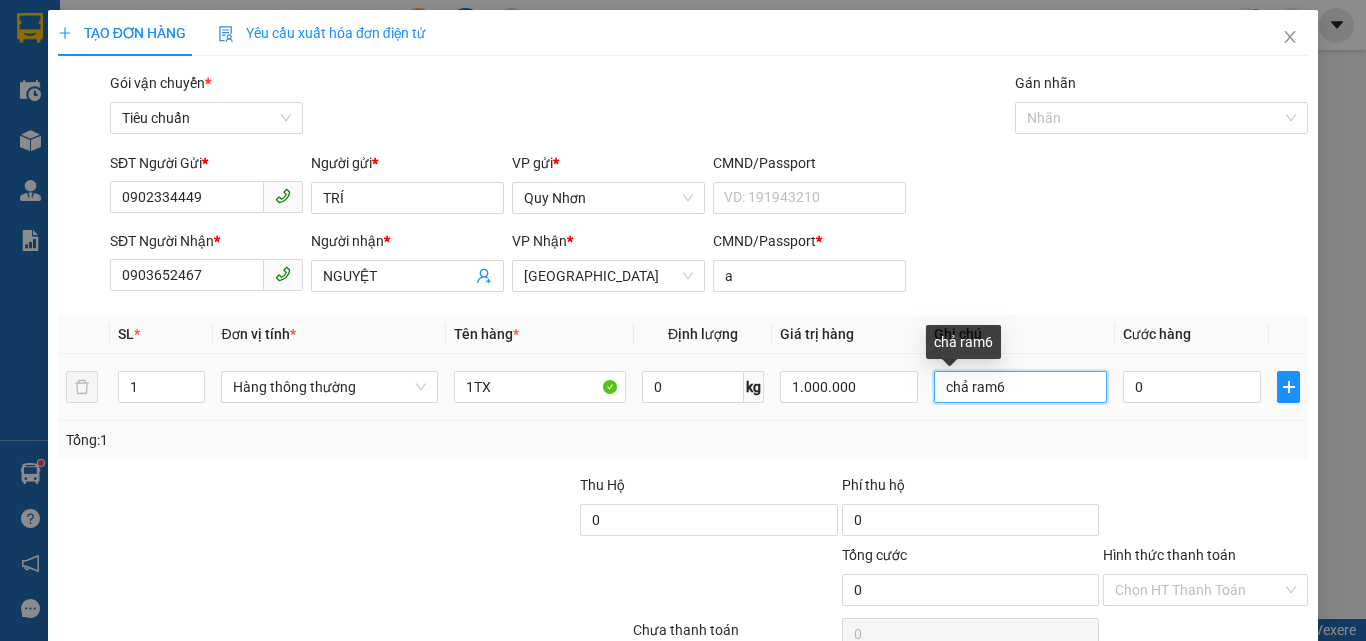 type on "chả ram" 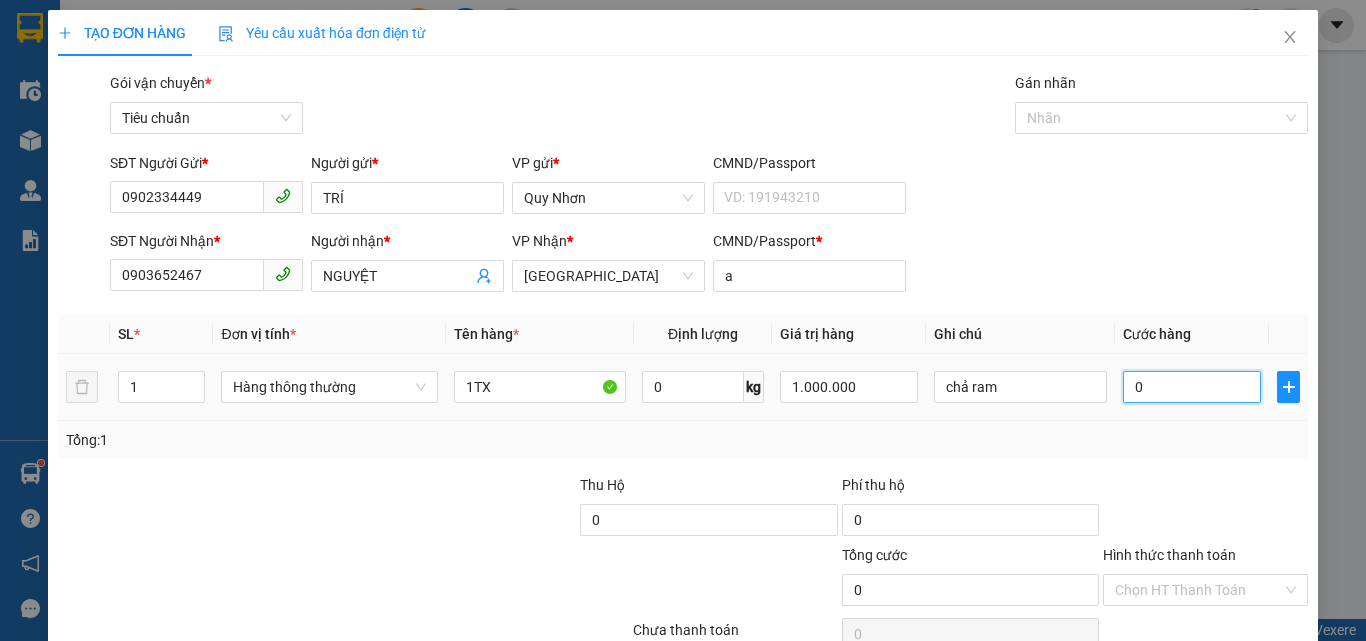 click on "0" at bounding box center [1192, 387] 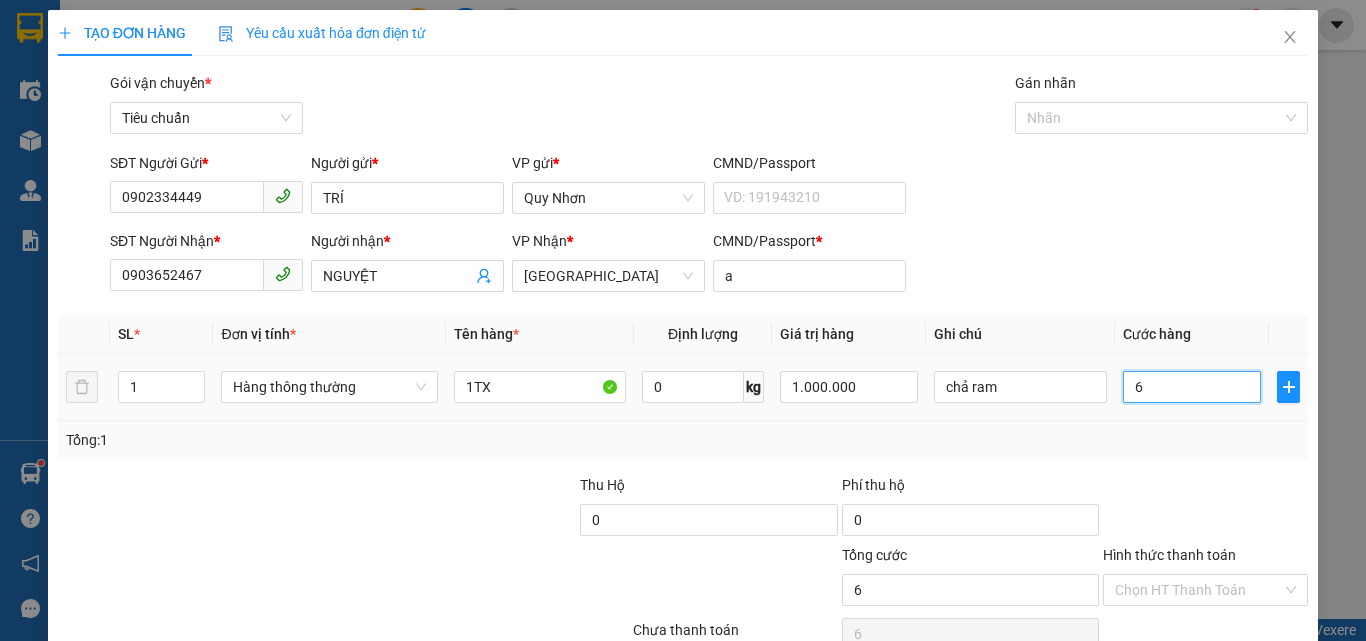 type on "60" 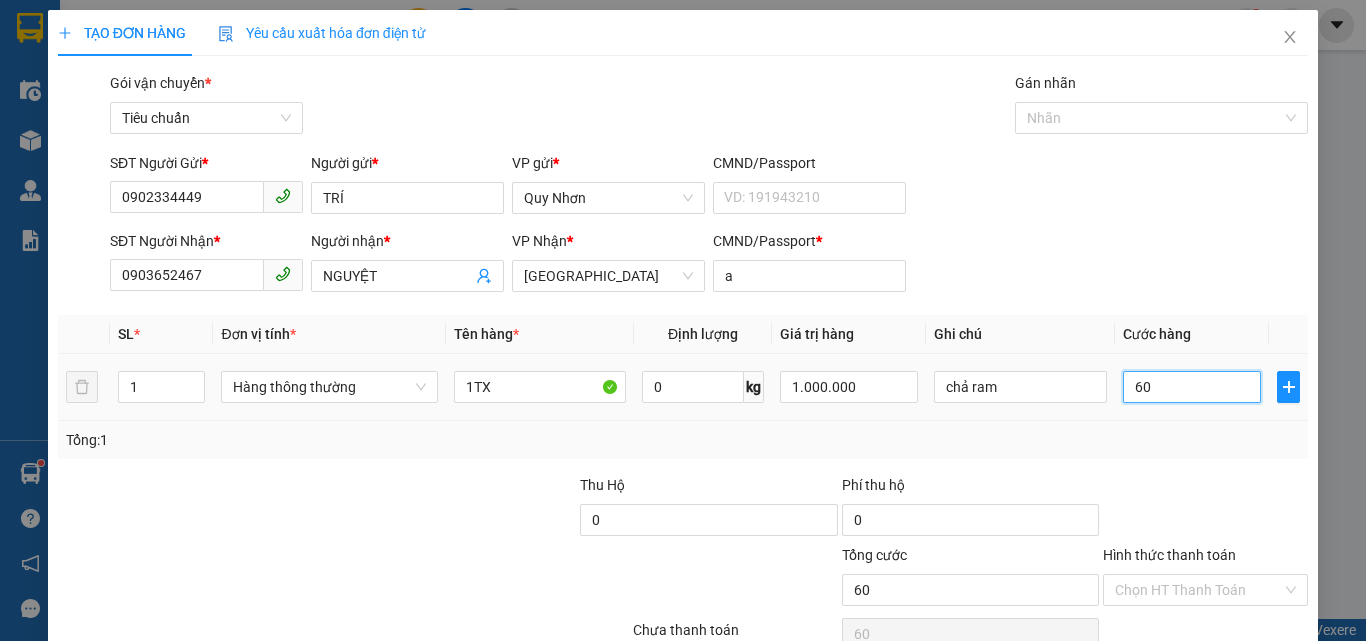 type on "600" 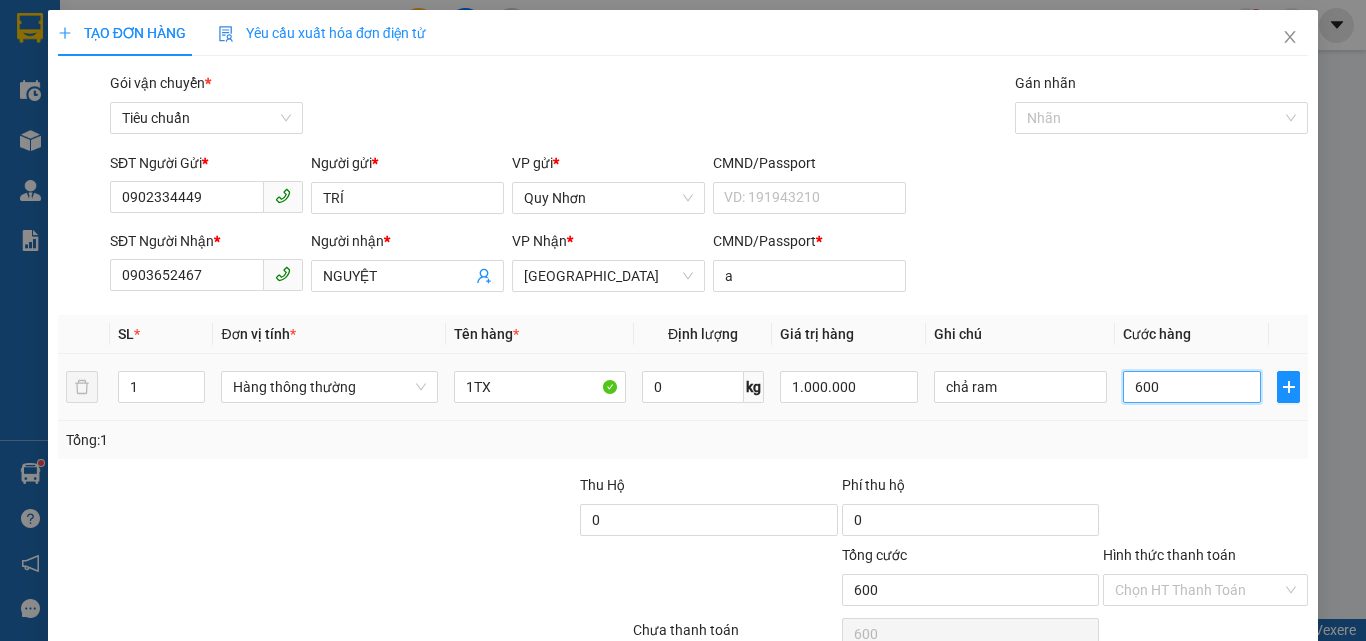 type on "6.000" 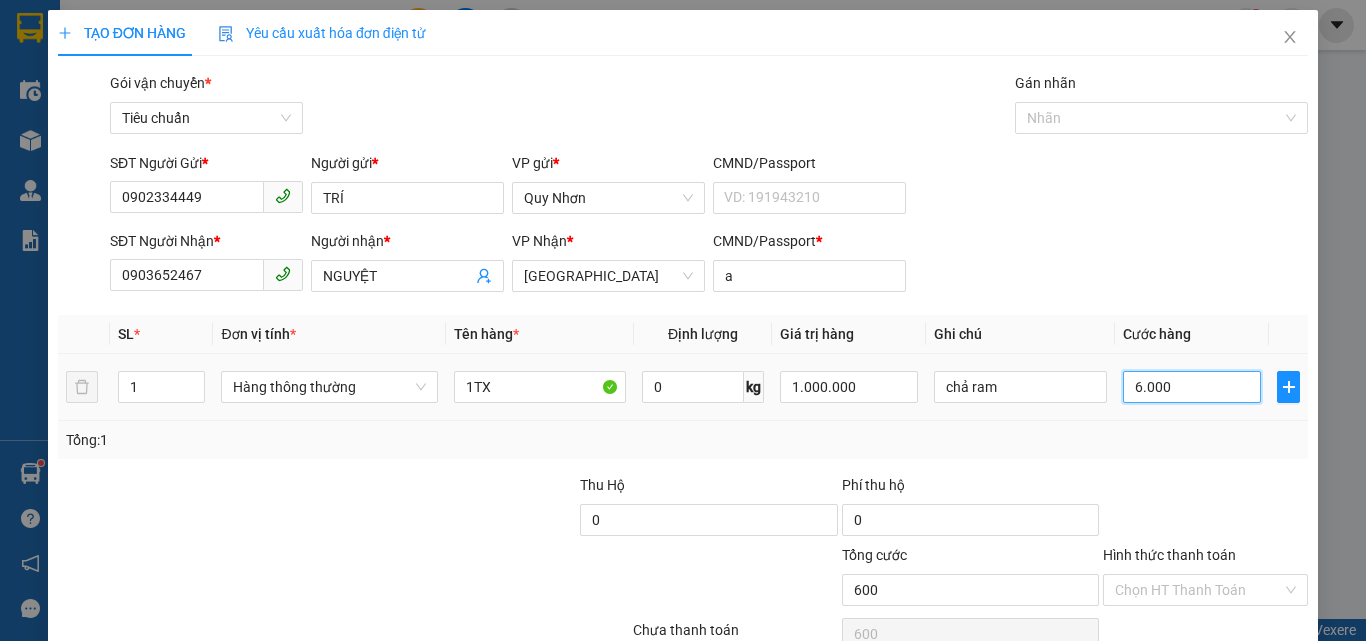 type on "6.000" 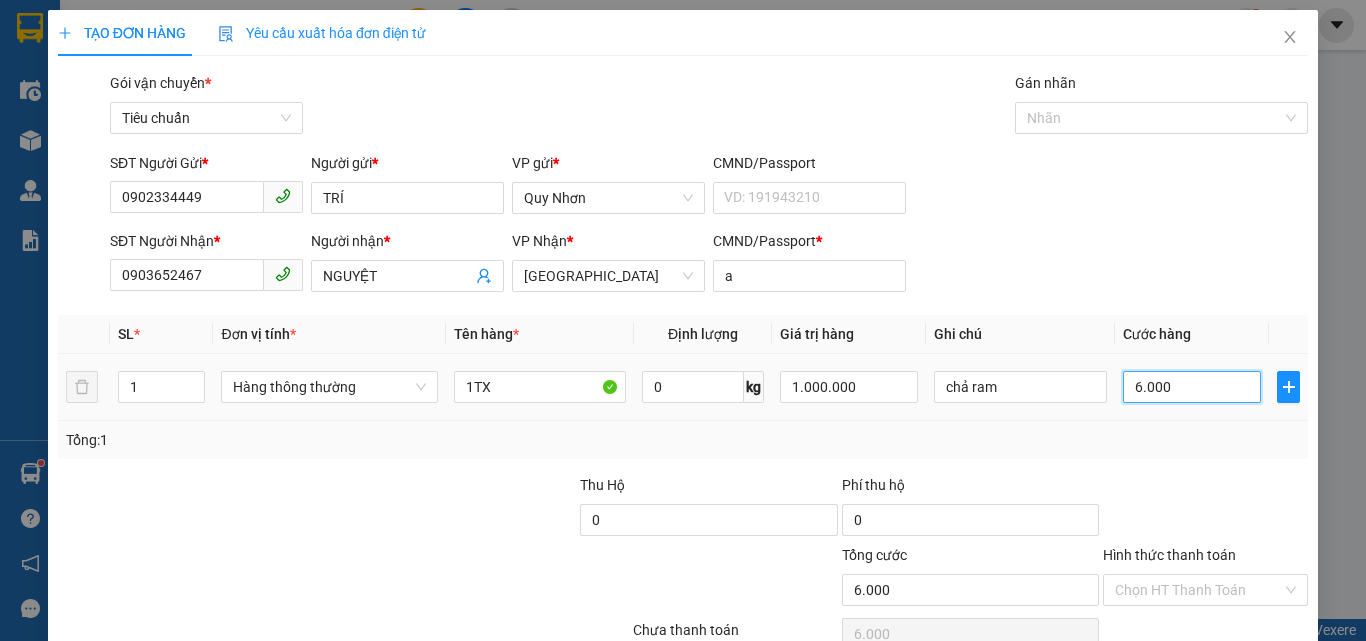 type on "60.000" 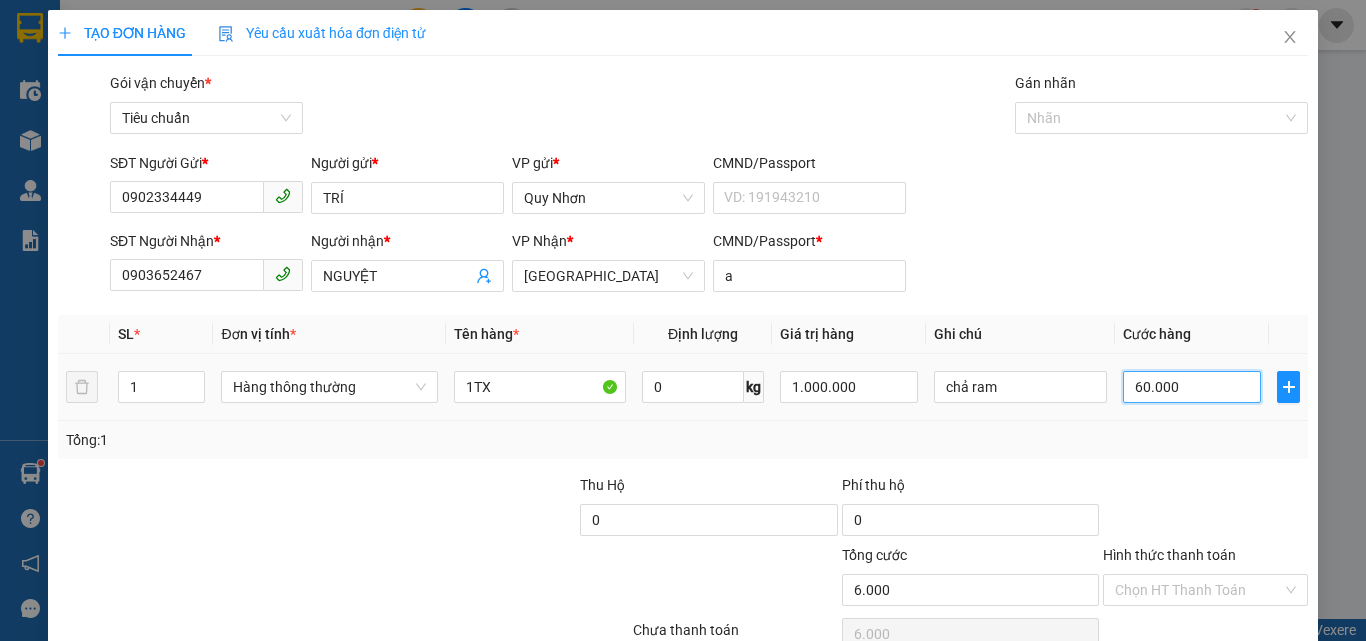 type on "60.000" 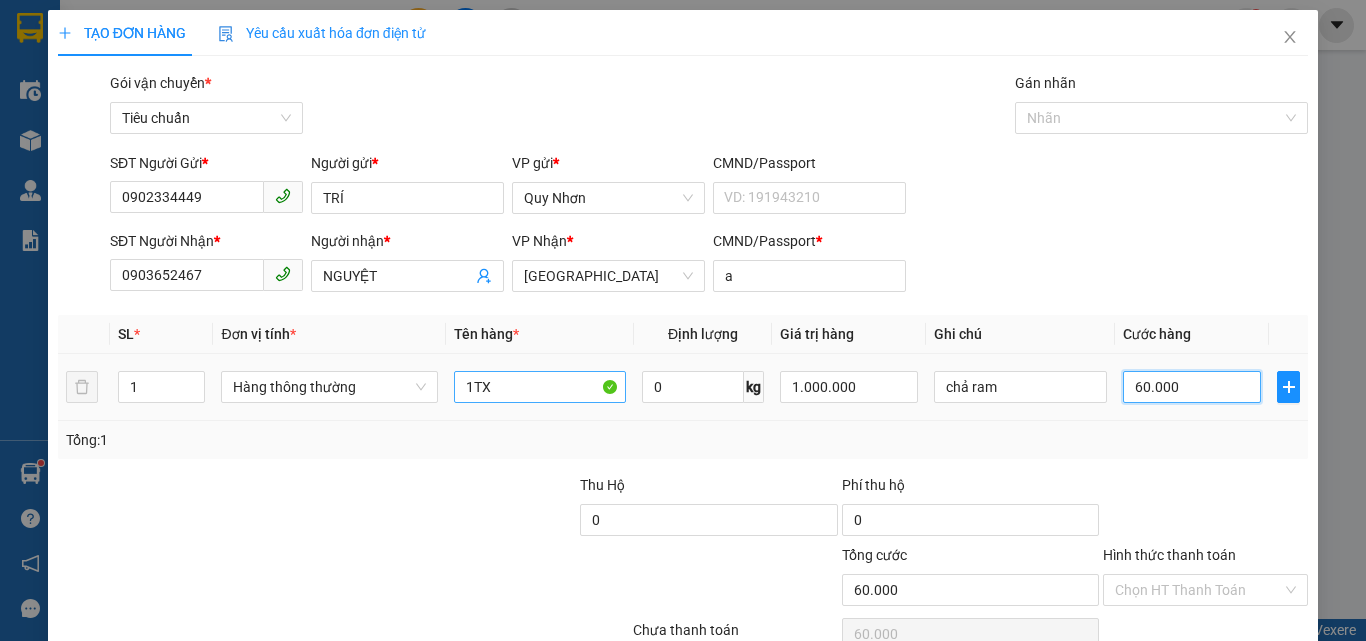 type on "60.000" 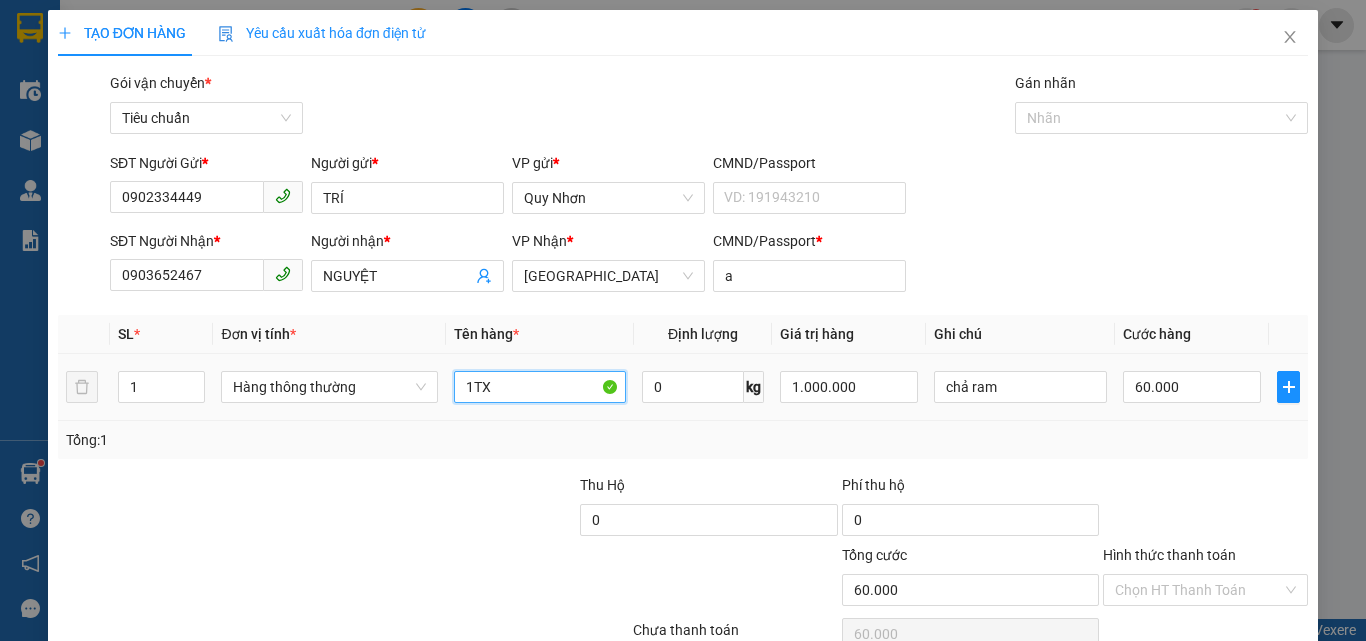 click on "1TX" at bounding box center [540, 387] 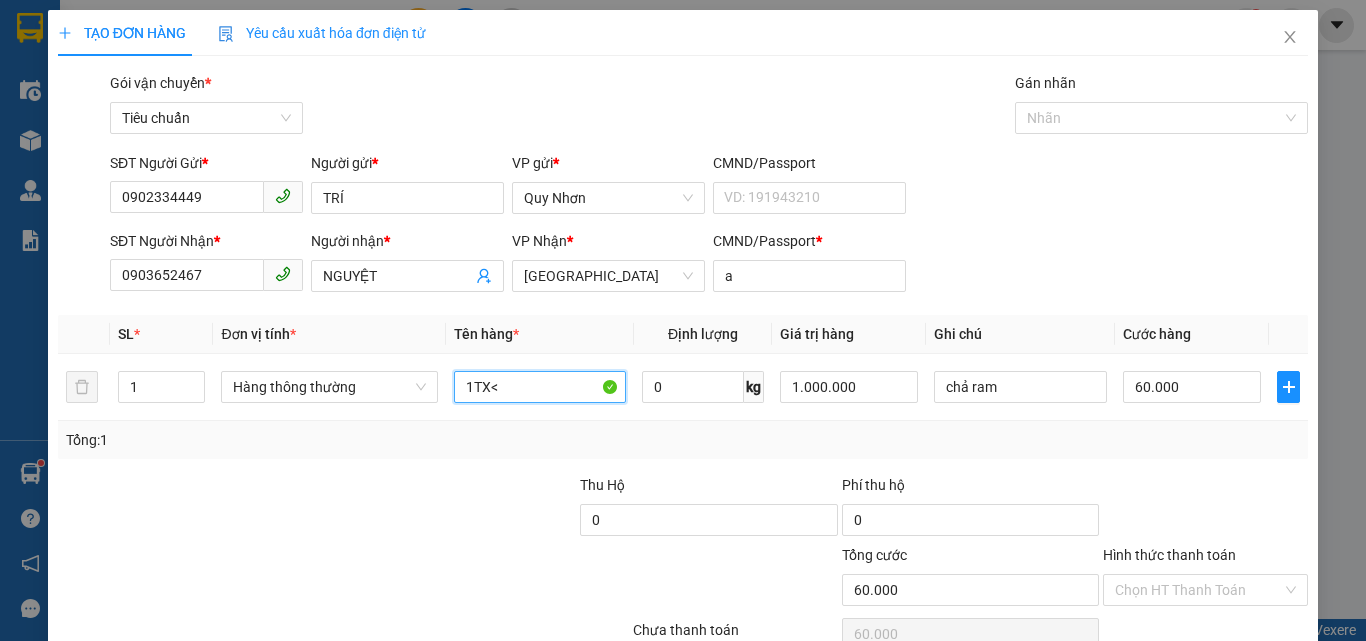 scroll, scrollTop: 99, scrollLeft: 0, axis: vertical 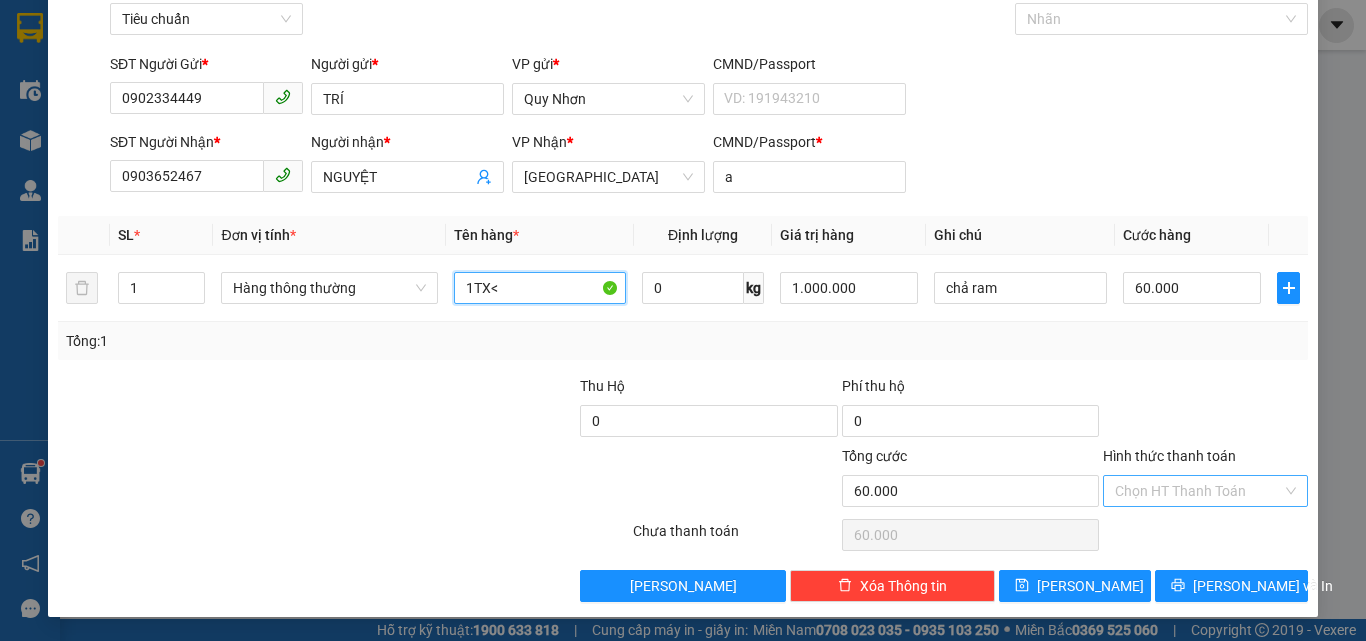 type on "1TX<" 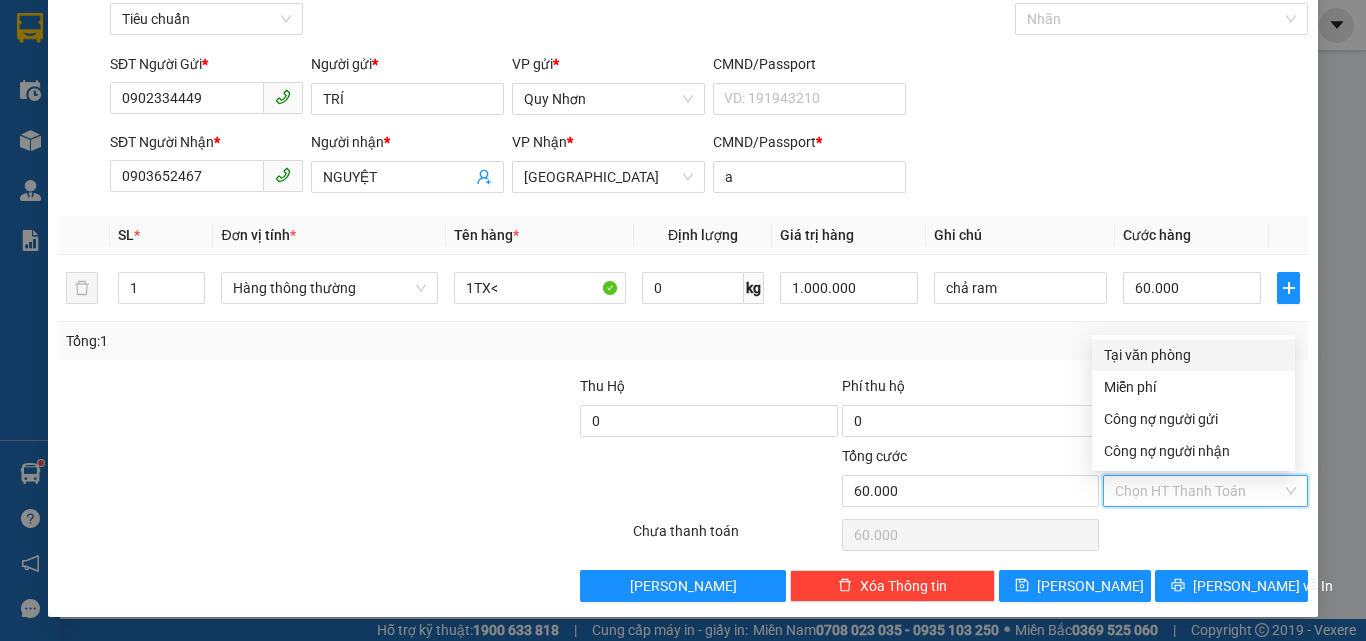 drag, startPoint x: 1193, startPoint y: 495, endPoint x: 1184, endPoint y: 466, distance: 30.364452 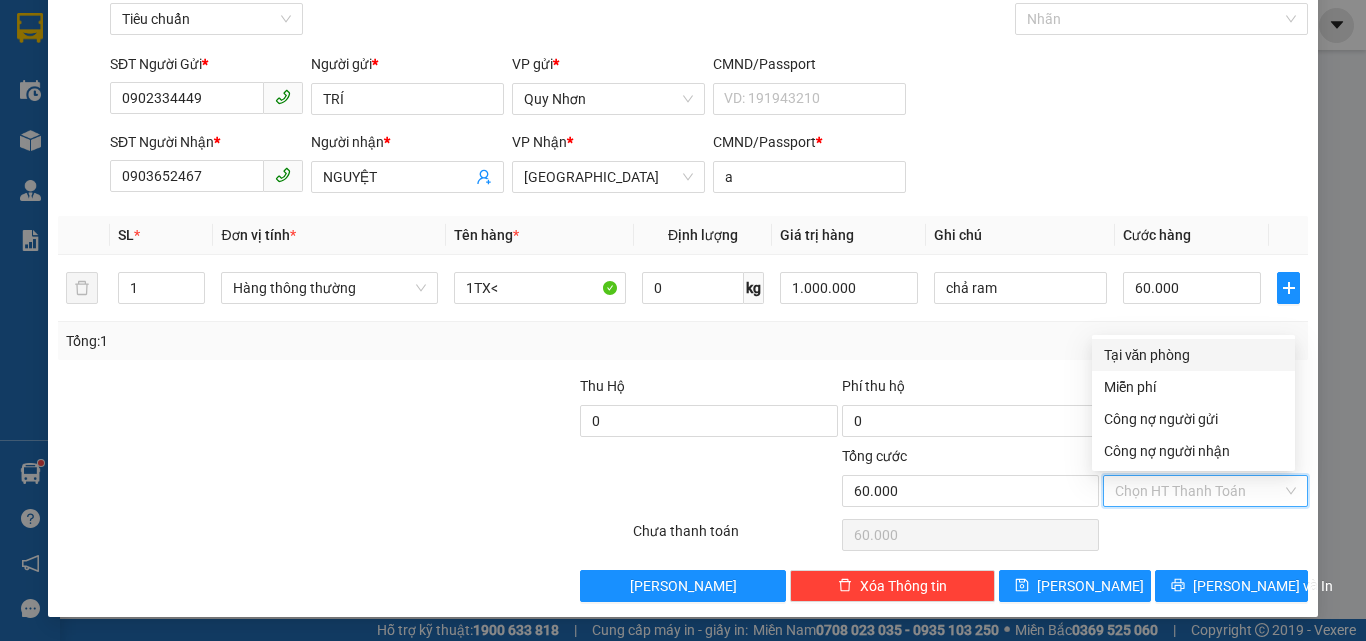 click on "Tại văn phòng" at bounding box center [1193, 355] 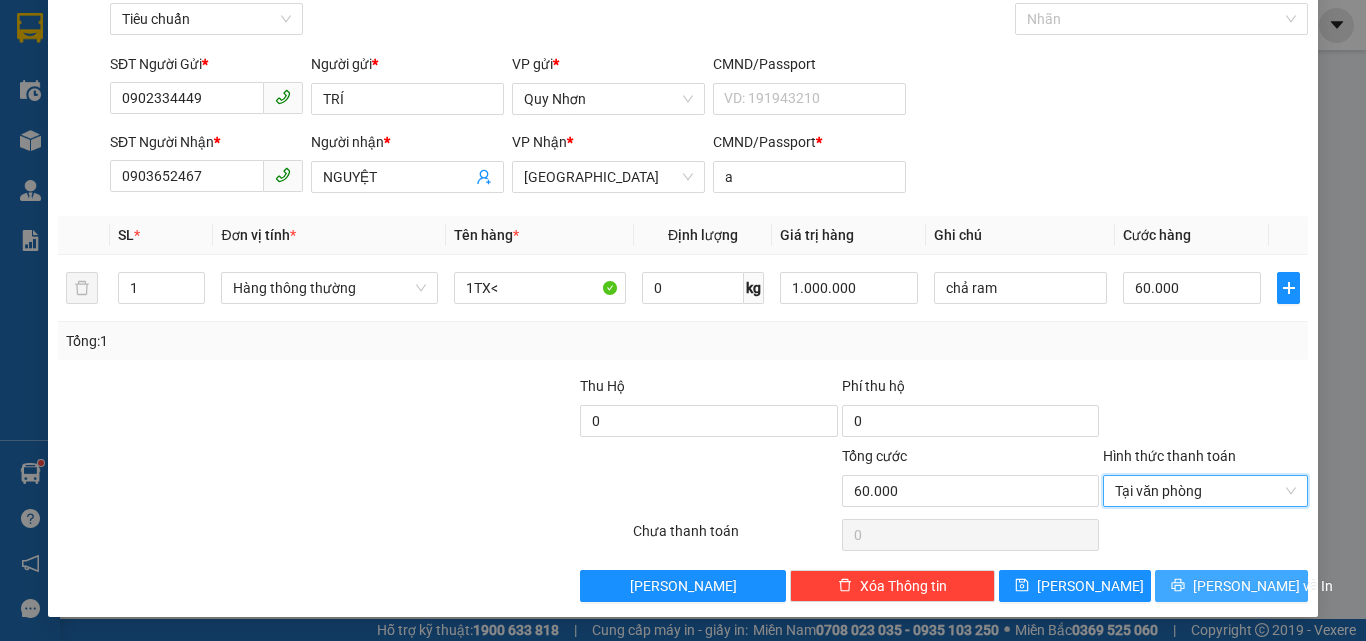 click on "[PERSON_NAME] và In" at bounding box center (1231, 586) 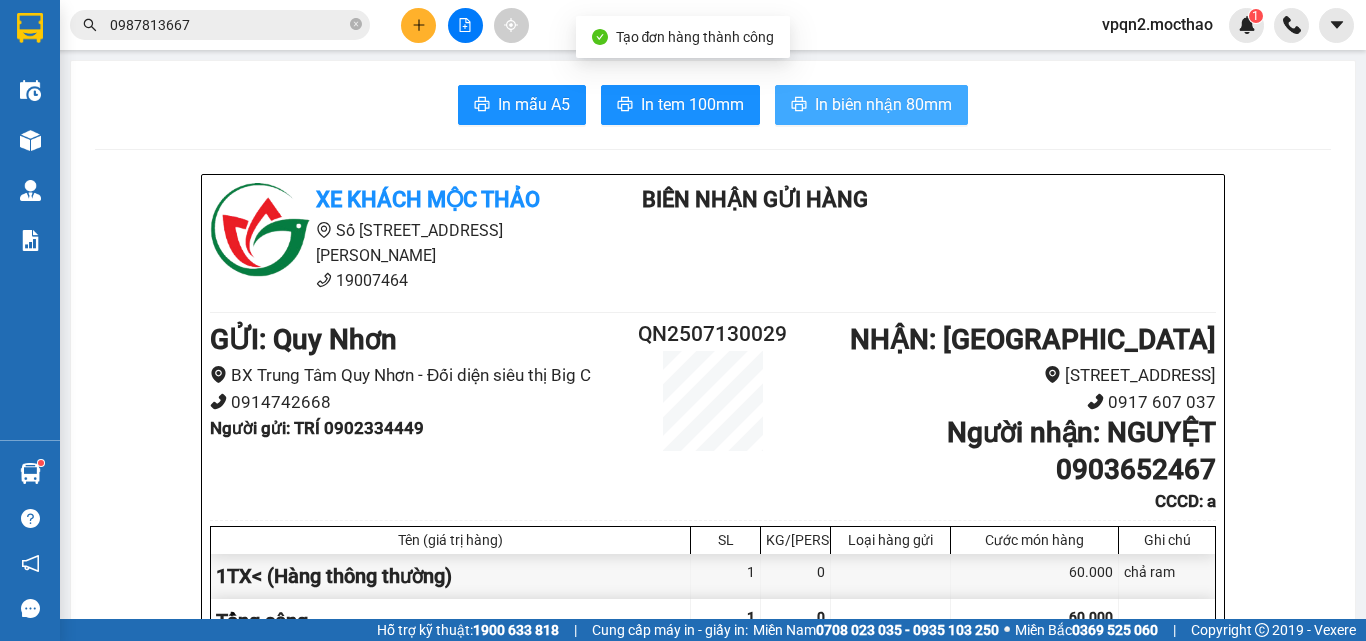 click on "In biên nhận 80mm" at bounding box center (883, 104) 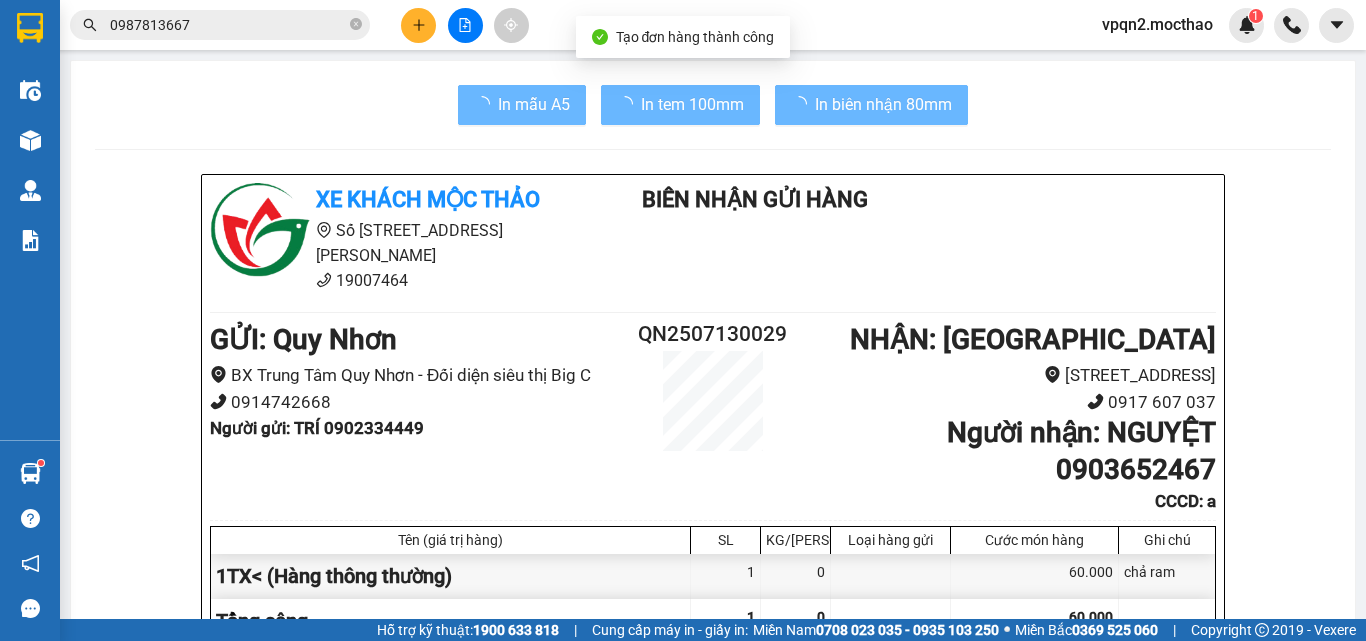 scroll, scrollTop: 0, scrollLeft: 0, axis: both 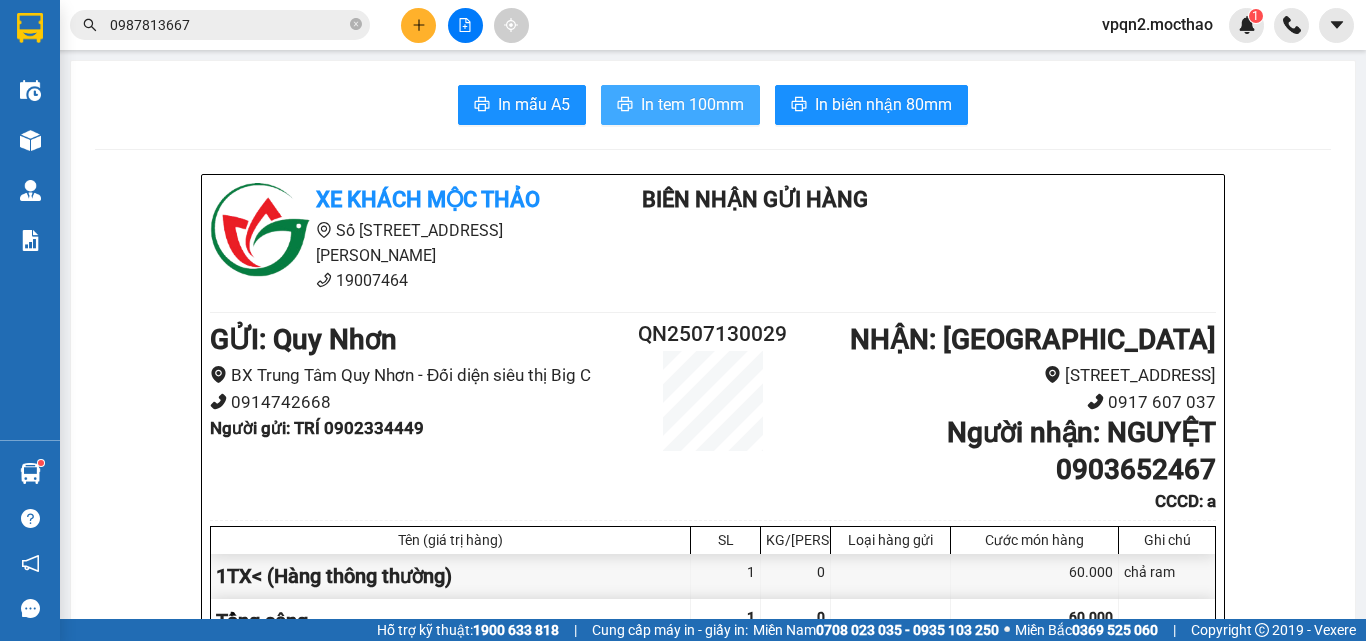 click on "In tem 100mm" at bounding box center (692, 104) 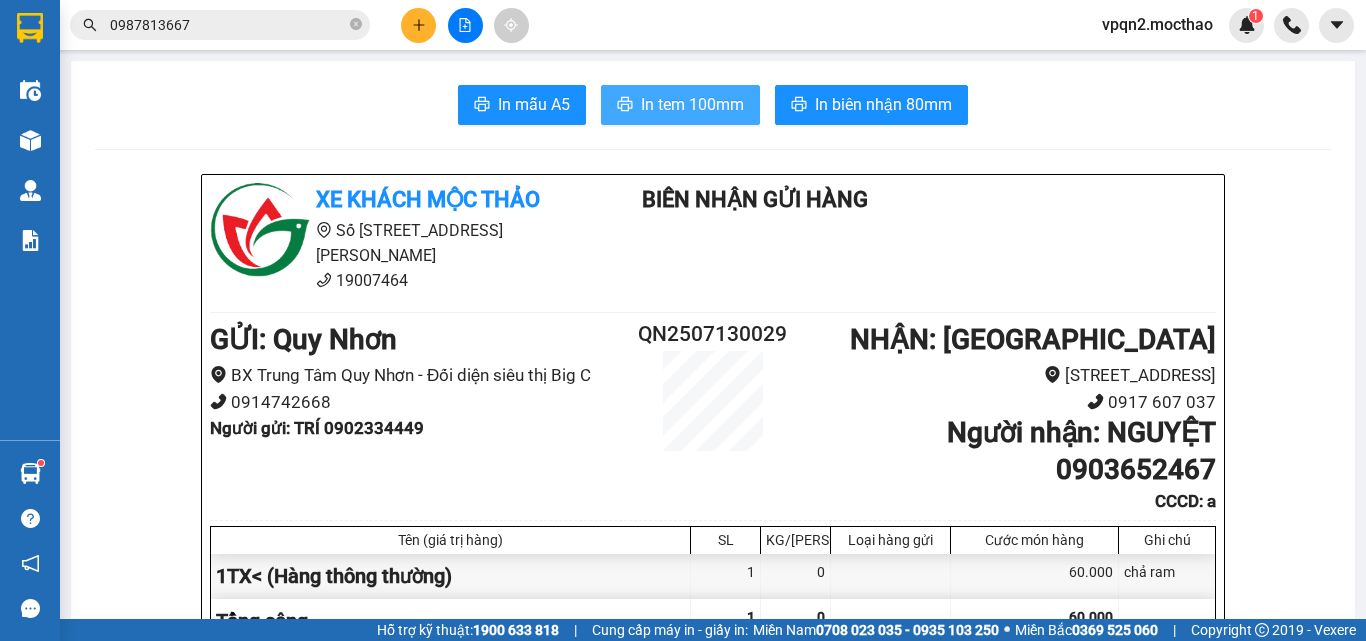 scroll, scrollTop: 0, scrollLeft: 0, axis: both 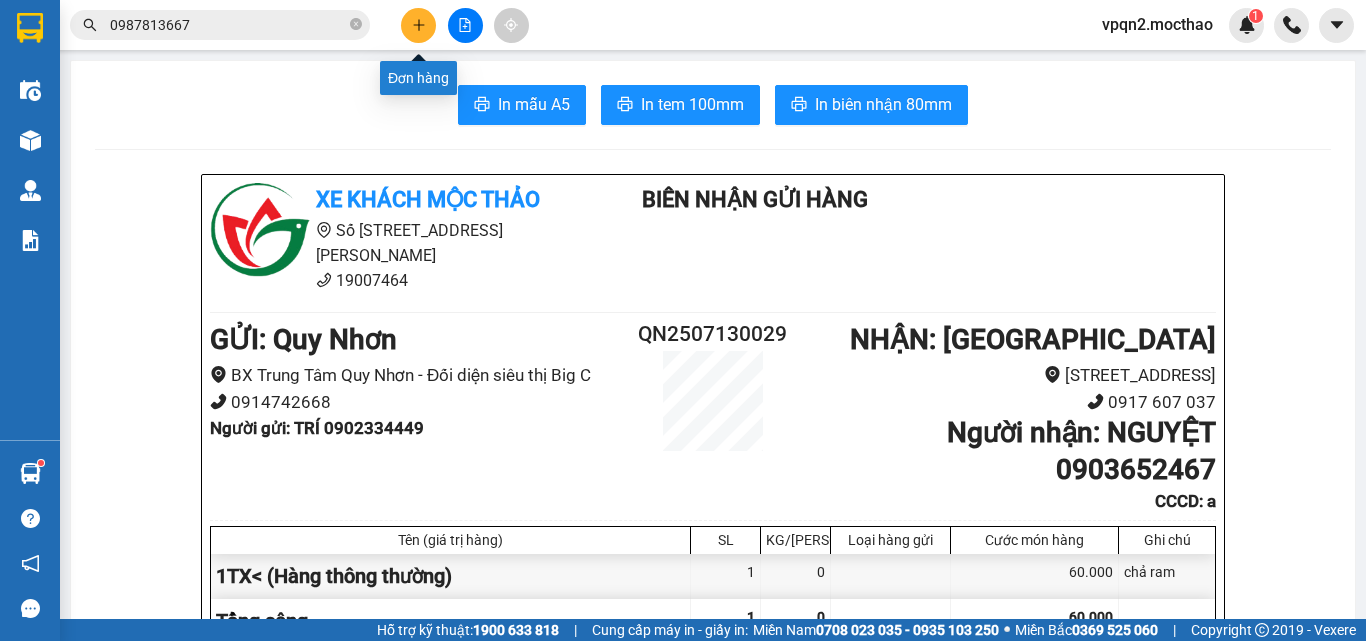 click at bounding box center [418, 25] 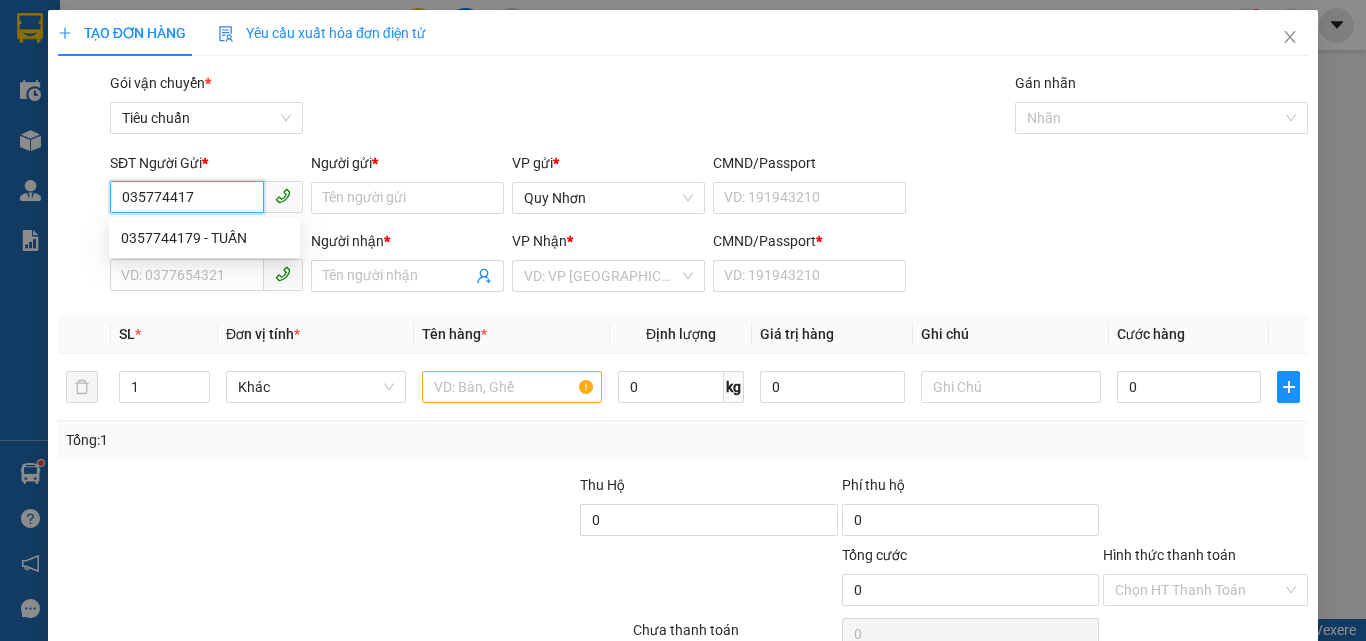 type on "0357744179" 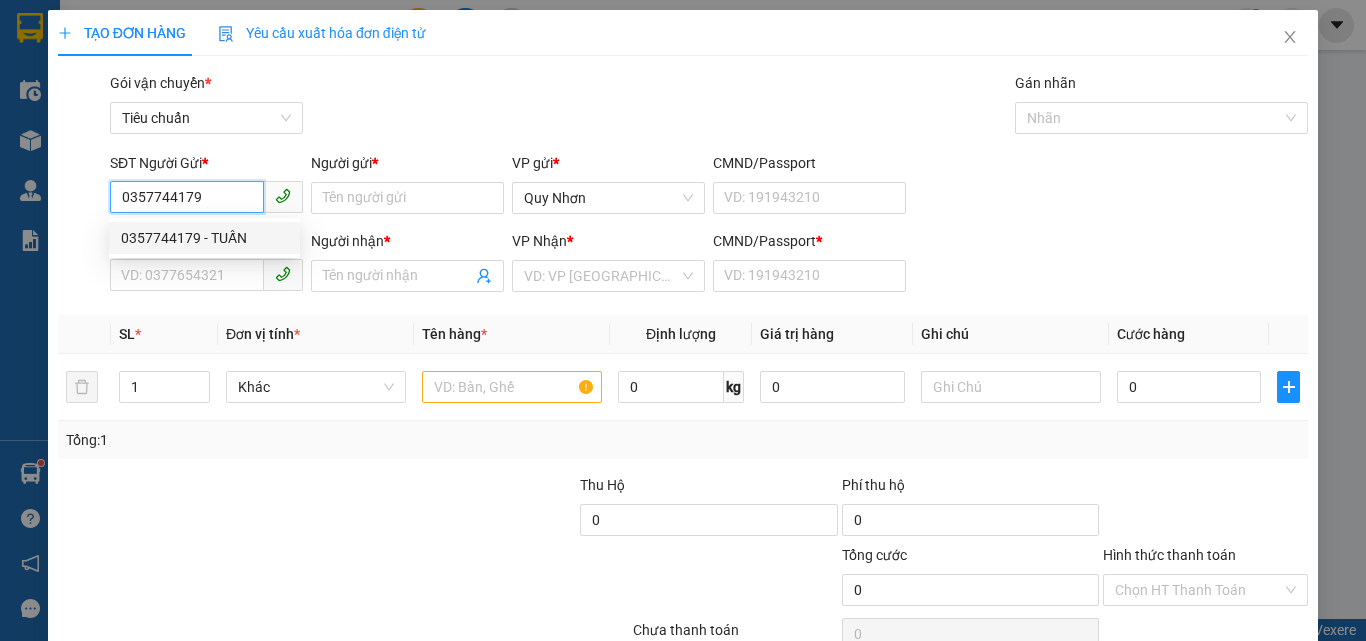click on "0357744179 - TUẤN" at bounding box center [204, 238] 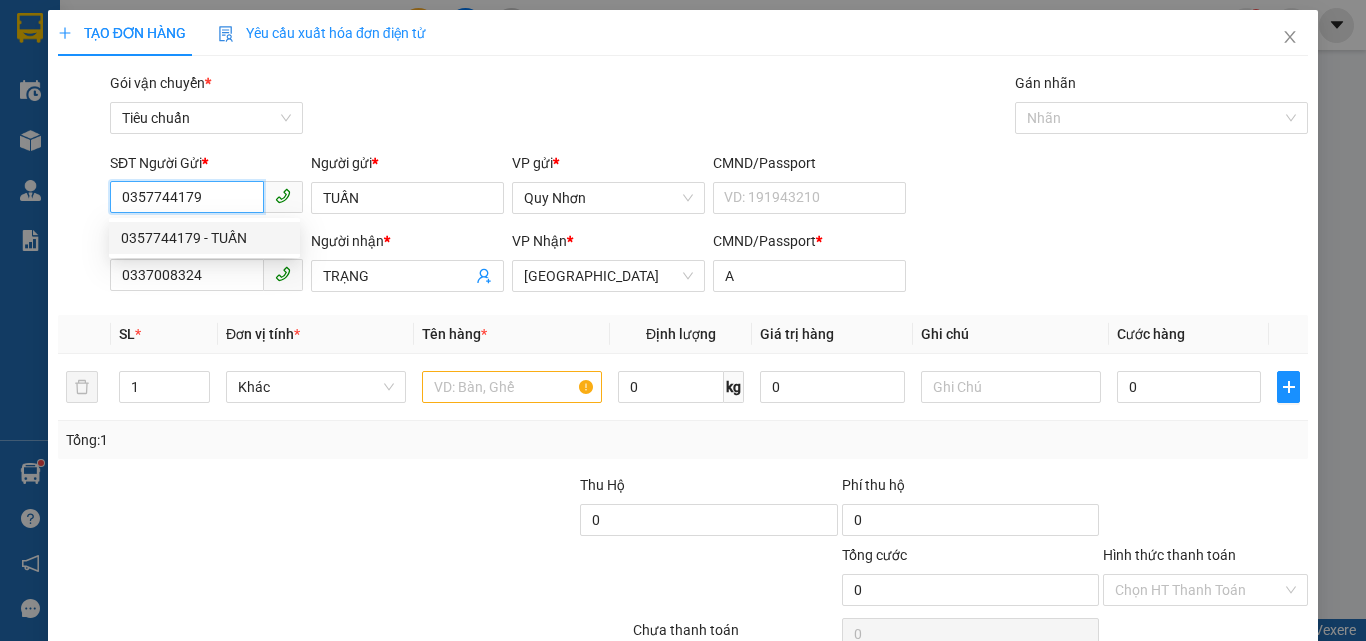 type on "30.000" 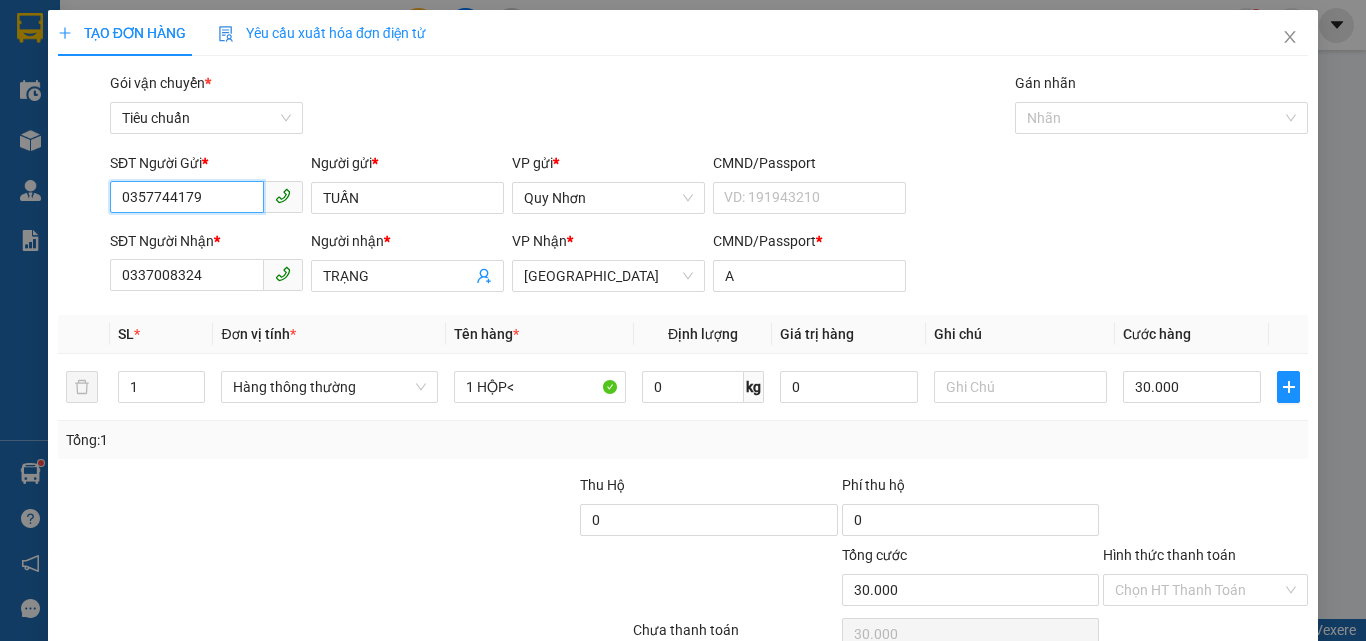 type on "0357744179" 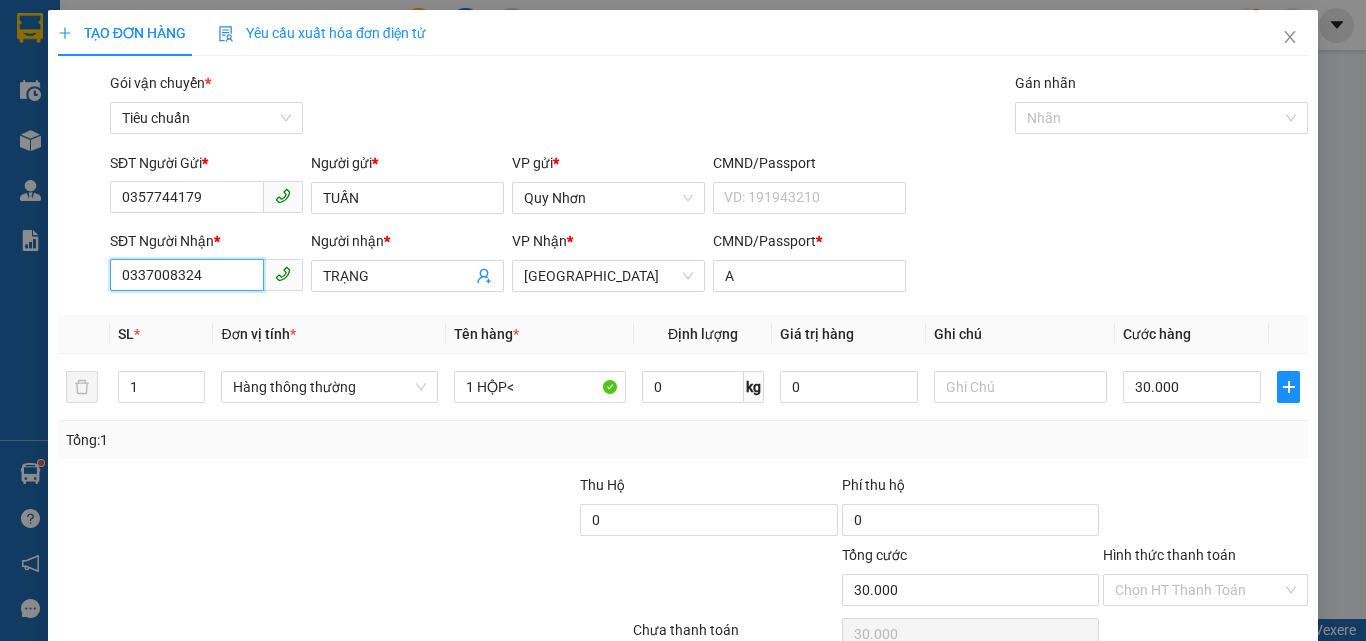 drag, startPoint x: 110, startPoint y: 304, endPoint x: 69, endPoint y: 296, distance: 41.773197 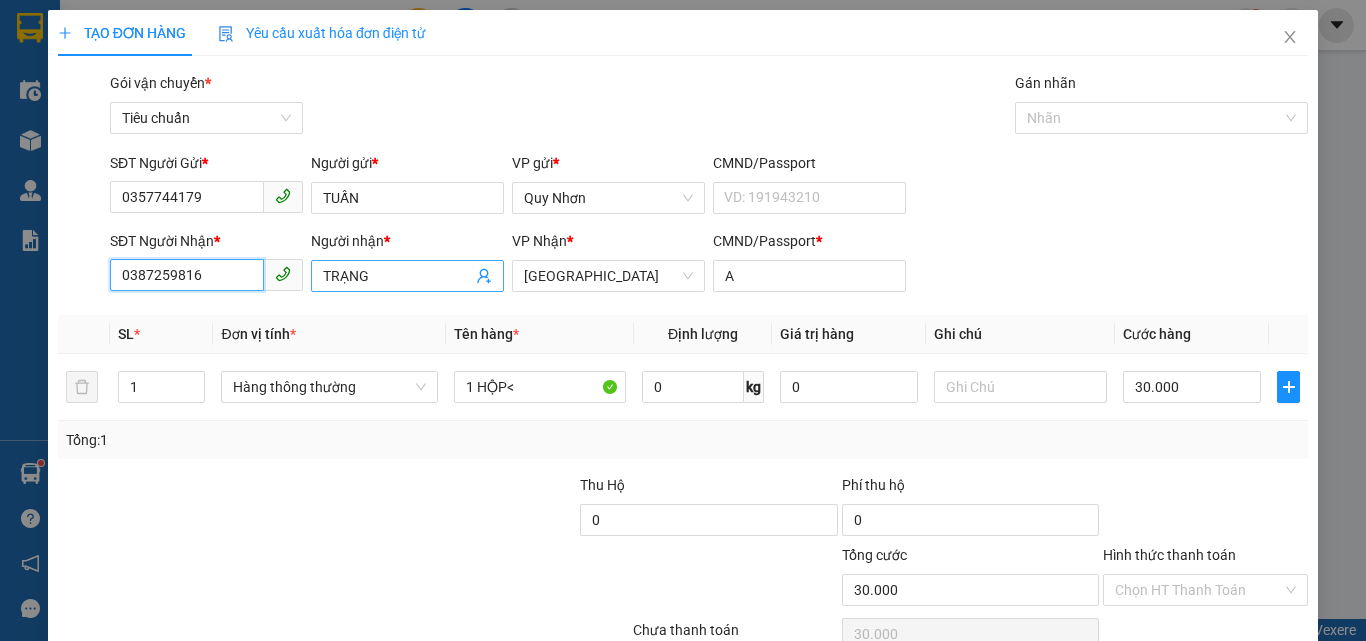 type on "0387259816" 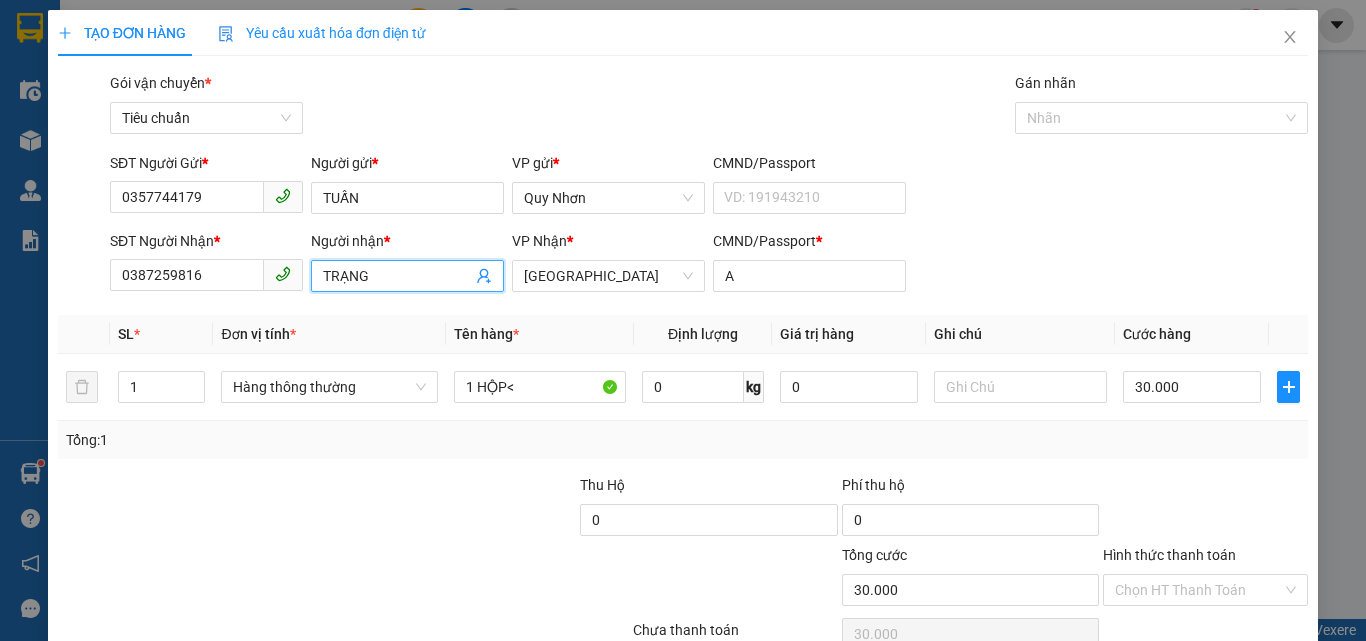 drag, startPoint x: 401, startPoint y: 271, endPoint x: 266, endPoint y: 301, distance: 138.29317 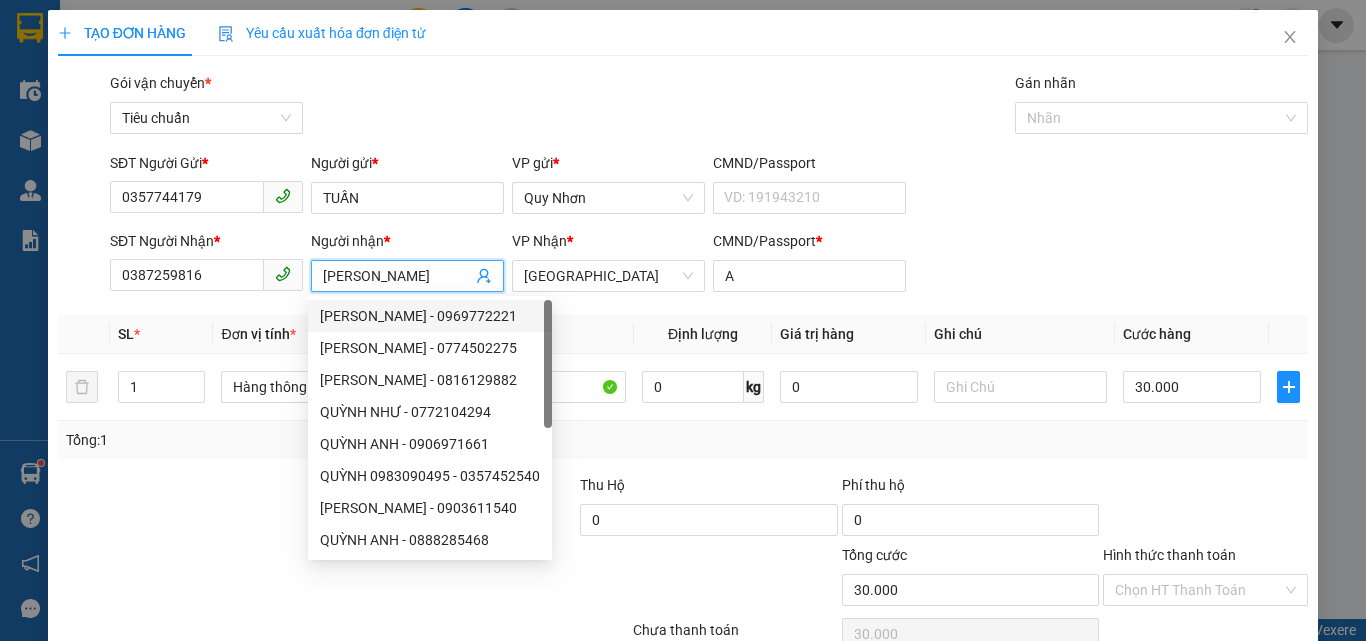 drag, startPoint x: 590, startPoint y: 276, endPoint x: 468, endPoint y: 302, distance: 124.73973 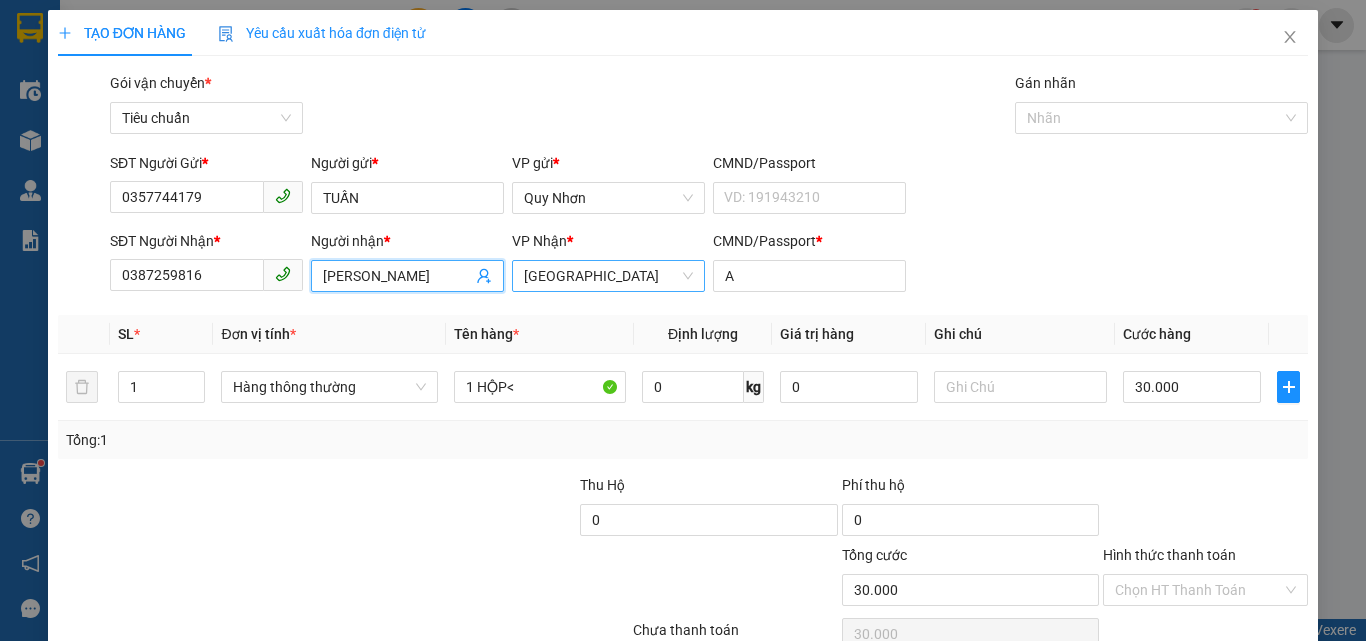 click on "[GEOGRAPHIC_DATA]" at bounding box center [608, 276] 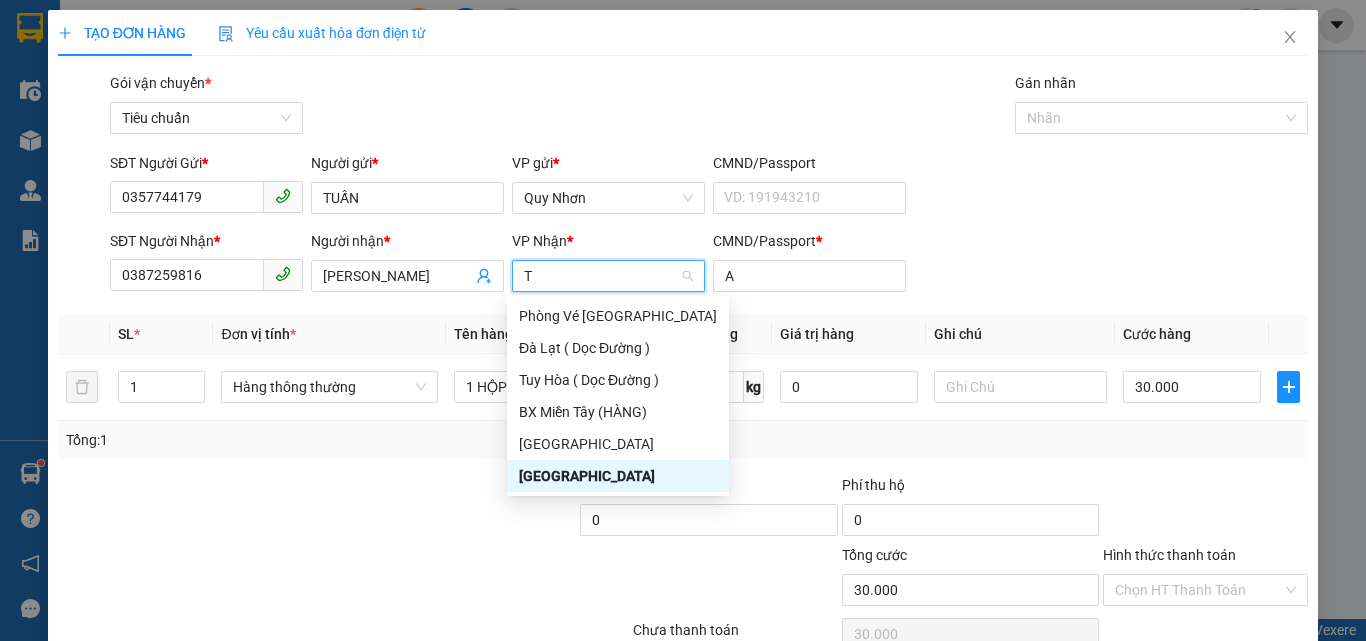 scroll, scrollTop: 0, scrollLeft: 0, axis: both 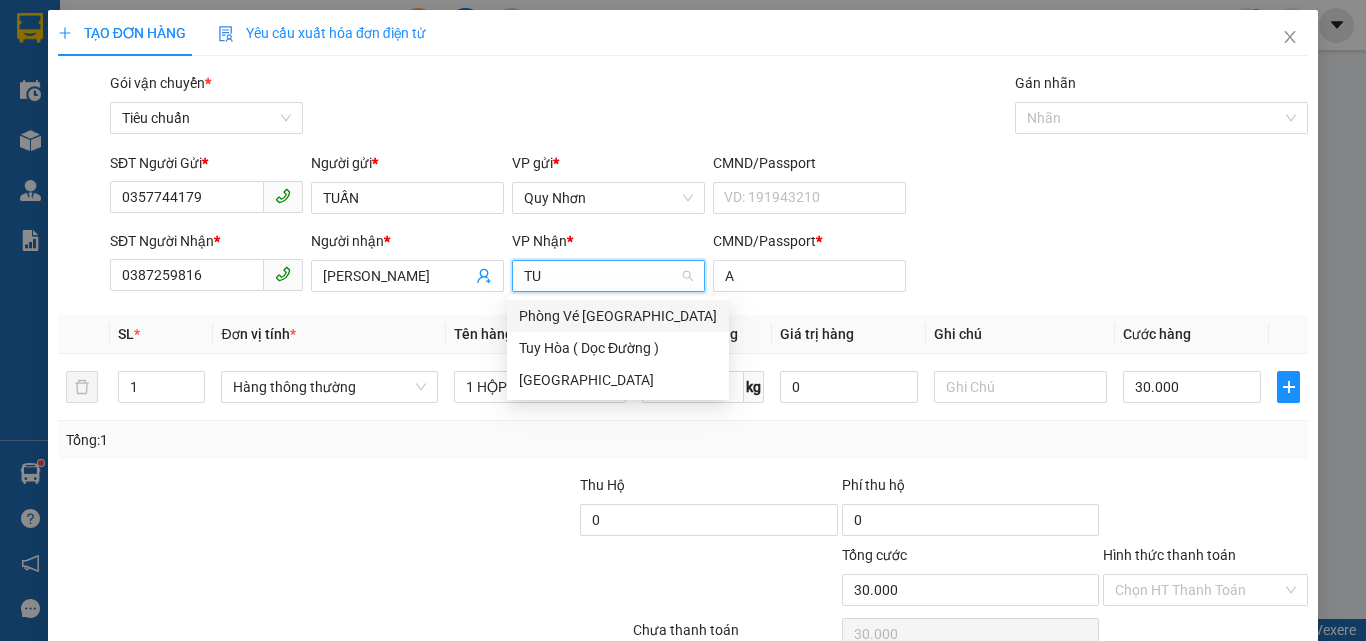 type on "TUY" 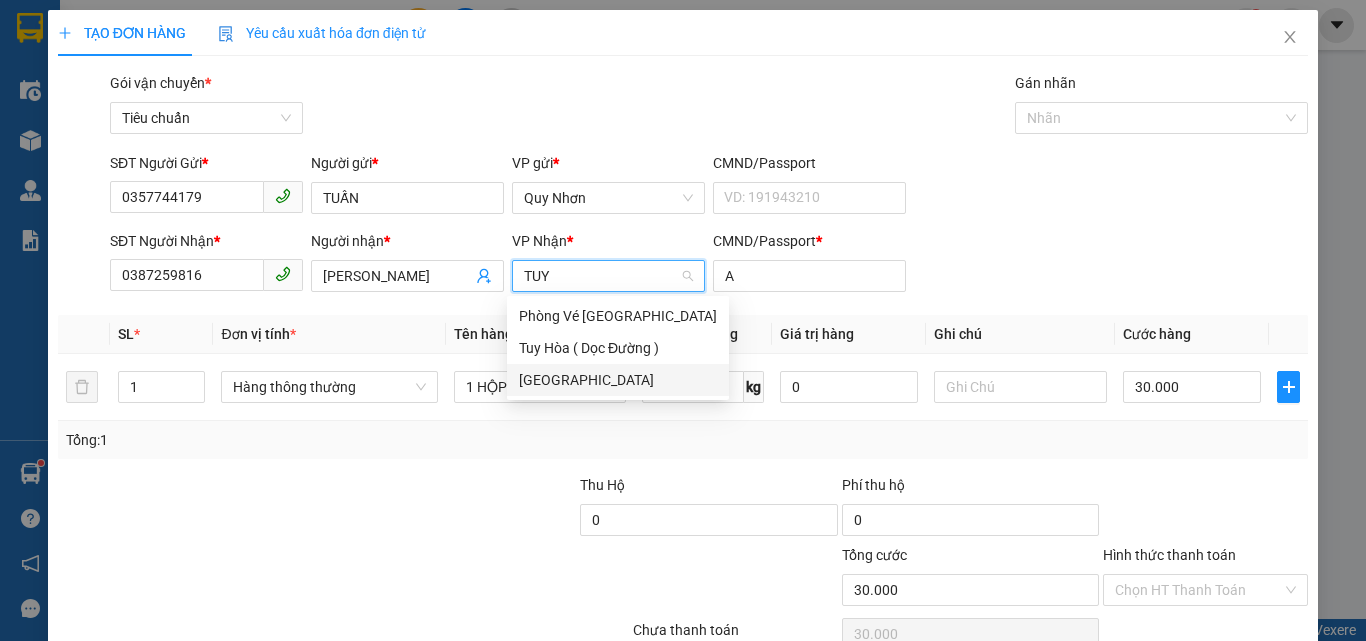 click on "[GEOGRAPHIC_DATA]" at bounding box center (618, 380) 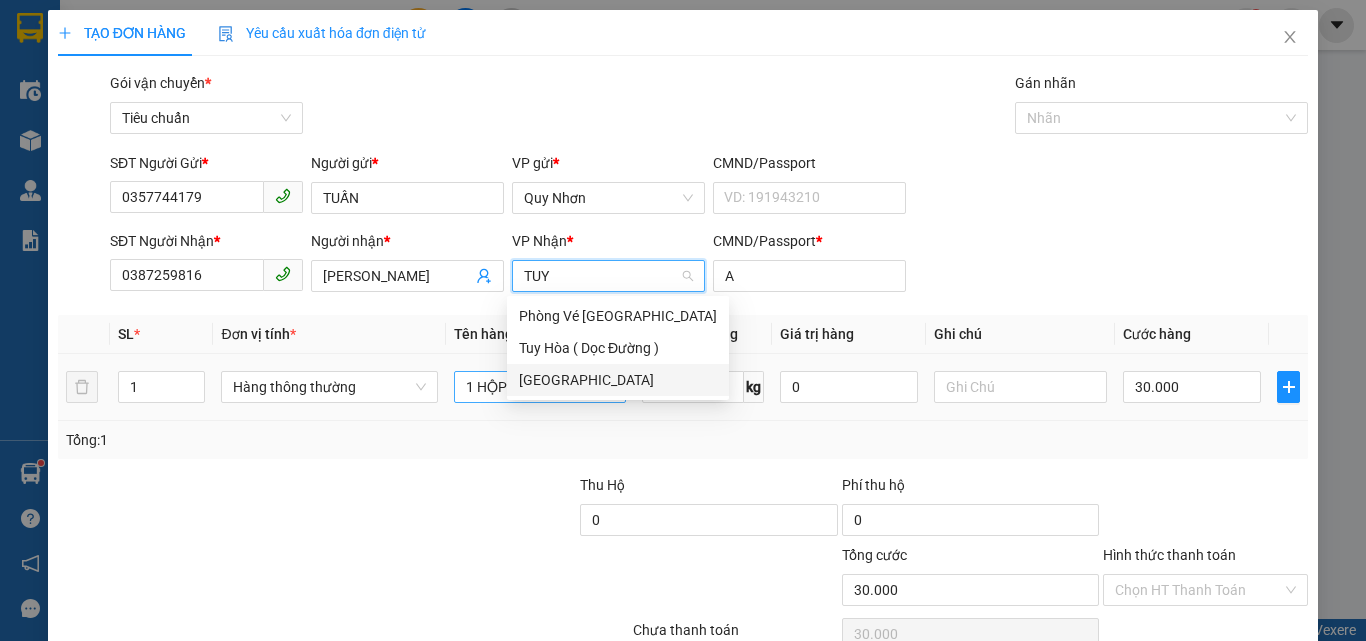 type 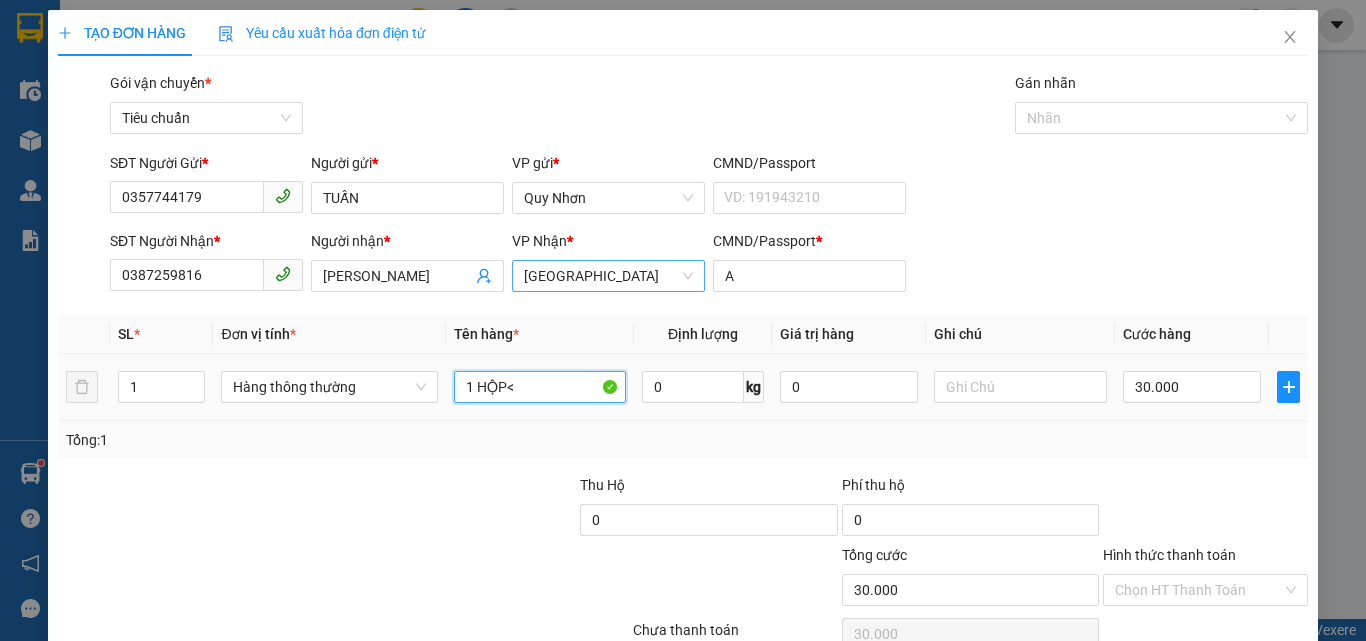 drag, startPoint x: 523, startPoint y: 388, endPoint x: 429, endPoint y: 408, distance: 96.10411 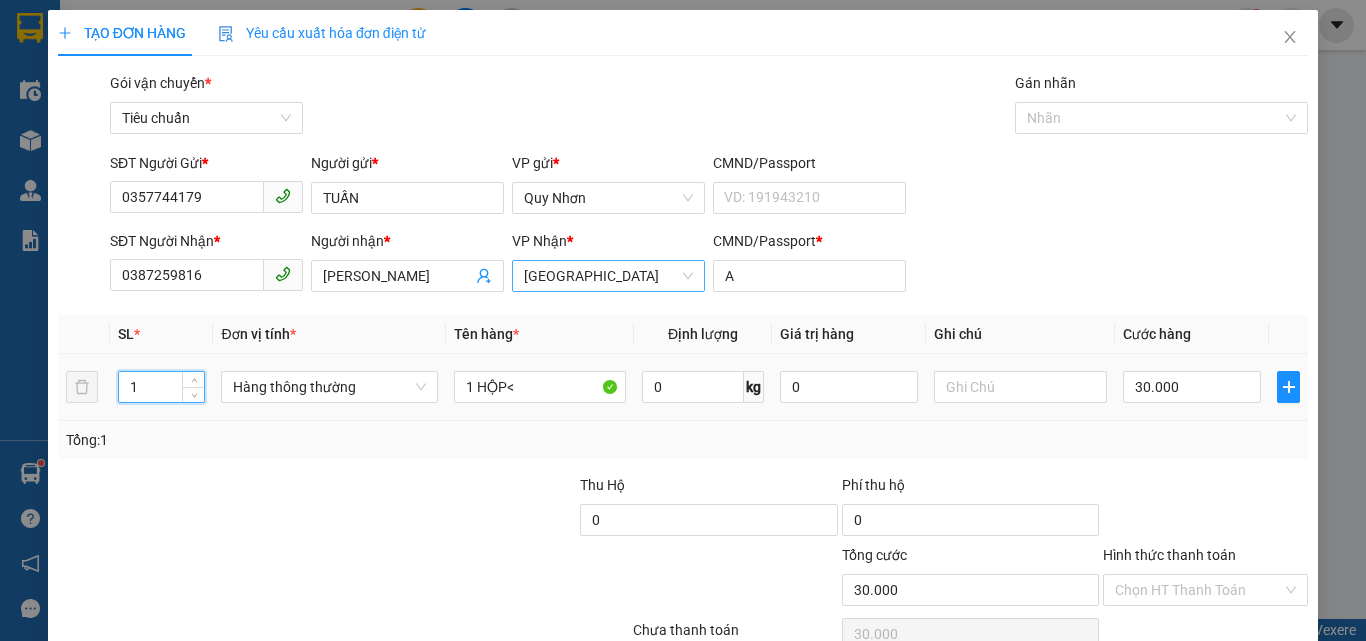 drag, startPoint x: 146, startPoint y: 392, endPoint x: 99, endPoint y: 399, distance: 47.518417 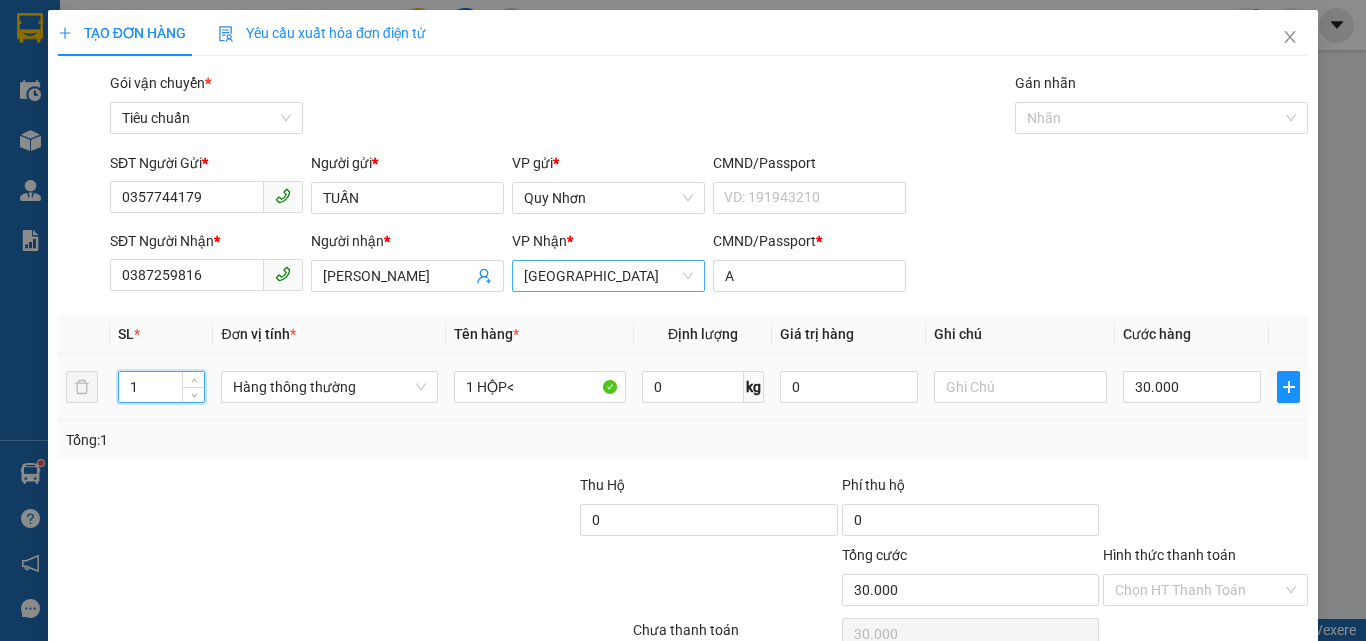 click on "1 Hàng thông thường 1 HỘP< 0 kg 0 30.000" at bounding box center (683, 387) 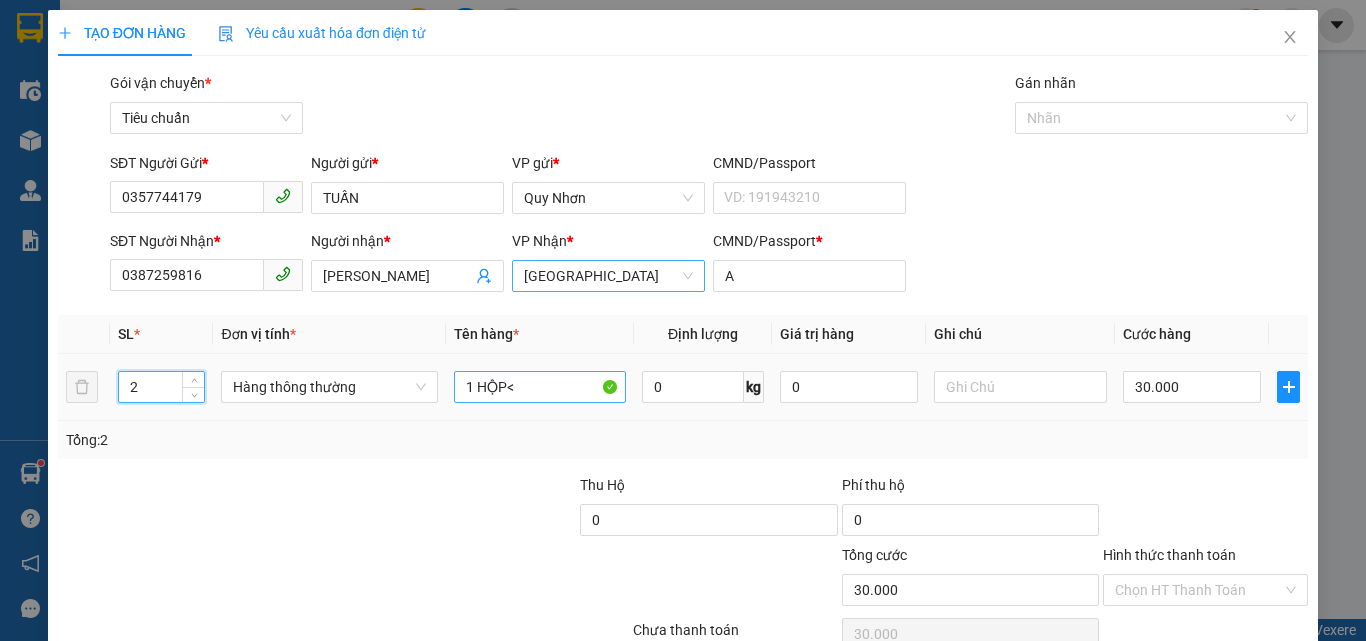 type on "2" 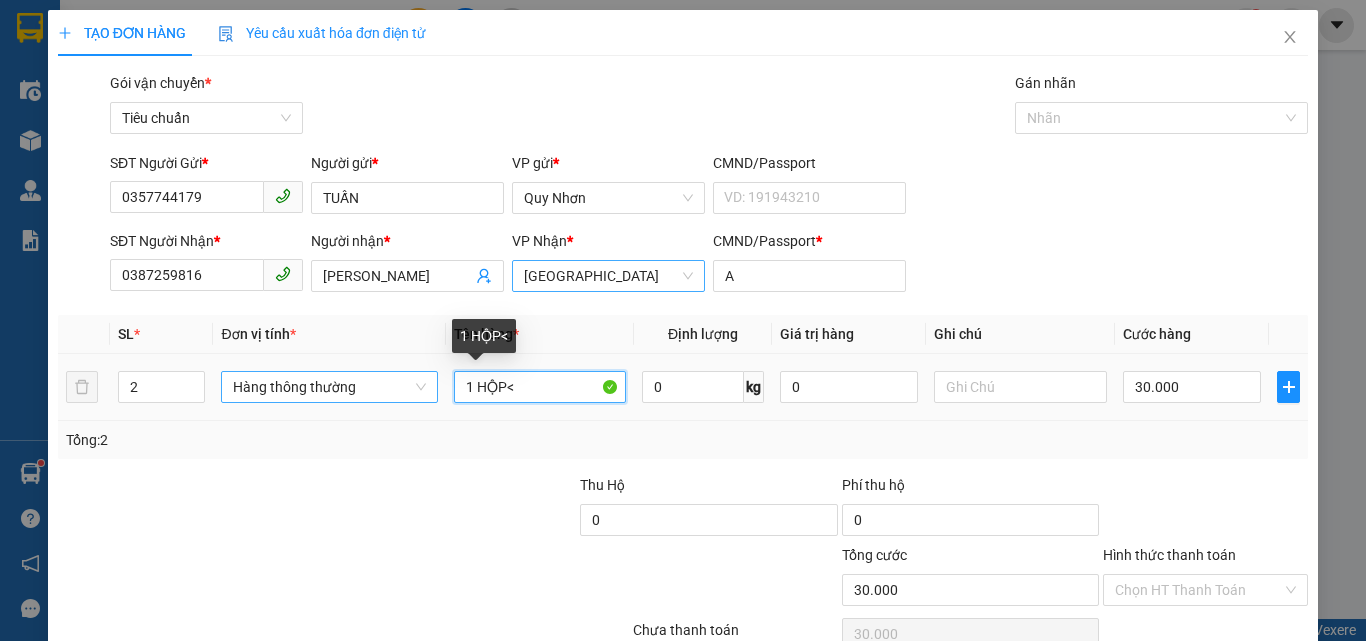 drag, startPoint x: 503, startPoint y: 380, endPoint x: 428, endPoint y: 398, distance: 77.12976 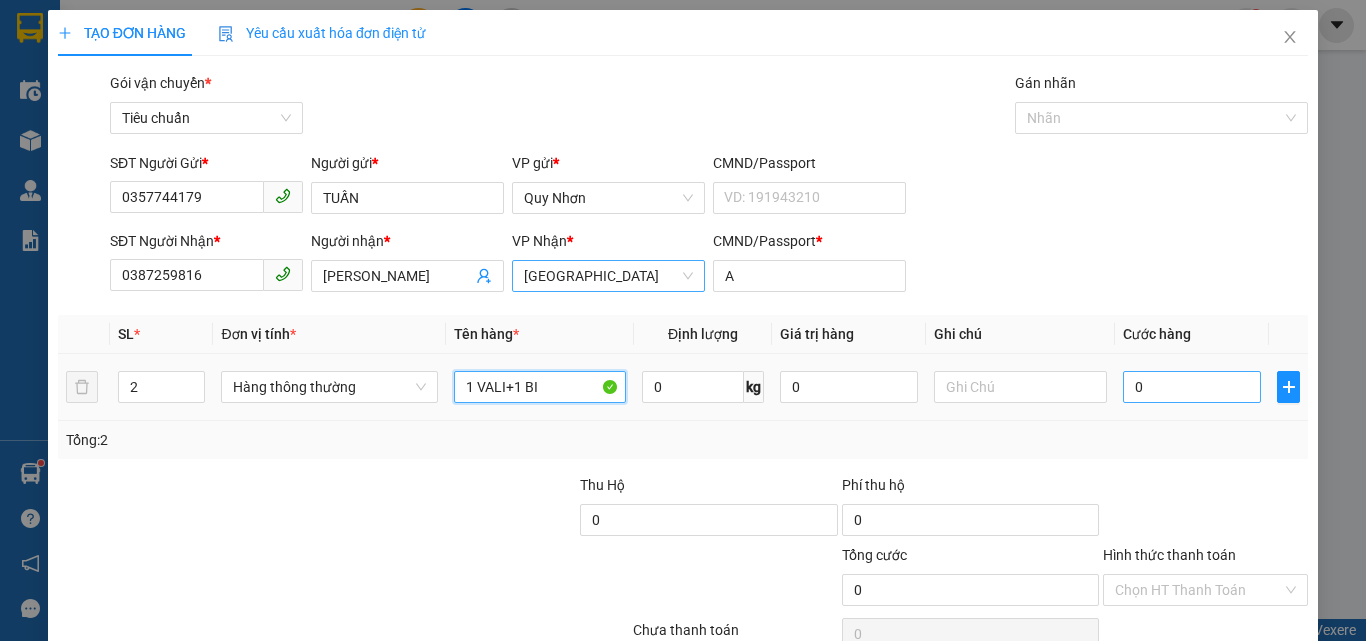 type on "1 VALI+1 BI" 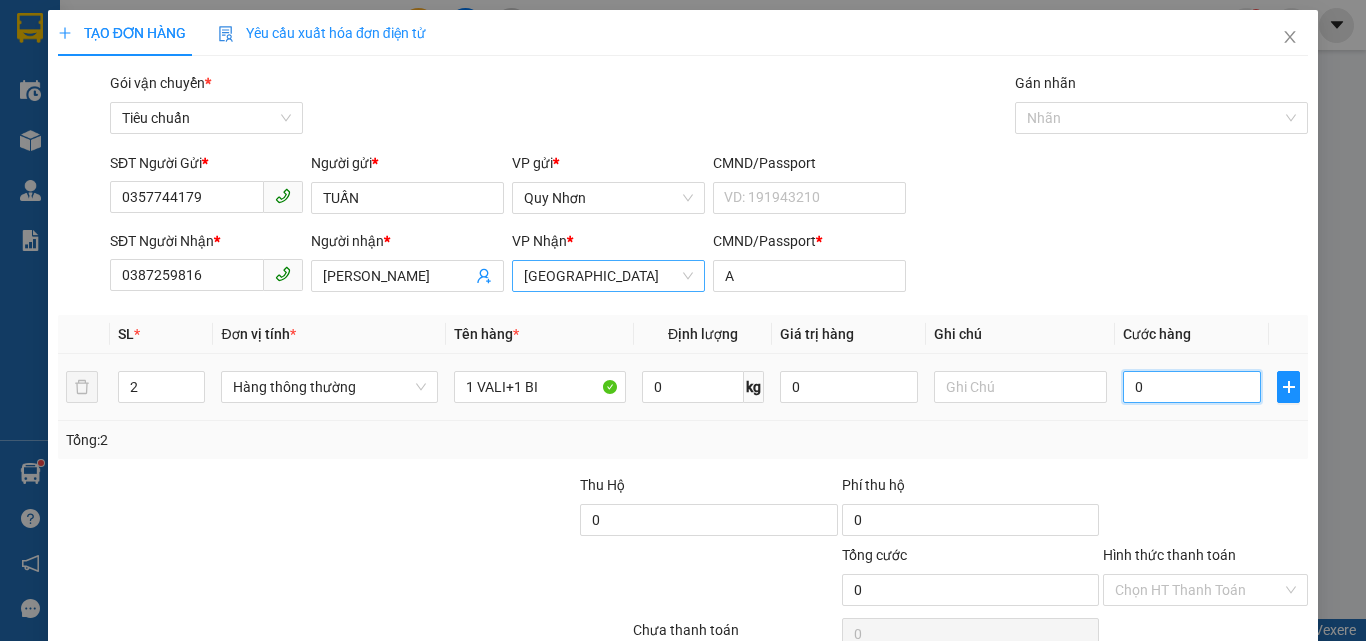 type on "7" 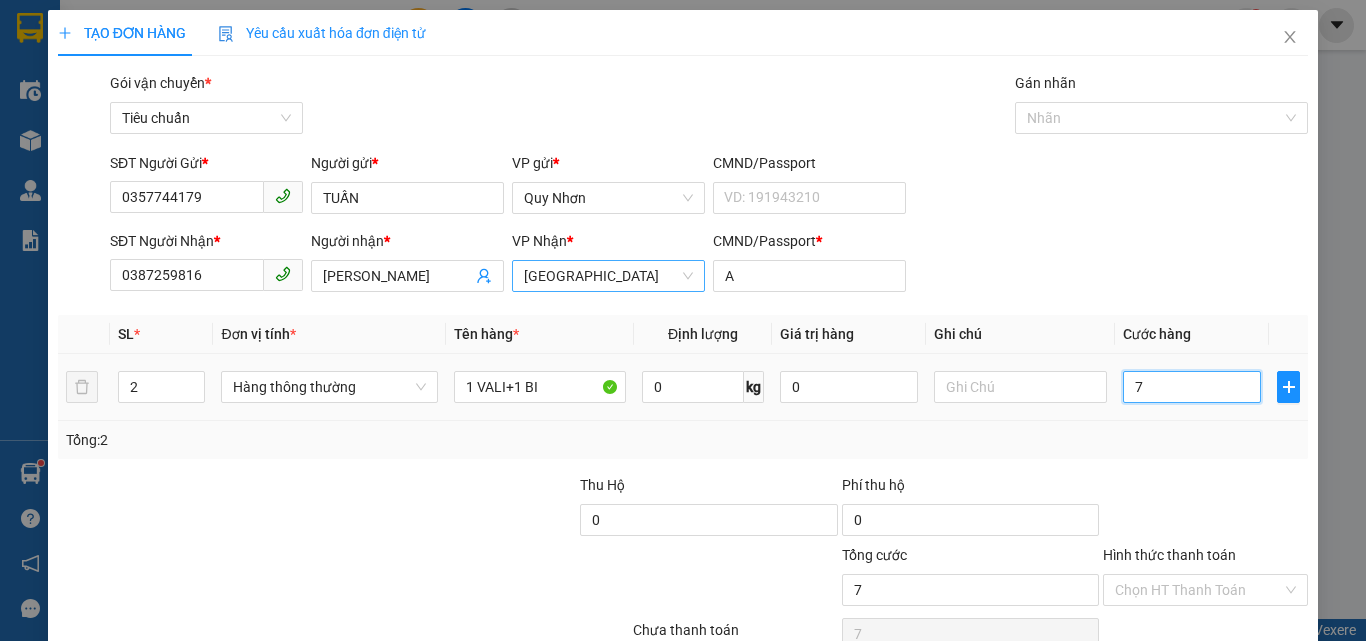 type on "70" 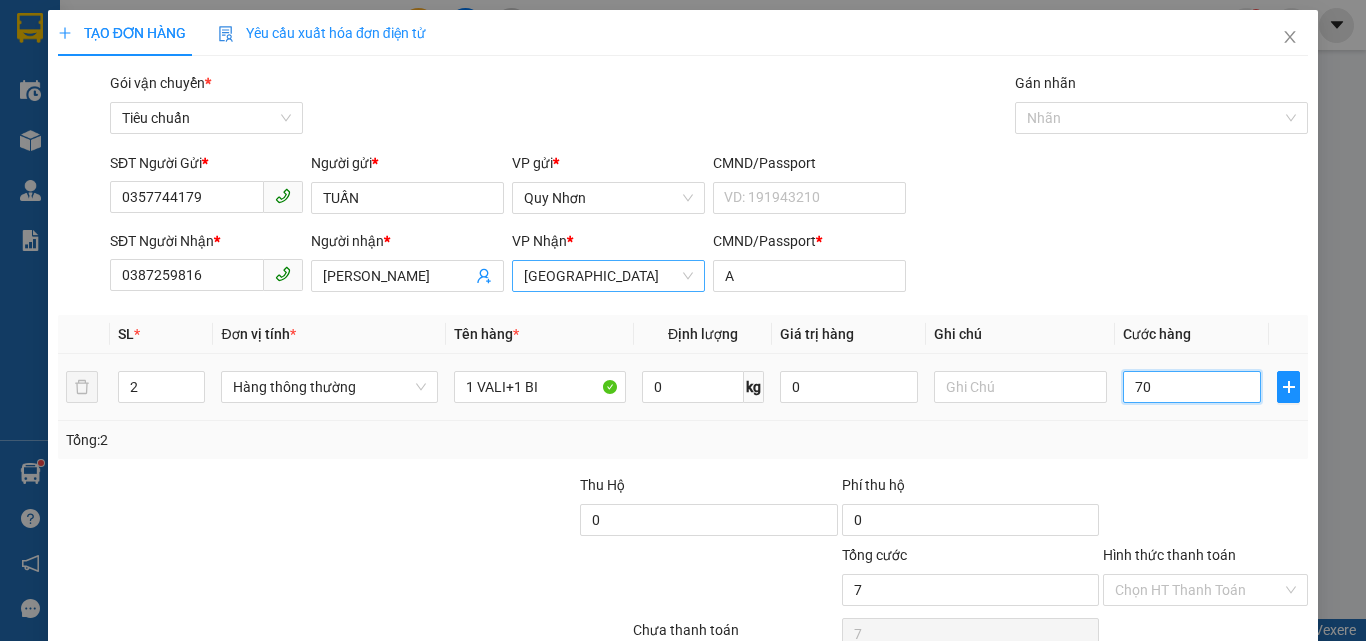 type on "70" 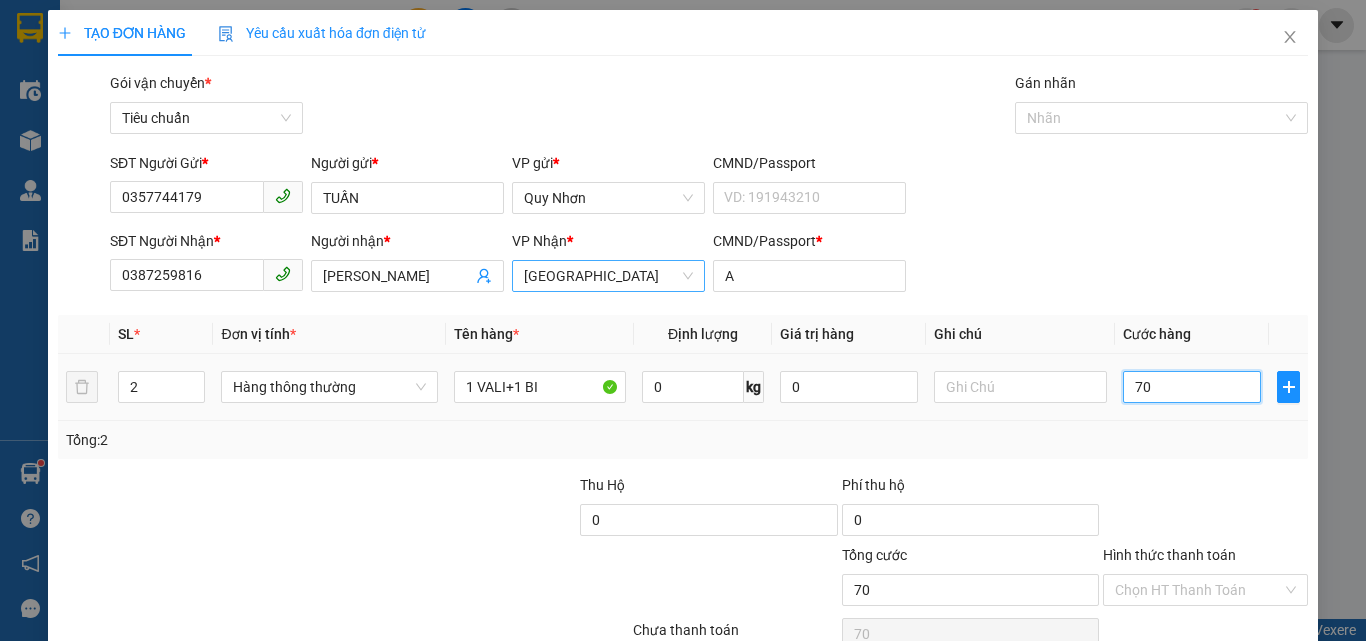 type on "700" 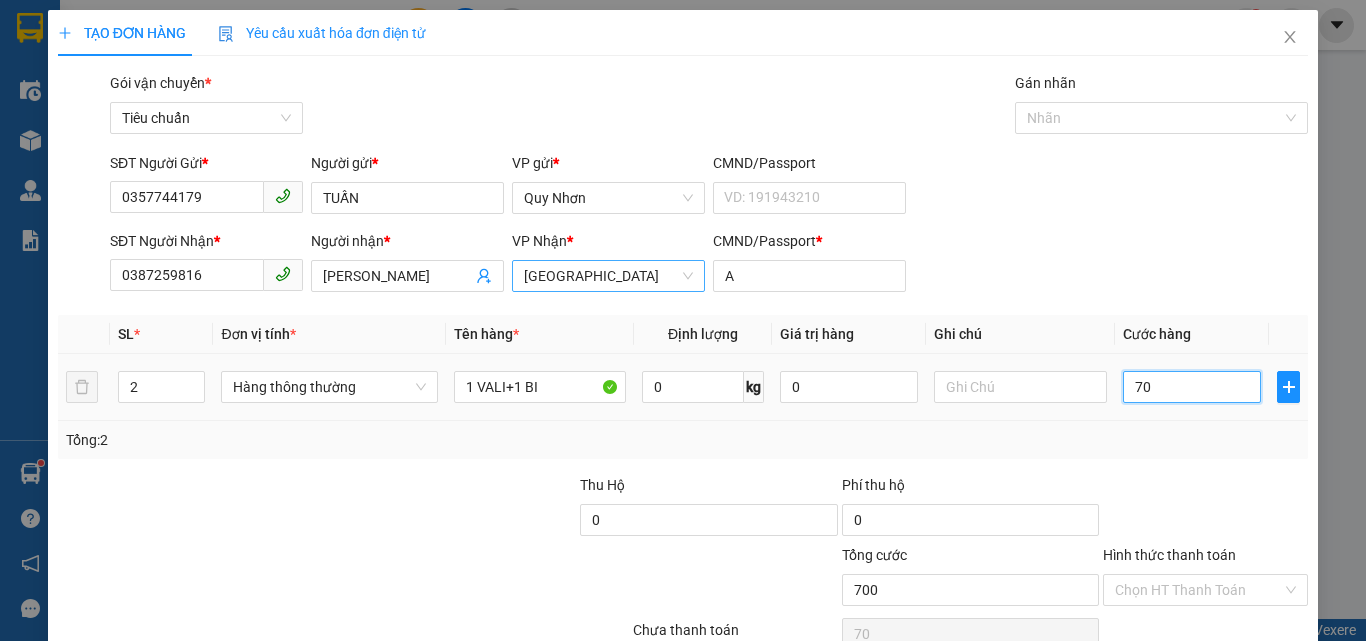 type on "700" 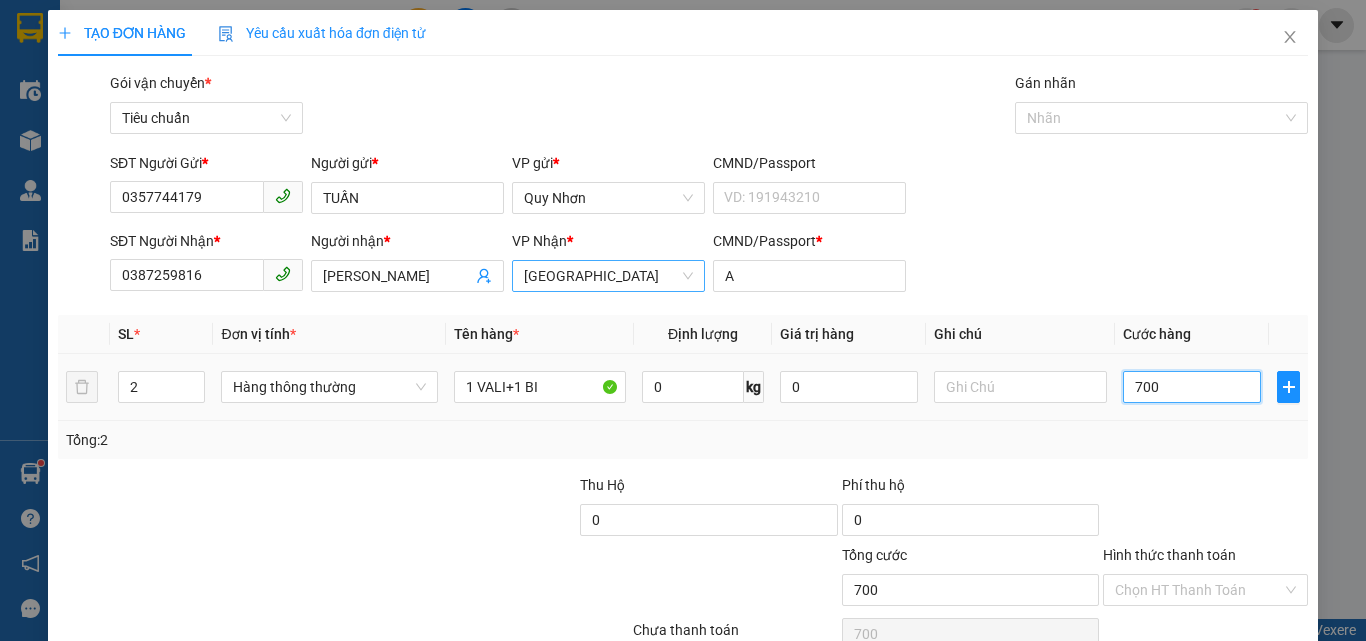 type on "7.000" 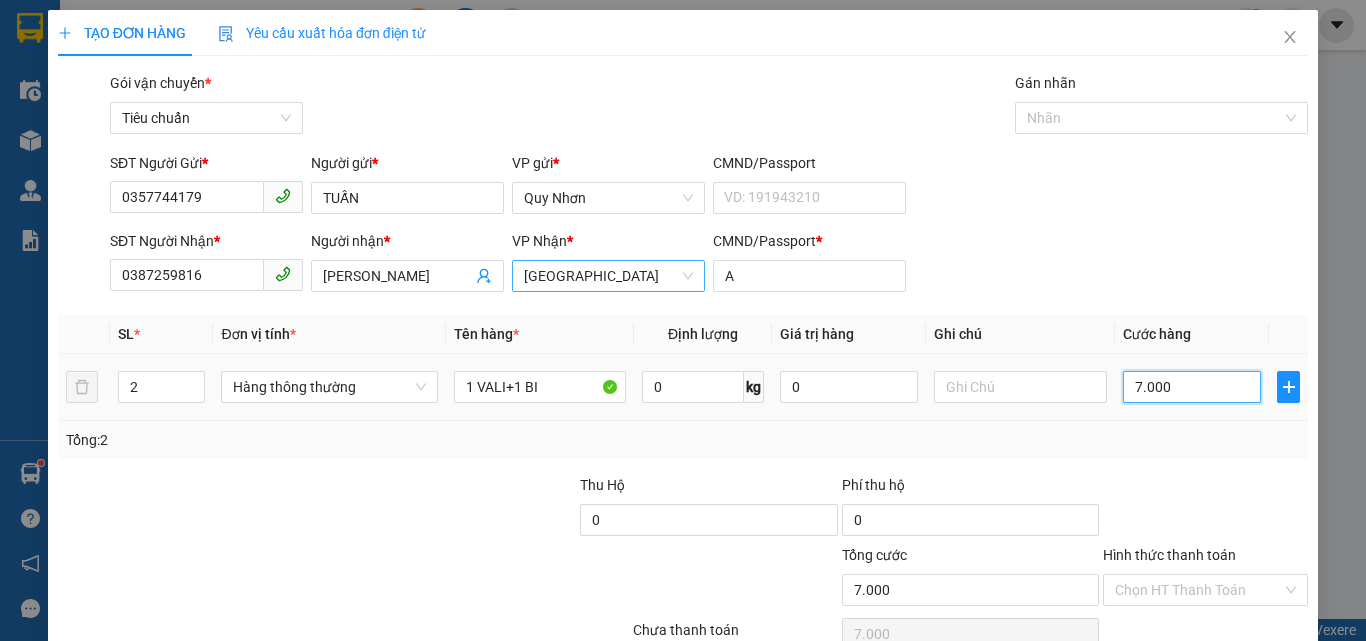 type on "70.000" 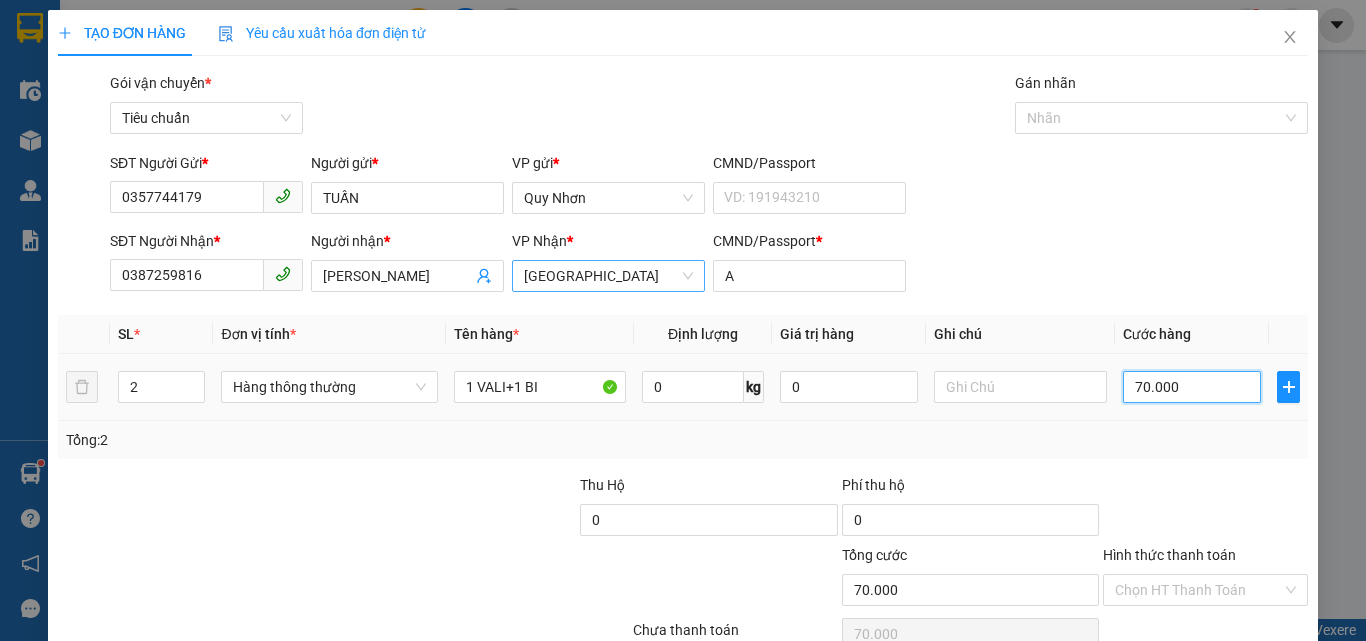 scroll, scrollTop: 99, scrollLeft: 0, axis: vertical 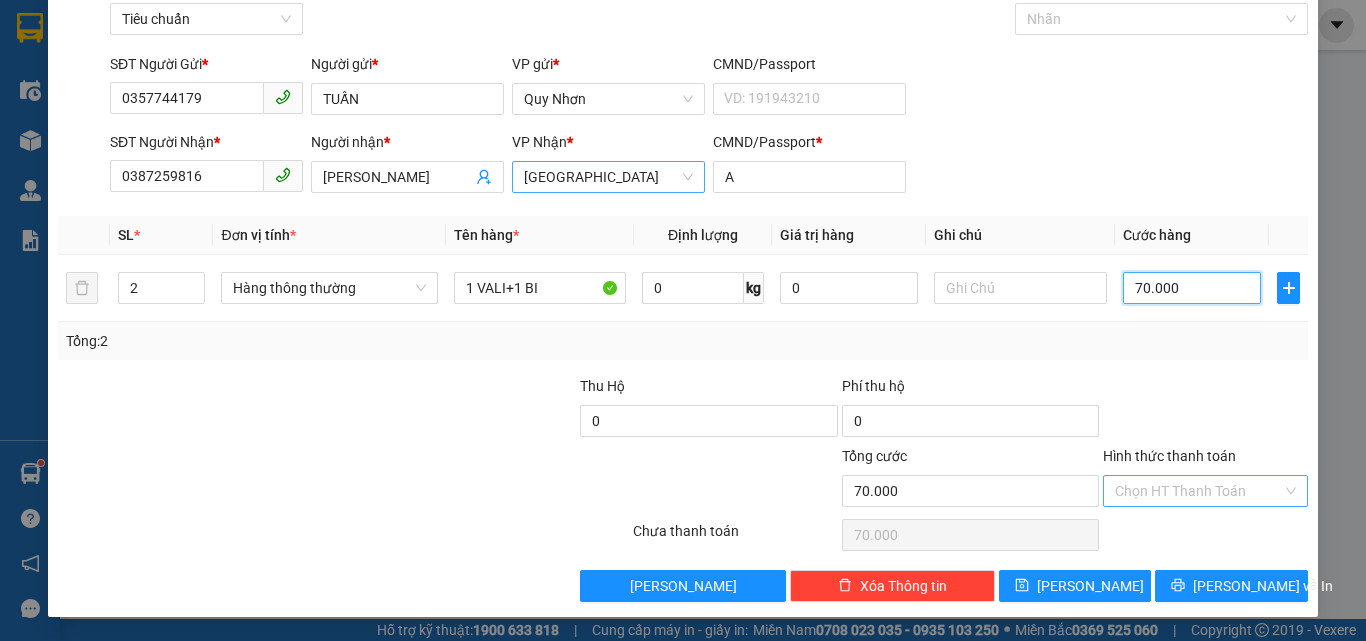 type on "70.000" 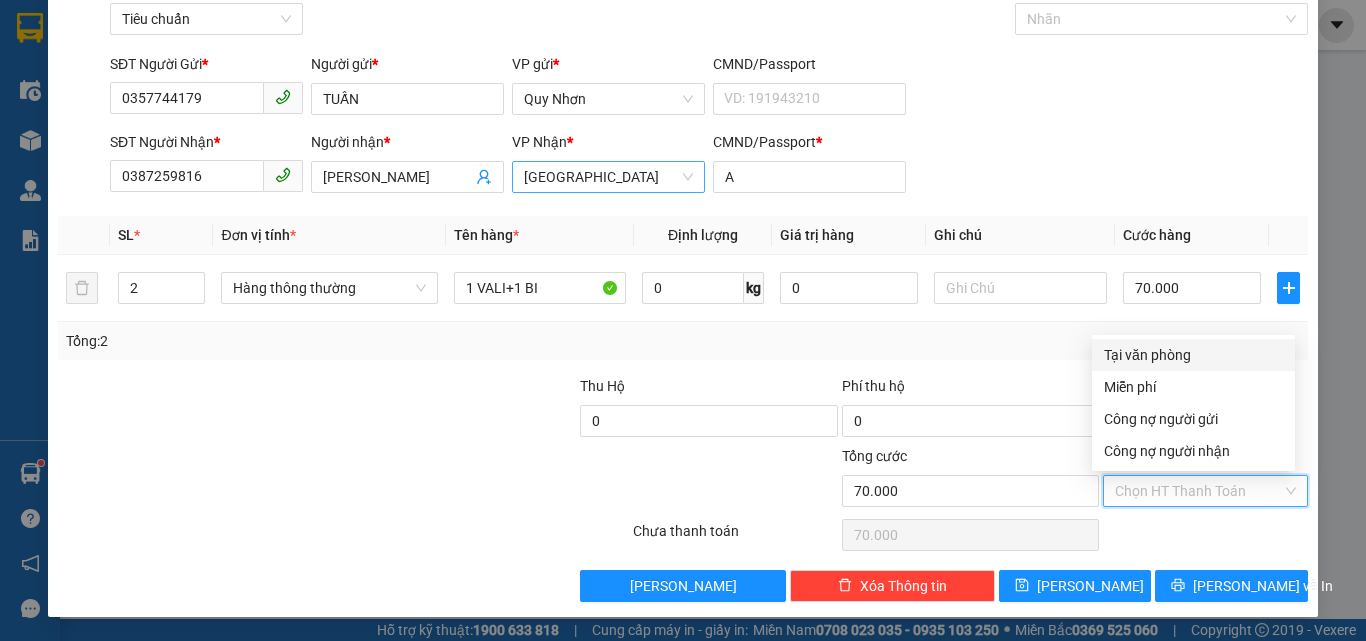click on "Hình thức thanh toán" at bounding box center (1198, 491) 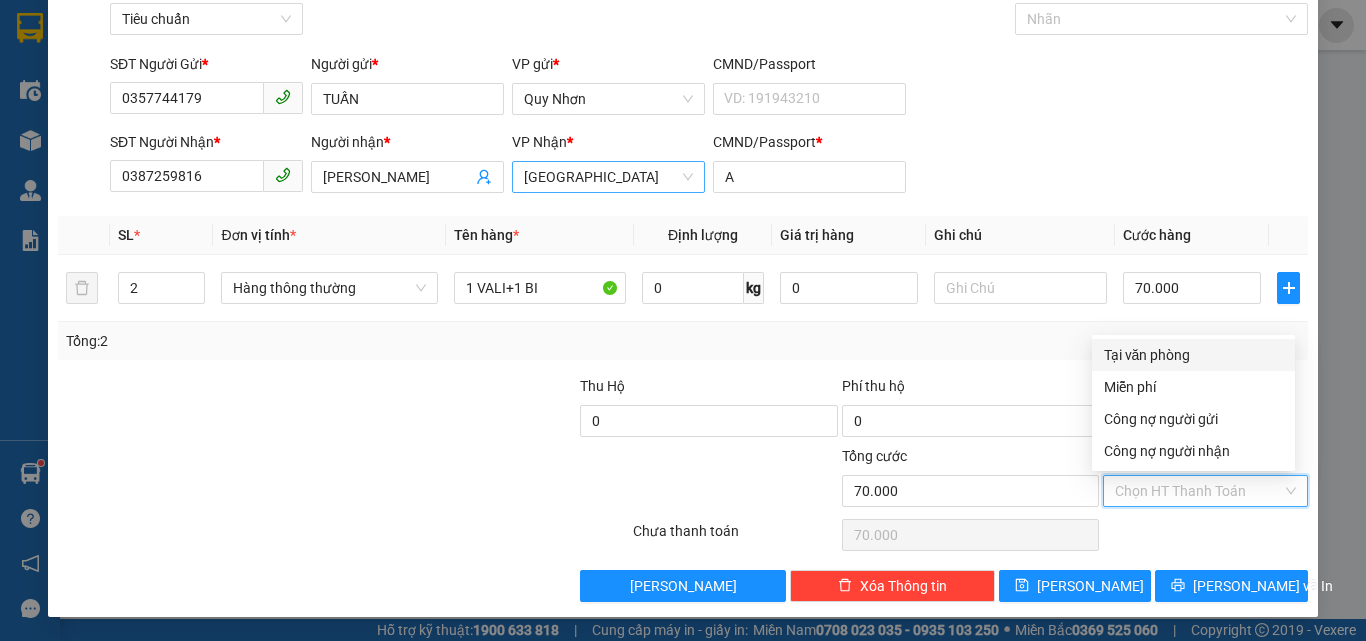 click on "Tại văn phòng" at bounding box center [1193, 355] 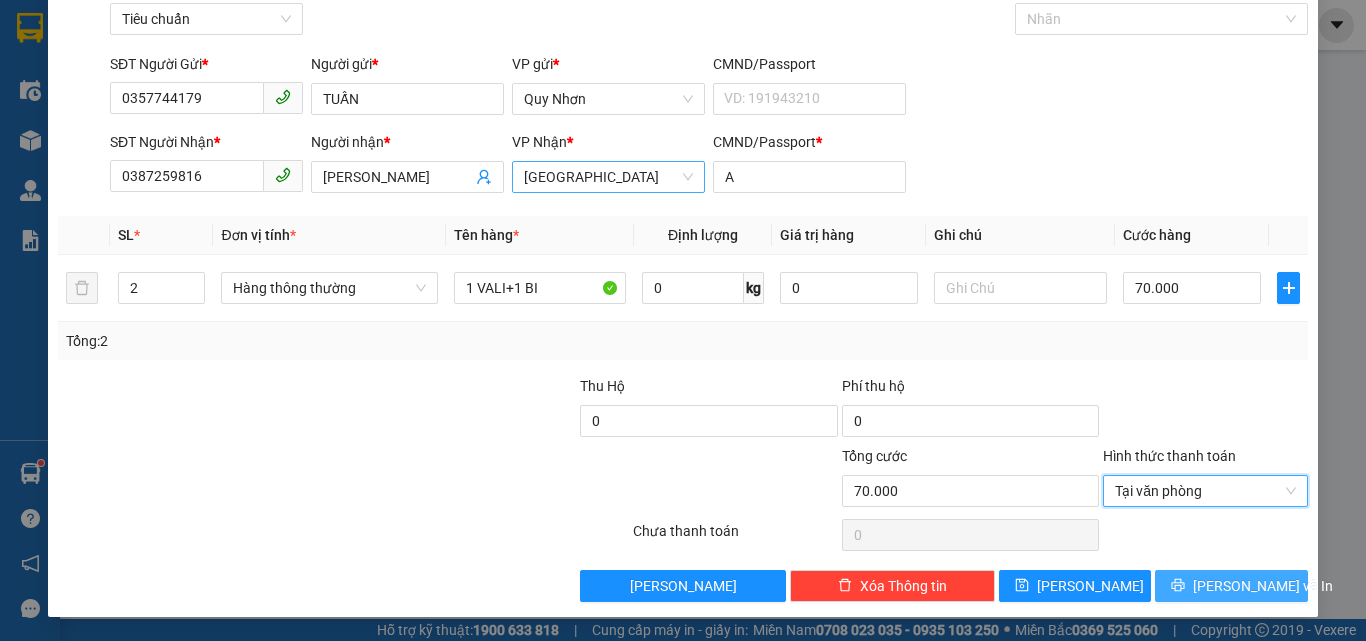 click on "[PERSON_NAME] và In" at bounding box center (1231, 586) 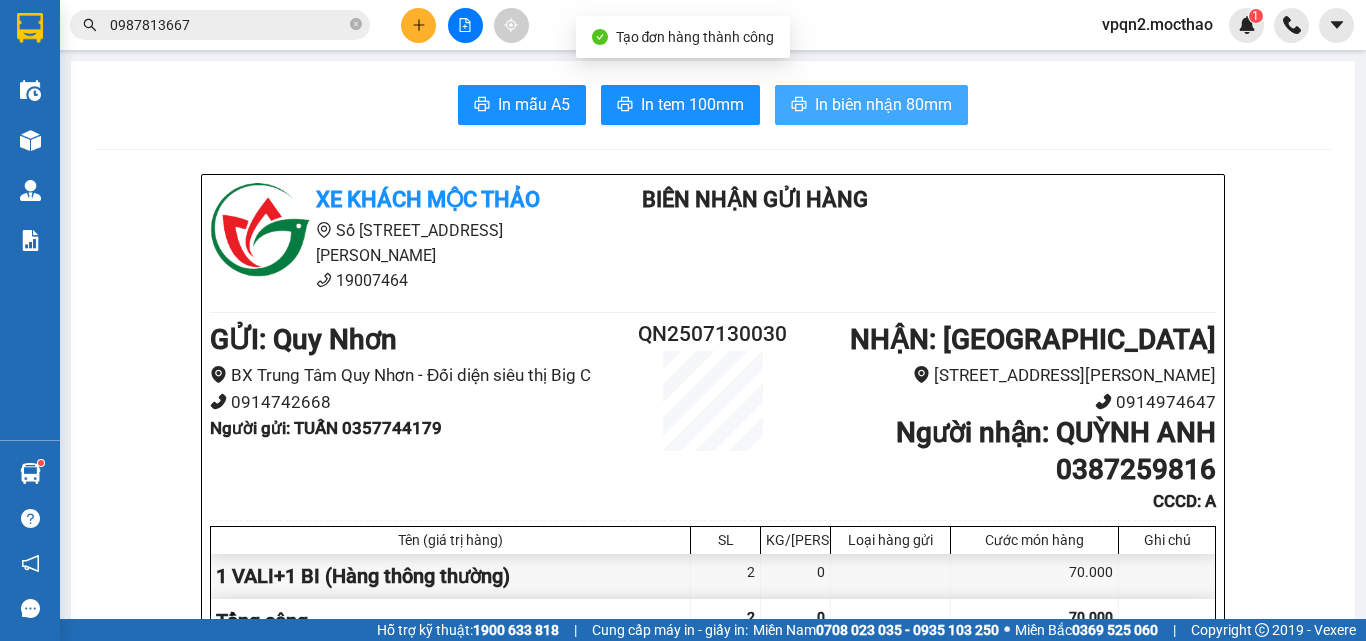 click on "In biên nhận 80mm" at bounding box center (883, 104) 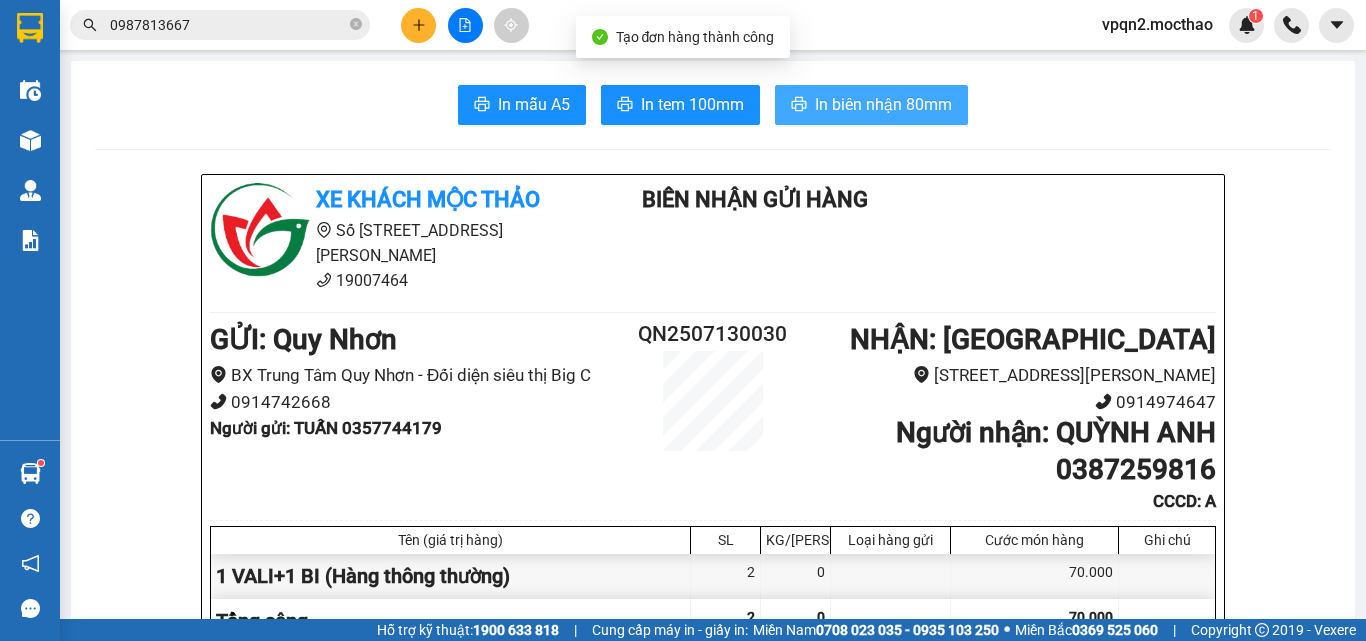 scroll, scrollTop: 0, scrollLeft: 0, axis: both 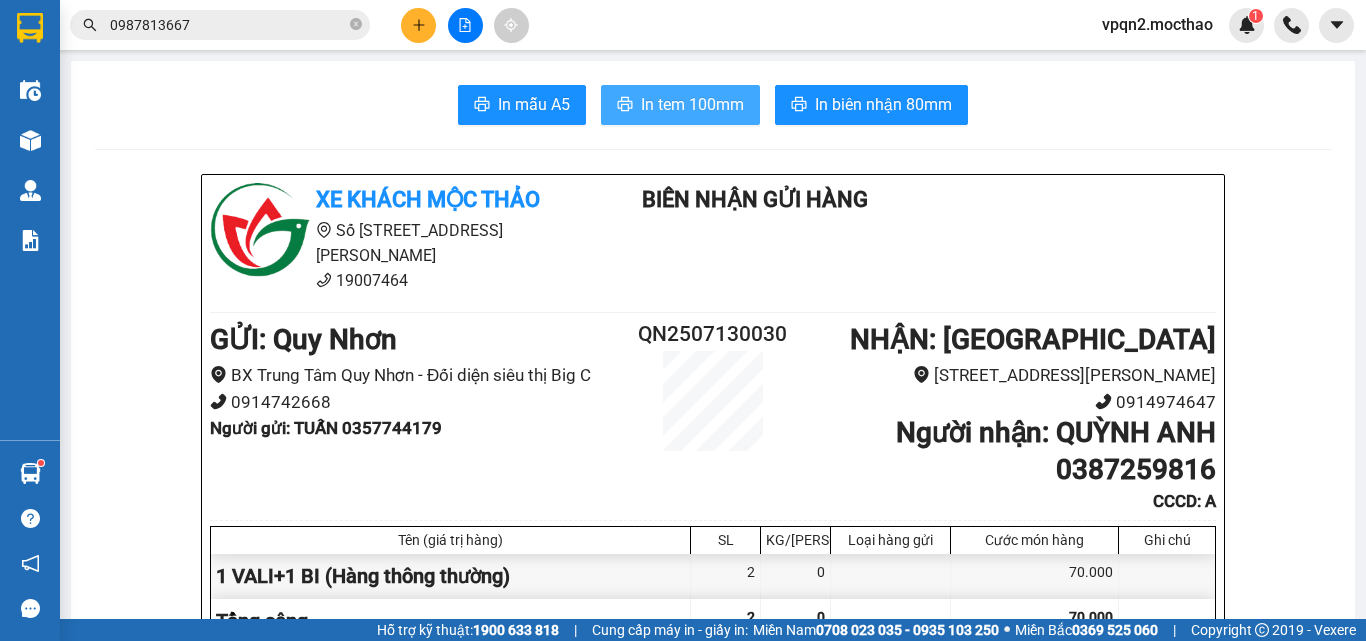 click on "In tem 100mm" at bounding box center [692, 104] 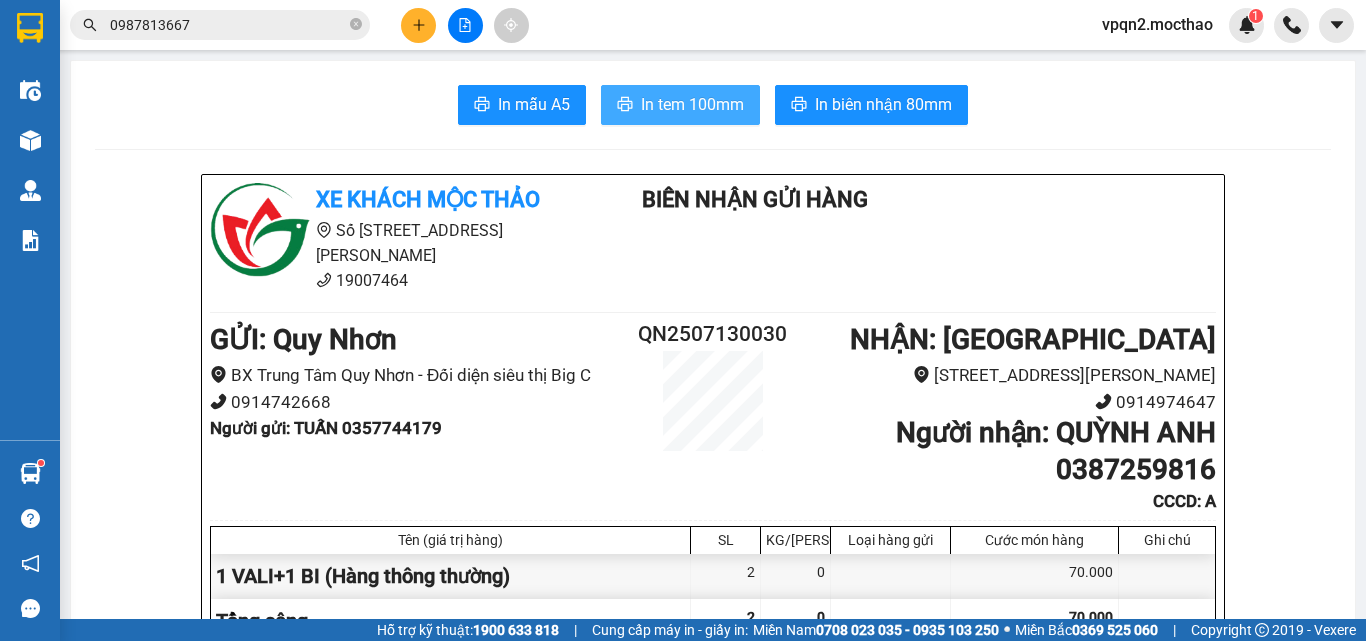 scroll, scrollTop: 0, scrollLeft: 0, axis: both 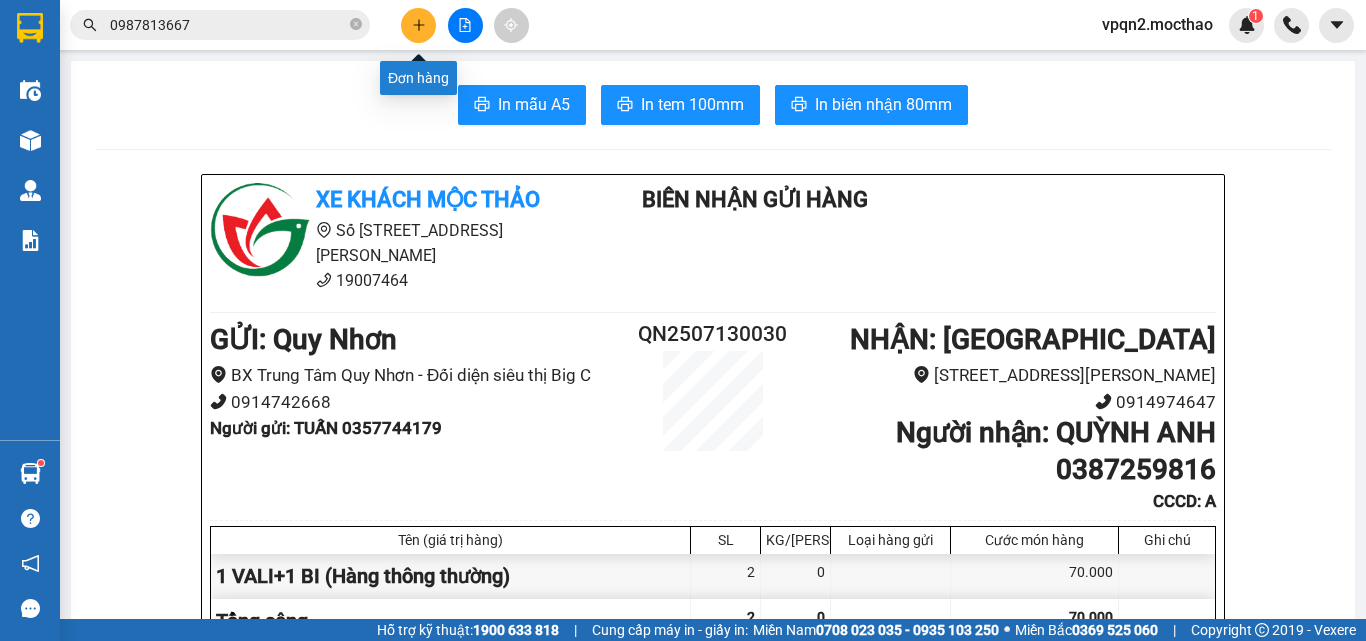 click 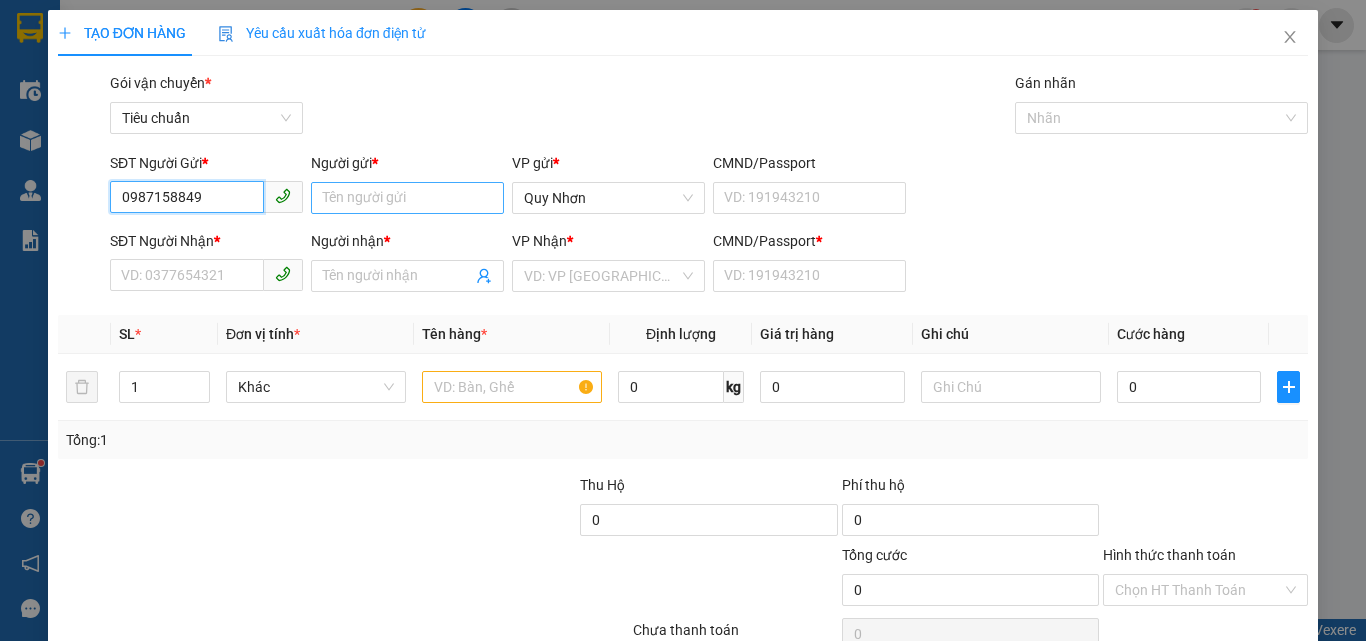 type on "0987158849" 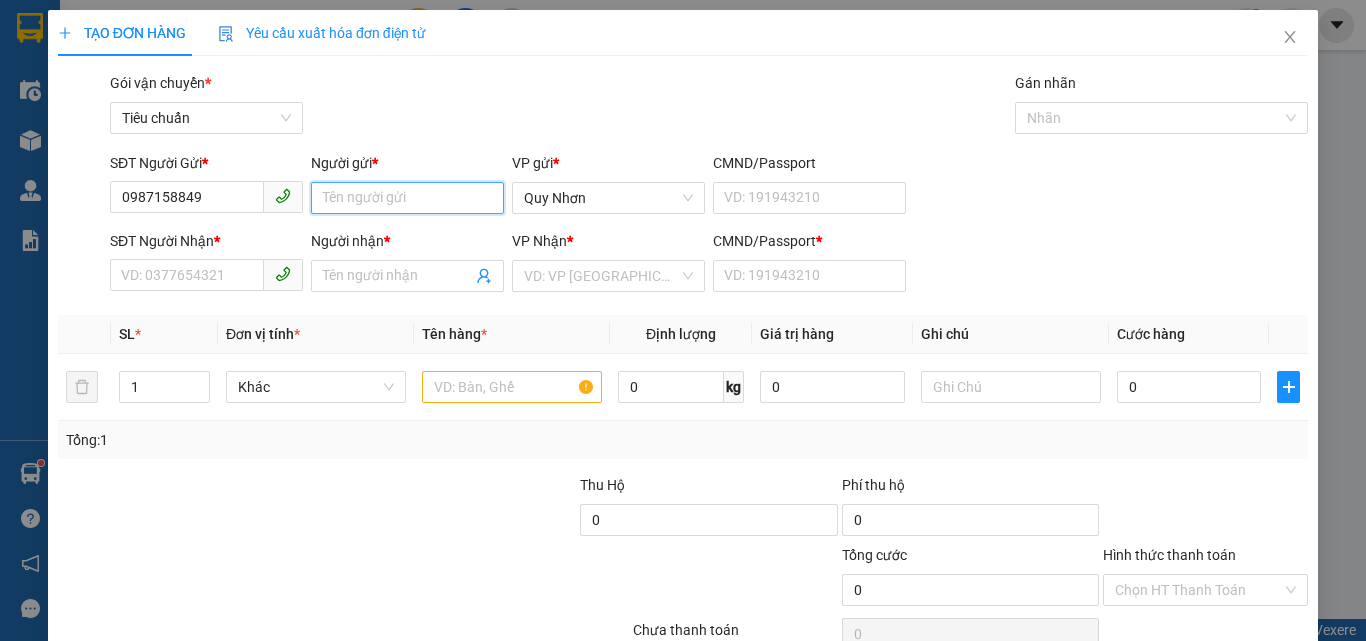 click on "Người gửi  *" at bounding box center [407, 198] 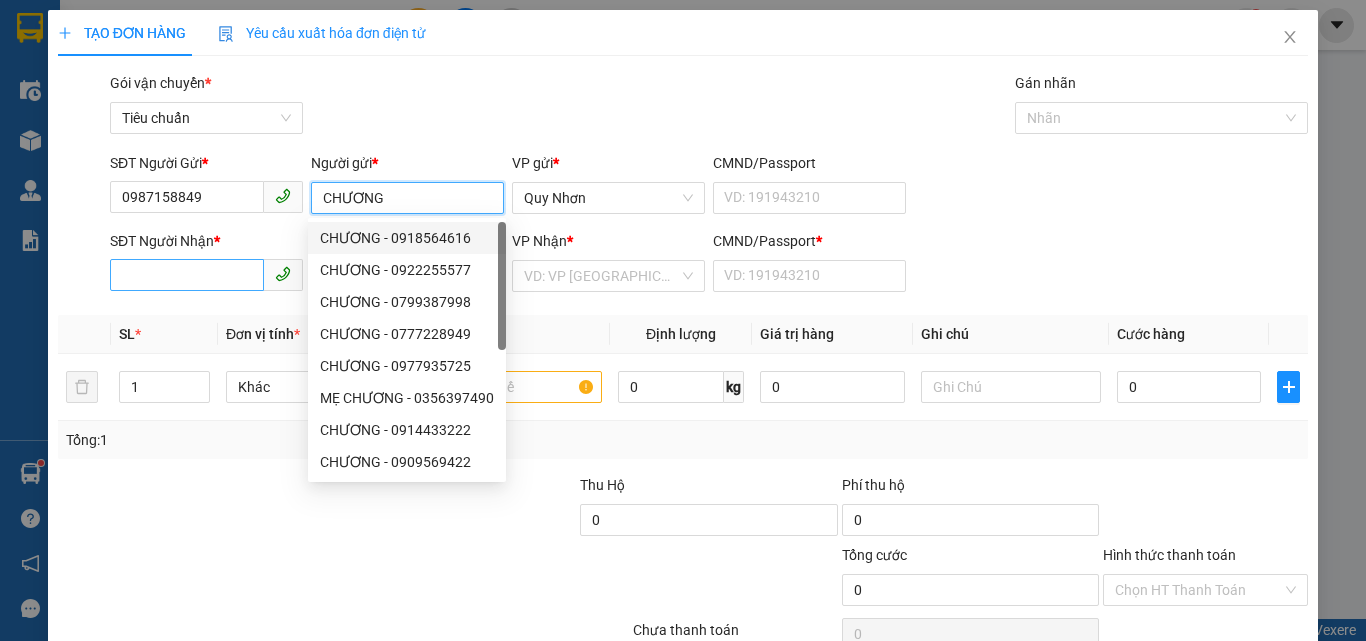 type on "CHƯƠNG" 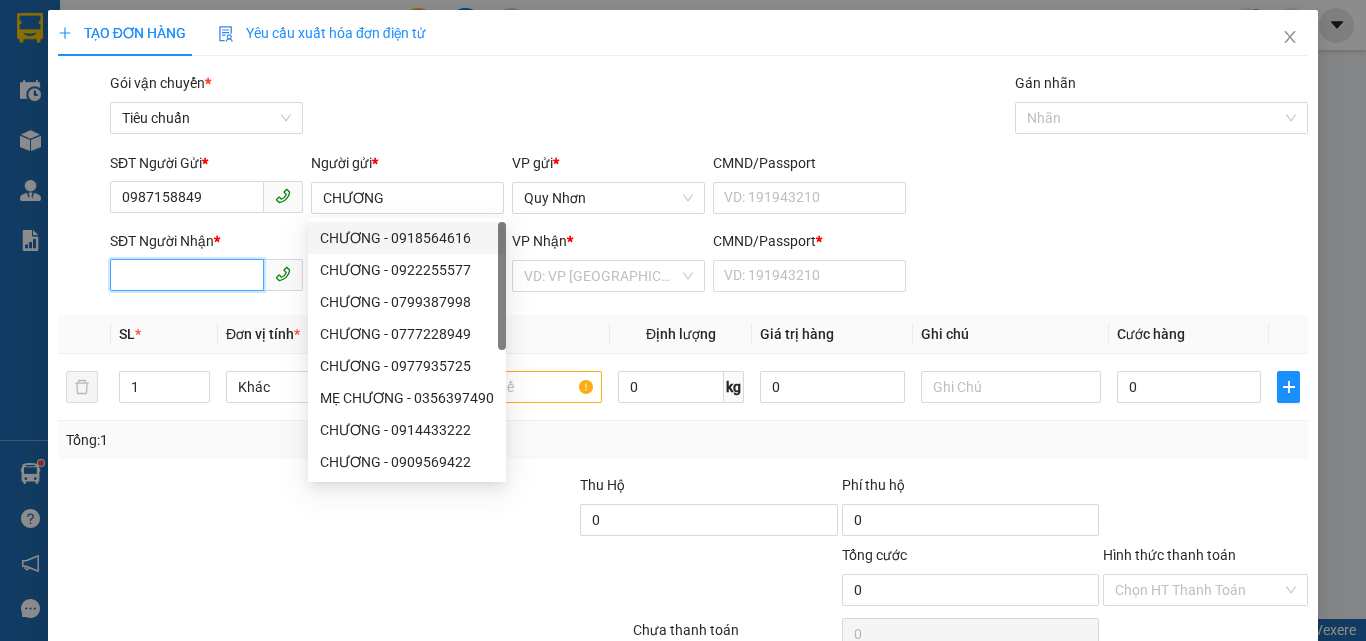 click on "SĐT Người Nhận  *" at bounding box center (187, 275) 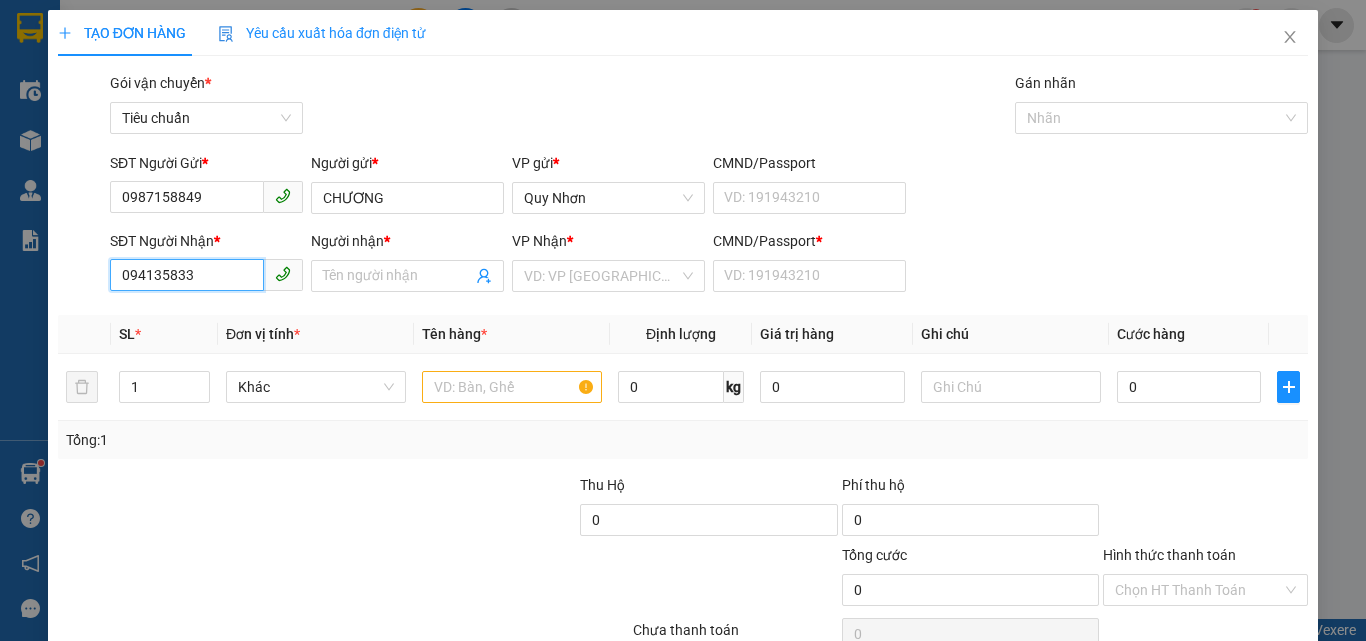 type on "0941358339" 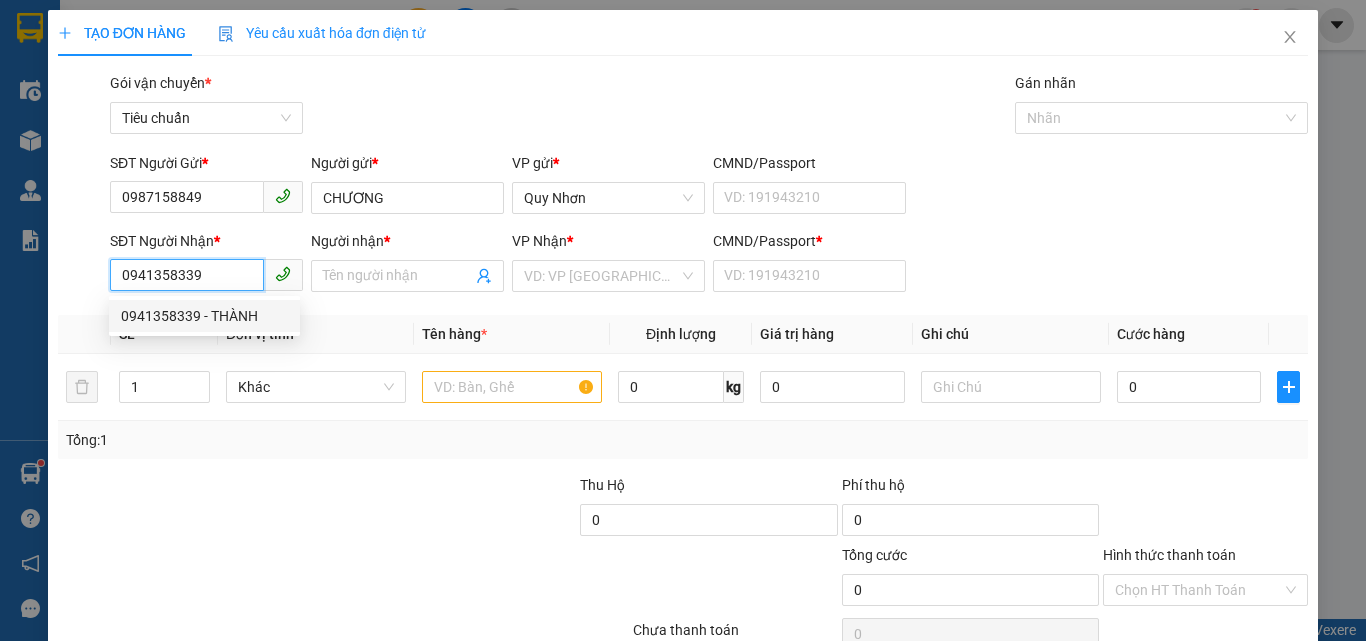 click on "0941358339 - THÀNH" at bounding box center [204, 316] 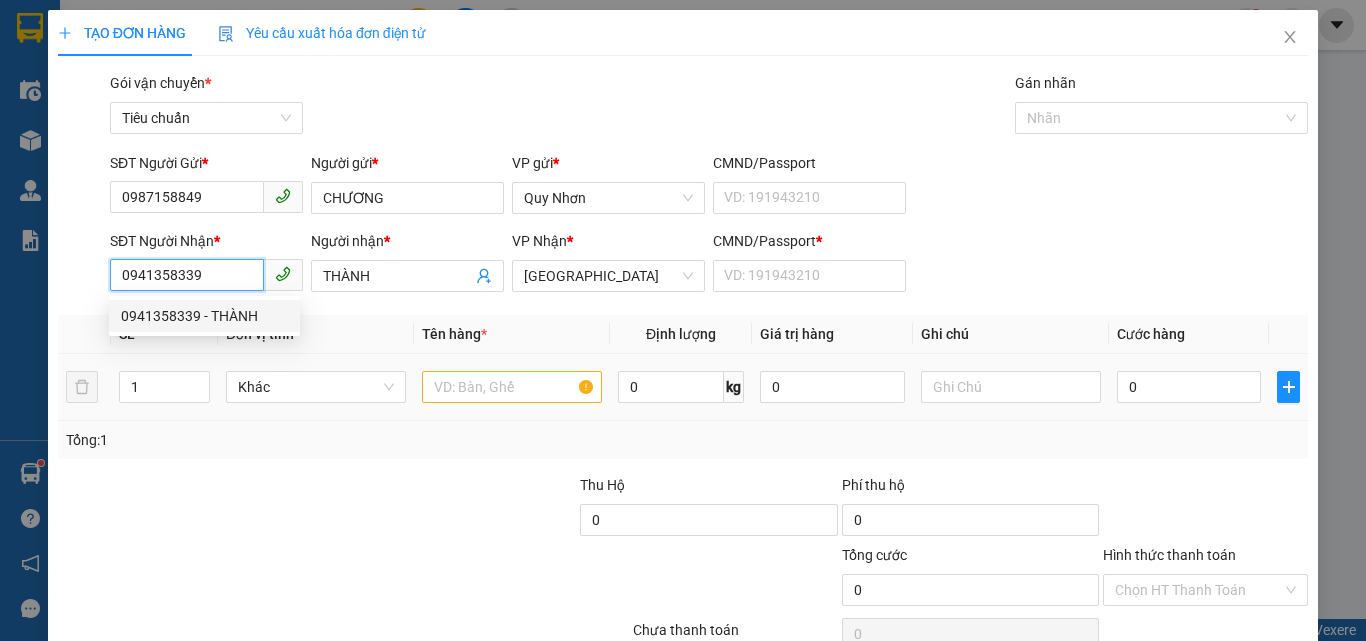 type on "40.000" 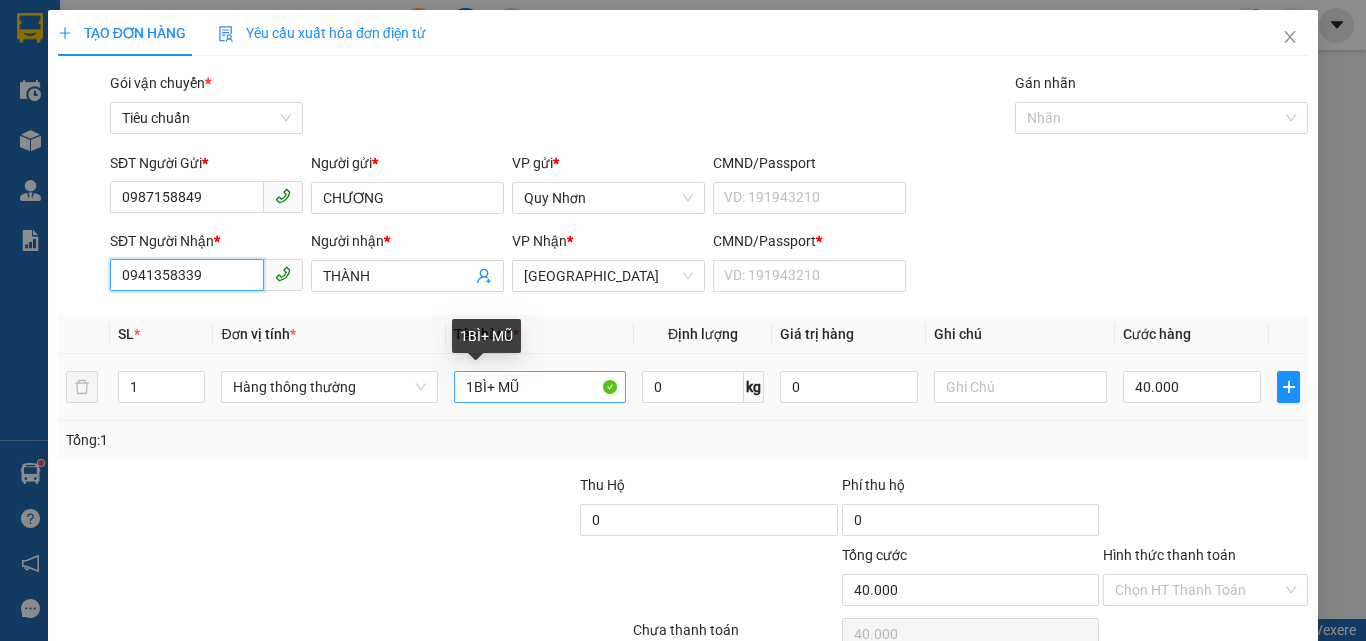 type on "0941358339" 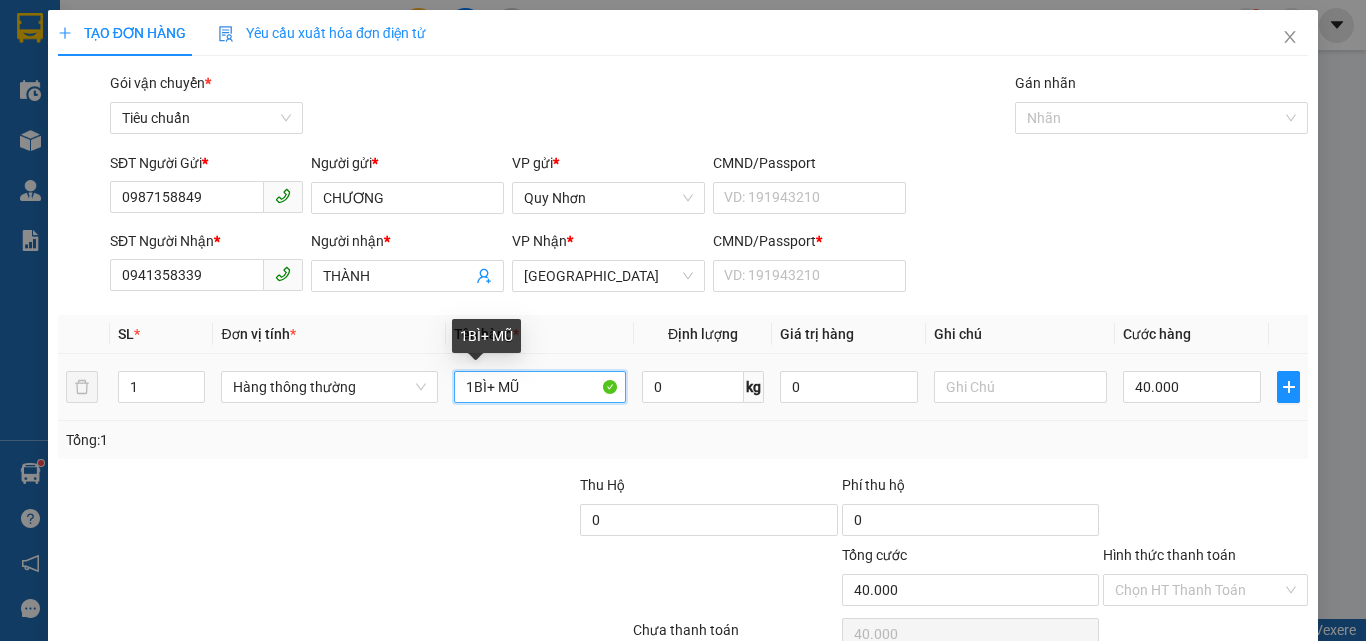 drag, startPoint x: 536, startPoint y: 399, endPoint x: 608, endPoint y: 410, distance: 72.835434 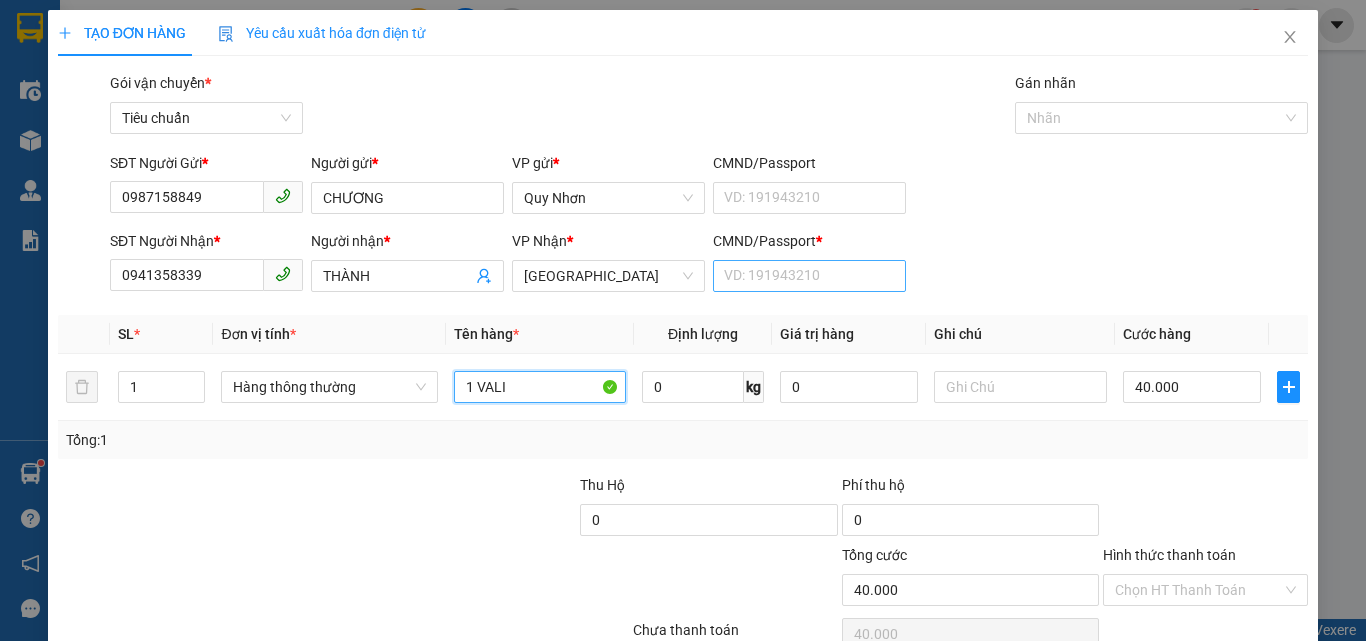 type on "1 VALI" 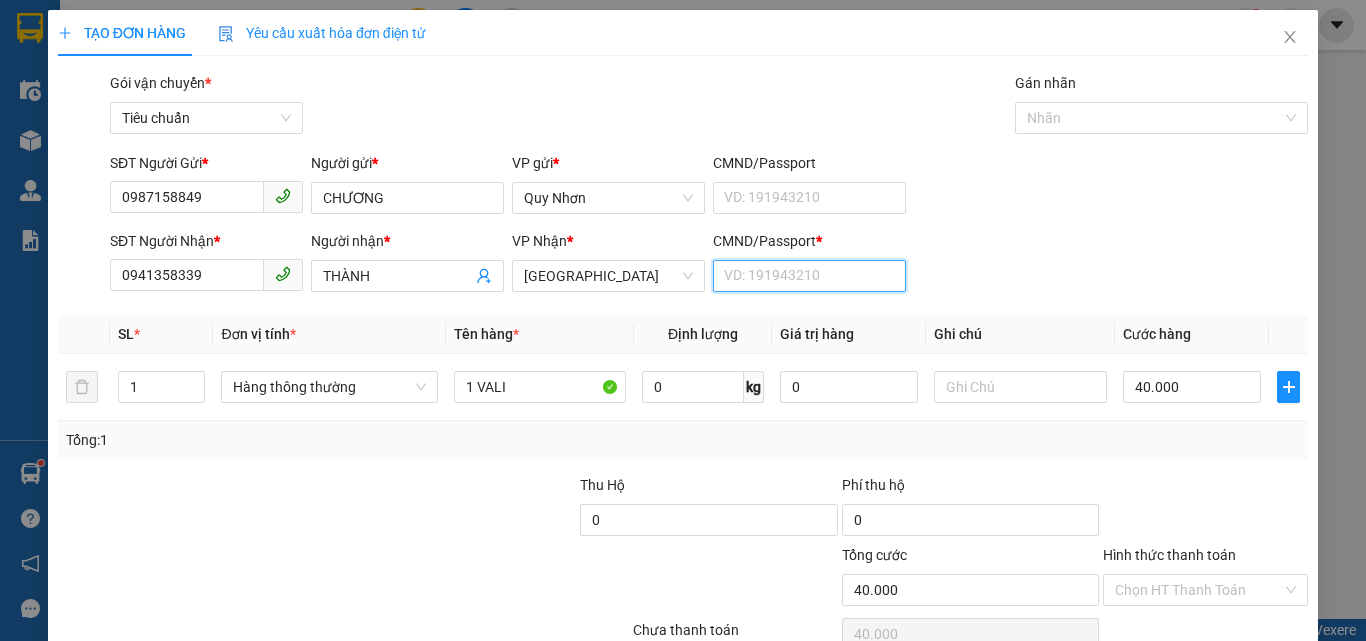 click on "CMND/Passport  *" at bounding box center [809, 276] 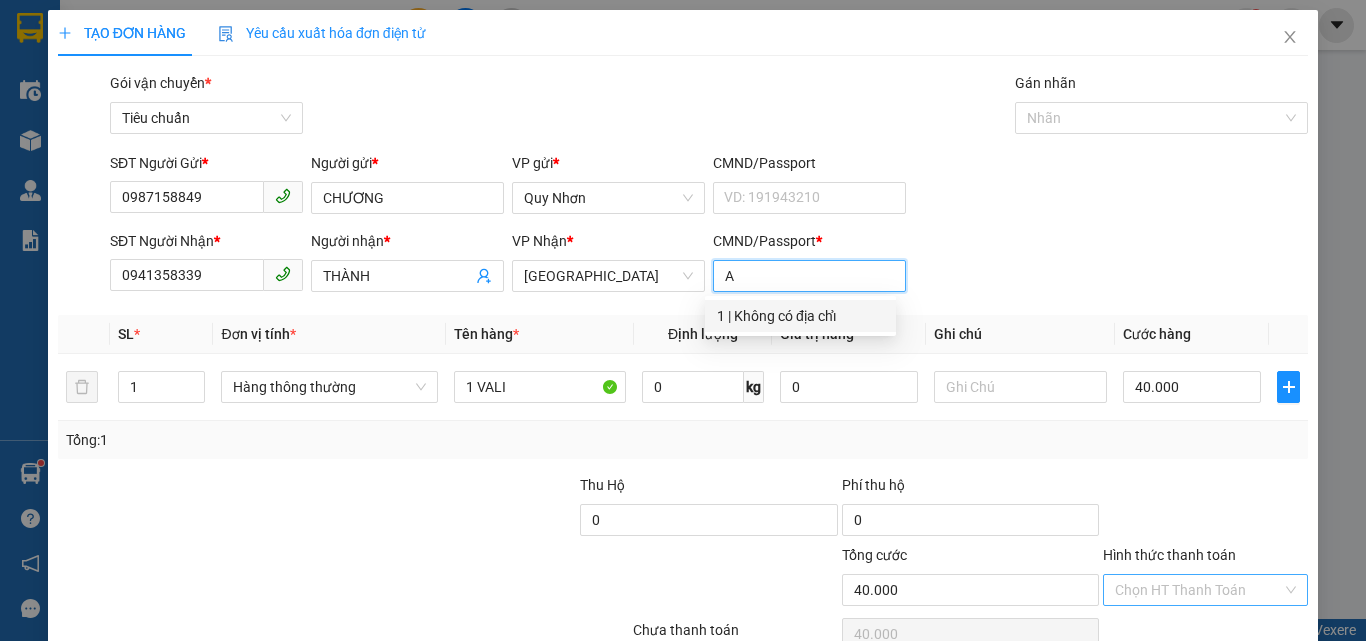 type on "A" 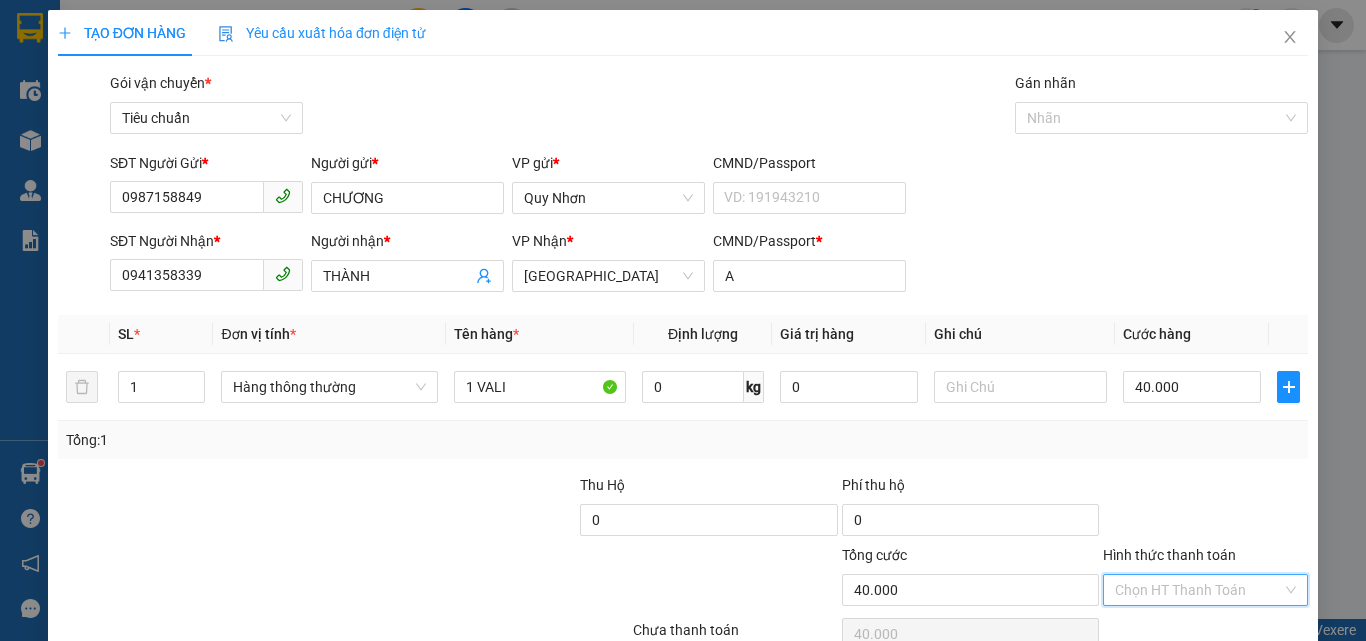click on "Hình thức thanh toán" at bounding box center (1198, 590) 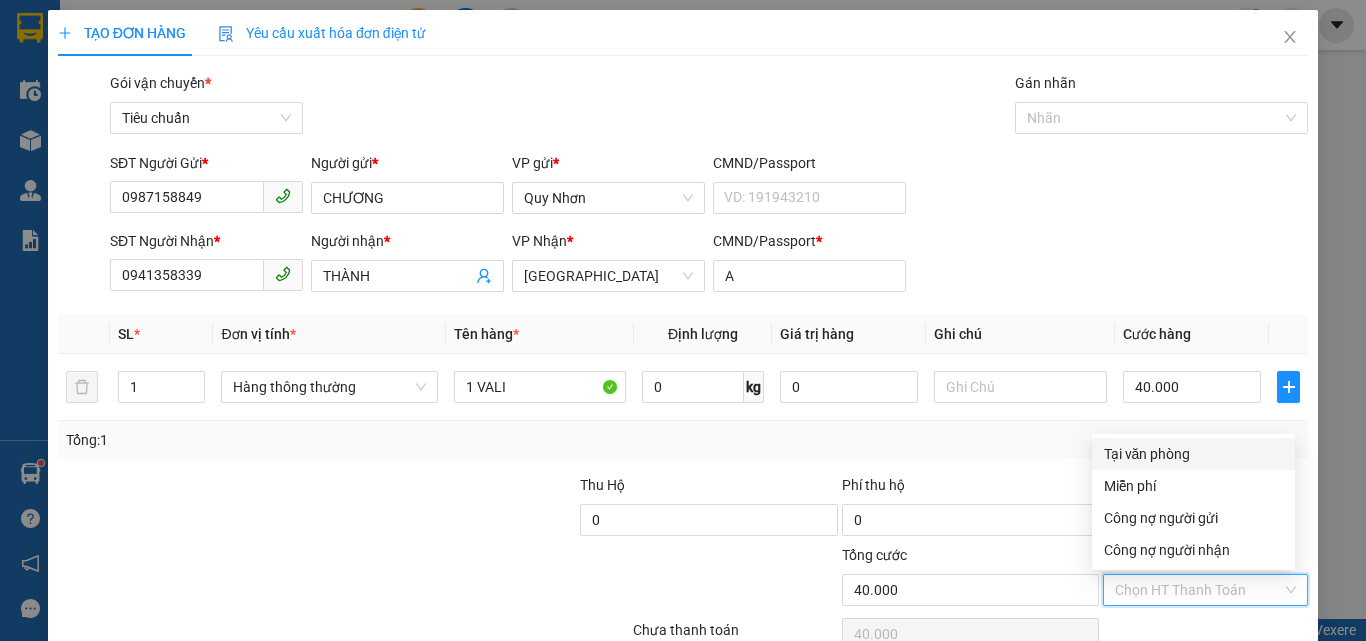 click on "Tại văn phòng" at bounding box center (1193, 454) 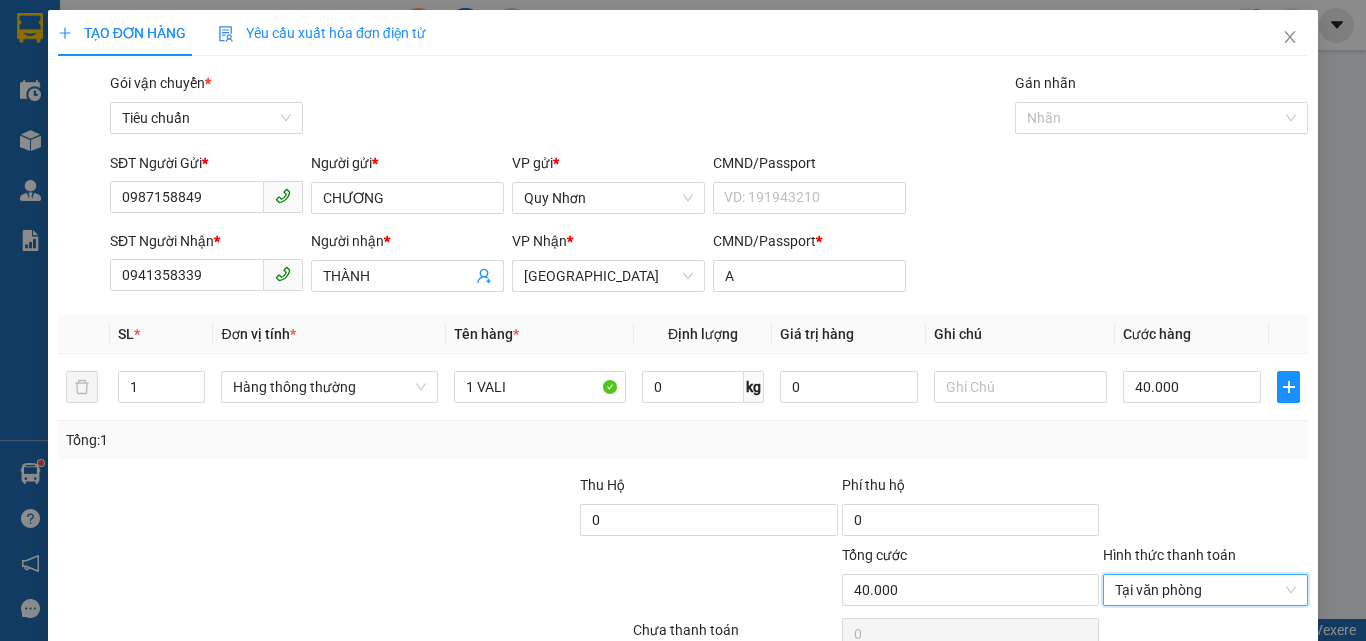 scroll, scrollTop: 99, scrollLeft: 0, axis: vertical 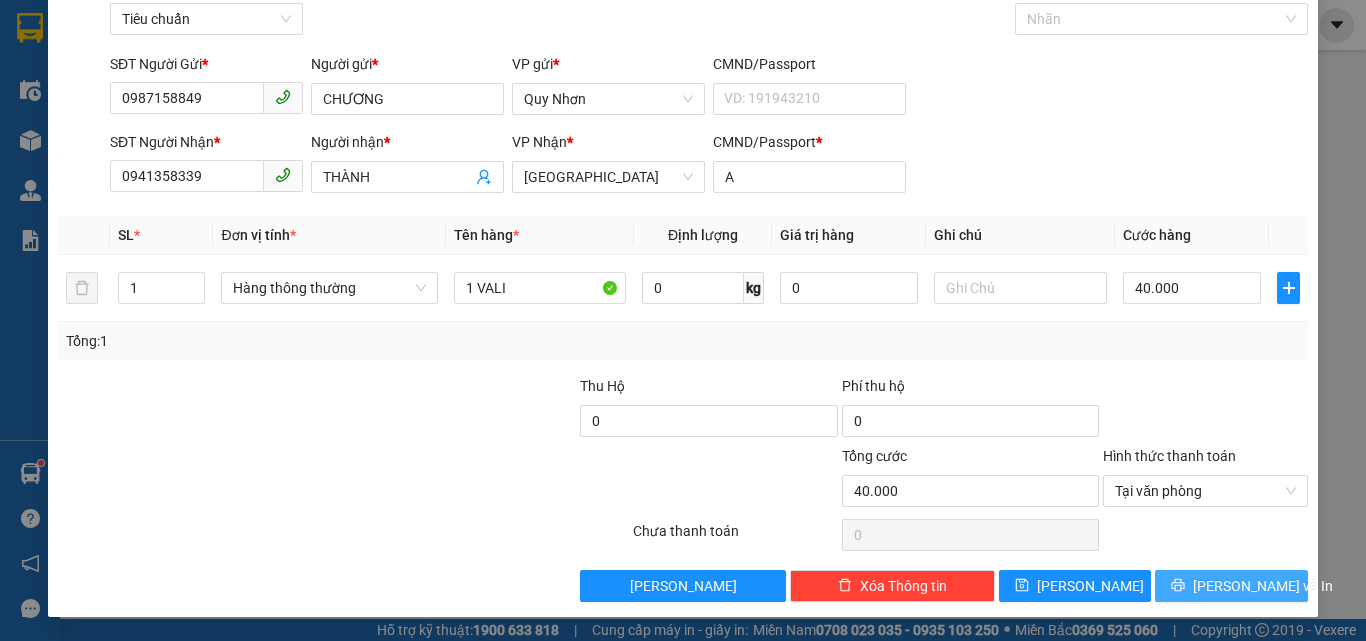 click on "[PERSON_NAME] và In" at bounding box center [1263, 586] 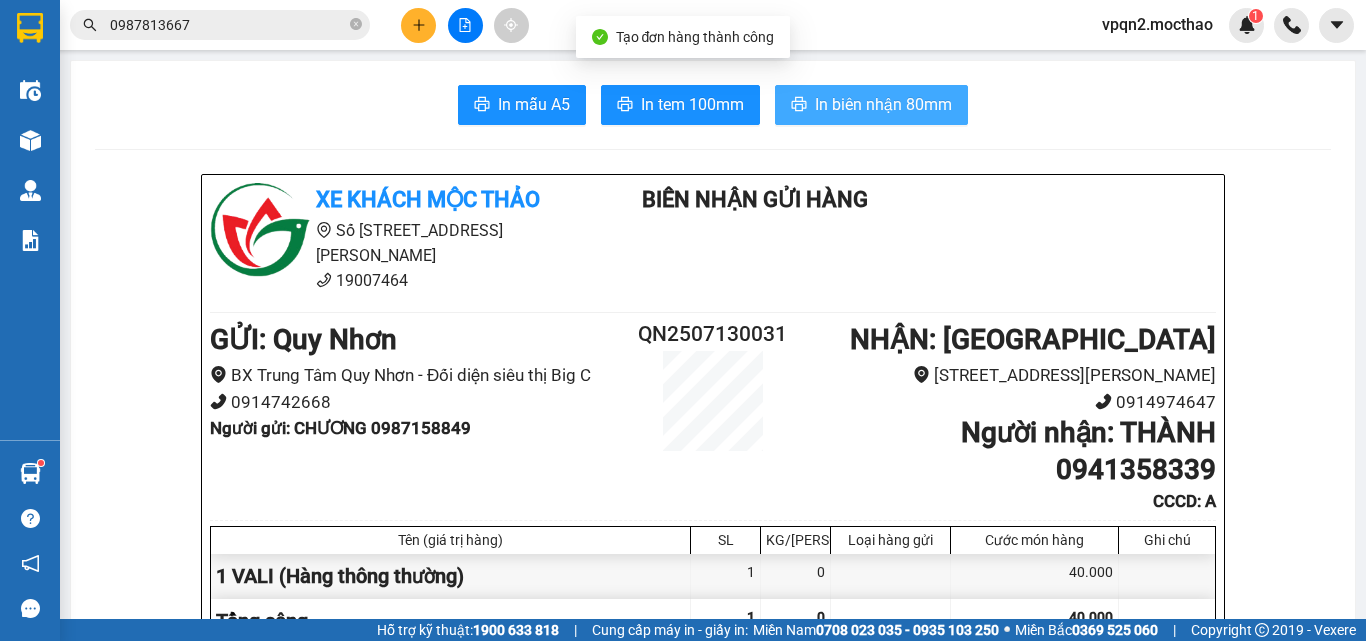 drag, startPoint x: 886, startPoint y: 115, endPoint x: 874, endPoint y: 116, distance: 12.0415945 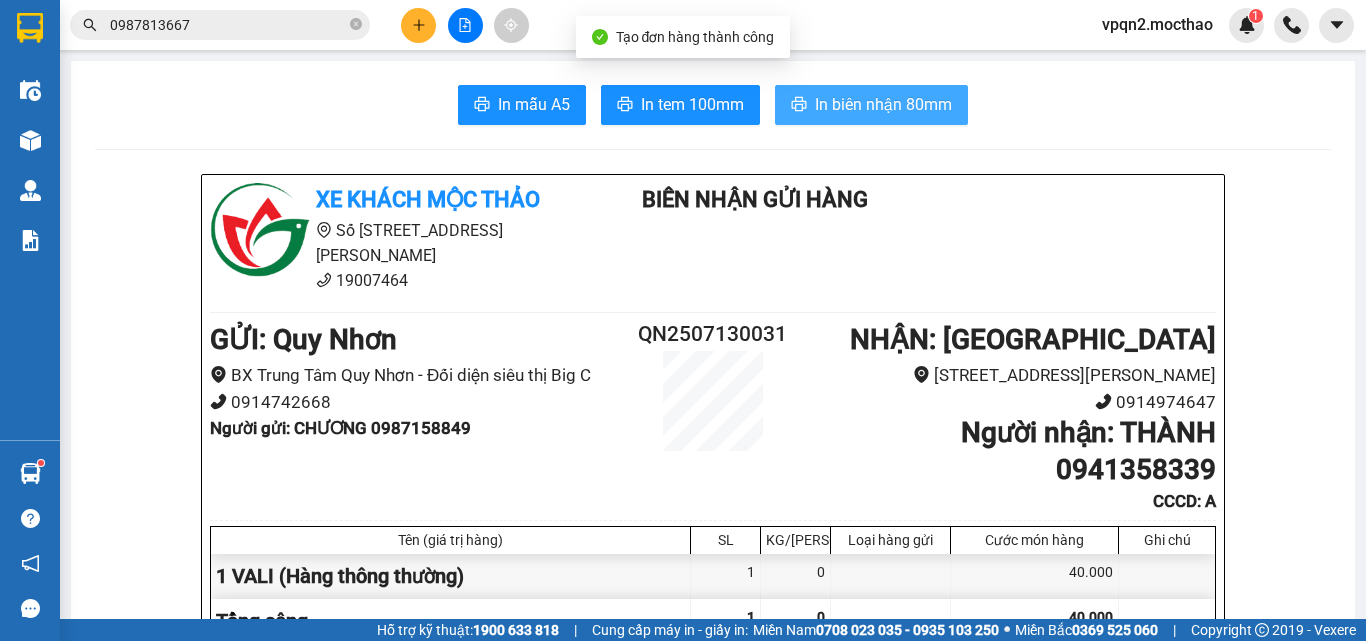 scroll, scrollTop: 0, scrollLeft: 0, axis: both 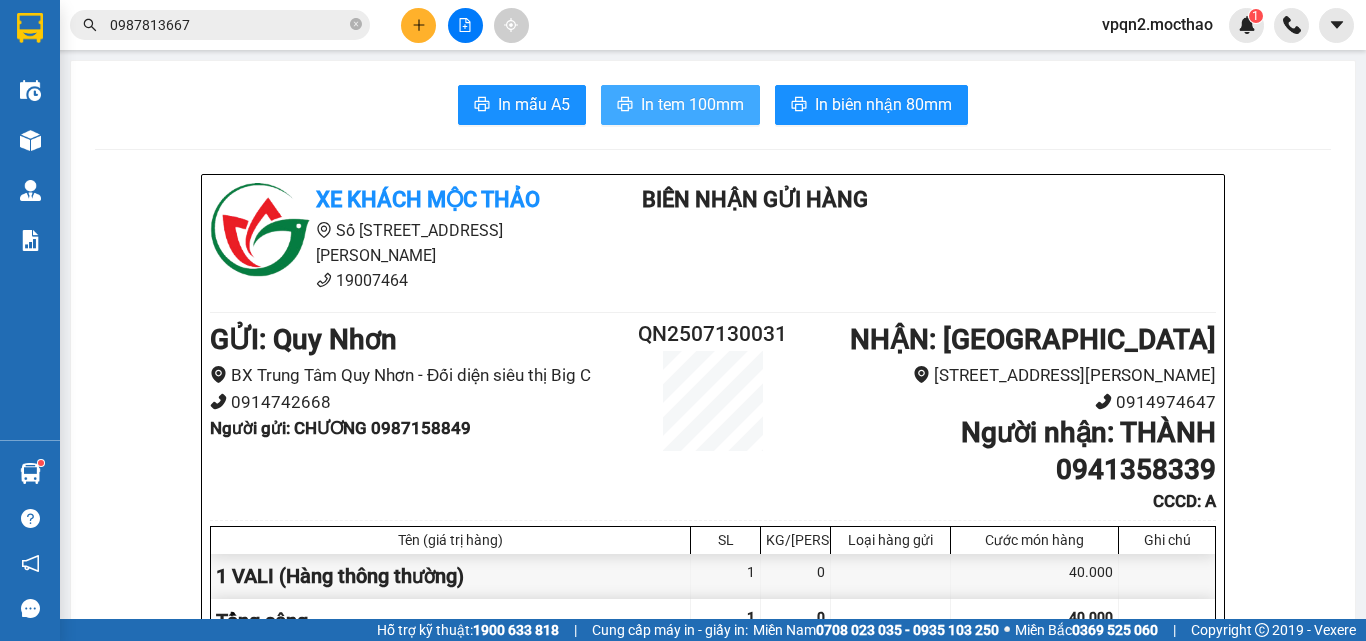 click on "In tem 100mm" at bounding box center [680, 105] 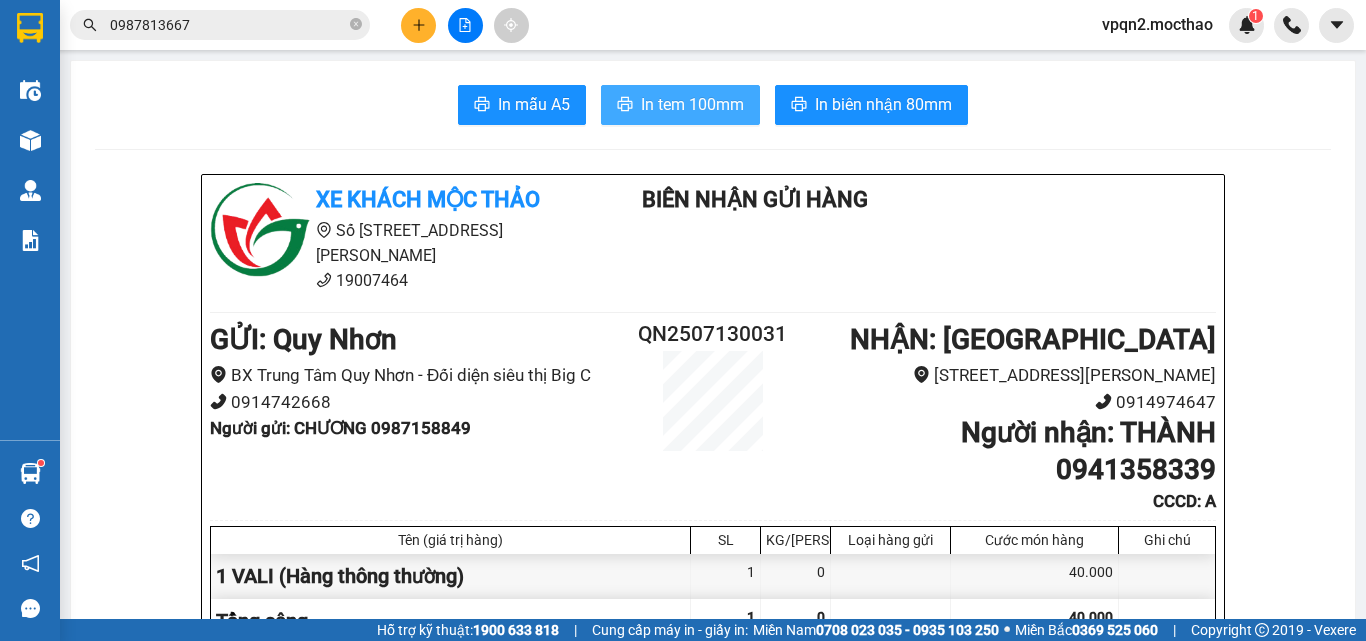 scroll, scrollTop: 0, scrollLeft: 0, axis: both 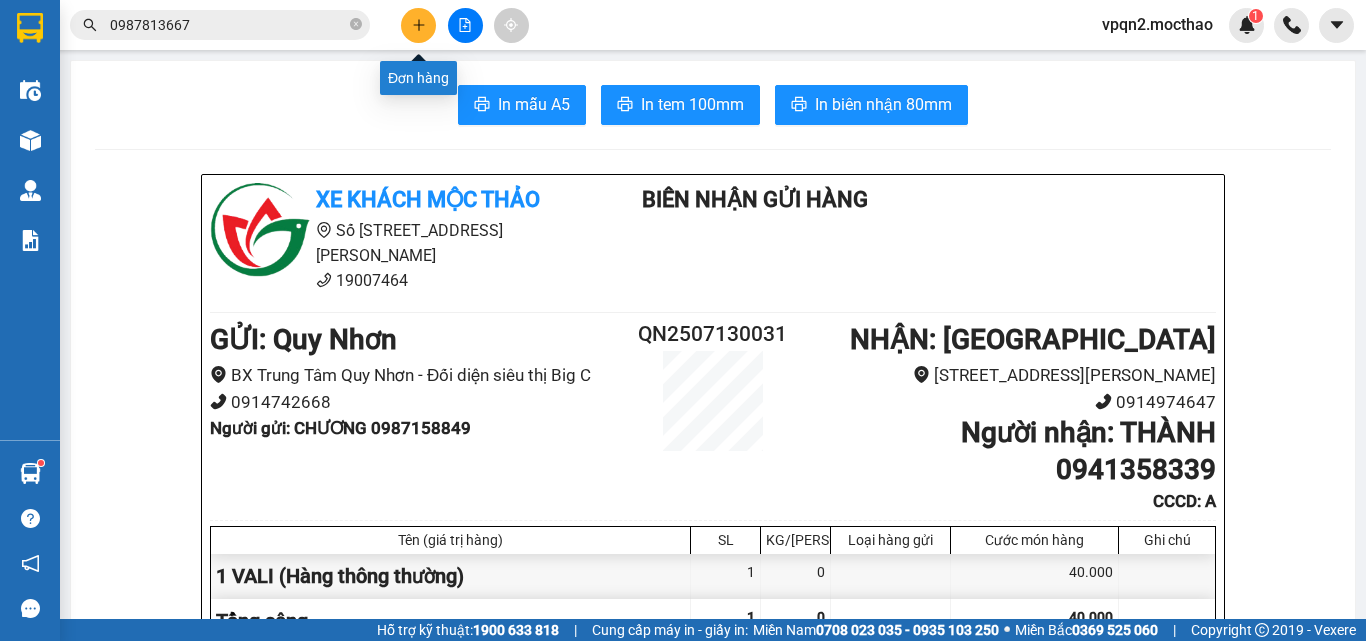 click 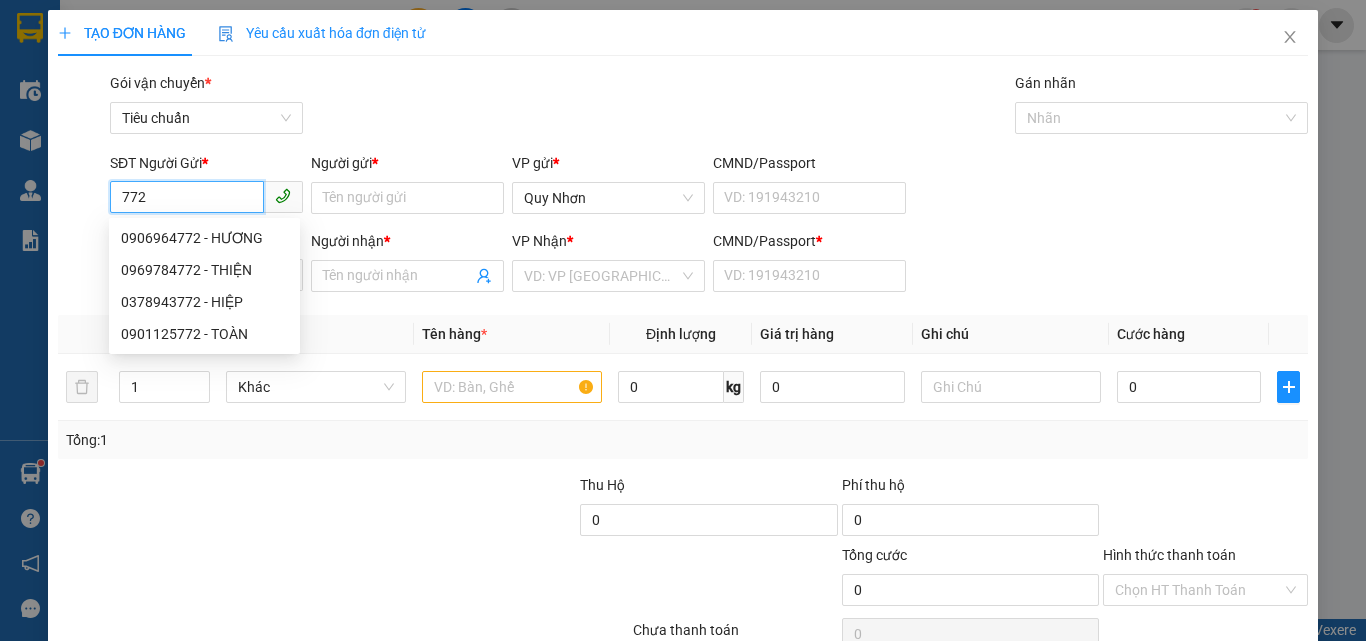 click on "772" at bounding box center [187, 197] 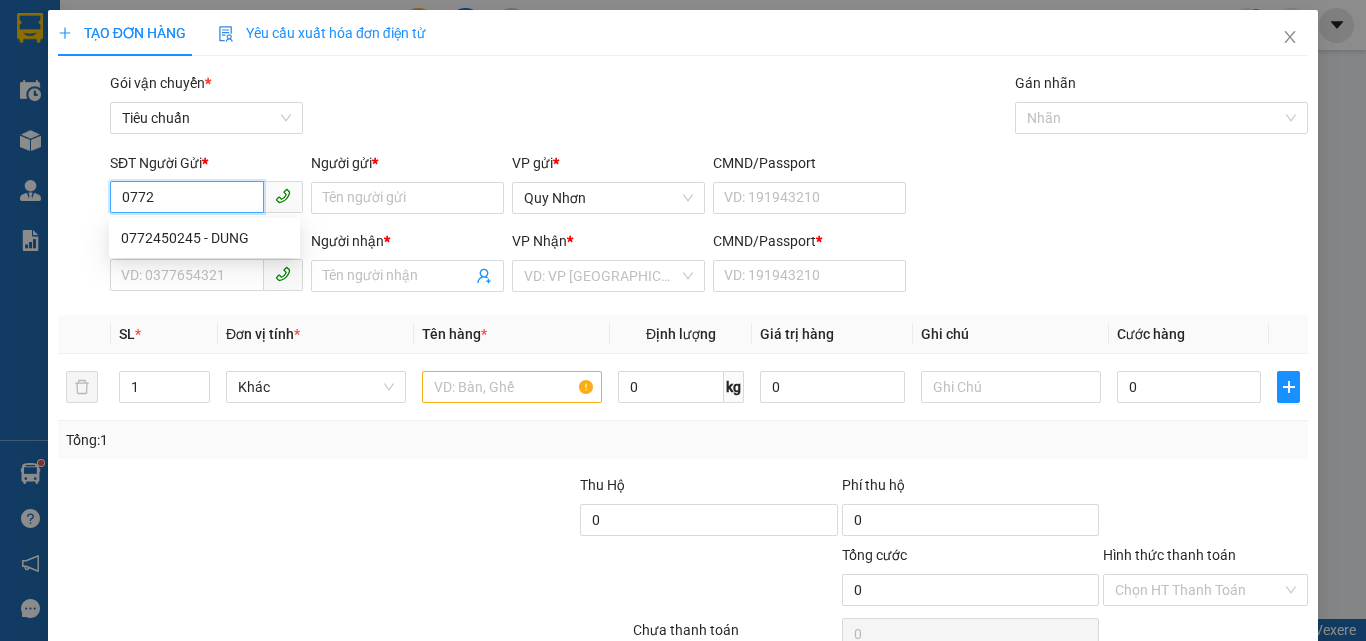 click on "0772" at bounding box center (187, 197) 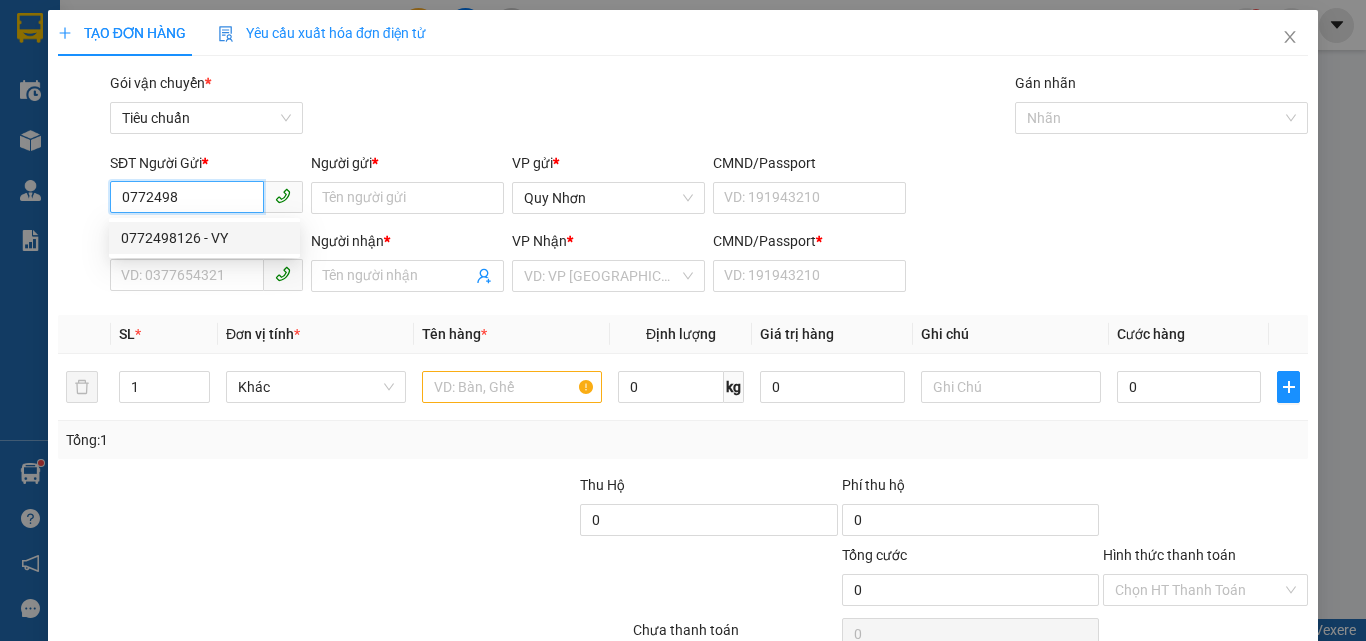 click on "0772498126 - VY" at bounding box center (204, 238) 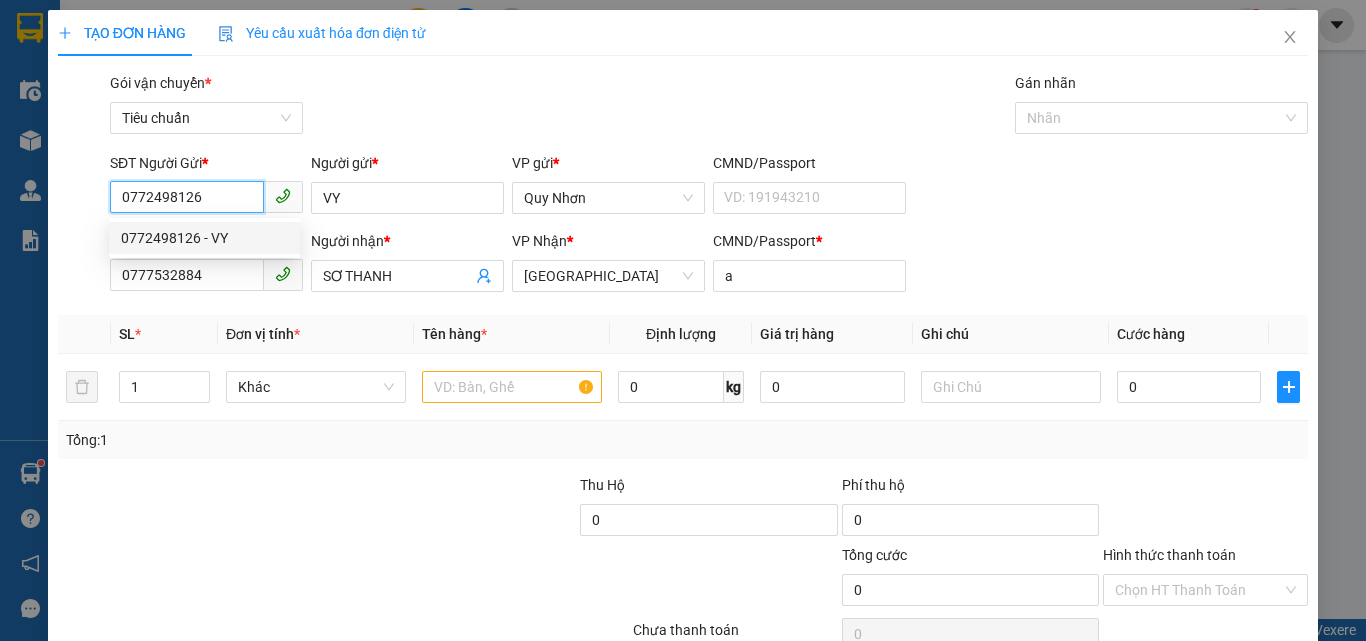type on "60.000" 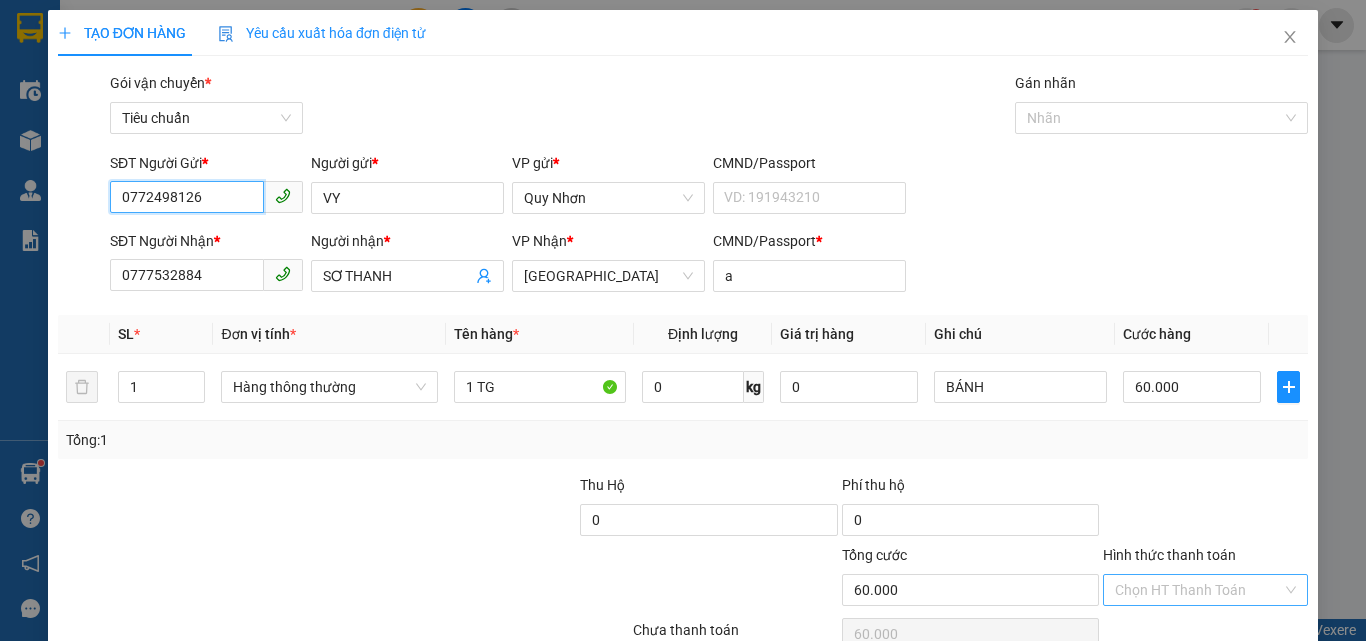 type on "0772498126" 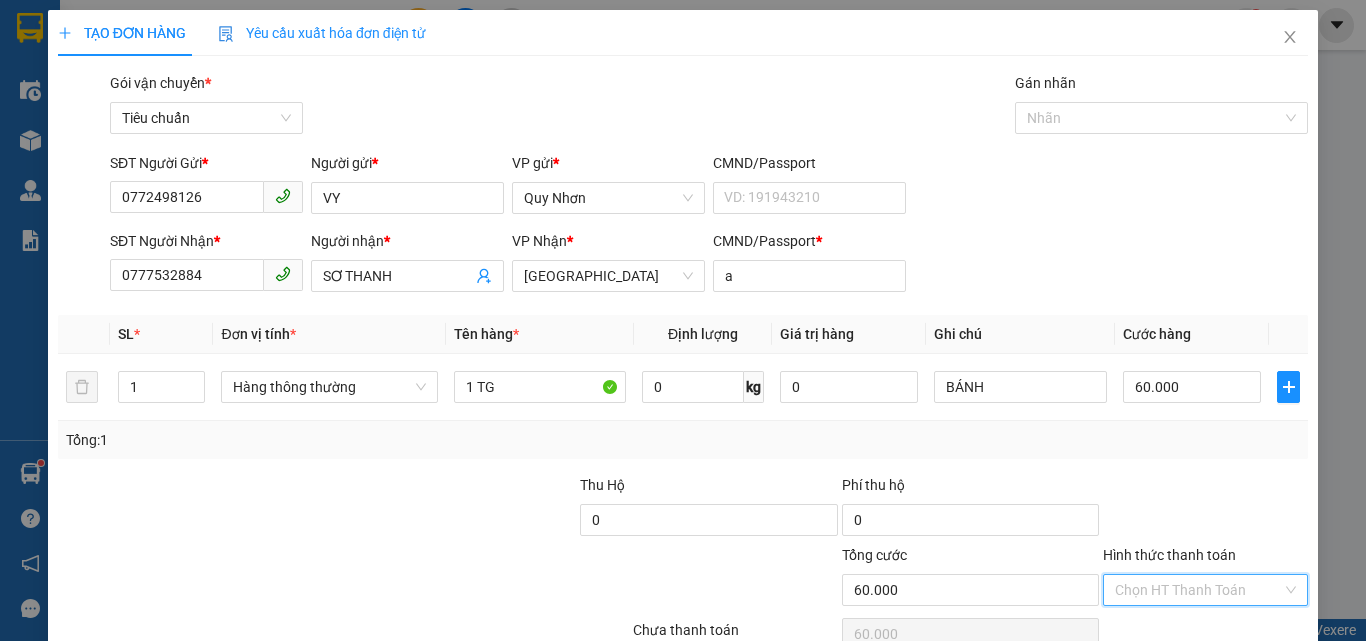 click on "Hình thức thanh toán" at bounding box center (1198, 590) 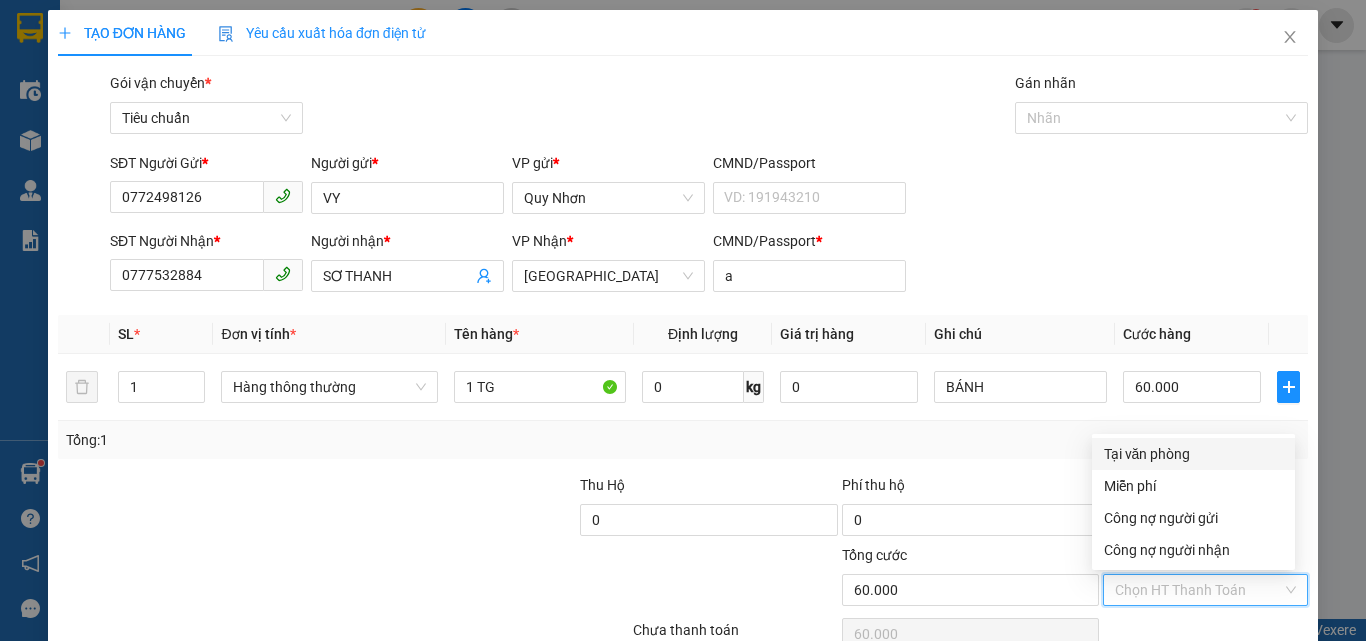 click on "Tại văn phòng" at bounding box center (1193, 454) 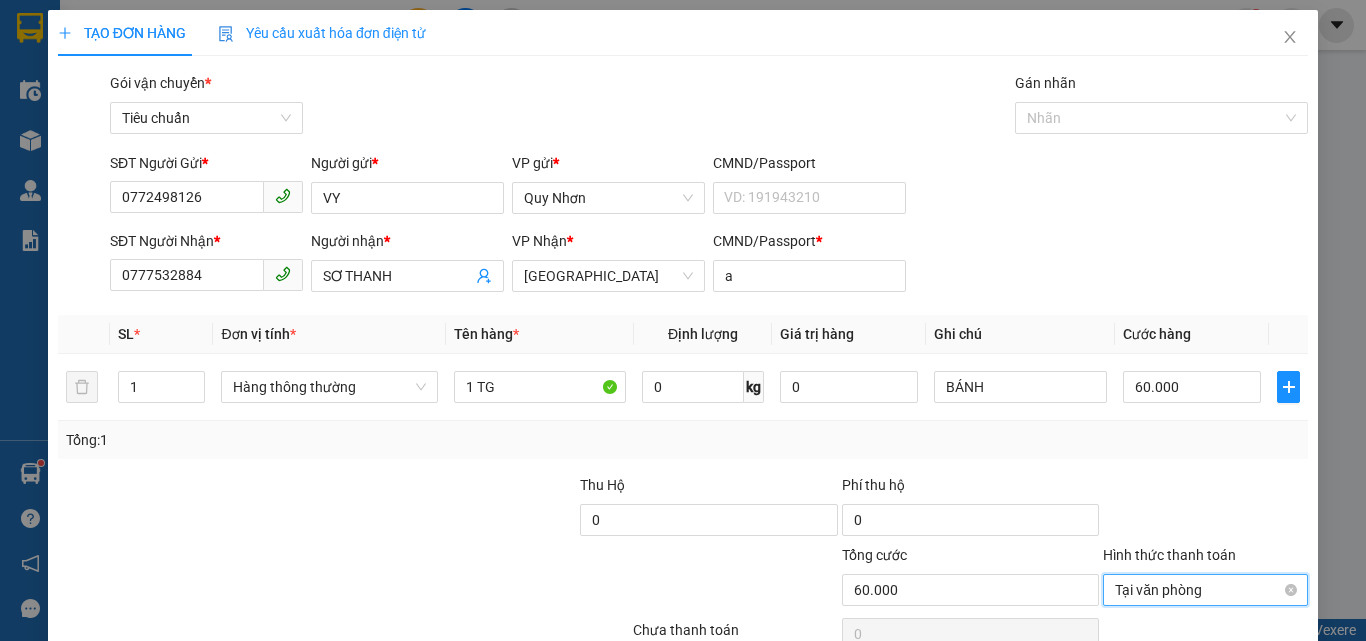 scroll, scrollTop: 99, scrollLeft: 0, axis: vertical 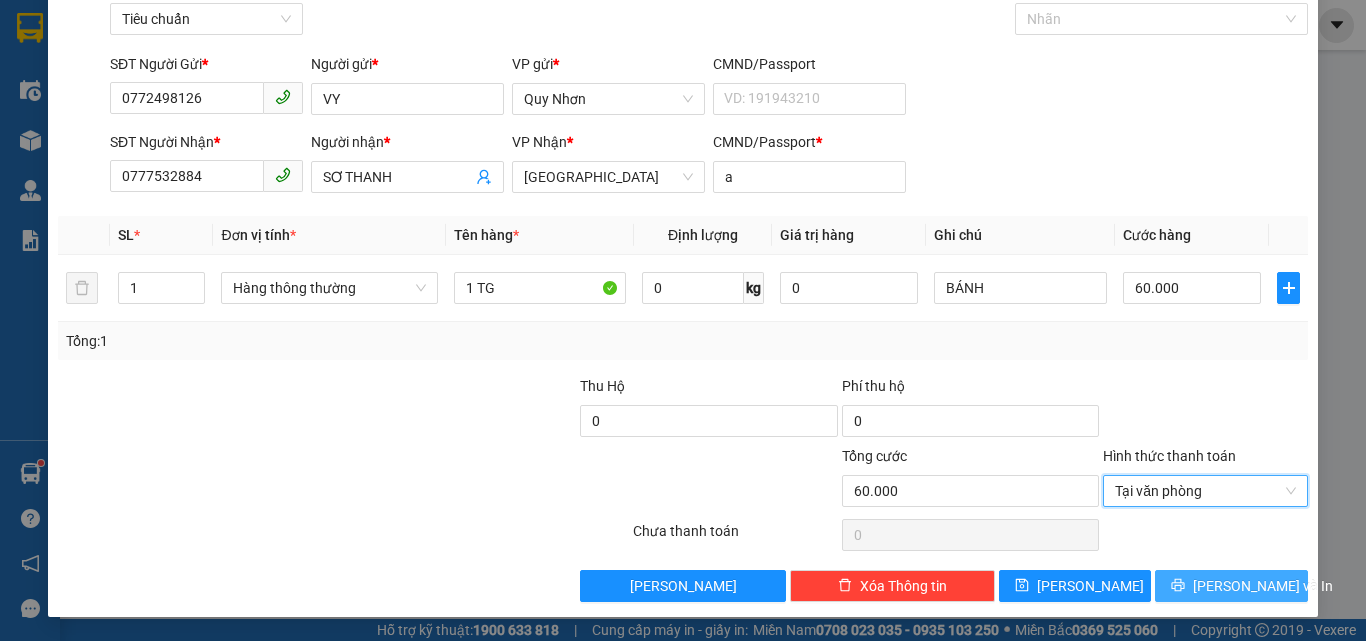 click 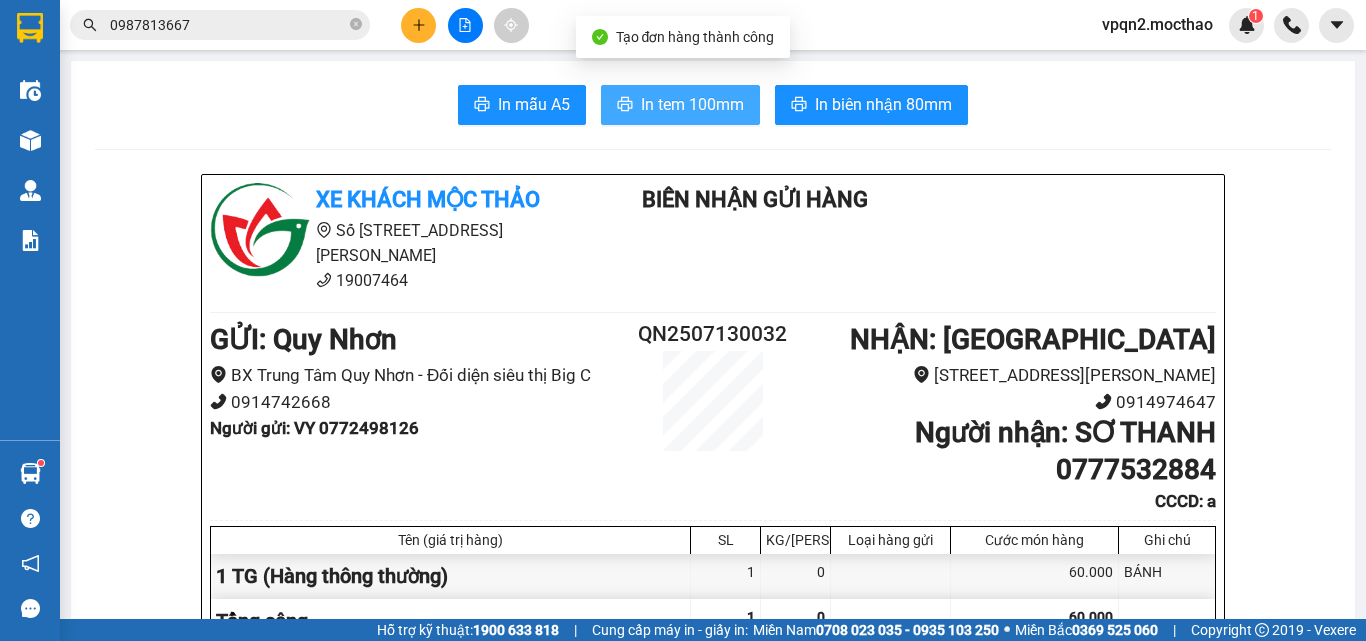 click on "In tem 100mm" at bounding box center [692, 104] 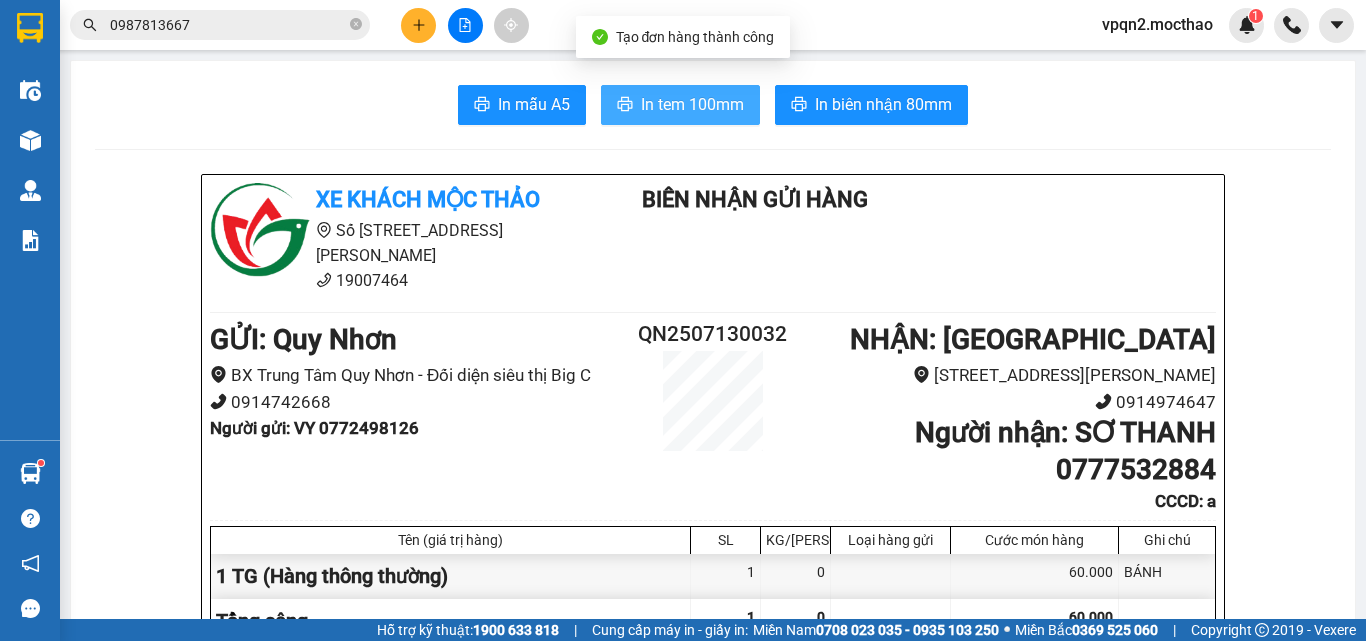 scroll, scrollTop: 0, scrollLeft: 0, axis: both 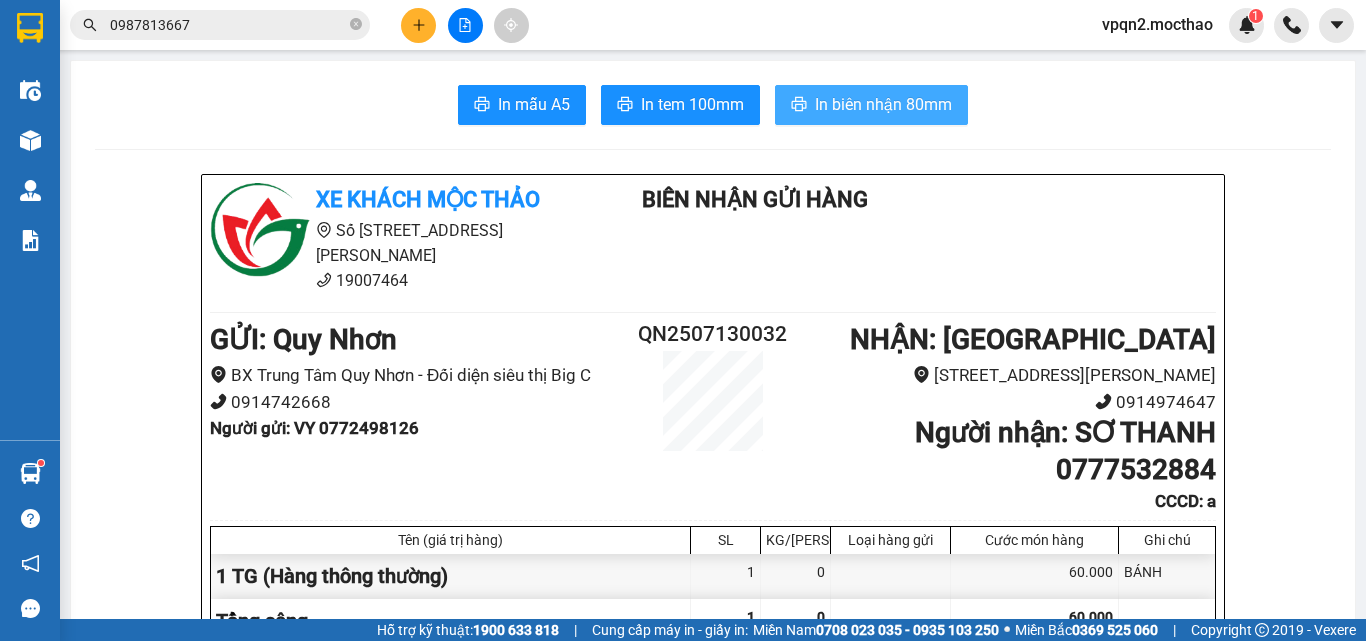 click on "In biên nhận 80mm" at bounding box center (883, 104) 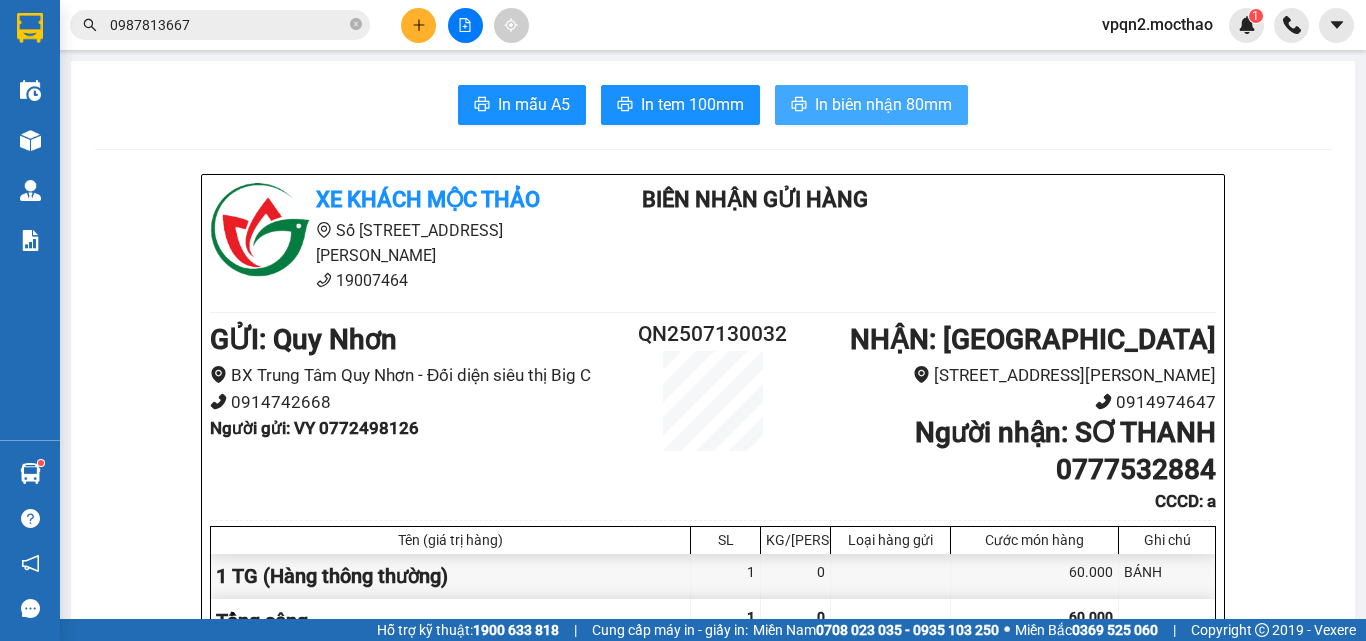 scroll, scrollTop: 0, scrollLeft: 0, axis: both 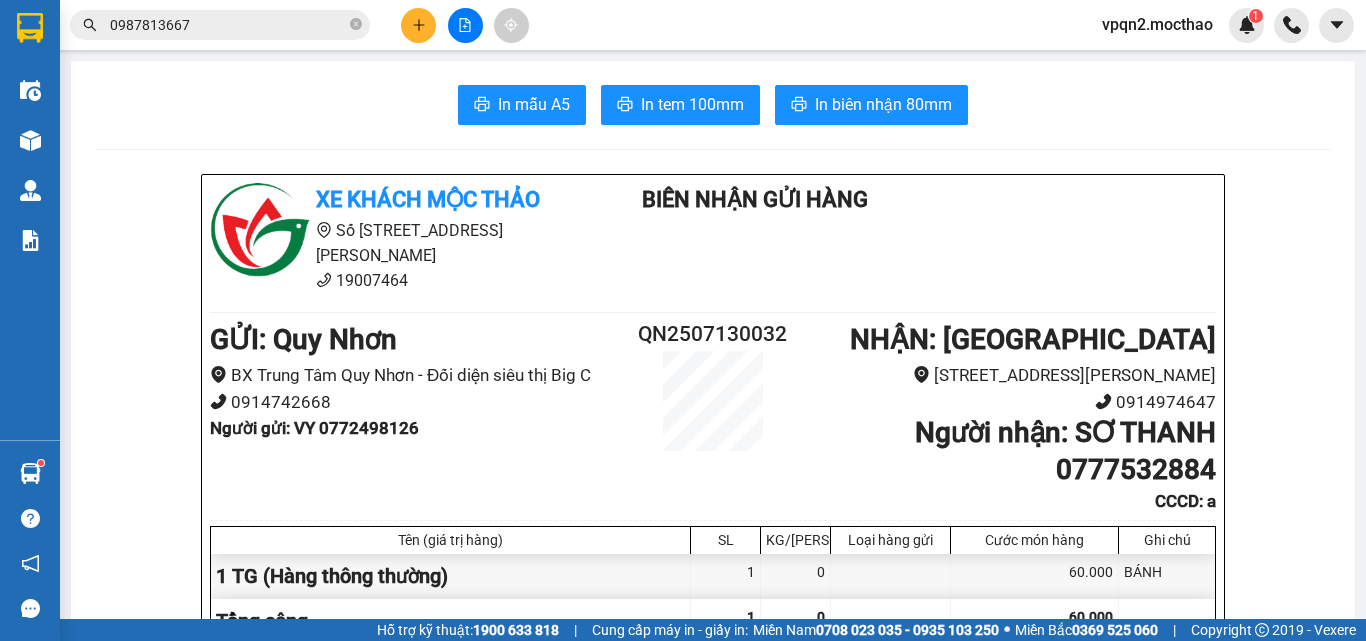 click at bounding box center (418, 25) 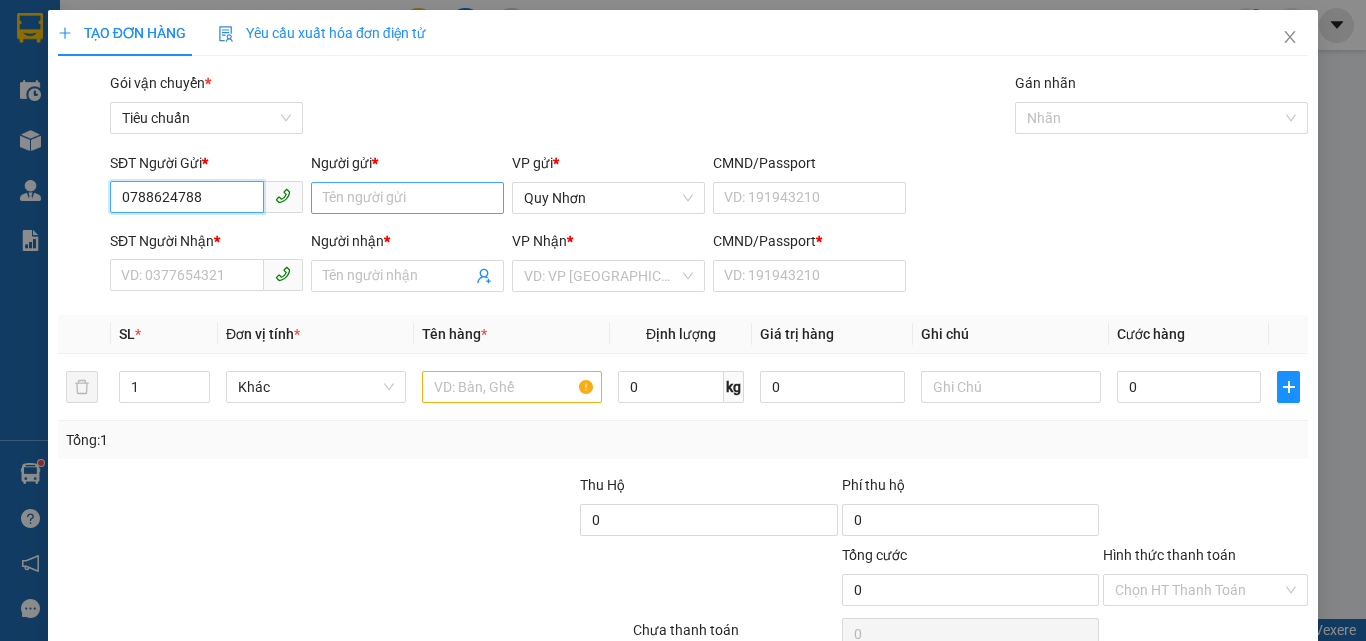 type on "0788624788" 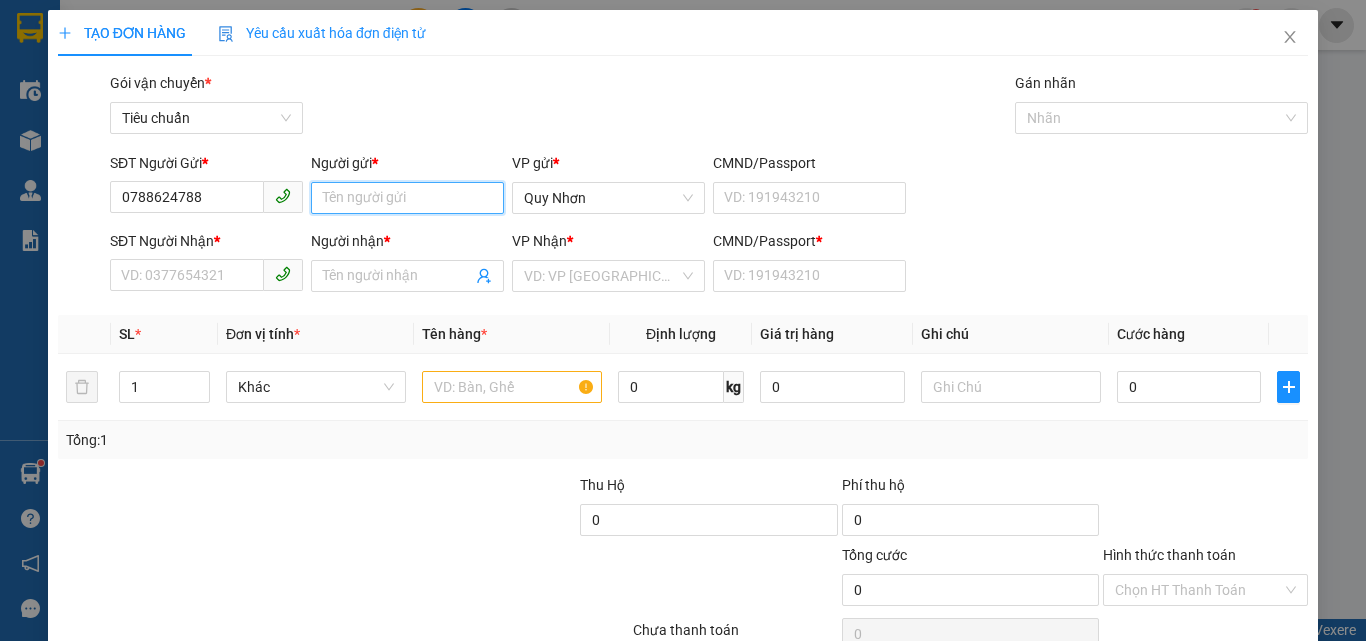 click on "Người gửi  *" at bounding box center (407, 198) 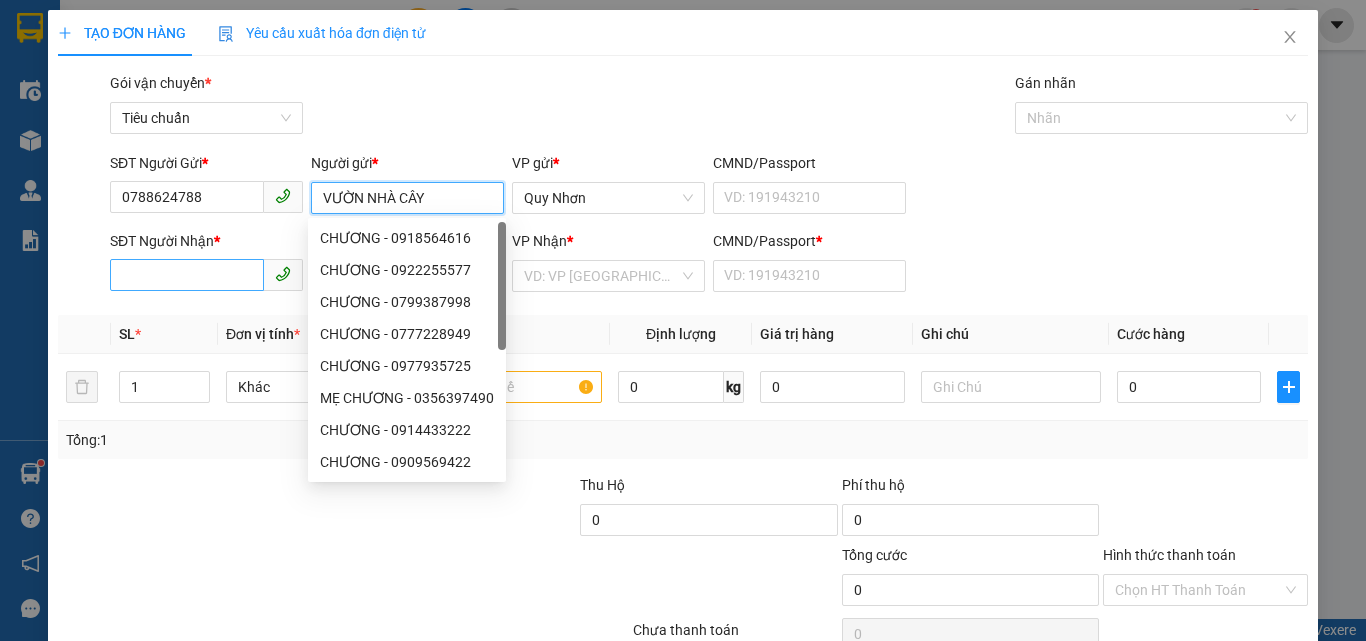 type on "VƯỜN NHÀ CÂY" 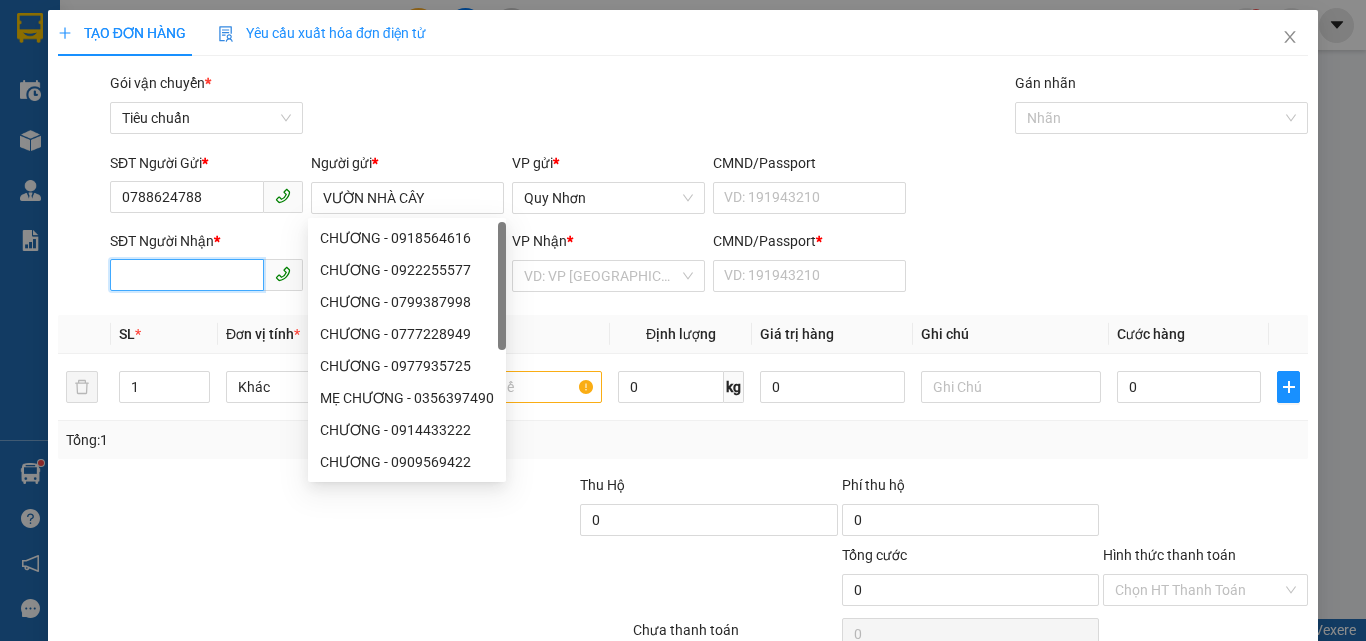 click on "SĐT Người Nhận  *" at bounding box center [187, 275] 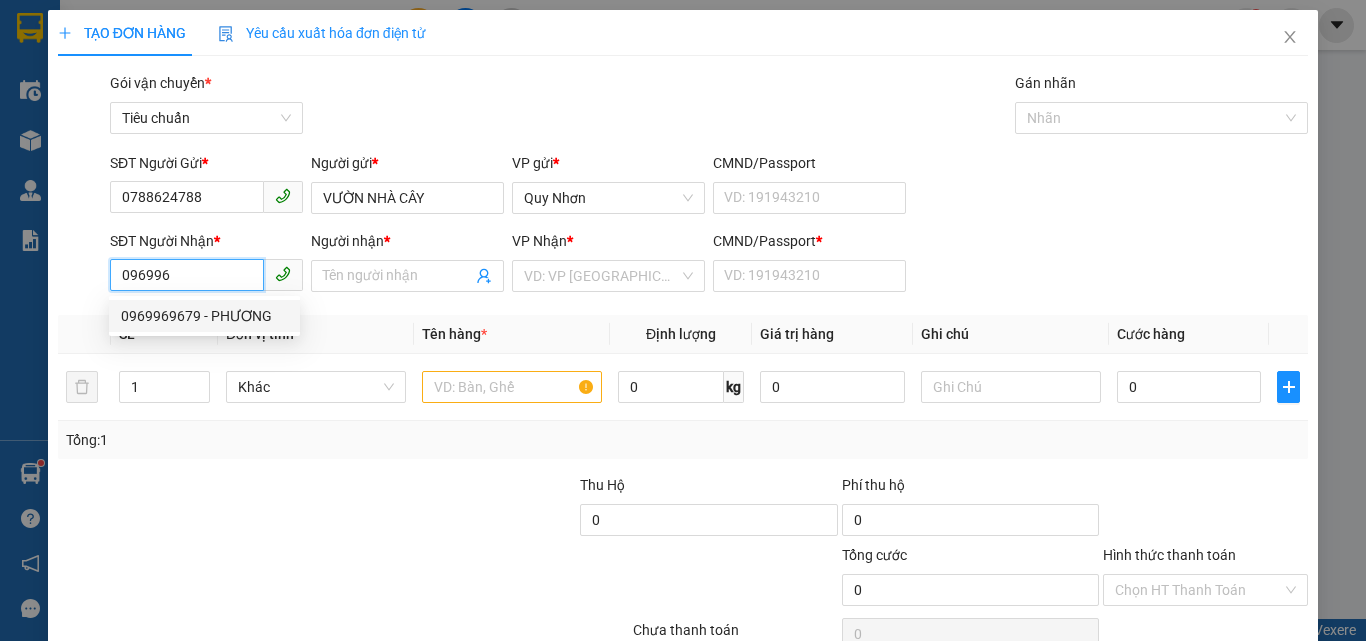 click on "0969969679 - PHƯƠNG" at bounding box center (204, 316) 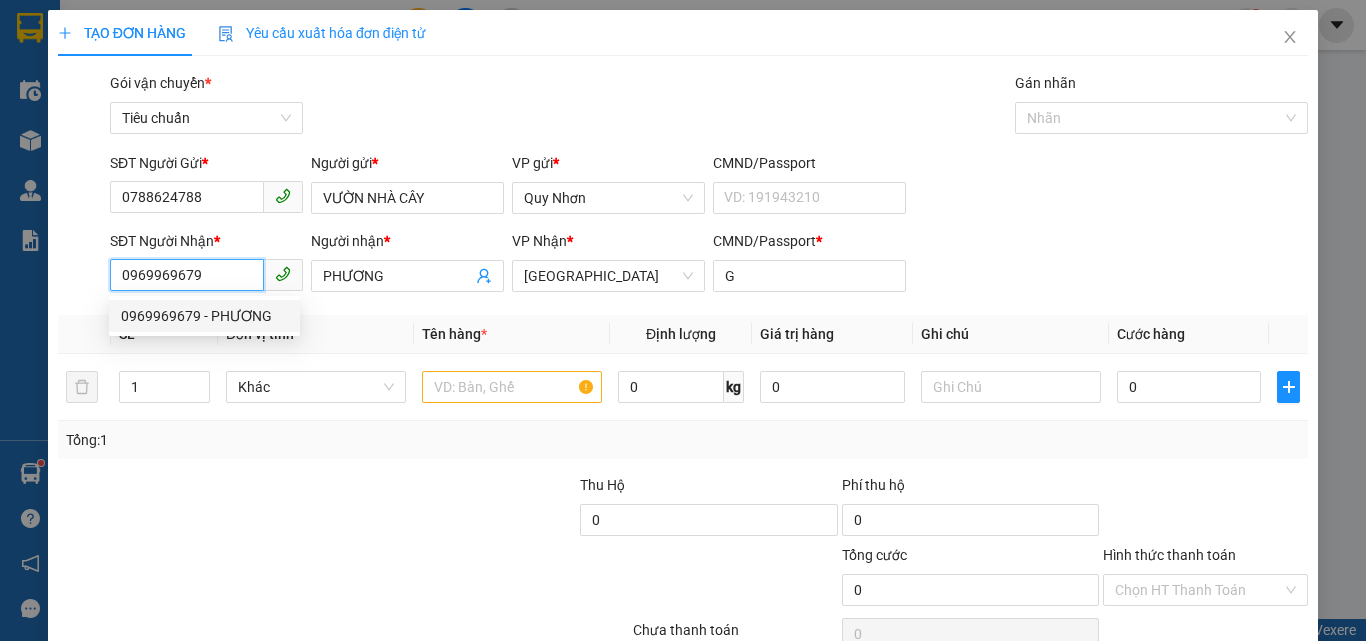 type on "30.000" 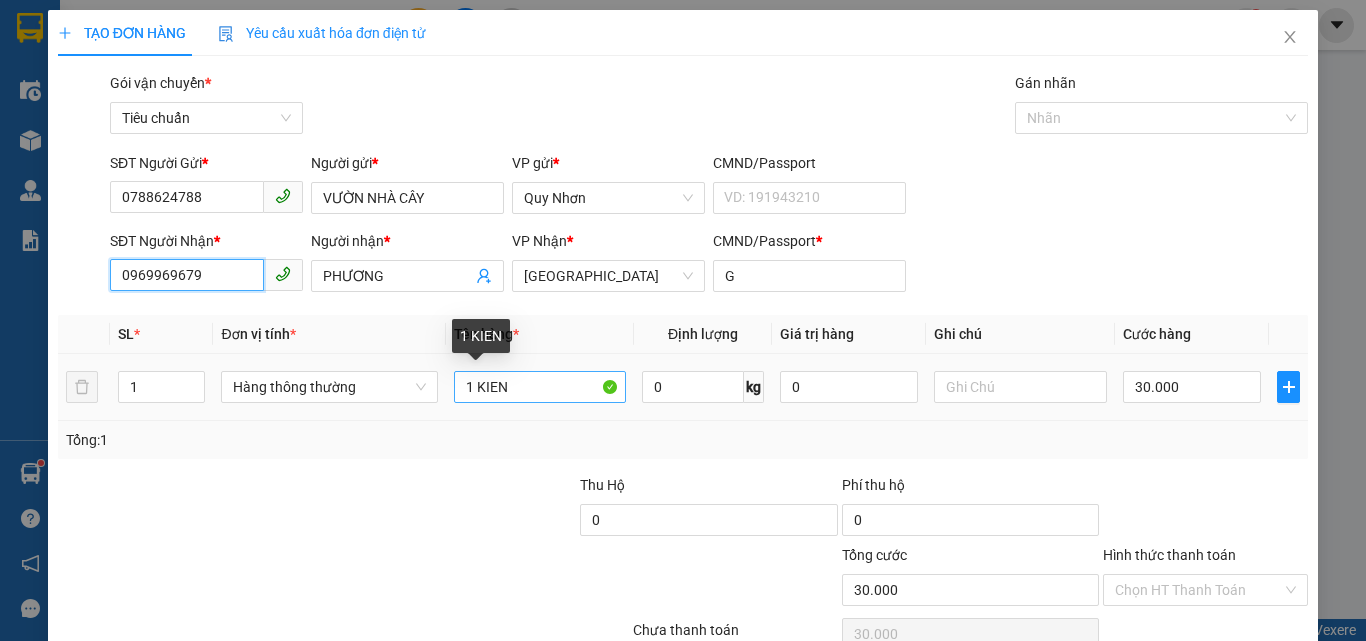 type on "0969969679" 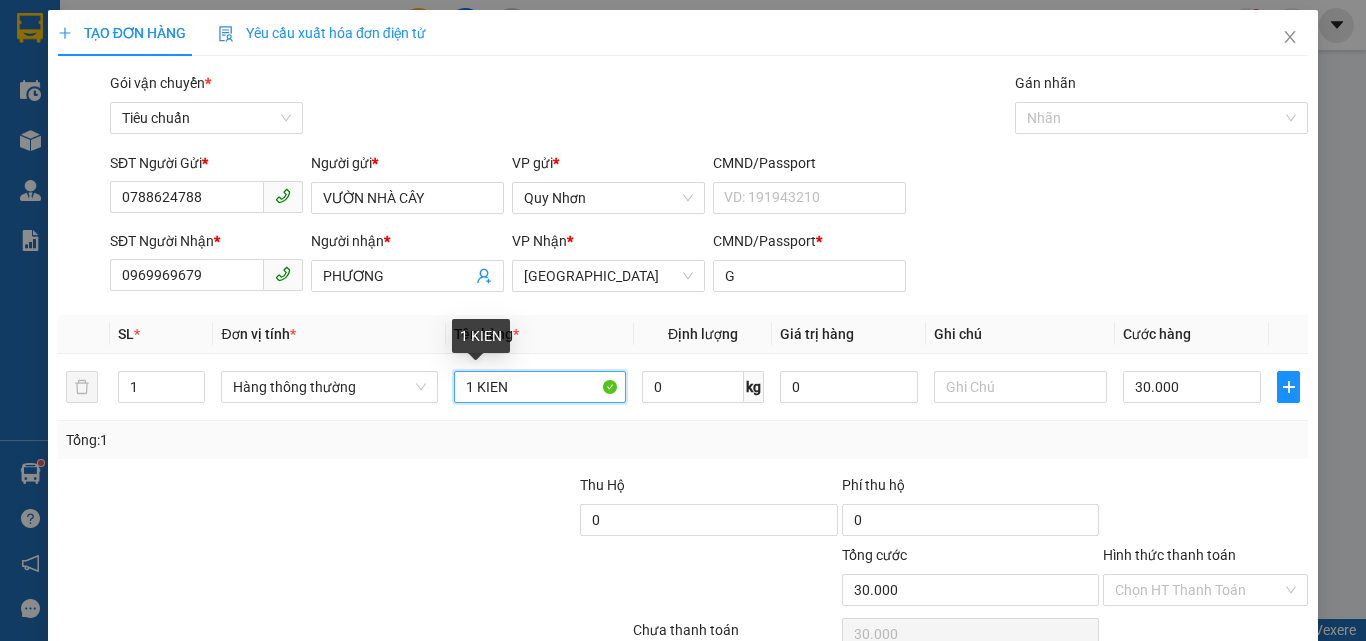 drag, startPoint x: 477, startPoint y: 381, endPoint x: 733, endPoint y: 449, distance: 264.87732 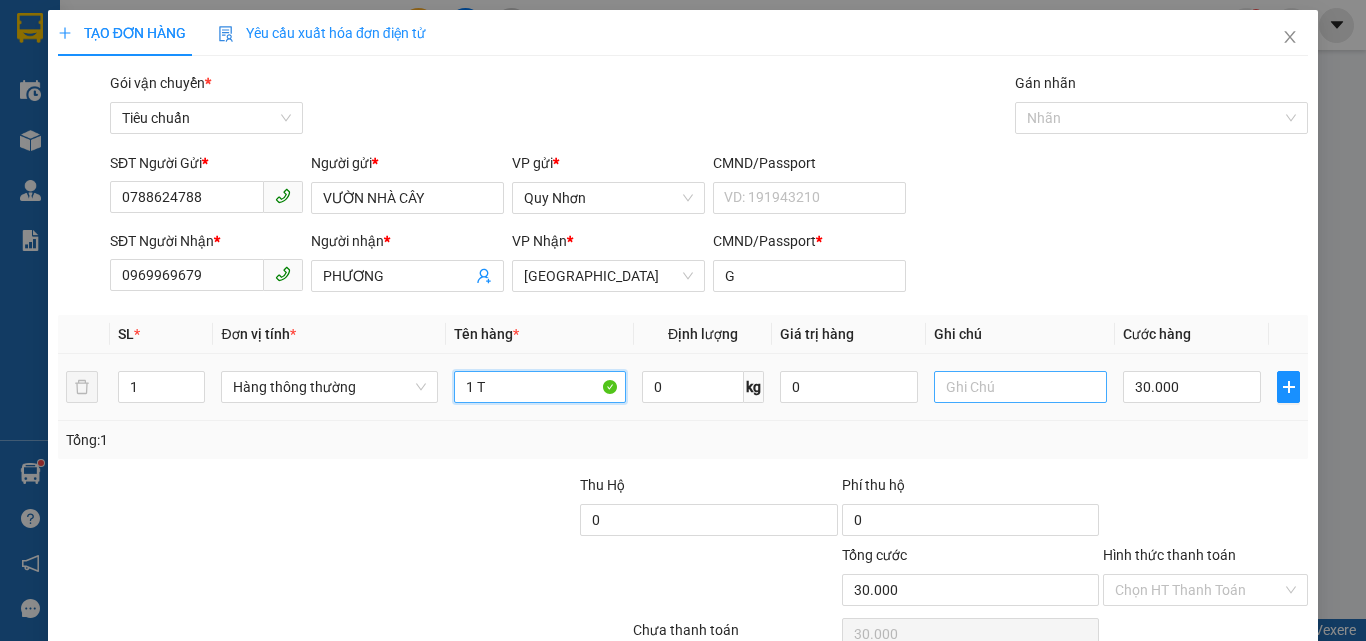 type on "1 T" 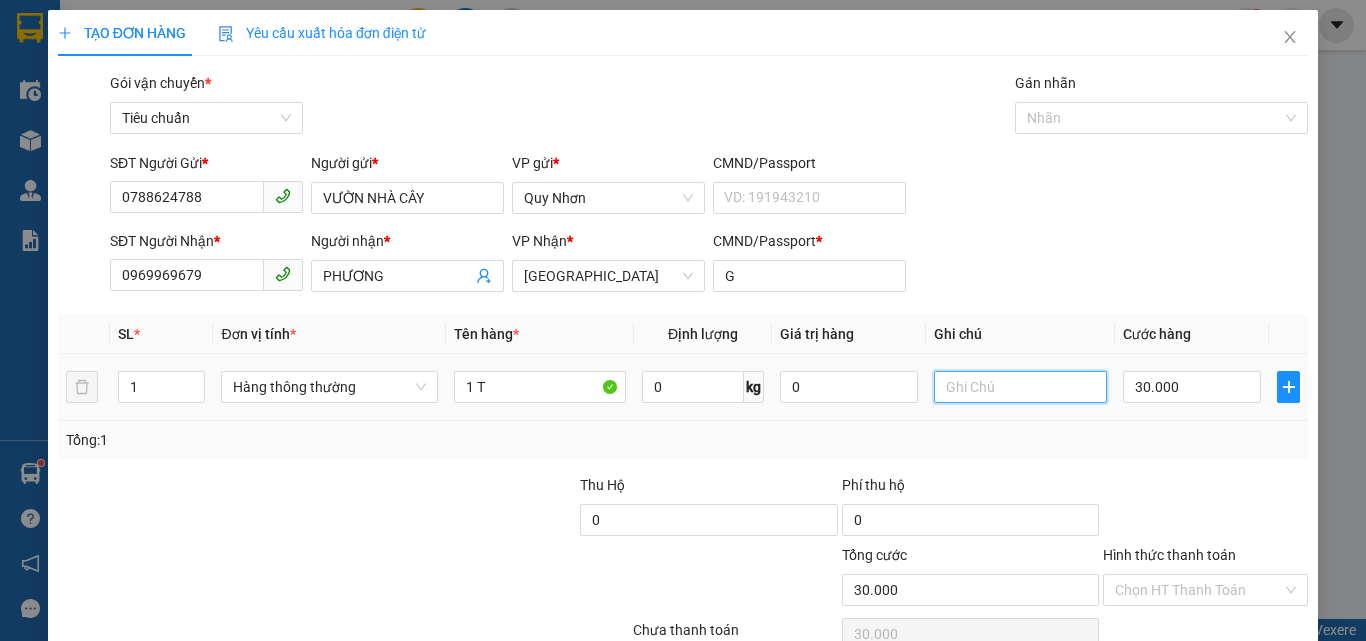 drag, startPoint x: 988, startPoint y: 390, endPoint x: 989, endPoint y: 379, distance: 11.045361 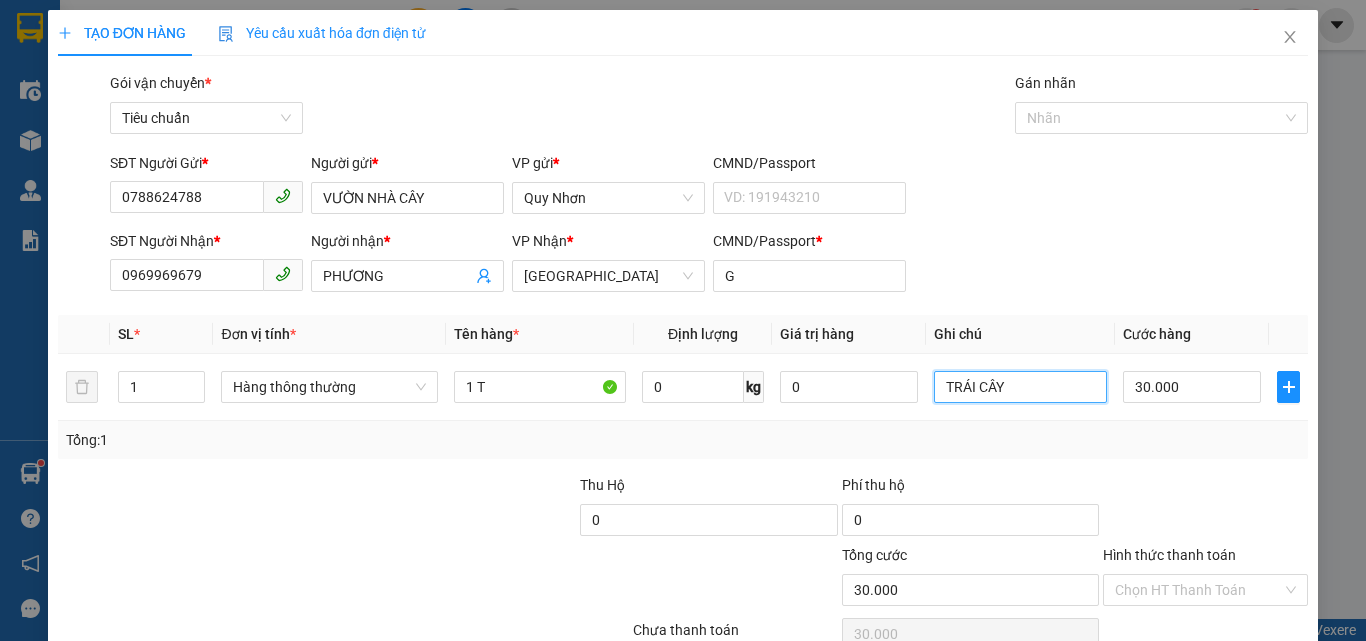 scroll, scrollTop: 99, scrollLeft: 0, axis: vertical 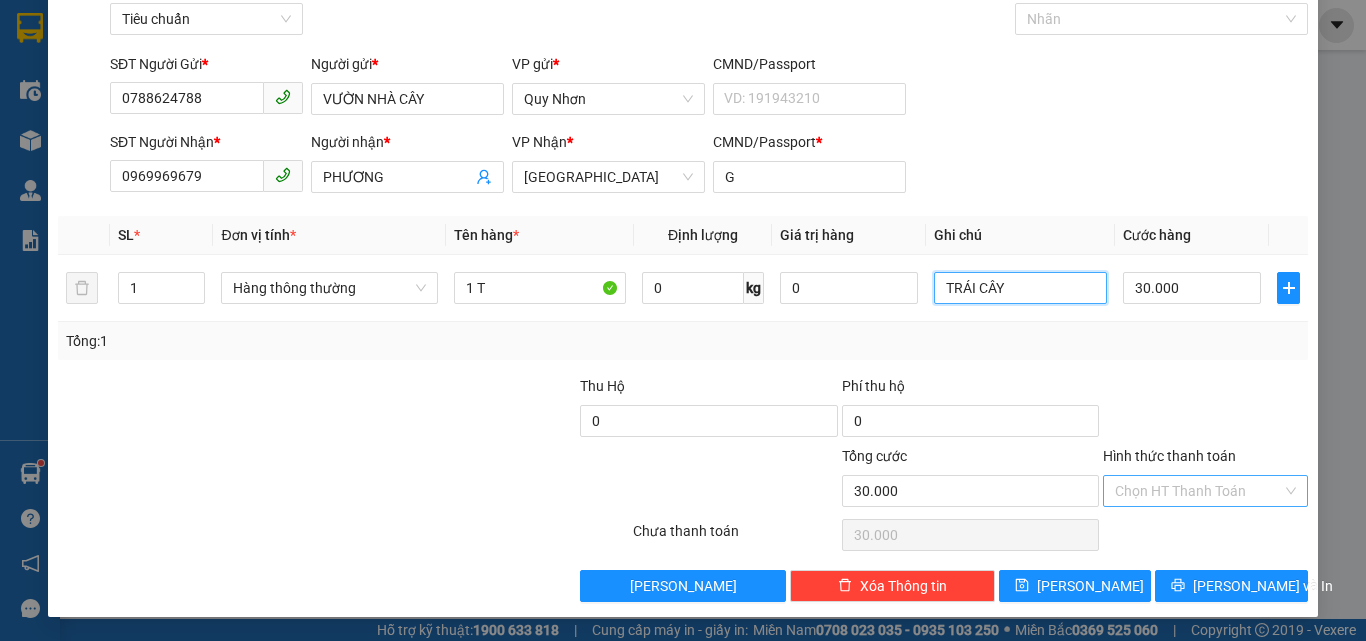 type on "TRÁI CÂY" 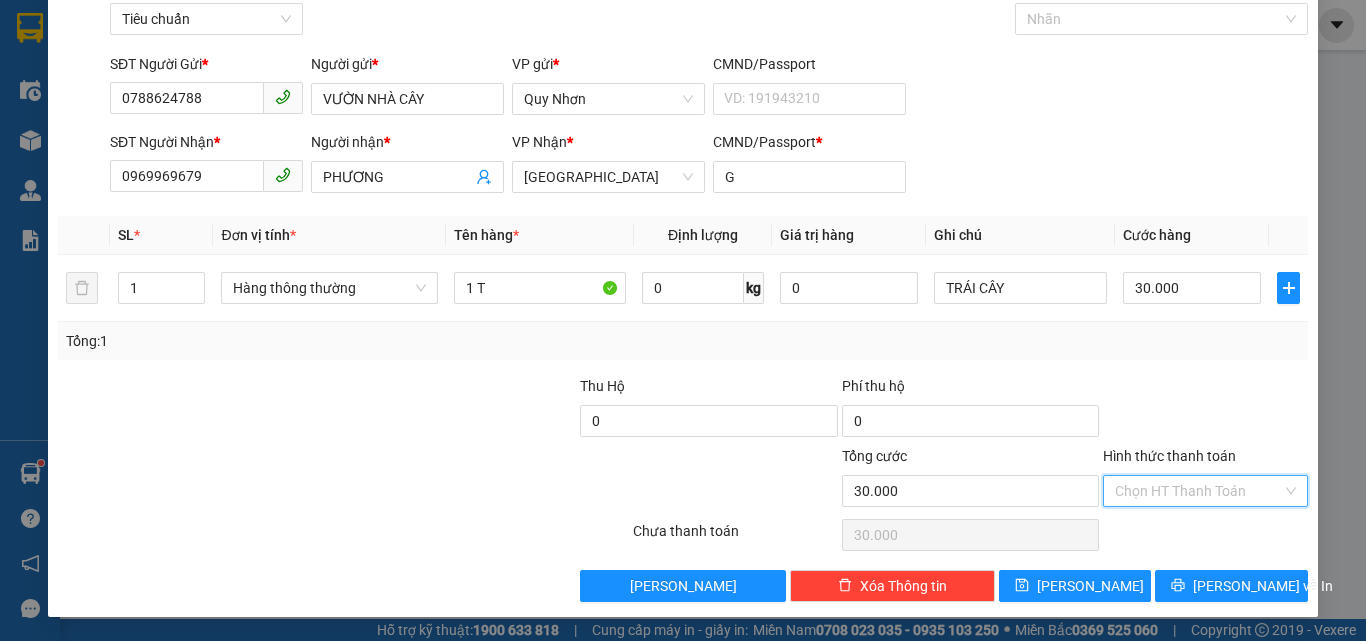drag, startPoint x: 1169, startPoint y: 487, endPoint x: 1183, endPoint y: 420, distance: 68.44706 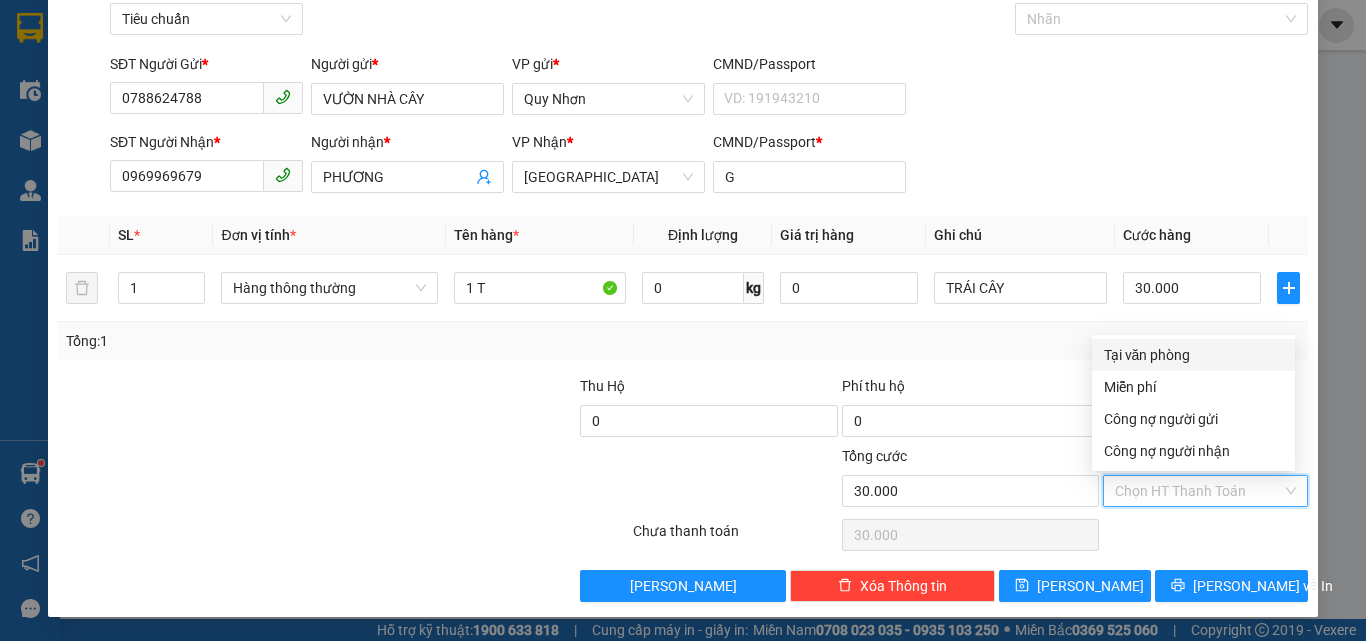 click on "Tại văn phòng" at bounding box center [1193, 355] 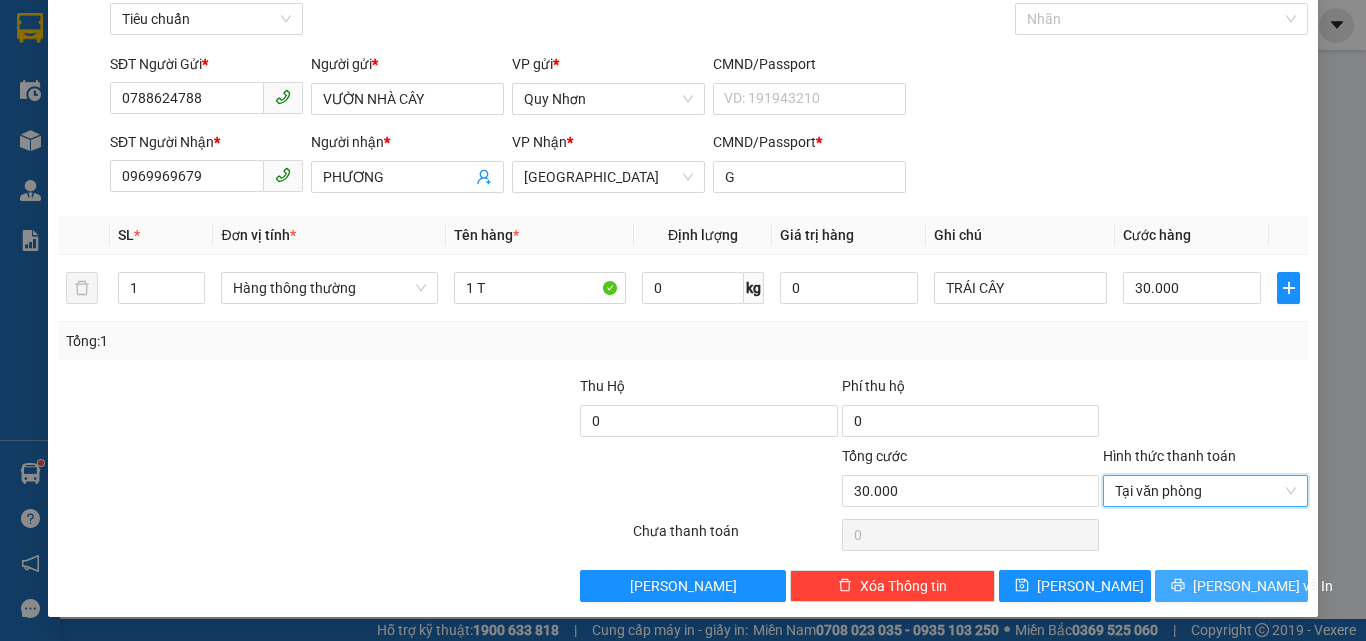 click 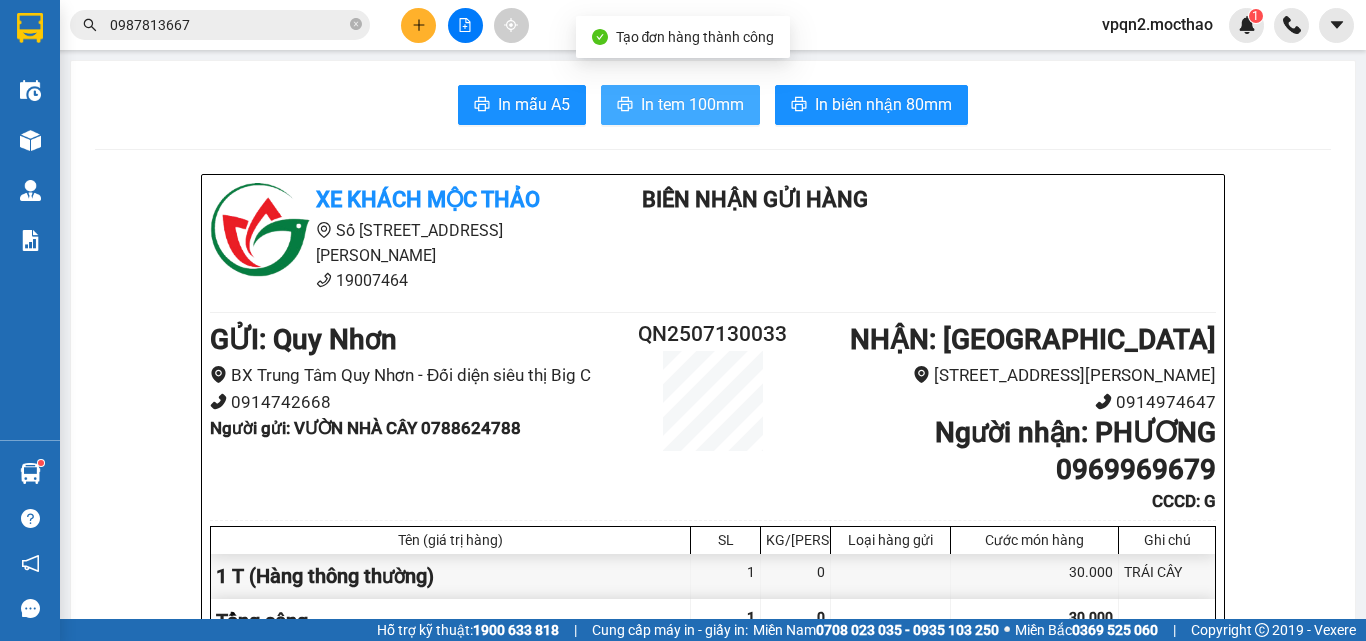 click on "In tem 100mm" at bounding box center (692, 104) 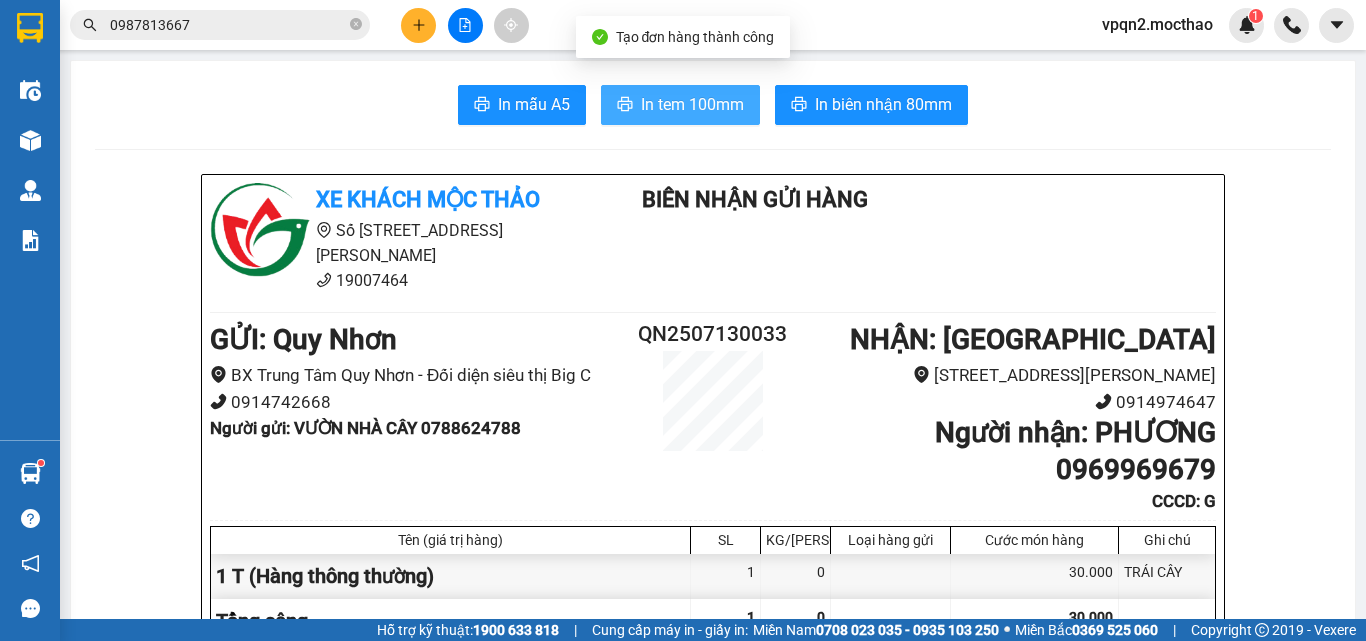 scroll, scrollTop: 0, scrollLeft: 0, axis: both 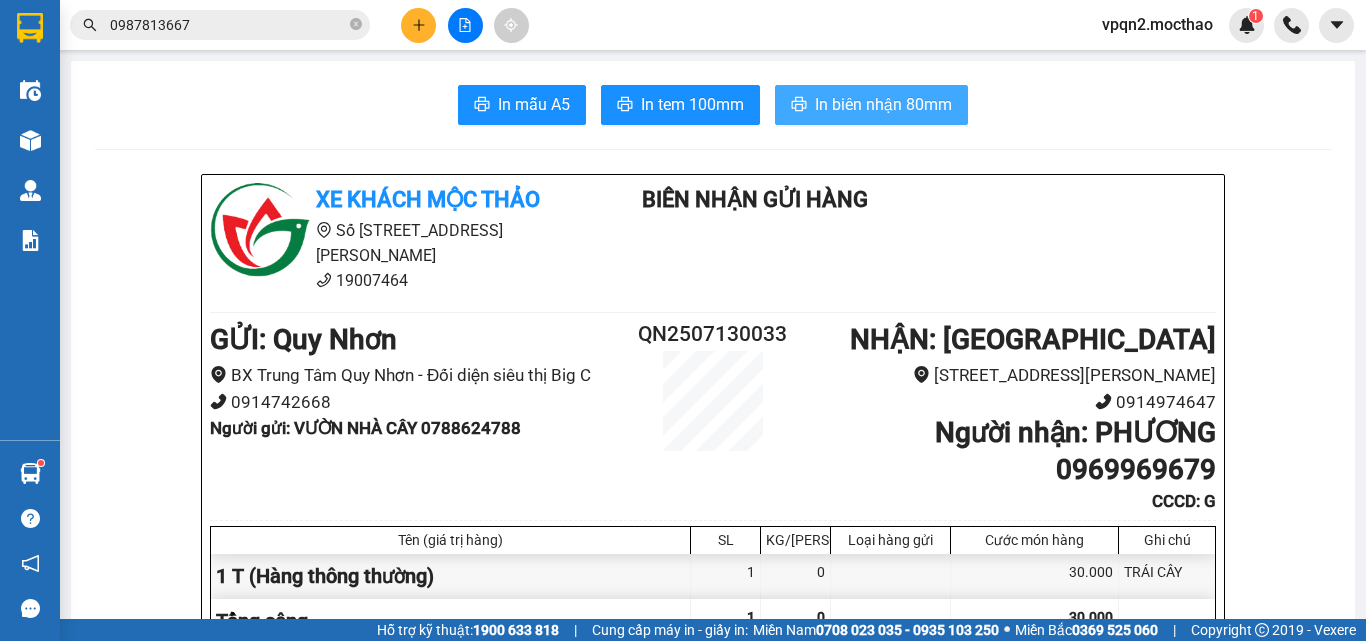click on "In biên nhận 80mm" at bounding box center [883, 104] 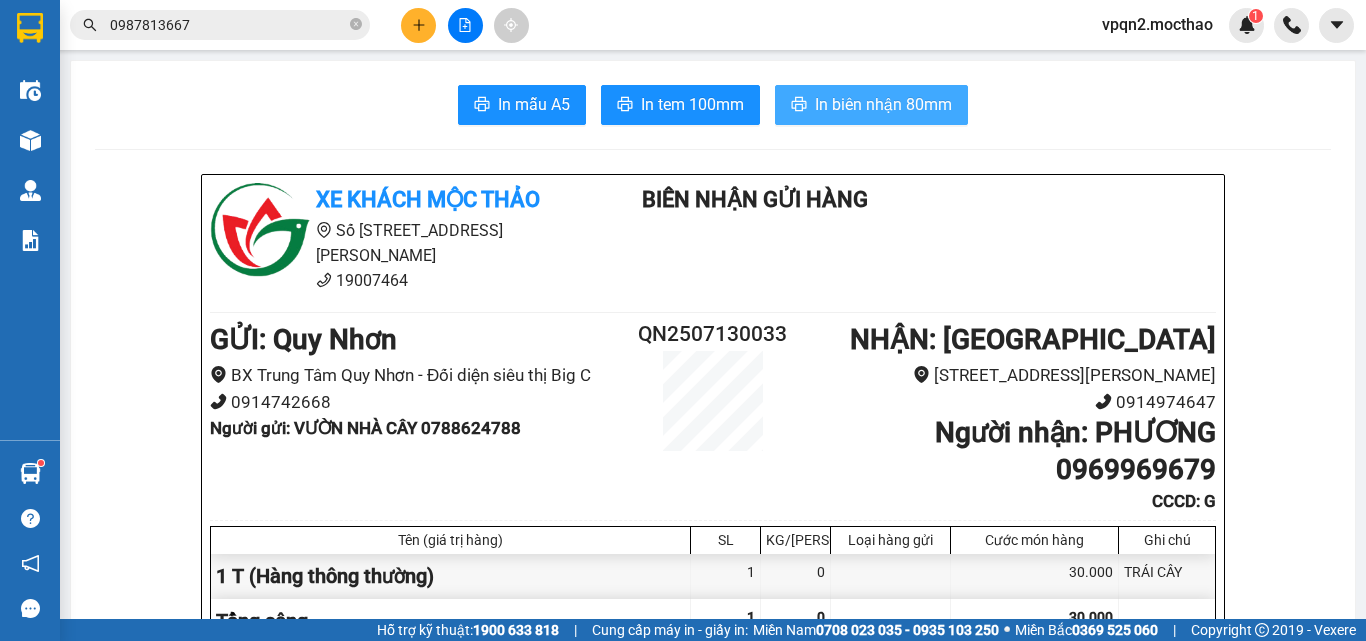 scroll, scrollTop: 0, scrollLeft: 0, axis: both 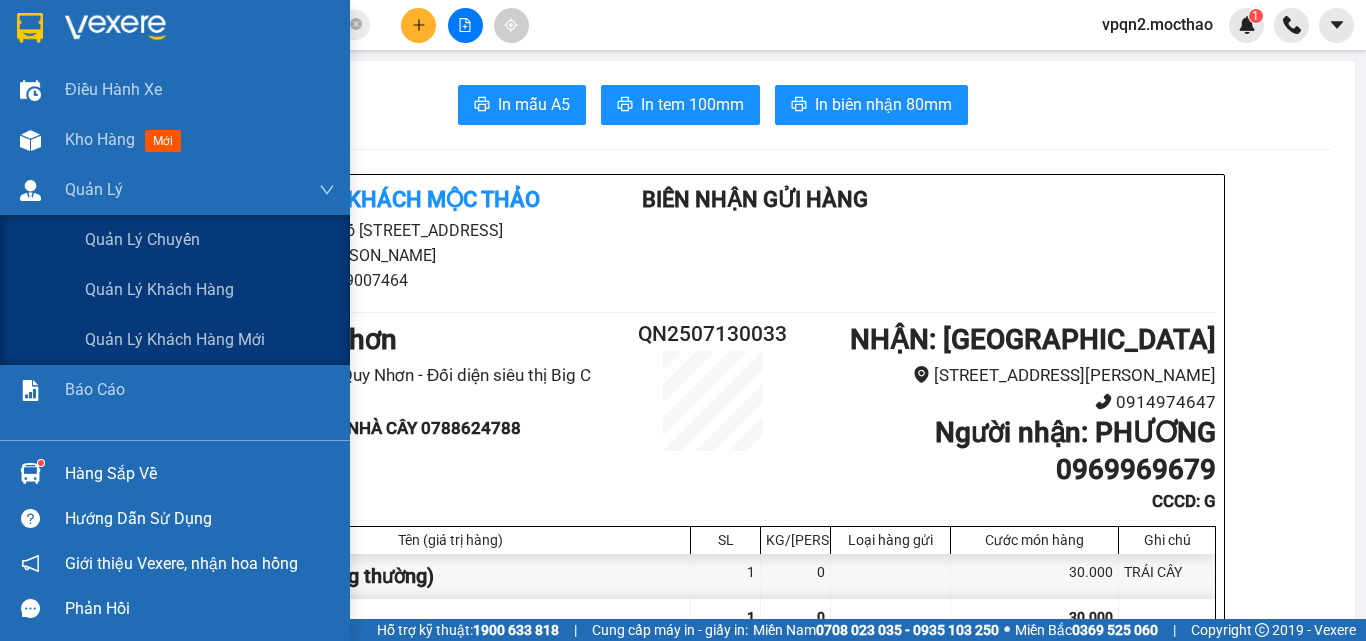 drag, startPoint x: 28, startPoint y: 178, endPoint x: 119, endPoint y: 17, distance: 184.93782 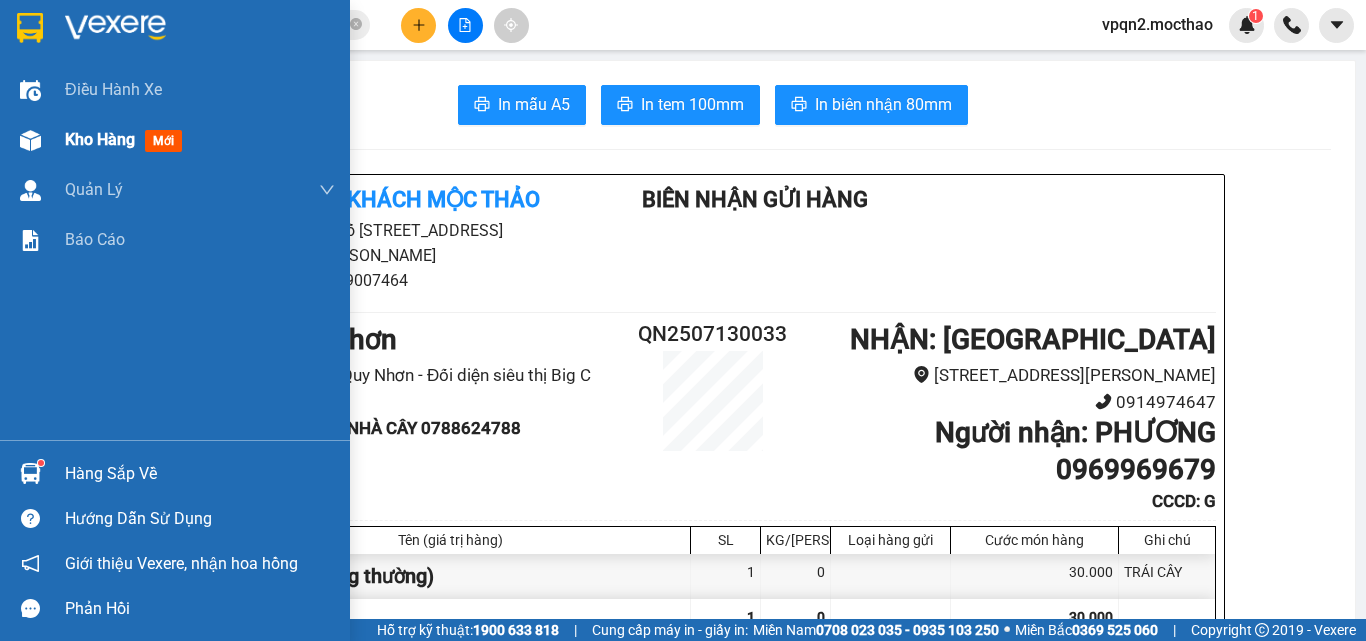 click at bounding box center (30, 140) 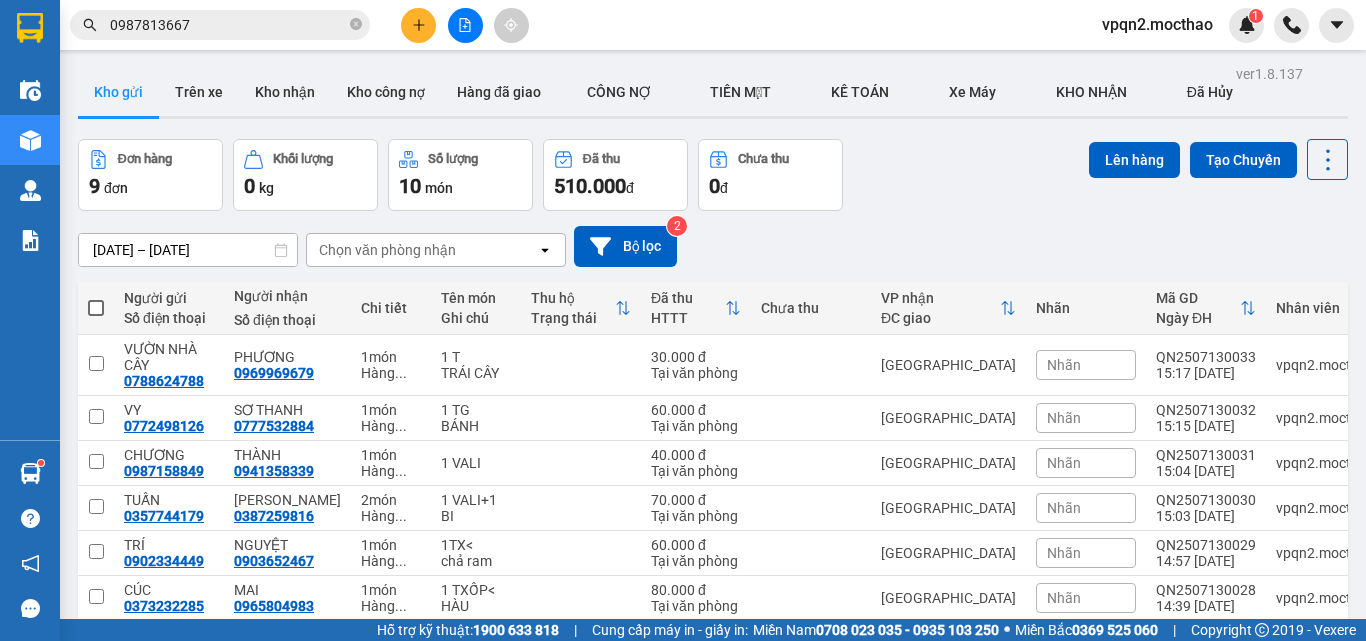 scroll, scrollTop: 100, scrollLeft: 0, axis: vertical 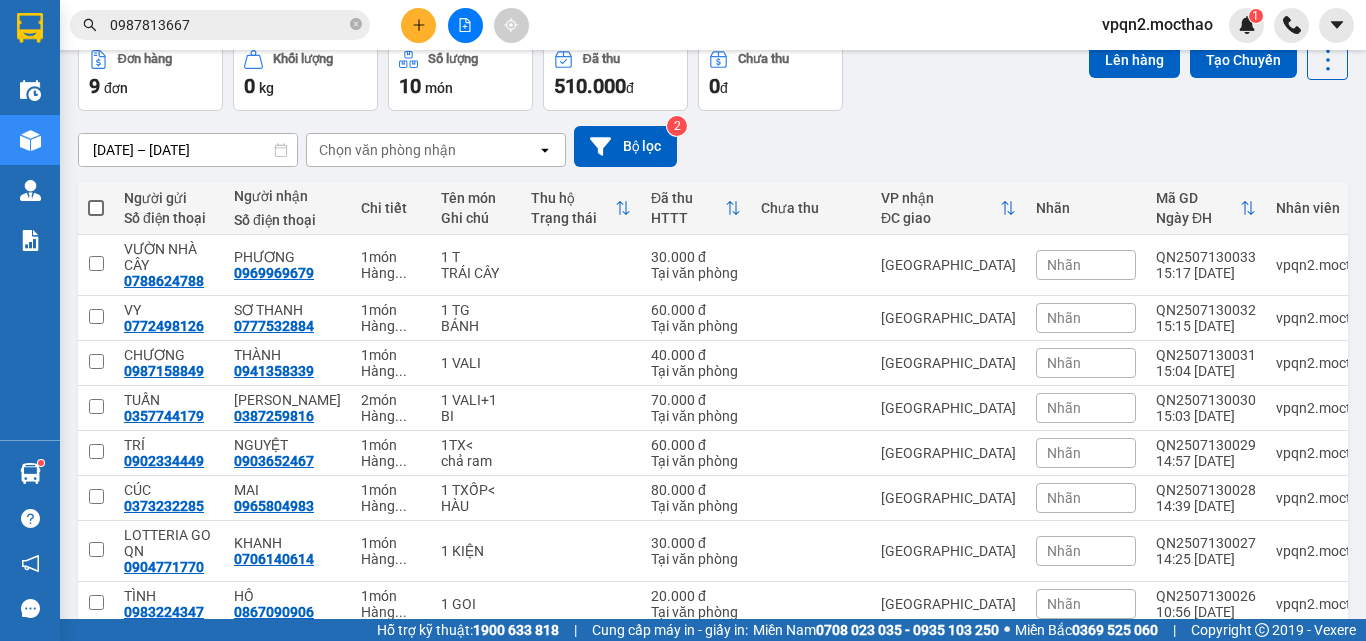 click at bounding box center [96, 208] 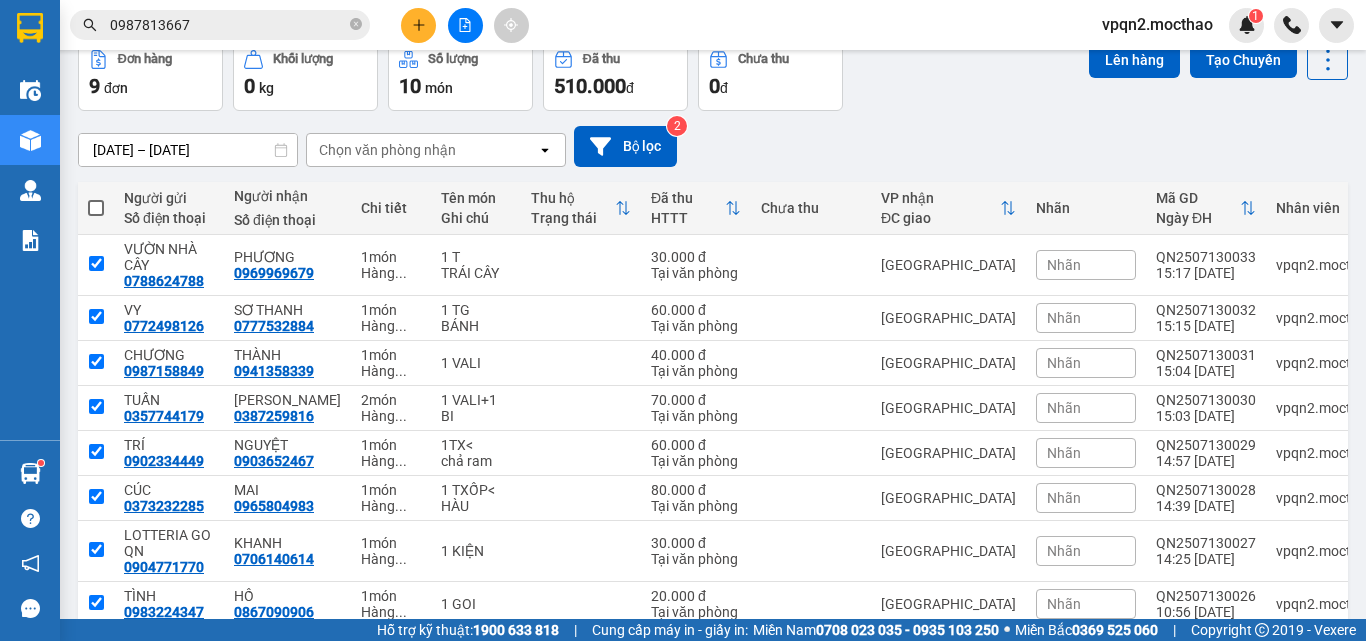checkbox on "true" 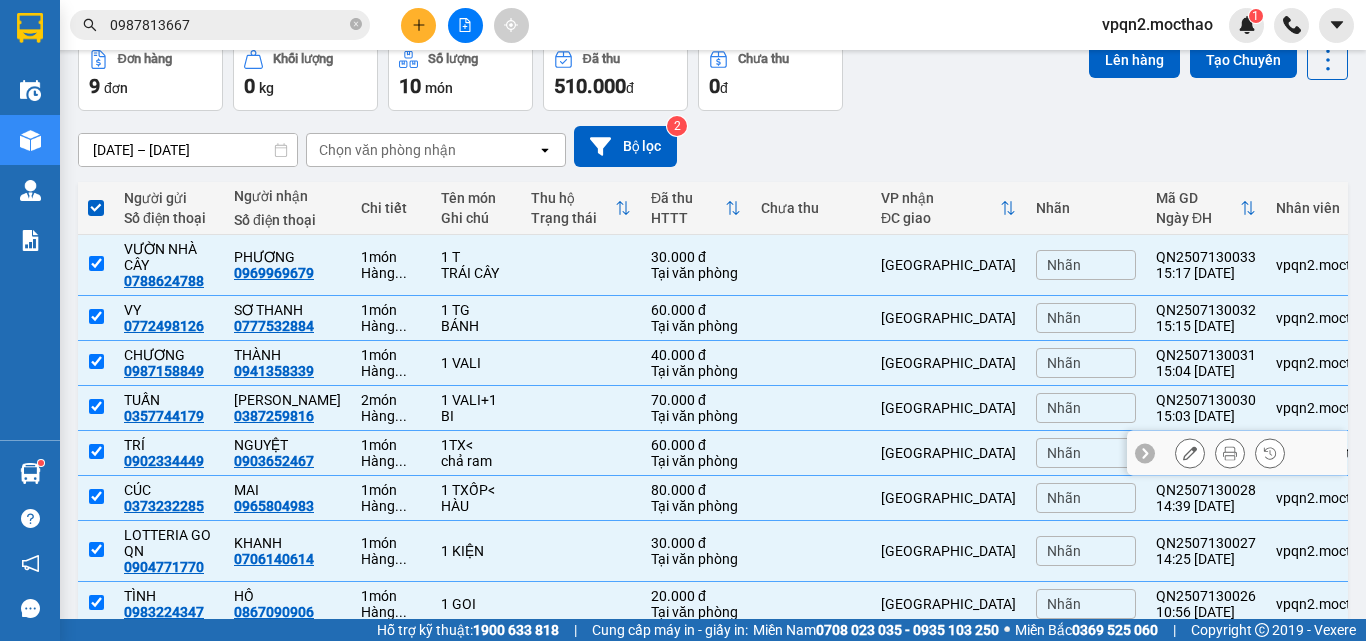 click at bounding box center [96, 451] 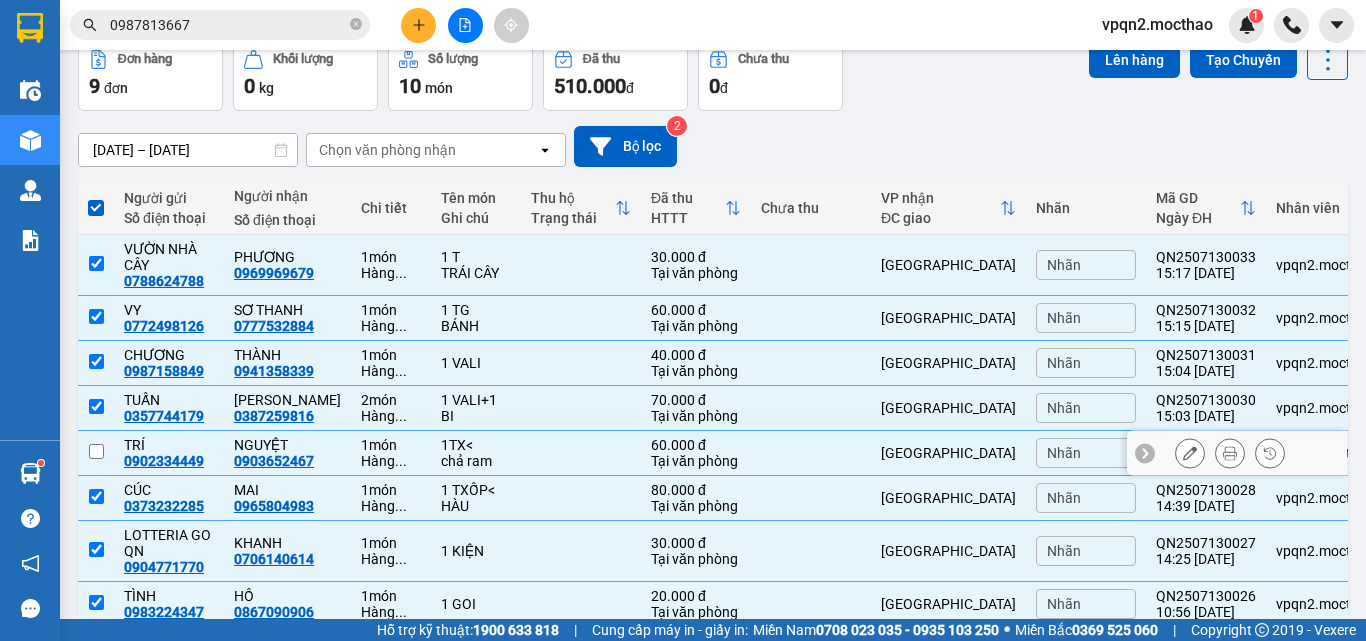 checkbox on "false" 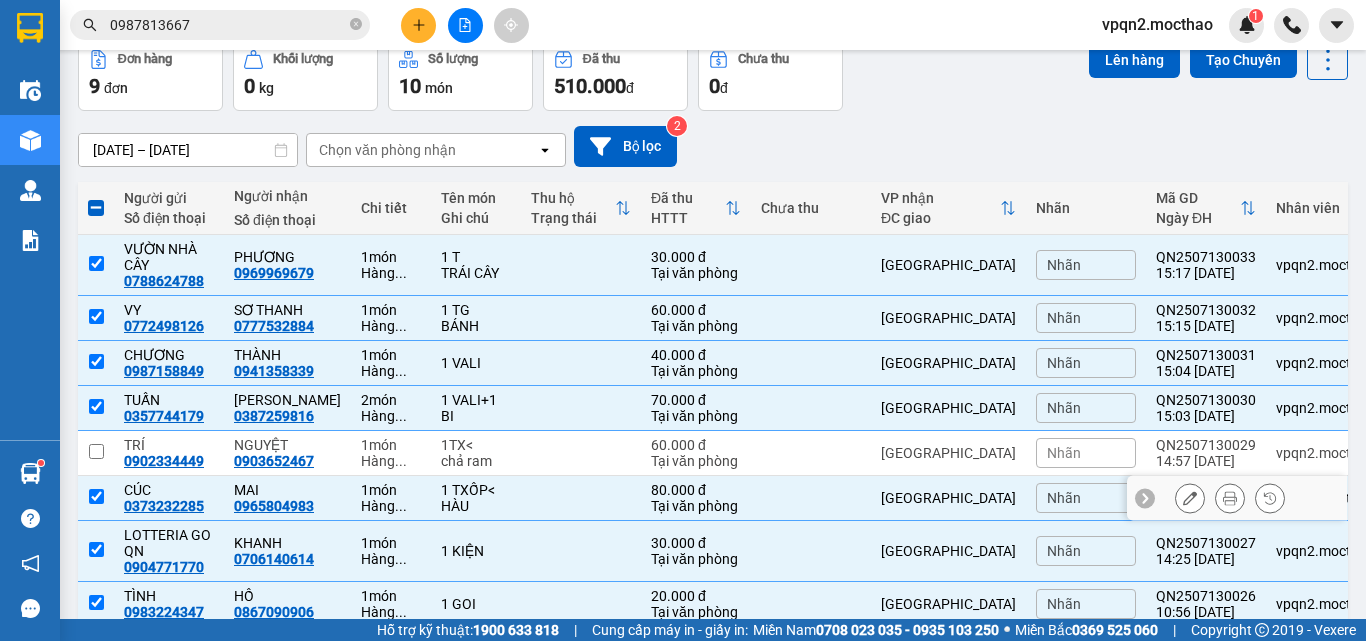 click at bounding box center (96, 496) 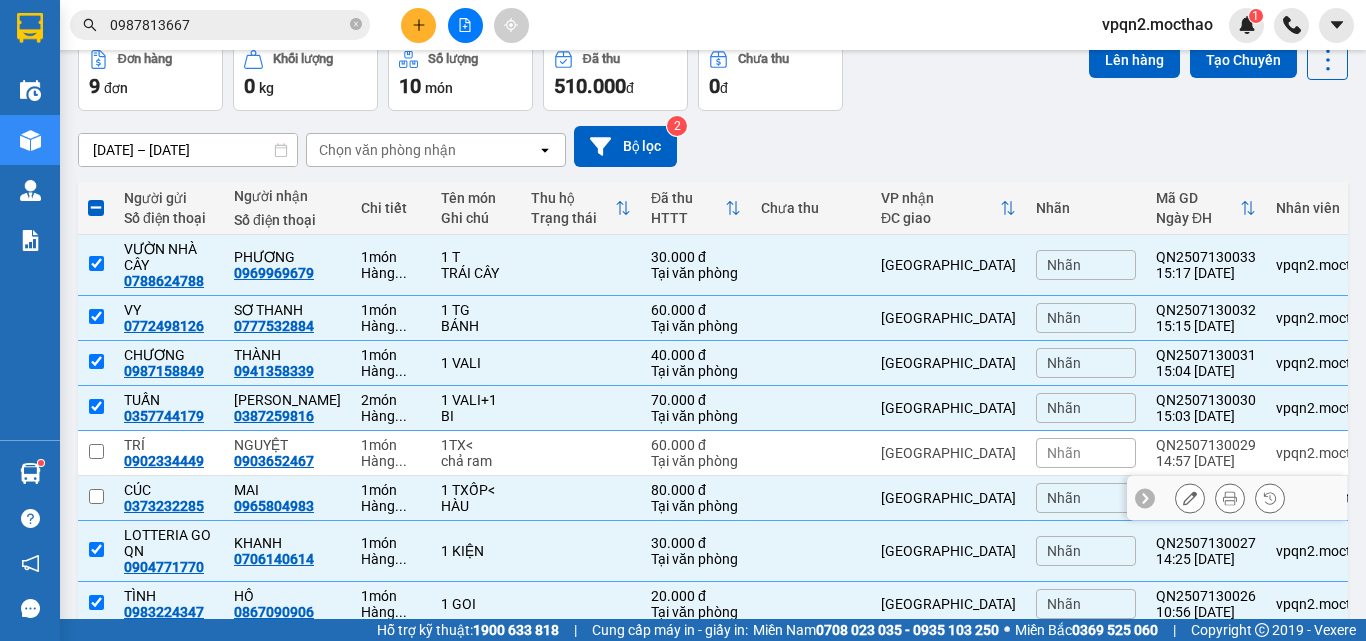 checkbox on "false" 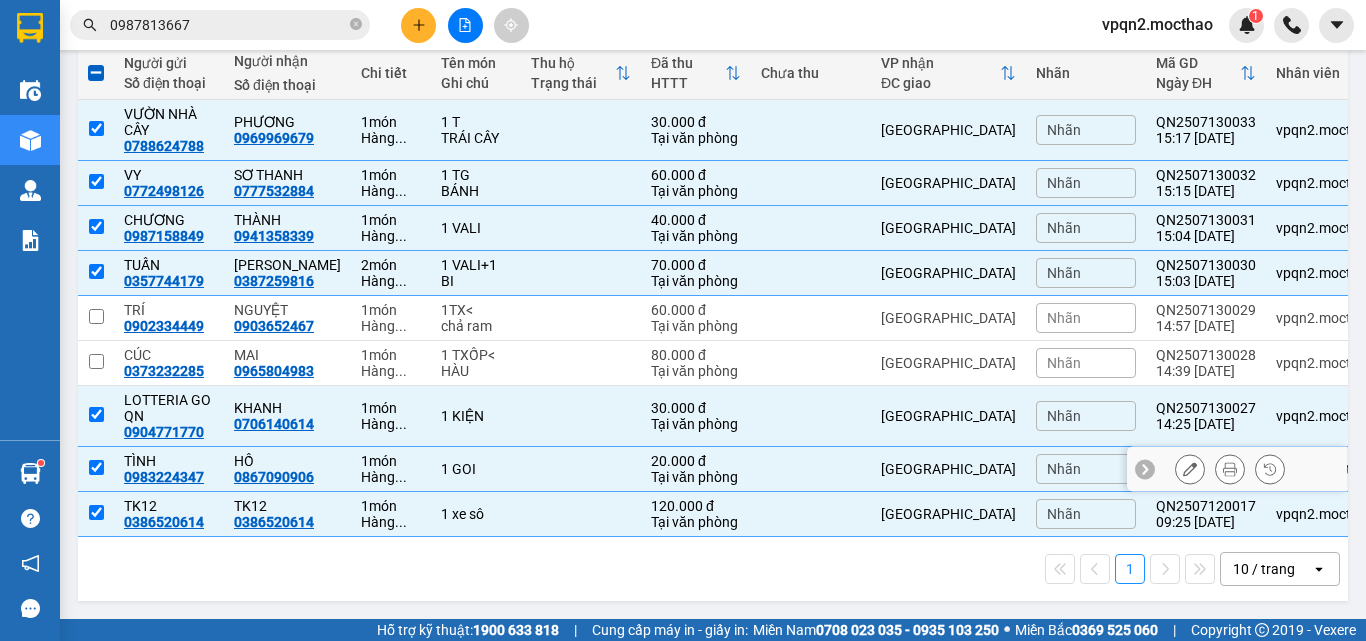 scroll, scrollTop: 0, scrollLeft: 0, axis: both 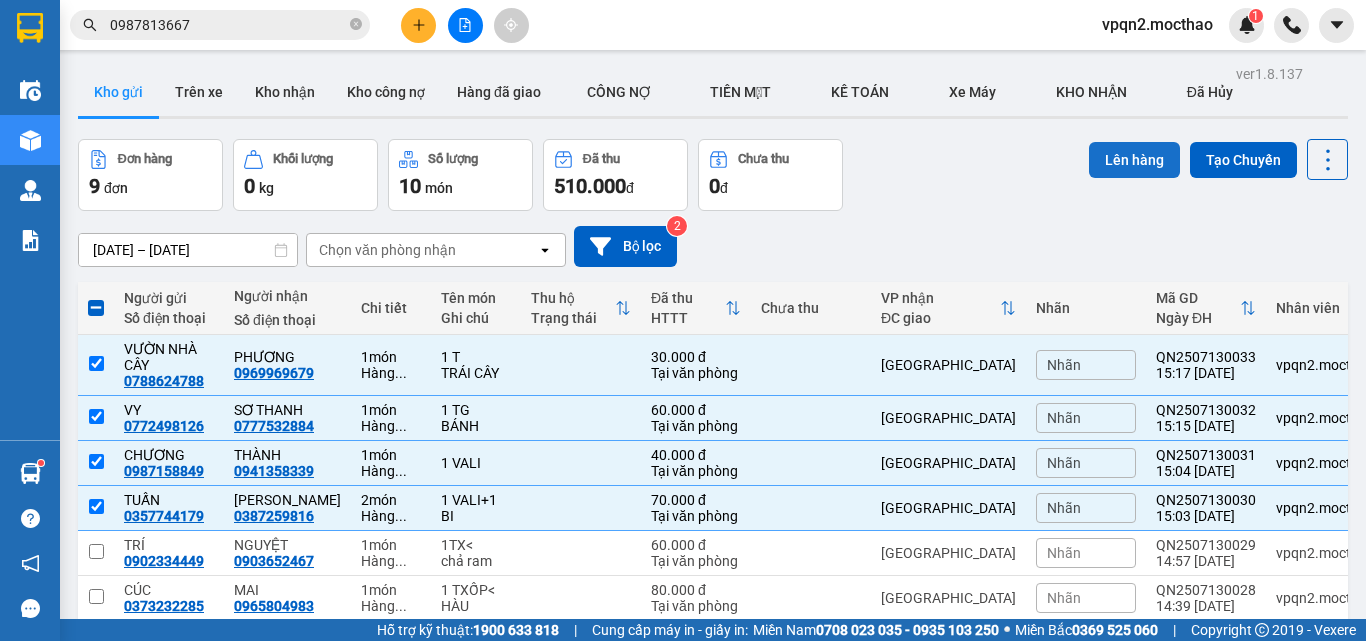 click on "Lên hàng" at bounding box center [1134, 160] 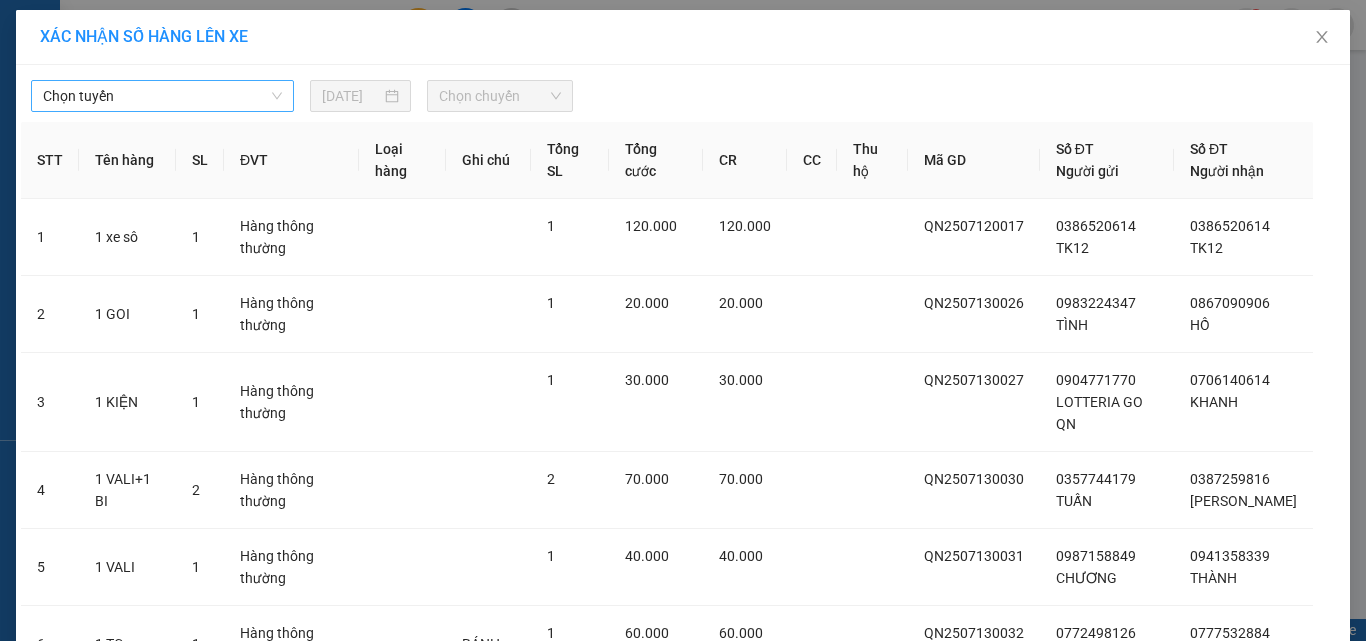 click on "Chọn tuyến" at bounding box center (162, 96) 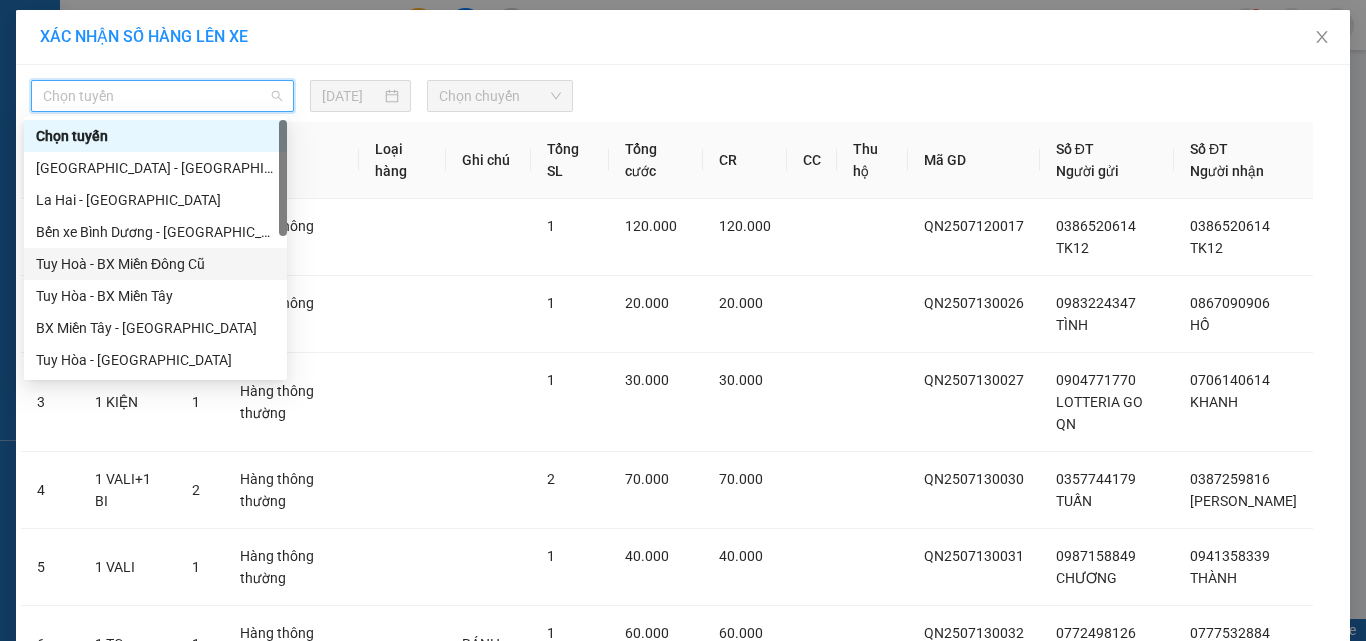 scroll, scrollTop: 400, scrollLeft: 0, axis: vertical 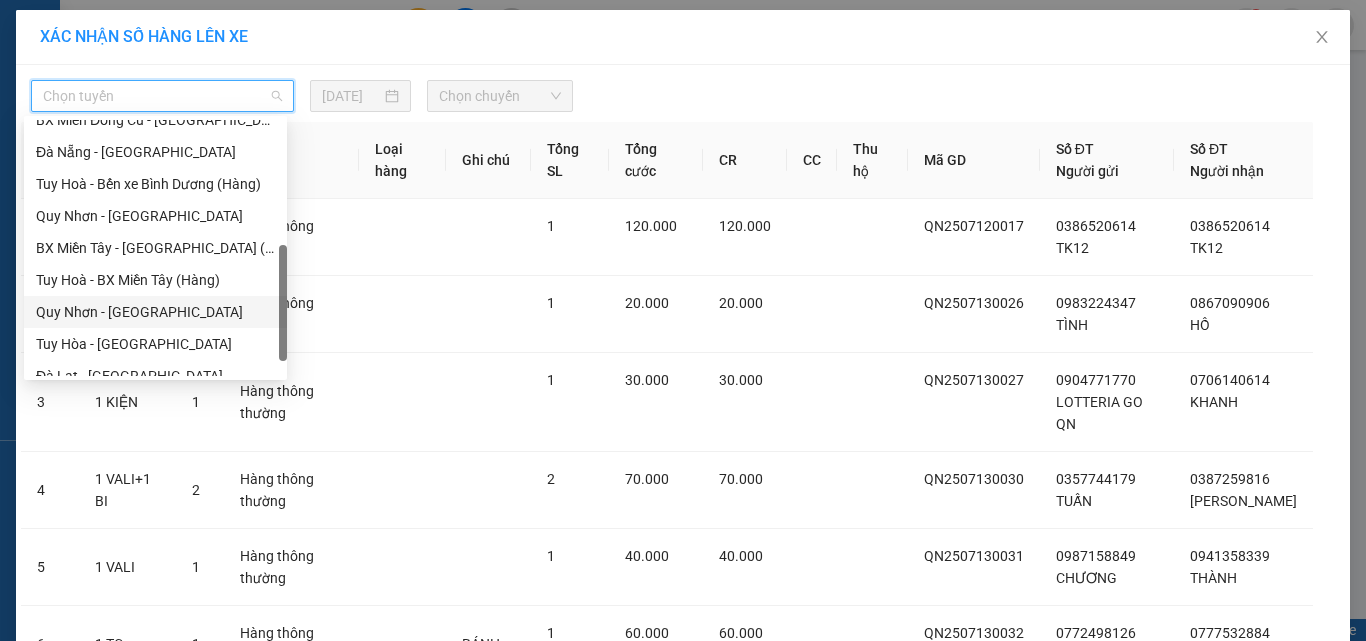 click on "Quy Nhơn - [GEOGRAPHIC_DATA]" at bounding box center [155, 312] 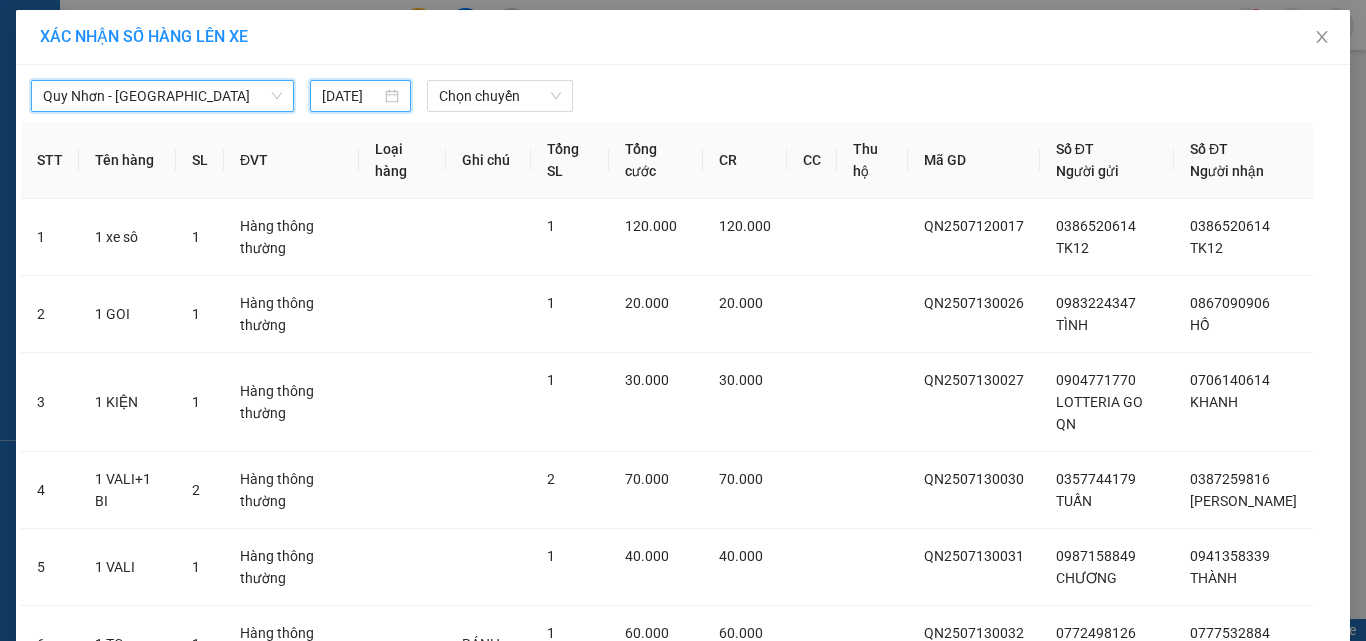 click on "[DATE]" at bounding box center [351, 96] 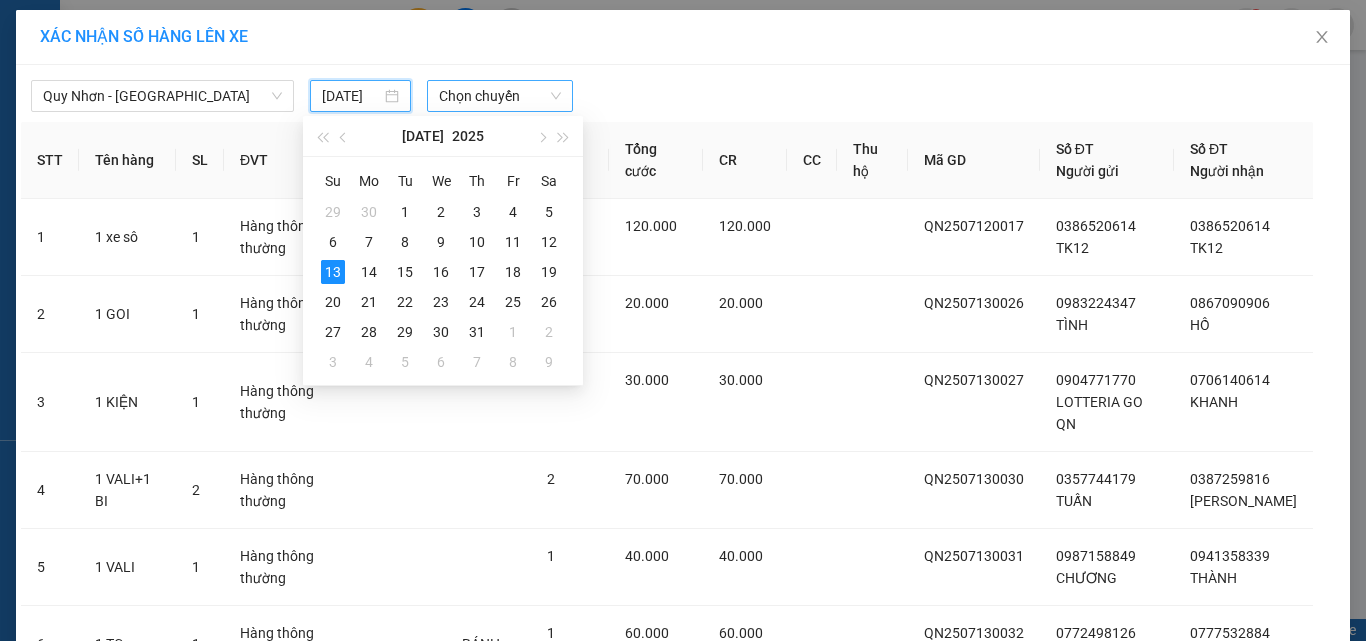 click on "Chọn chuyến" at bounding box center (500, 96) 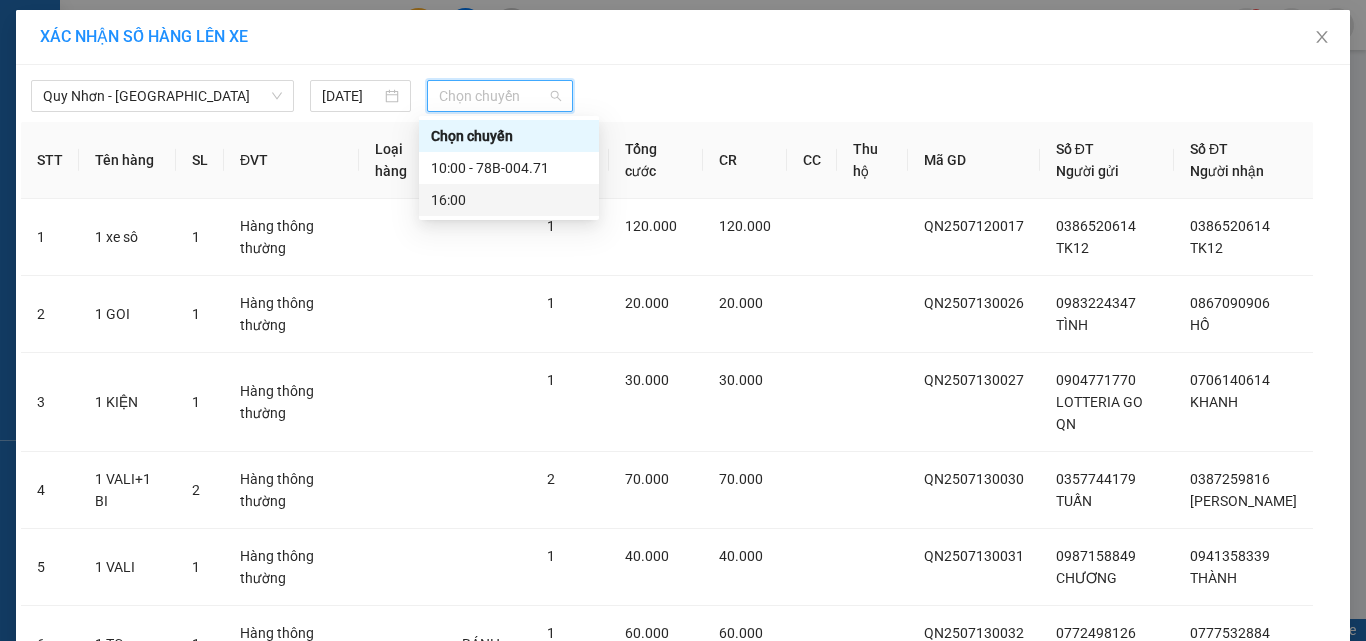 click on "16:00" at bounding box center [509, 200] 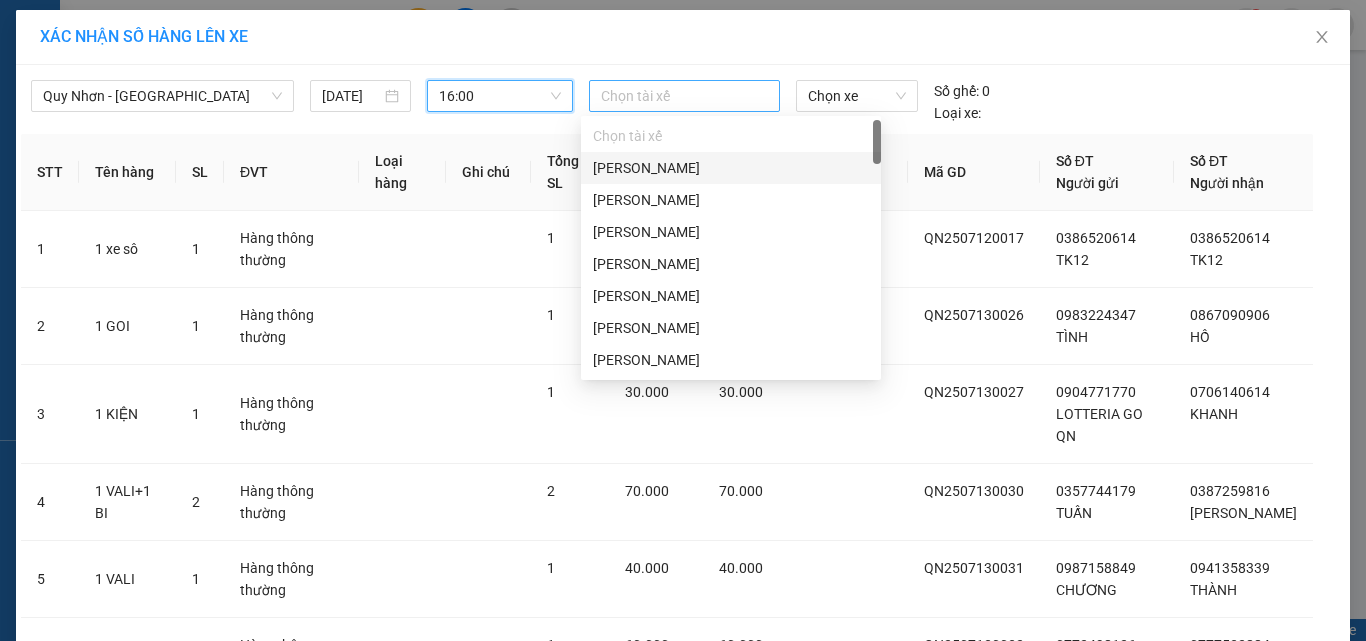 click at bounding box center [685, 96] 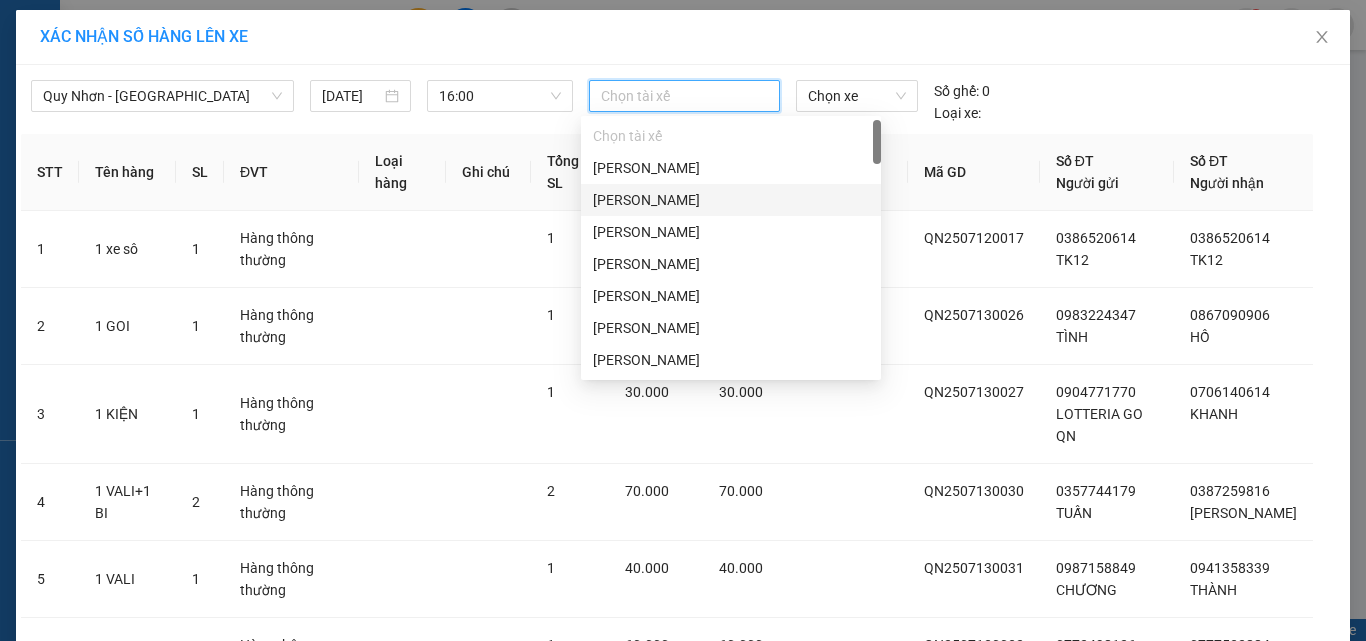 drag, startPoint x: 648, startPoint y: 205, endPoint x: 657, endPoint y: 200, distance: 10.29563 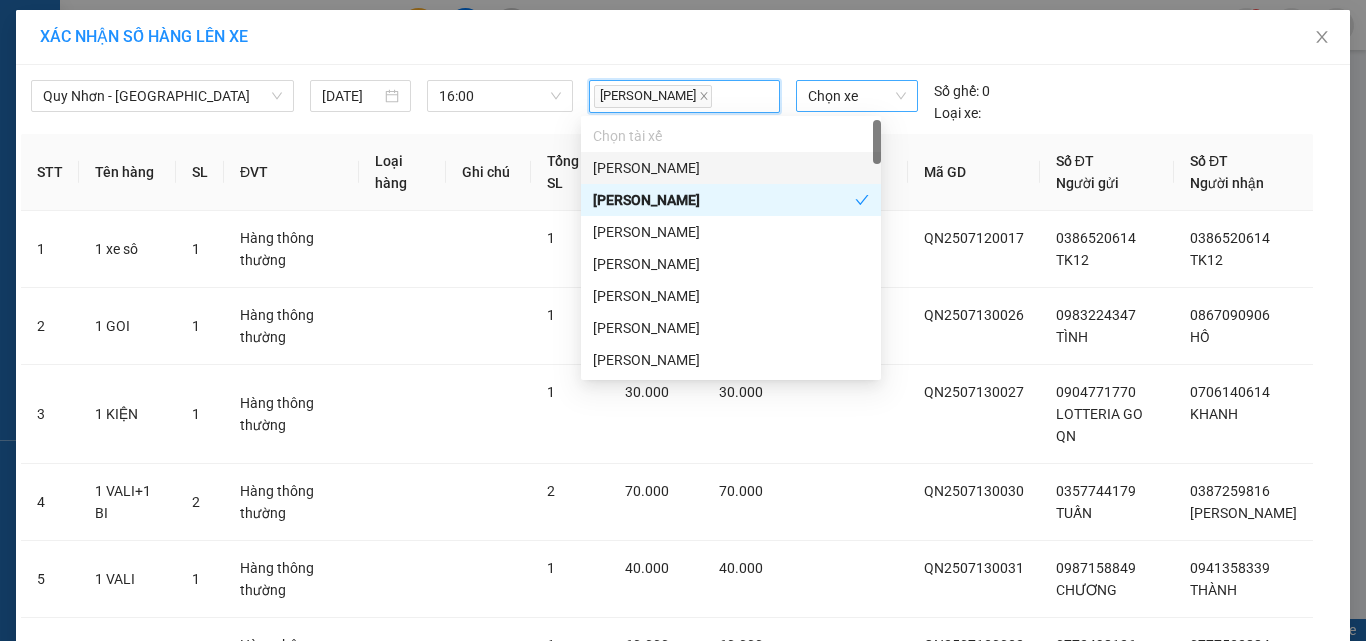 click on "Chọn xe" at bounding box center (857, 96) 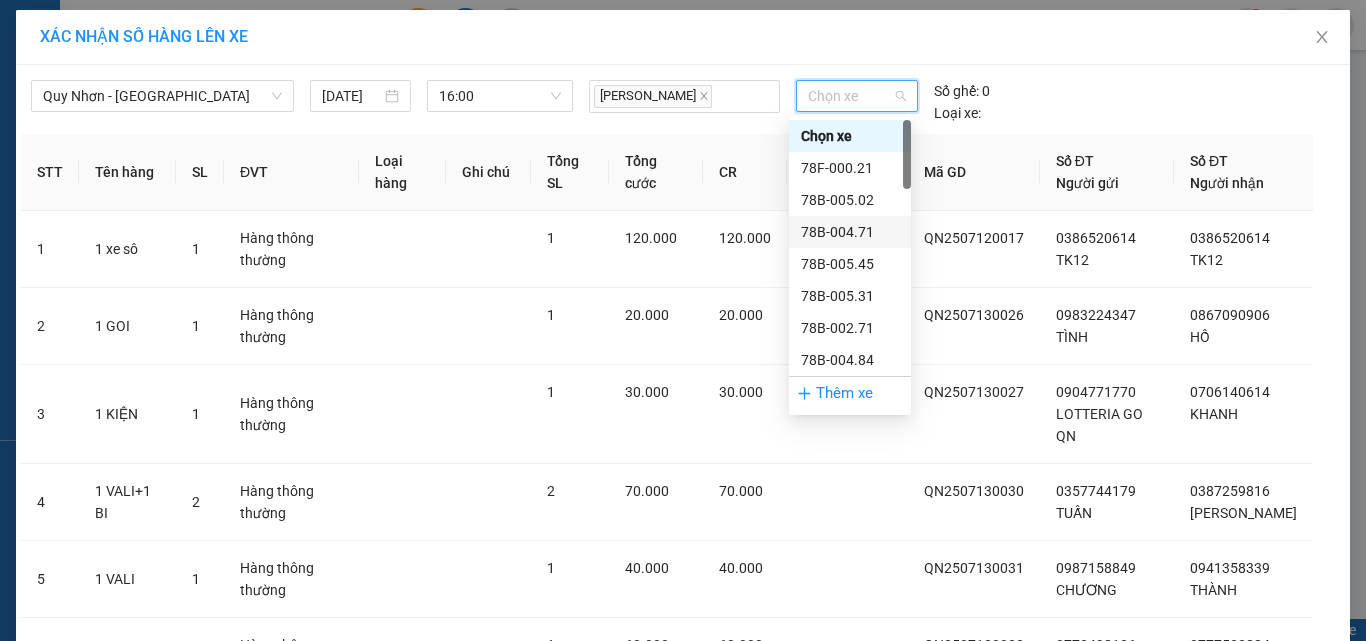 click on "78B-004.71" at bounding box center (850, 232) 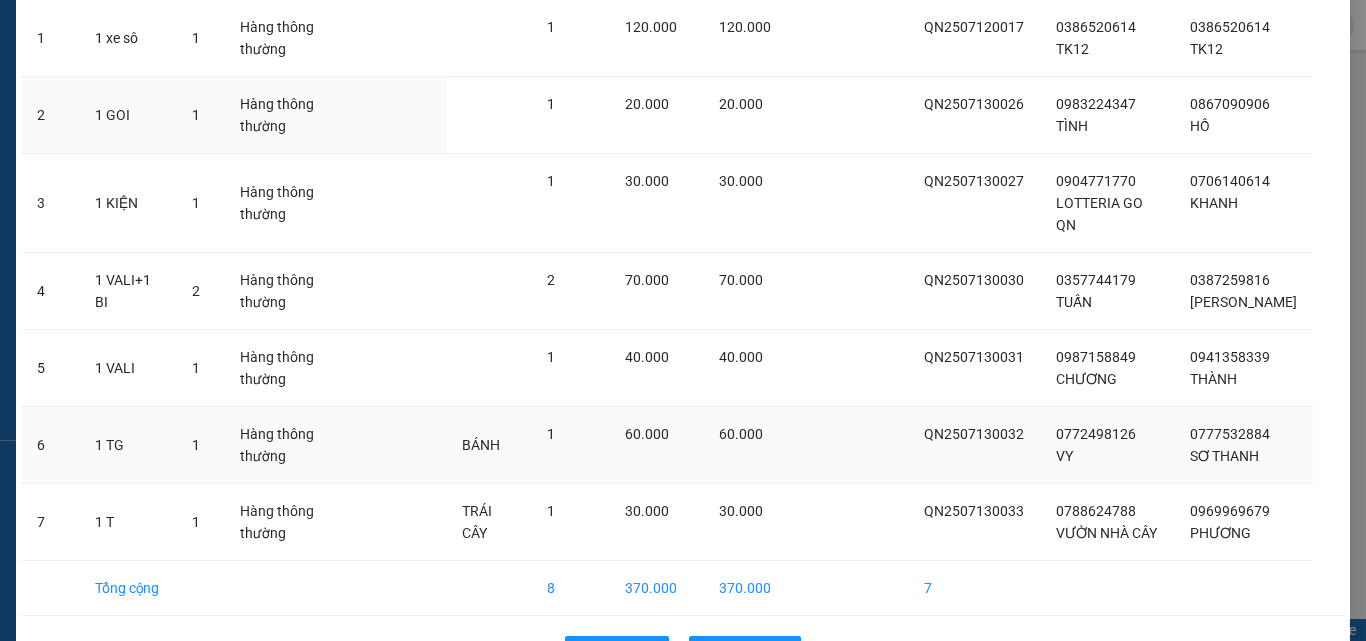 scroll, scrollTop: 288, scrollLeft: 0, axis: vertical 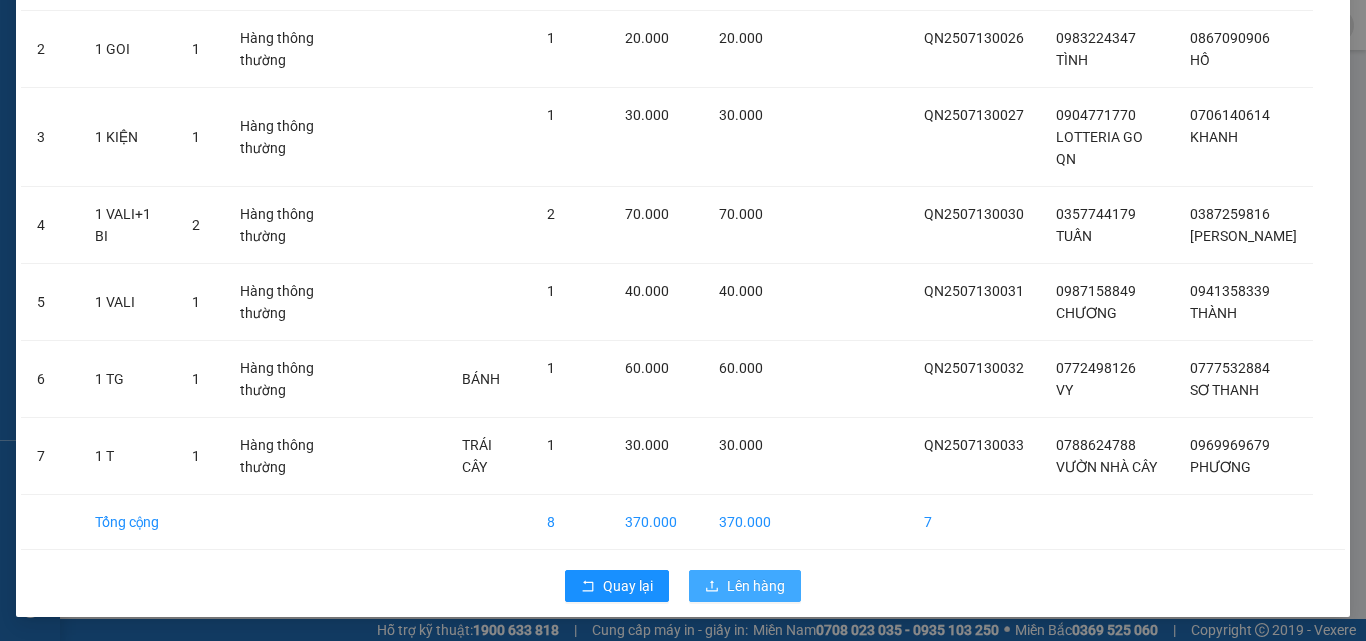 click on "Lên hàng" at bounding box center (756, 586) 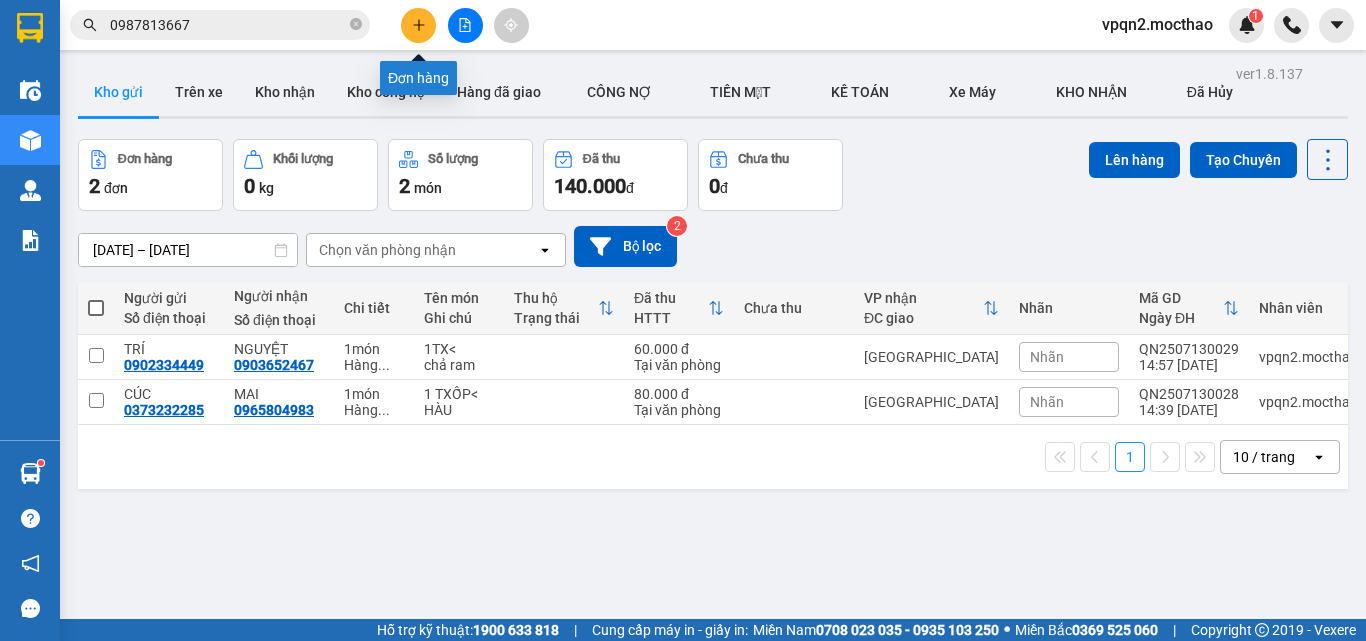 click 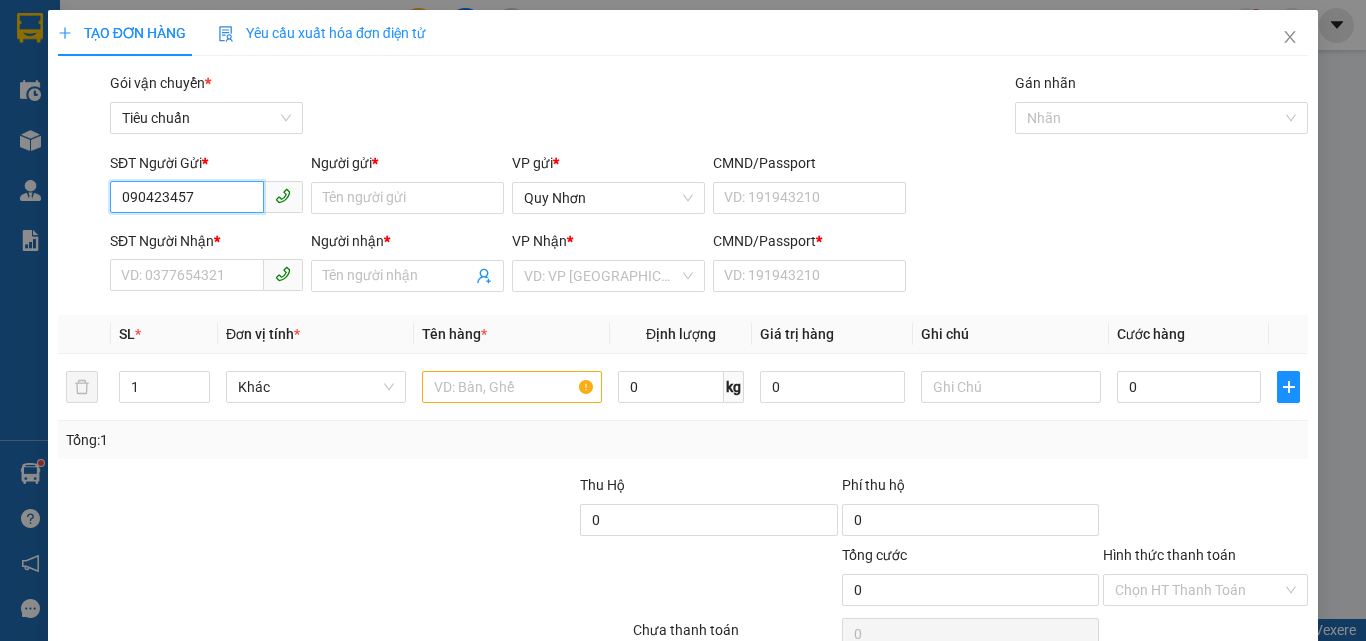 type on "0904234577" 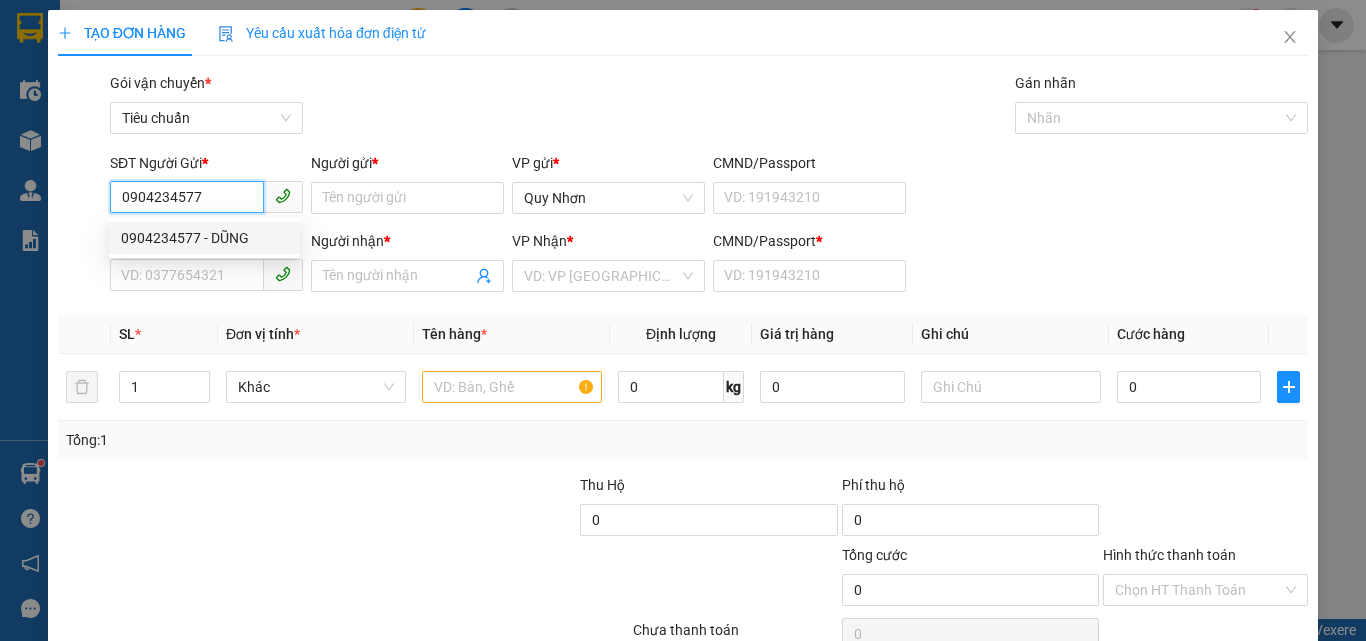 click on "0904234577 - DŨNG" at bounding box center [204, 238] 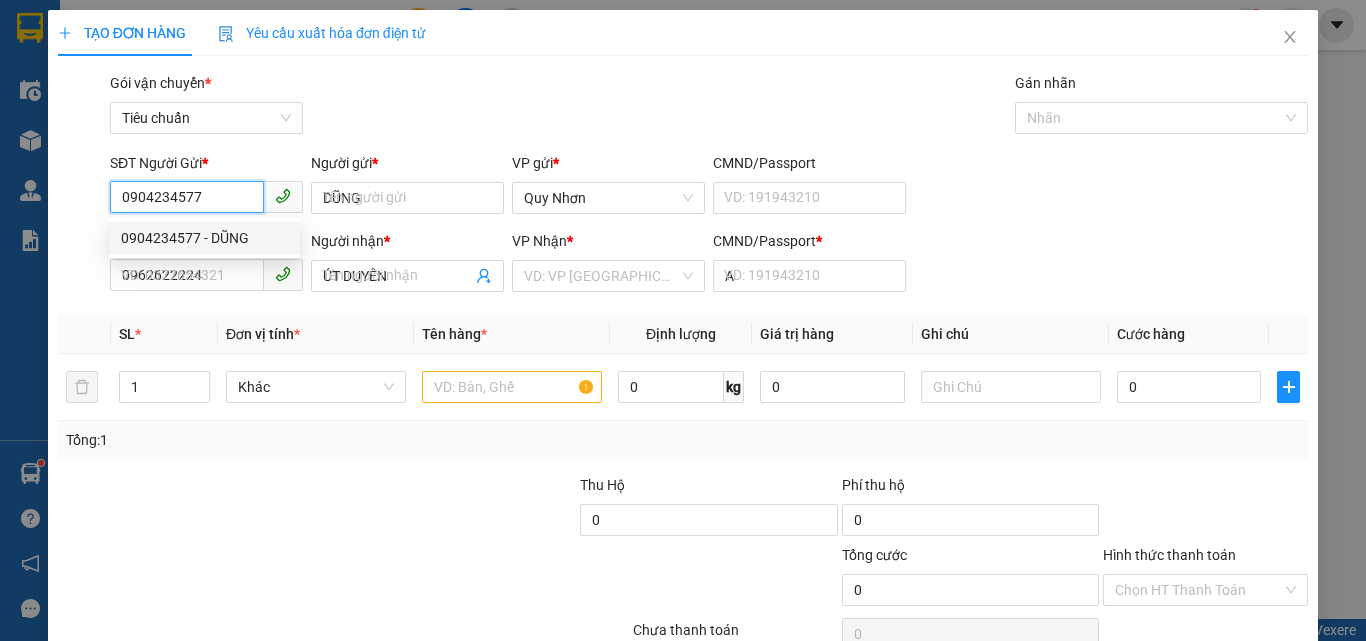 type on "30.000" 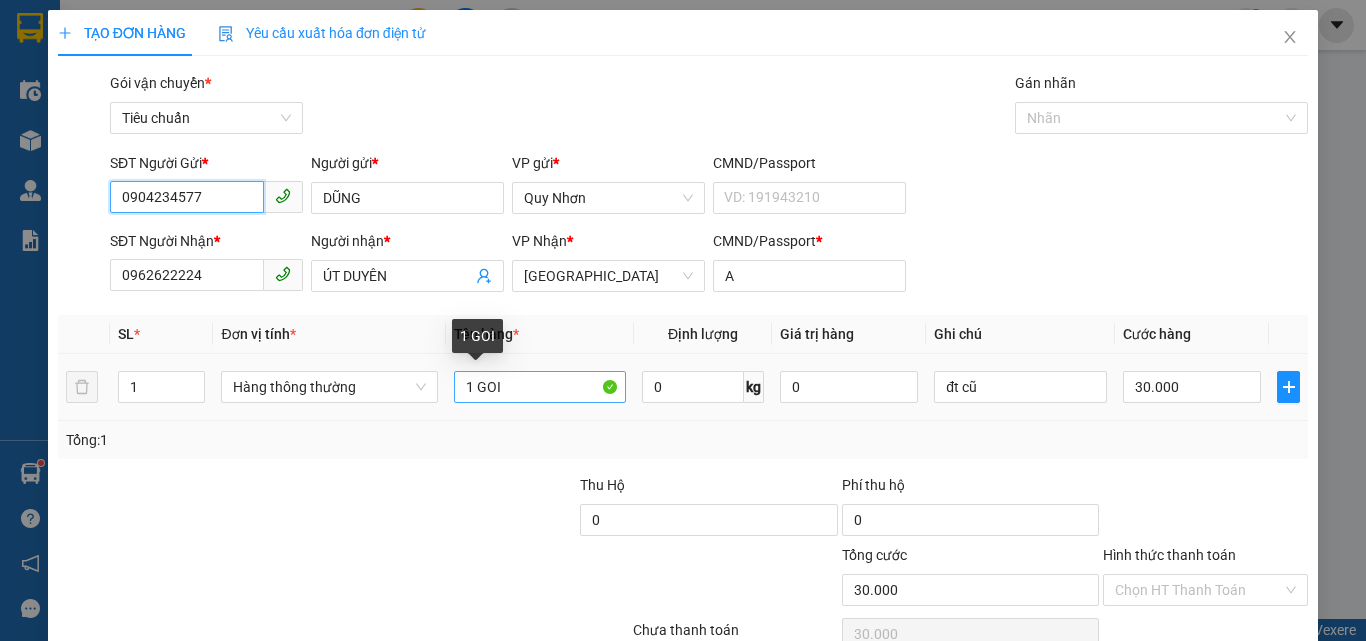 type on "0904234577" 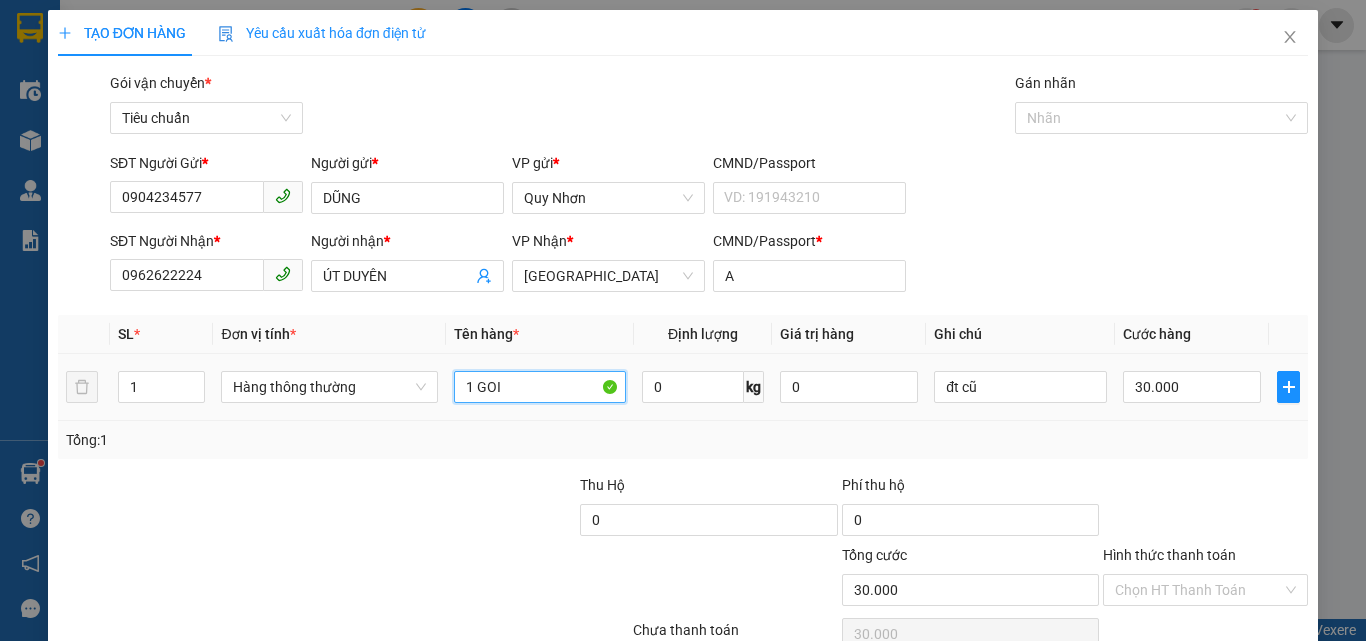 drag, startPoint x: 478, startPoint y: 391, endPoint x: 632, endPoint y: 415, distance: 155.85892 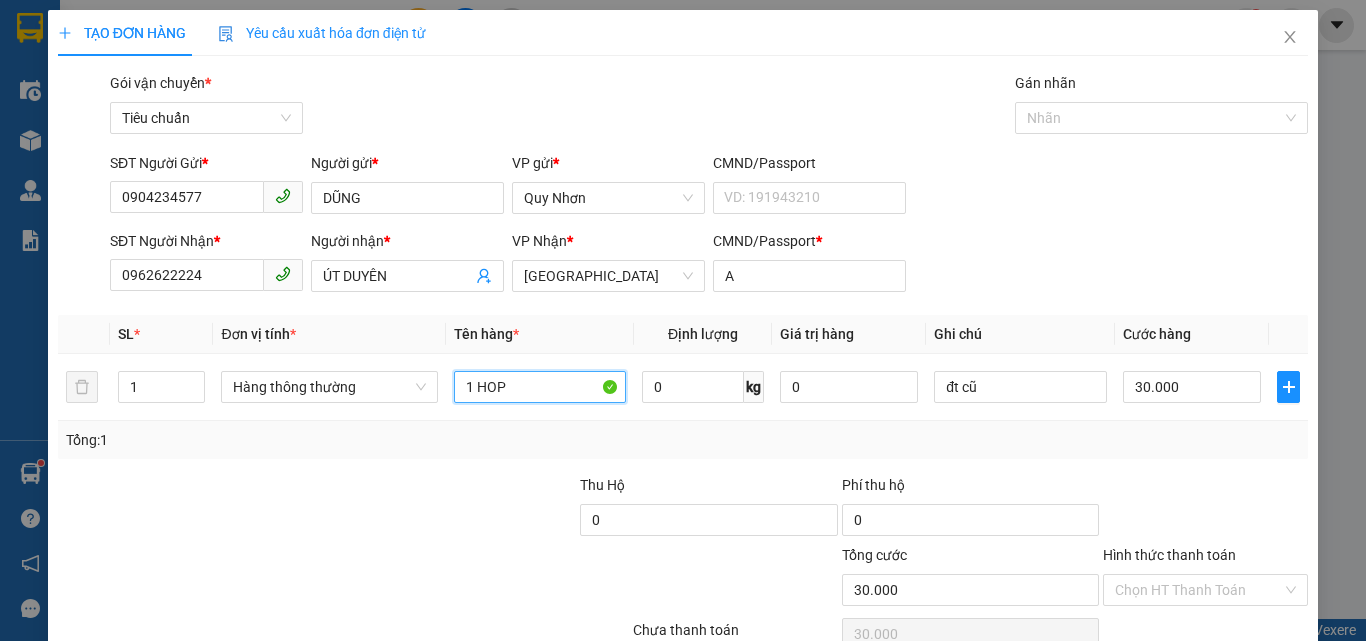 scroll, scrollTop: 99, scrollLeft: 0, axis: vertical 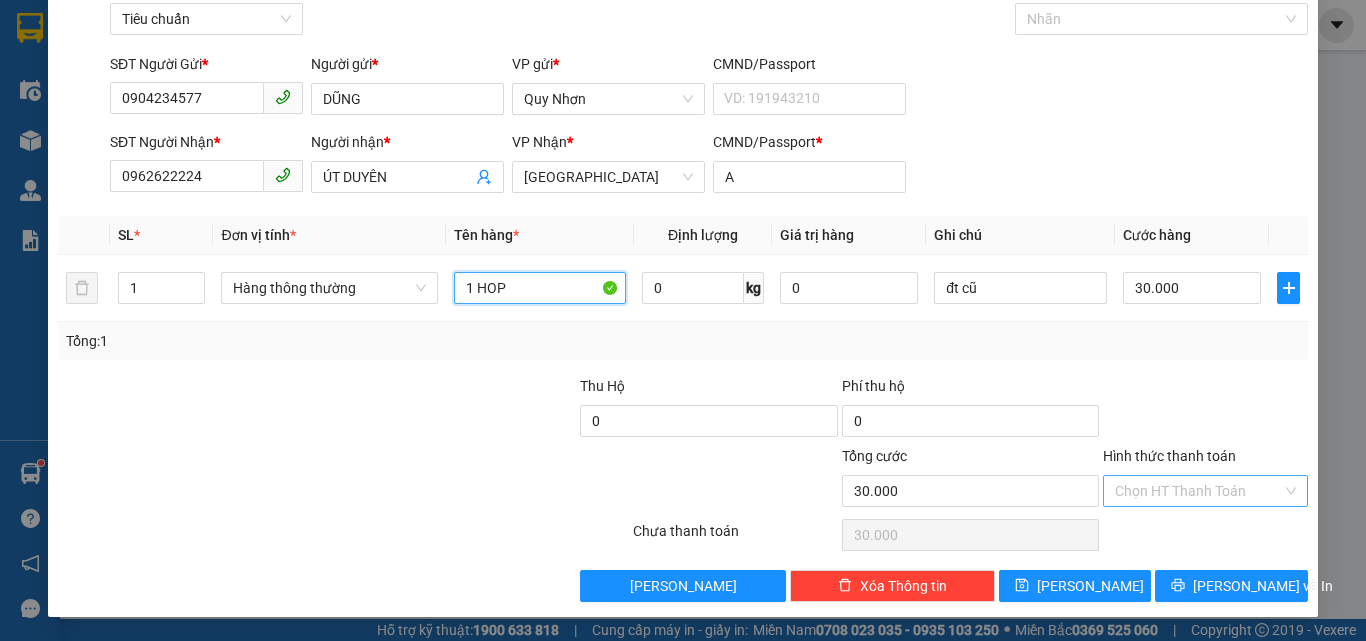 type on "1 HOP" 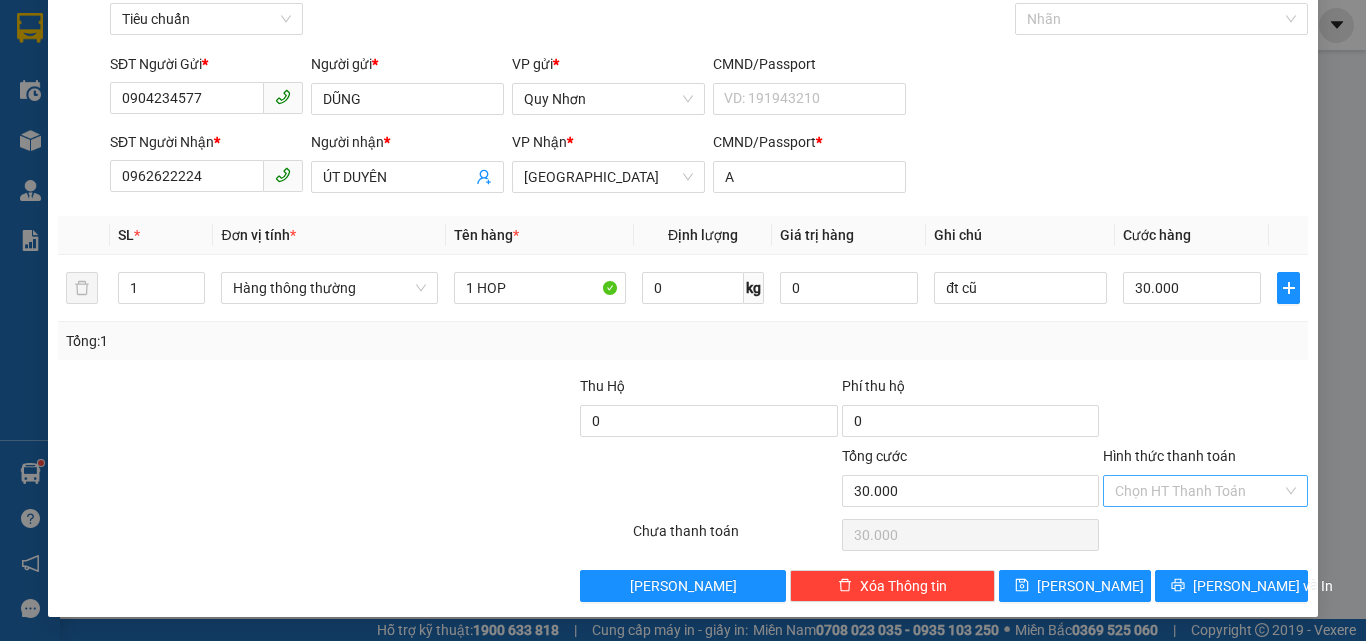 drag, startPoint x: 1197, startPoint y: 498, endPoint x: 1197, endPoint y: 478, distance: 20 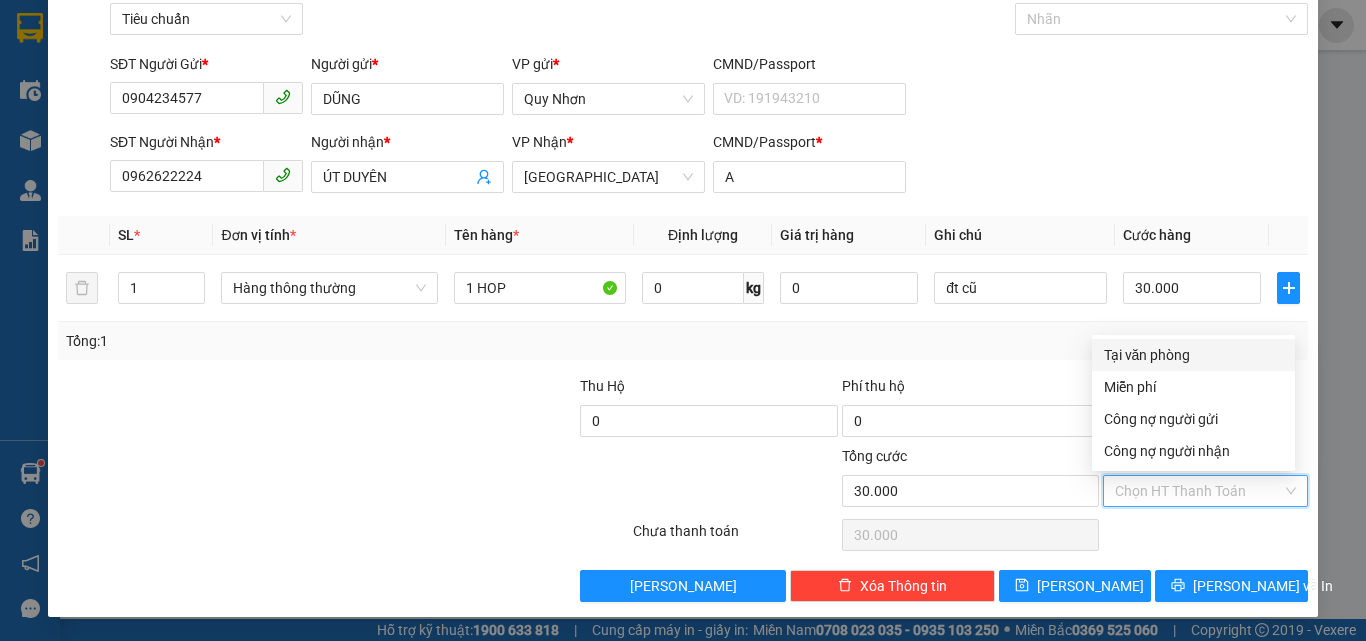 drag, startPoint x: 1190, startPoint y: 359, endPoint x: 1190, endPoint y: 418, distance: 59 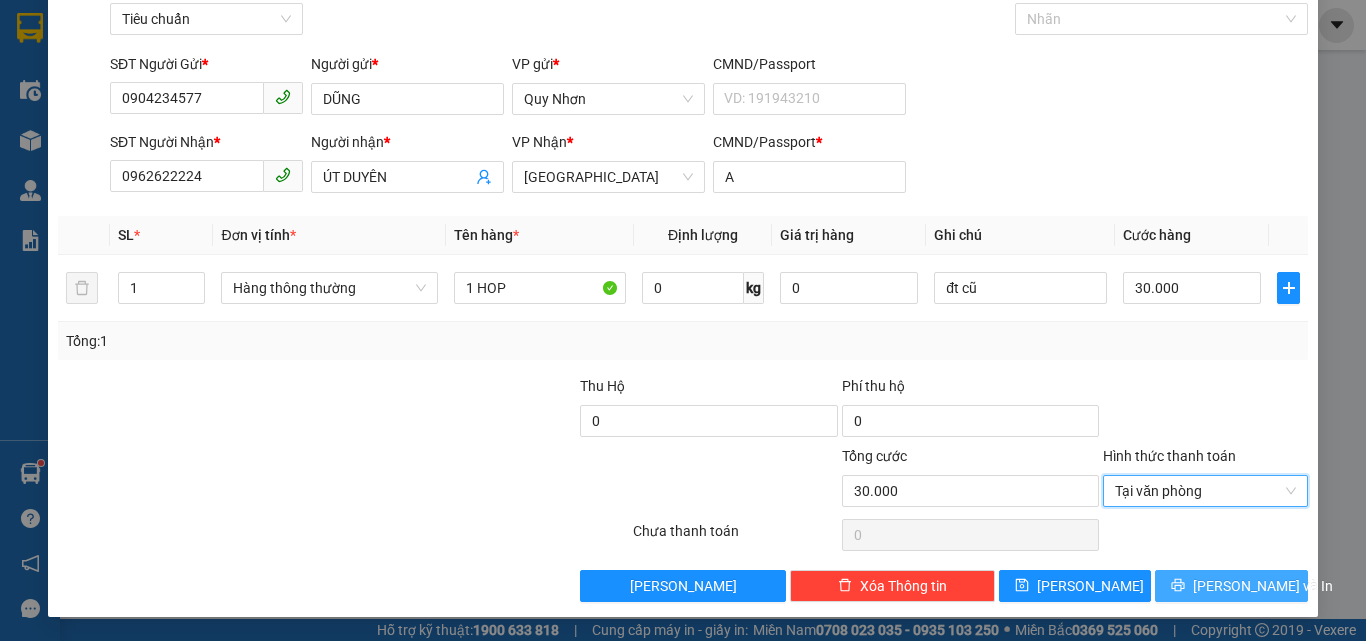 click 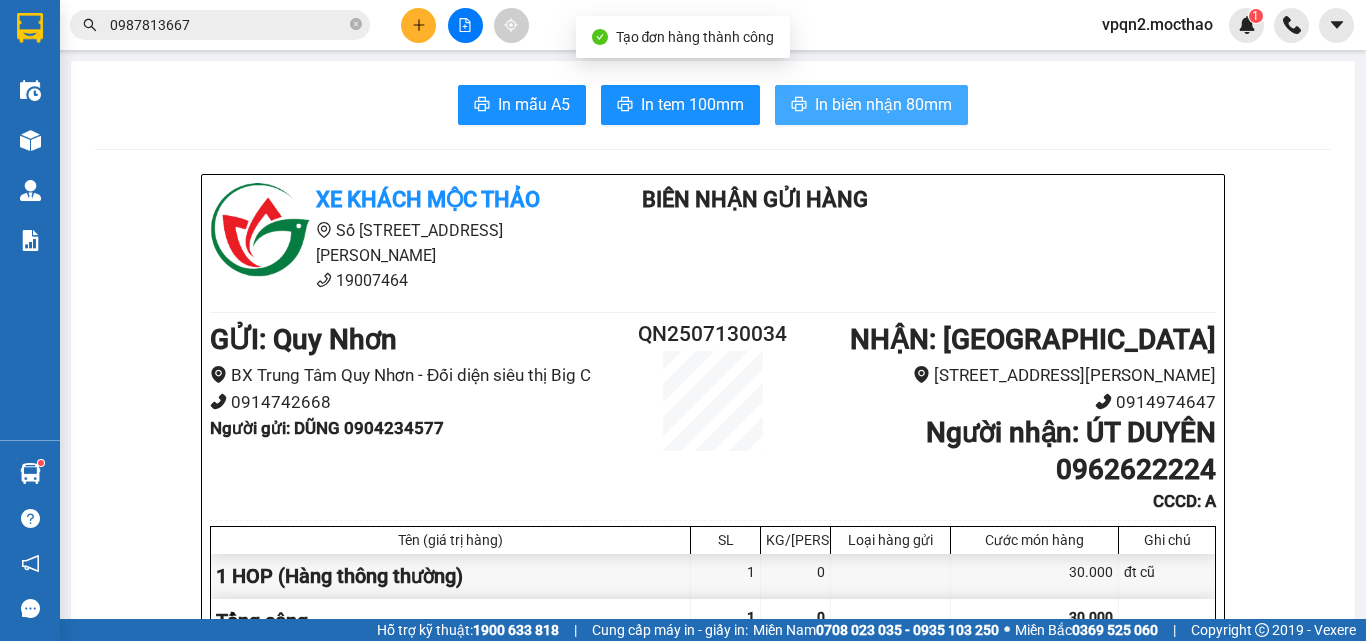 click on "In biên nhận 80mm" at bounding box center (883, 104) 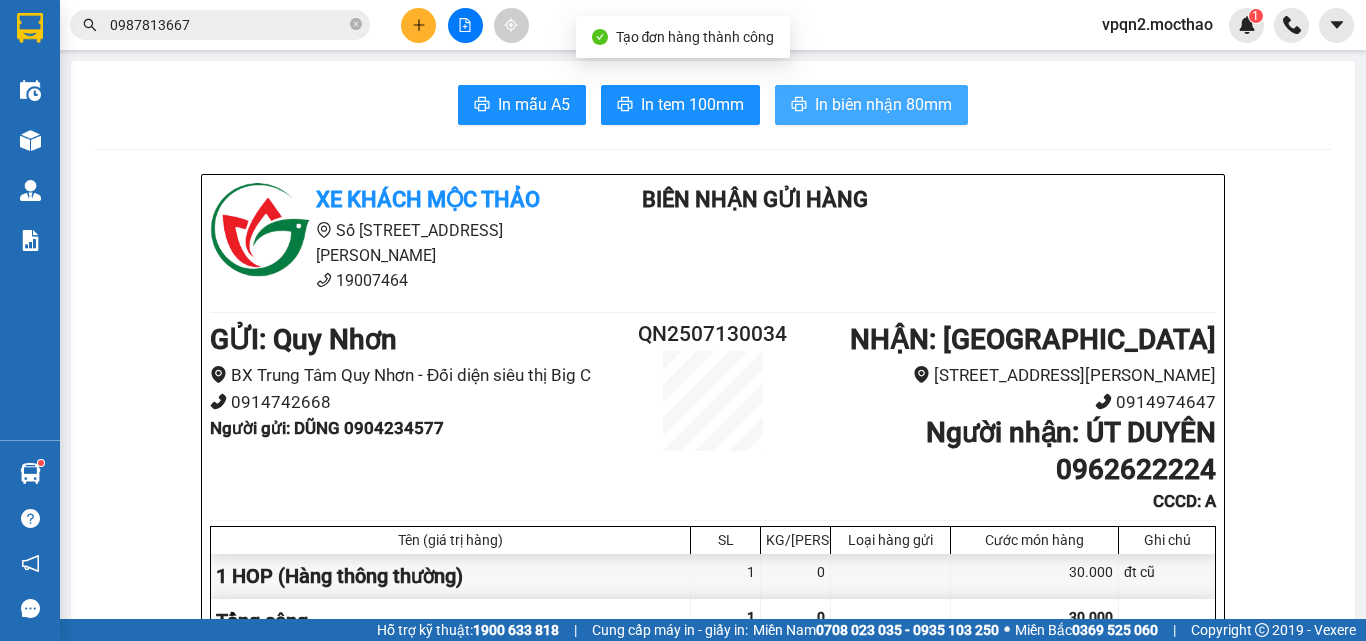 scroll, scrollTop: 0, scrollLeft: 0, axis: both 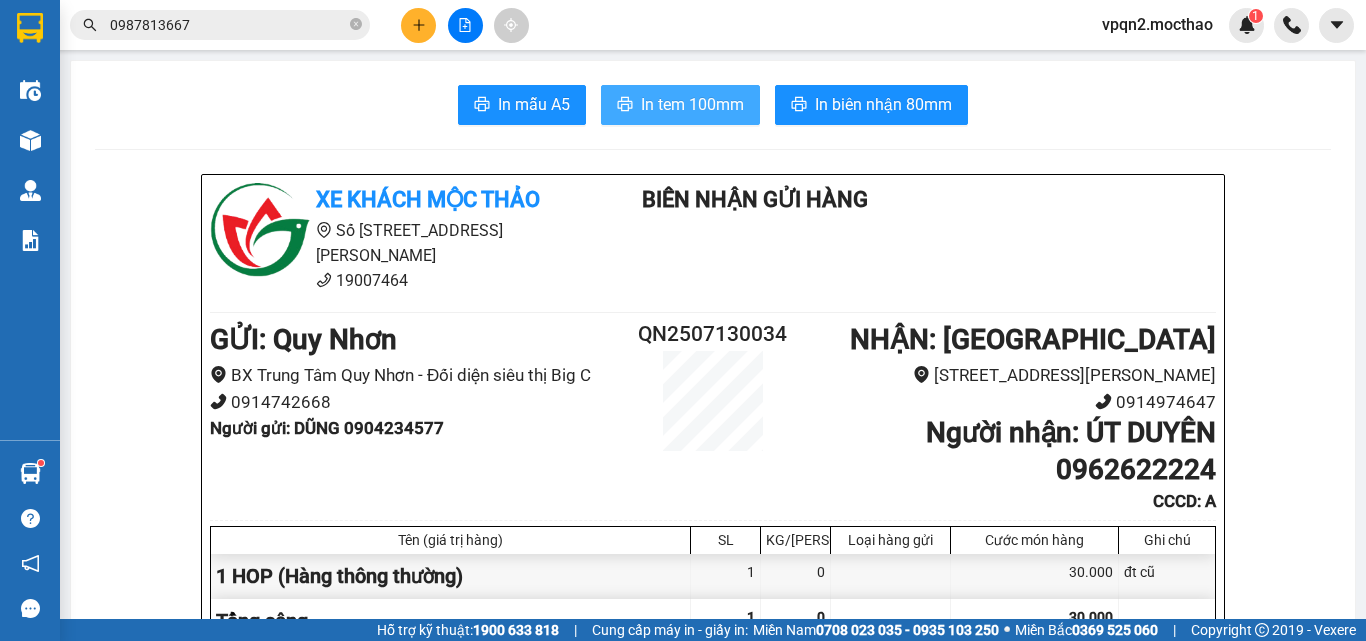 click on "In tem 100mm" at bounding box center (692, 104) 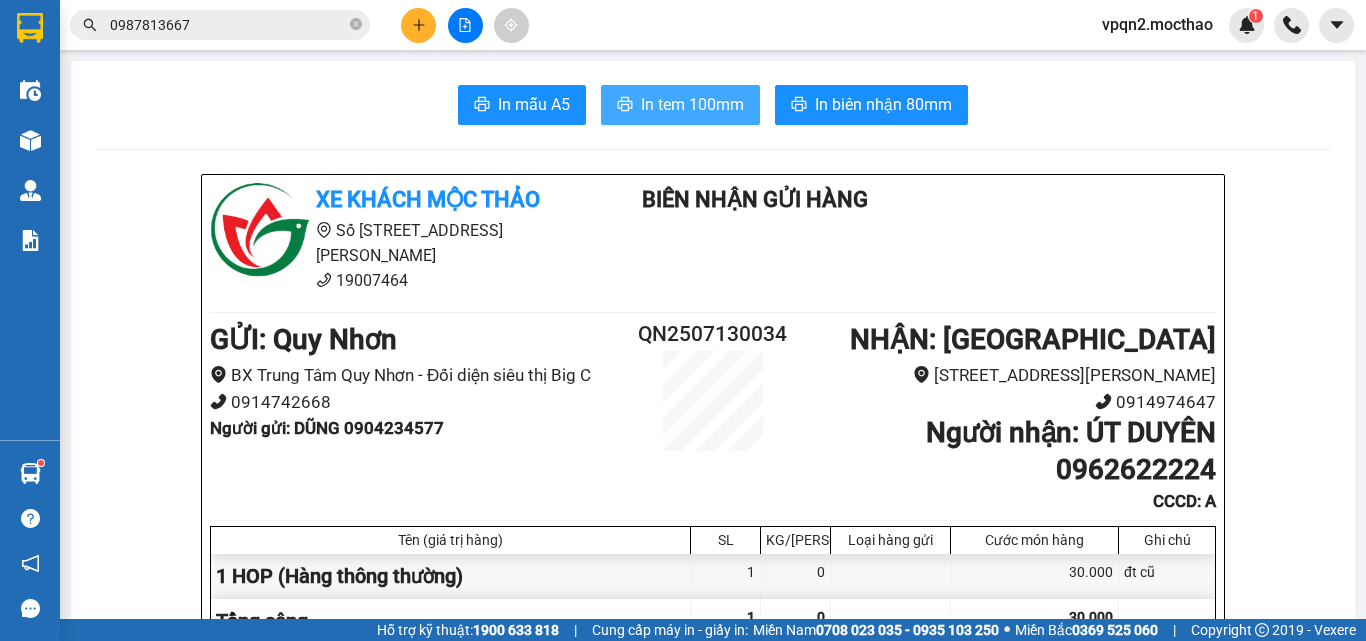 scroll, scrollTop: 0, scrollLeft: 0, axis: both 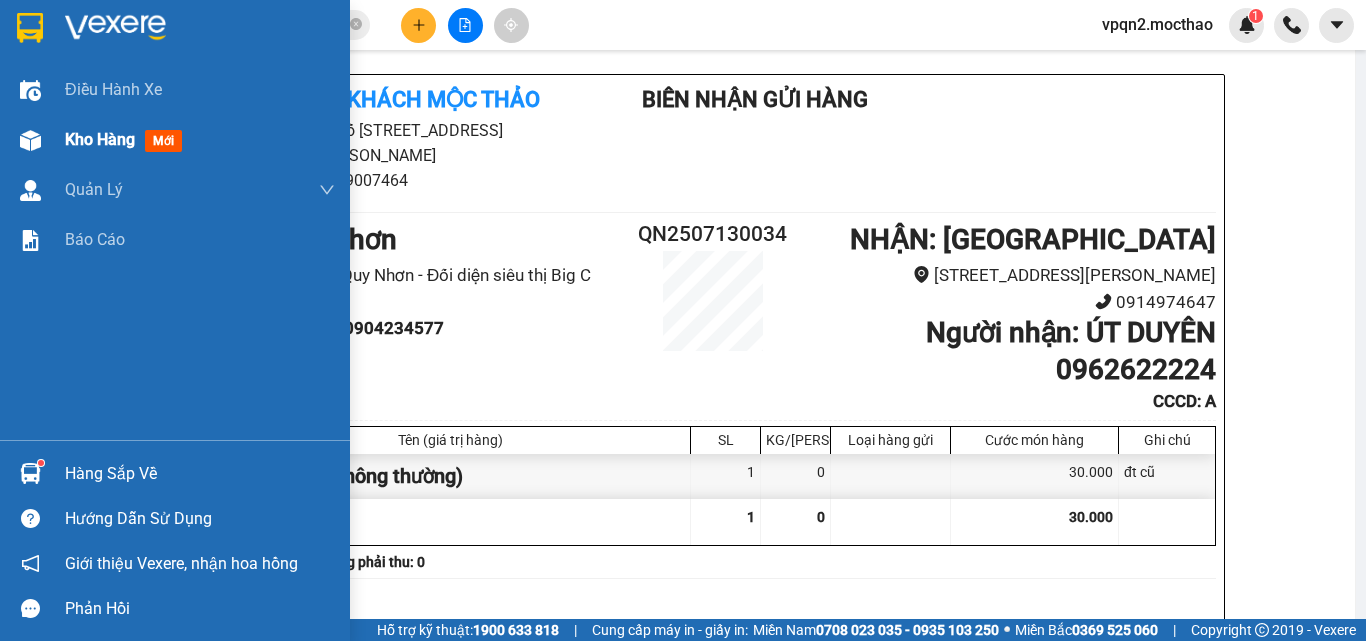 click at bounding box center (30, 140) 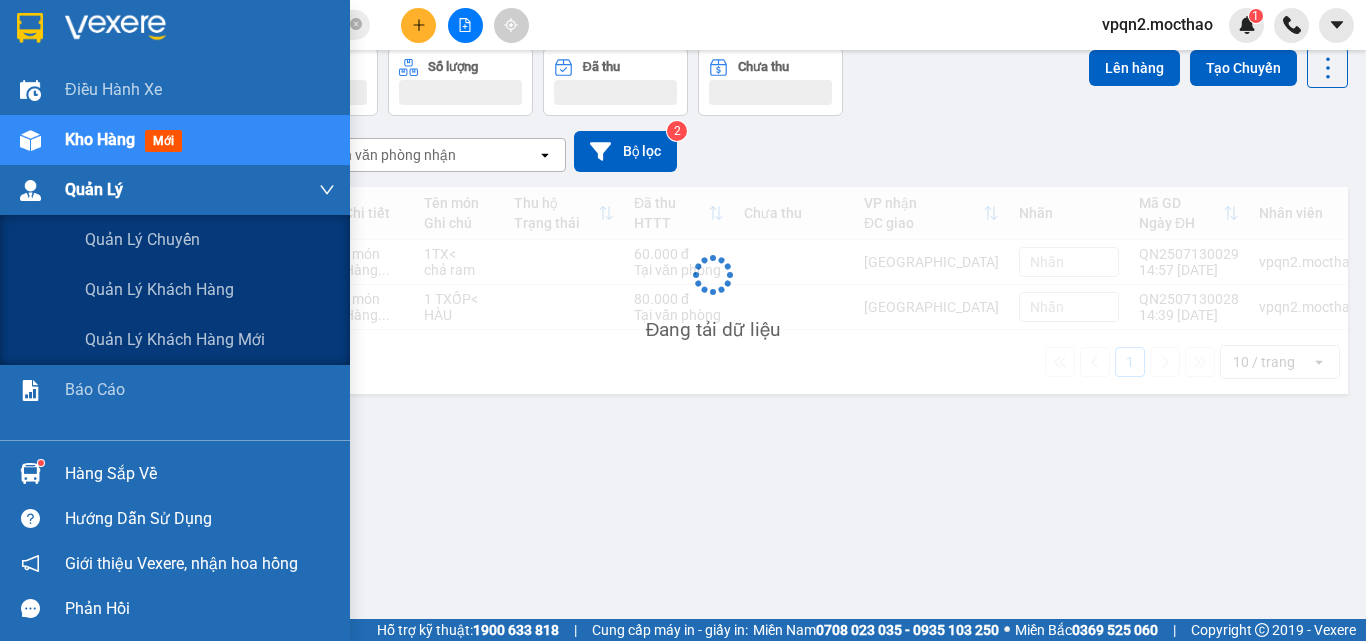 scroll, scrollTop: 92, scrollLeft: 0, axis: vertical 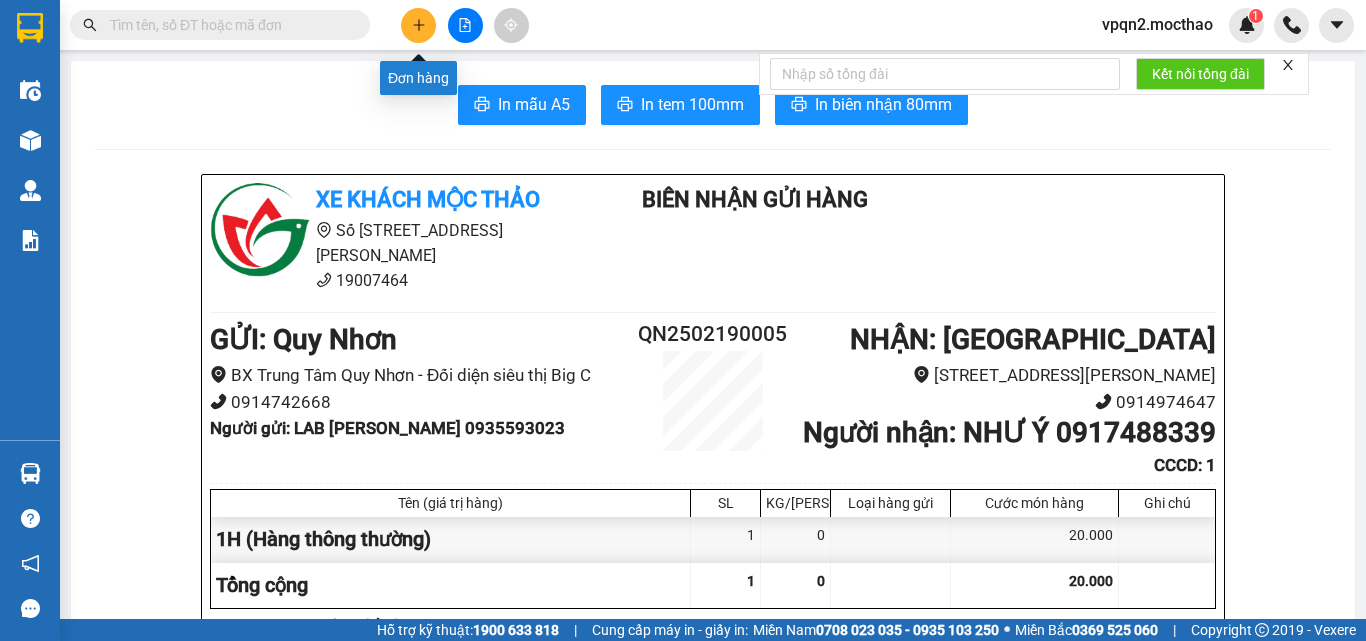 drag, startPoint x: 416, startPoint y: 19, endPoint x: 432, endPoint y: -1, distance: 25.612497 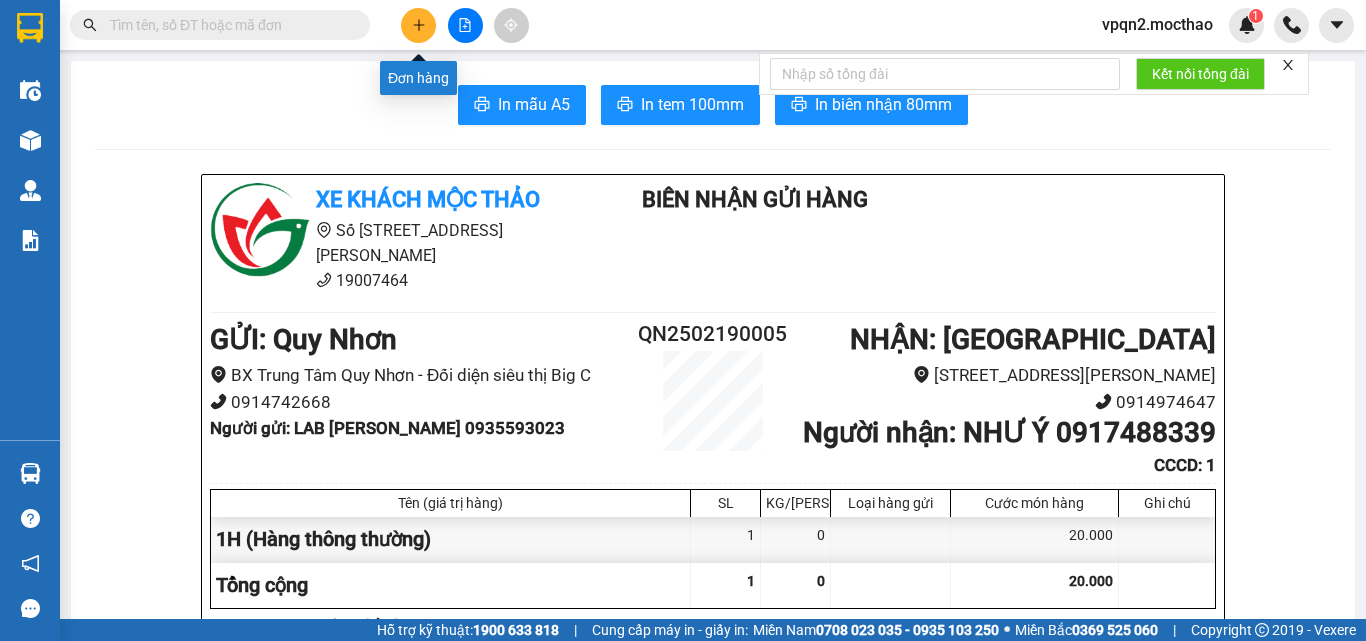 click 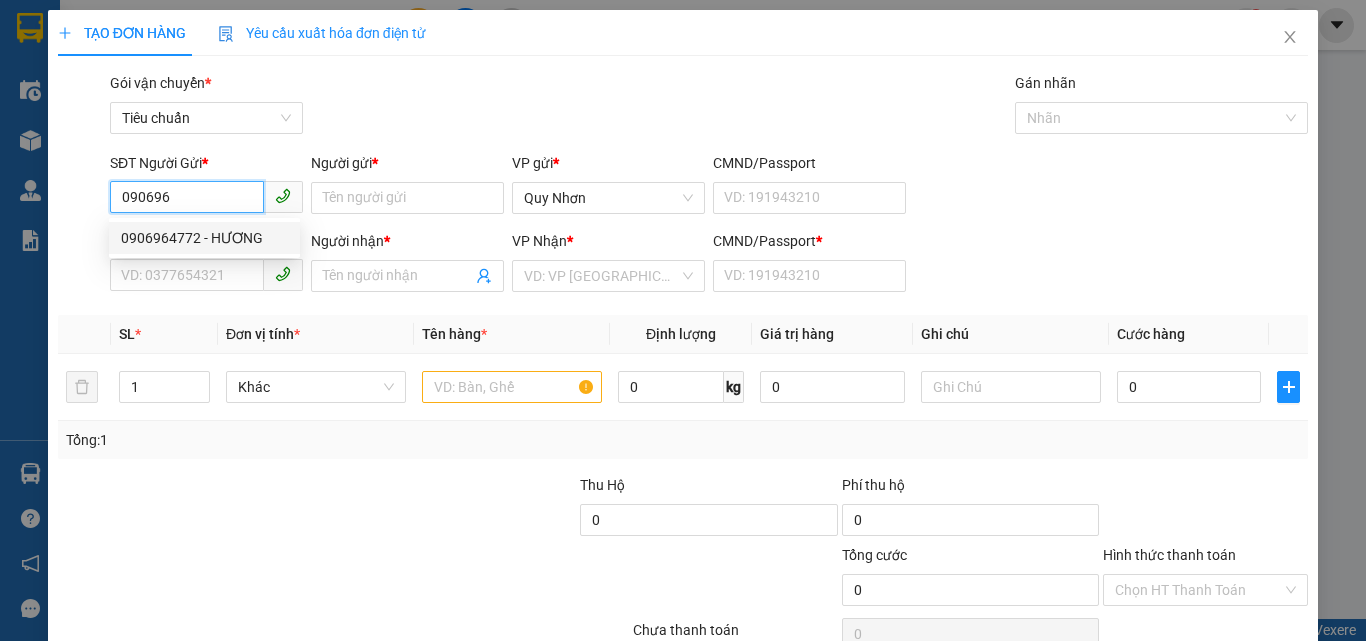 click on "0906964772 - HƯƠNG" at bounding box center [204, 238] 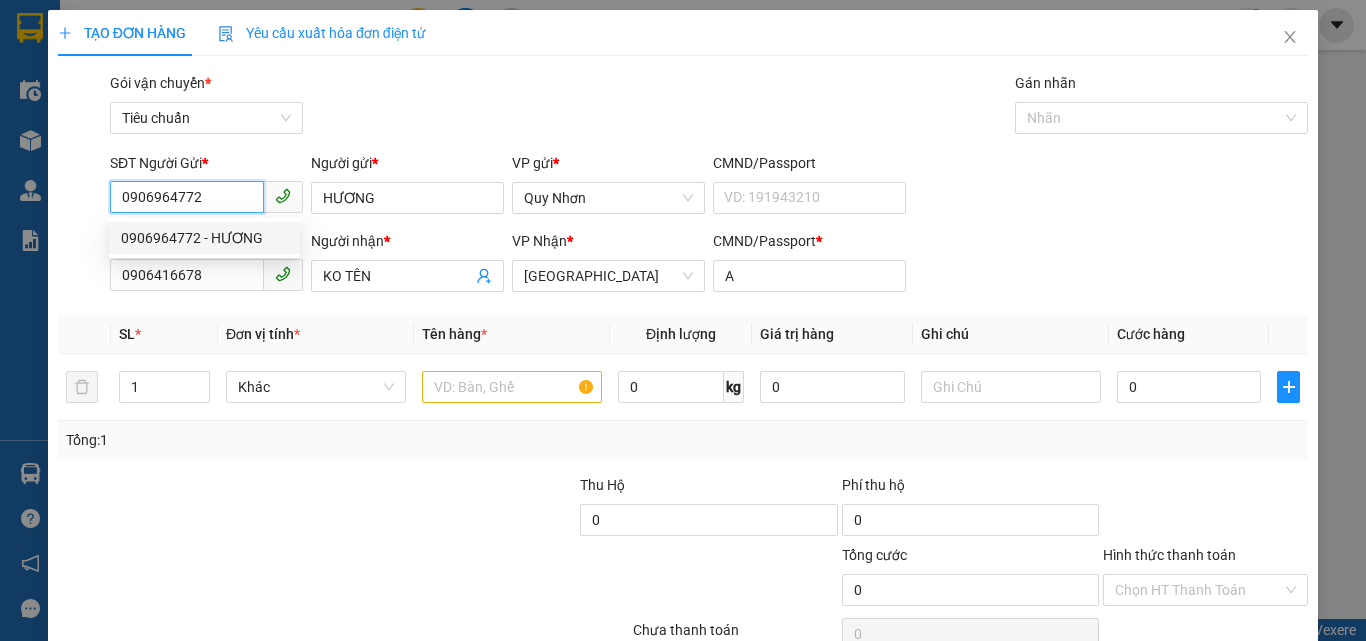 type on "30.000" 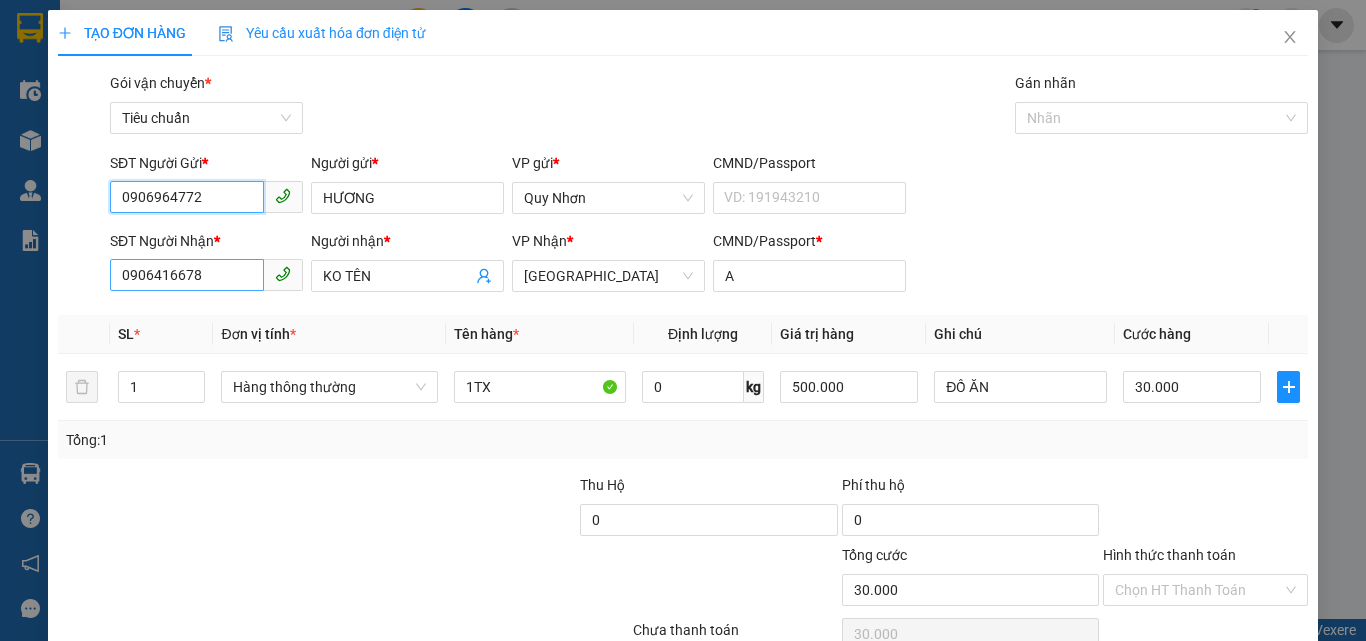type on "0906964772" 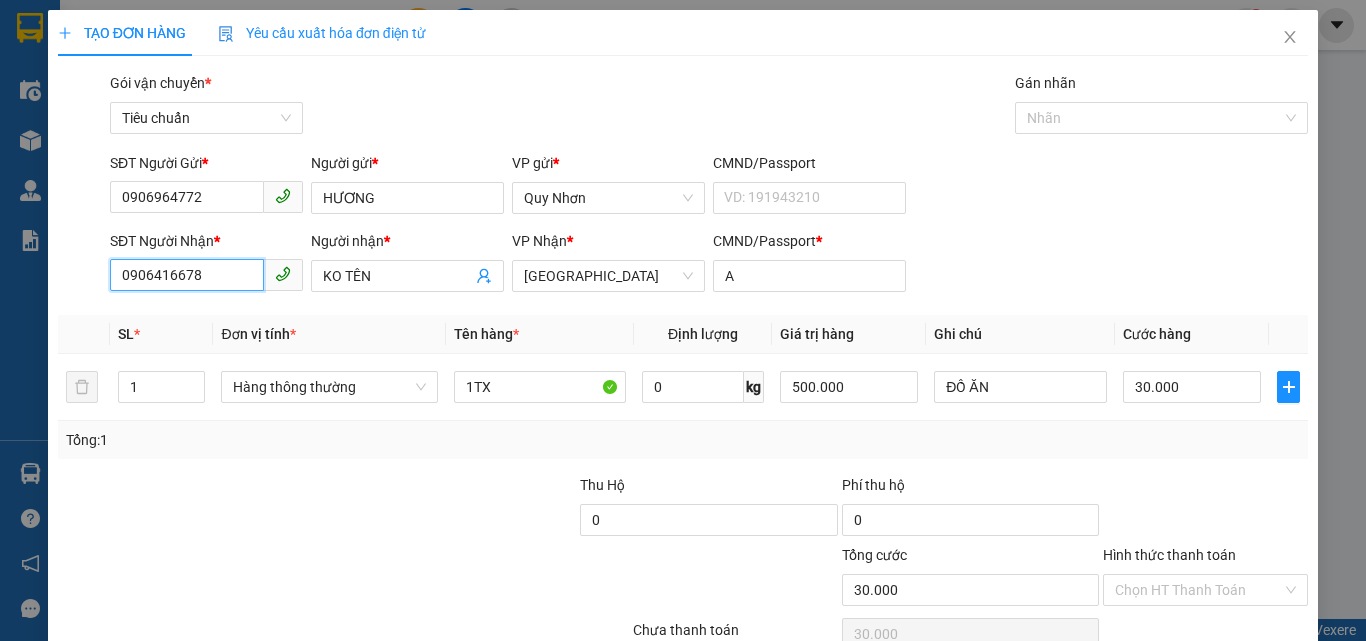 drag, startPoint x: 215, startPoint y: 266, endPoint x: 0, endPoint y: 289, distance: 216.22673 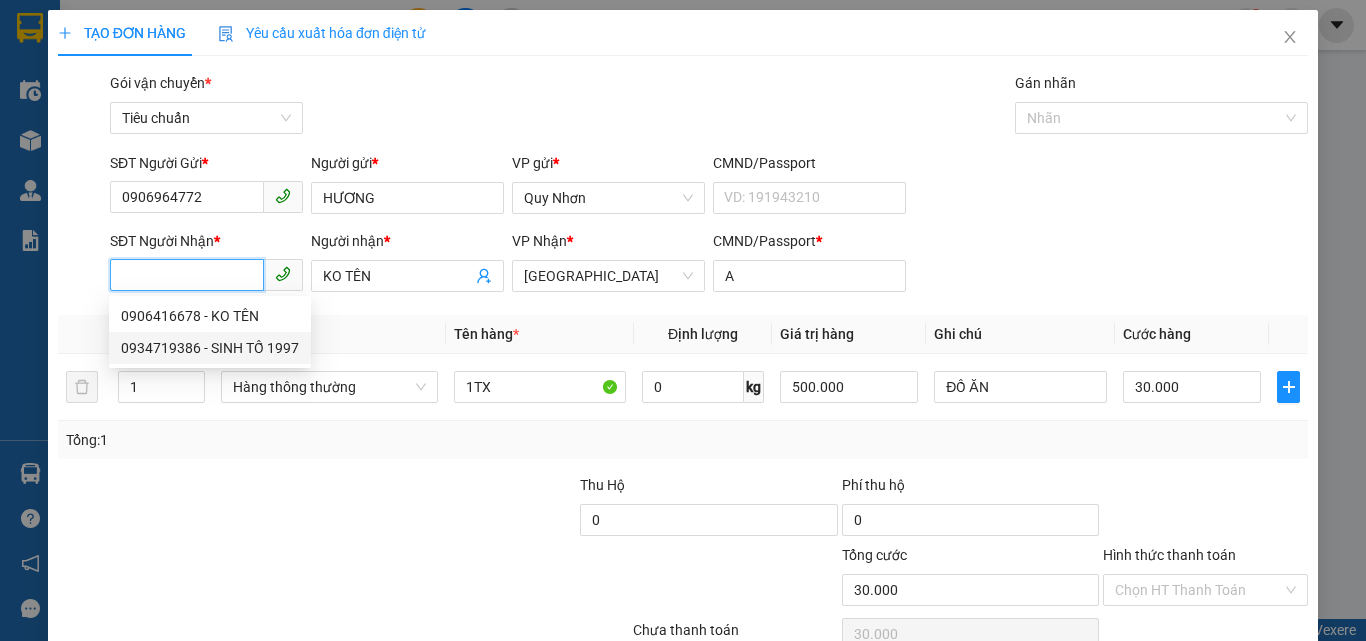 click on "0934719386 - SINH TỐ 1997" at bounding box center (210, 348) 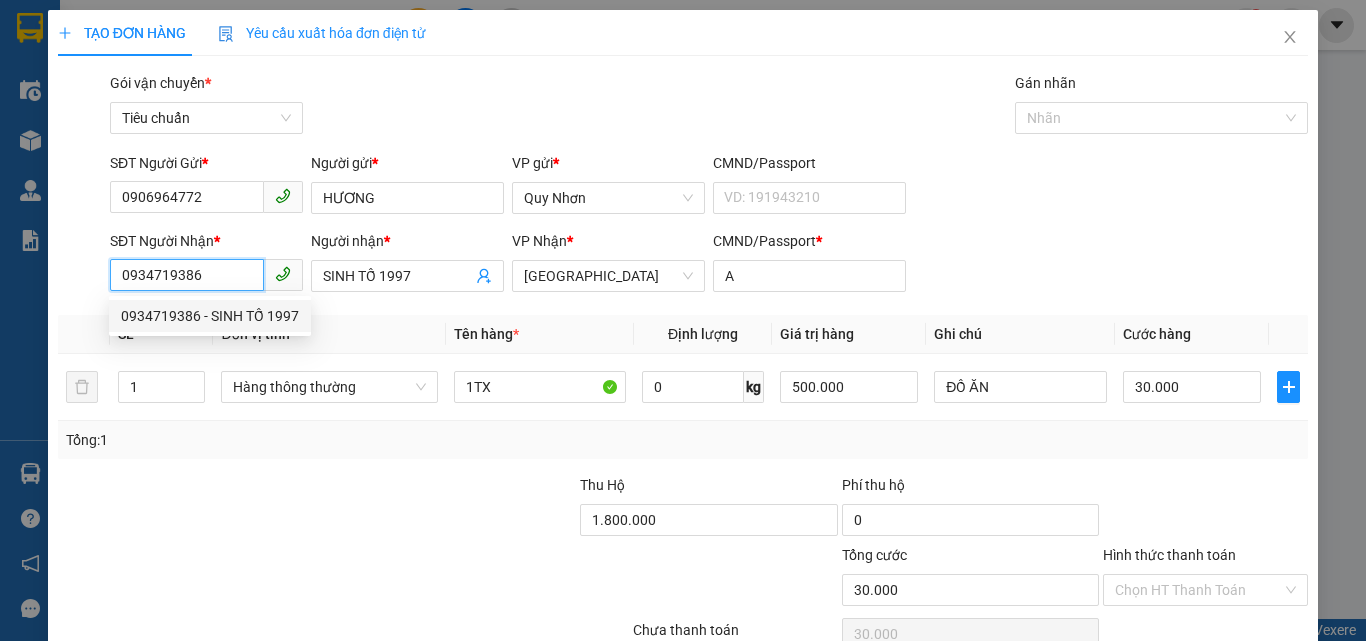 type on "50.000" 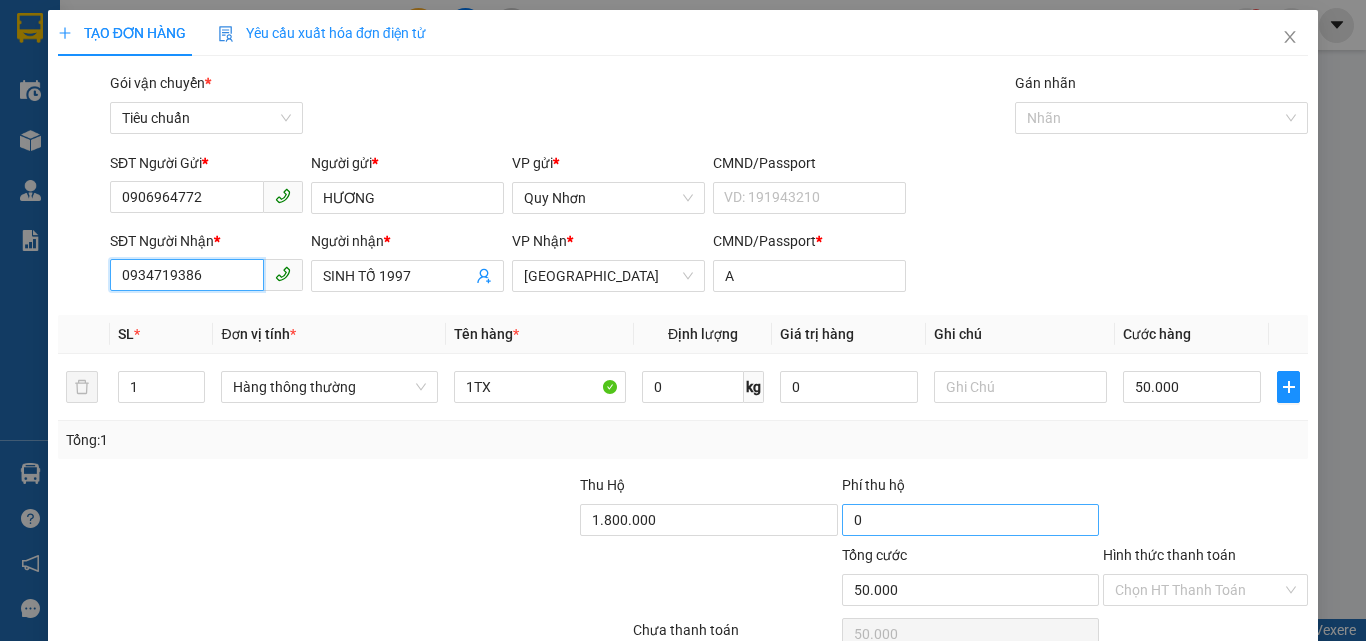type on "0934719386" 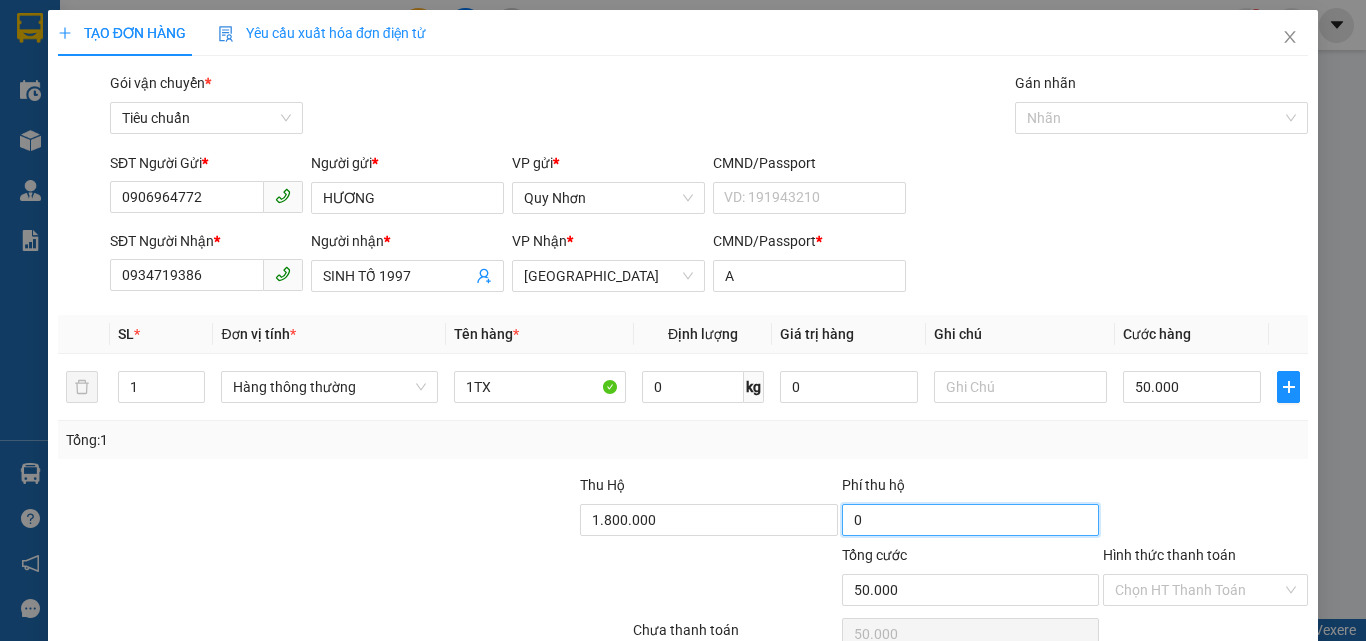 click on "0" at bounding box center [970, 520] 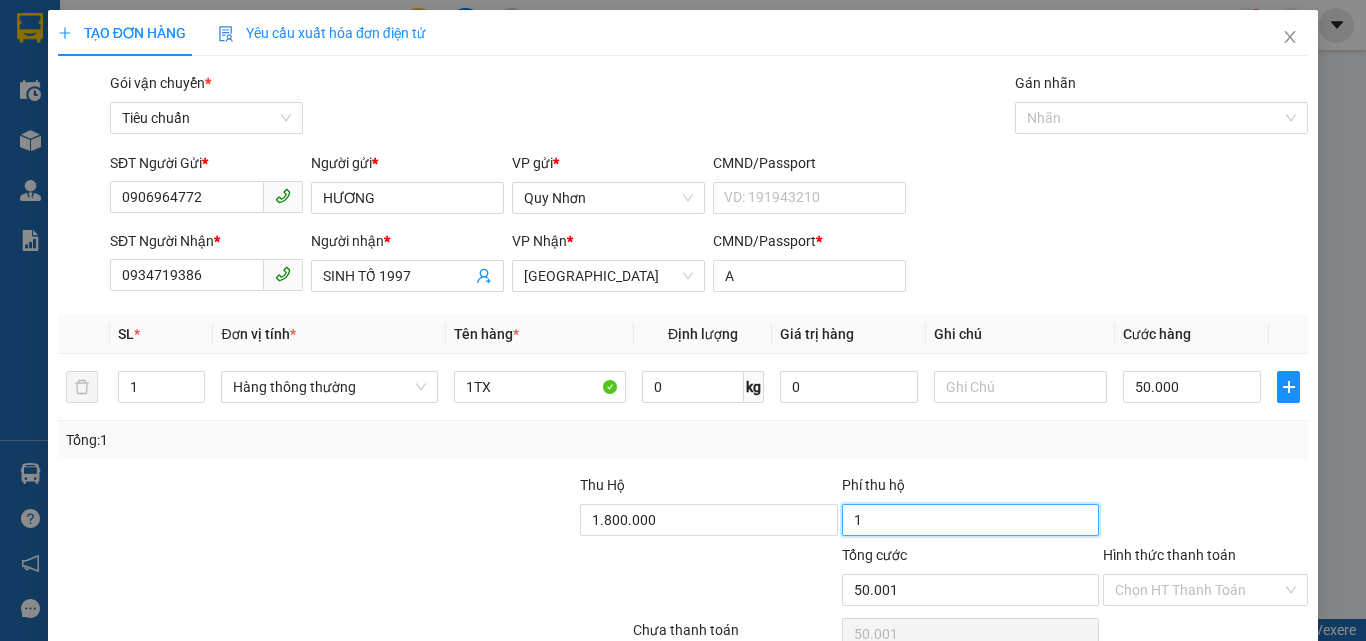 type on "10" 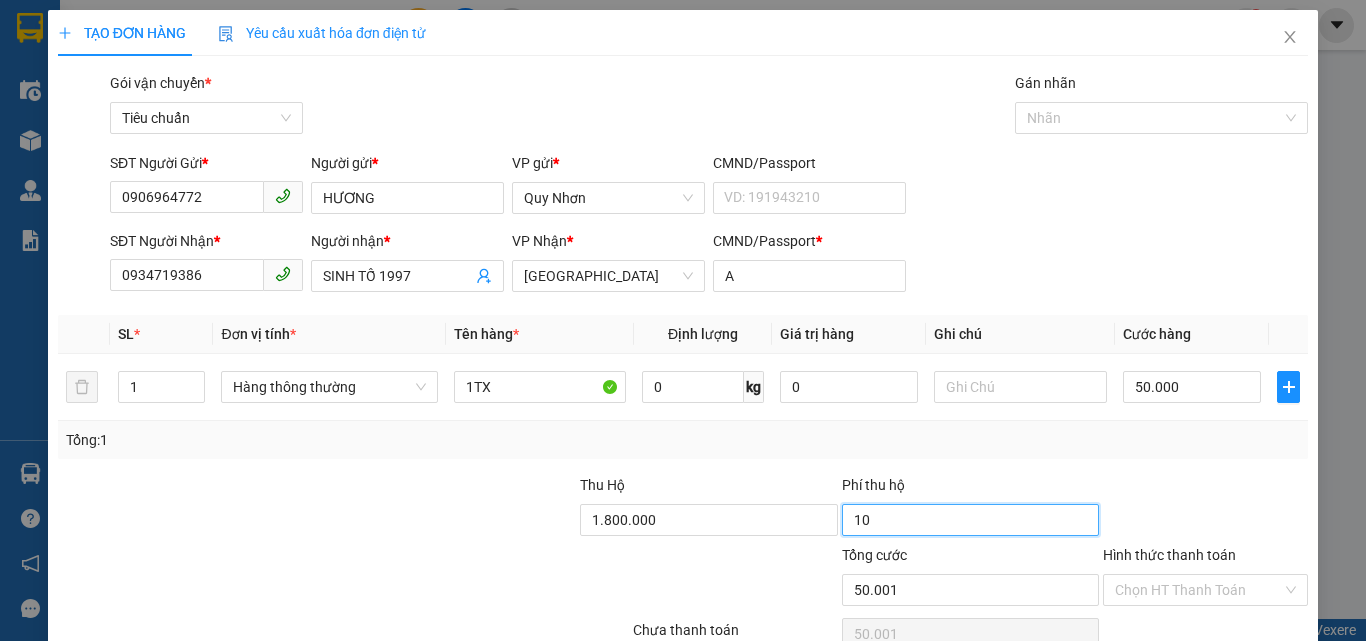 type on "50.010" 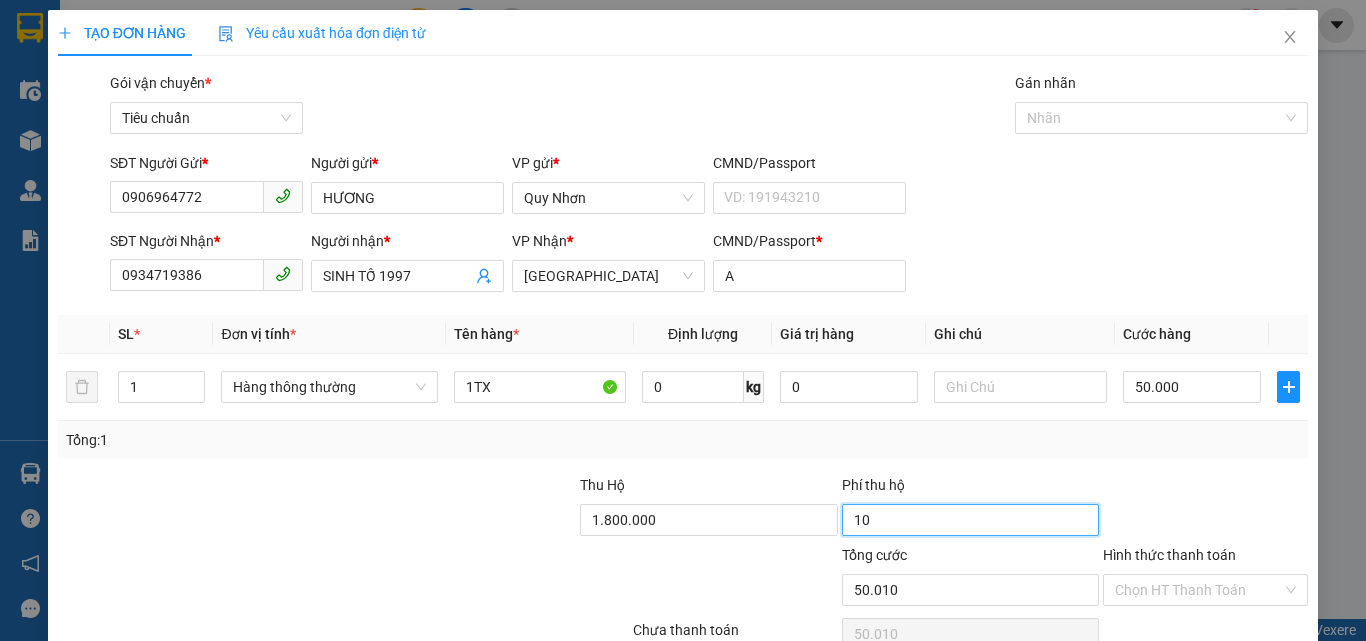 type on "100" 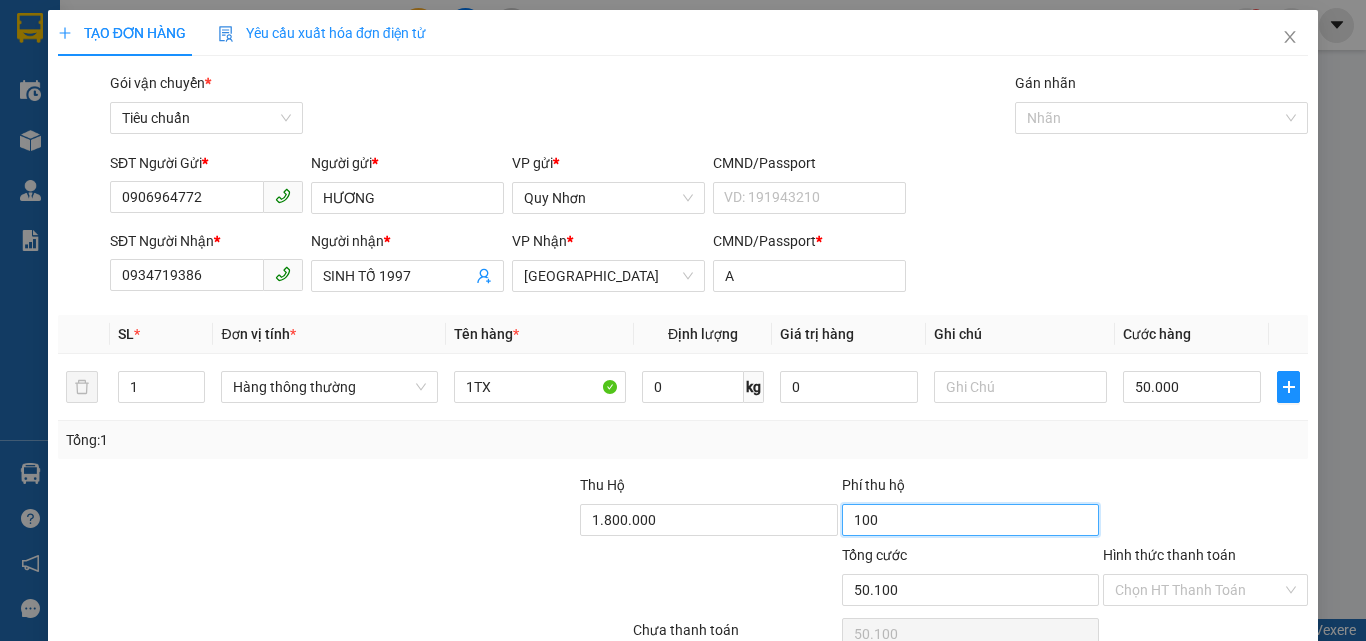 type on "1.000" 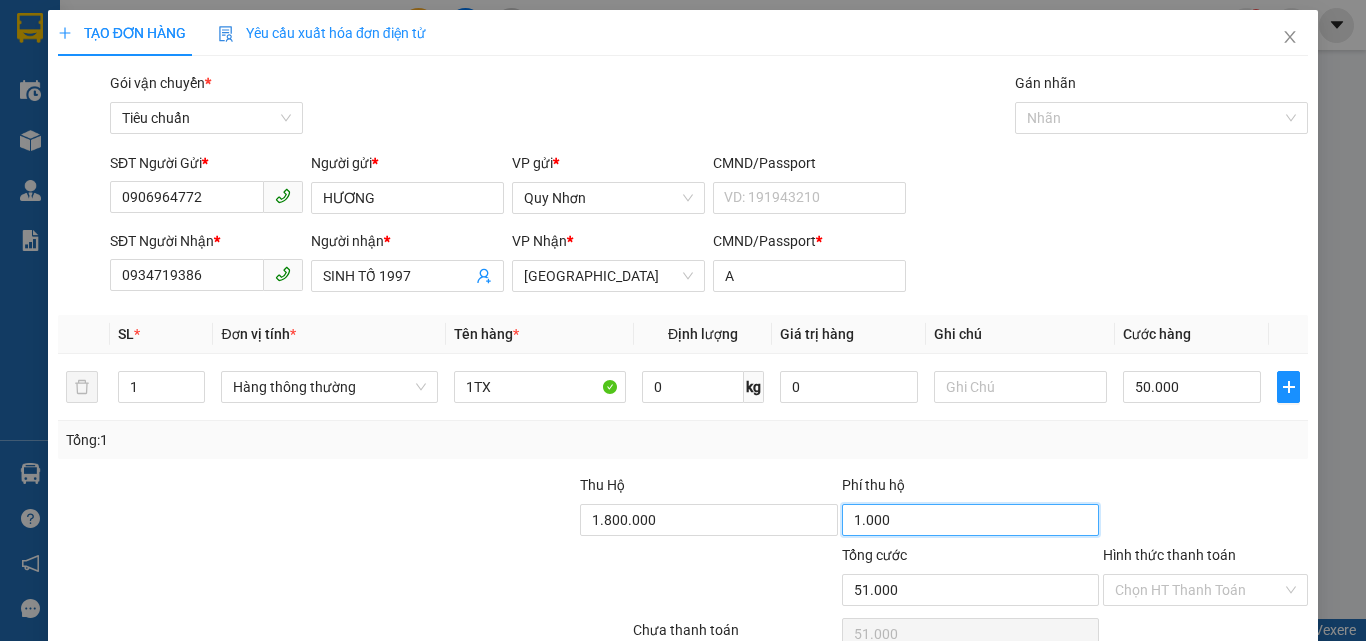 type on "10.000" 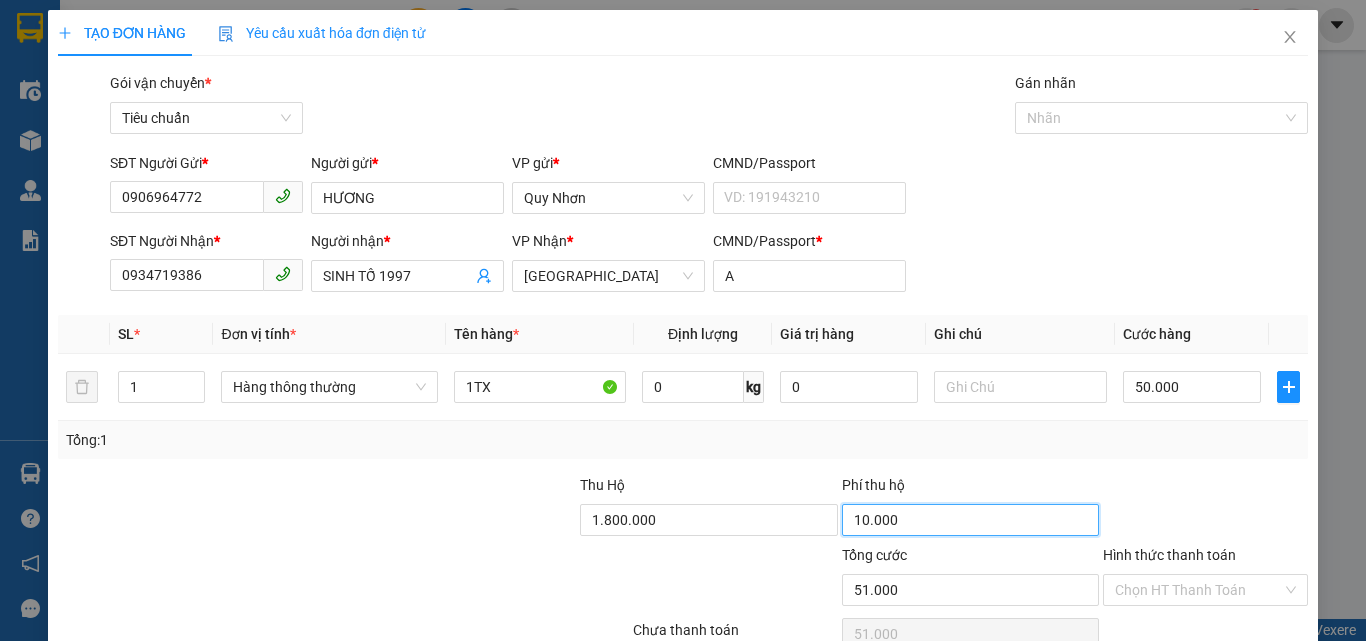 type on "60.000" 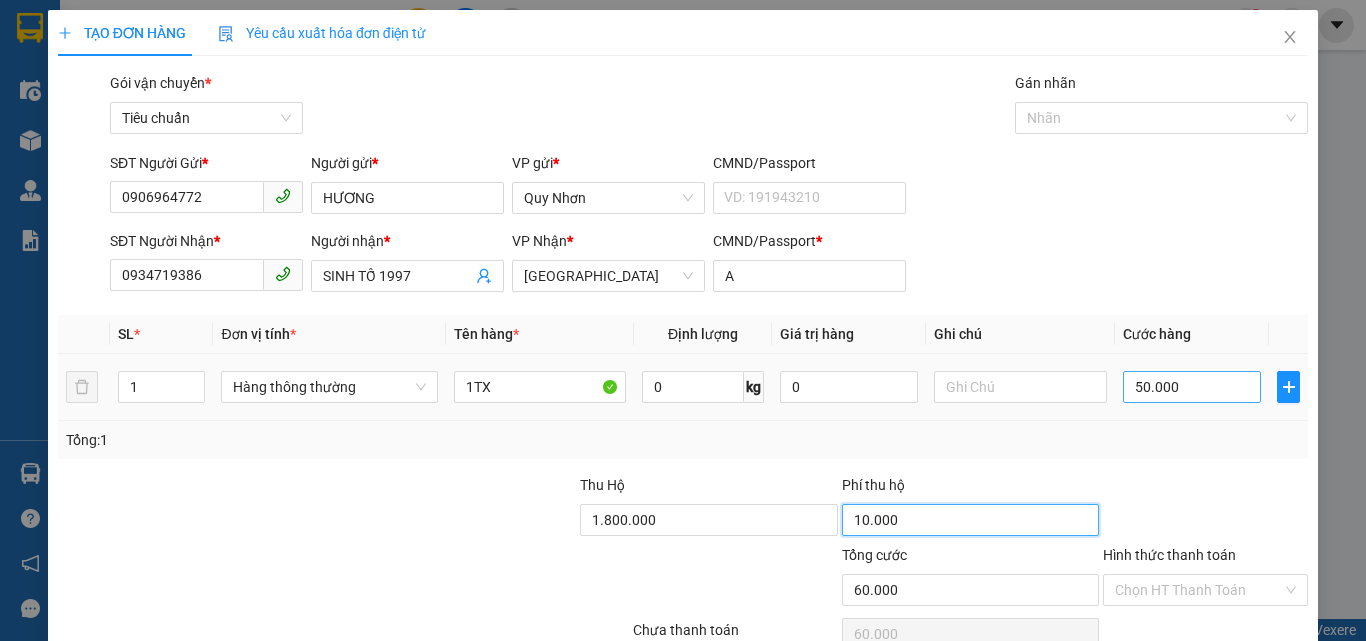 type on "10.000" 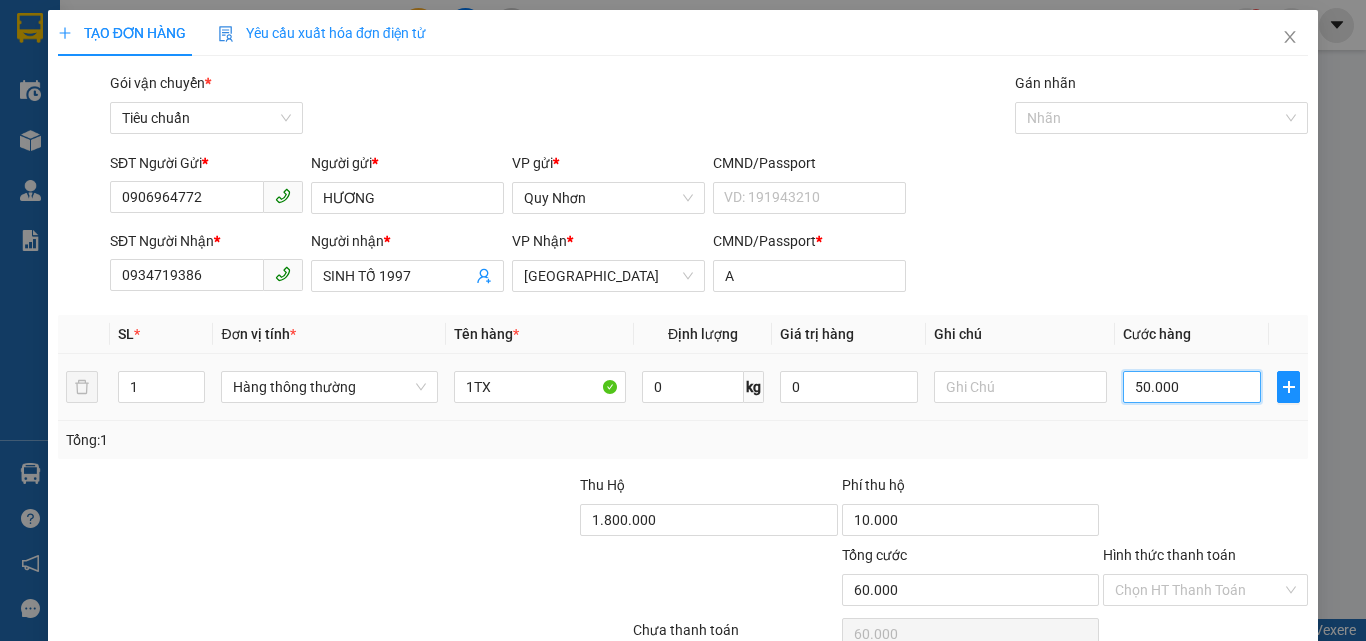 click on "50.000" at bounding box center [1192, 387] 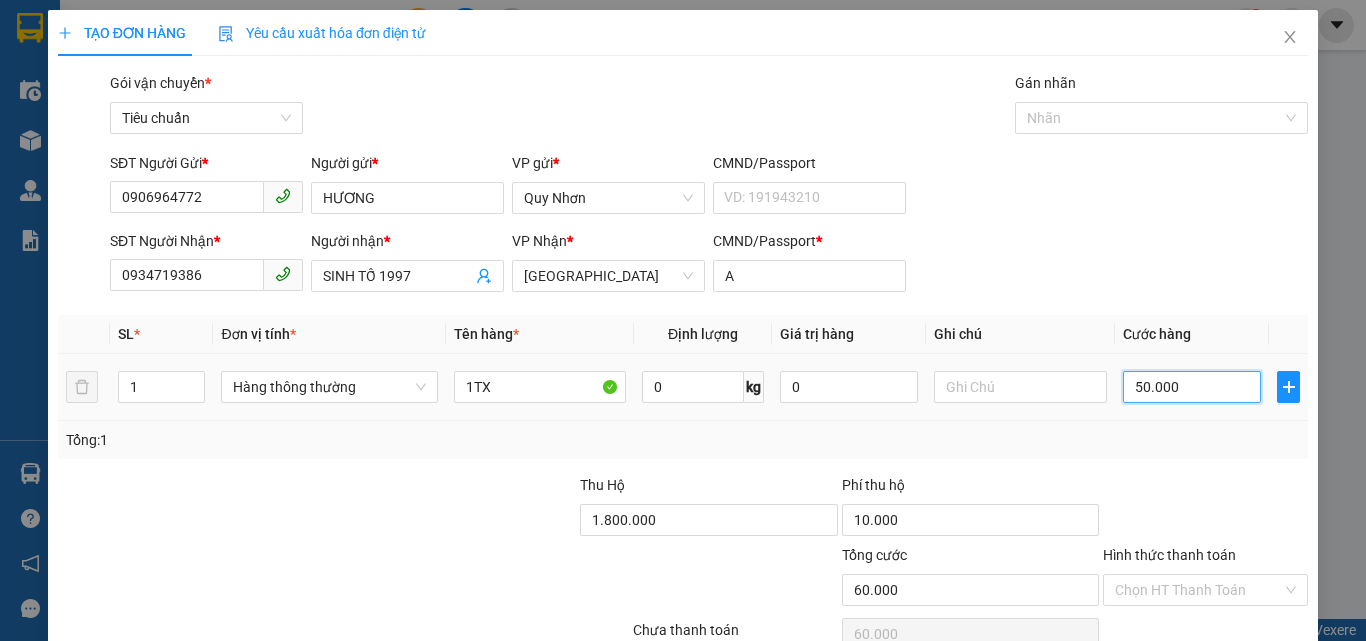 type on "3" 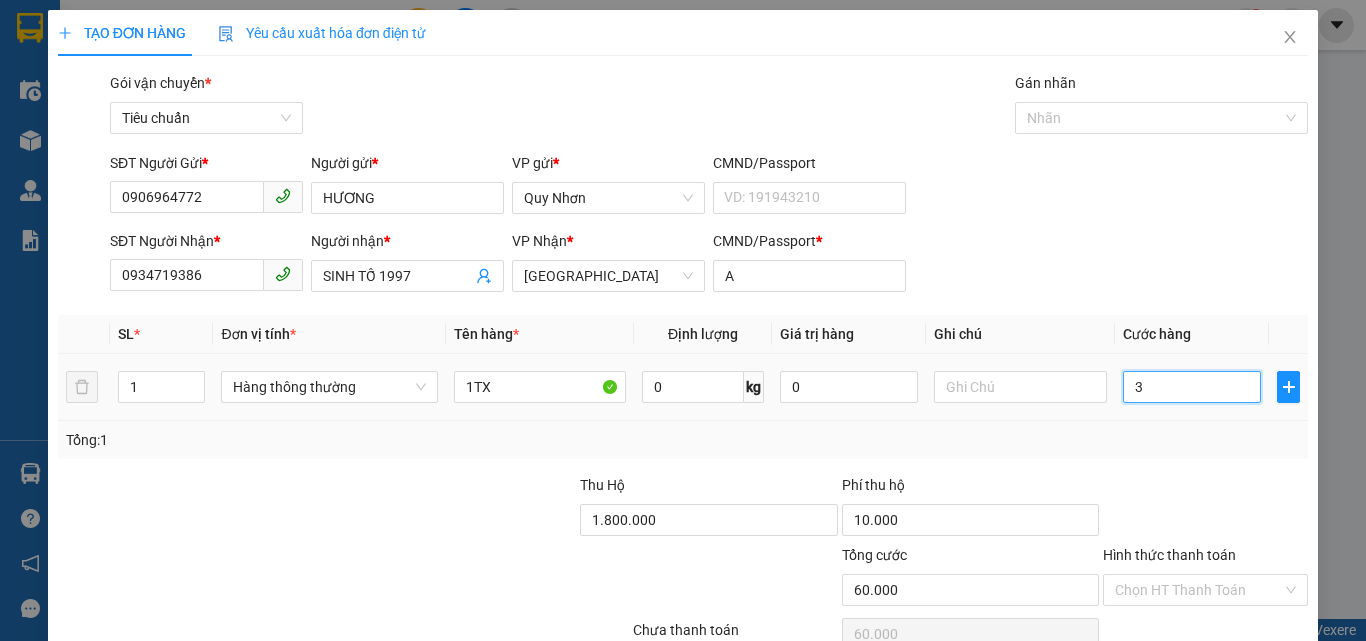 type on "10.003" 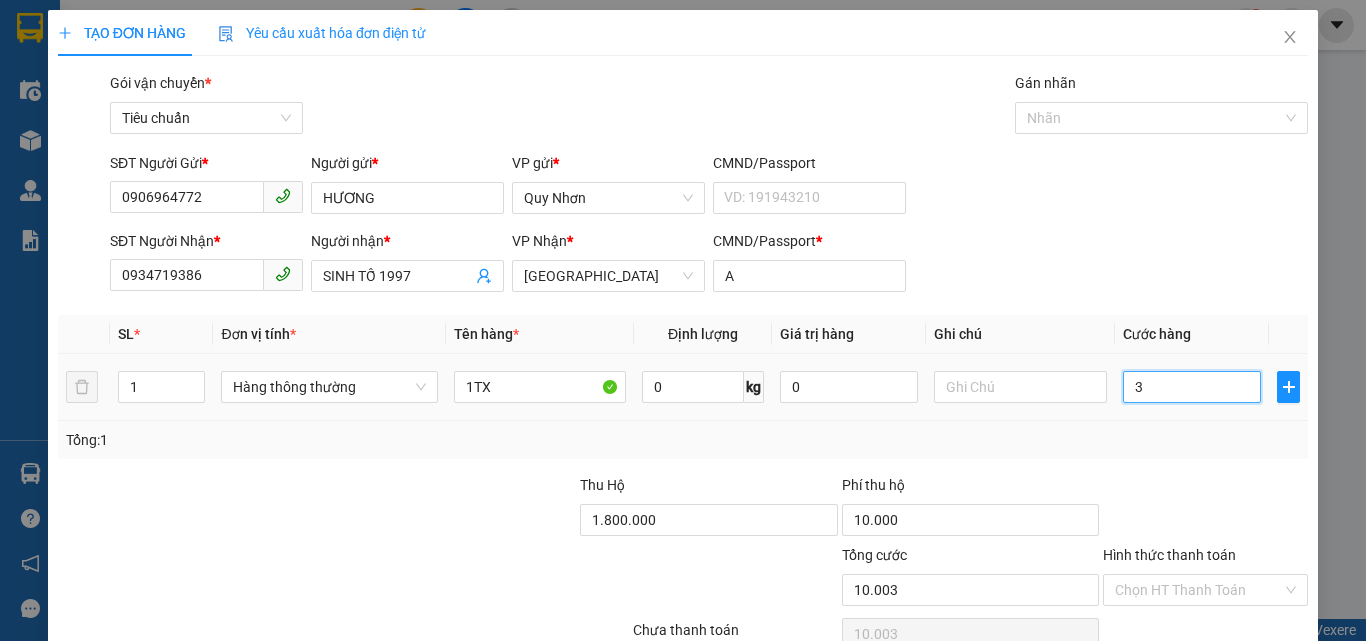 type on "10.030" 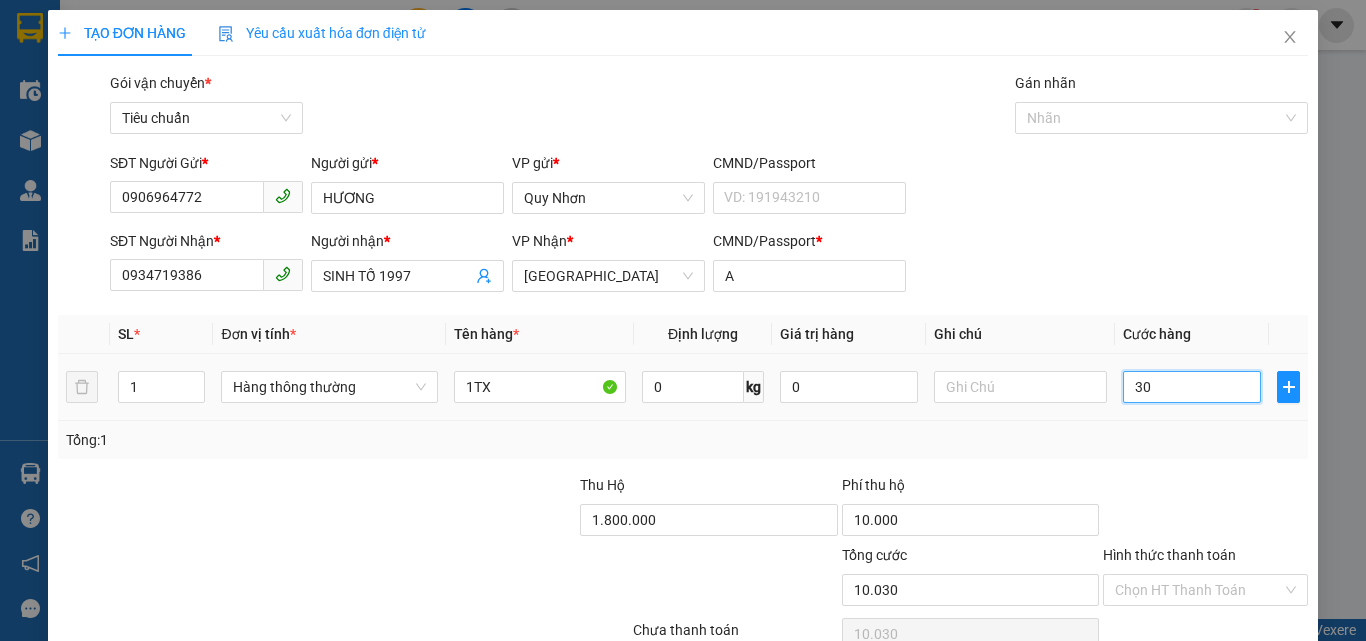 type on "10.300" 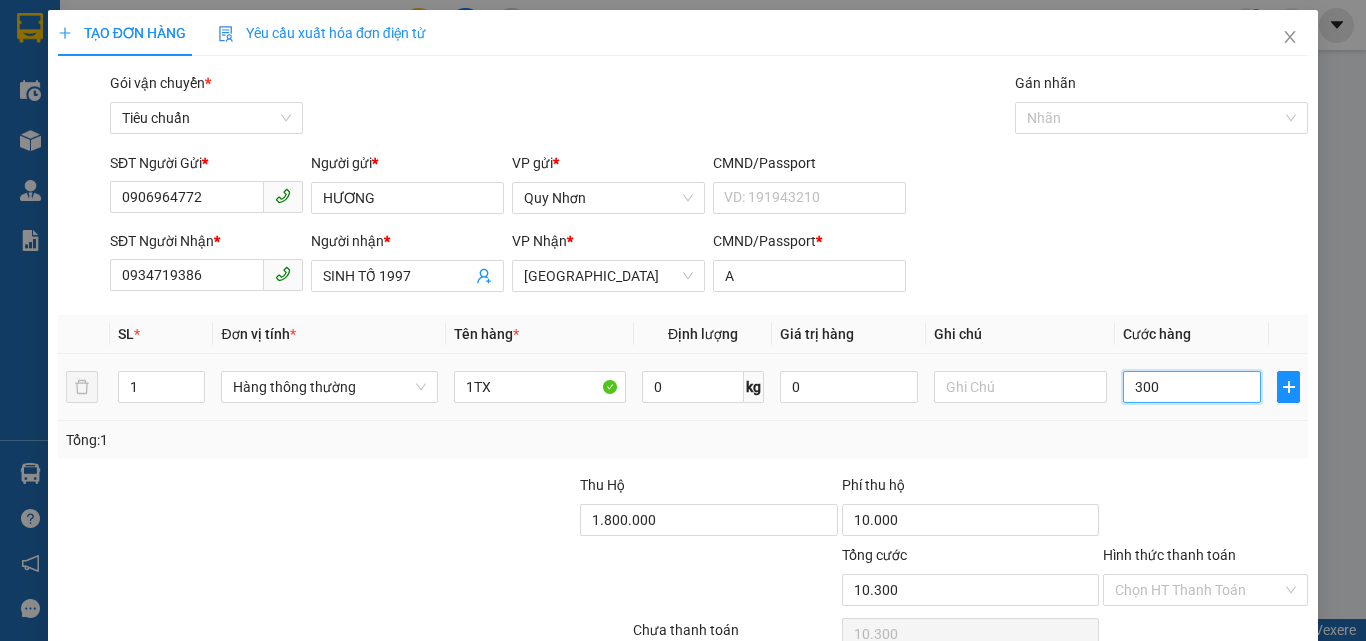 type on "13.000" 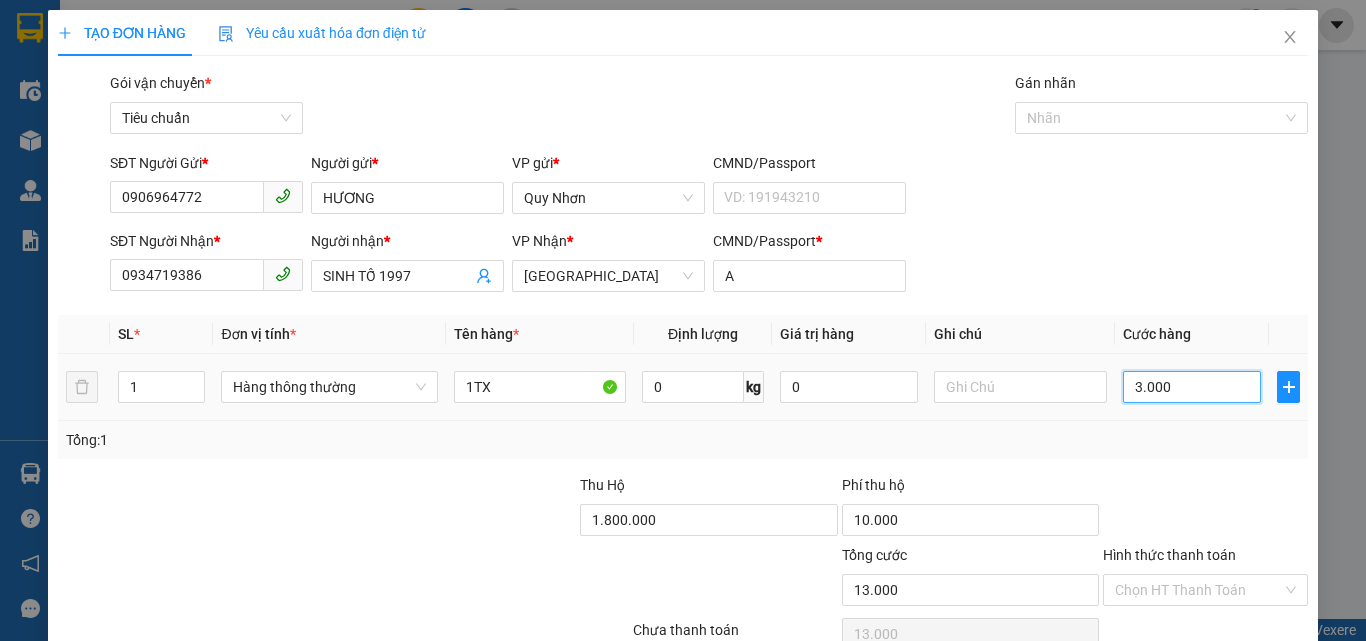 type on "40.000" 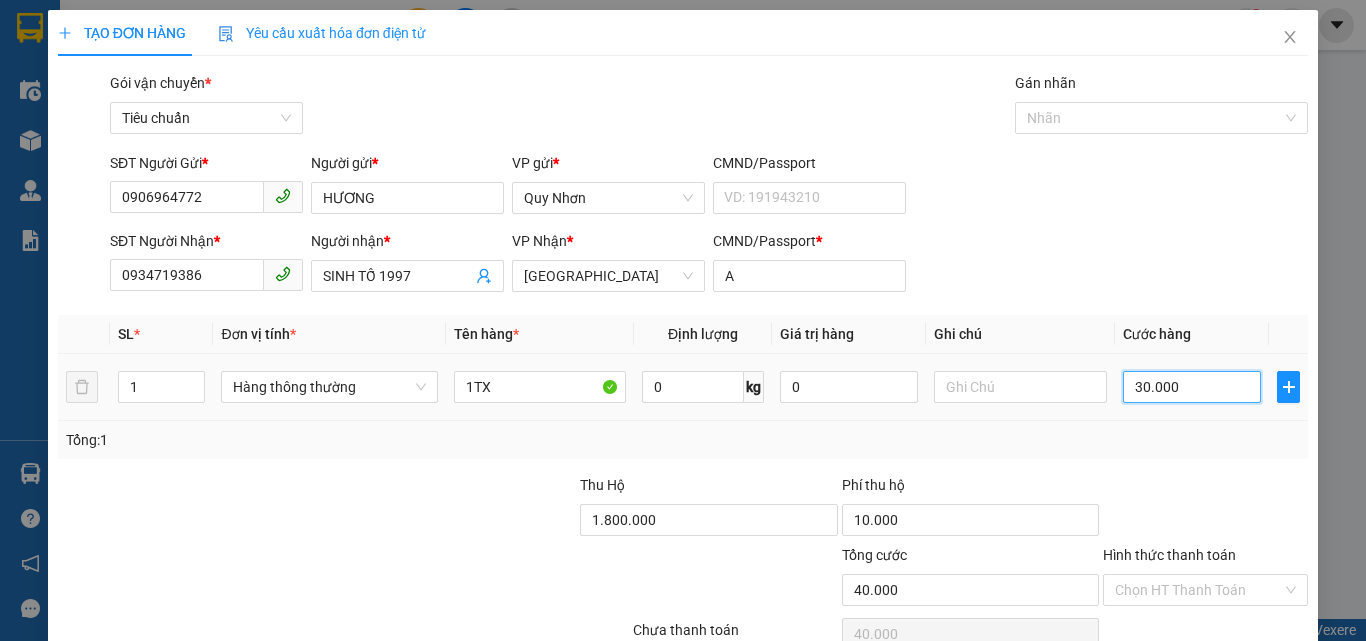scroll, scrollTop: 99, scrollLeft: 0, axis: vertical 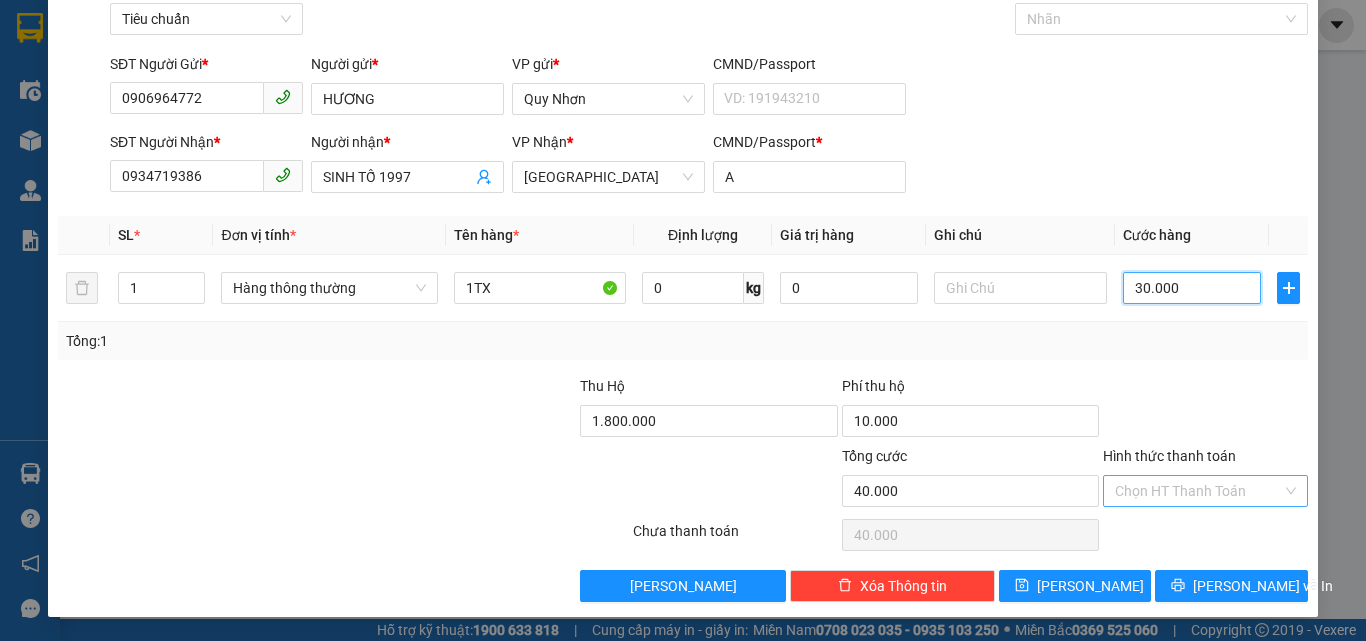 type on "30.000" 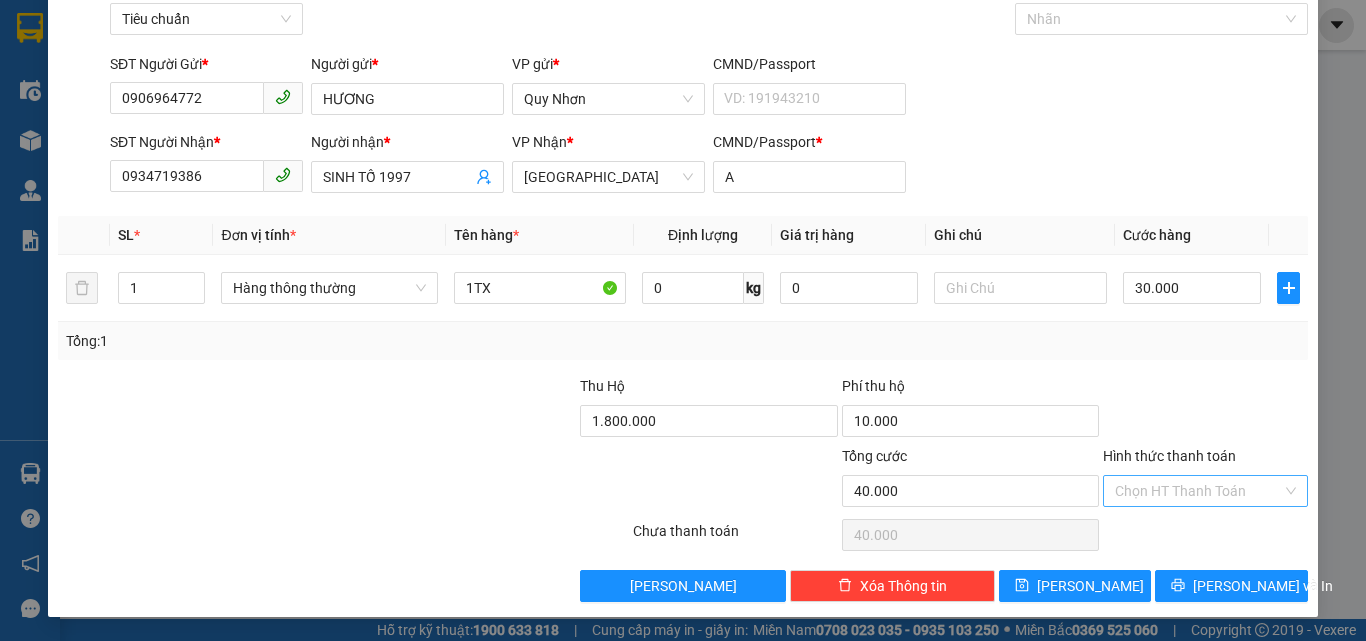 click on "Hình thức thanh toán" at bounding box center (1198, 491) 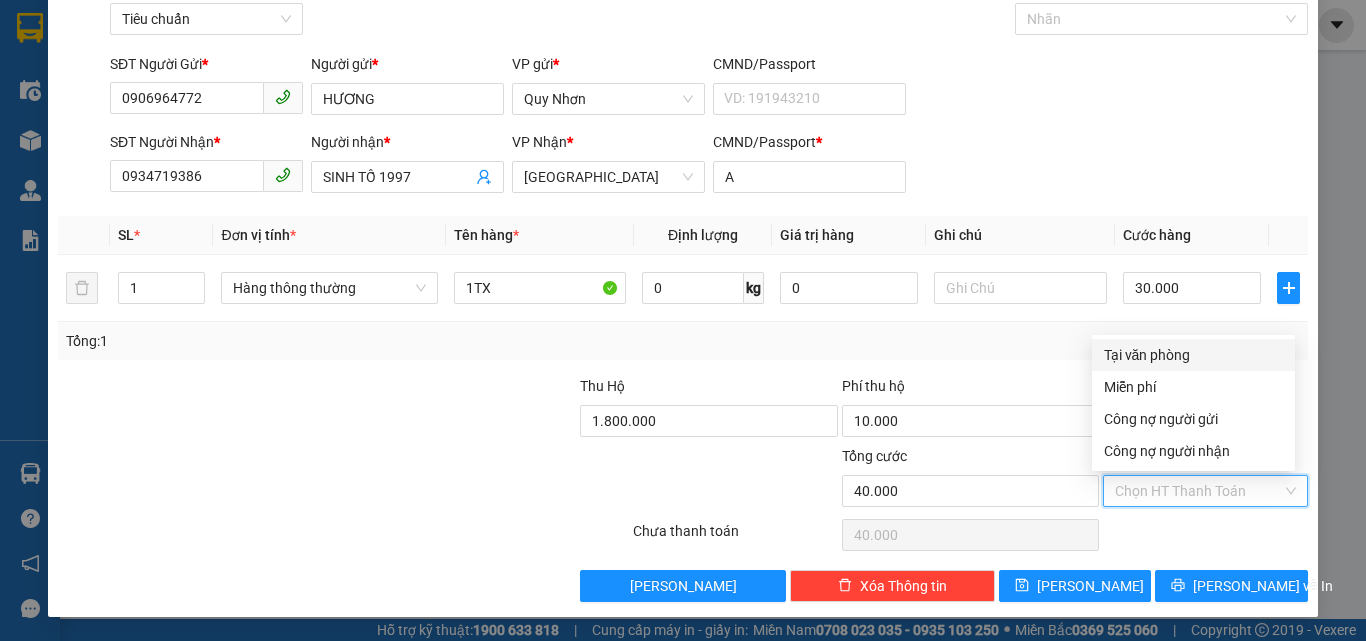 click on "Tại văn phòng" at bounding box center (1193, 355) 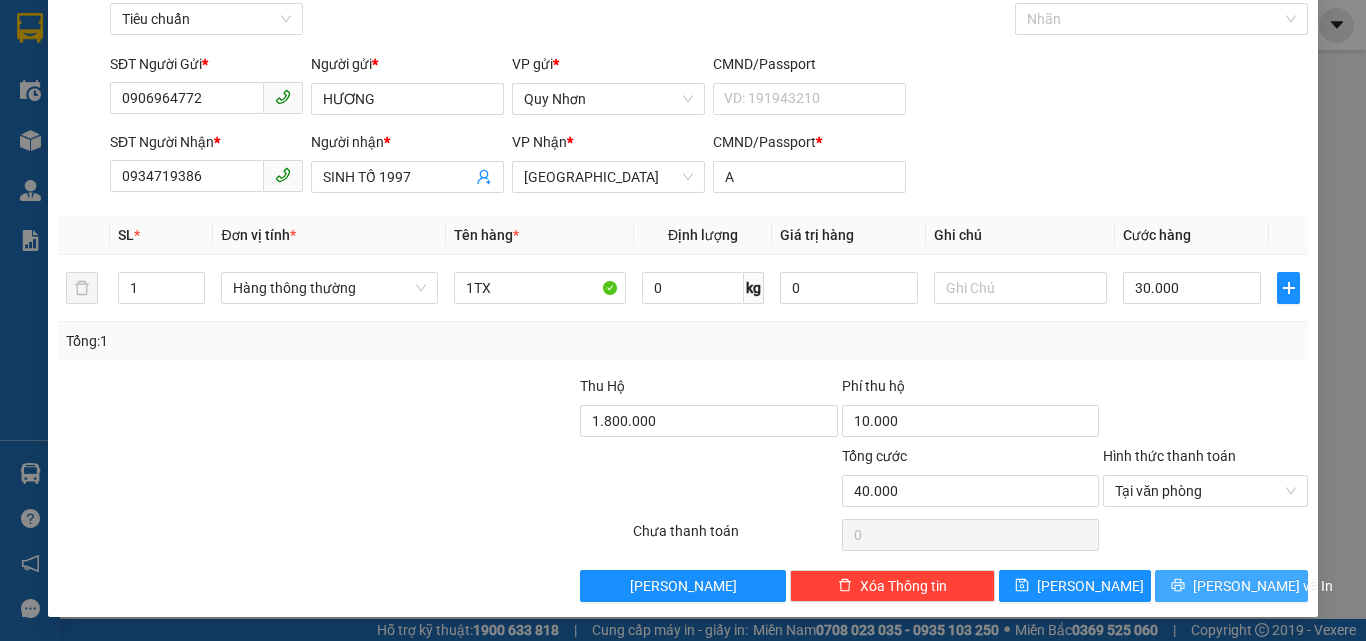 click on "[PERSON_NAME] và In" at bounding box center [1263, 586] 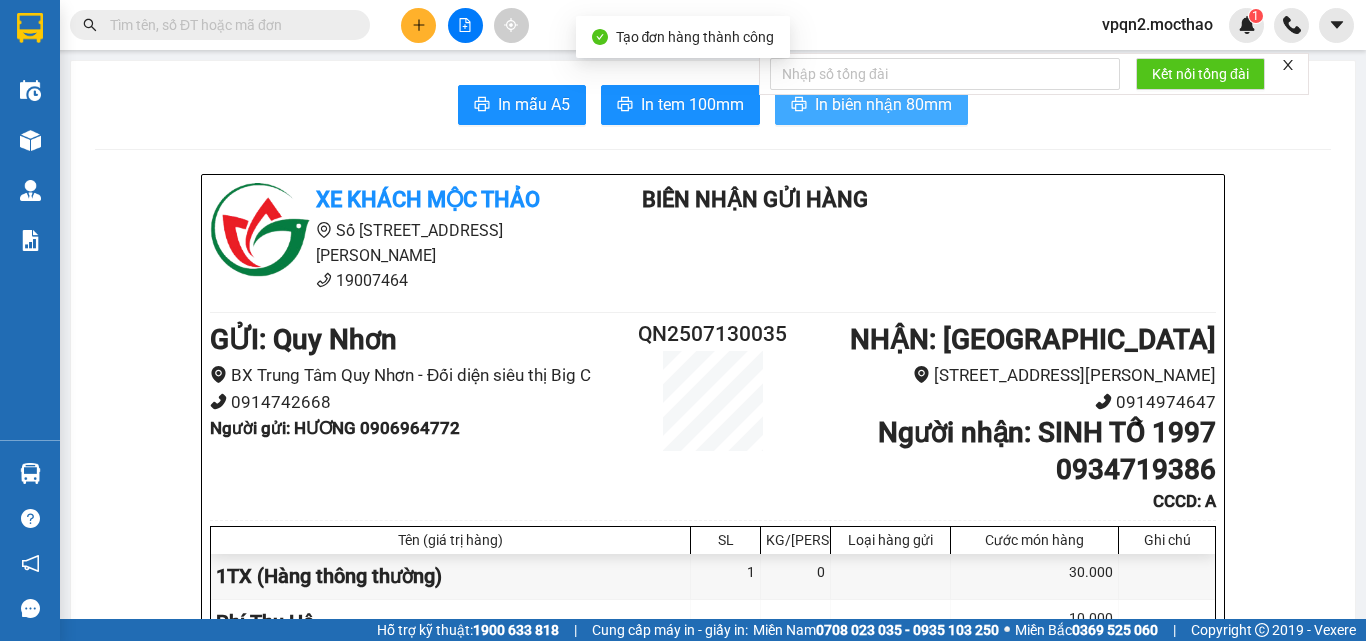click on "In biên nhận 80mm" at bounding box center [883, 104] 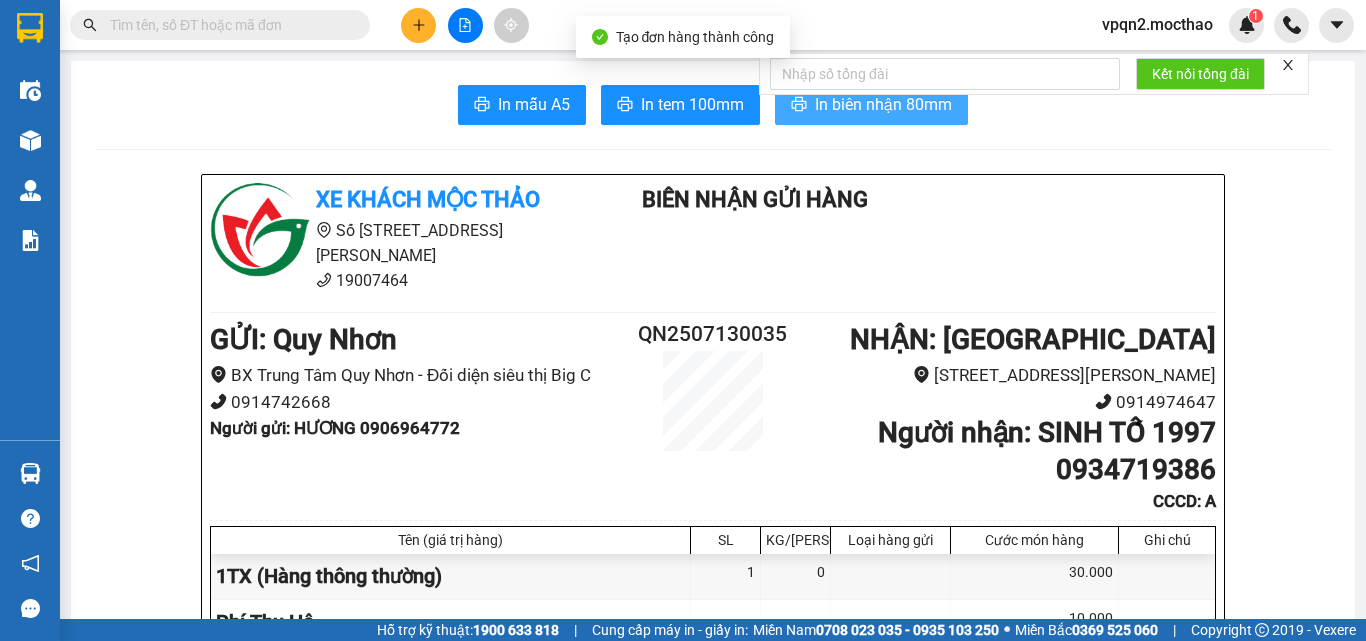 scroll, scrollTop: 0, scrollLeft: 0, axis: both 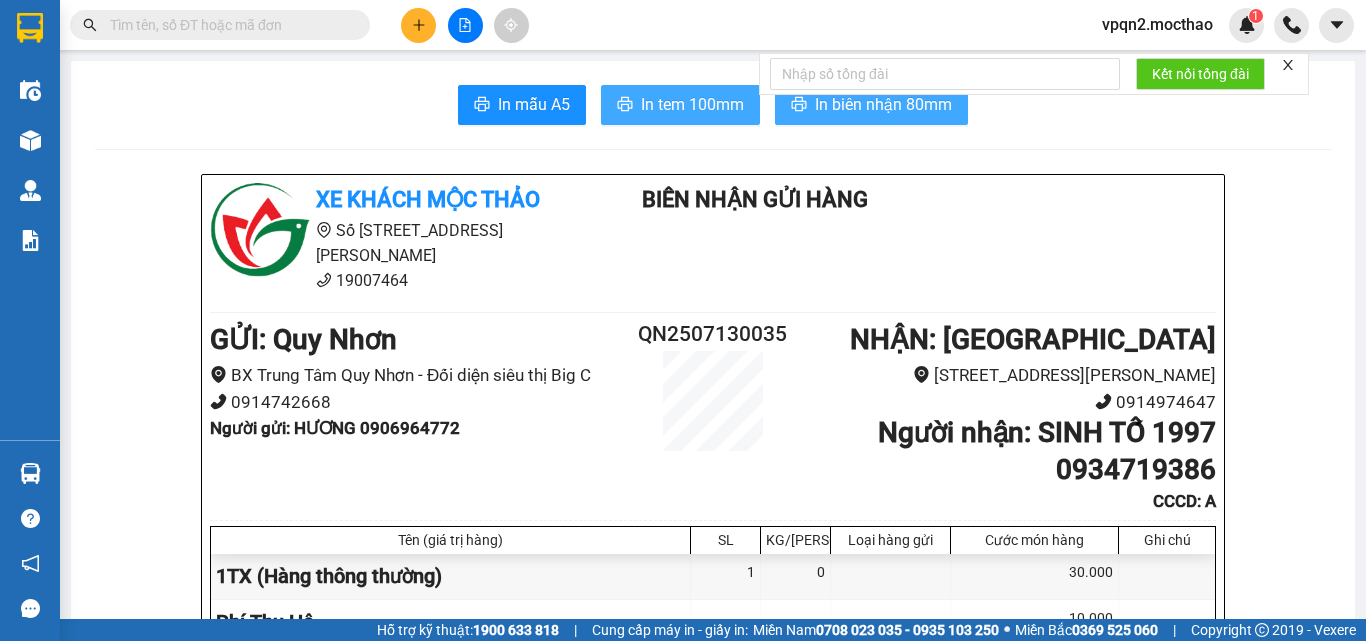 click on "In tem 100mm" at bounding box center [692, 104] 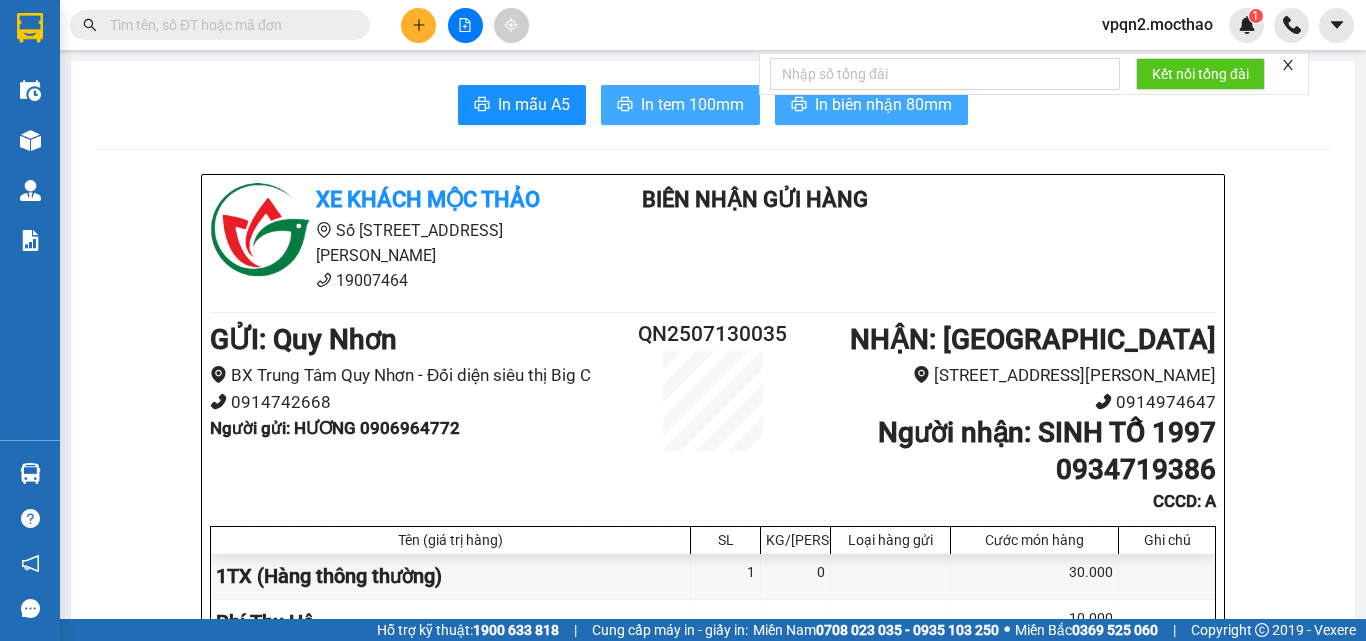 scroll, scrollTop: 0, scrollLeft: 0, axis: both 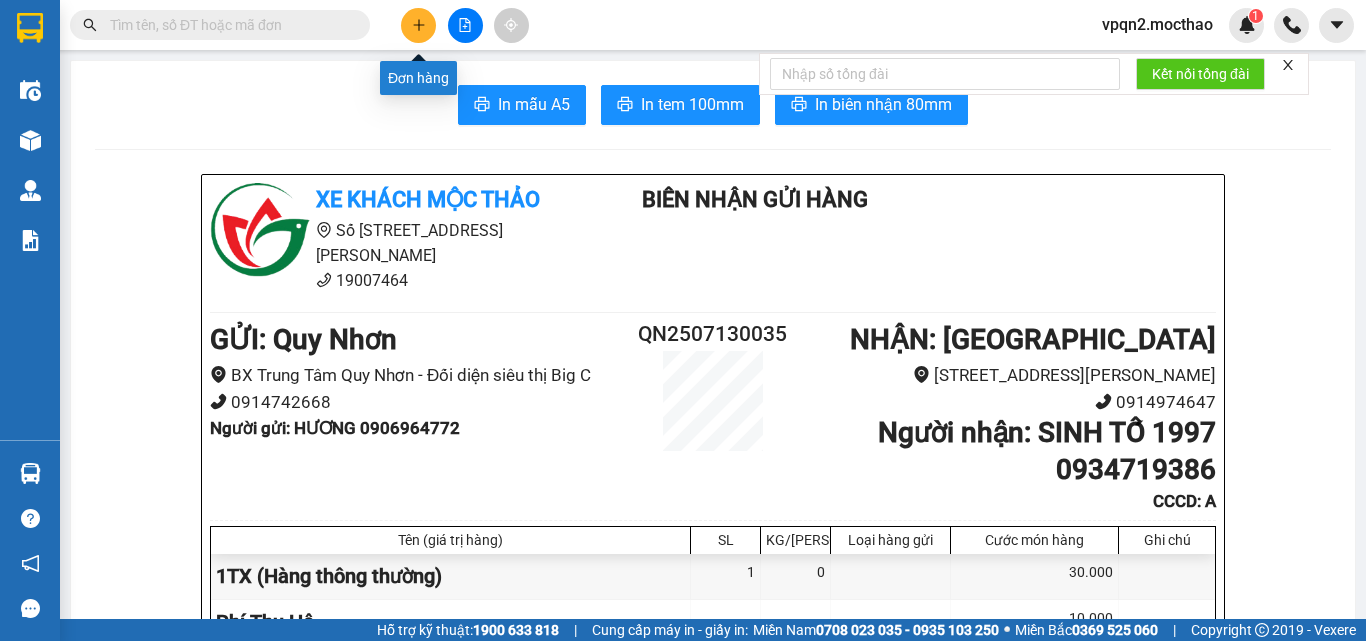 click at bounding box center (418, 25) 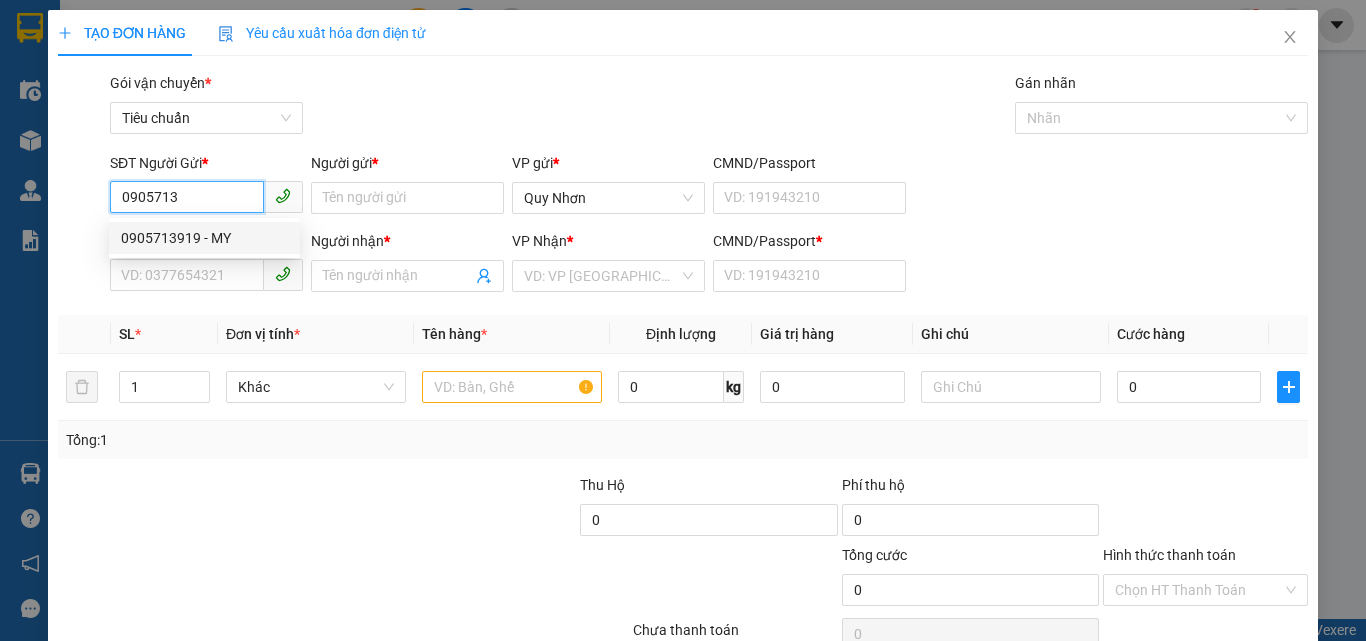 click on "0905713919 - MY" at bounding box center [204, 238] 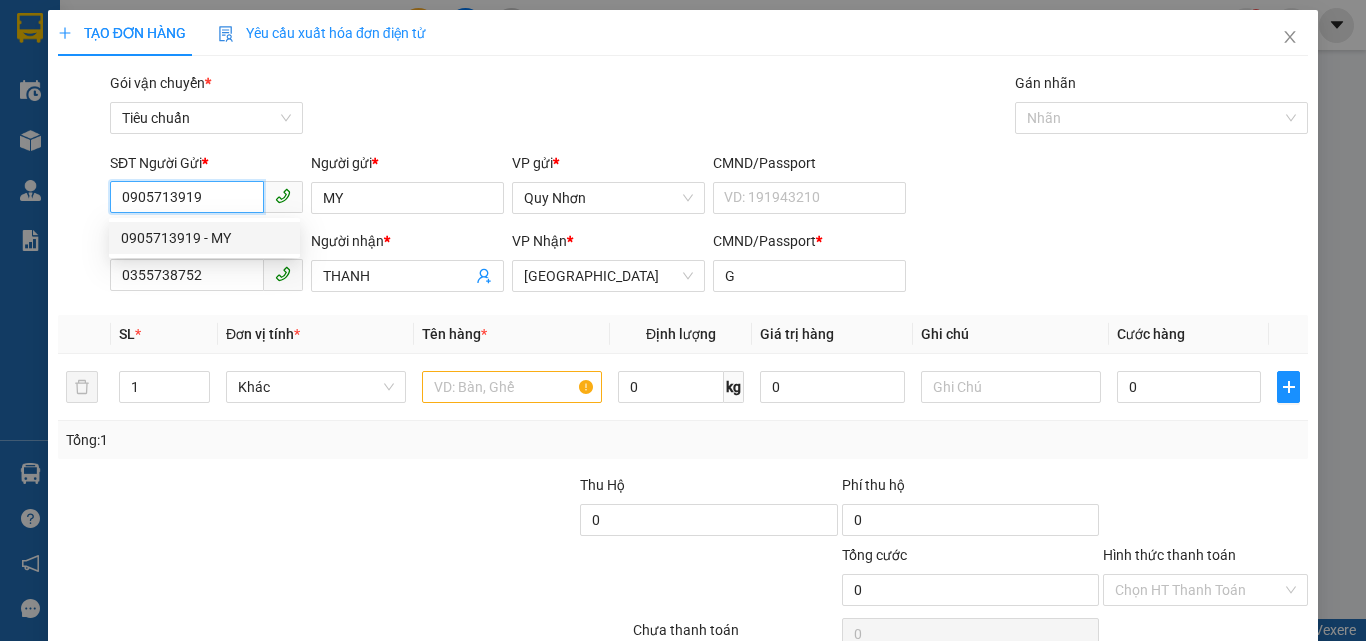 type on "100.000" 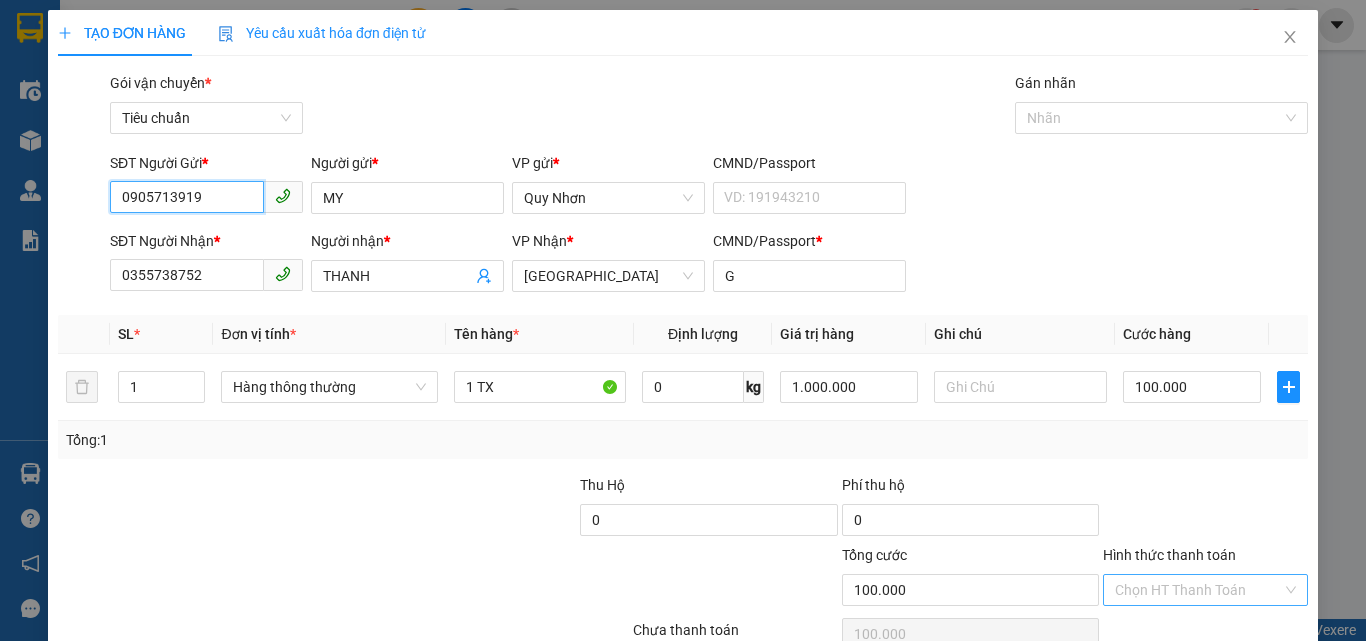 type on "0905713919" 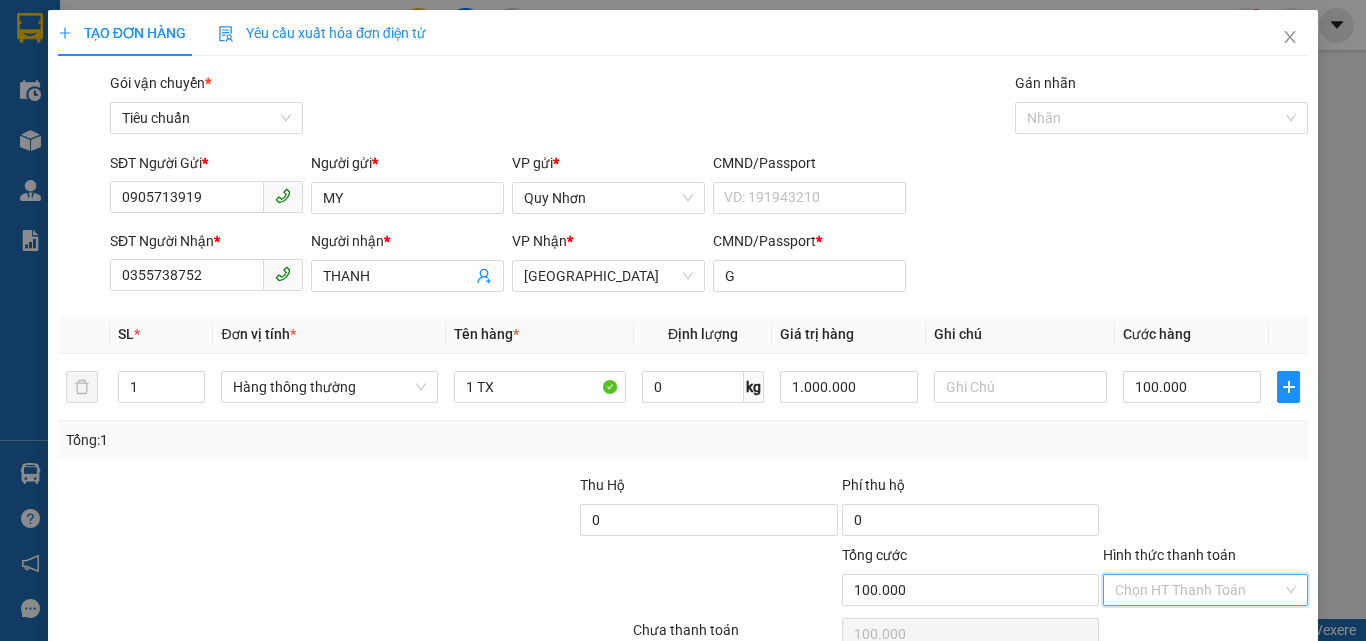 click on "Hình thức thanh toán" at bounding box center (1198, 590) 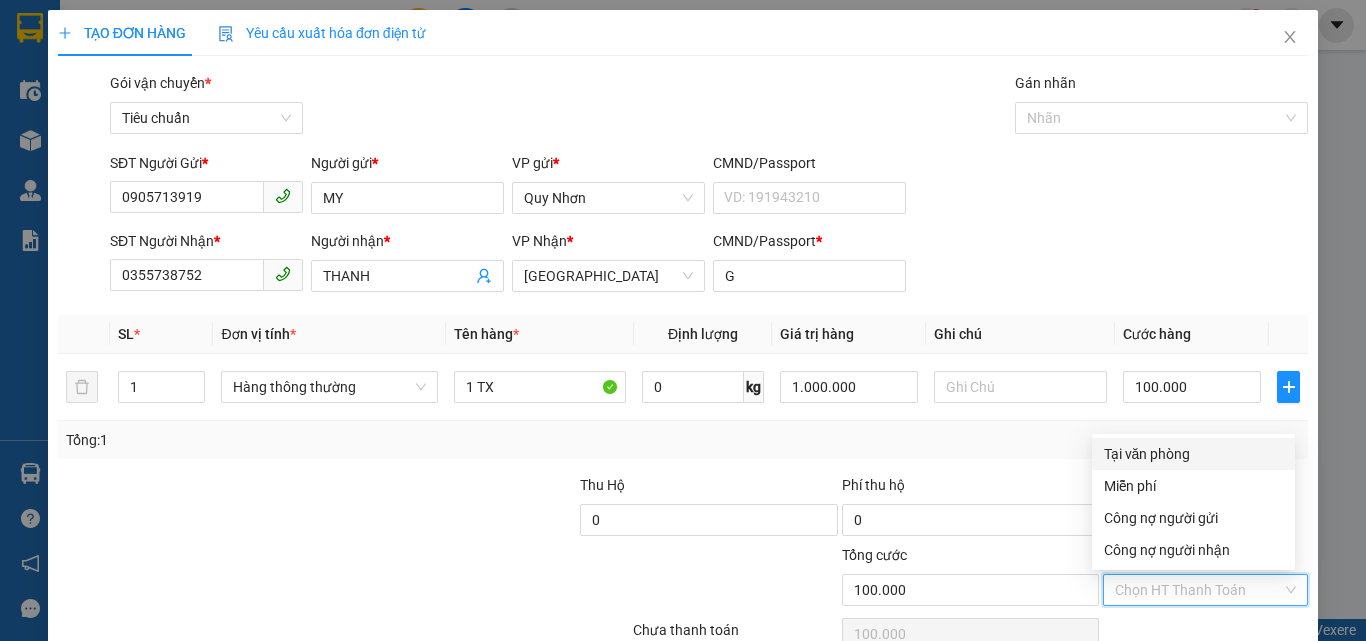 drag, startPoint x: 1159, startPoint y: 461, endPoint x: 1180, endPoint y: 498, distance: 42.544094 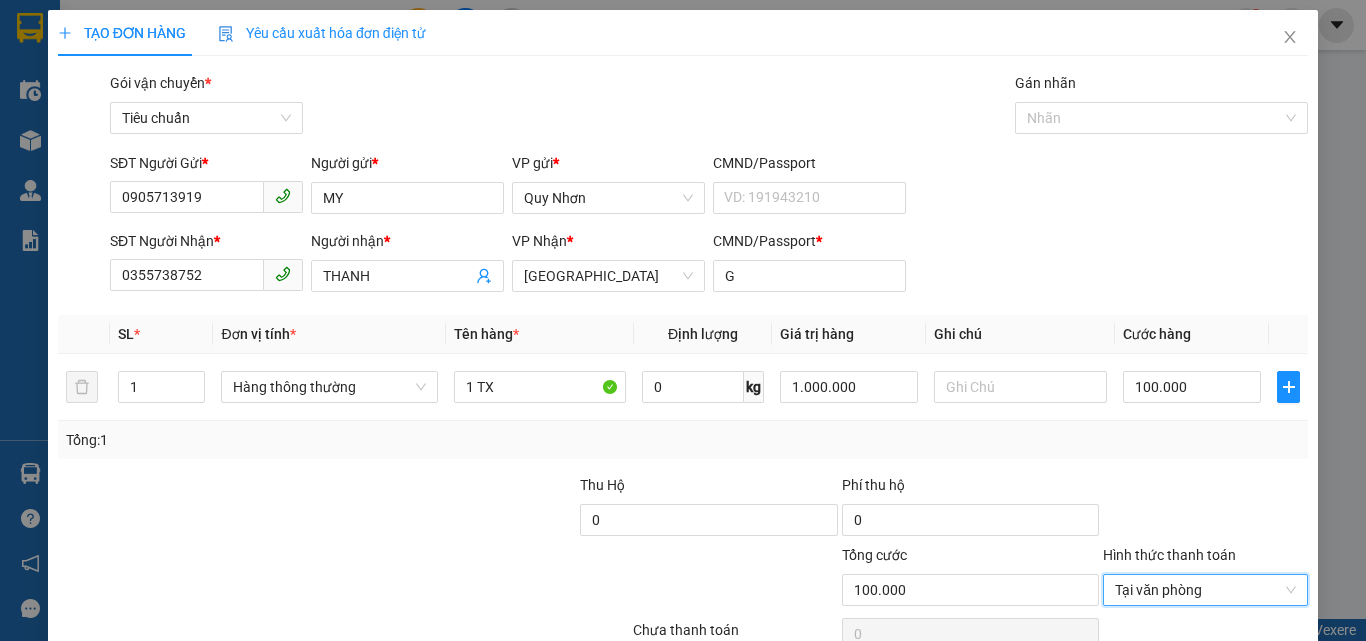 scroll, scrollTop: 99, scrollLeft: 0, axis: vertical 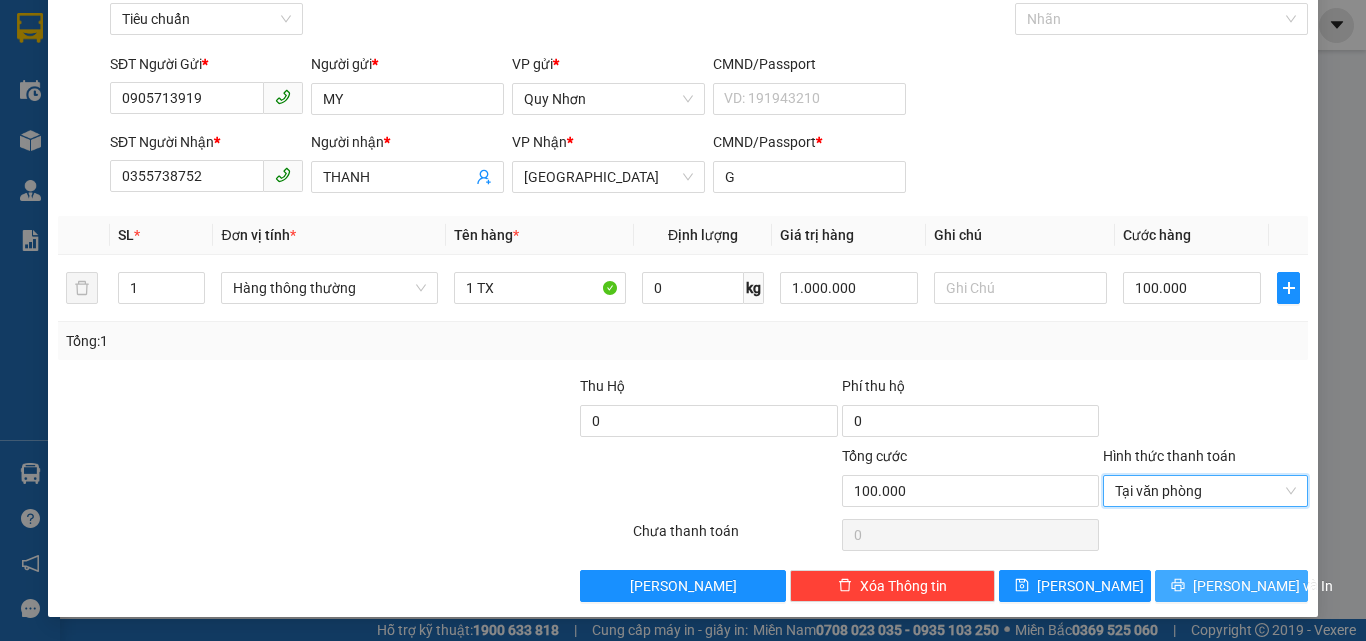 click 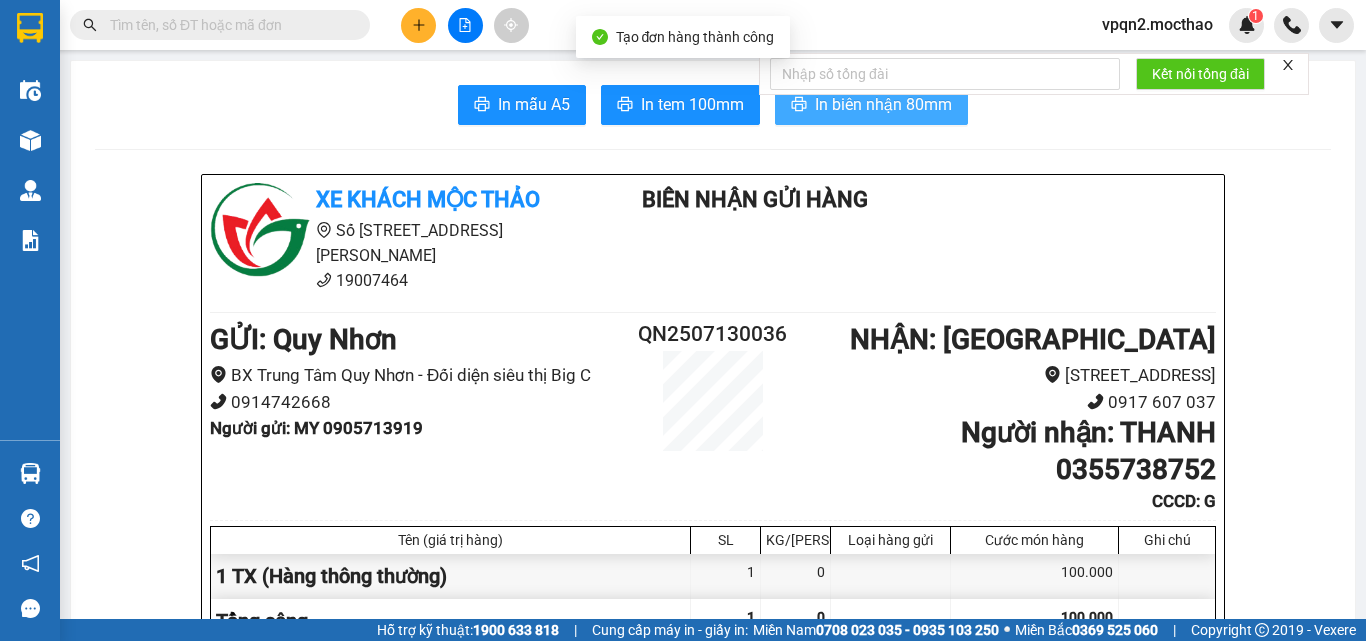 click on "In biên nhận 80mm" at bounding box center [883, 104] 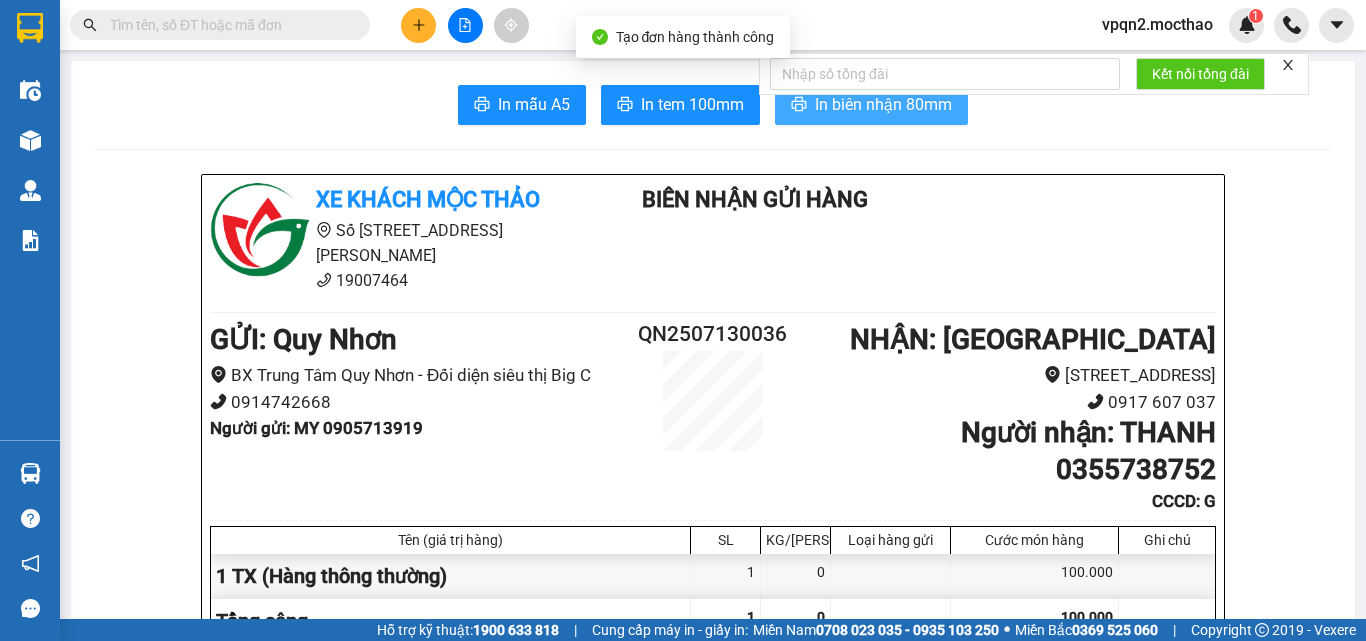 scroll, scrollTop: 0, scrollLeft: 0, axis: both 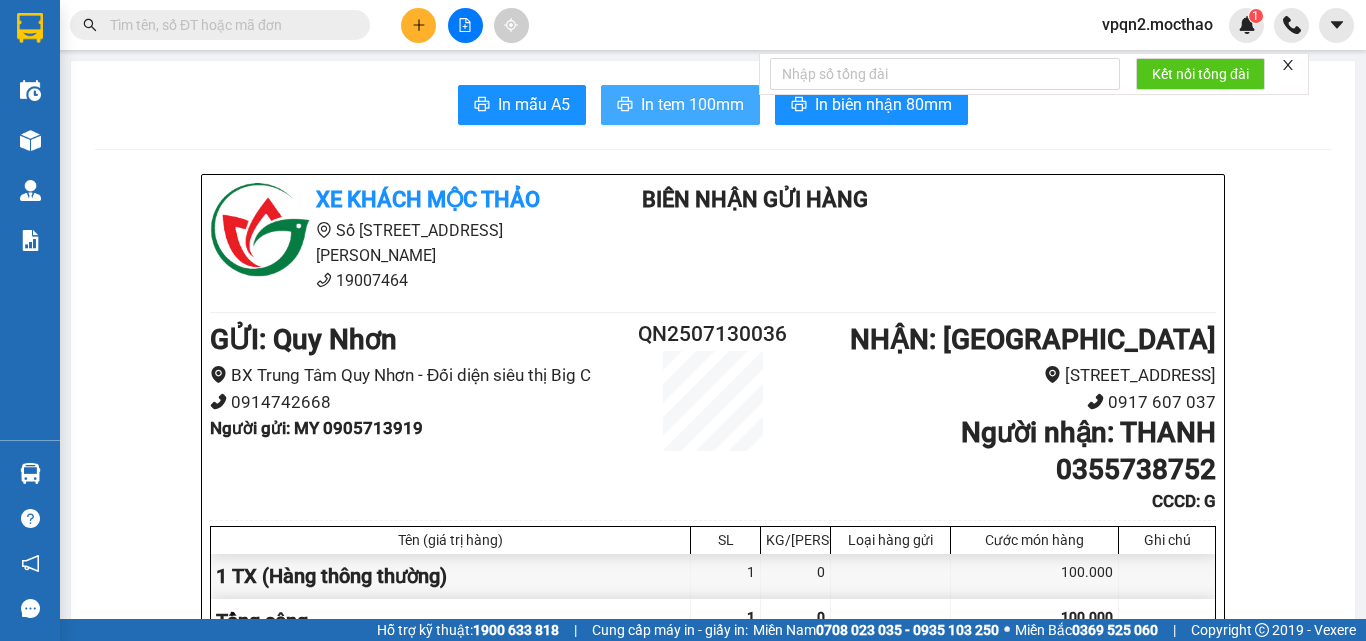 click on "In tem 100mm" at bounding box center [692, 104] 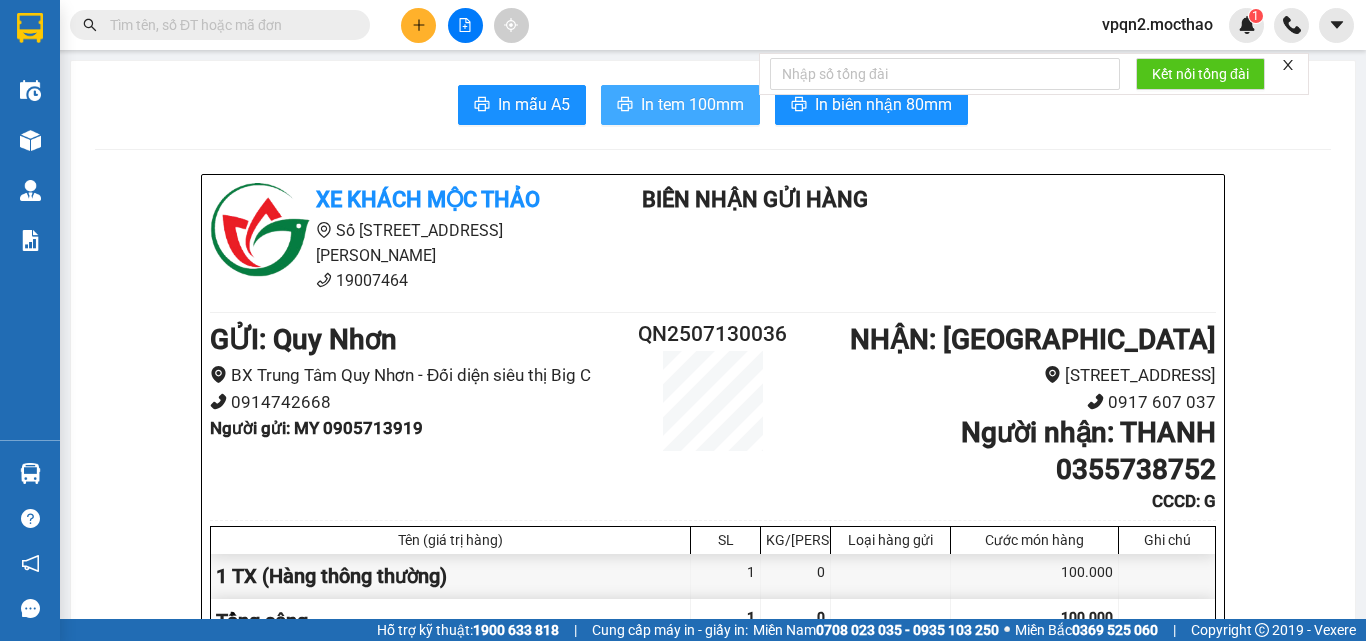scroll, scrollTop: 0, scrollLeft: 0, axis: both 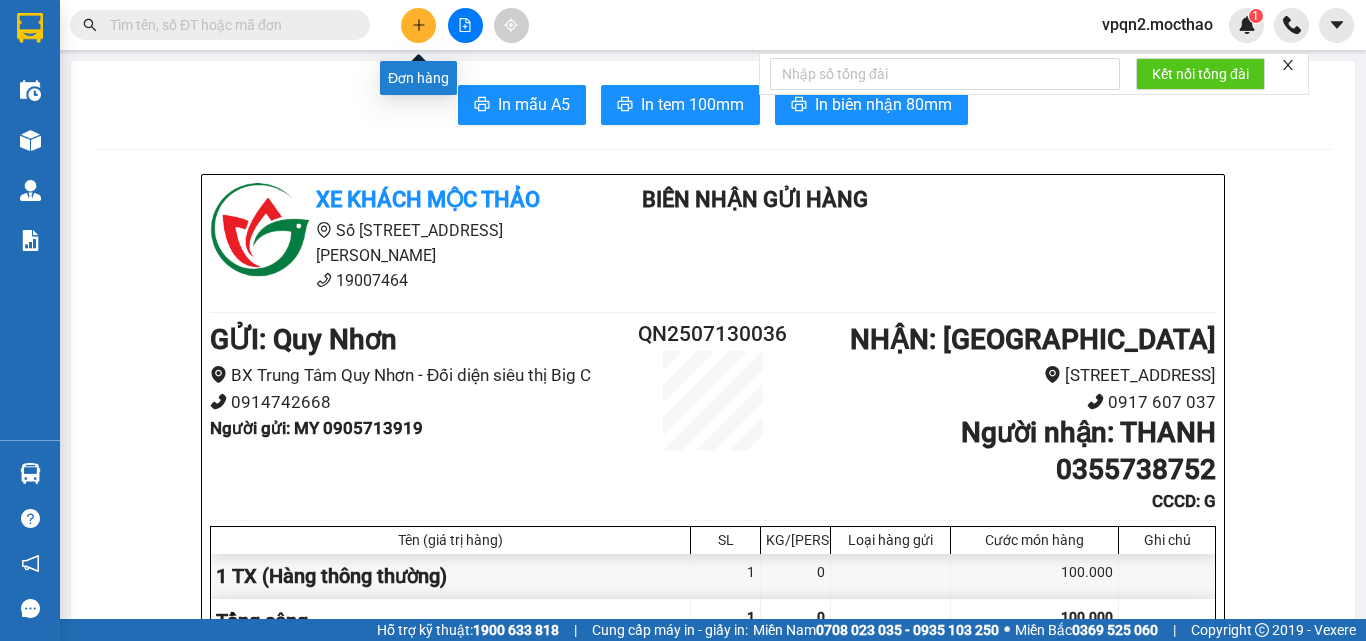 drag, startPoint x: 417, startPoint y: 33, endPoint x: 393, endPoint y: 51, distance: 30 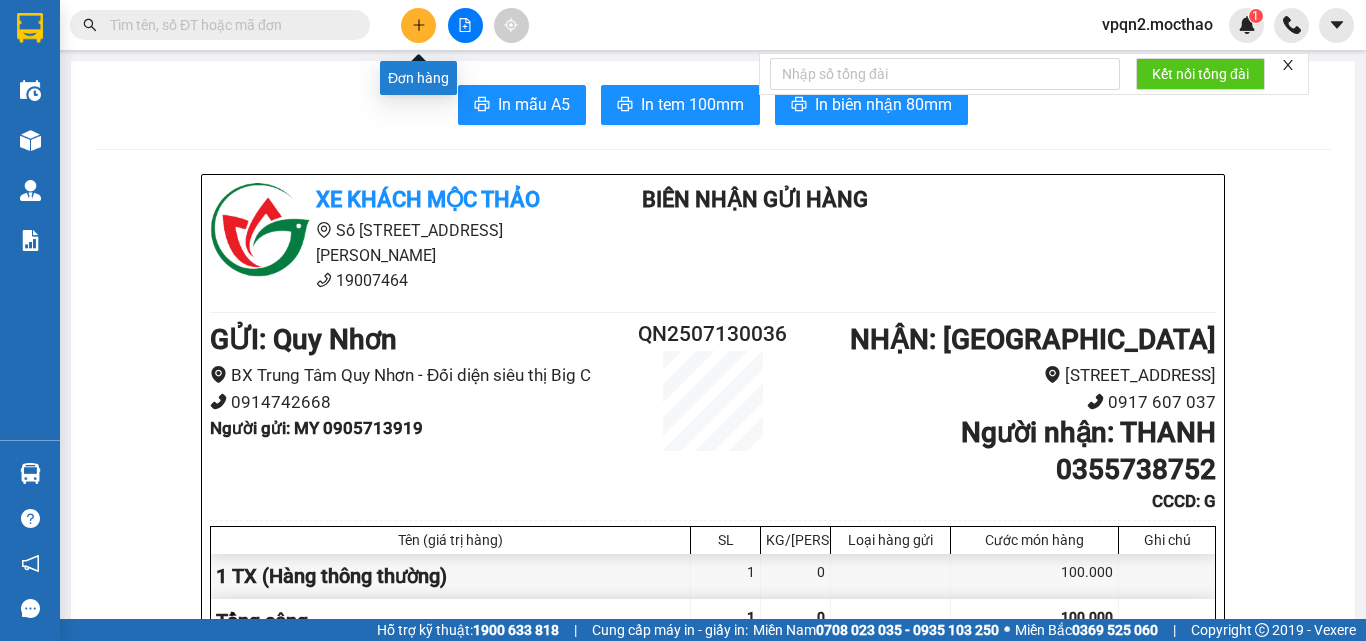type 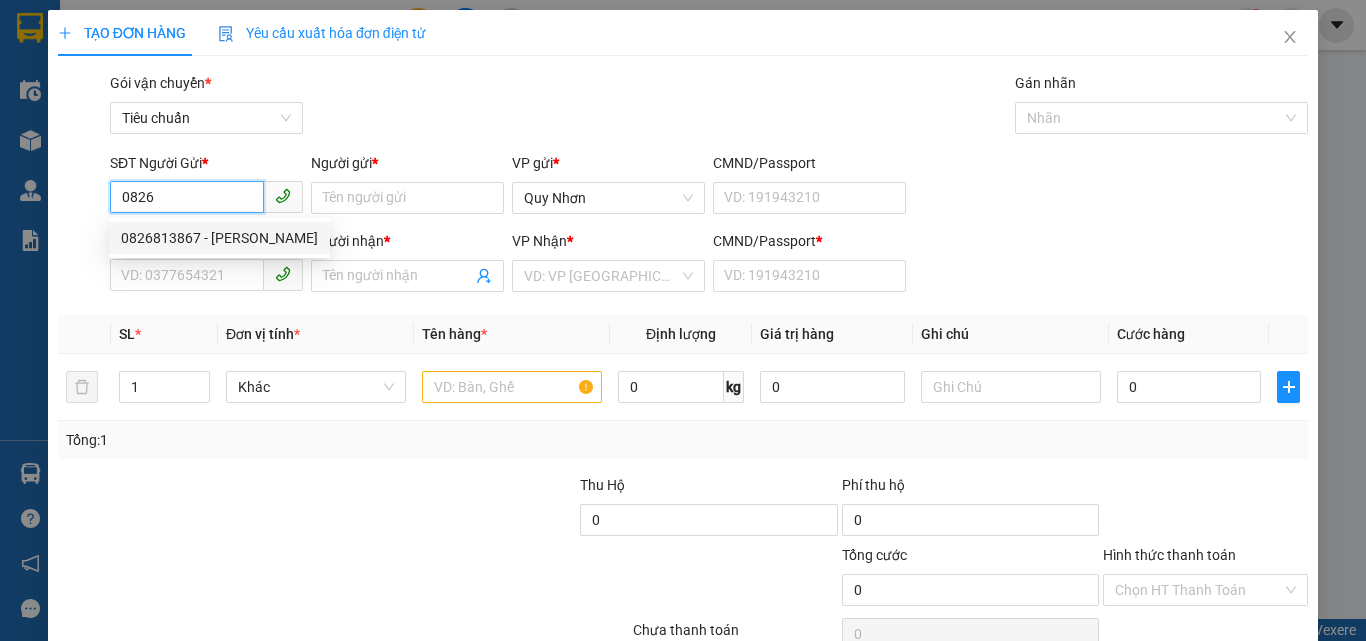 click on "0826813867 - [PERSON_NAME]" at bounding box center (219, 238) 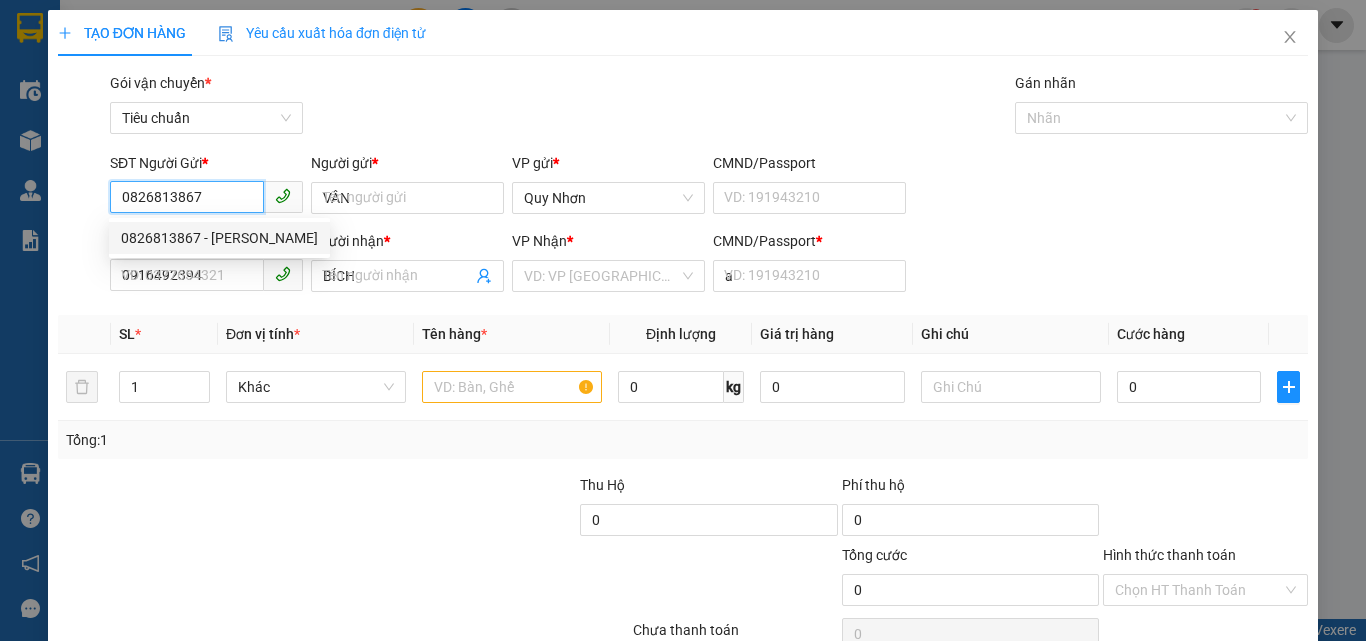 type on "30.000" 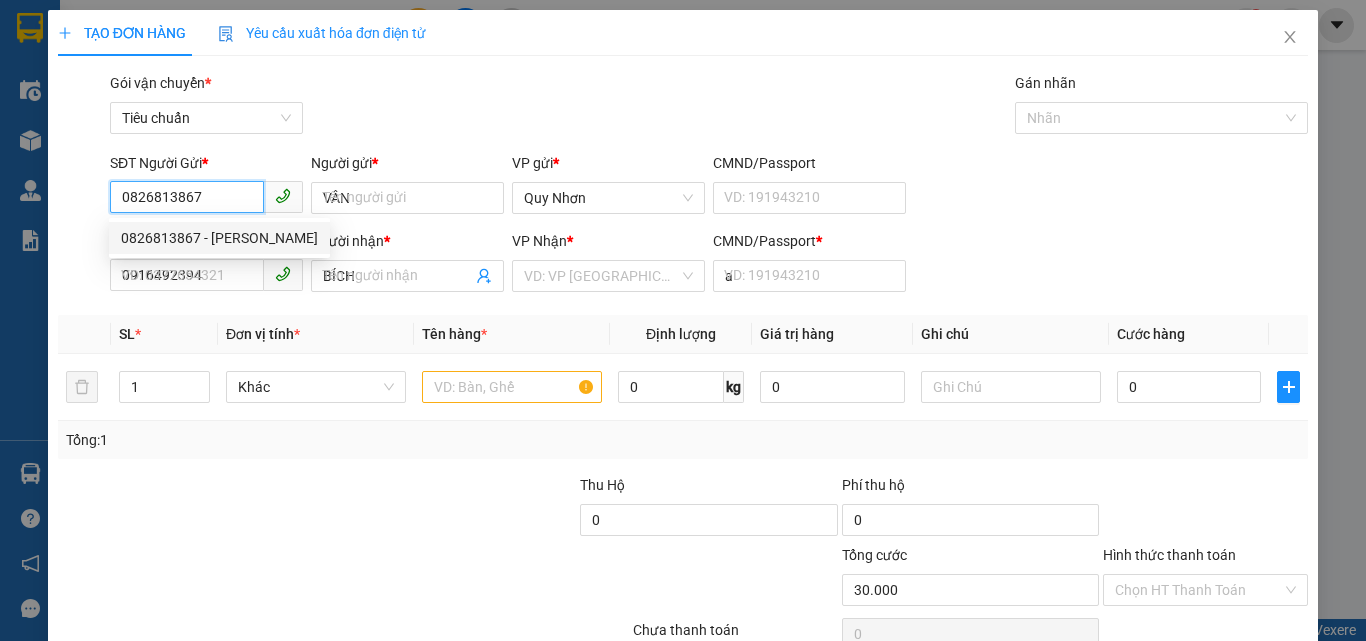 type on "30.000" 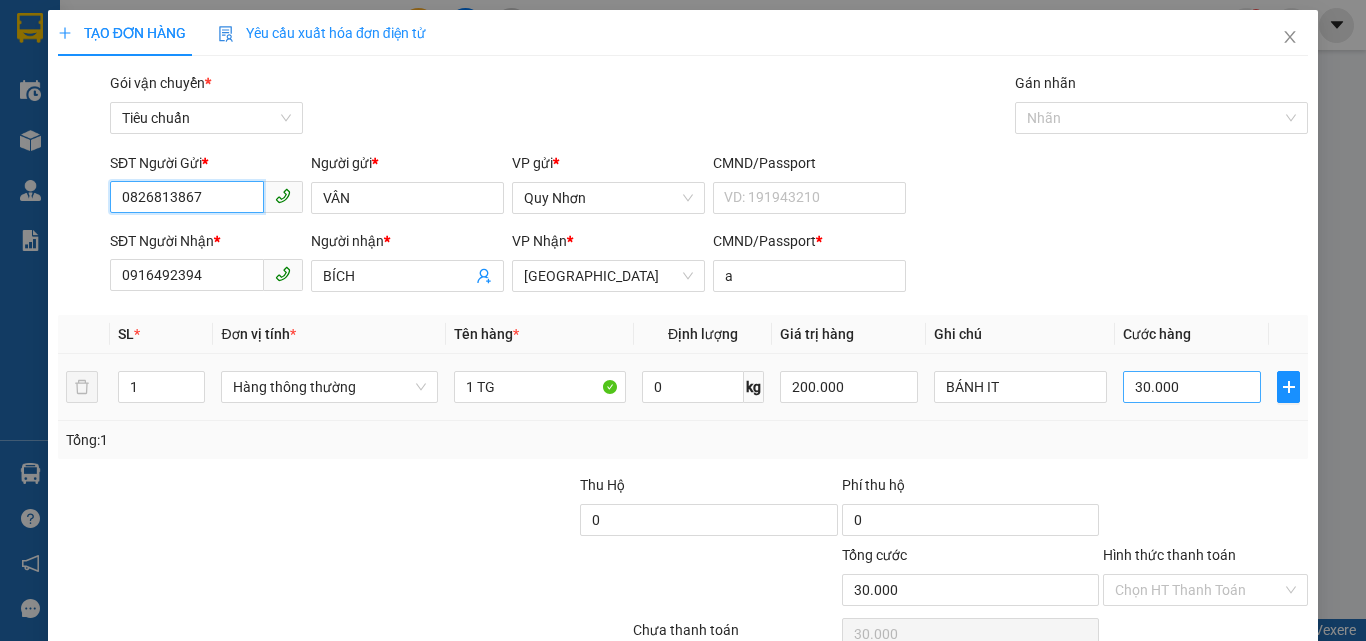 type on "0826813867" 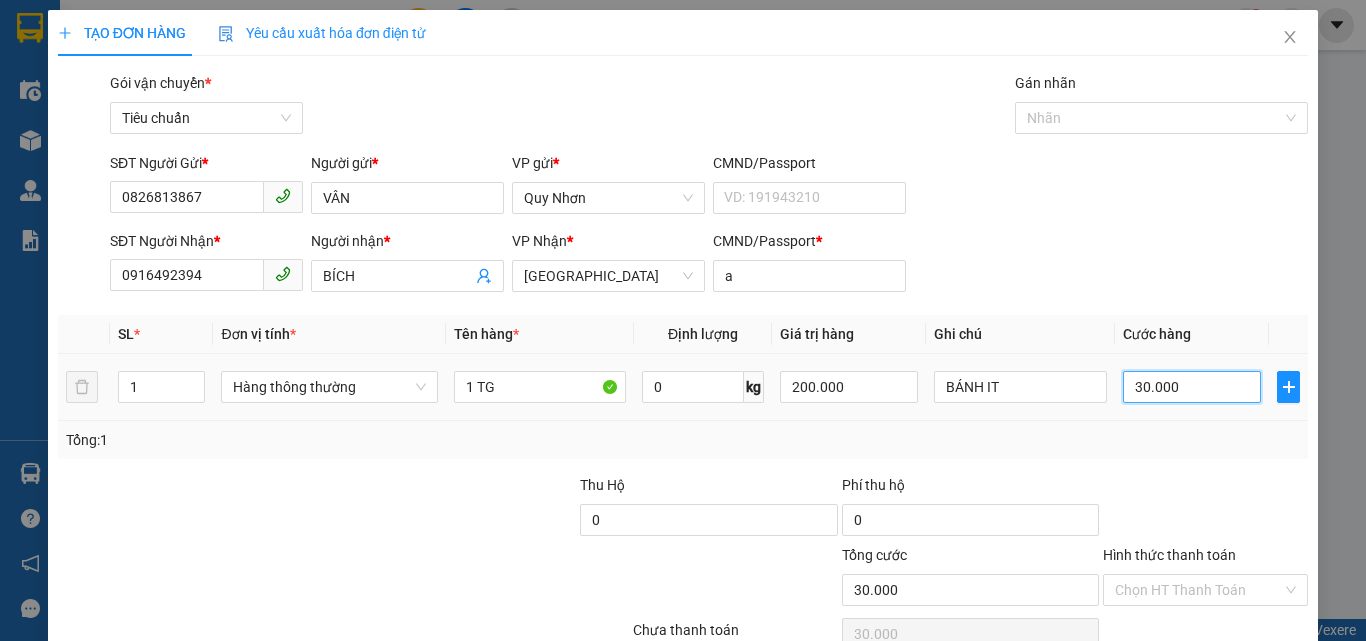 click on "30.000" at bounding box center (1192, 387) 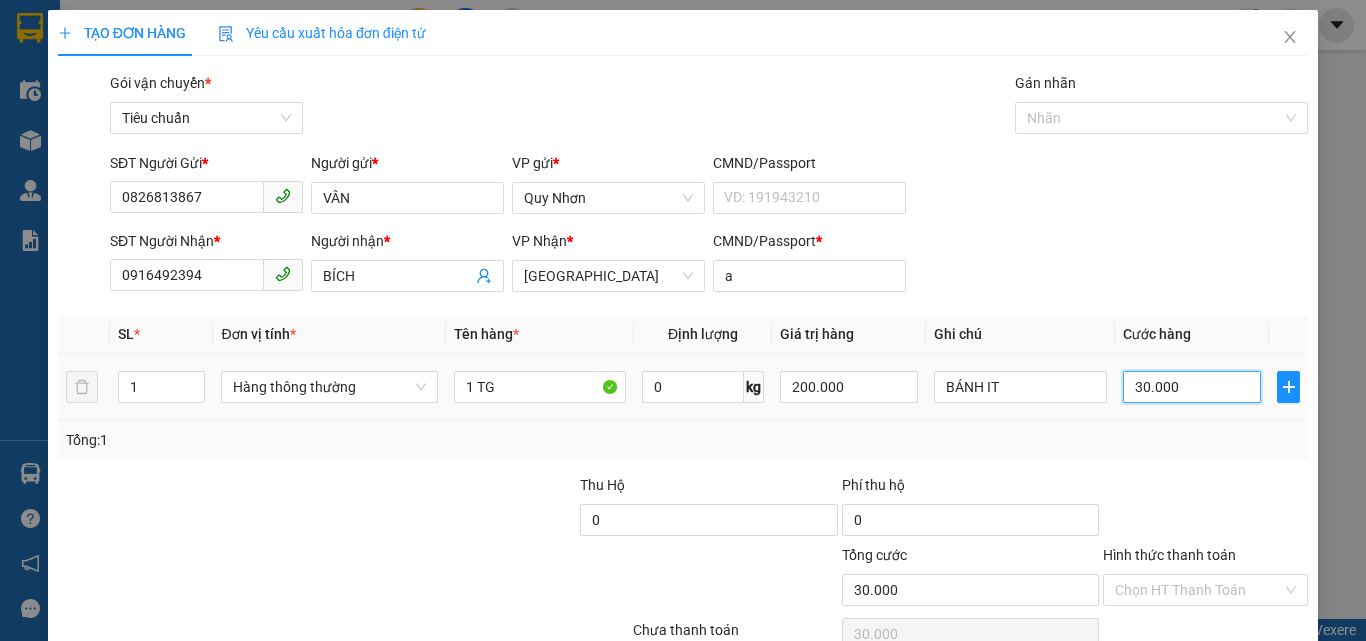 type on "4" 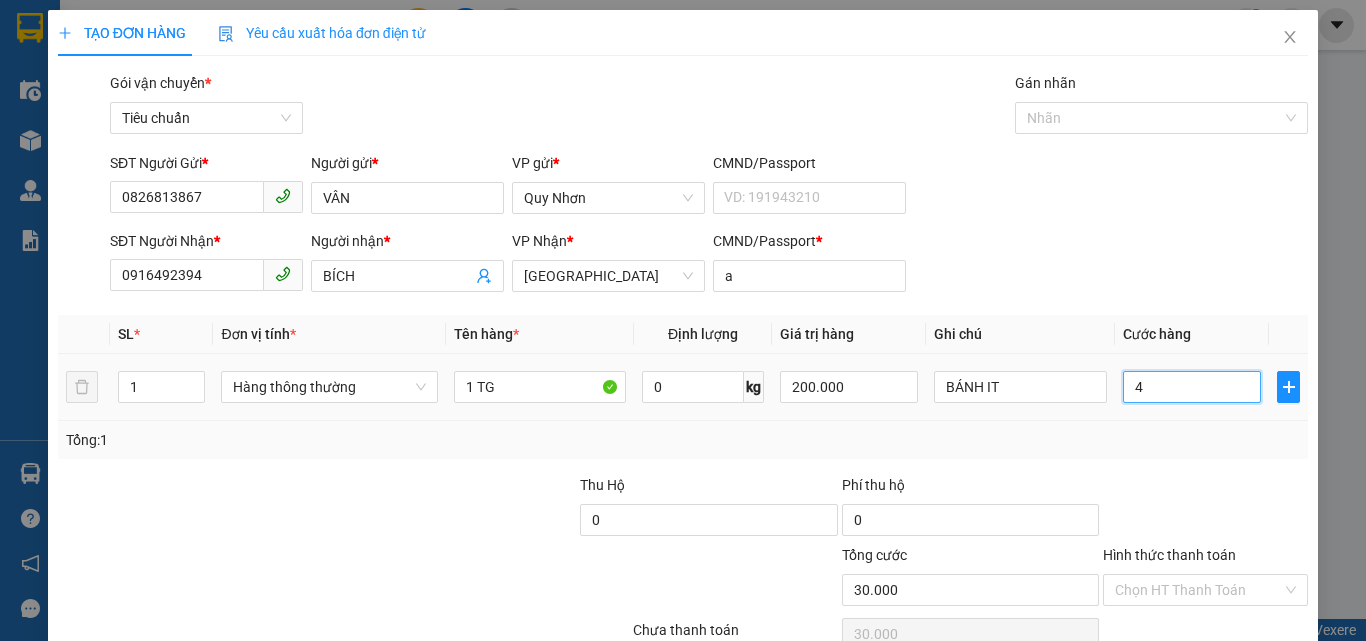type on "4" 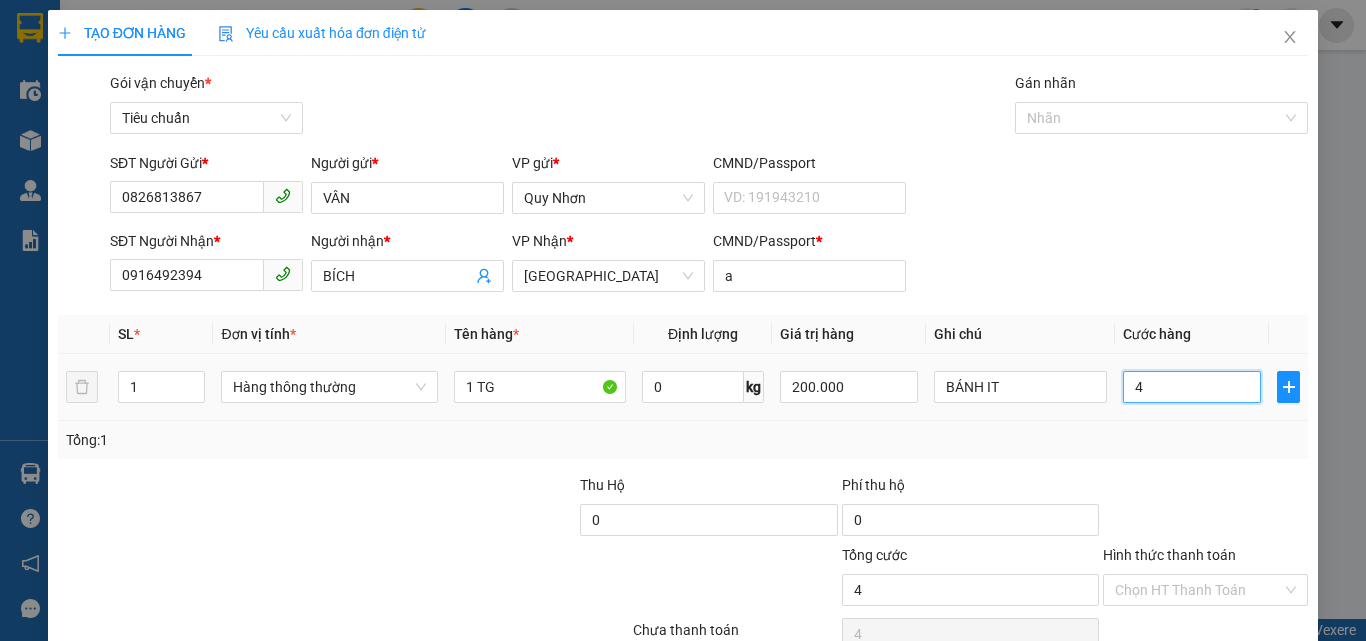 type on "40" 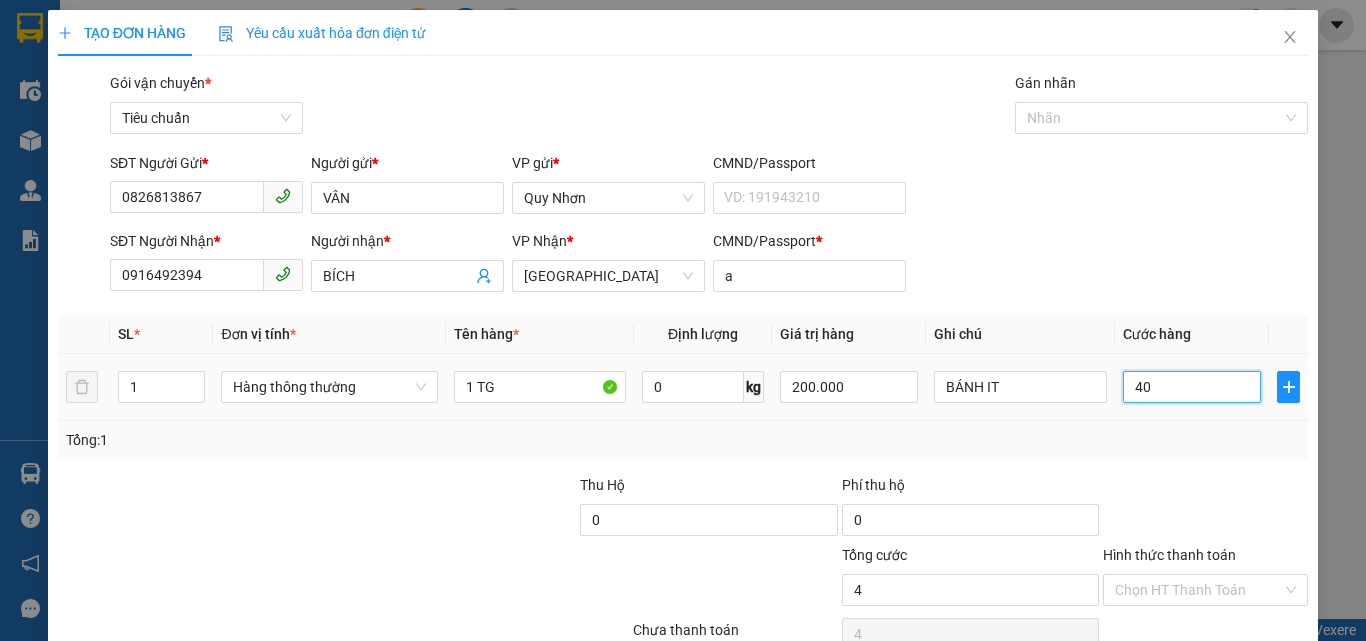 type on "40" 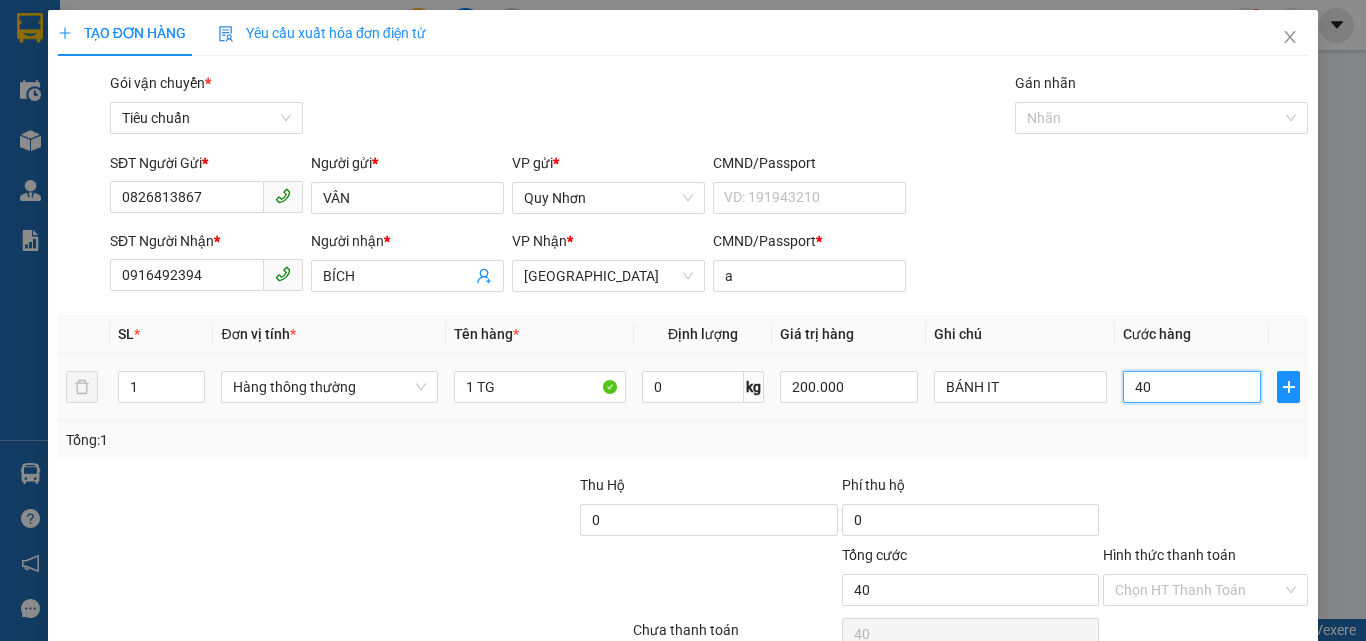 type on "400" 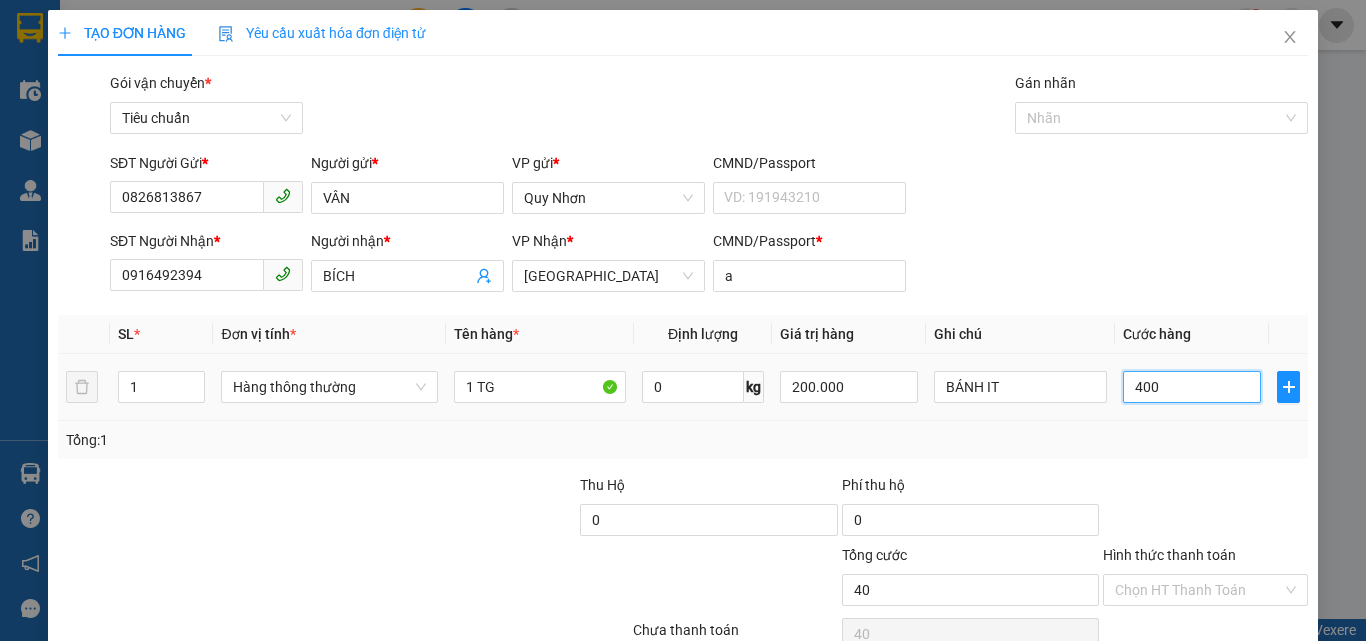 type on "400" 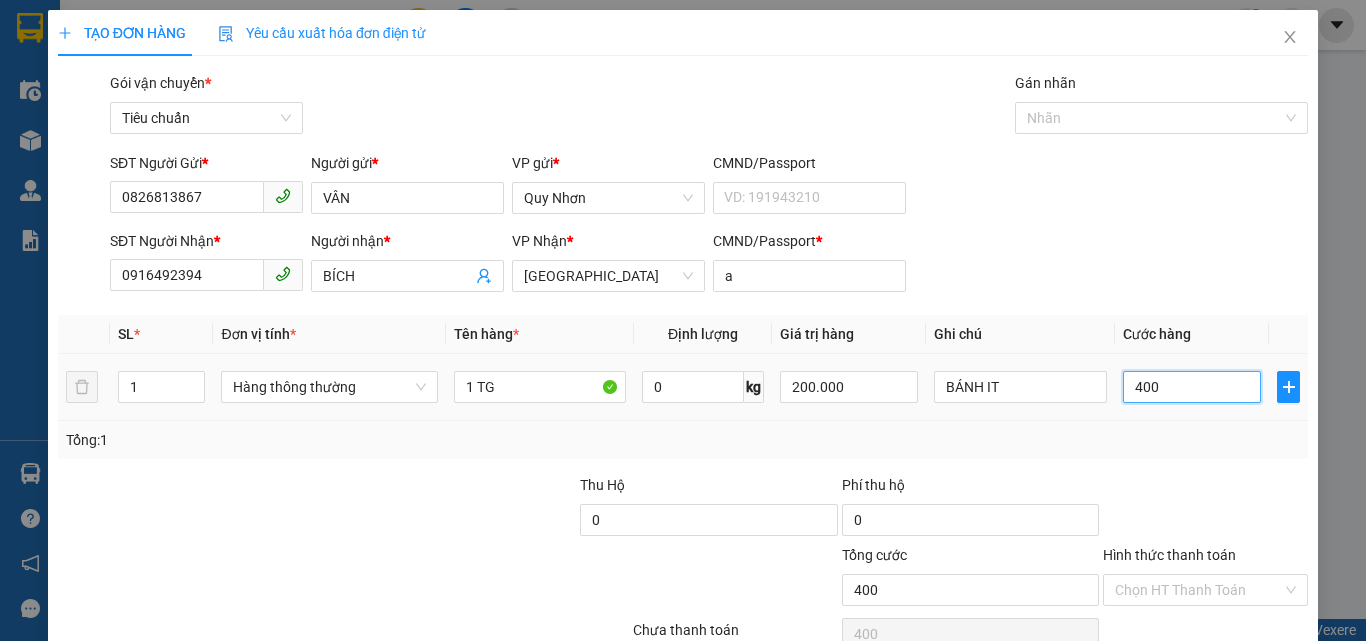 type on "4.000" 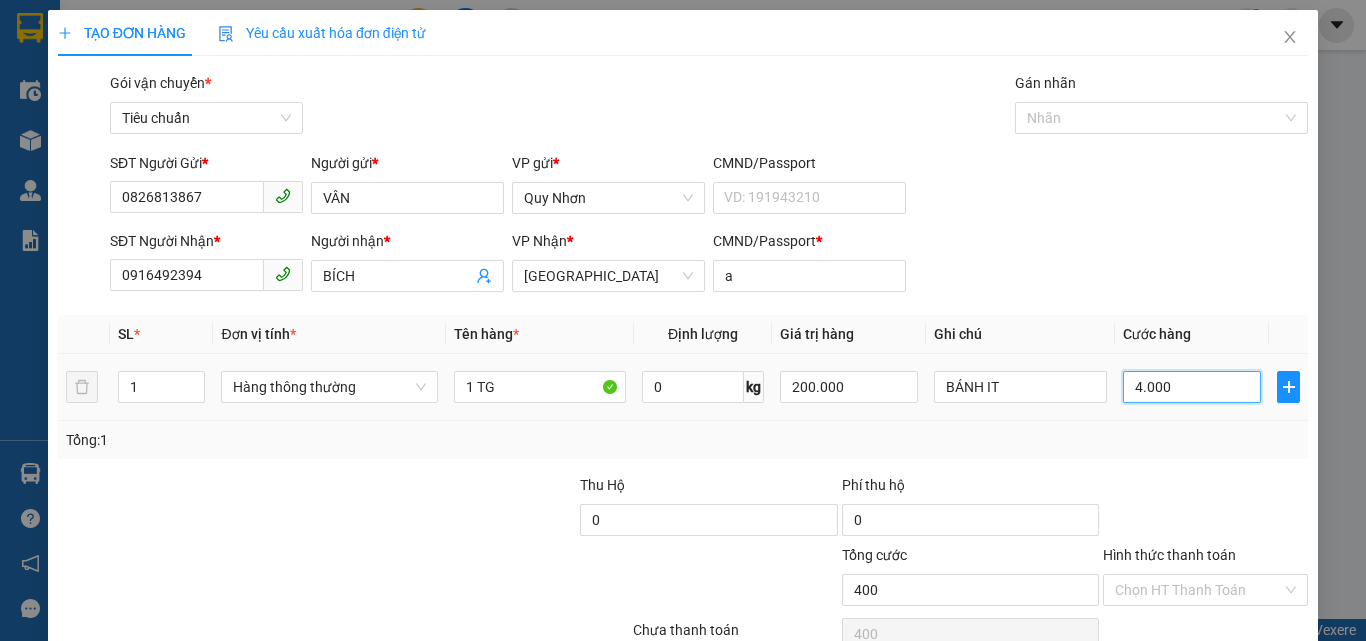 type on "4.000" 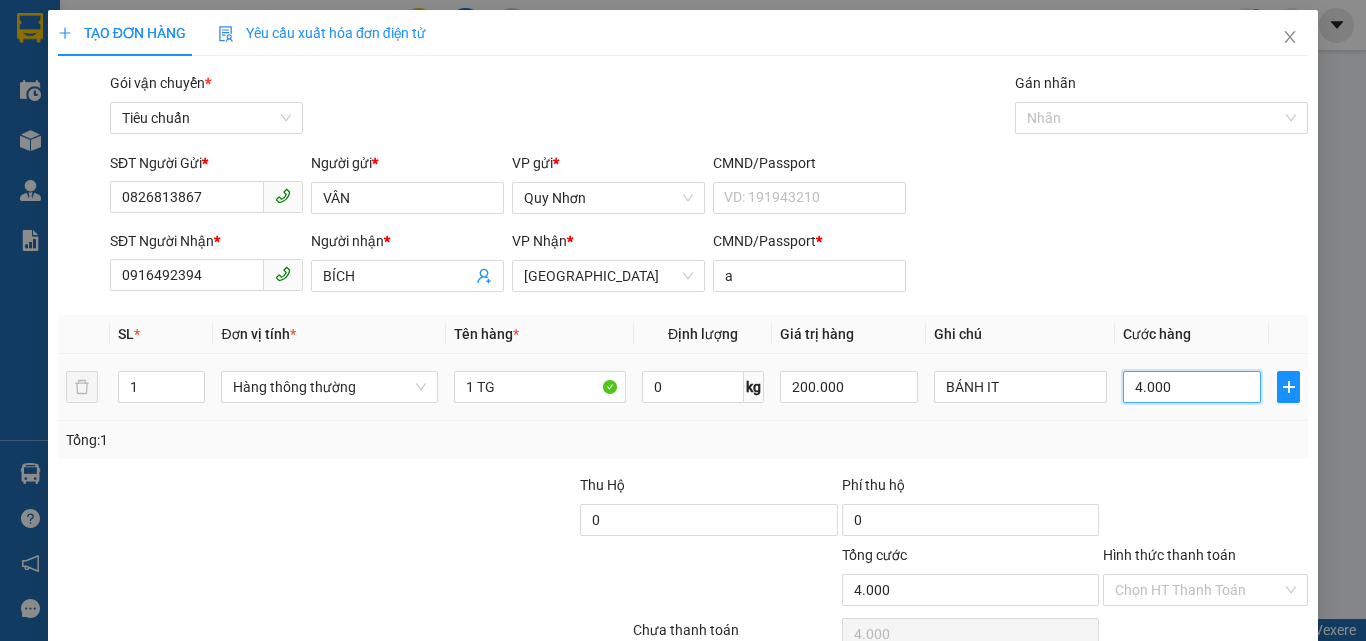 type on "40.000" 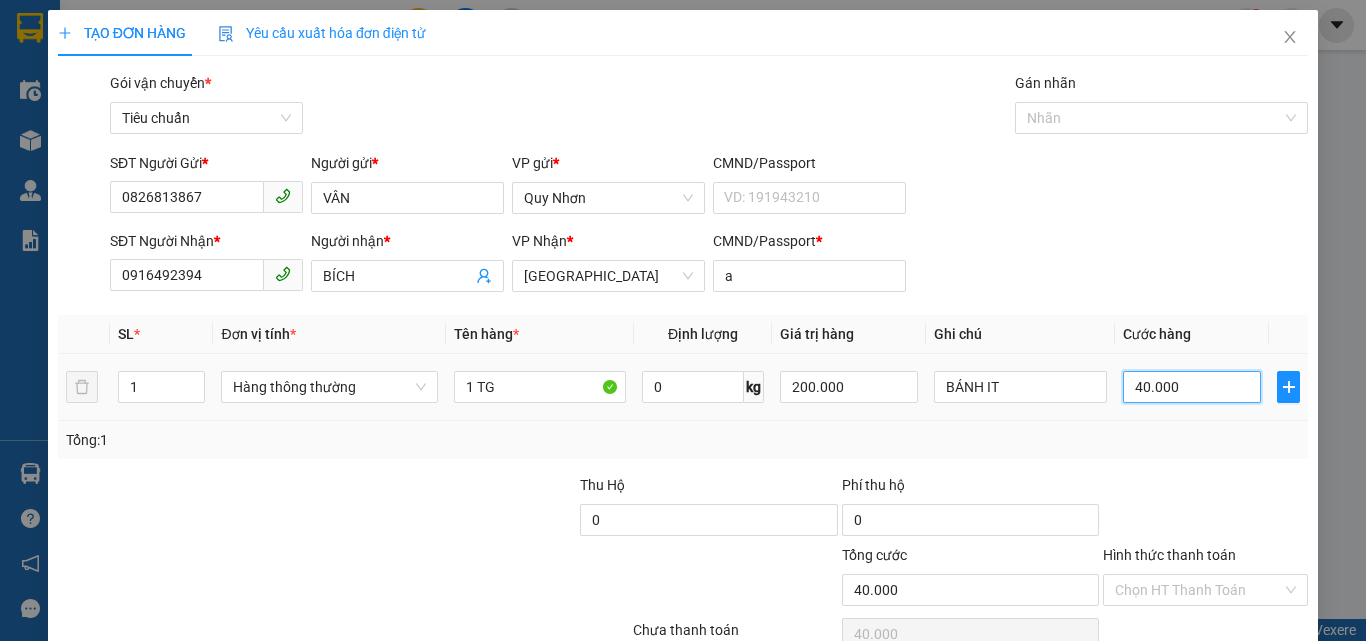 scroll, scrollTop: 99, scrollLeft: 0, axis: vertical 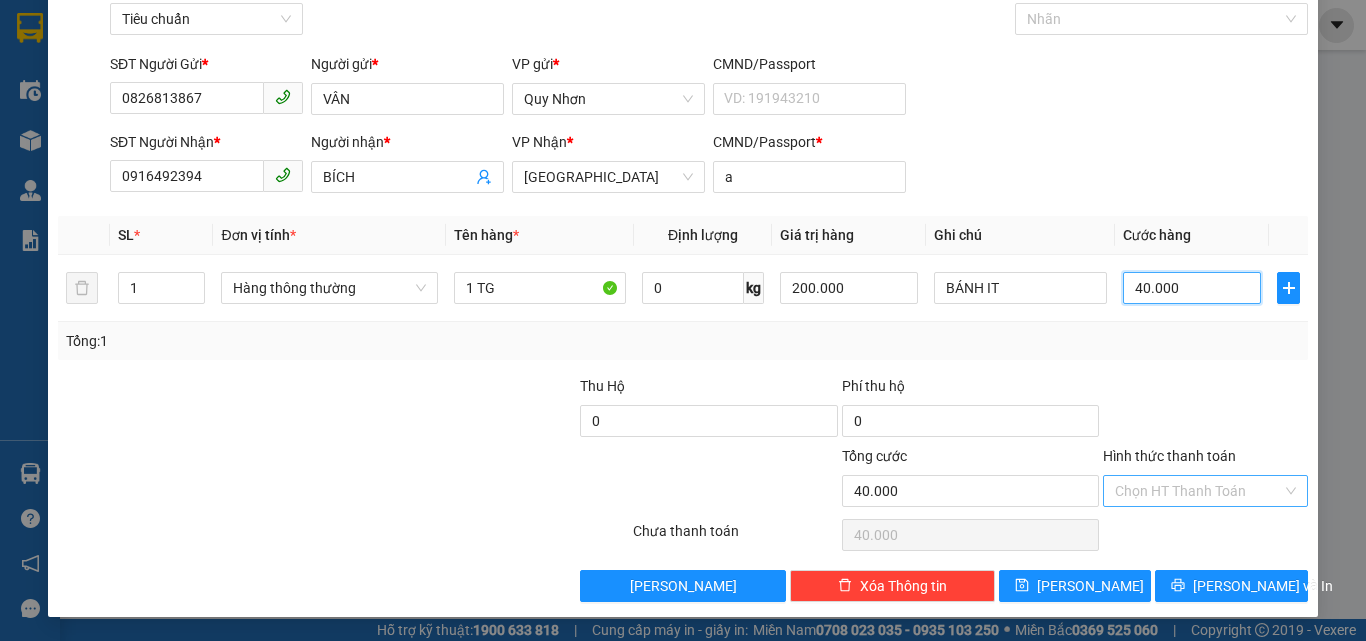 type on "40.000" 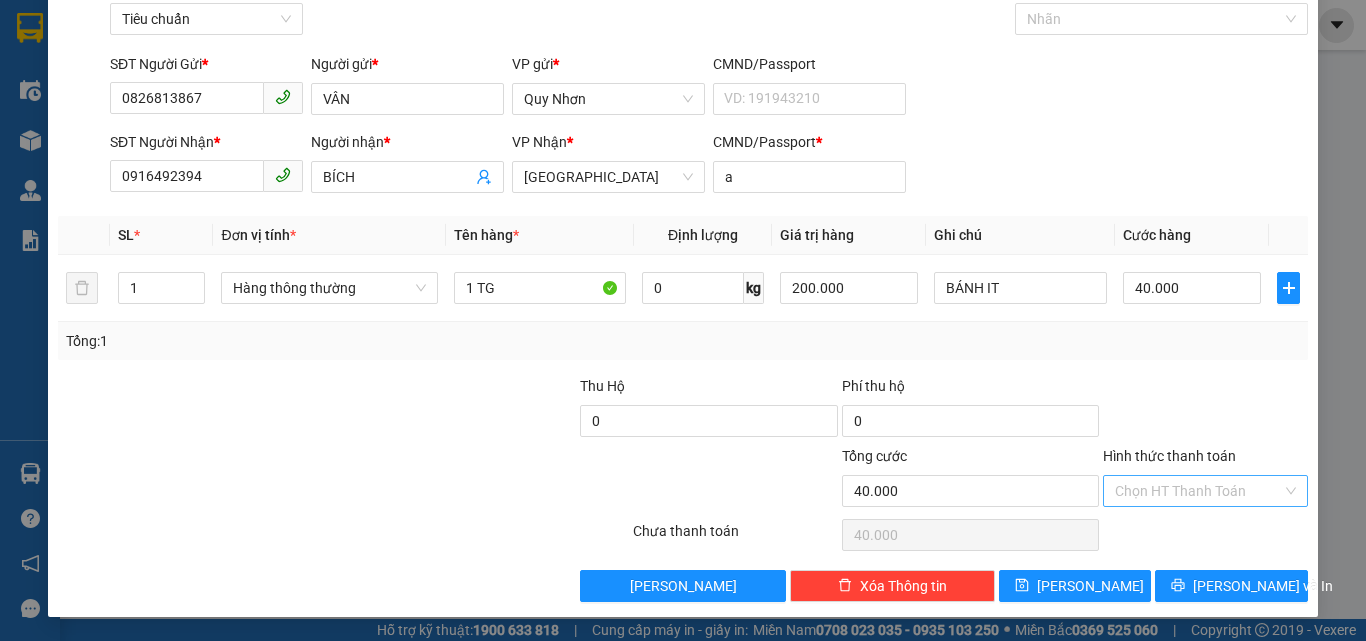 click on "Hình thức thanh toán" at bounding box center [1198, 491] 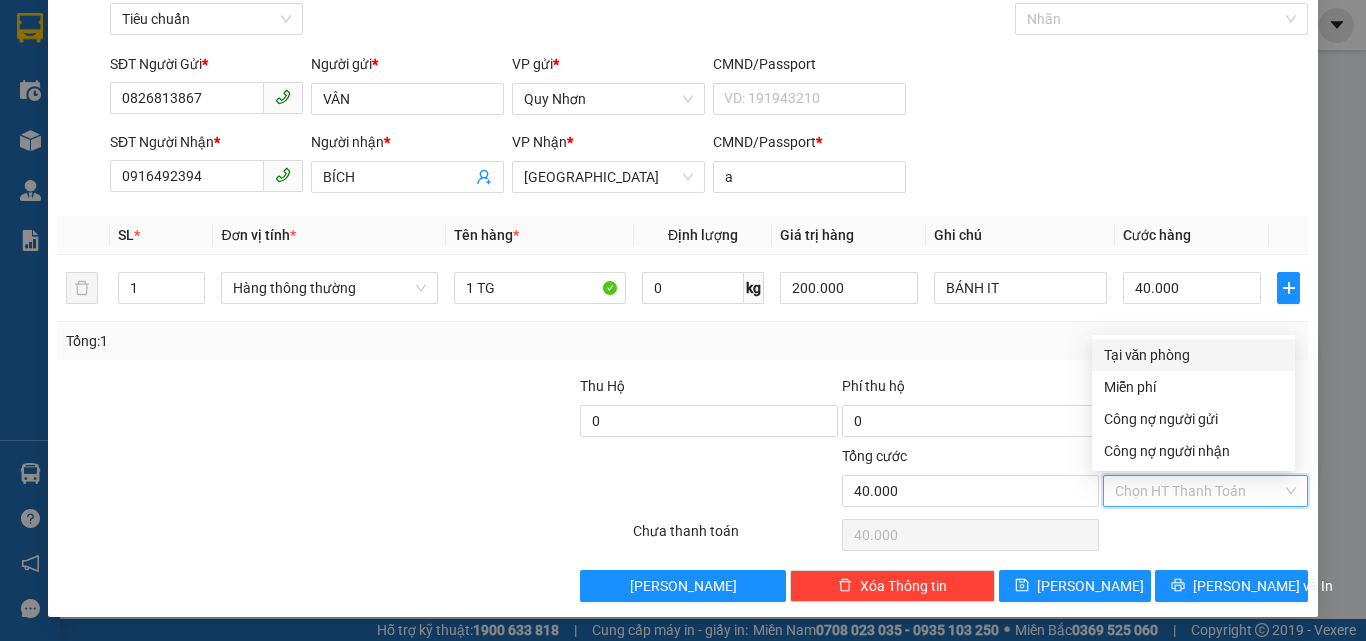 click on "Tại văn phòng" at bounding box center (1193, 355) 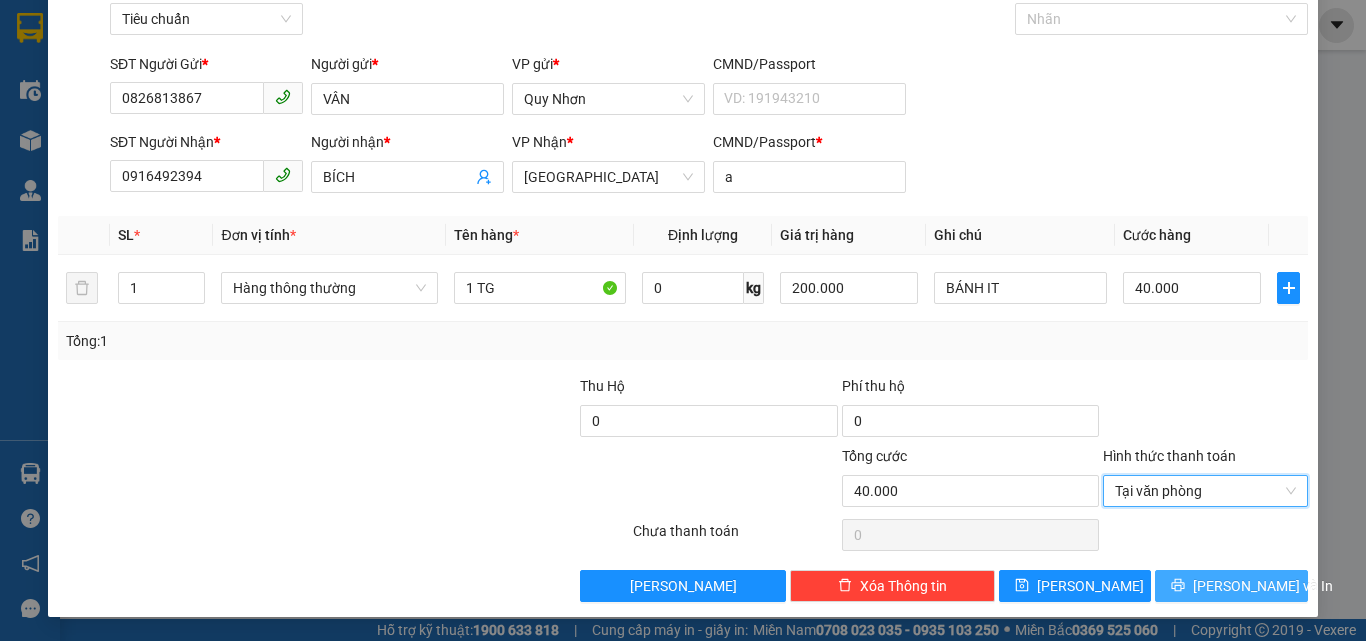 click on "[PERSON_NAME] và In" at bounding box center [1263, 586] 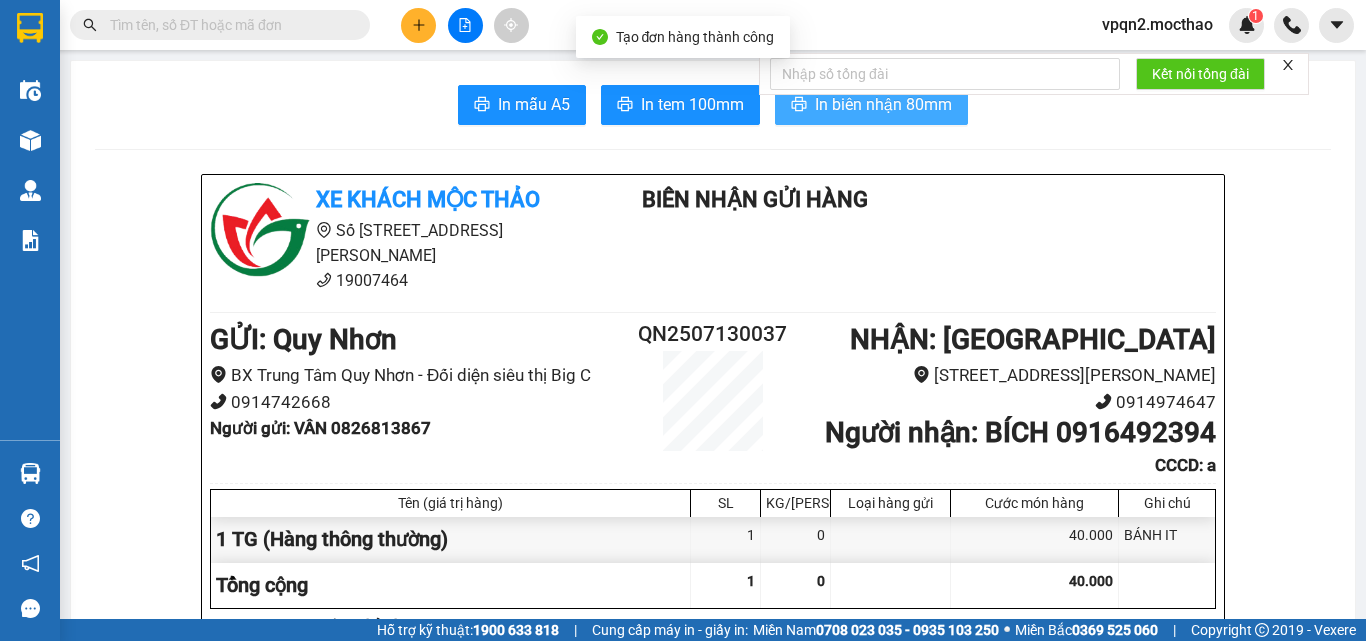 click on "In biên nhận 80mm" at bounding box center (883, 104) 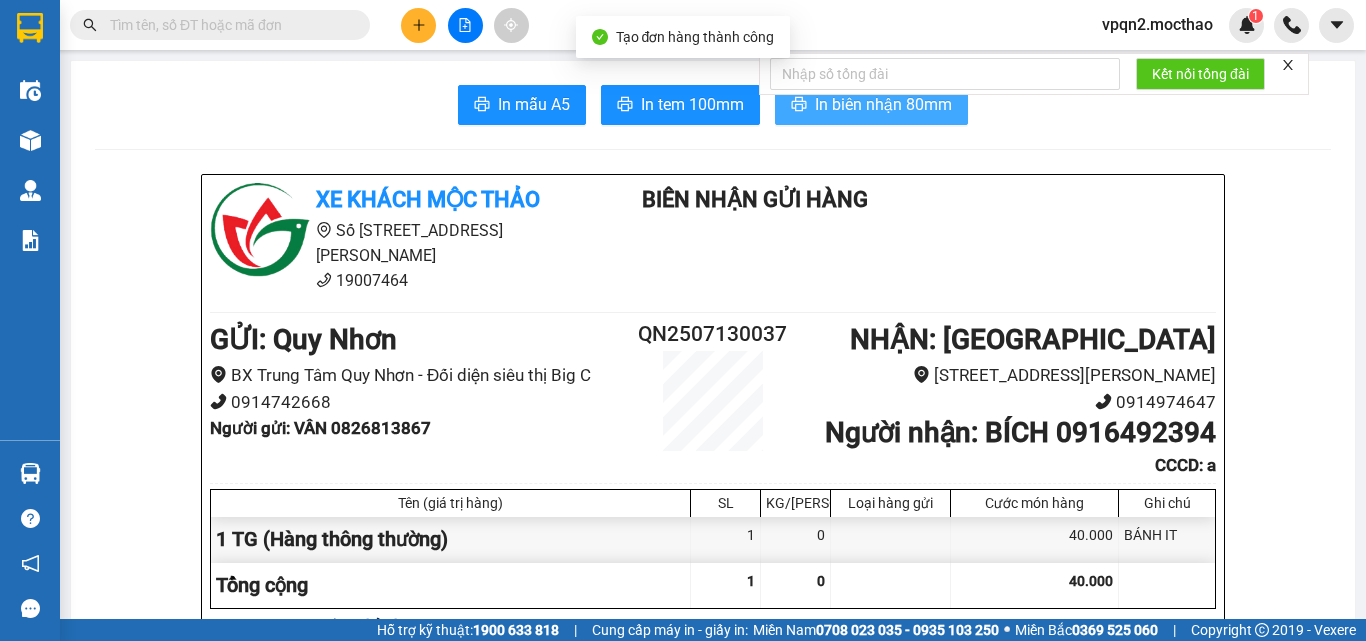 scroll, scrollTop: 0, scrollLeft: 0, axis: both 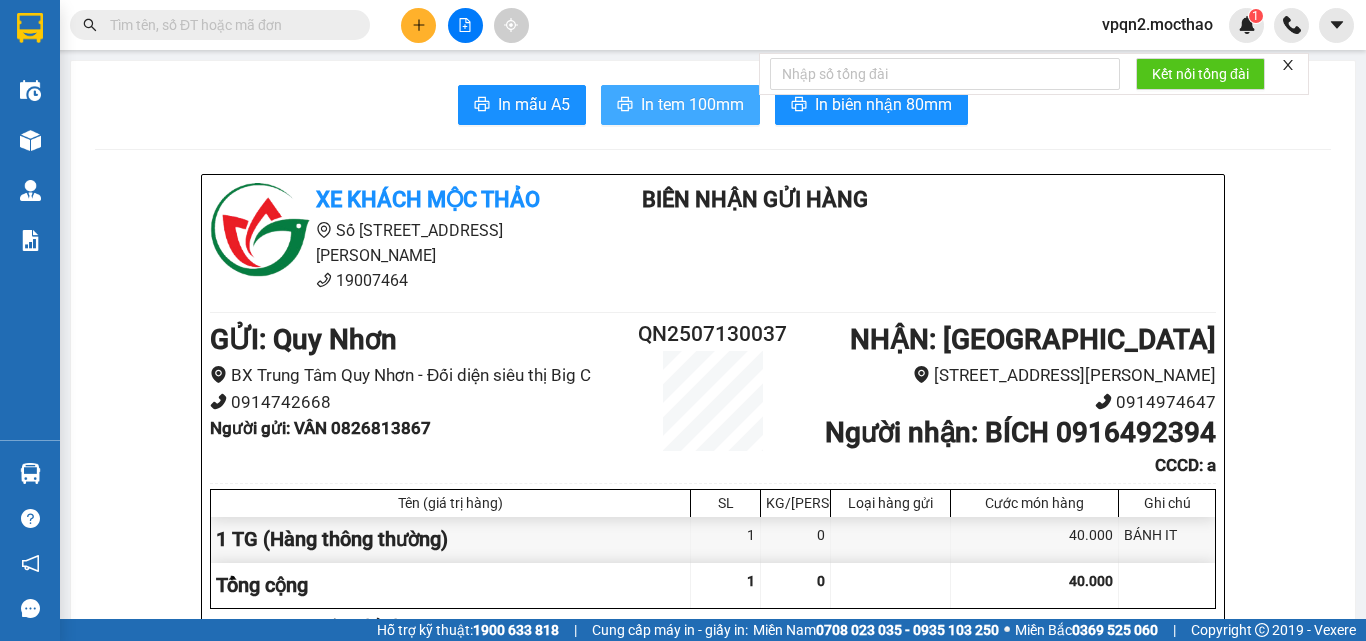 click on "In tem 100mm" at bounding box center [692, 104] 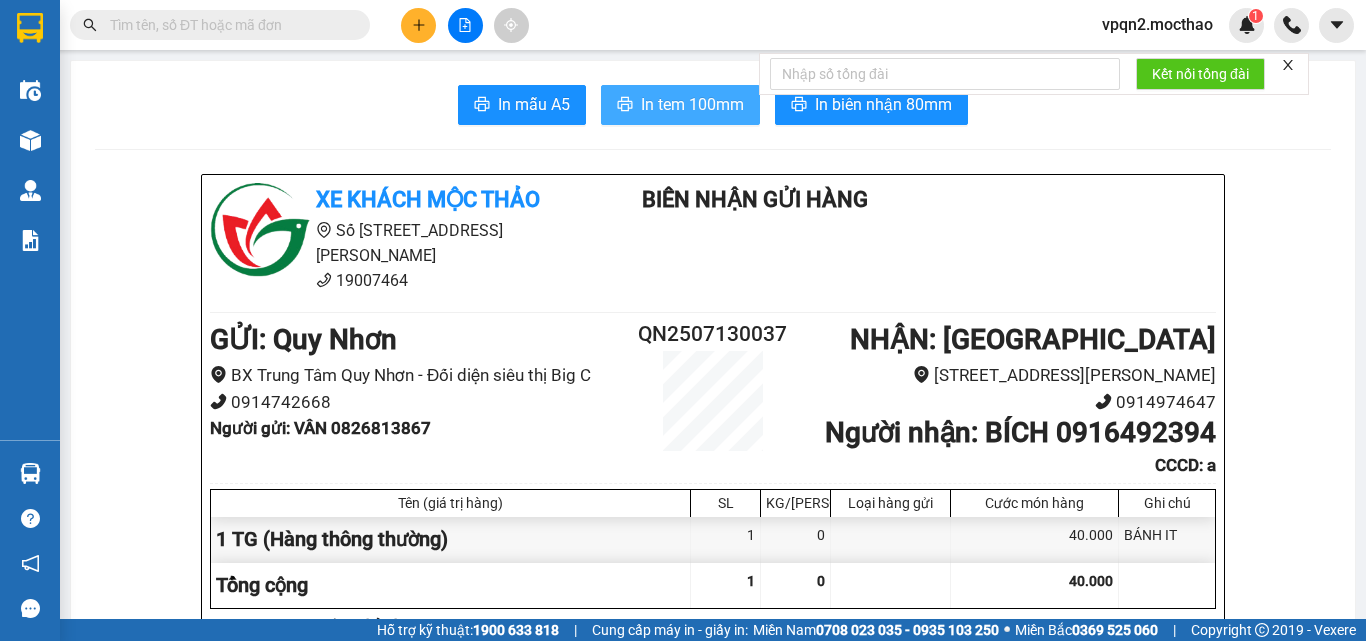 scroll, scrollTop: 0, scrollLeft: 0, axis: both 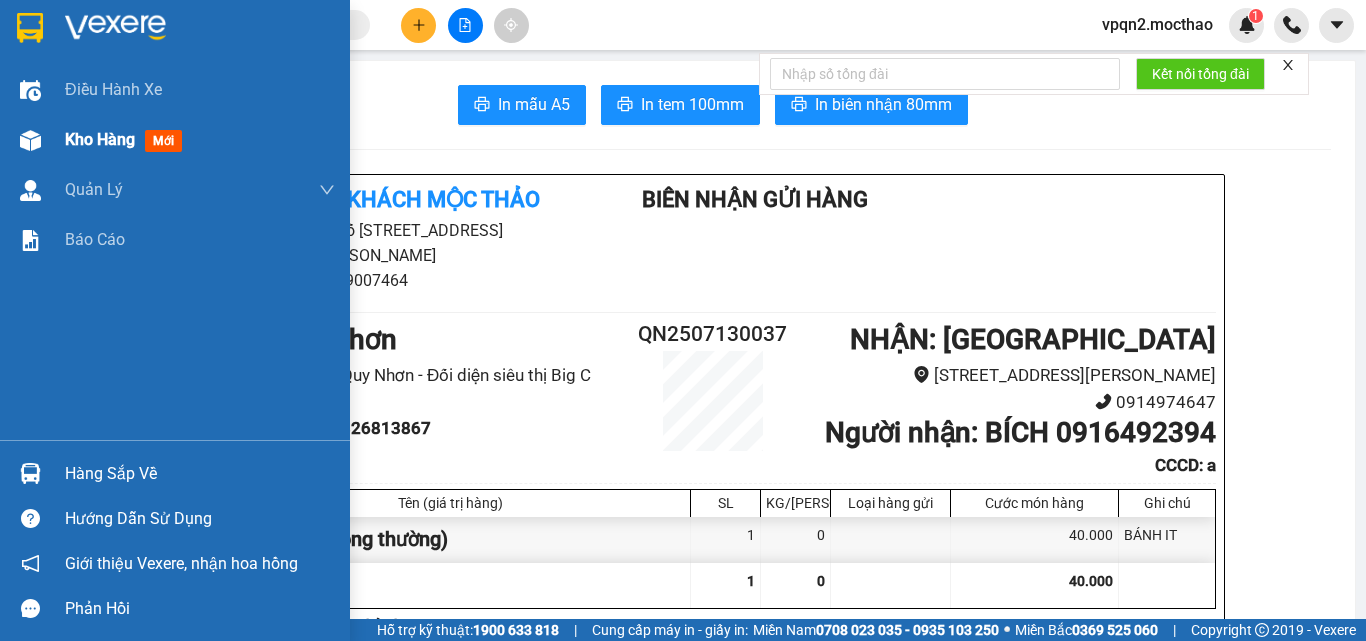 click on "Kho hàng" at bounding box center (100, 139) 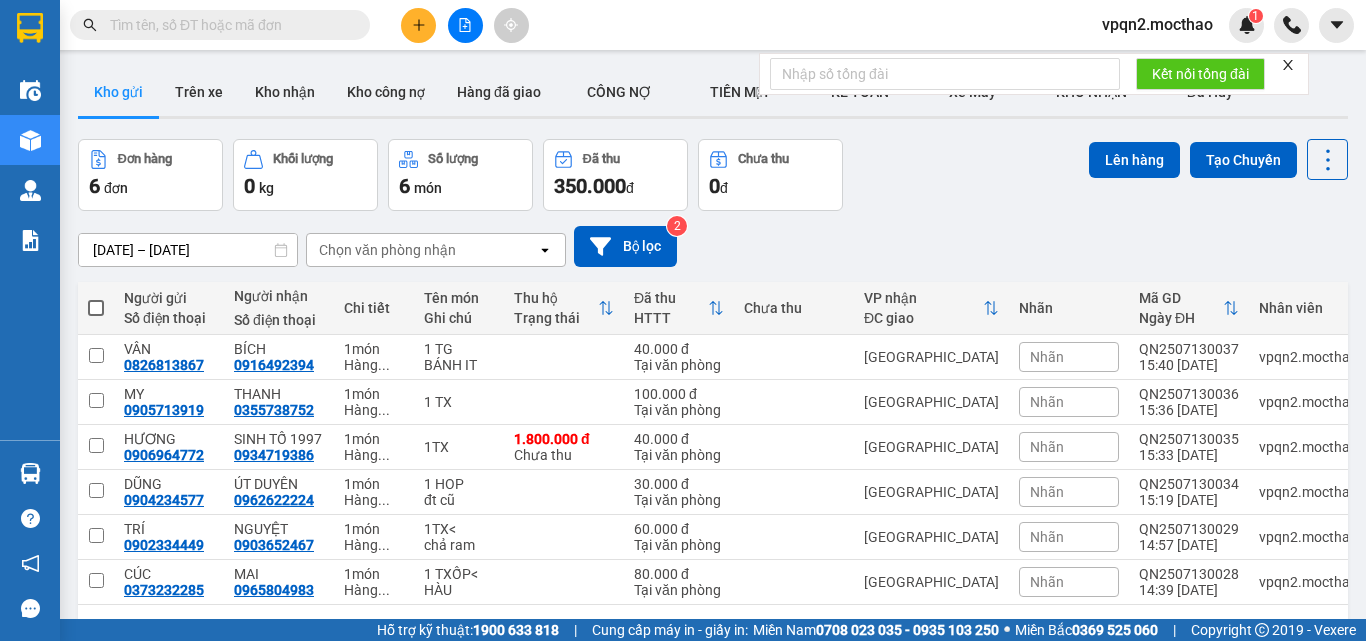 click at bounding box center [96, 308] 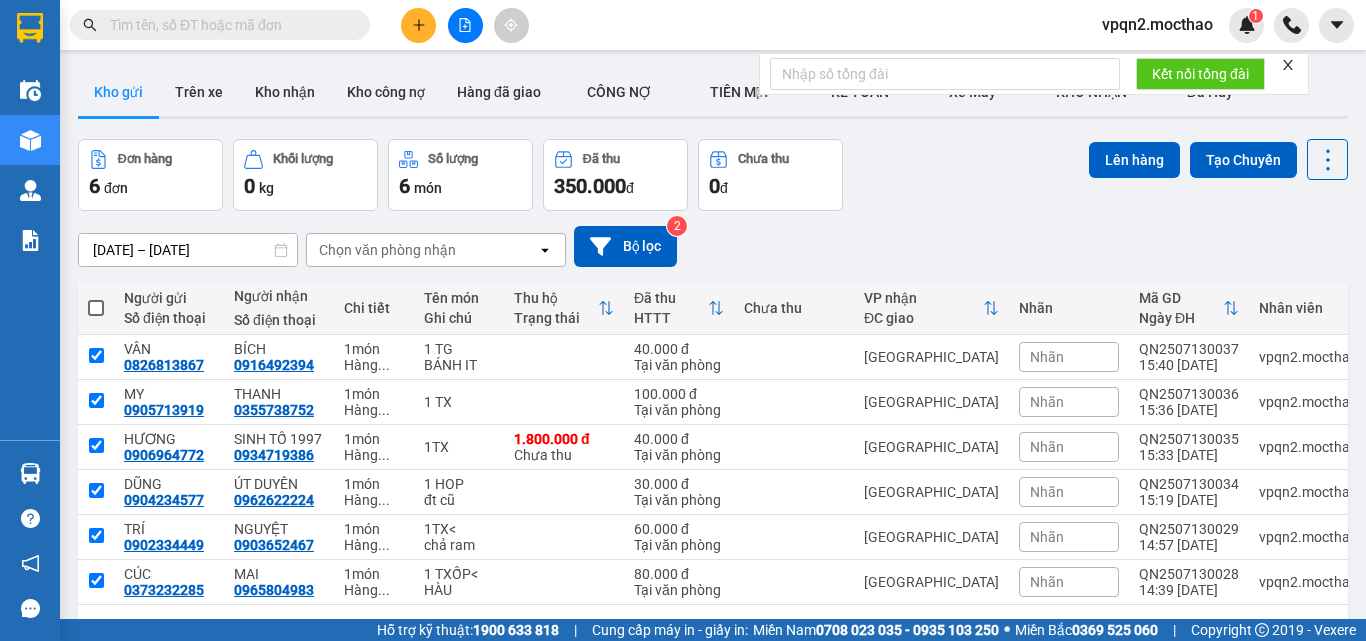 checkbox on "true" 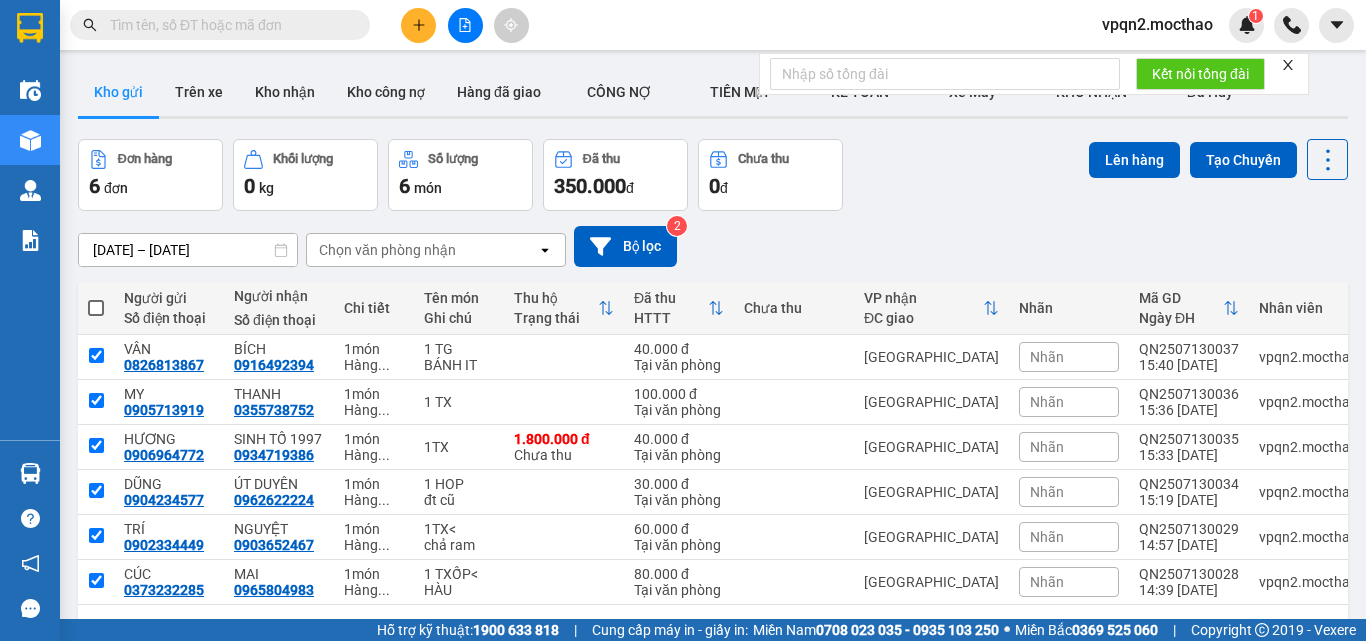 checkbox on "true" 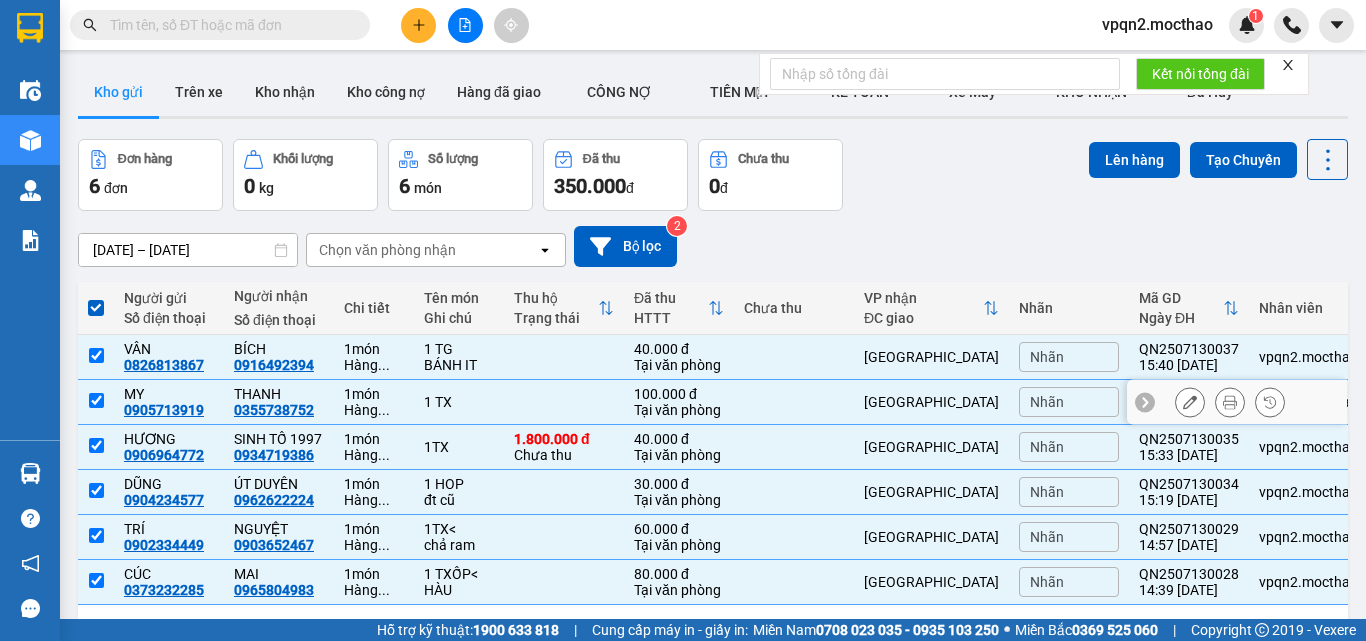 scroll, scrollTop: 92, scrollLeft: 0, axis: vertical 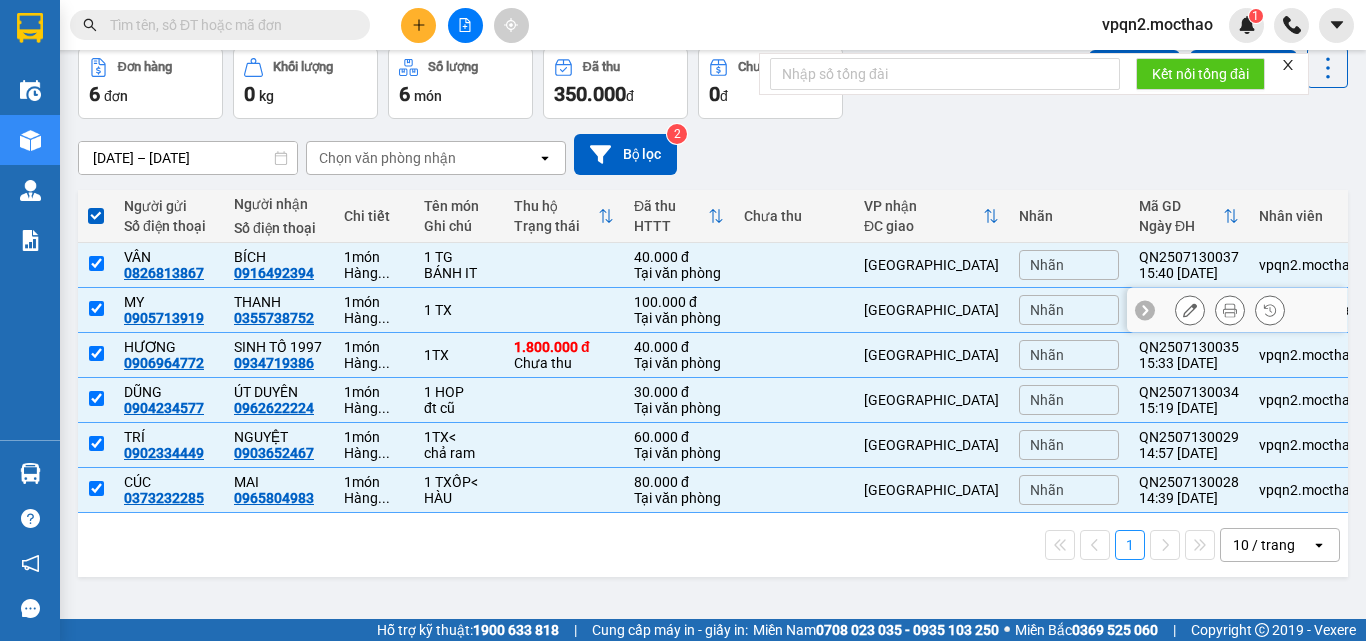 click at bounding box center [96, 308] 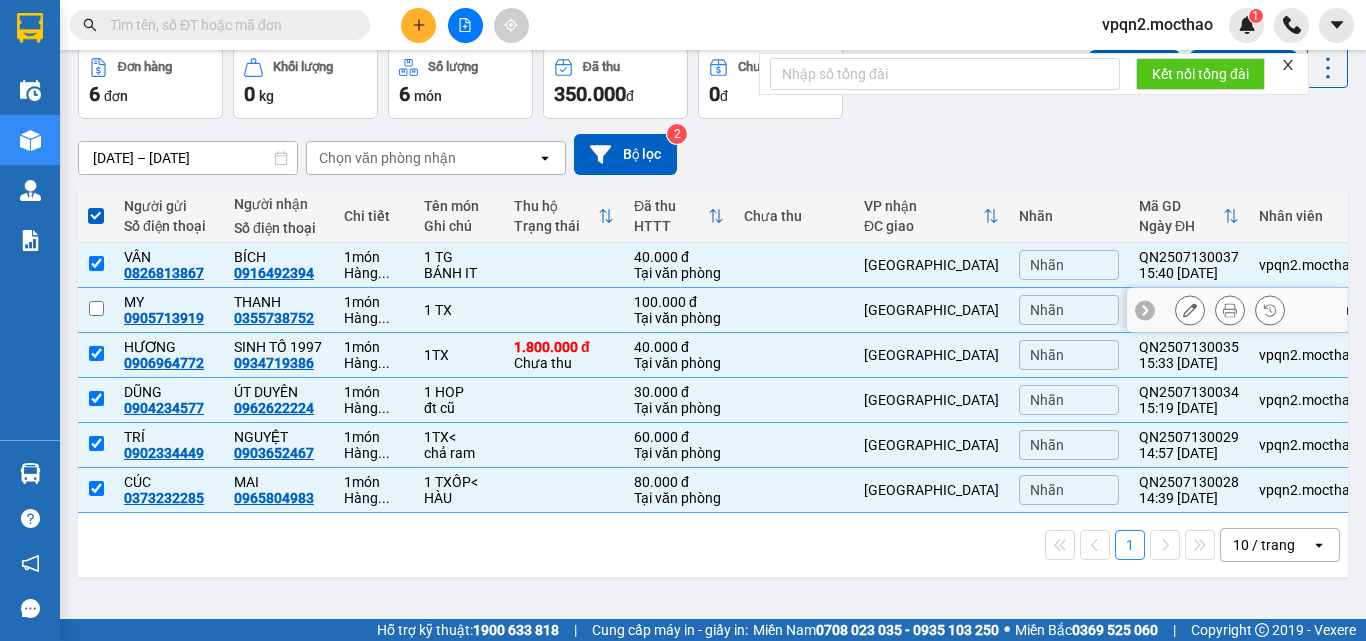 checkbox on "false" 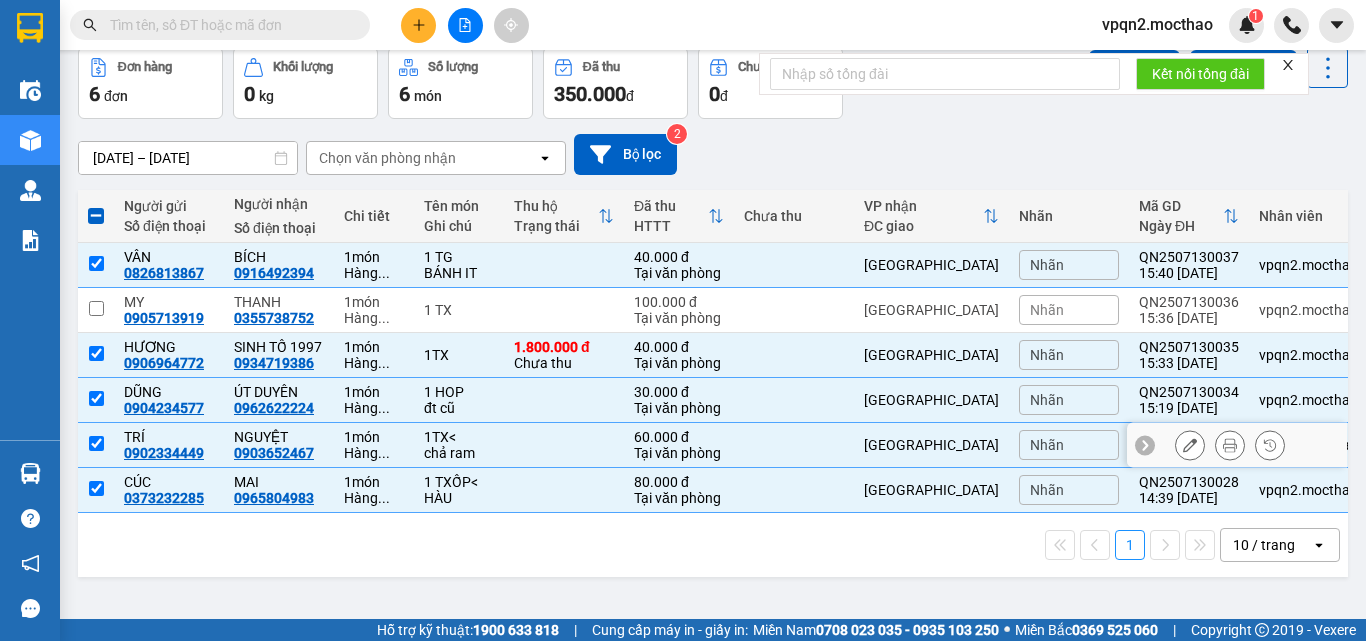 click at bounding box center (96, 443) 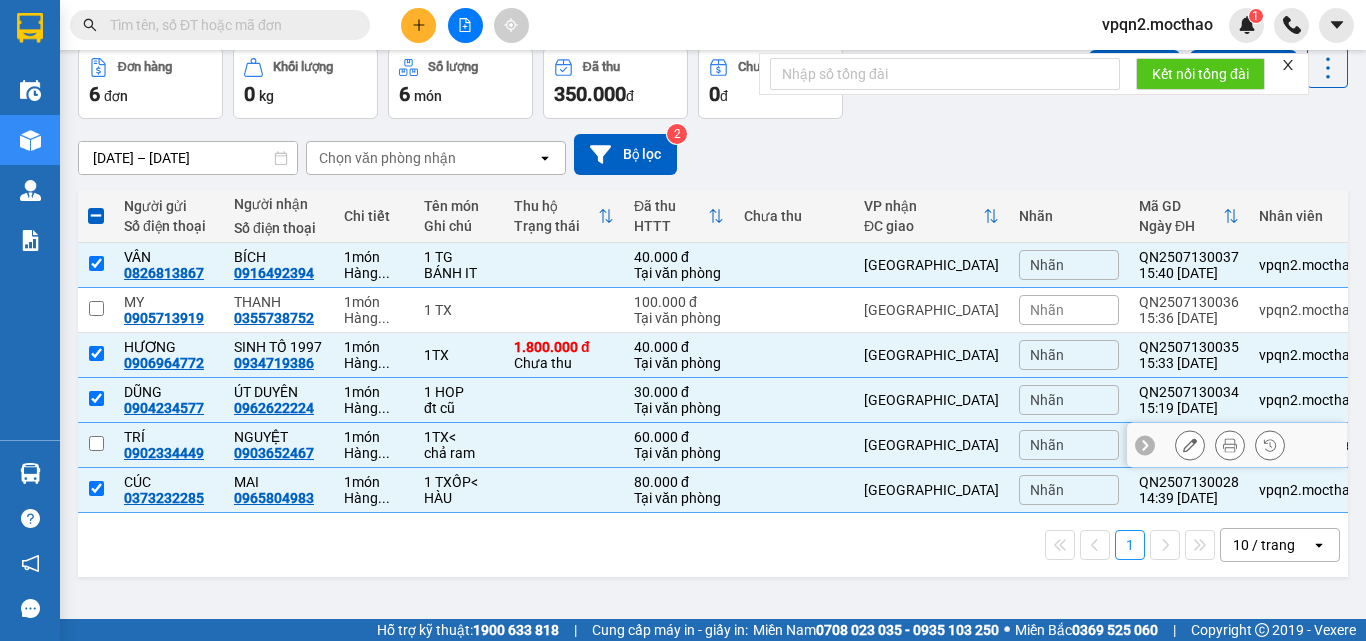 checkbox on "false" 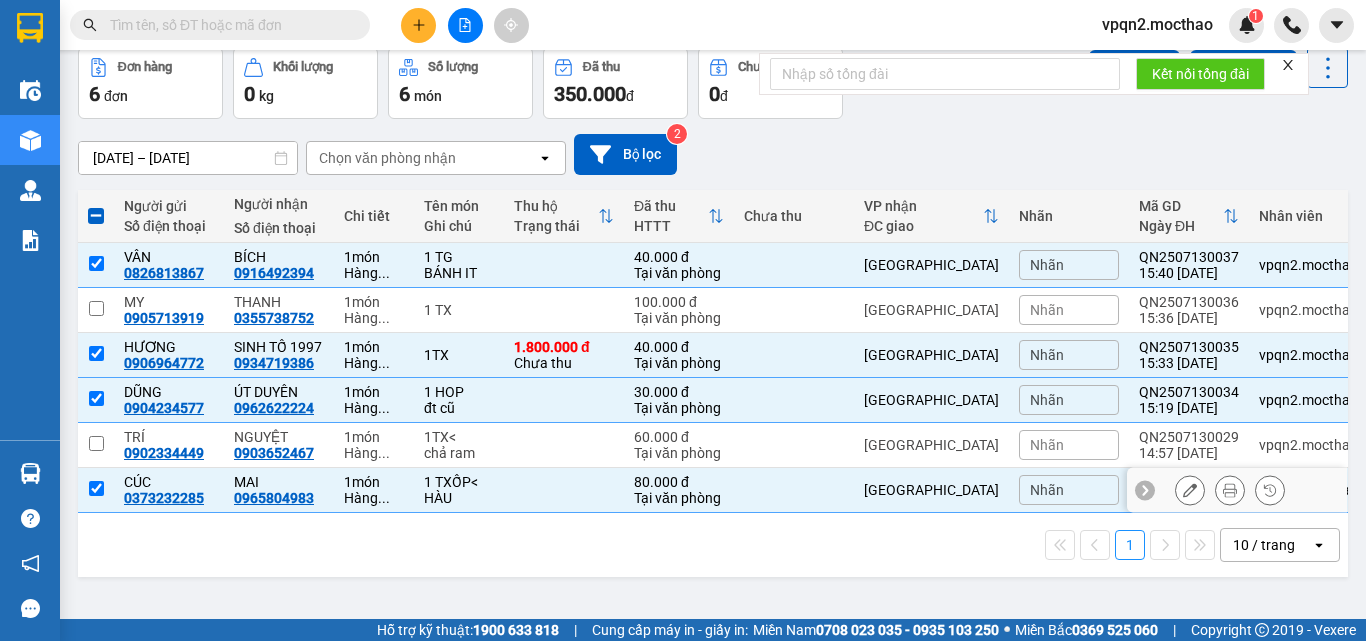 click at bounding box center [96, 490] 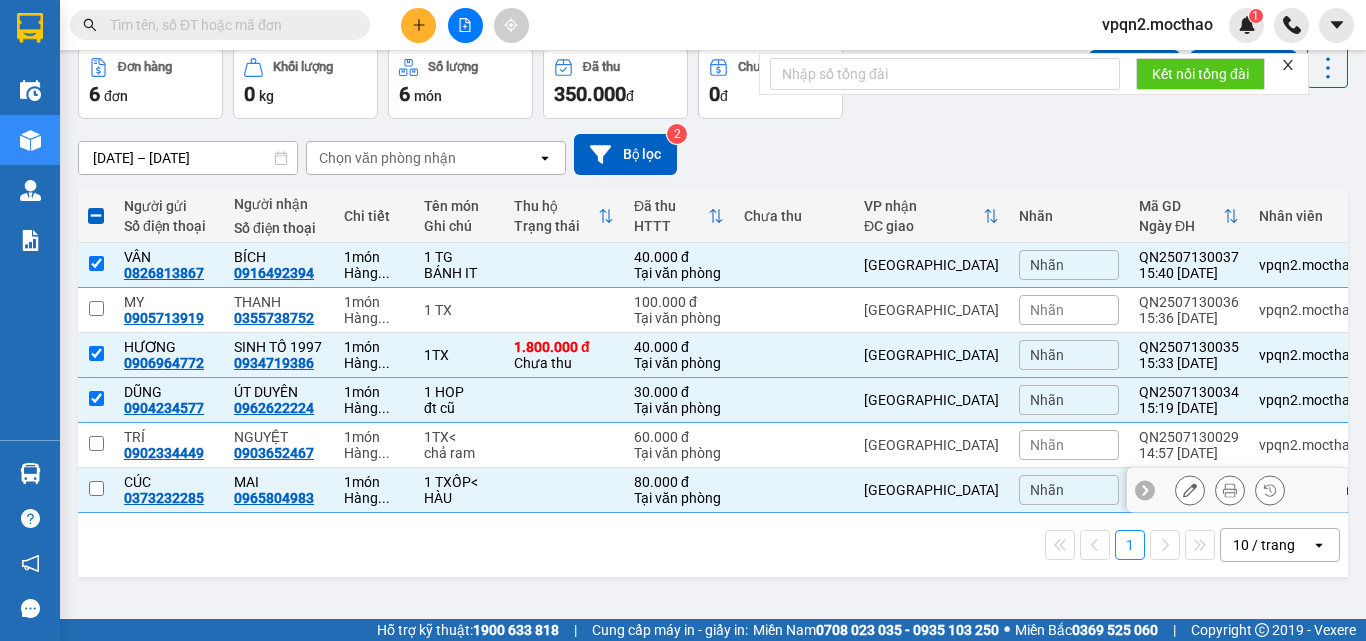 checkbox on "false" 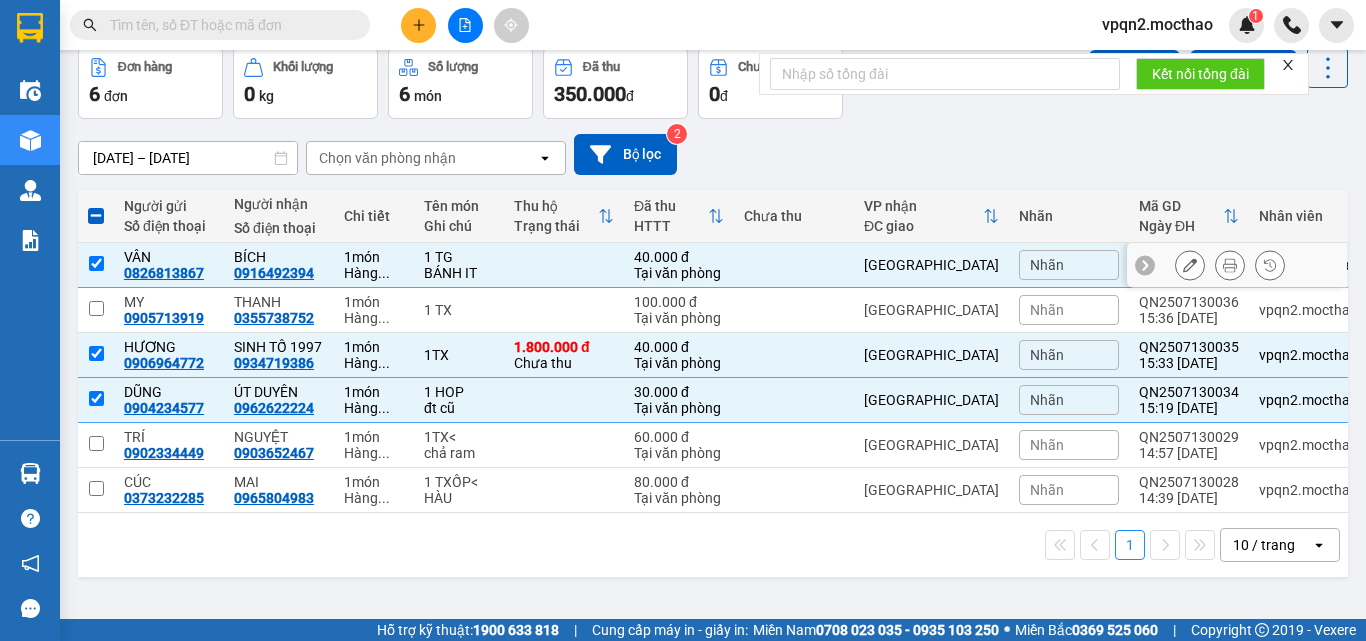 scroll, scrollTop: 0, scrollLeft: 0, axis: both 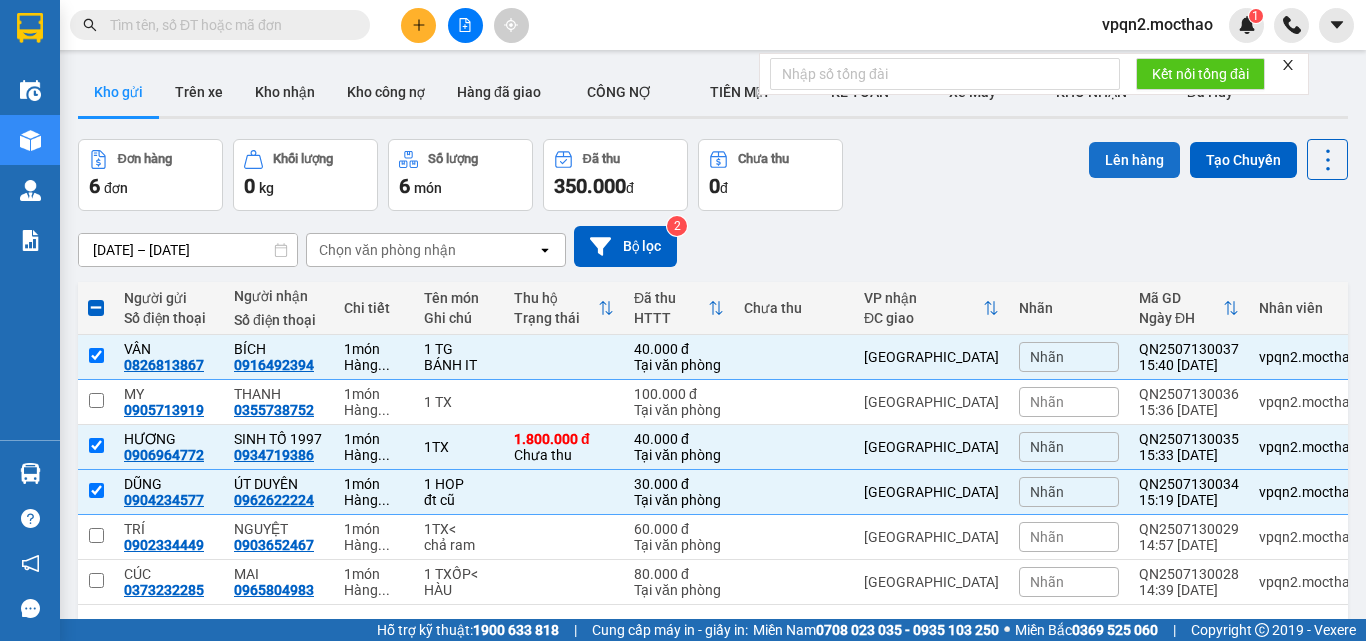 click on "Lên hàng" at bounding box center (1134, 160) 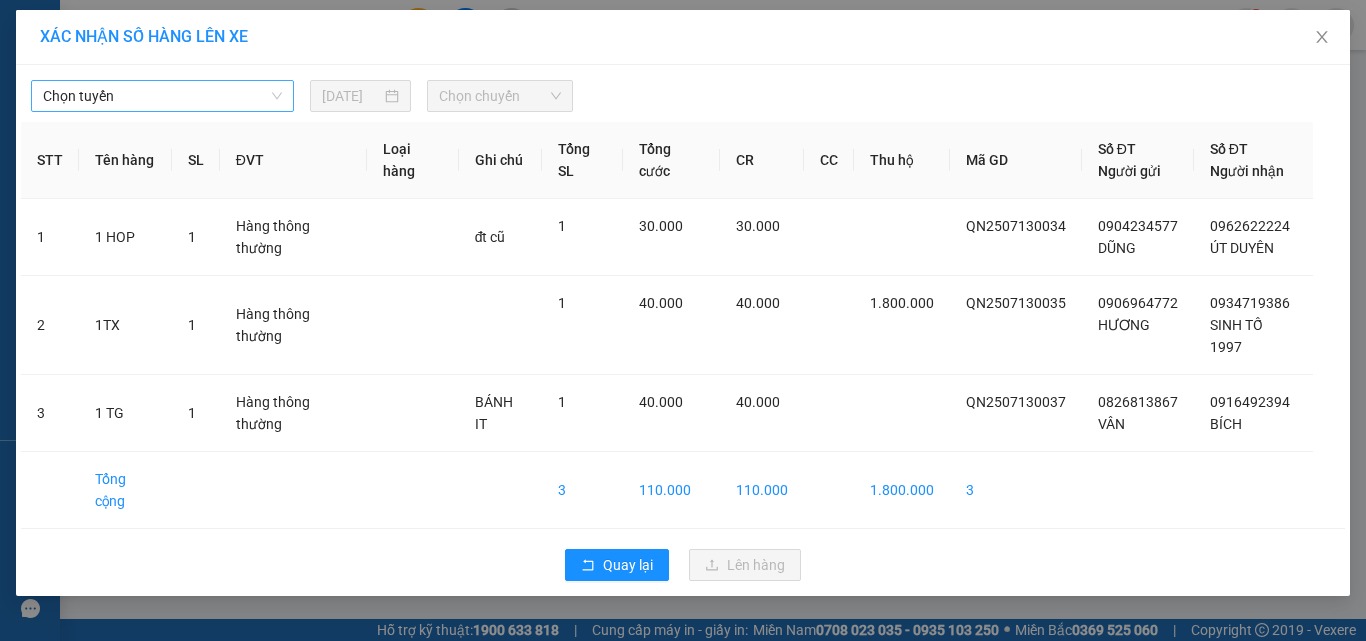 click on "Chọn tuyến" at bounding box center [162, 96] 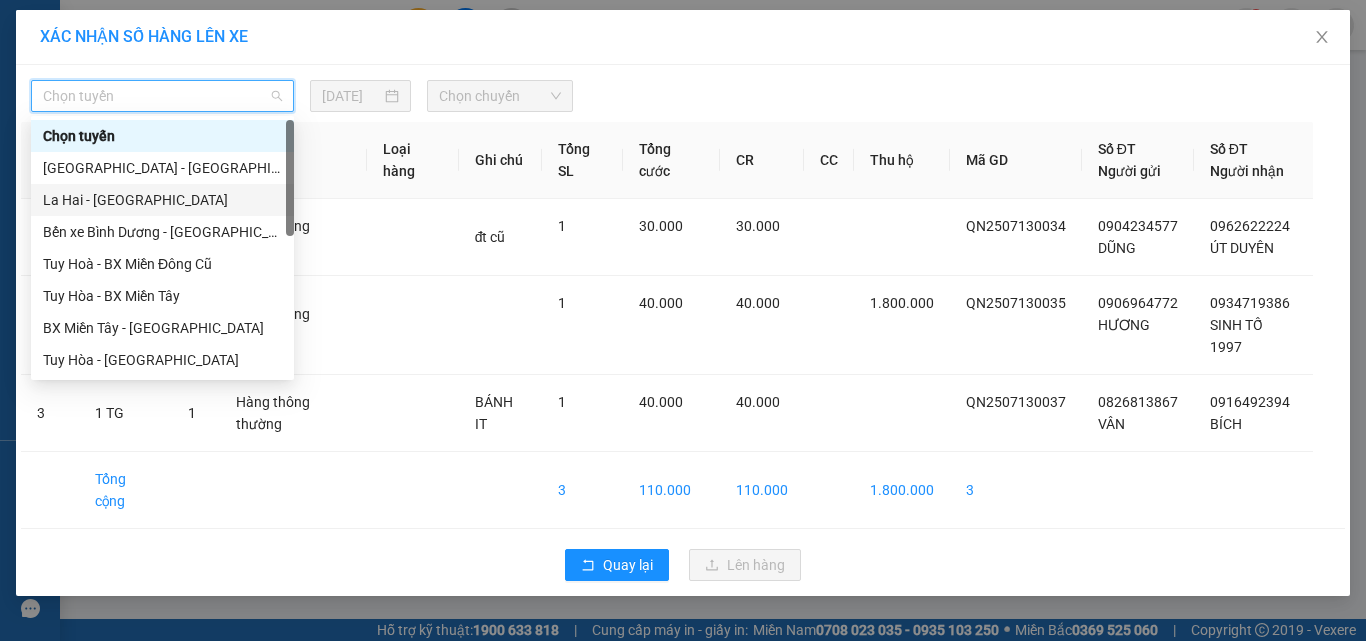 scroll, scrollTop: 400, scrollLeft: 0, axis: vertical 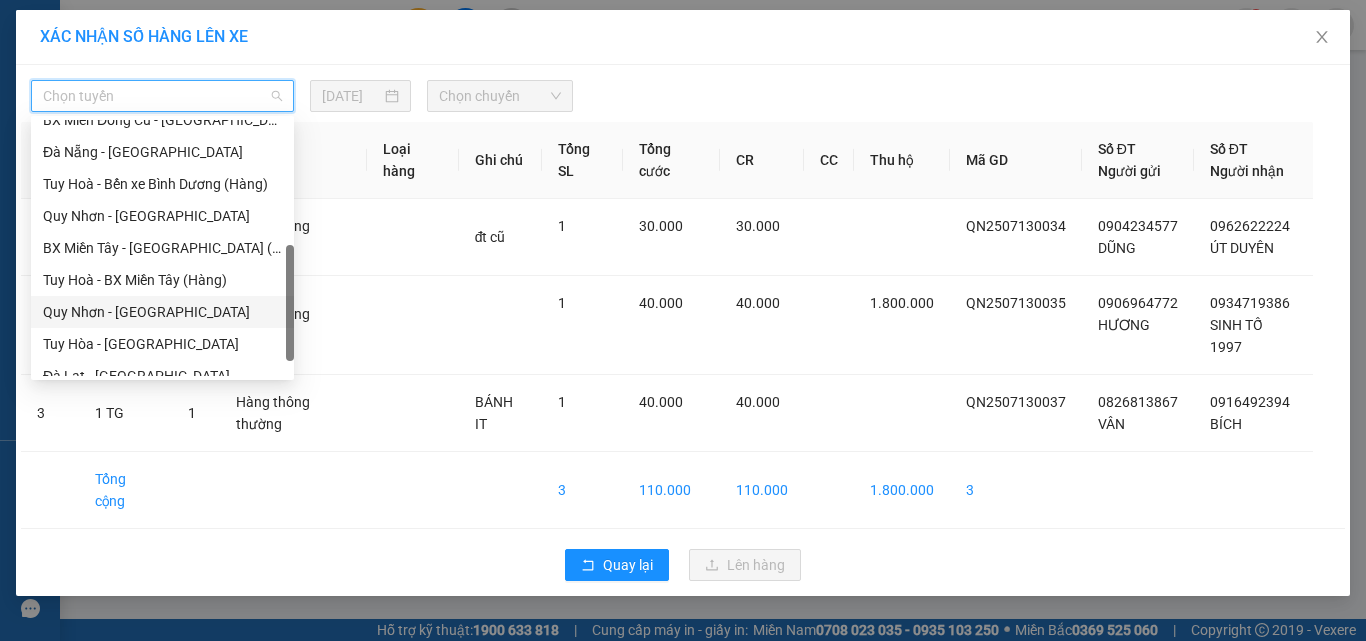 click on "Quy Nhơn - [GEOGRAPHIC_DATA]" at bounding box center (162, 312) 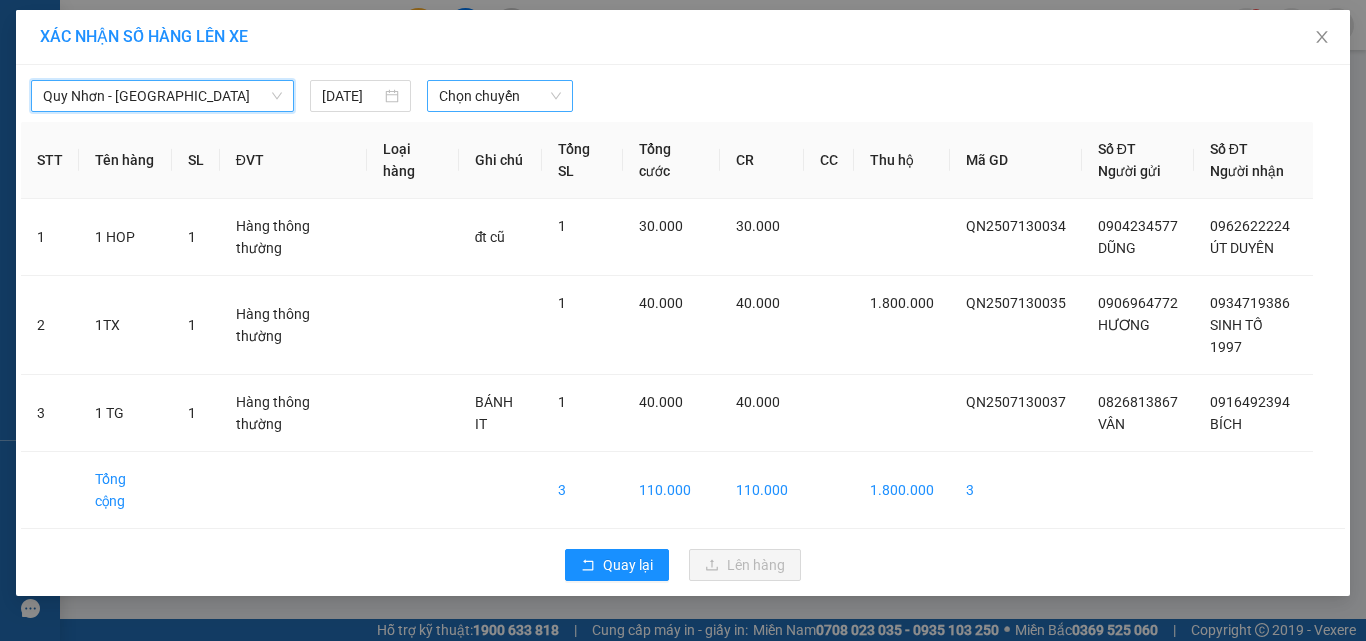 click on "Chọn chuyến" at bounding box center [500, 96] 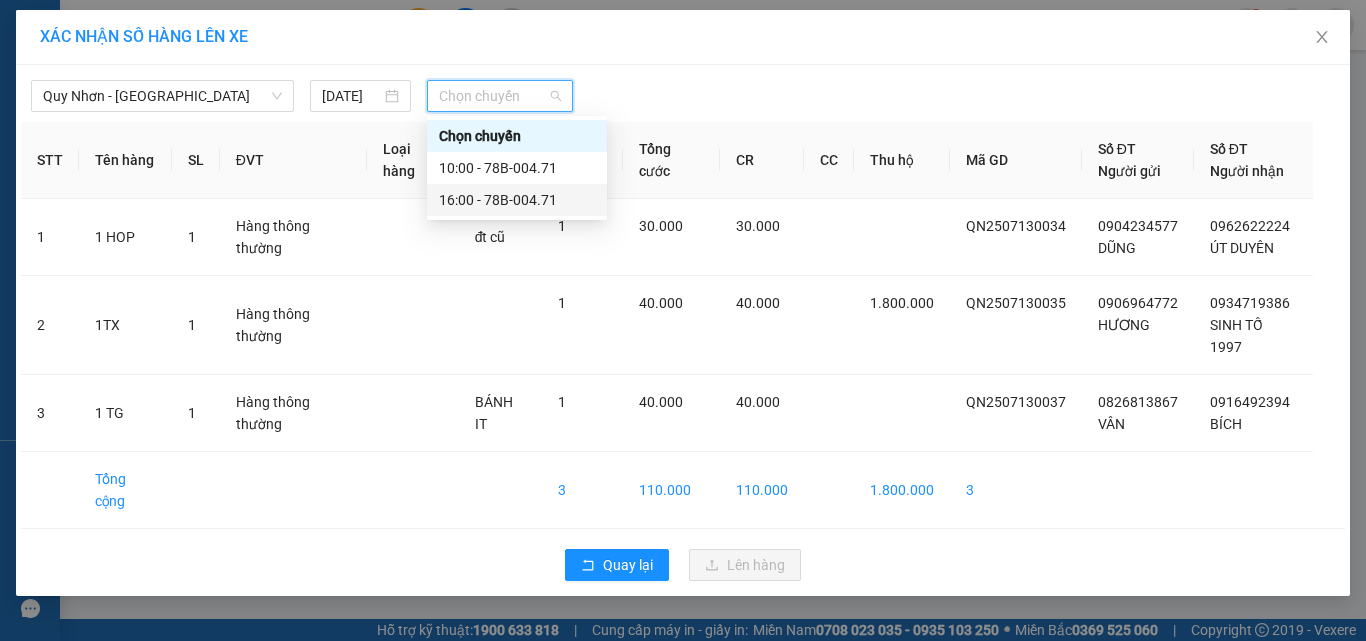 click on "16:00     - 78B-004.71" at bounding box center [517, 200] 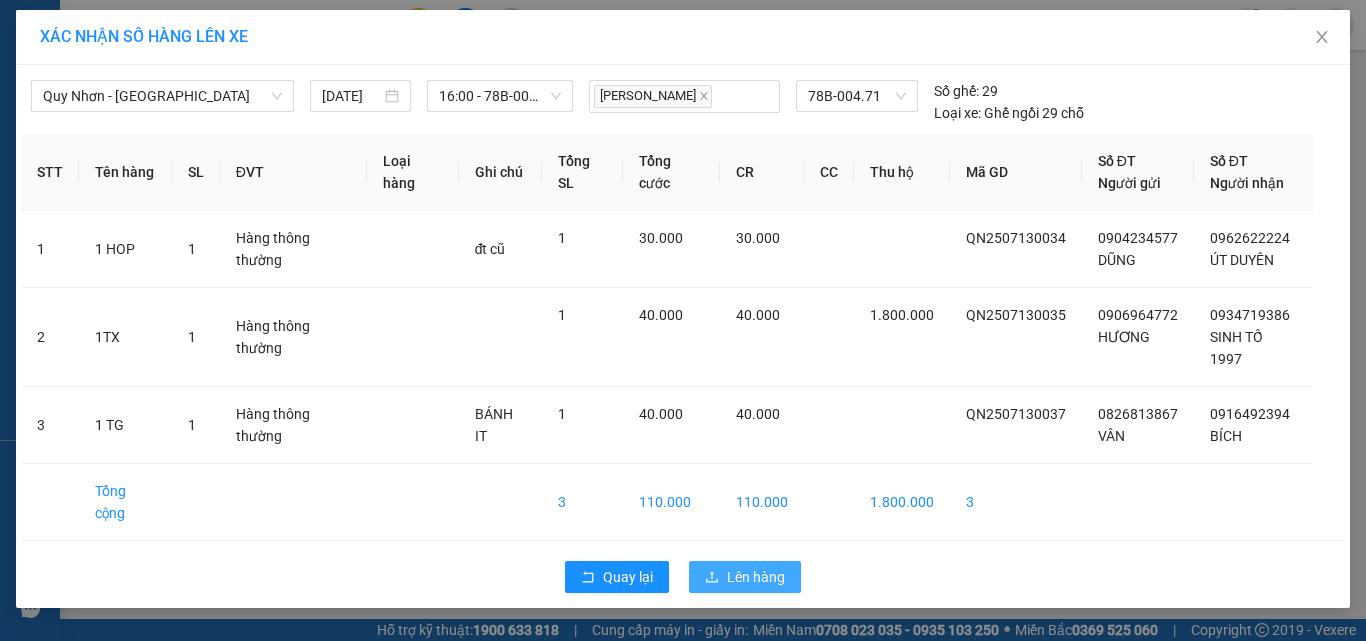 click on "Lên hàng" at bounding box center [756, 577] 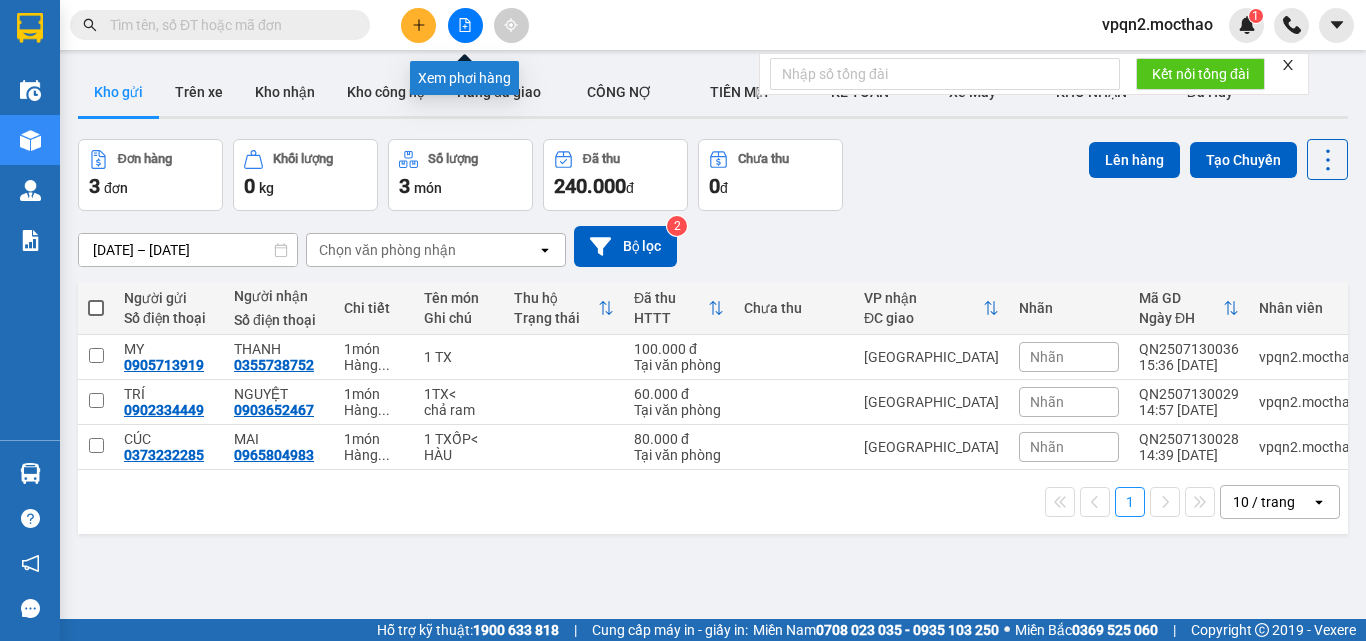 click at bounding box center [465, 25] 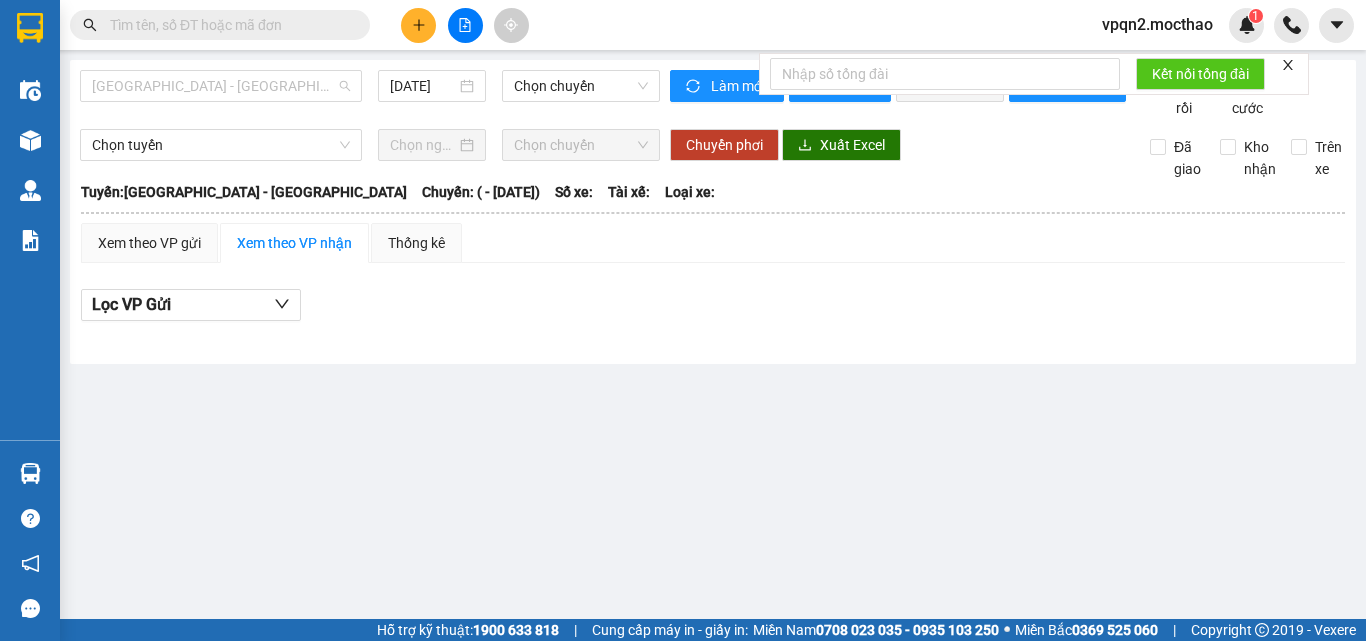 drag, startPoint x: 281, startPoint y: 88, endPoint x: 222, endPoint y: 143, distance: 80.65978 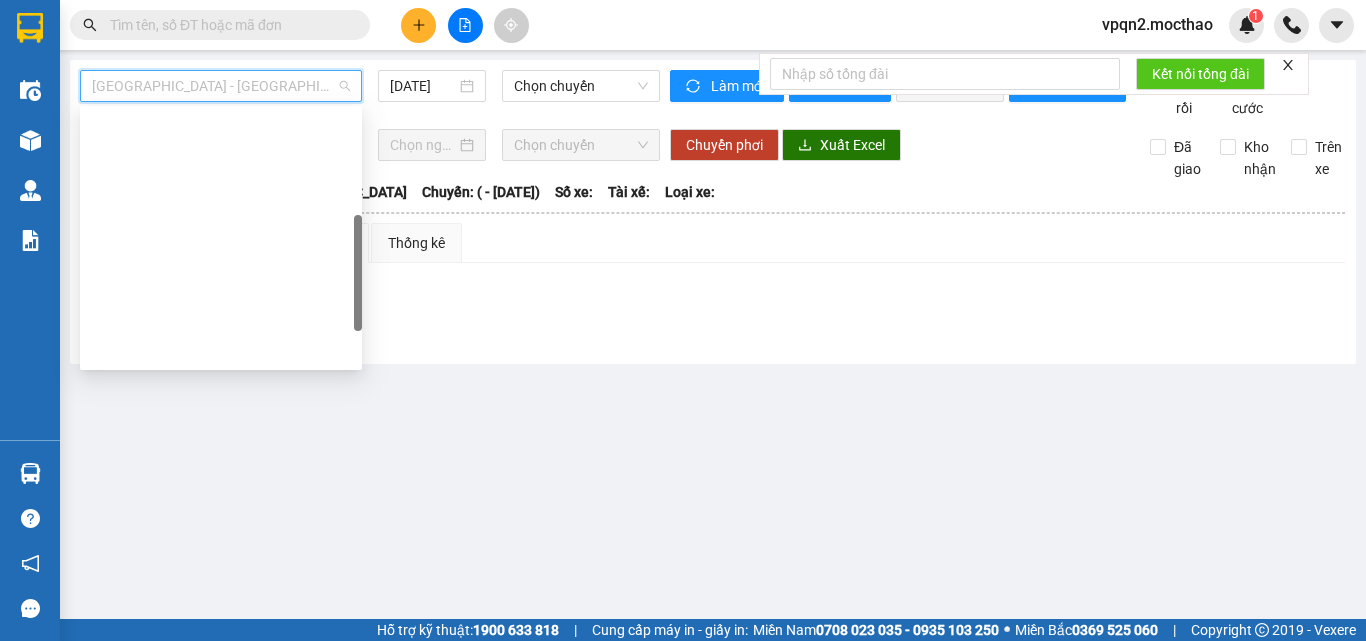 scroll, scrollTop: 448, scrollLeft: 0, axis: vertical 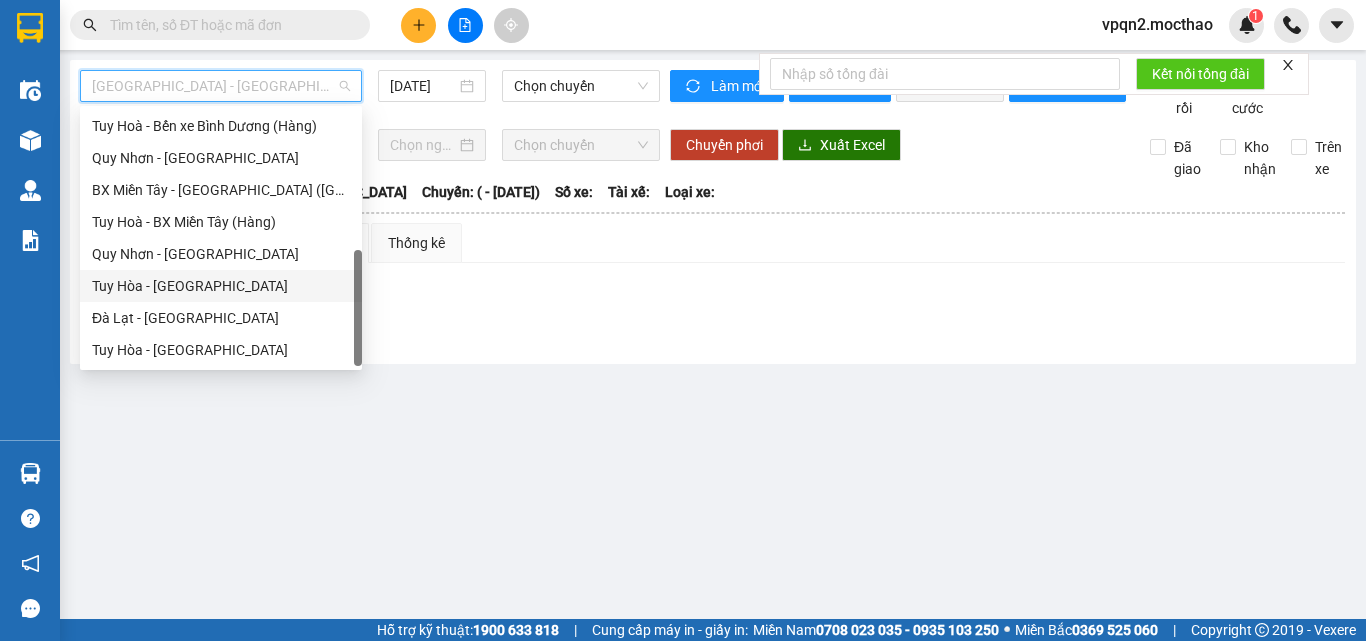 click on "Tuy Hòa - [GEOGRAPHIC_DATA]" at bounding box center [221, 286] 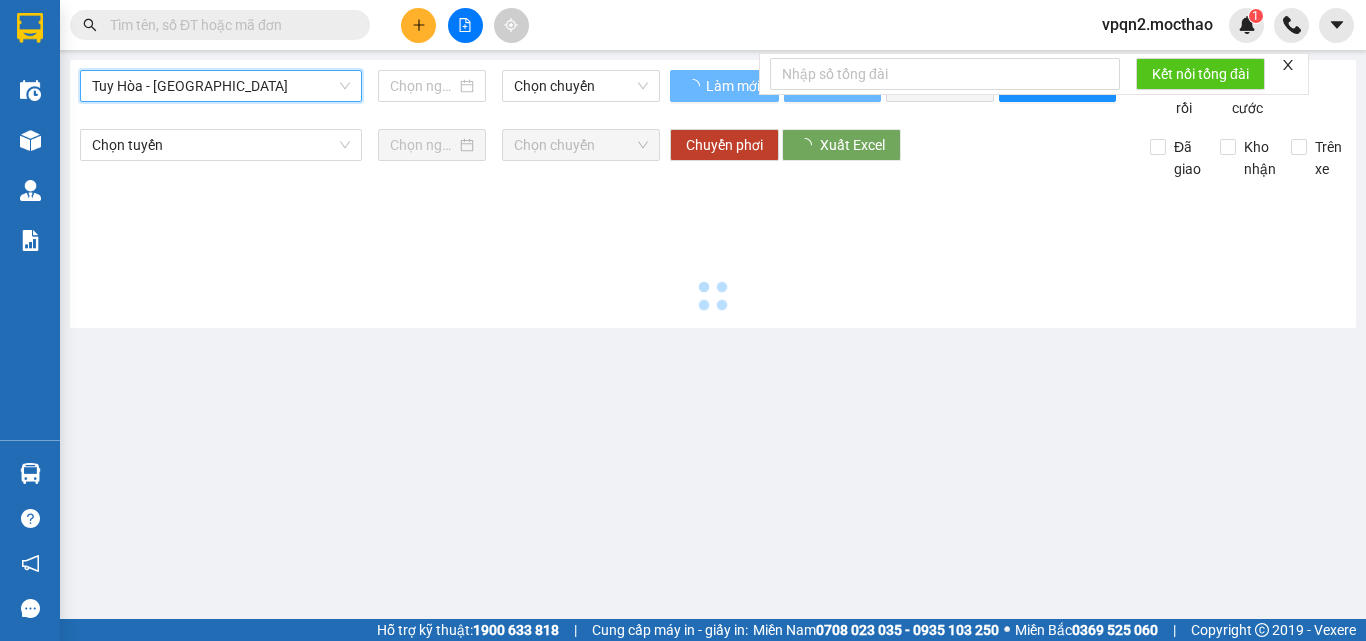 type on "[DATE]" 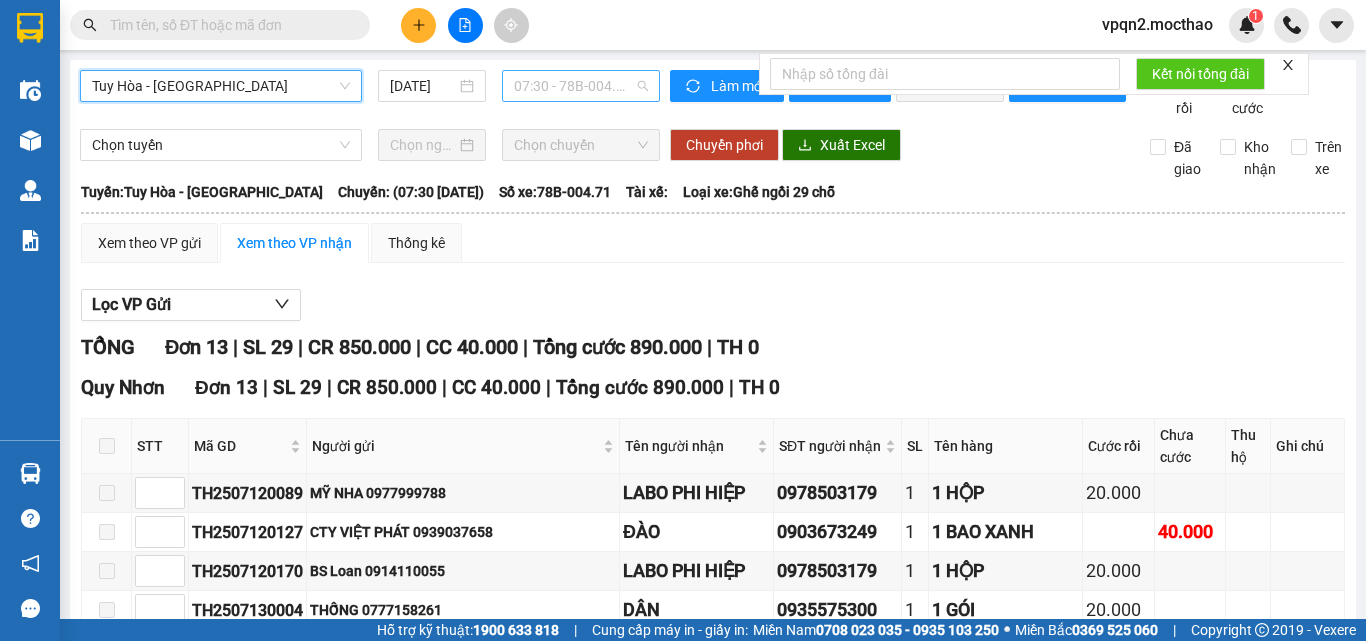 click on "07:30     - 78B-004.71" at bounding box center [581, 86] 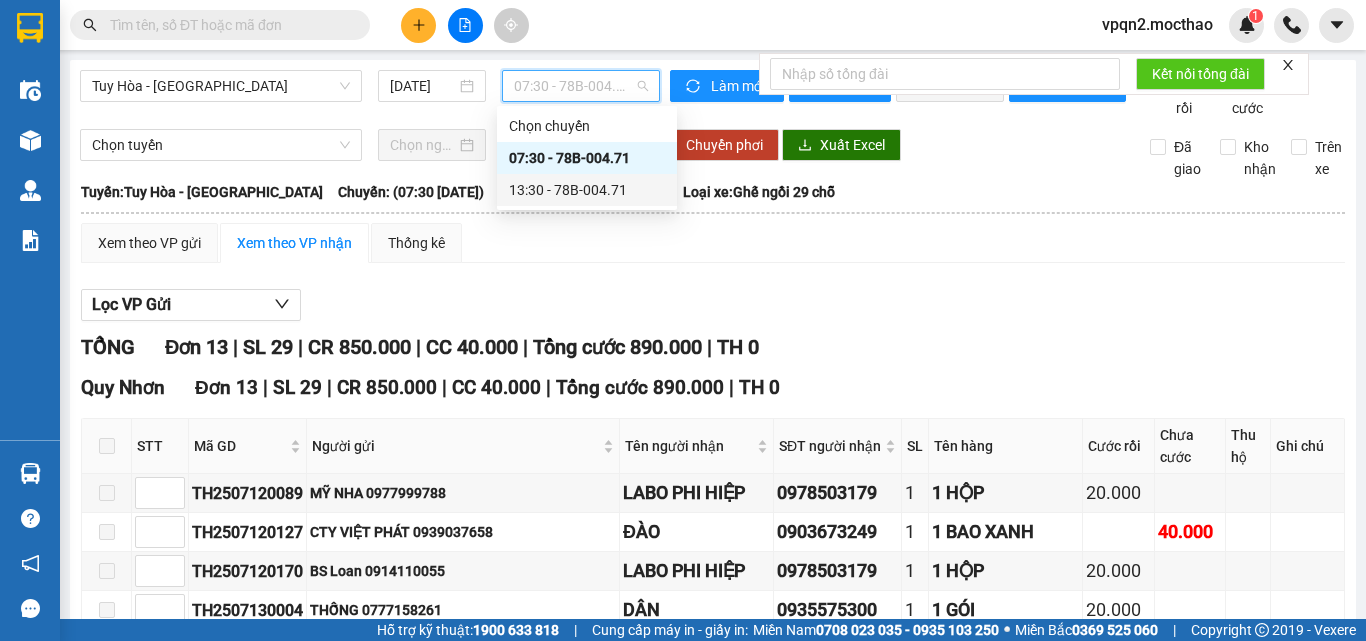 click on "13:30     - 78B-004.71" at bounding box center (587, 190) 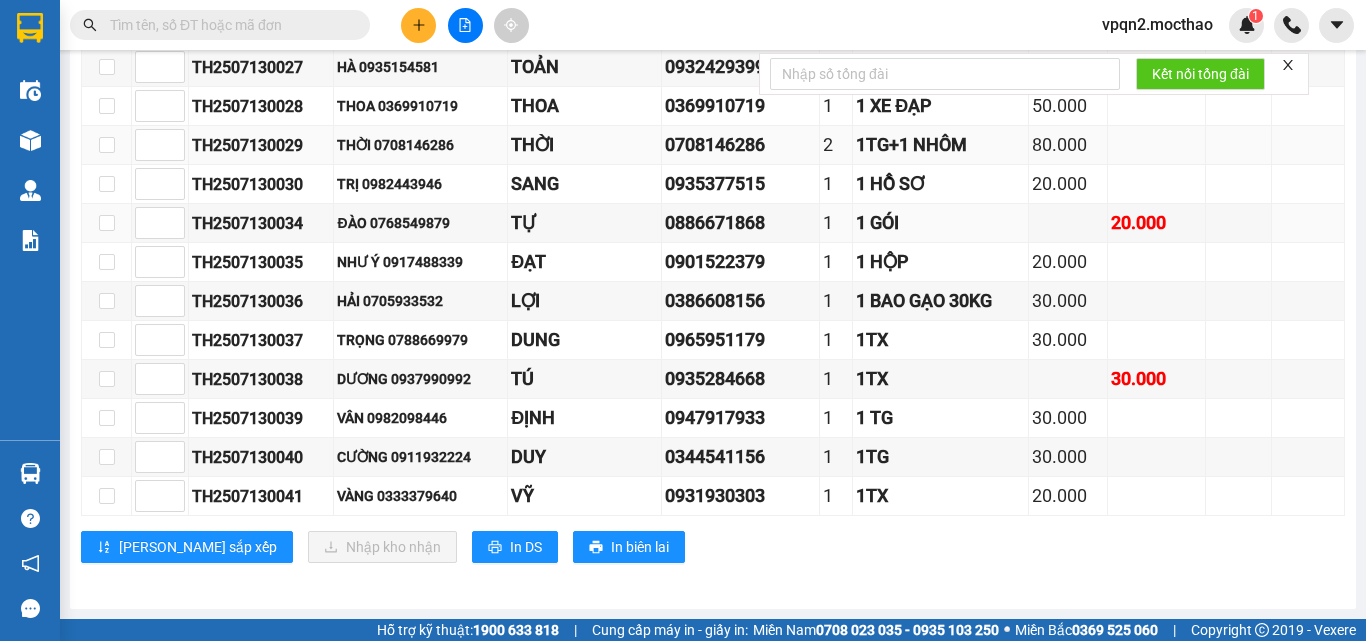 scroll, scrollTop: 300, scrollLeft: 0, axis: vertical 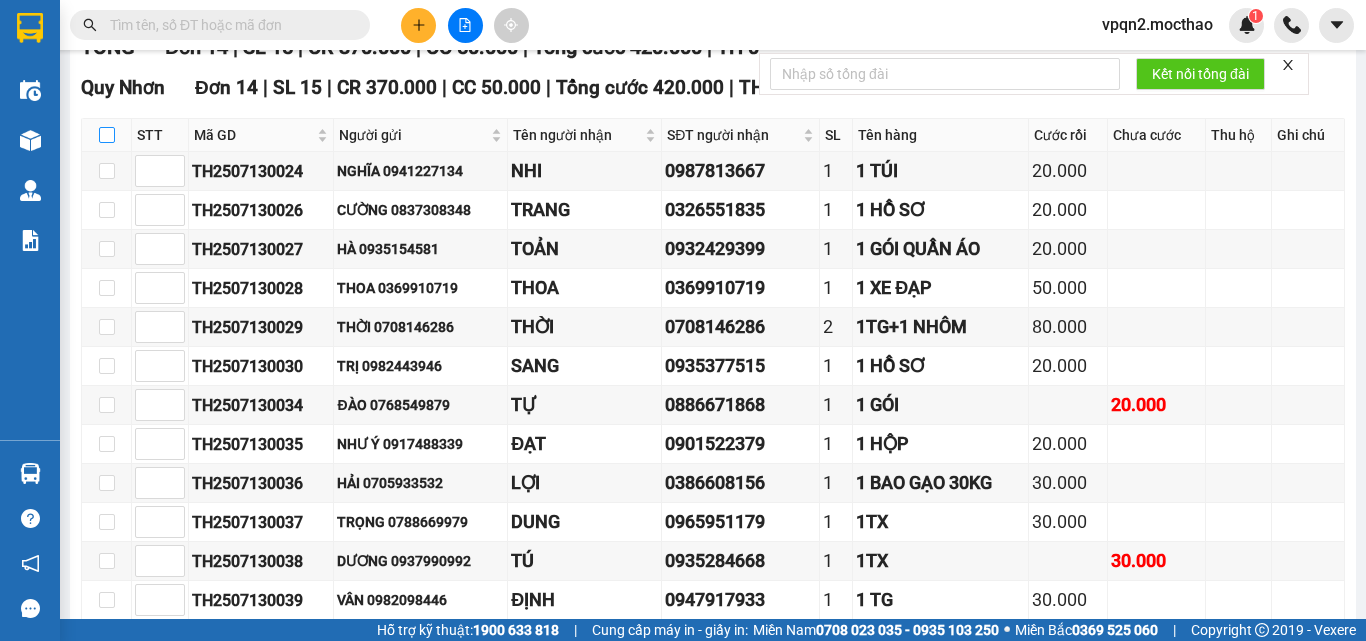 click at bounding box center (107, 135) 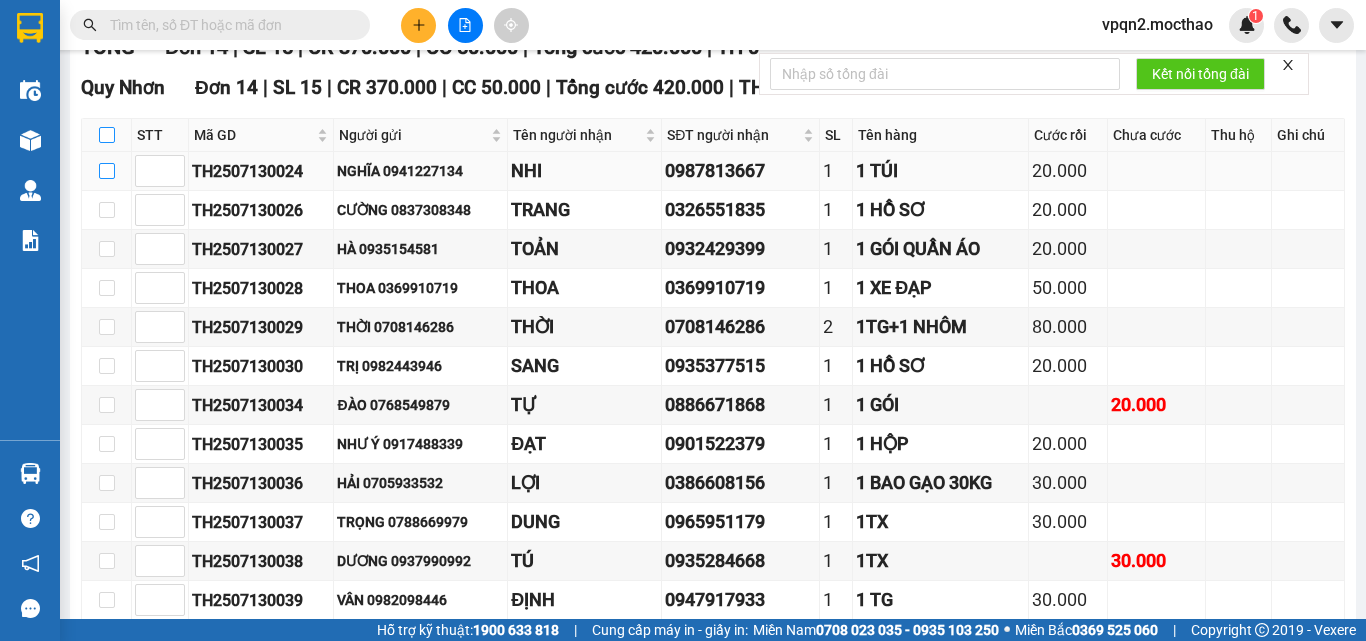 checkbox on "true" 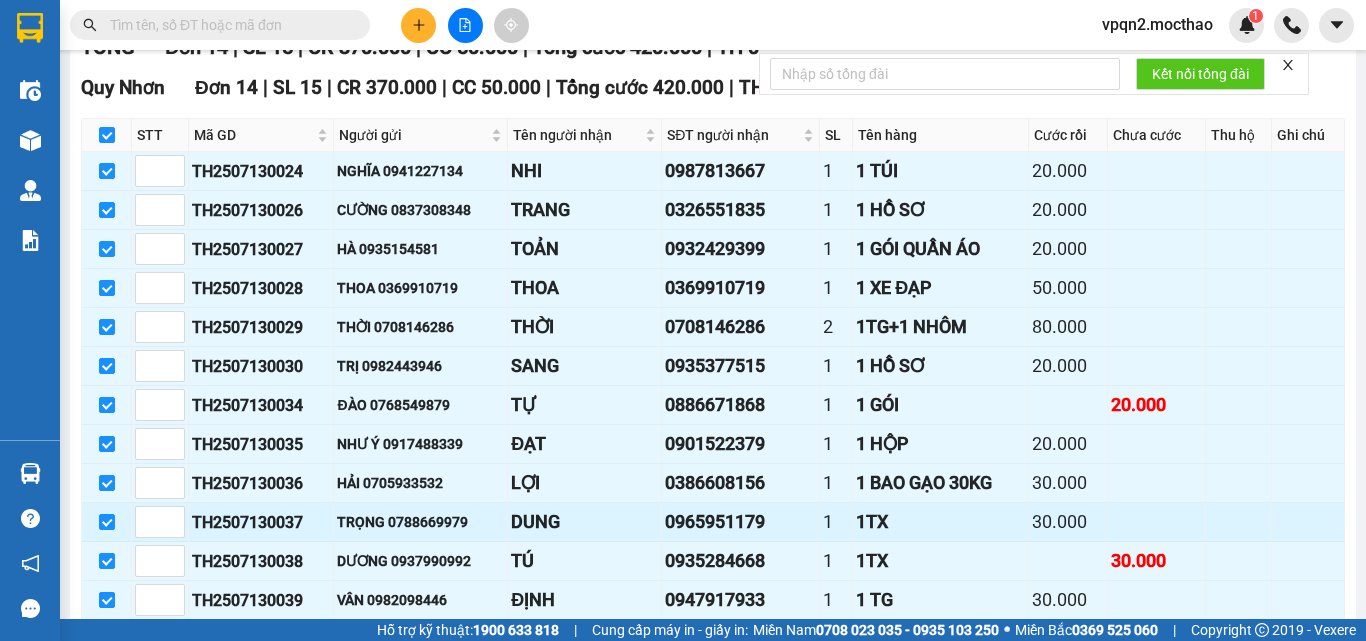 scroll, scrollTop: 504, scrollLeft: 0, axis: vertical 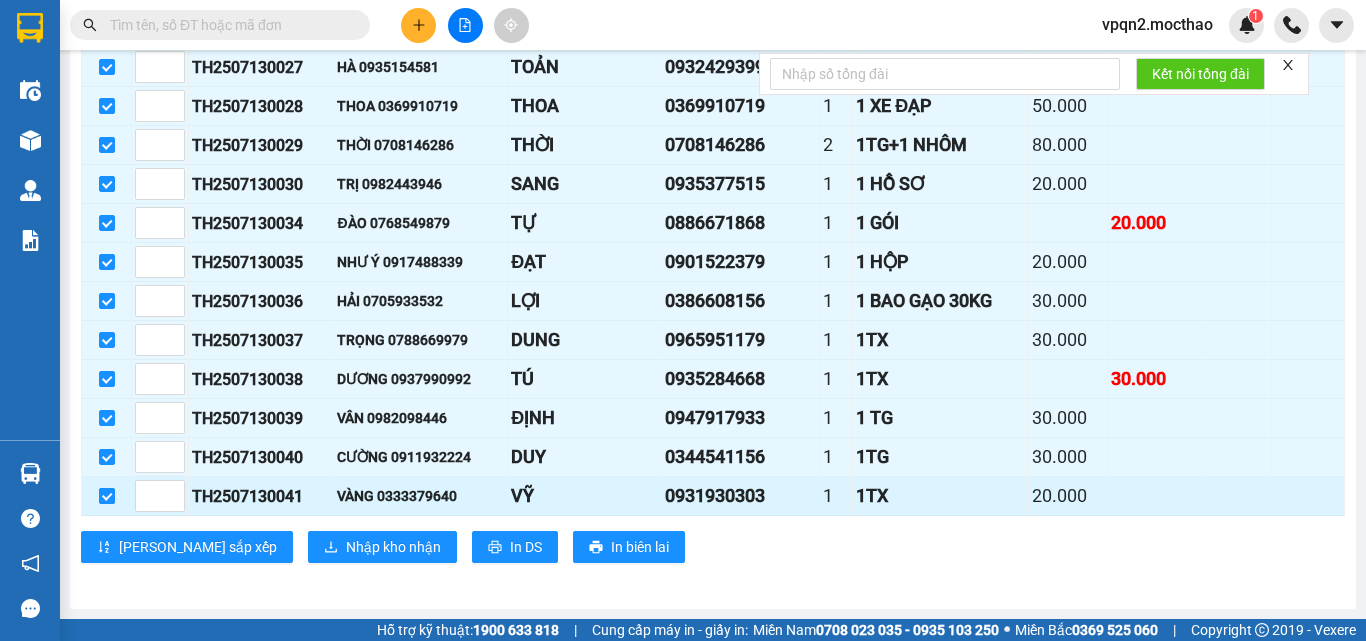 click at bounding box center (107, 496) 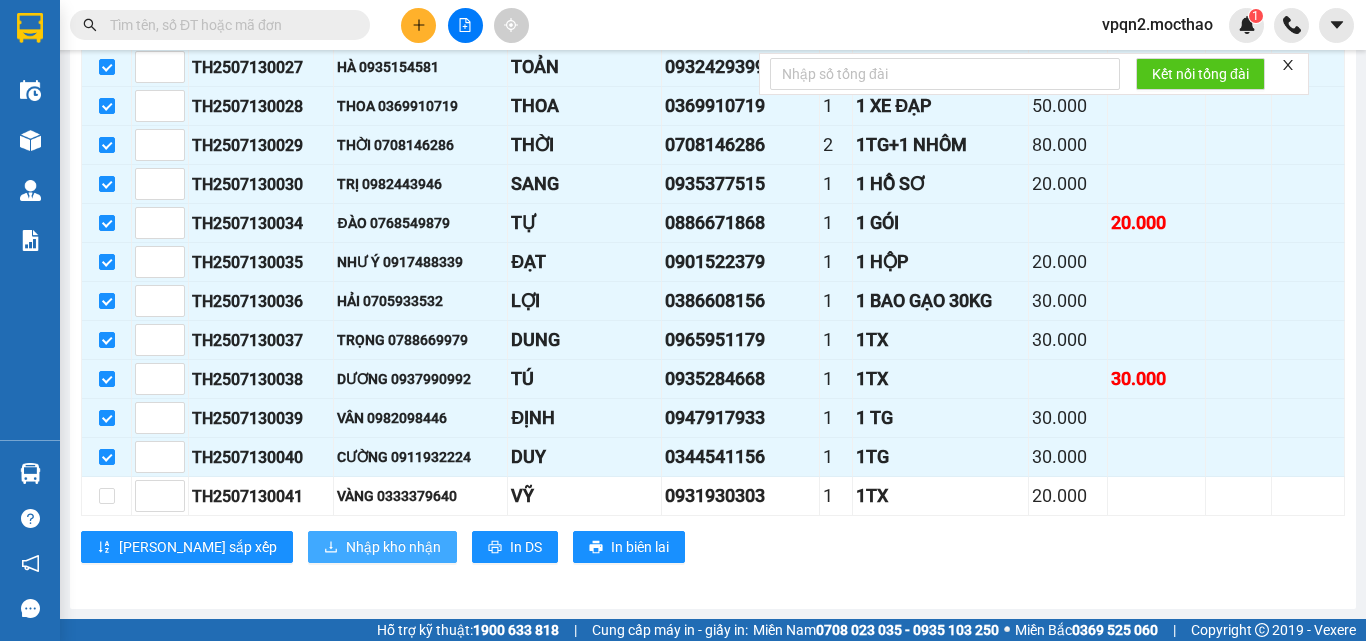 click on "Nhập kho nhận" at bounding box center [393, 547] 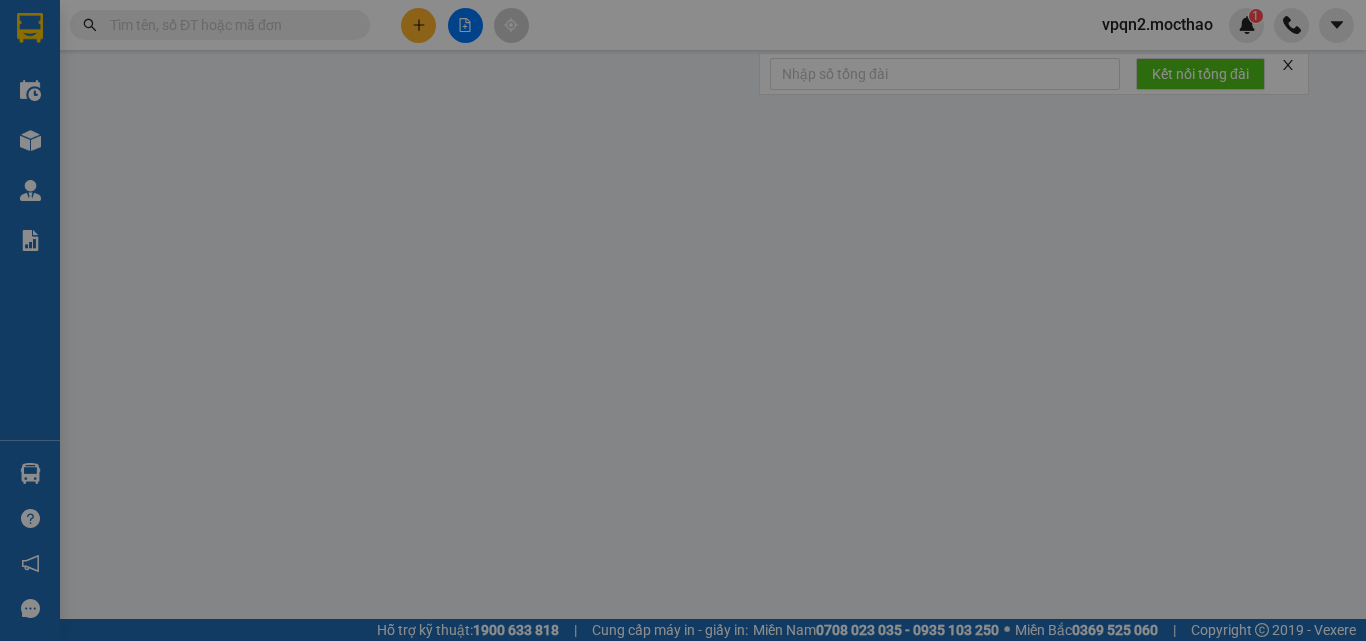 scroll, scrollTop: 0, scrollLeft: 0, axis: both 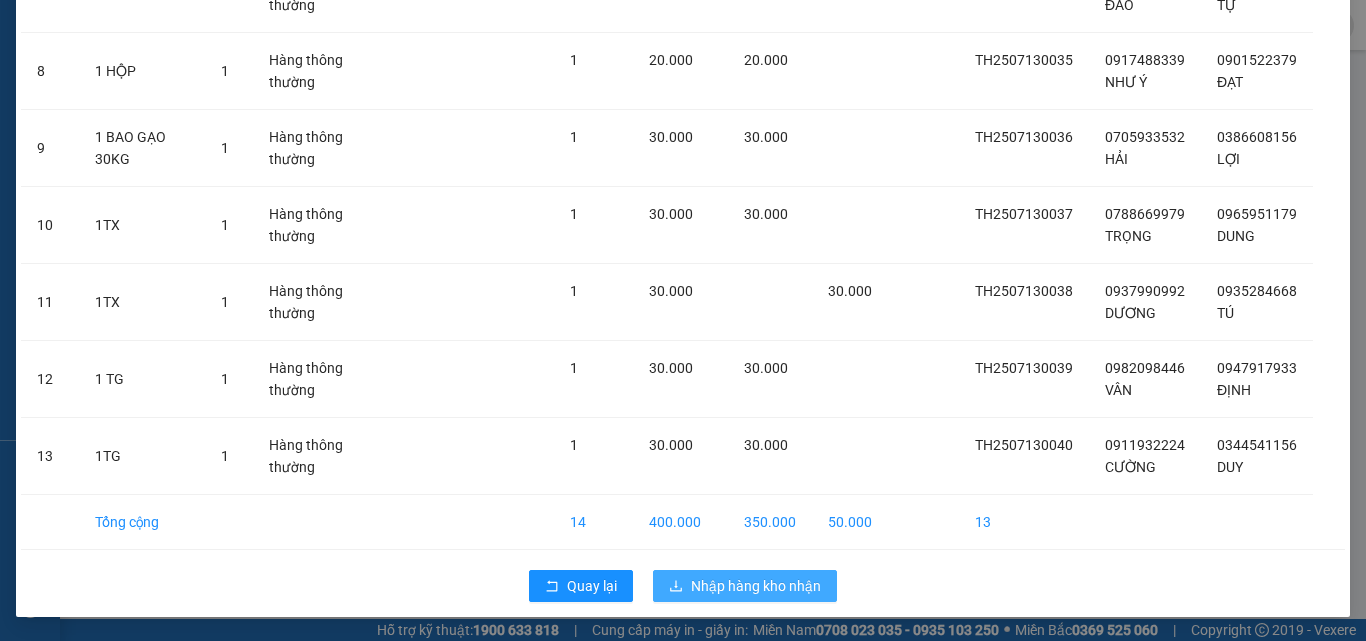 click on "Nhập hàng kho nhận" at bounding box center (756, 586) 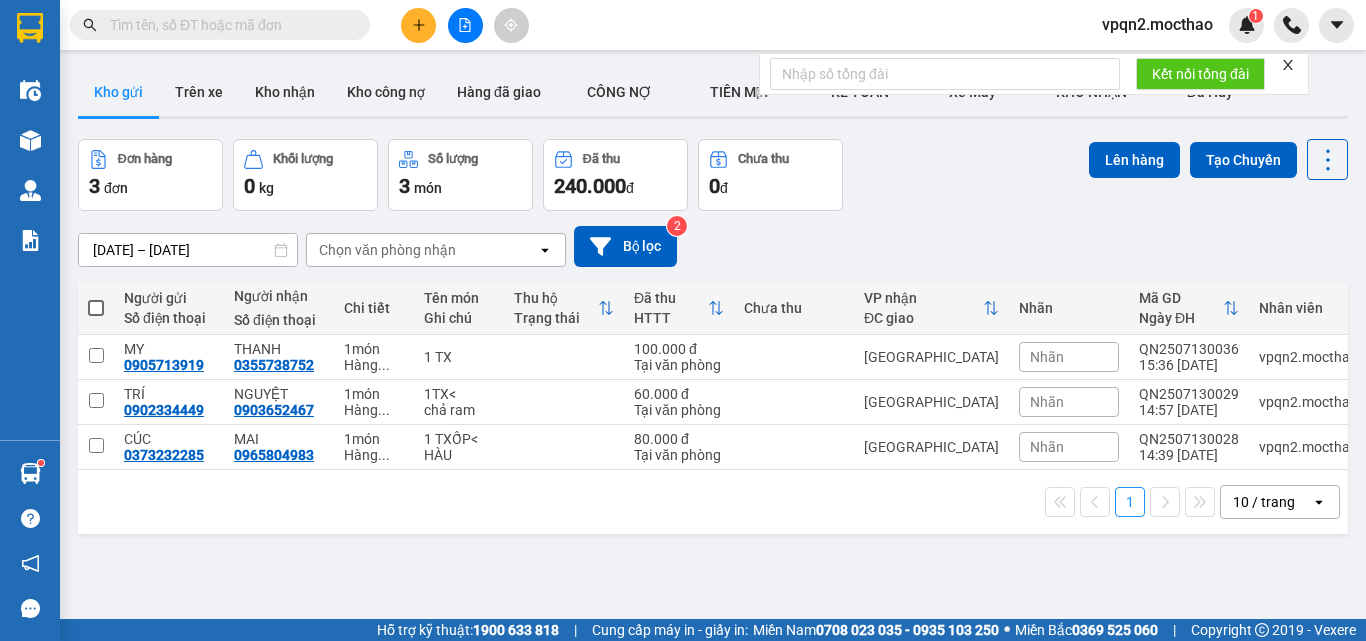 click at bounding box center [465, 25] 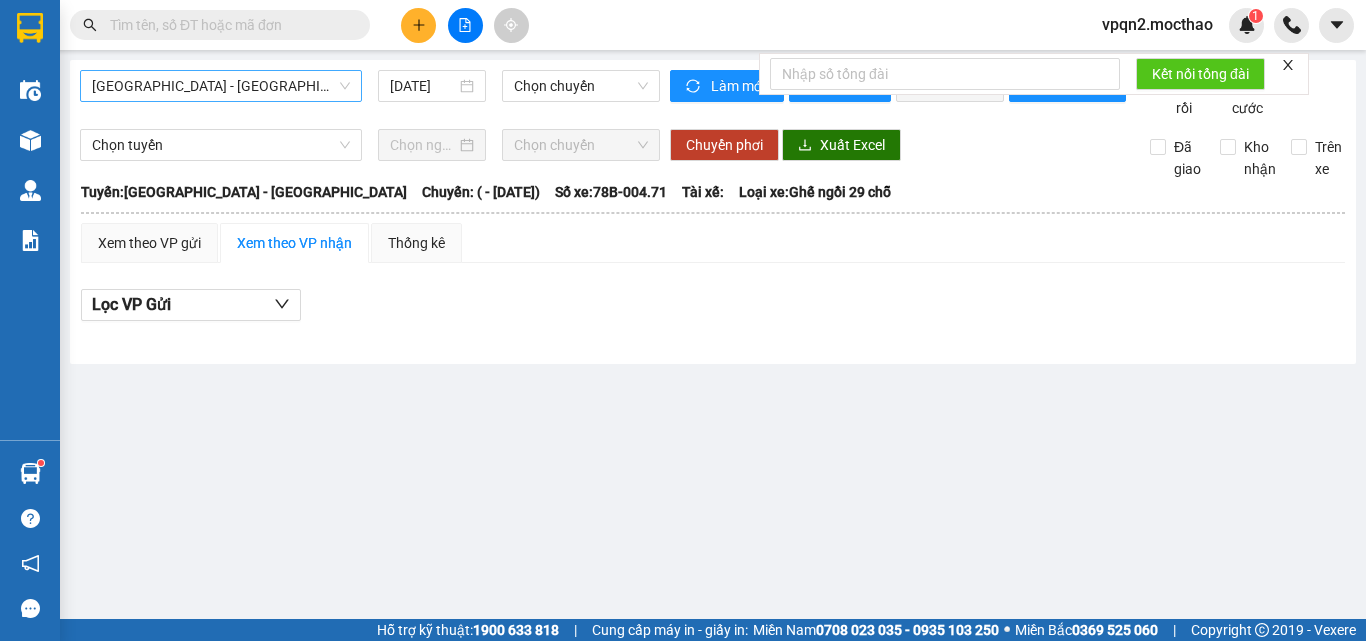 click on "[GEOGRAPHIC_DATA] - [GEOGRAPHIC_DATA]" at bounding box center (221, 86) 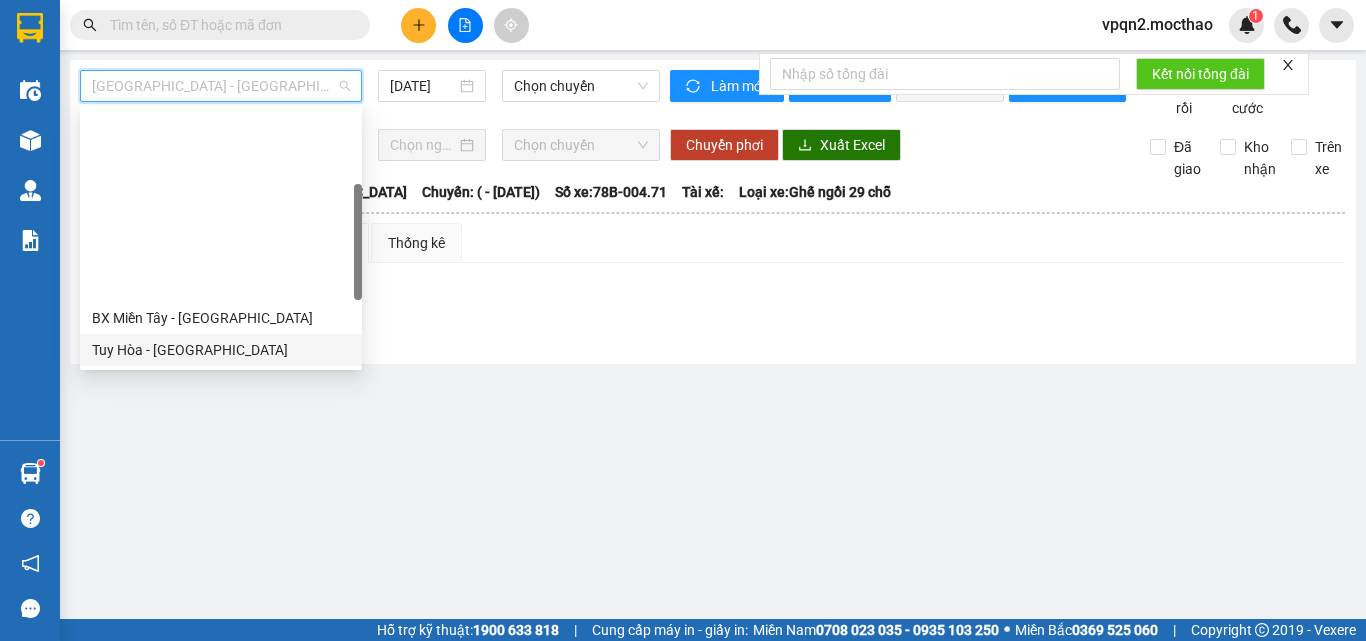 scroll, scrollTop: 448, scrollLeft: 0, axis: vertical 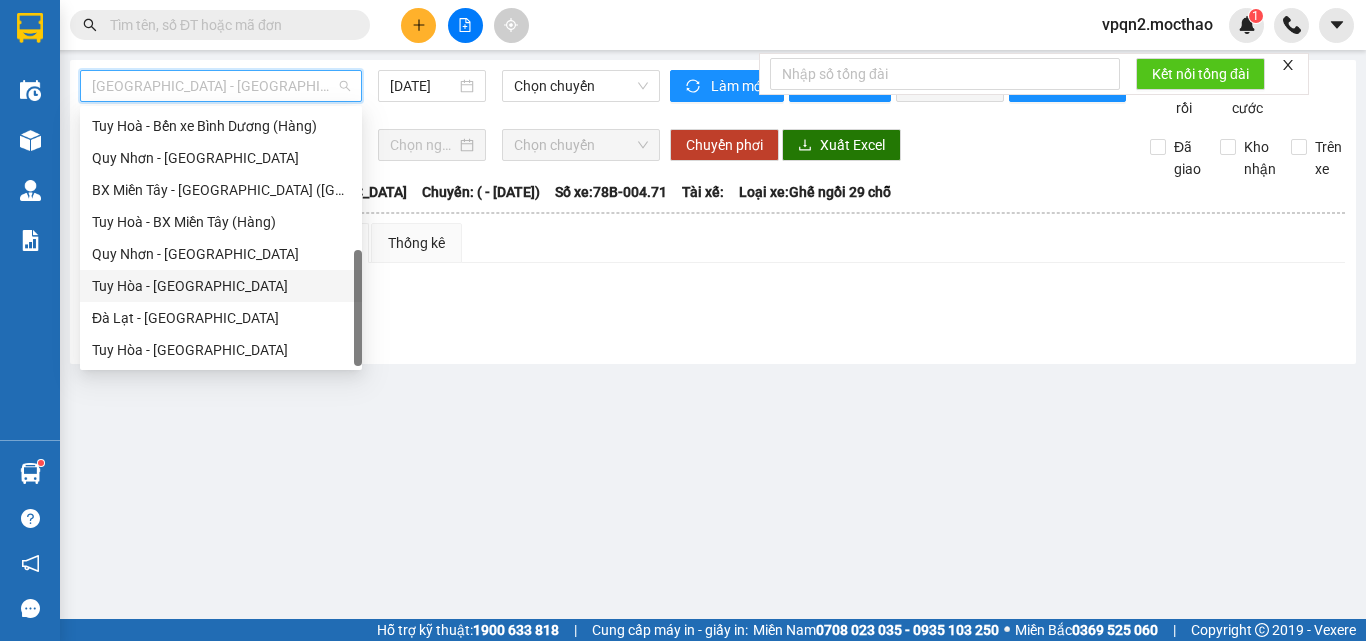 click on "Tuy Hòa - [GEOGRAPHIC_DATA]" at bounding box center [221, 286] 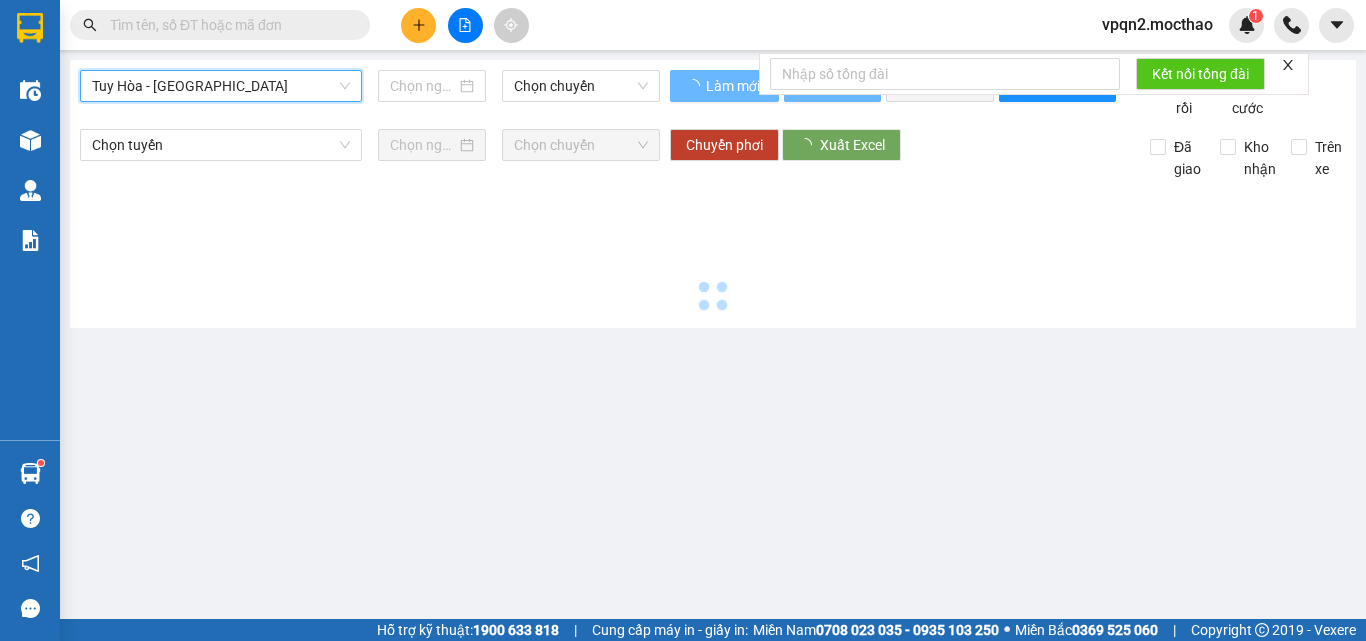 type on "[DATE]" 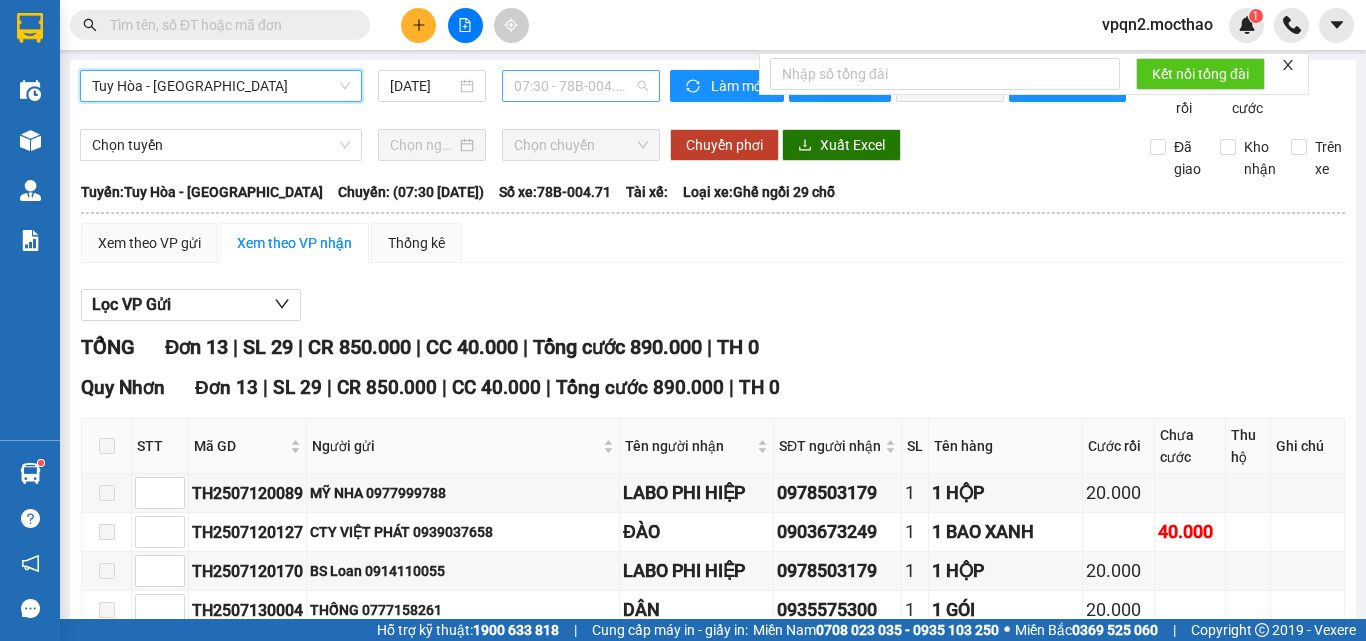 click on "07:30     - 78B-004.71" at bounding box center (581, 86) 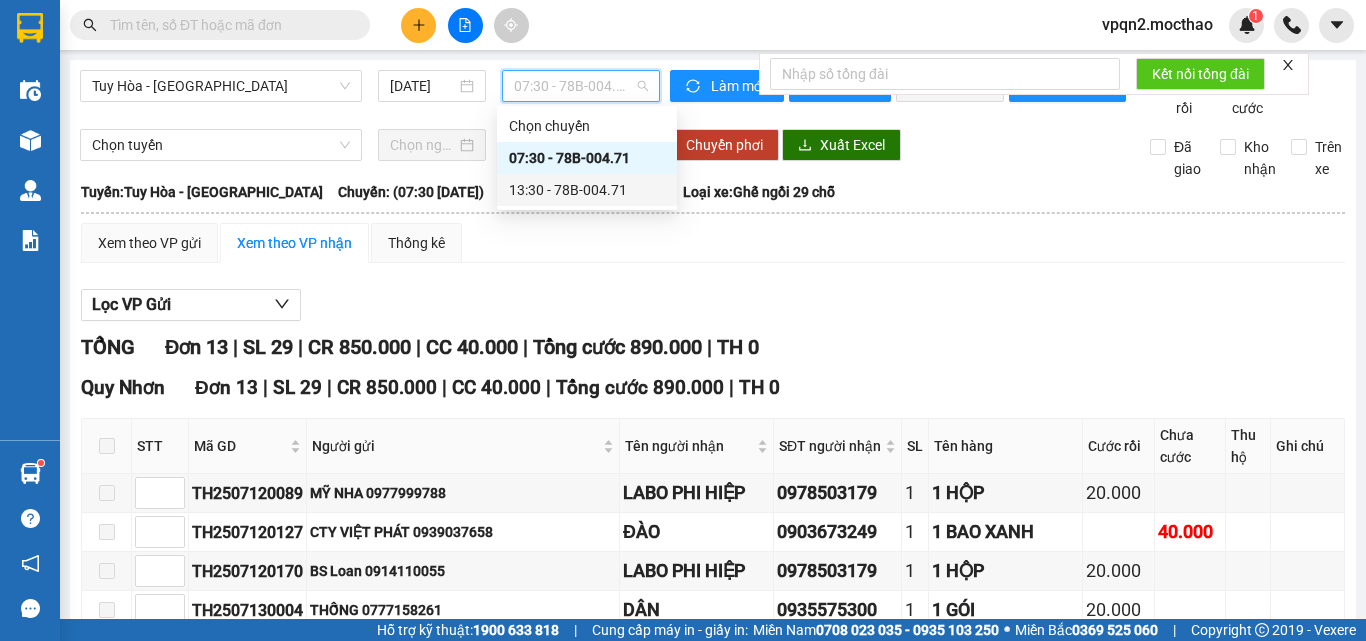 click on "13:30     - 78B-004.71" at bounding box center [587, 190] 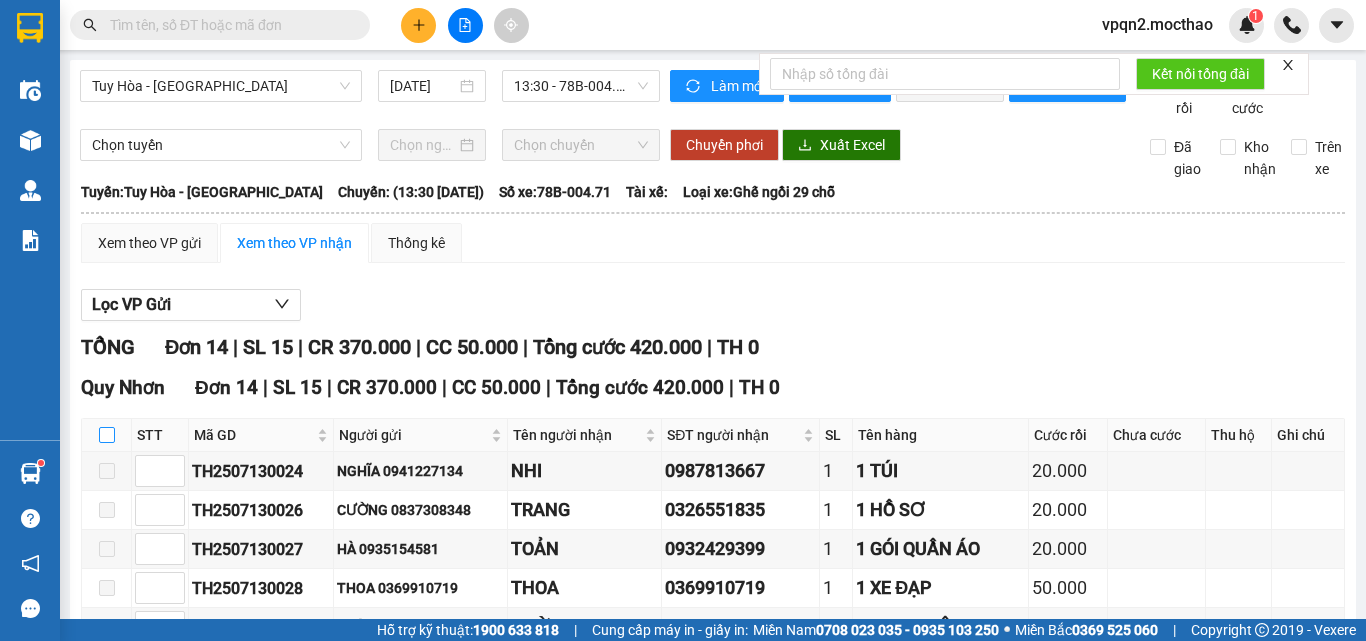 click at bounding box center (107, 435) 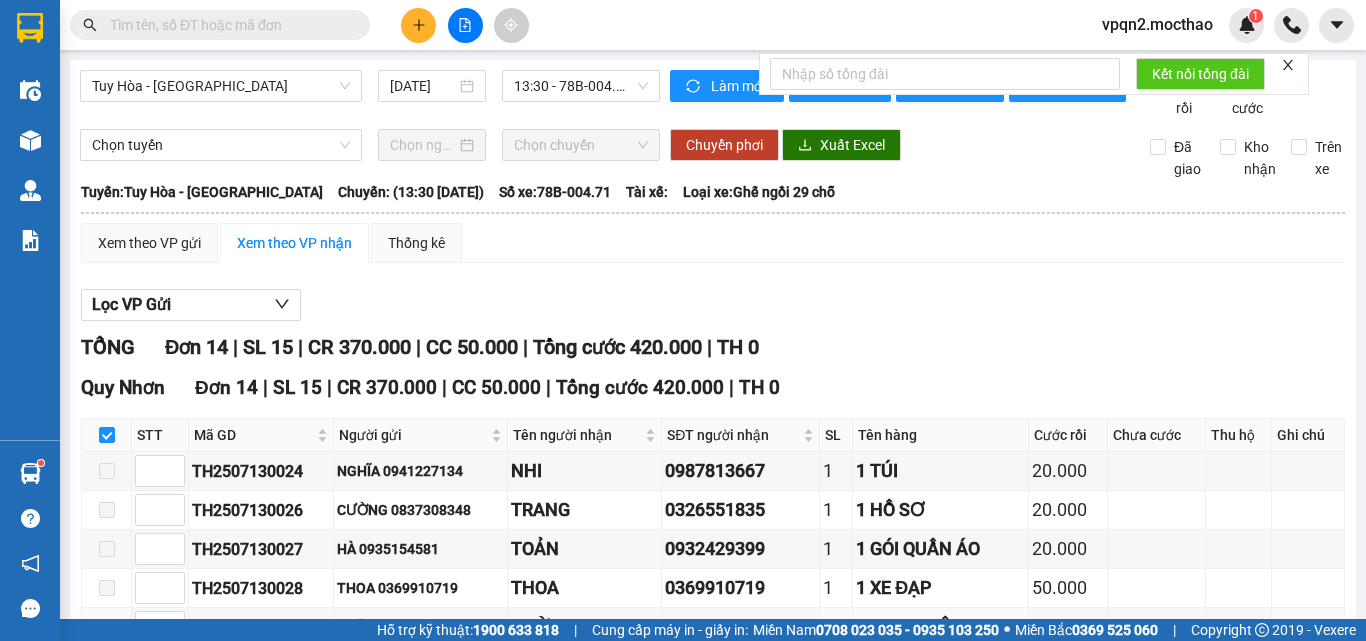 scroll, scrollTop: 500, scrollLeft: 0, axis: vertical 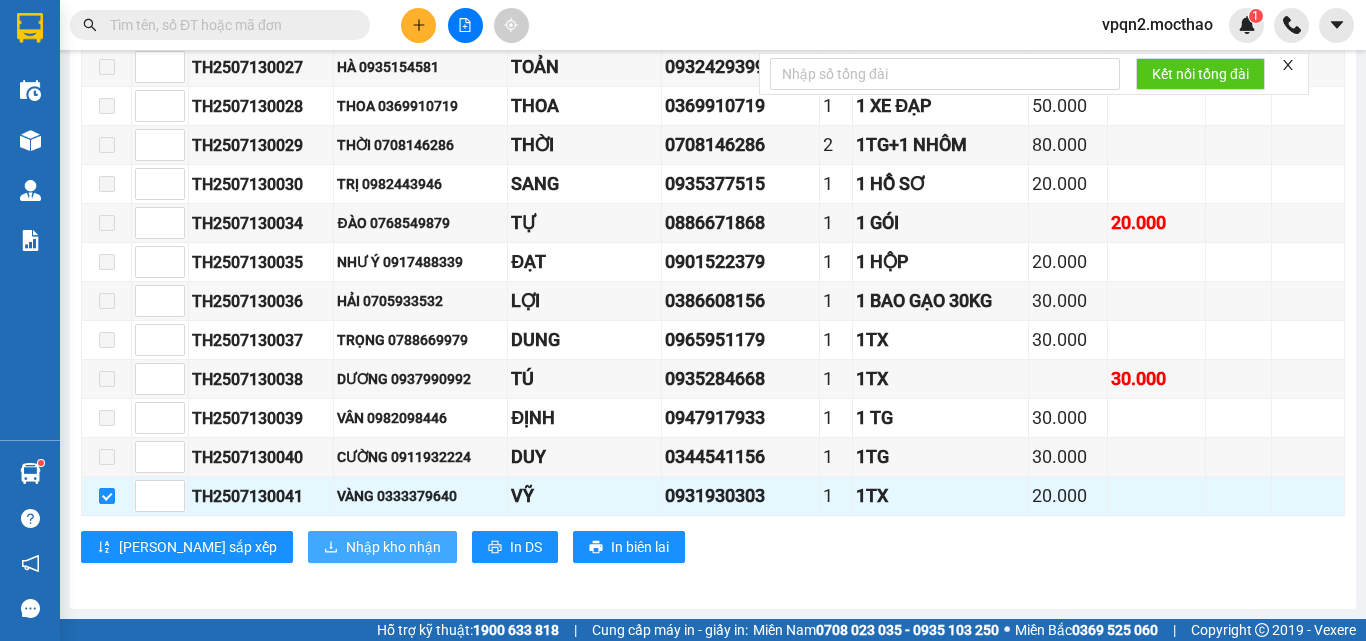 click on "Nhập kho nhận" at bounding box center [393, 547] 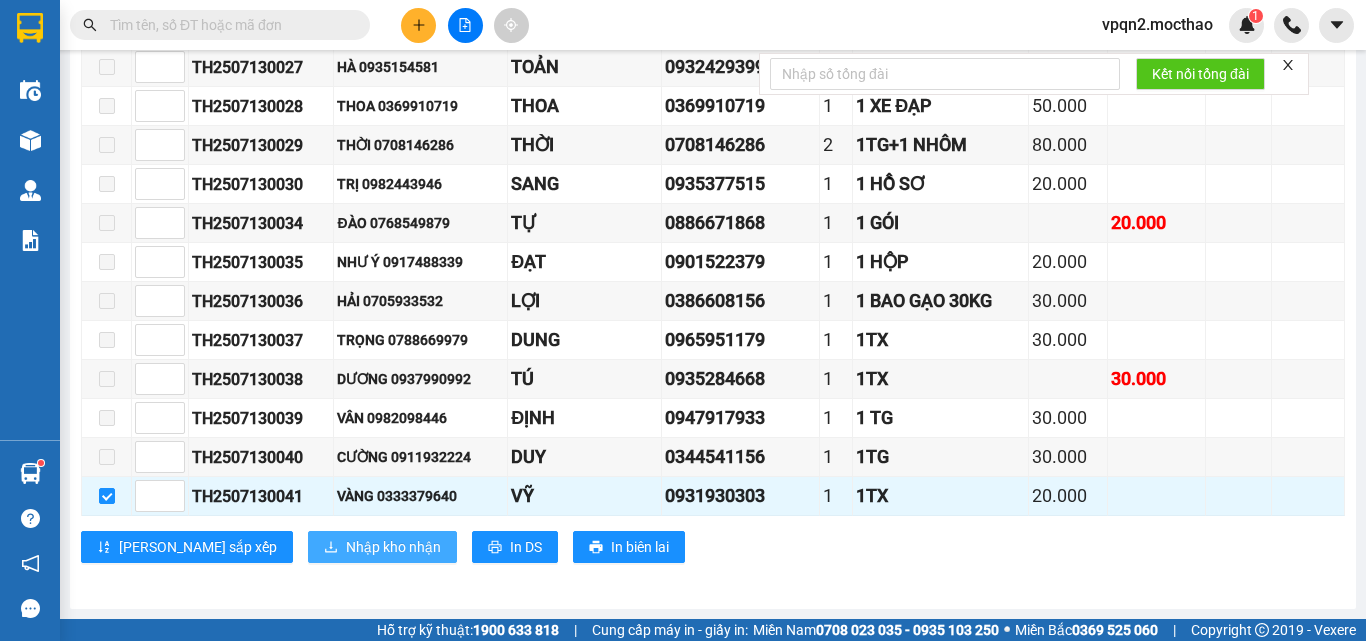 scroll, scrollTop: 0, scrollLeft: 0, axis: both 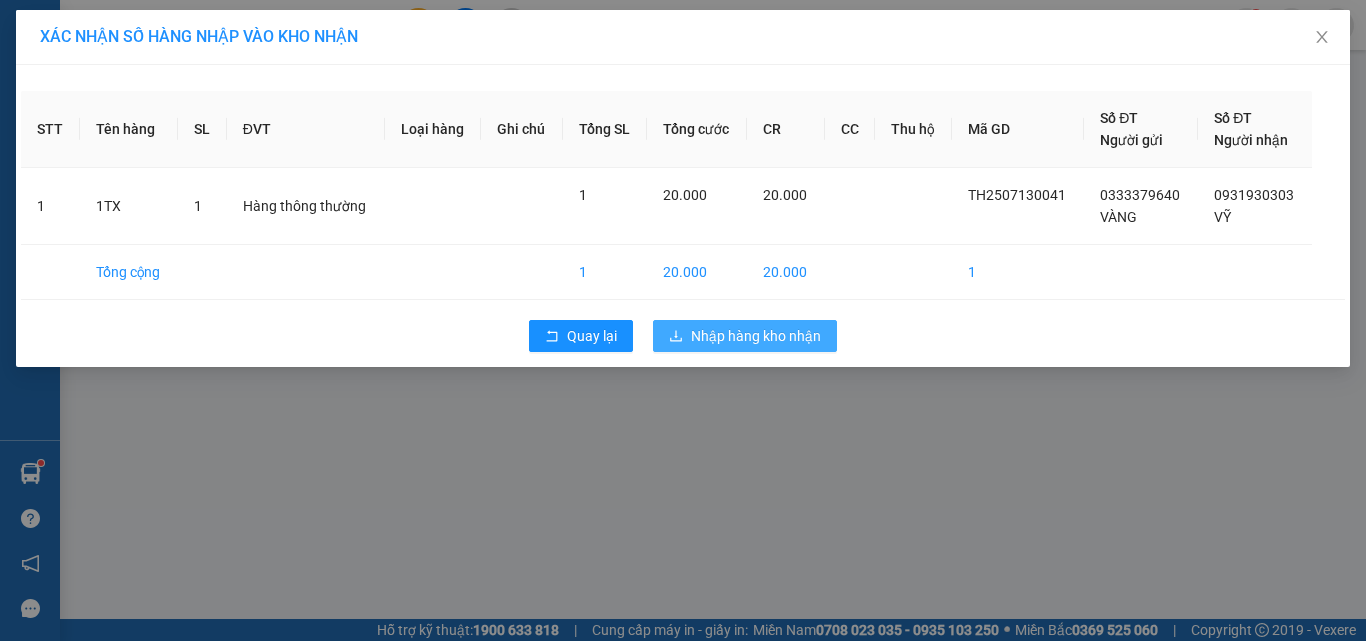 click on "Nhập hàng kho nhận" at bounding box center (756, 336) 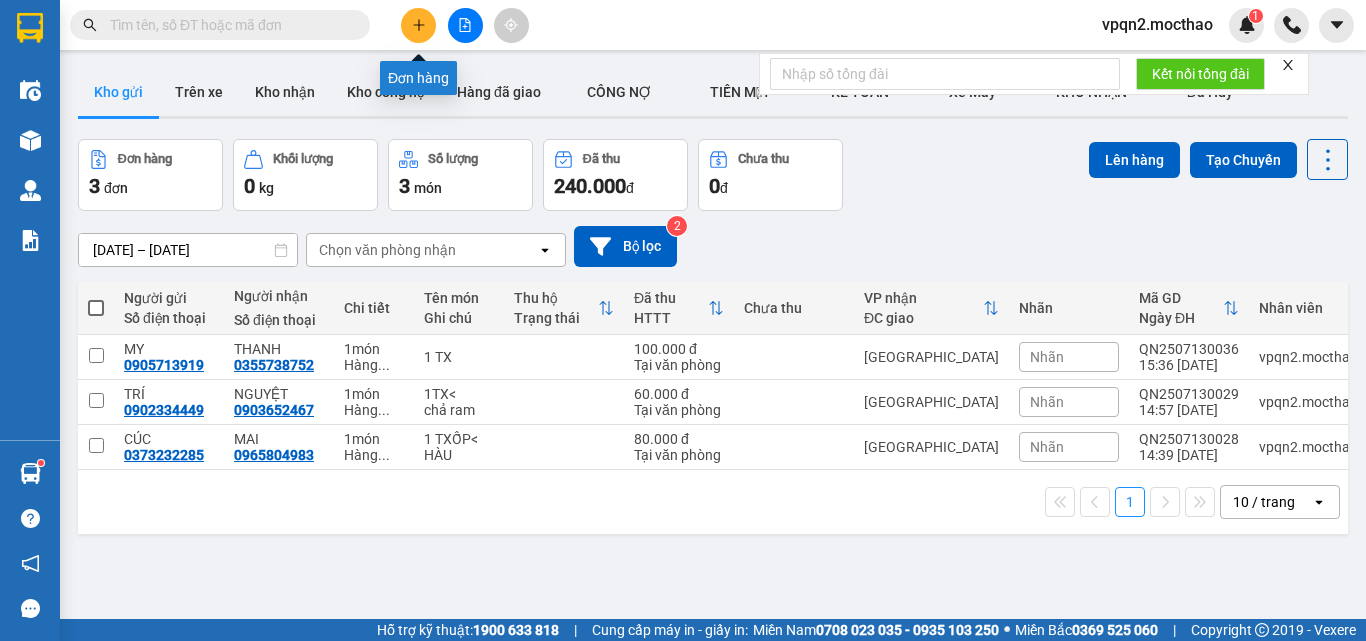 click 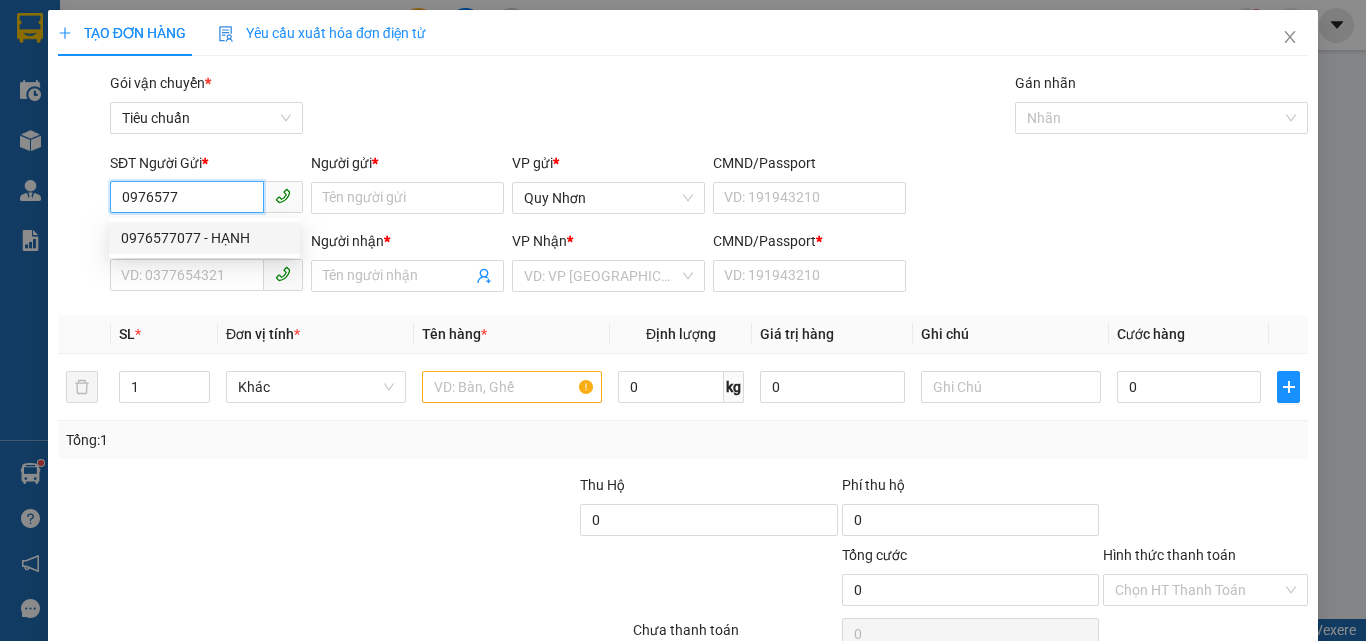 click on "0976577077 - HẠNH" at bounding box center (204, 238) 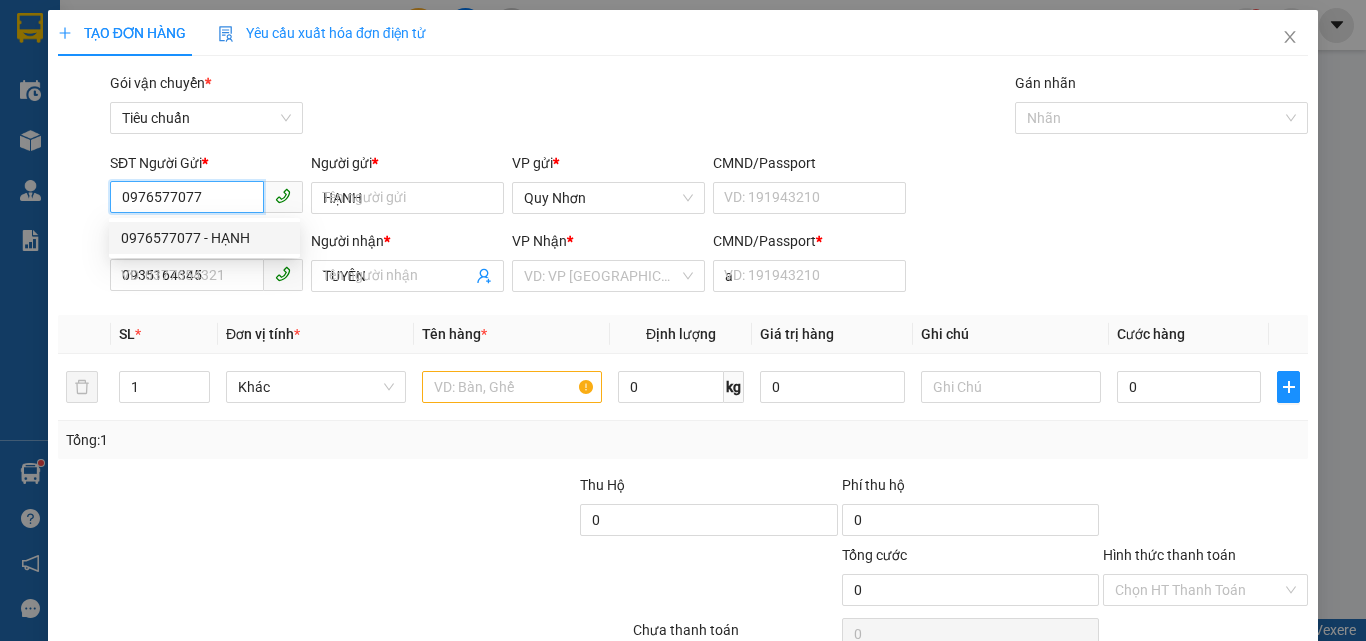 type on "40.000" 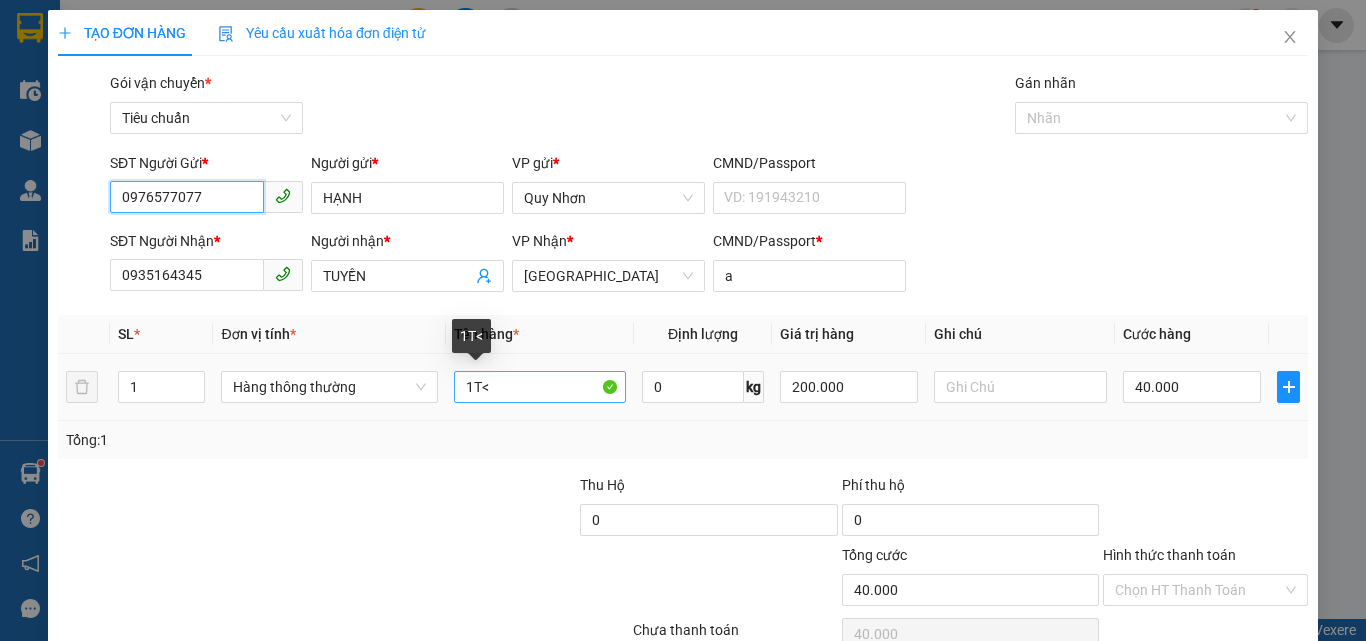 type on "0976577077" 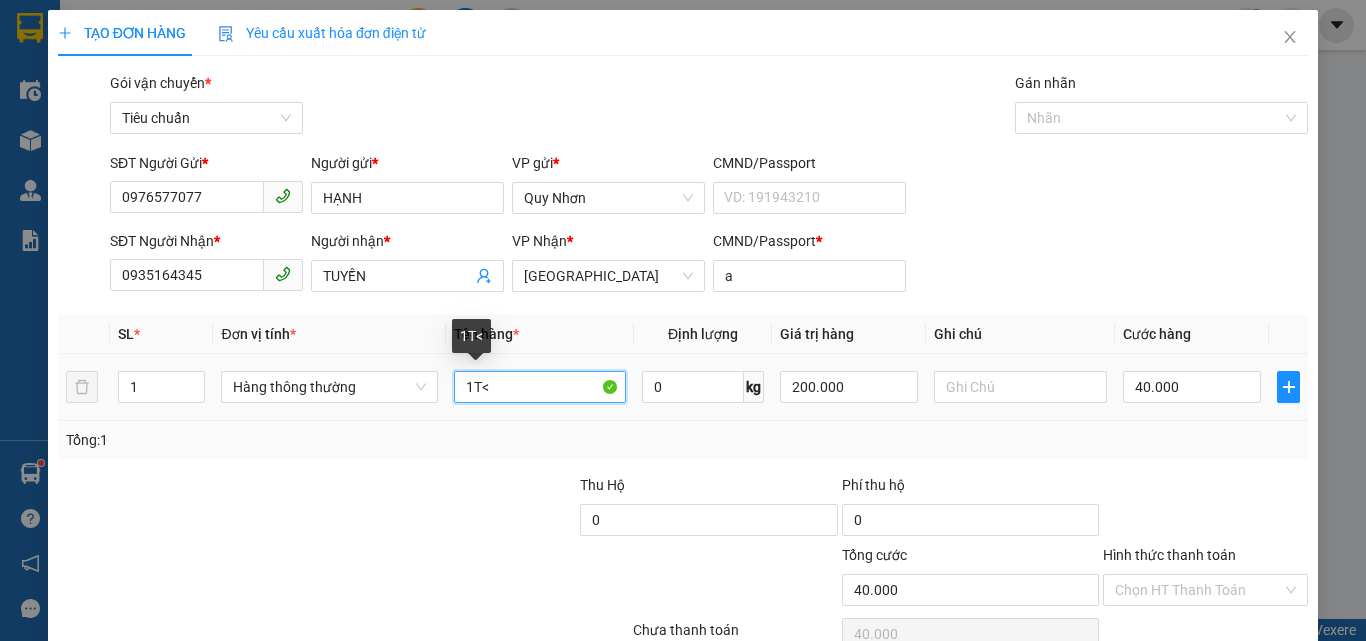 drag, startPoint x: 469, startPoint y: 385, endPoint x: 555, endPoint y: 401, distance: 87.47571 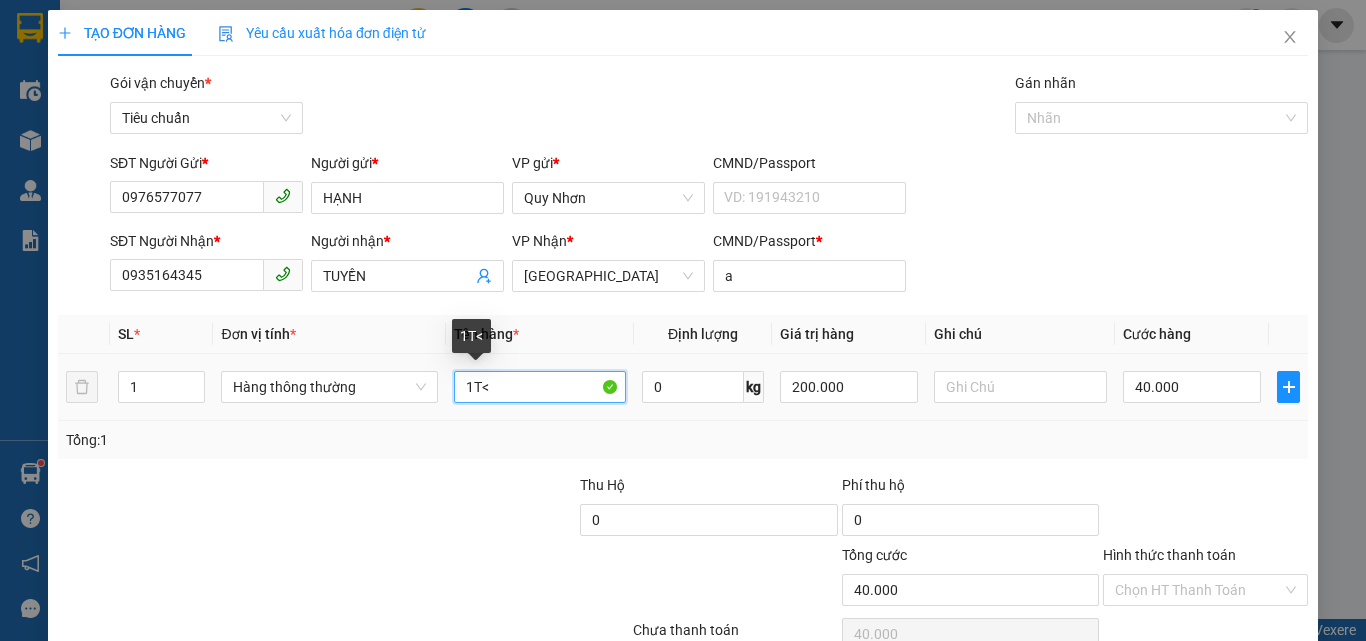 click on "1T<" at bounding box center [540, 387] 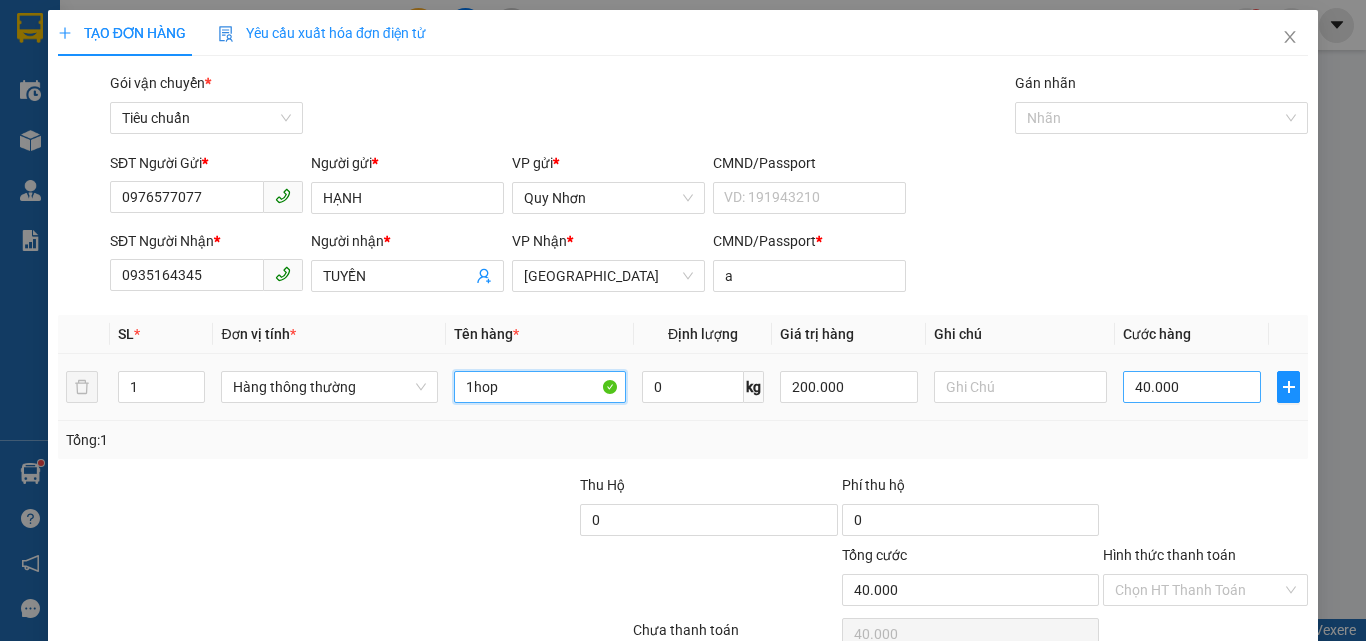 type on "1hop" 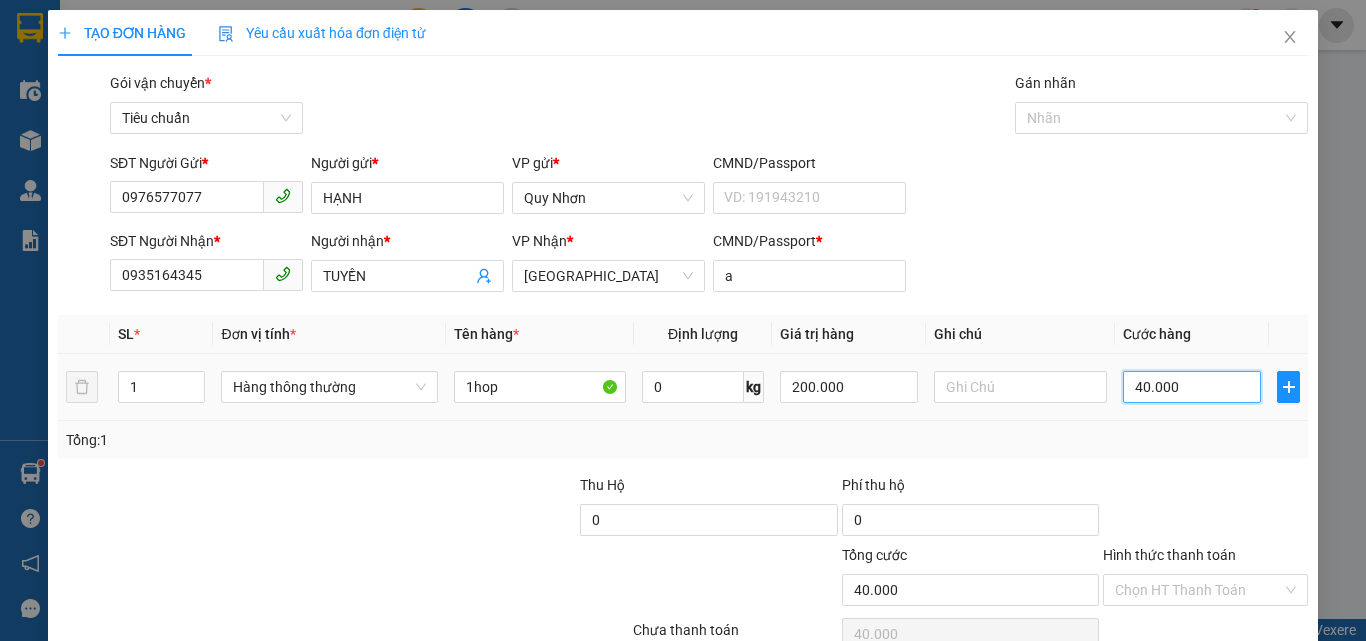 click on "40.000" at bounding box center [1192, 387] 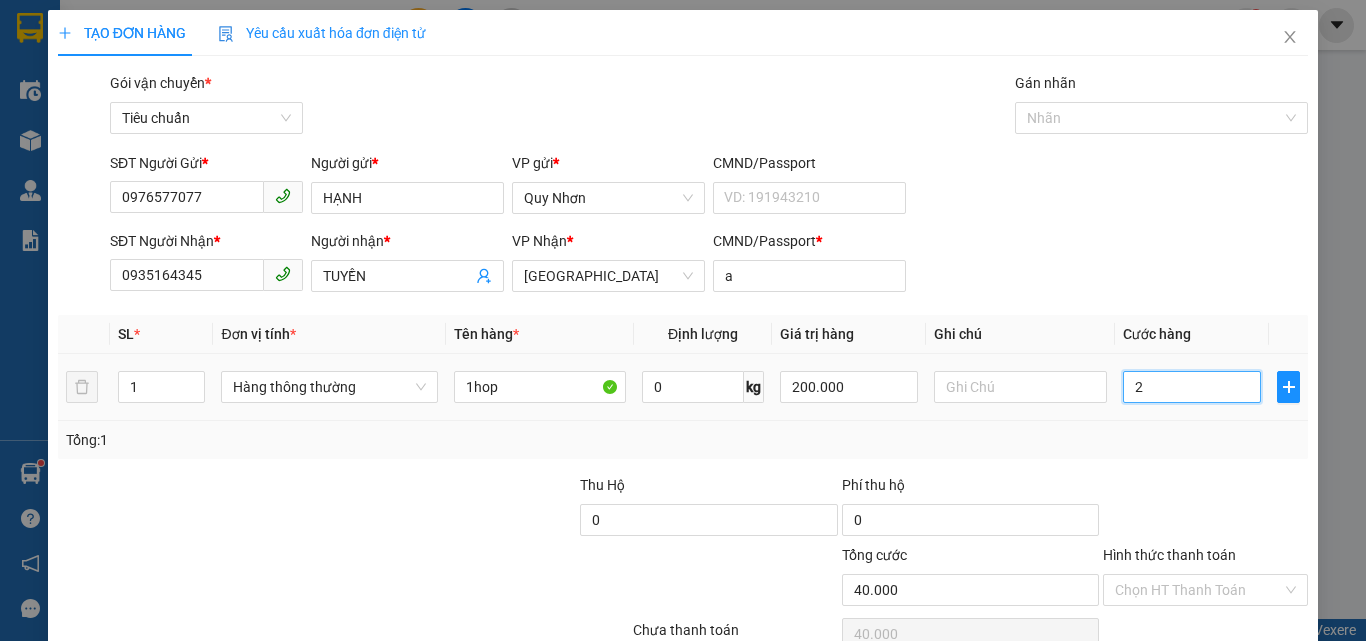 type on "2" 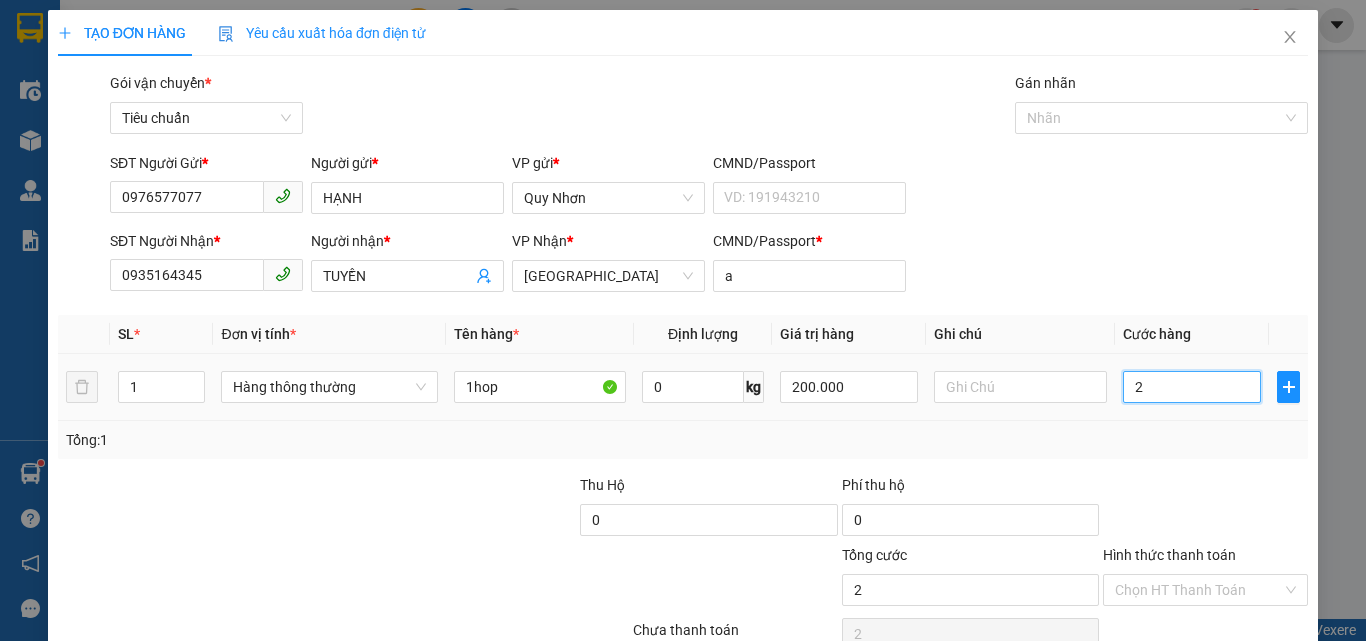 type on "20" 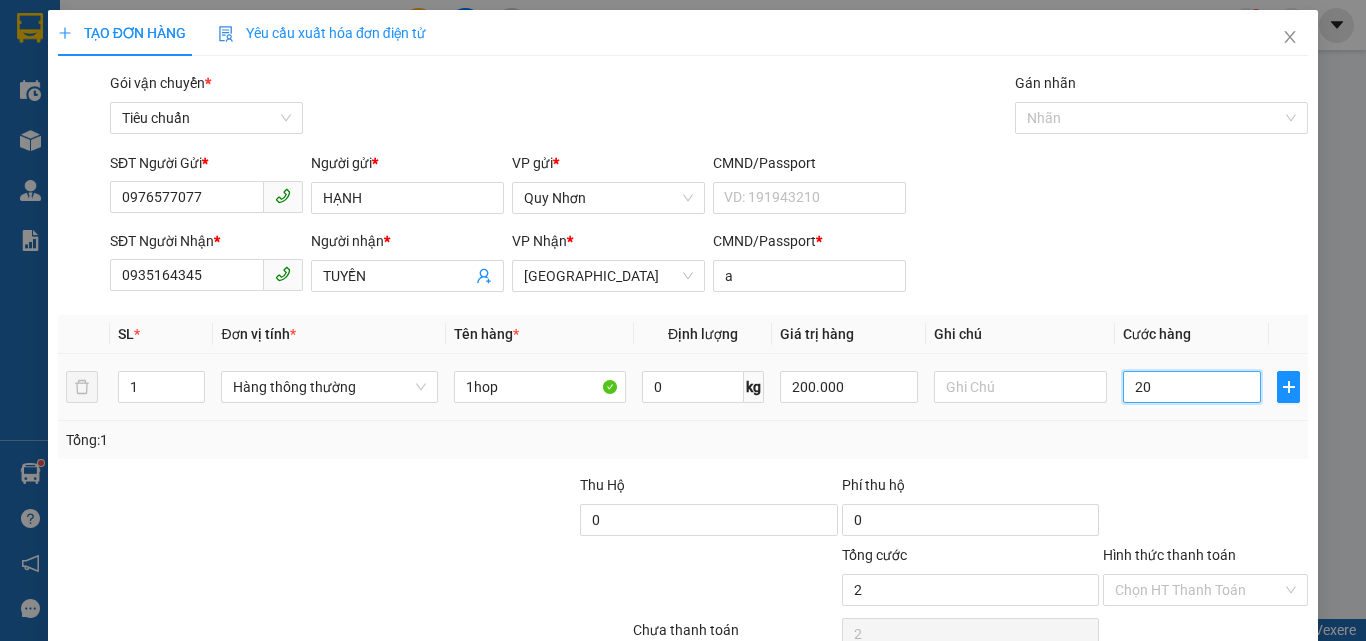 type on "20" 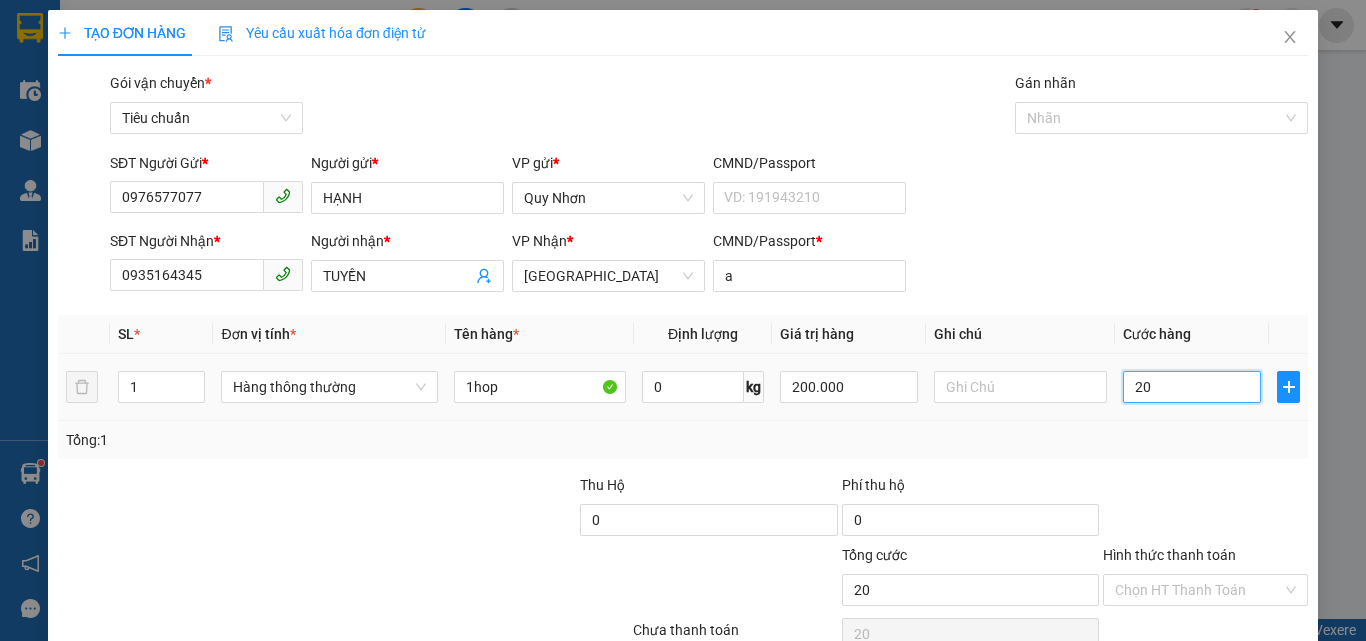 type on "200" 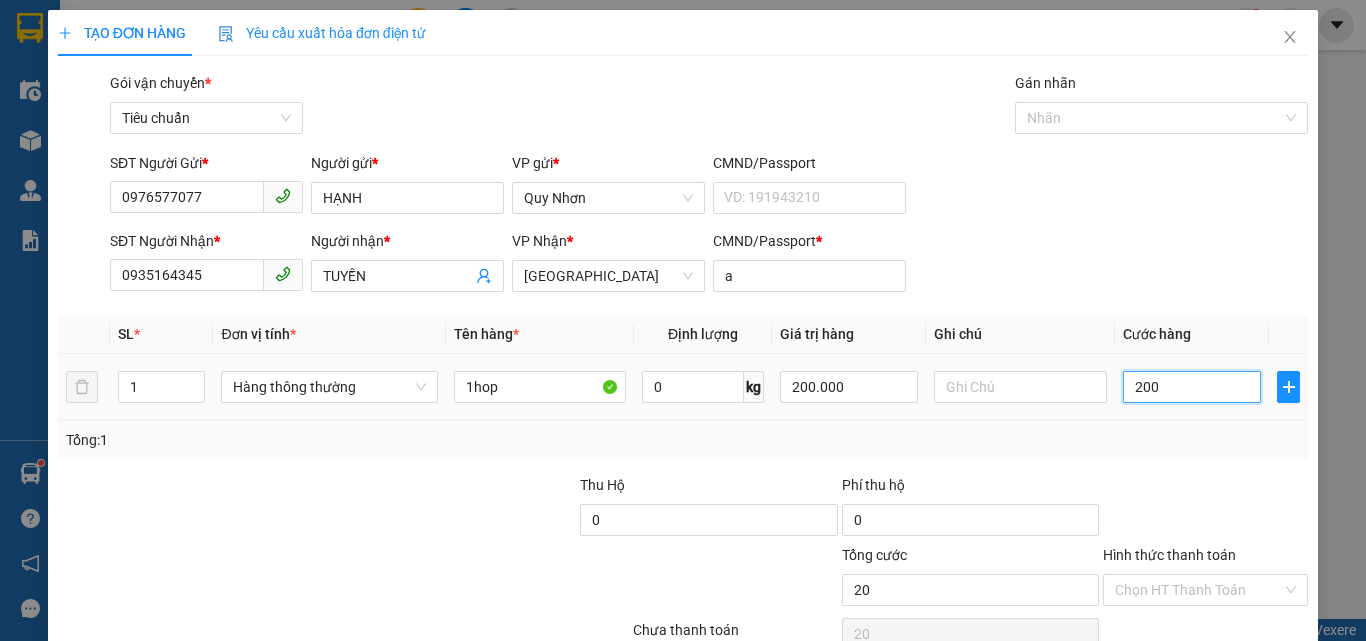 type on "200" 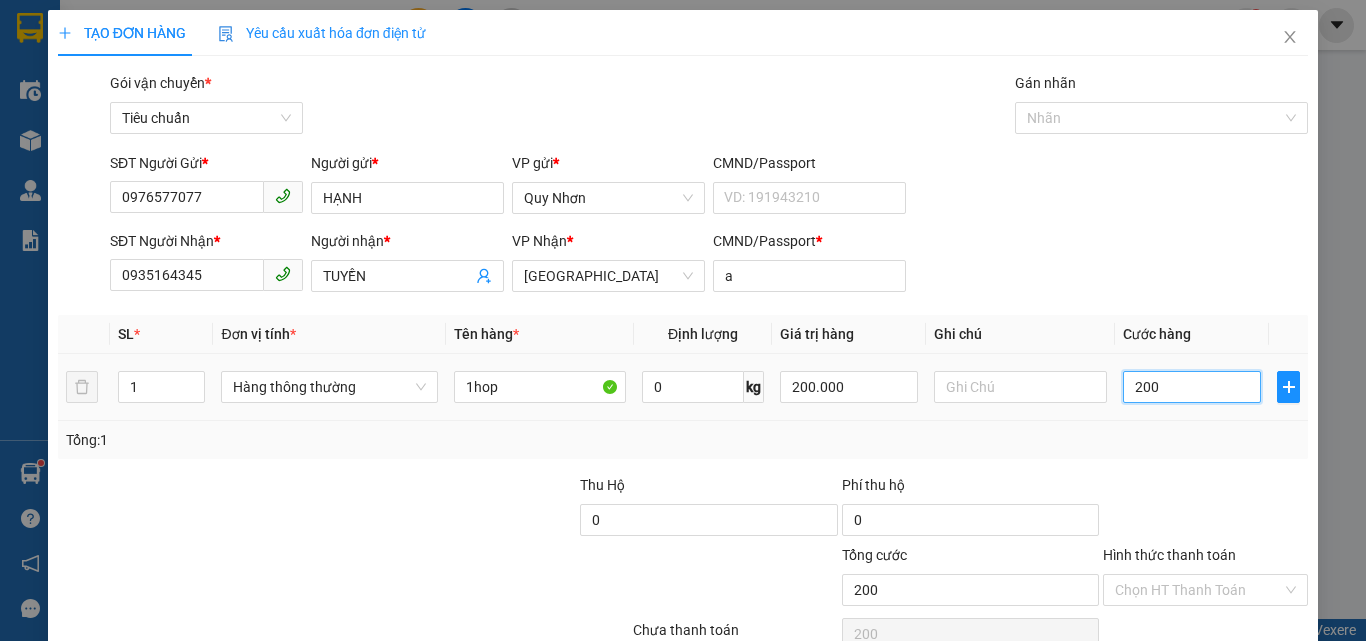 type on "2.000" 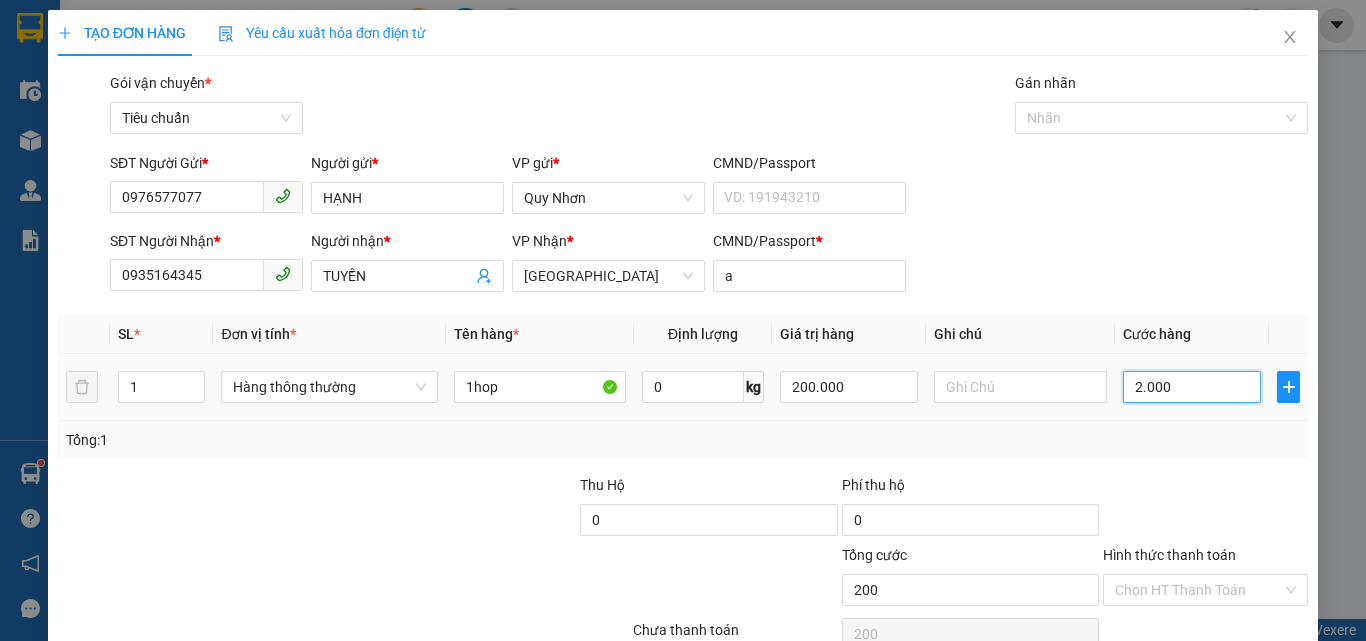 type on "2.000" 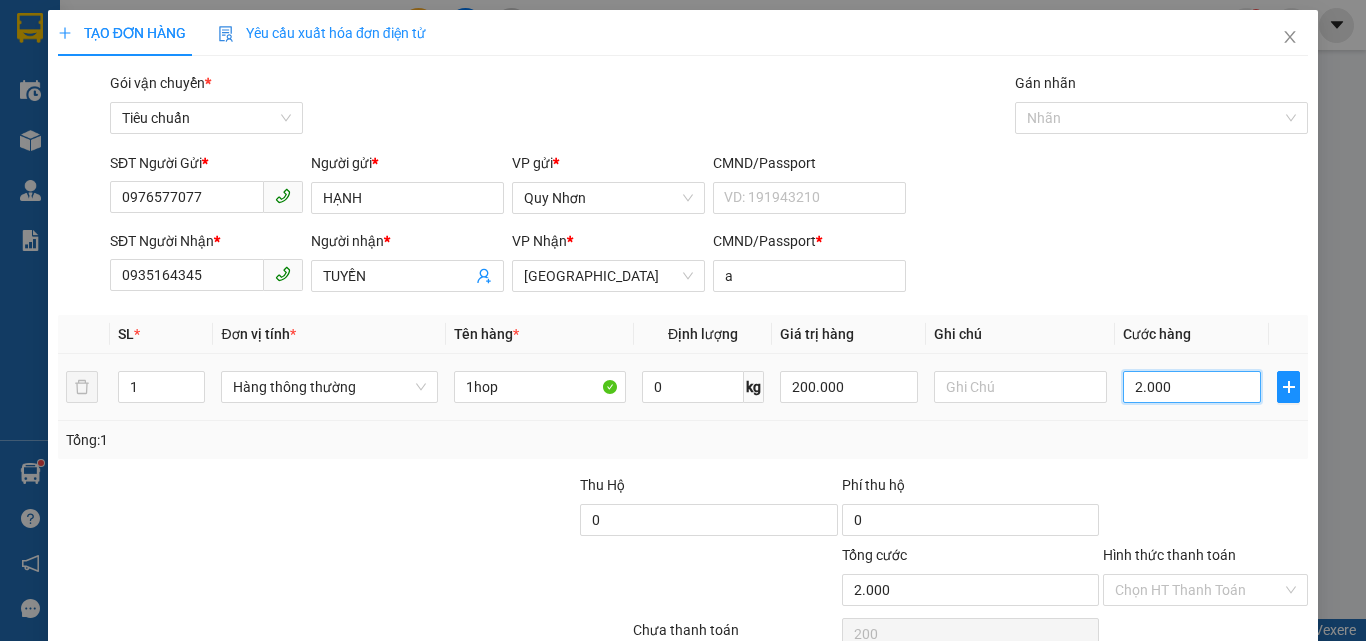 type on "2.000" 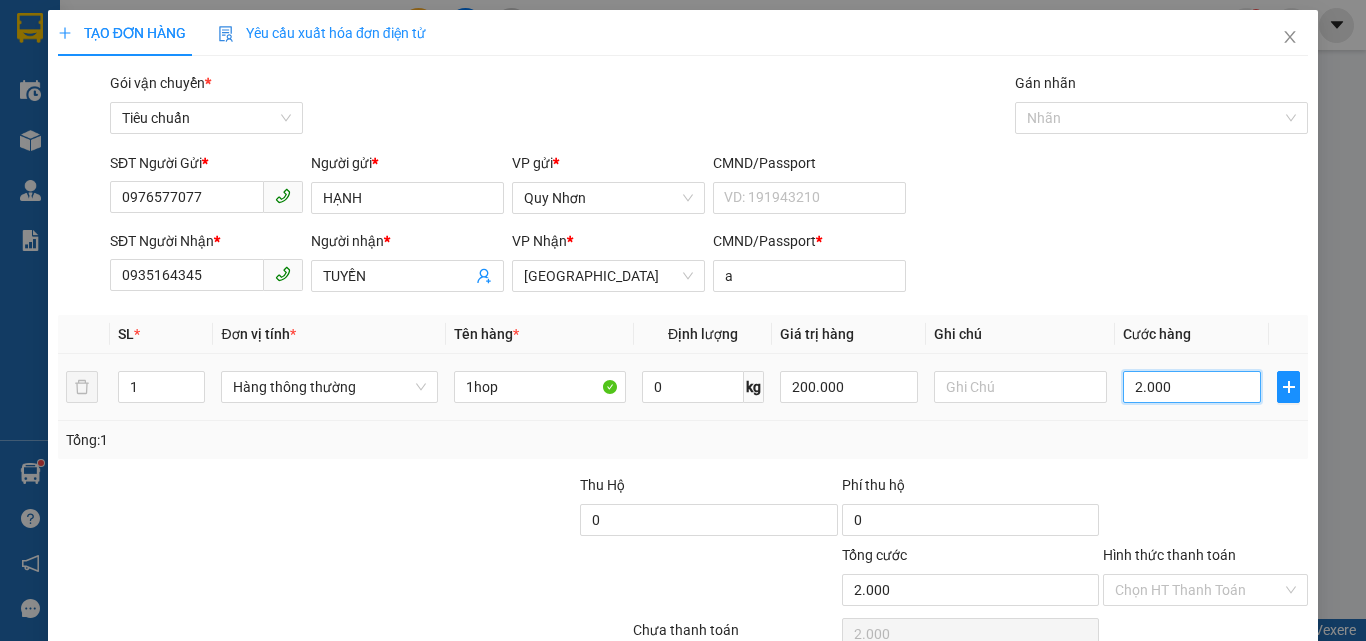 type on "20.000" 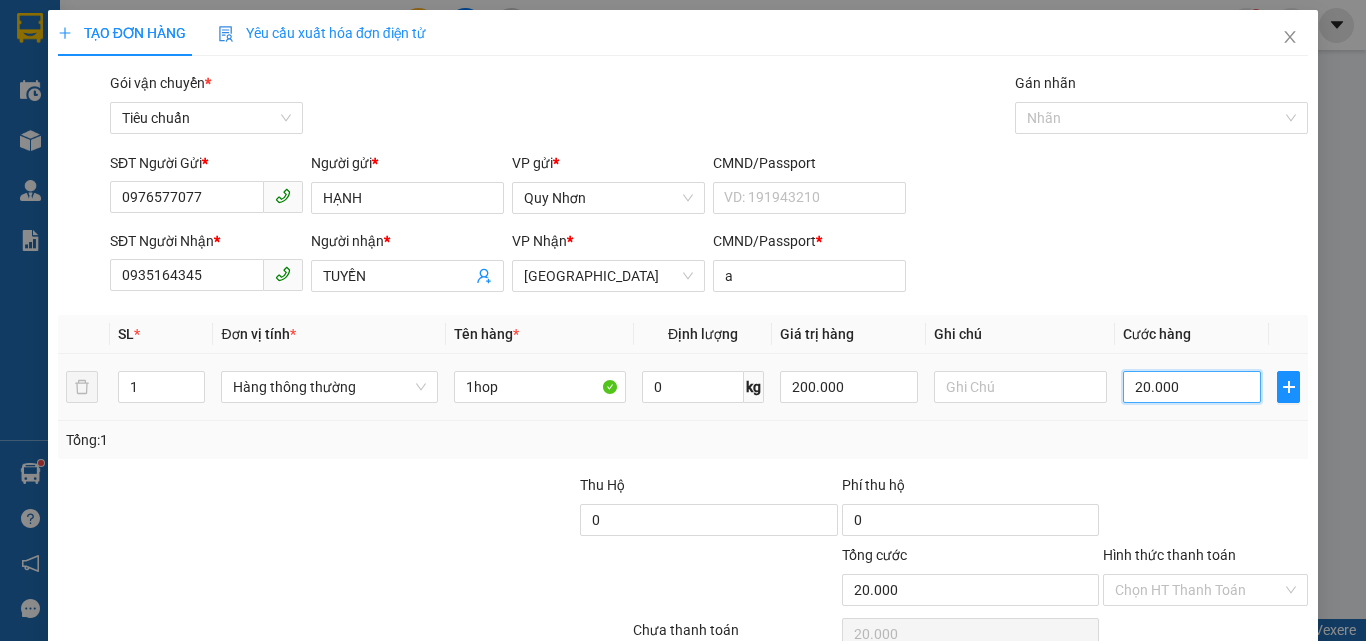 scroll, scrollTop: 99, scrollLeft: 0, axis: vertical 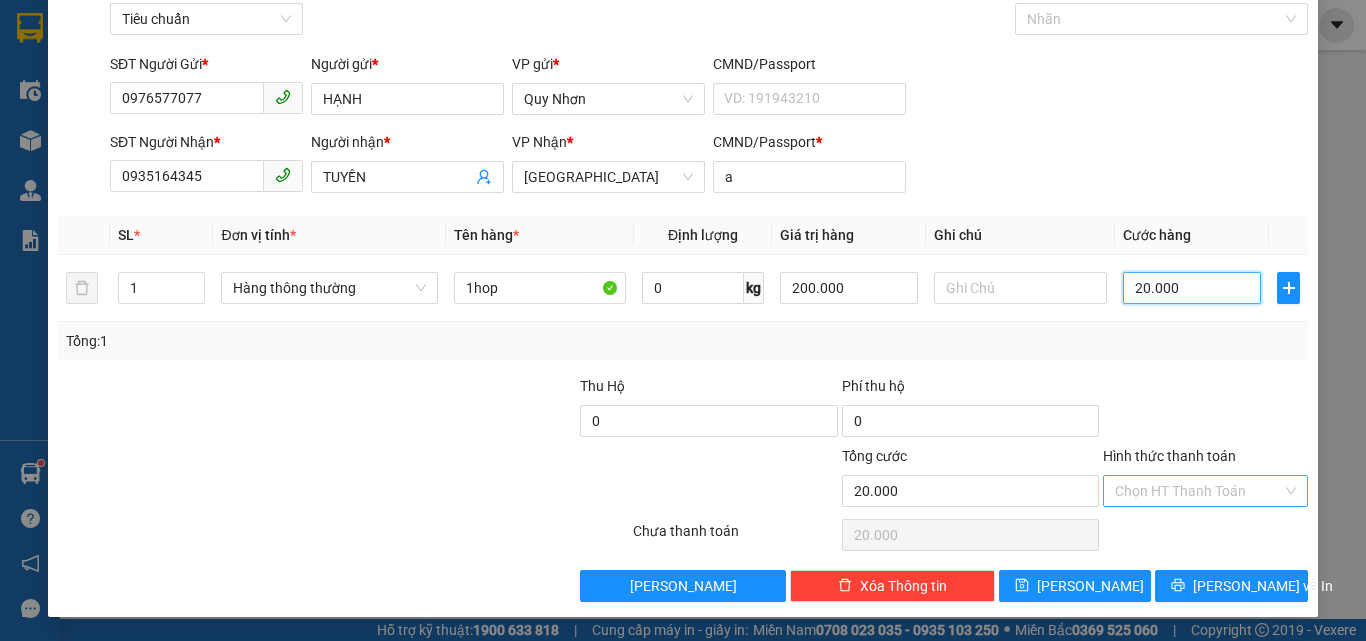 type on "20.000" 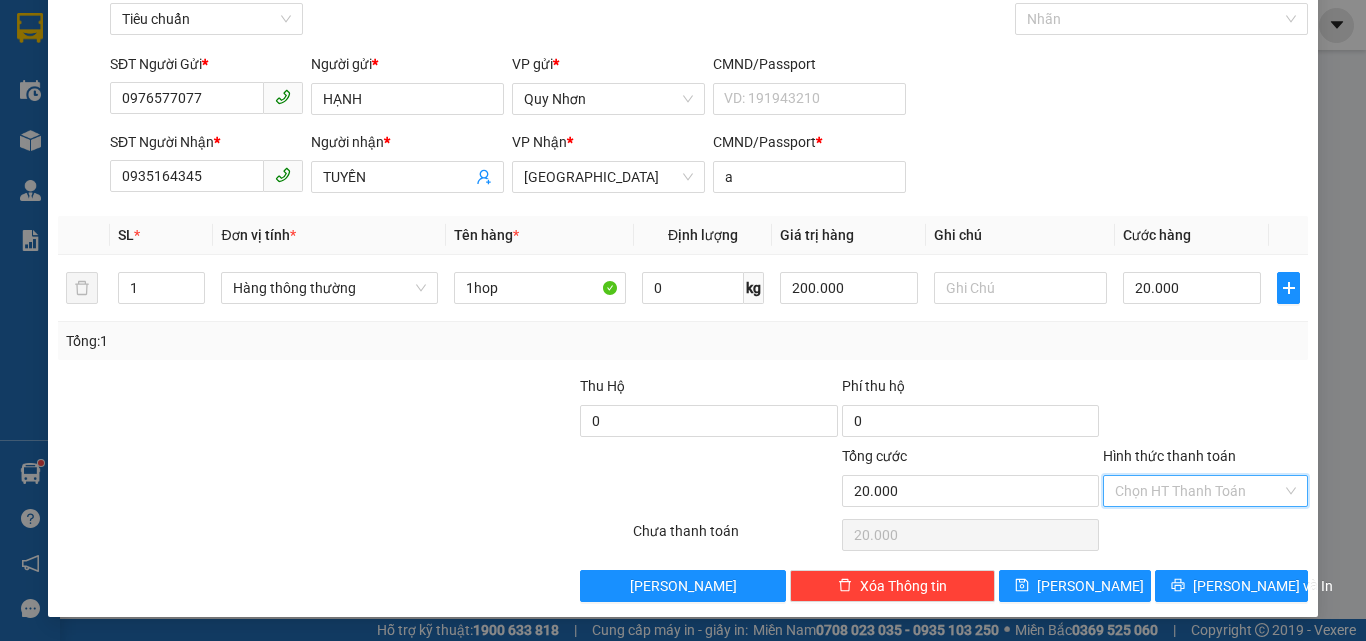 click on "Hình thức thanh toán" at bounding box center [1198, 491] 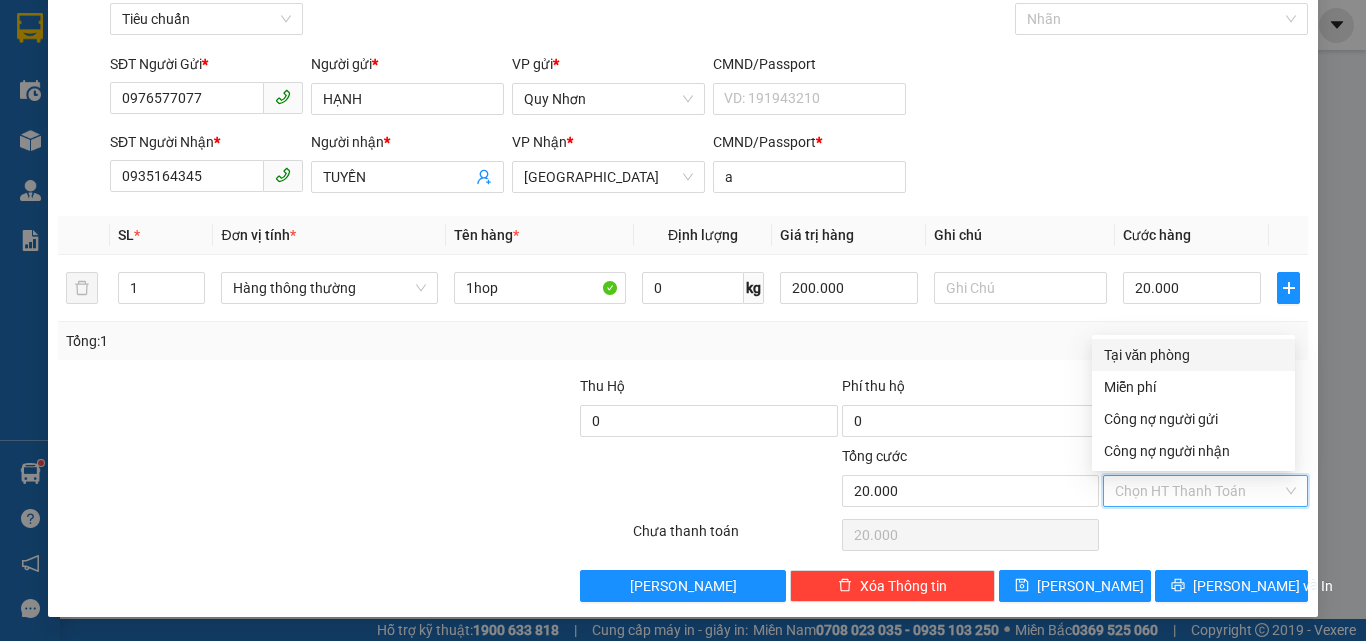 click on "Tại văn phòng" at bounding box center [1193, 355] 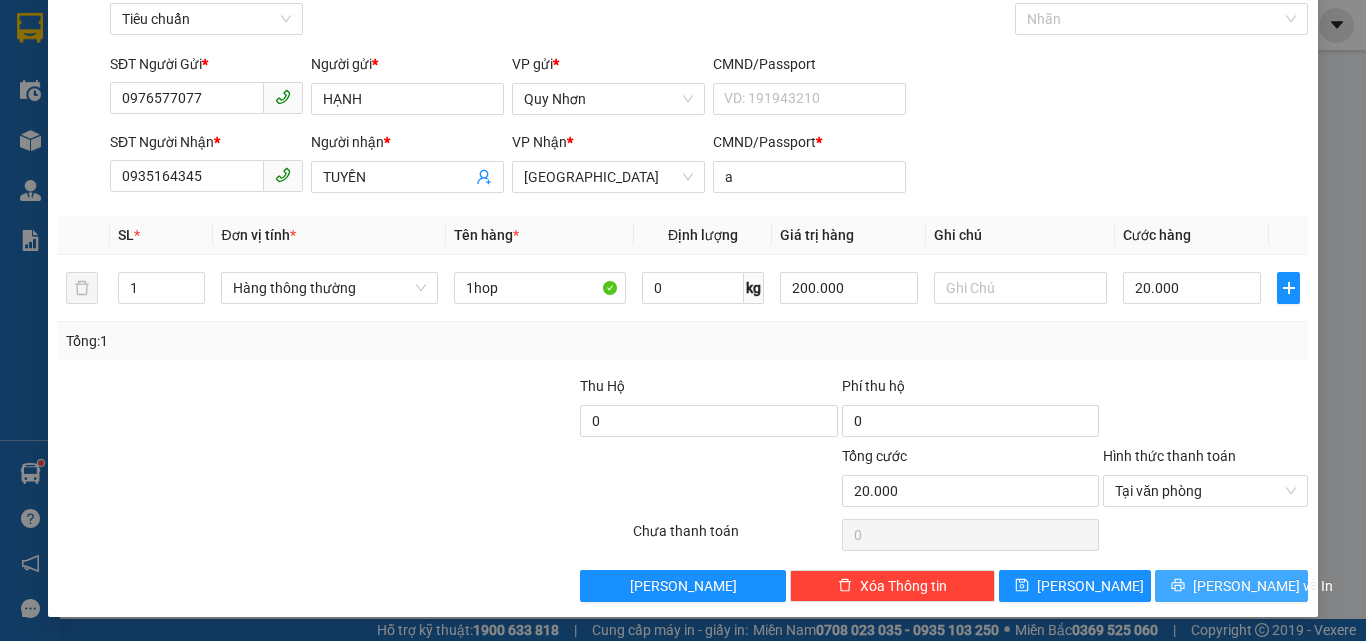 click on "[PERSON_NAME] và In" at bounding box center [1263, 586] 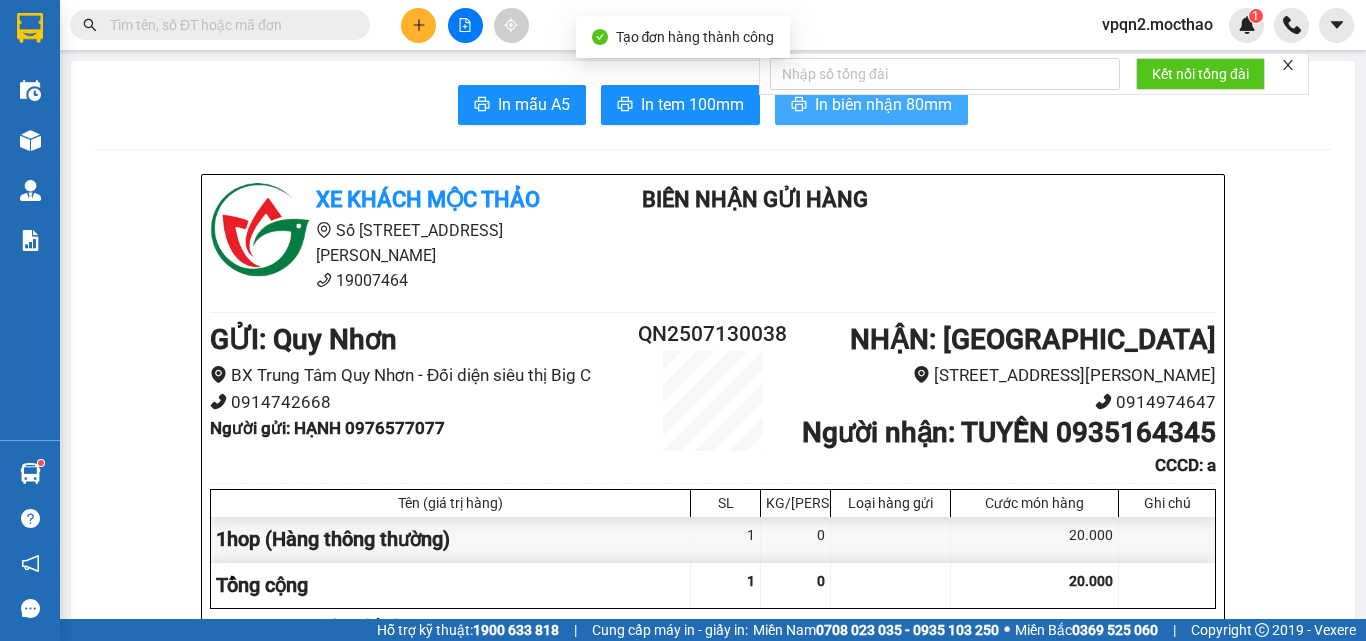 click on "In biên nhận 80mm" at bounding box center (883, 104) 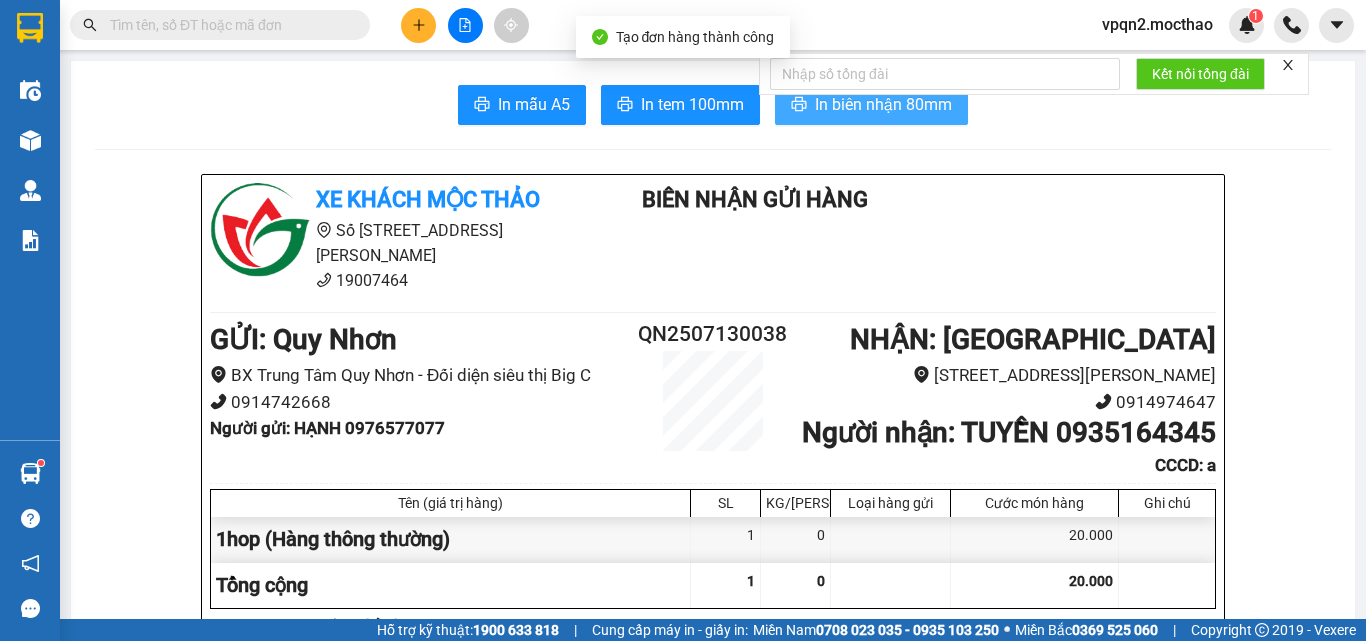 scroll, scrollTop: 0, scrollLeft: 0, axis: both 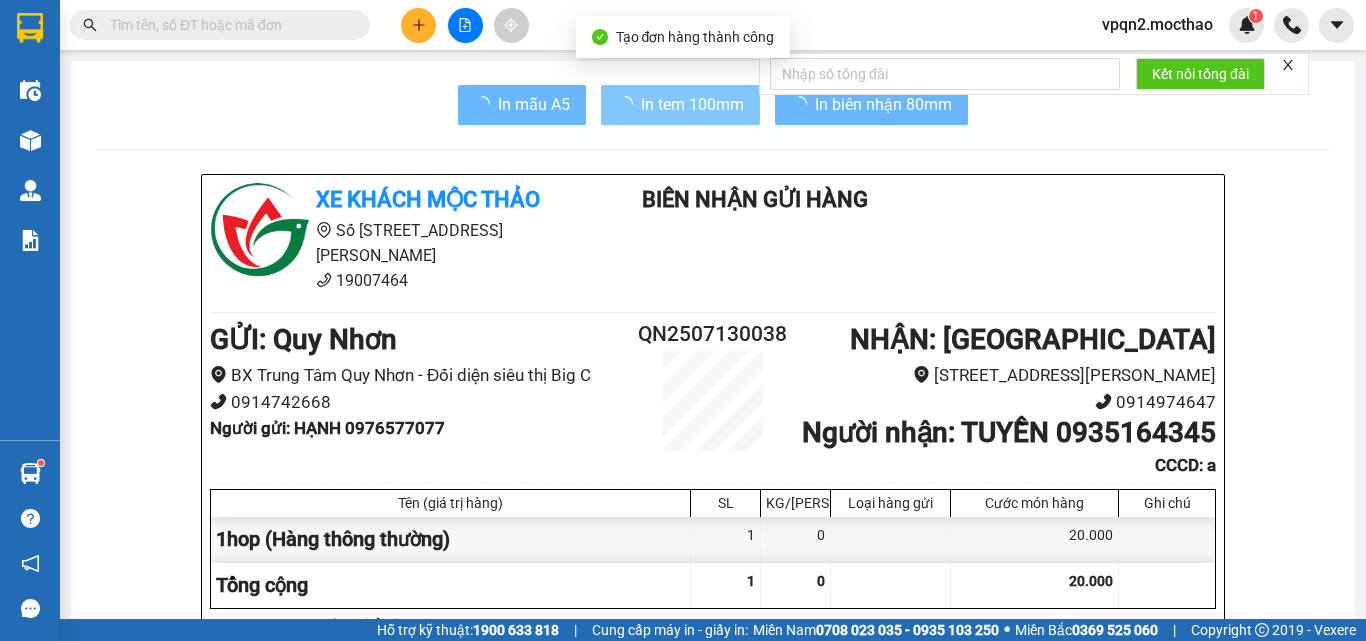click on "In tem 100mm" at bounding box center [692, 104] 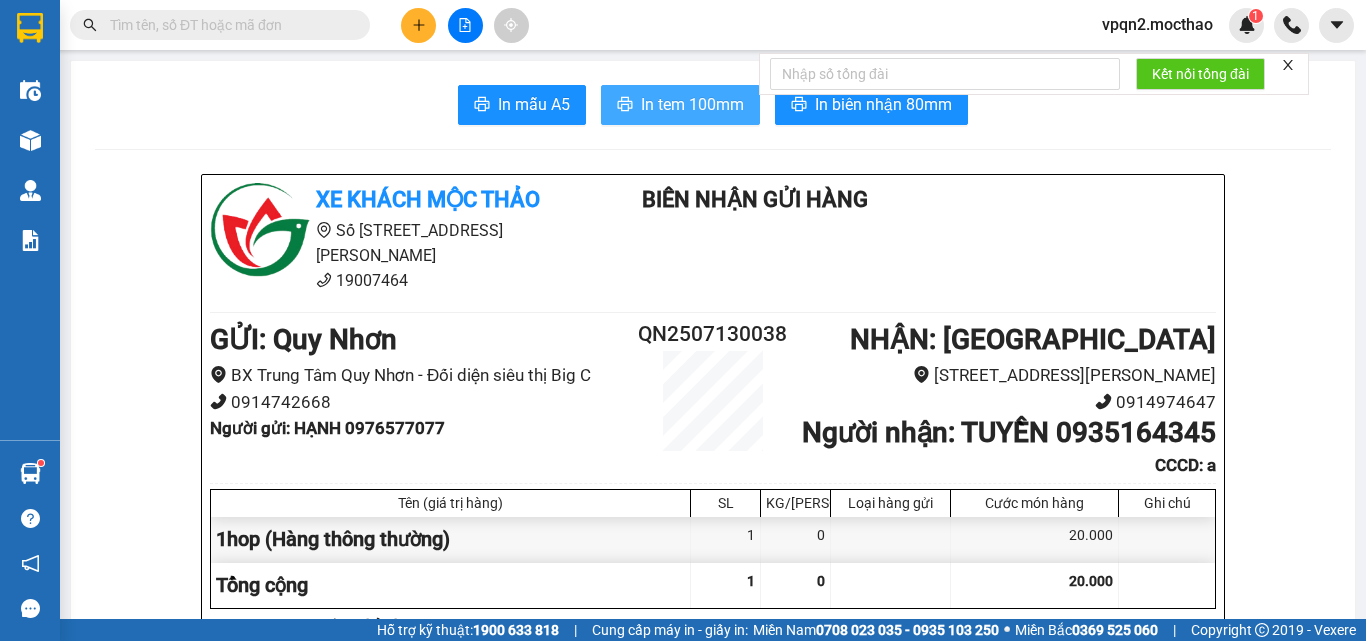 scroll, scrollTop: 0, scrollLeft: 0, axis: both 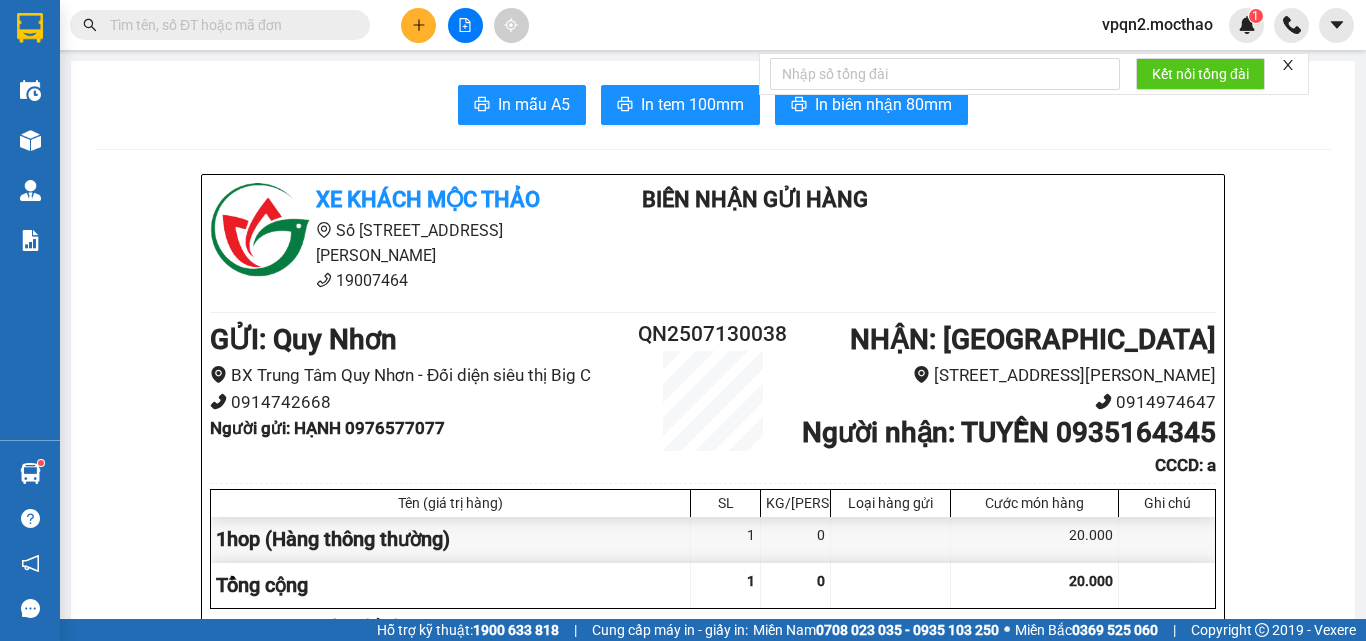 click 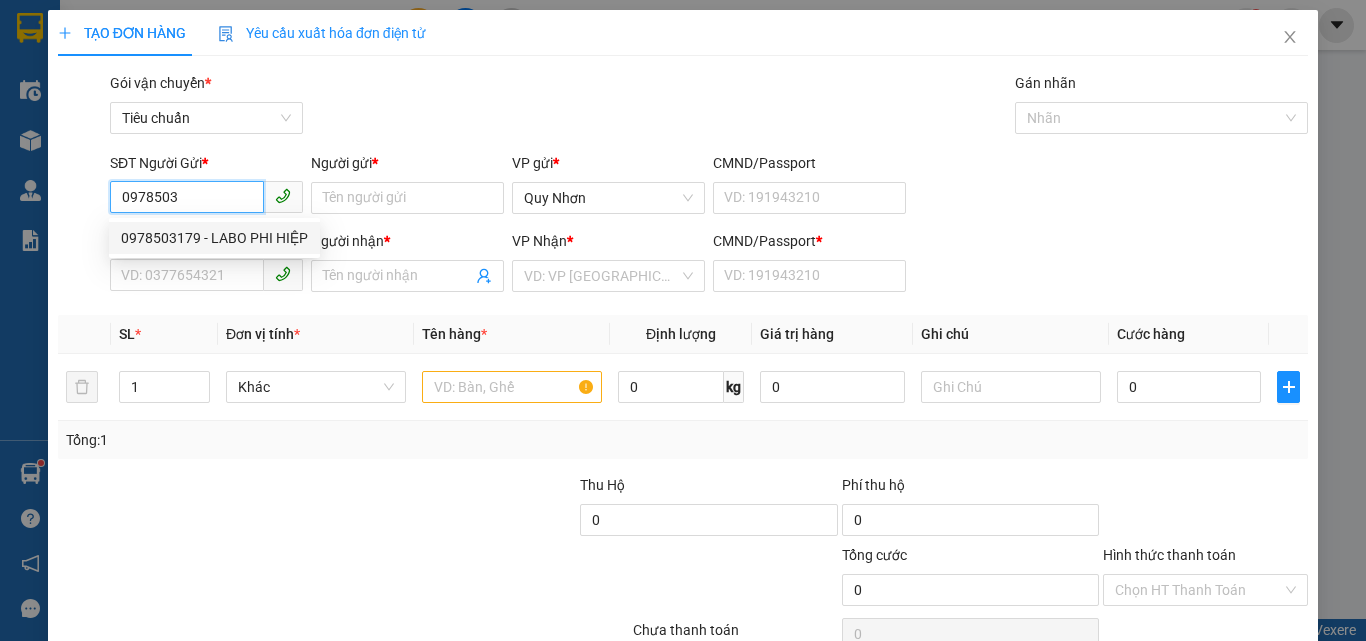 click on "0978503179 - LABO PHI HIỆP" at bounding box center (214, 238) 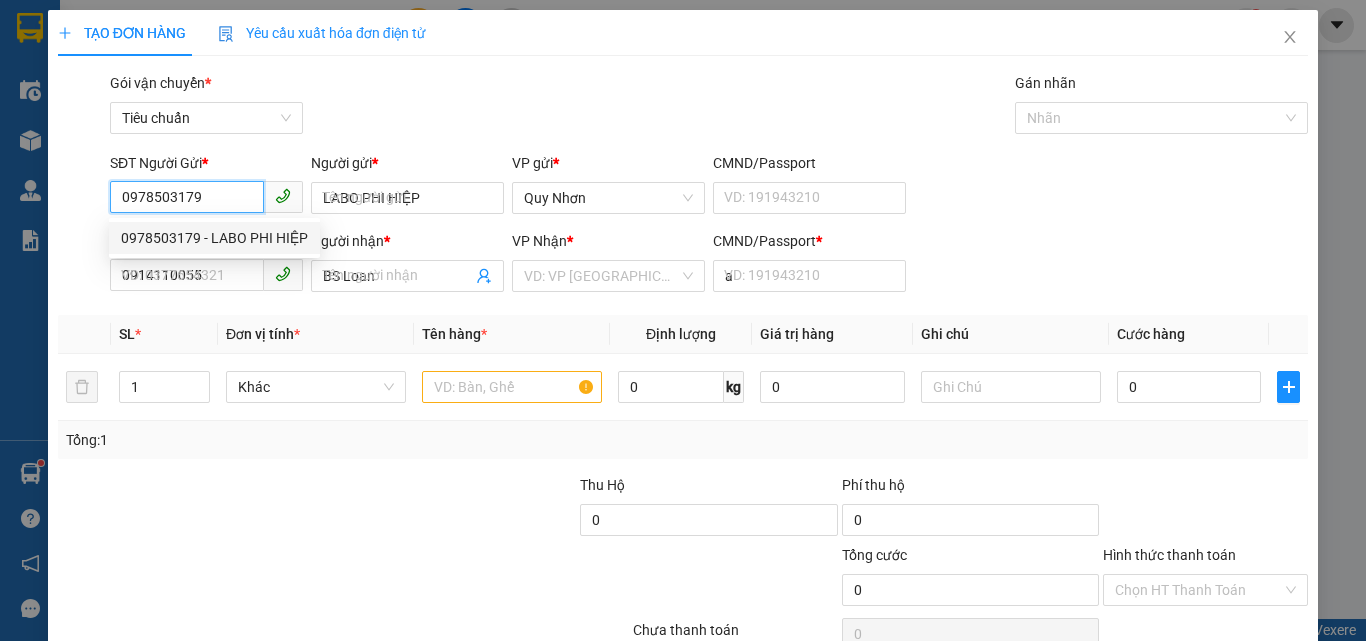 type on "20.000" 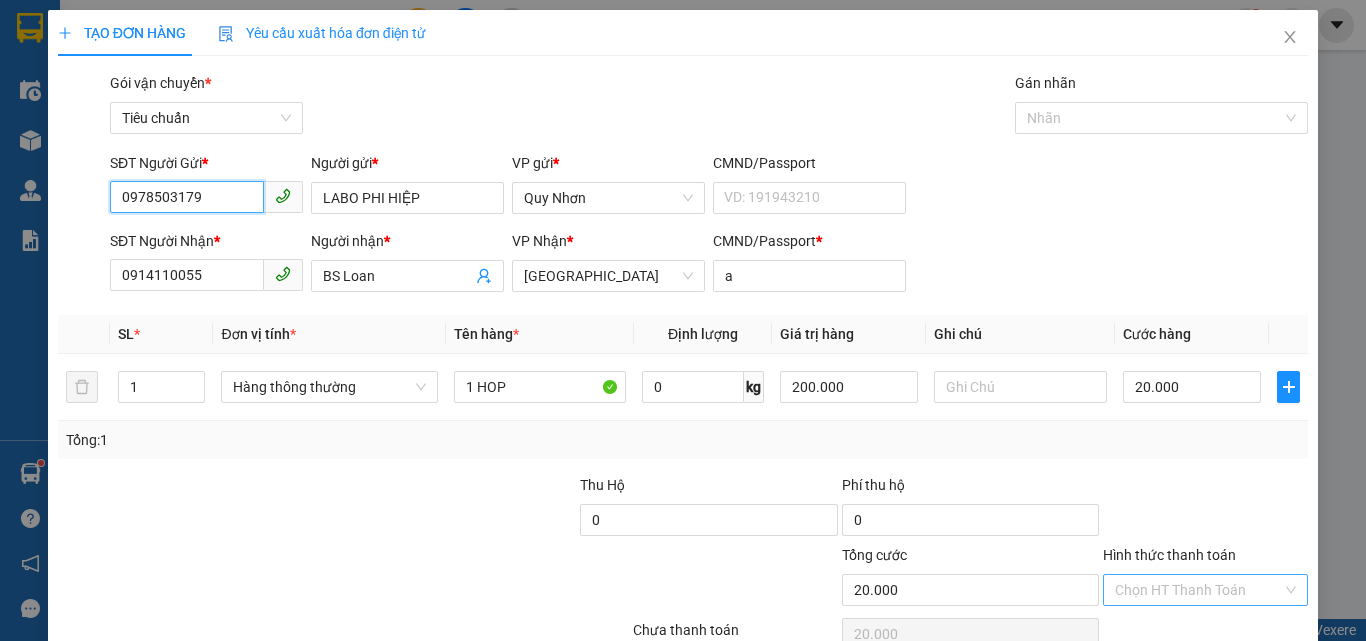 type on "0978503179" 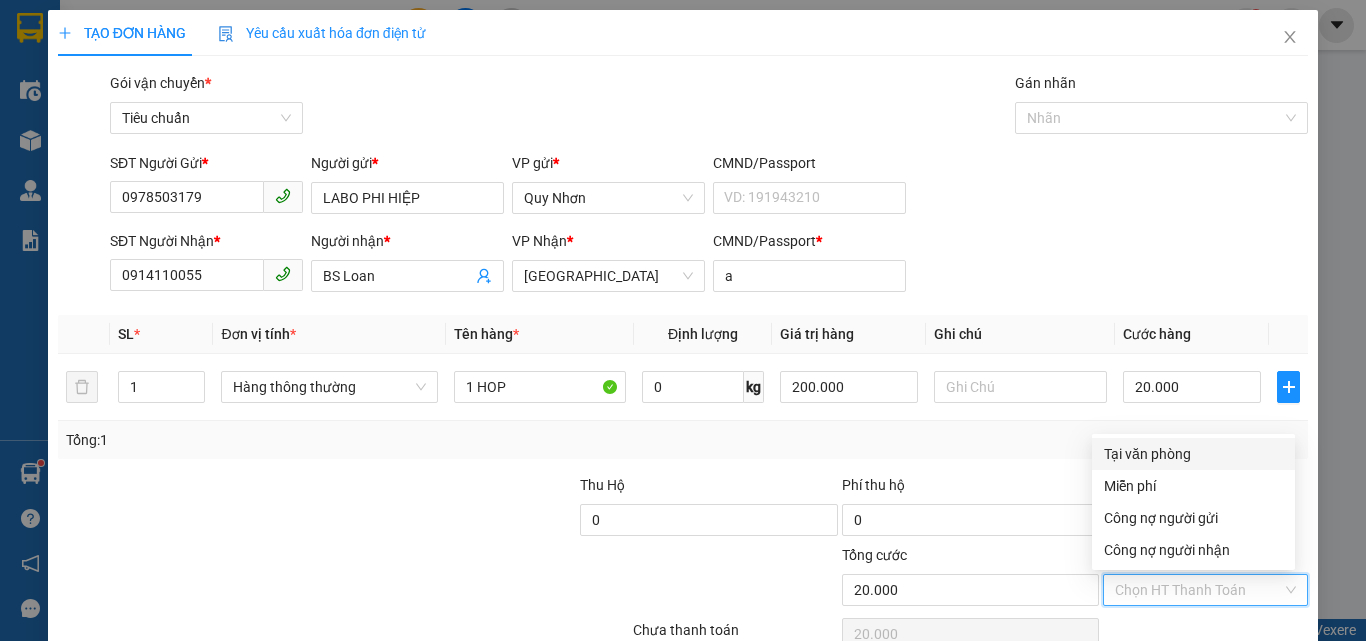 drag, startPoint x: 1163, startPoint y: 578, endPoint x: 1142, endPoint y: 502, distance: 78.84795 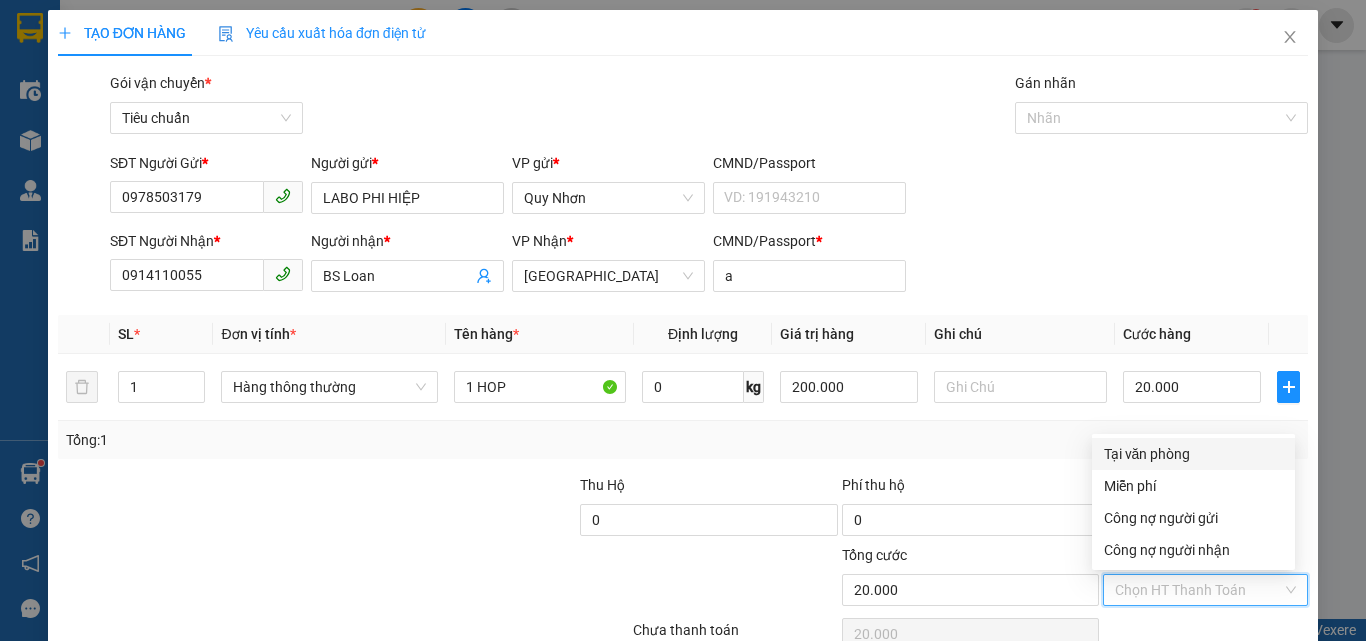 click on "Tại văn phòng" at bounding box center [1193, 454] 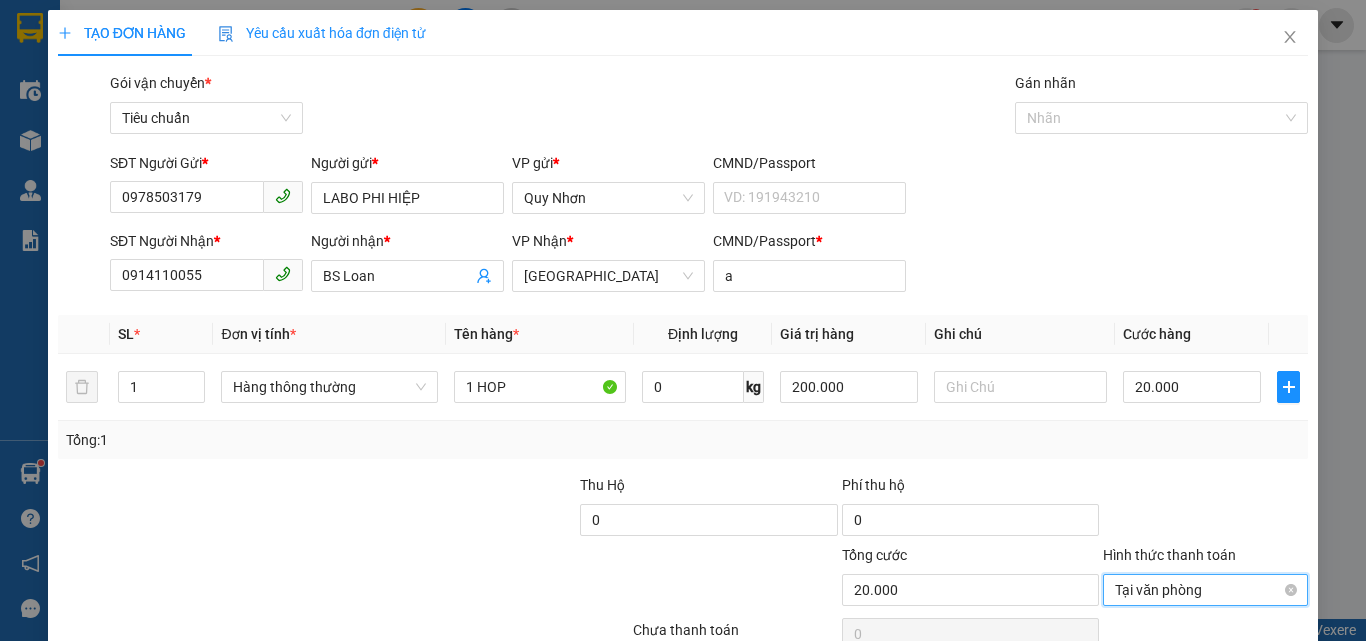 scroll, scrollTop: 99, scrollLeft: 0, axis: vertical 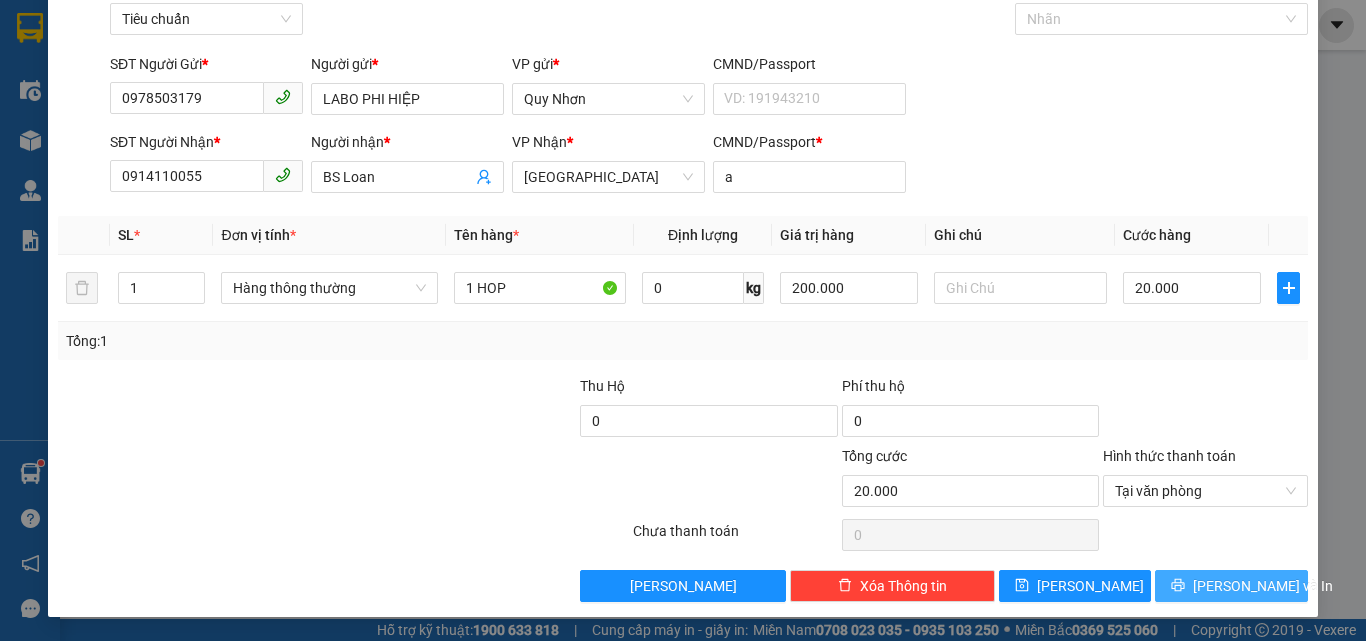 click on "[PERSON_NAME] và In" at bounding box center [1263, 586] 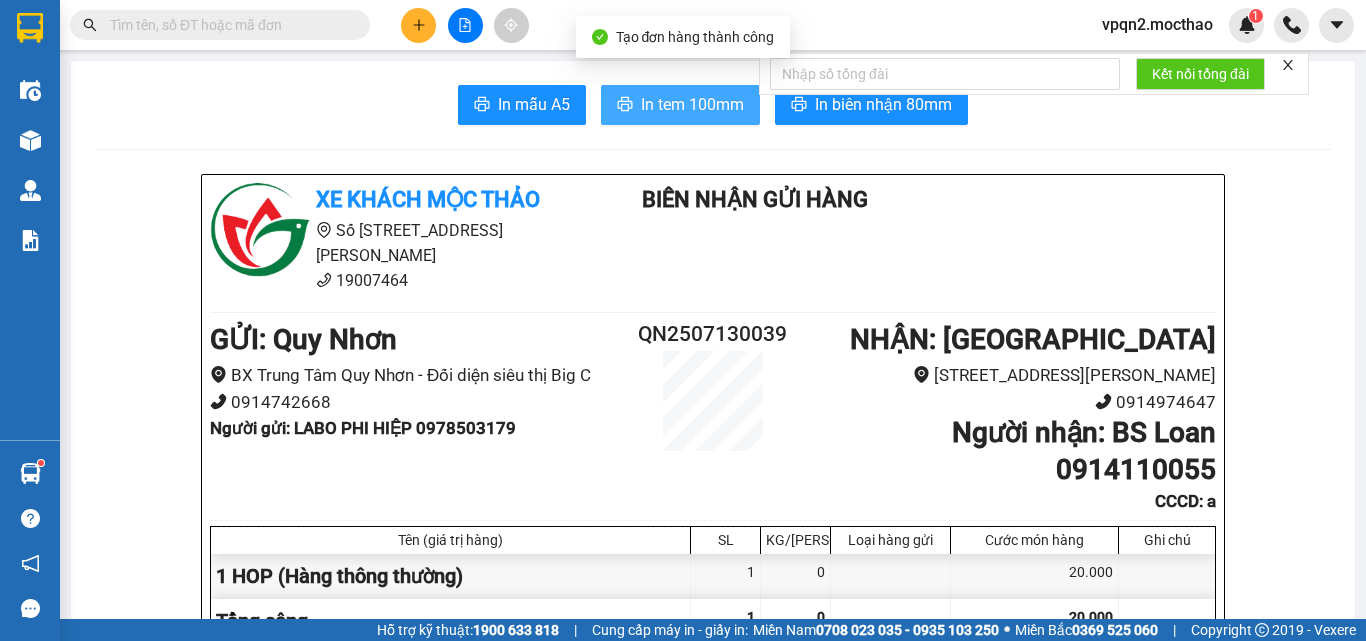 click on "In tem 100mm" at bounding box center (692, 104) 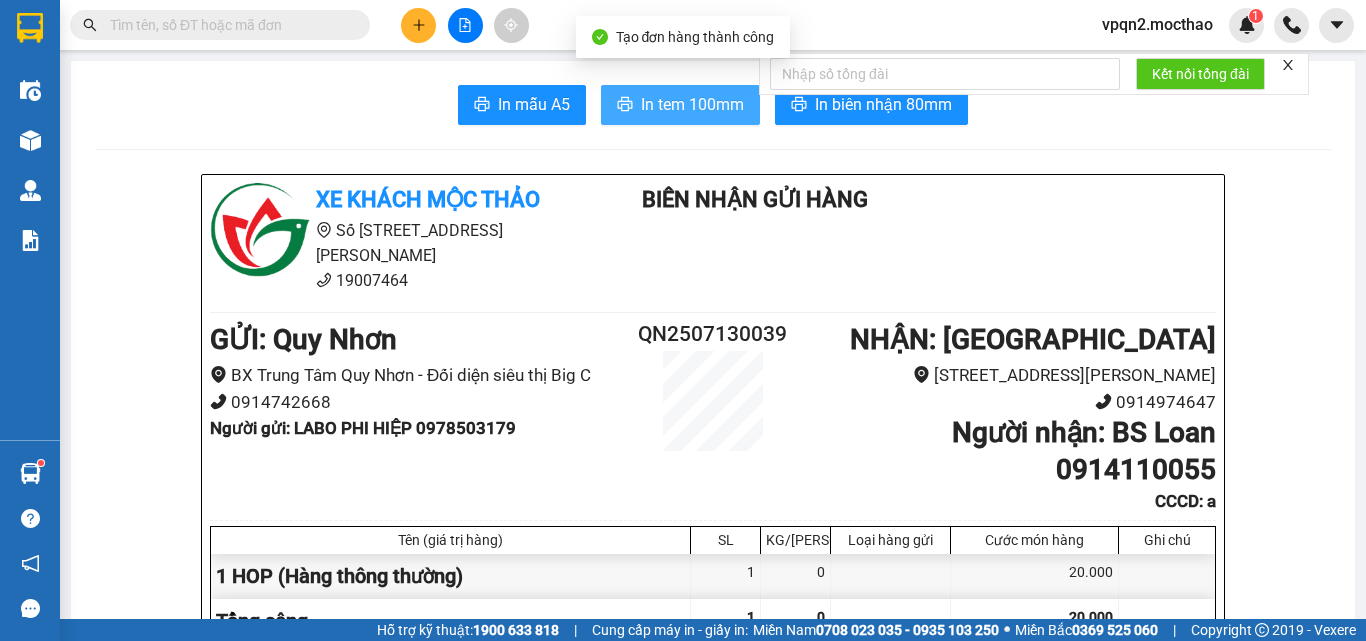 scroll, scrollTop: 0, scrollLeft: 0, axis: both 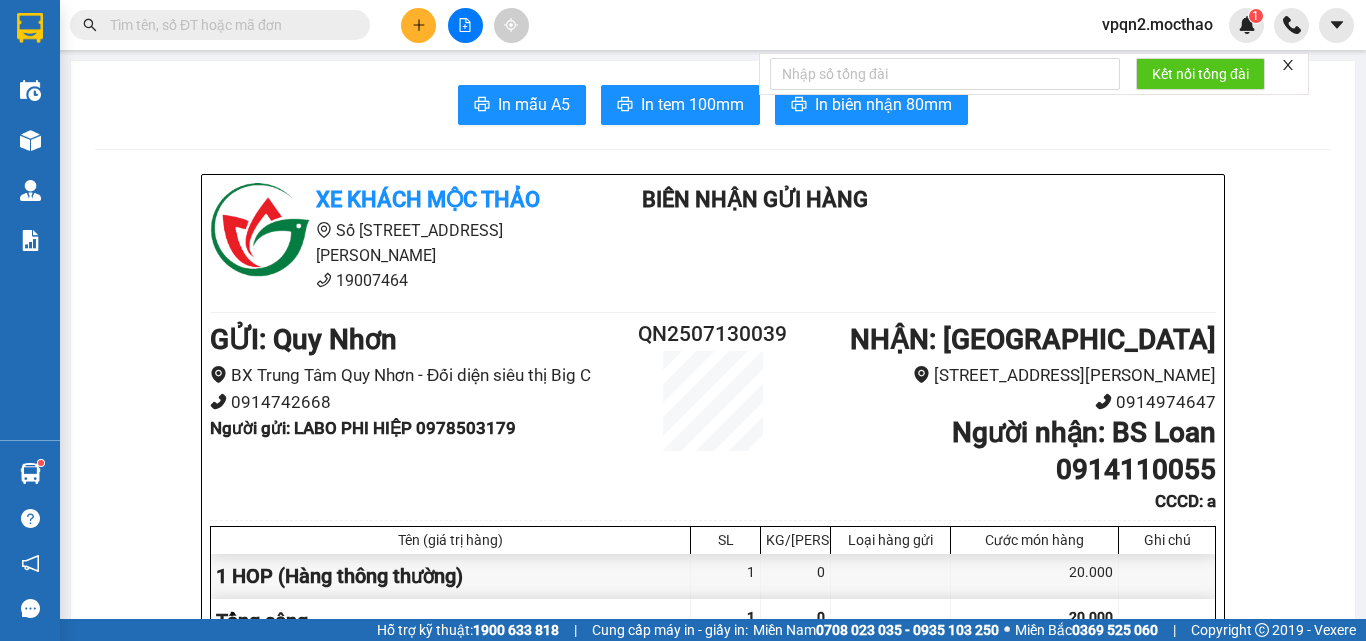 click at bounding box center (465, 25) 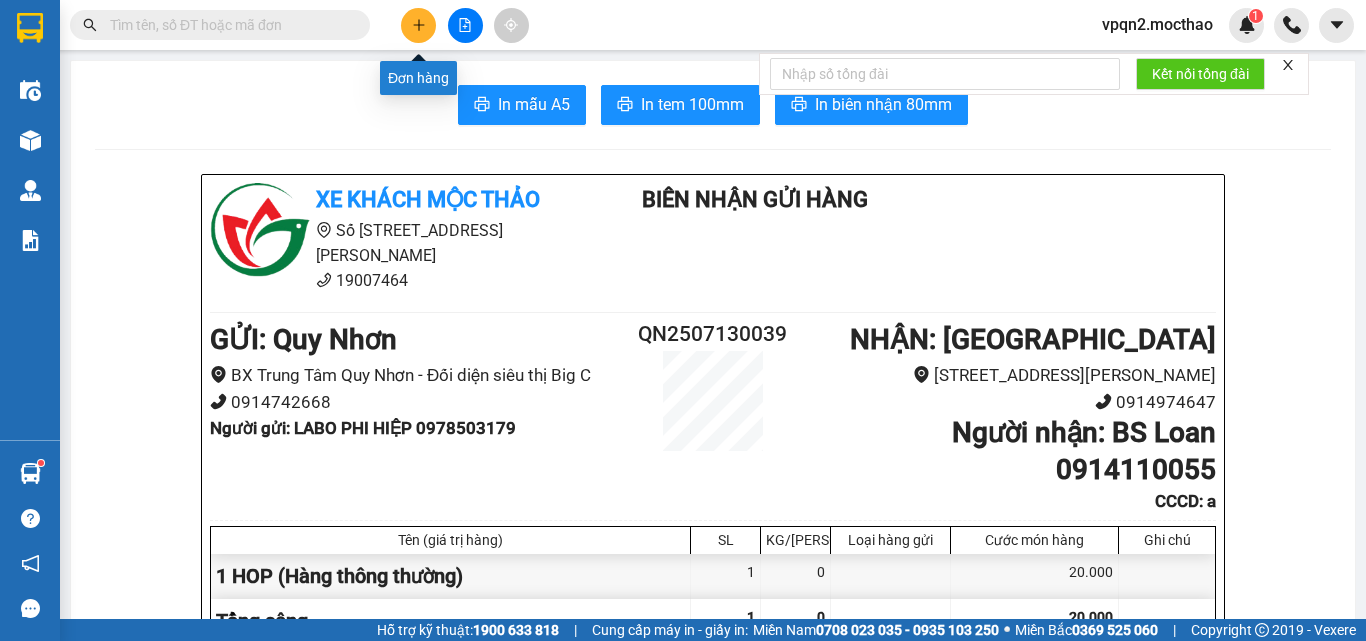 click at bounding box center (418, 25) 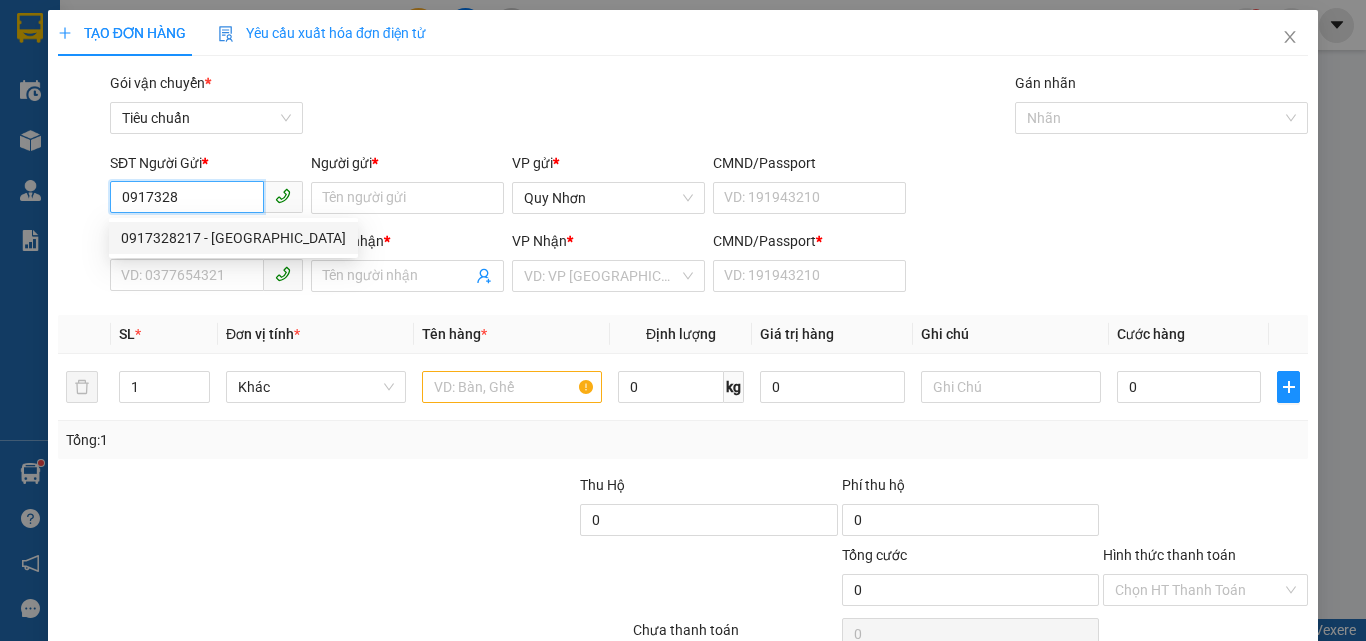 click on "0917328217 - [GEOGRAPHIC_DATA]" at bounding box center (233, 238) 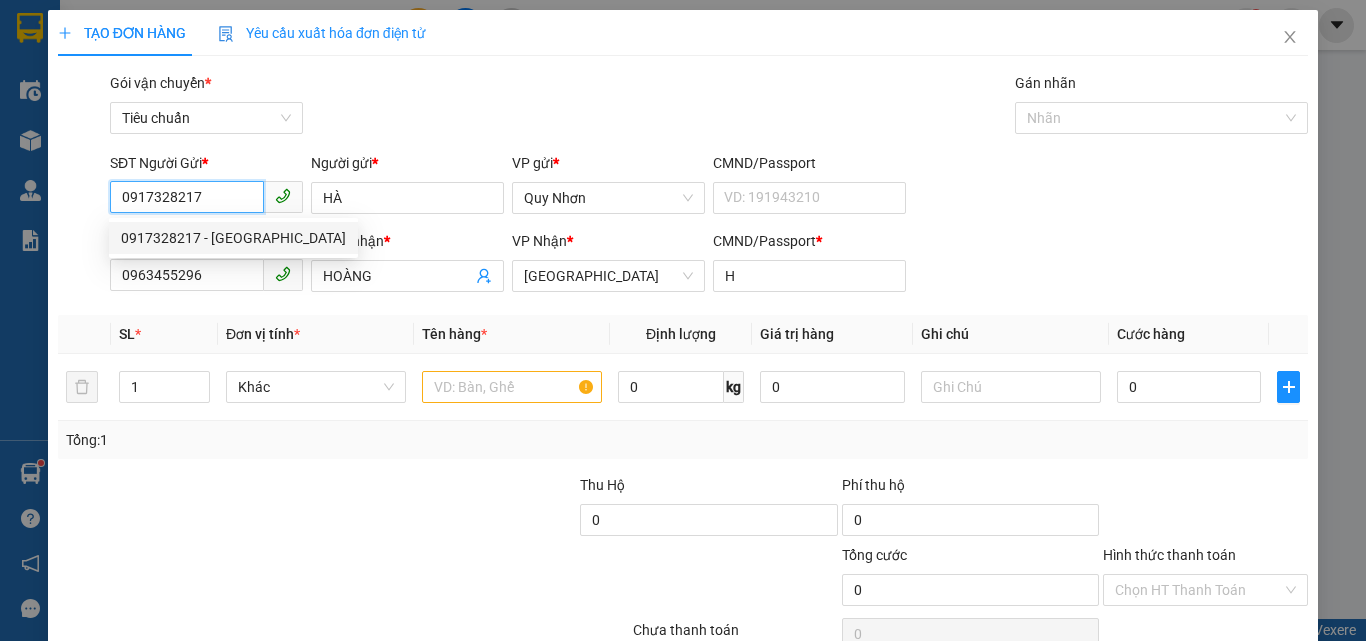 type on "20.000" 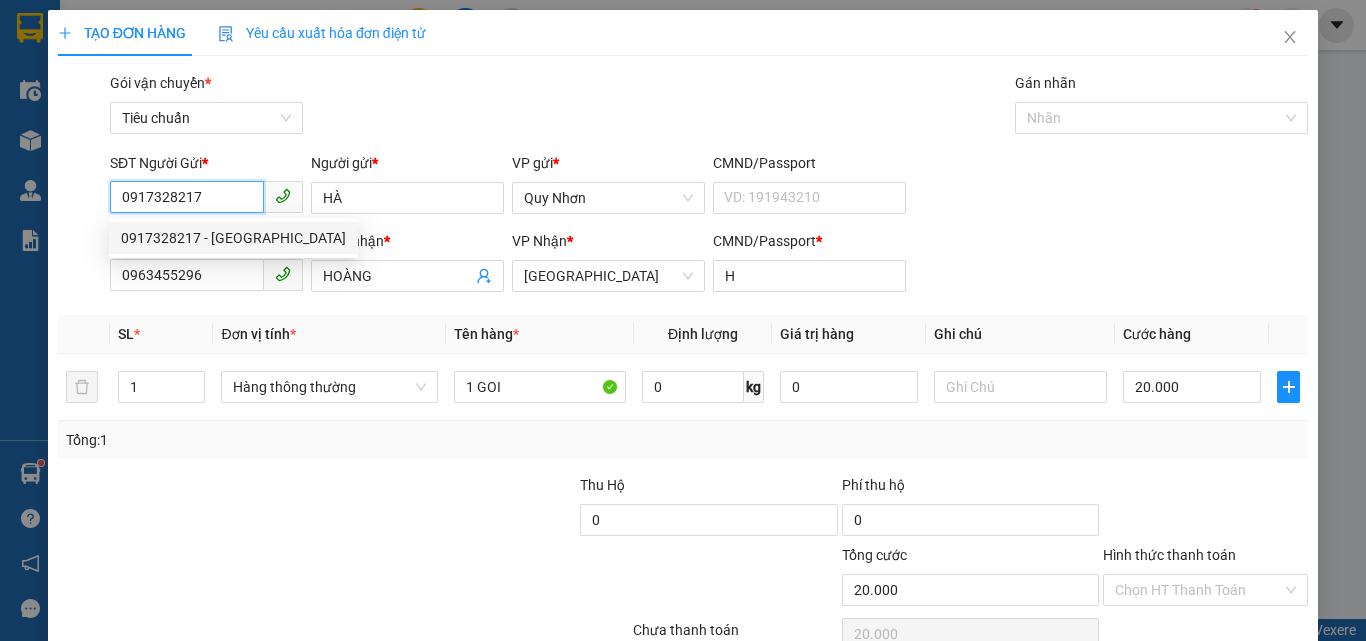 drag, startPoint x: 215, startPoint y: 195, endPoint x: 85, endPoint y: 237, distance: 136.61626 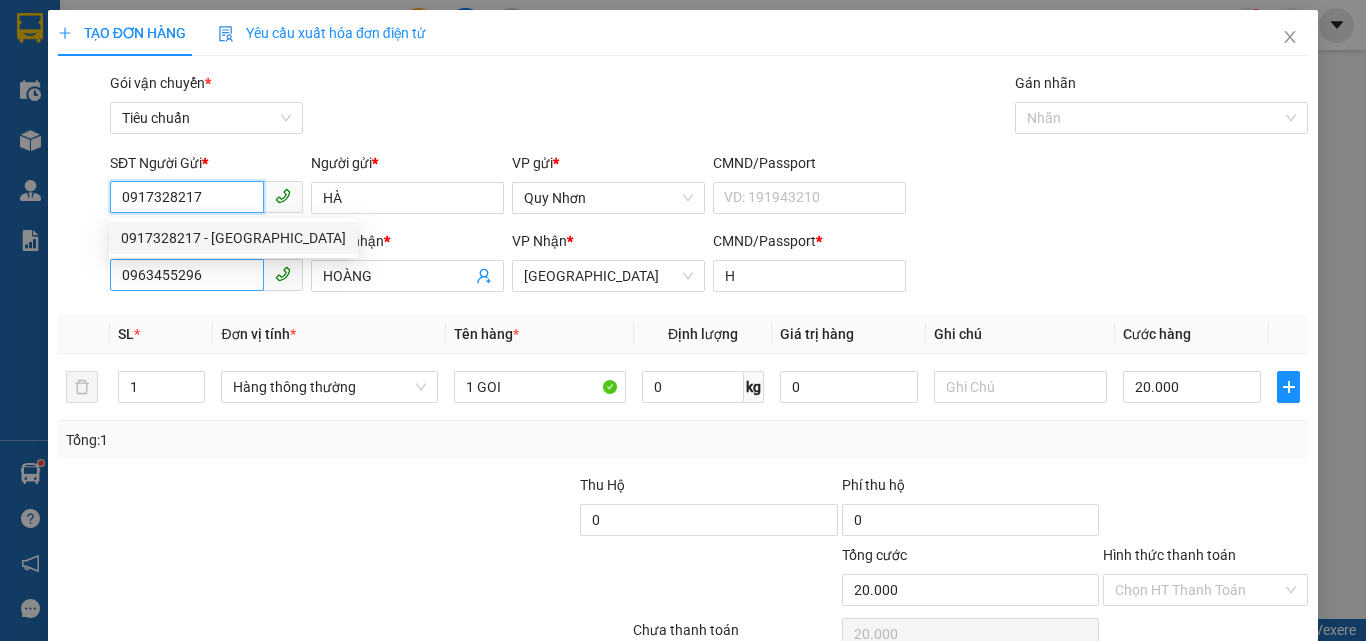 type on "0917328217" 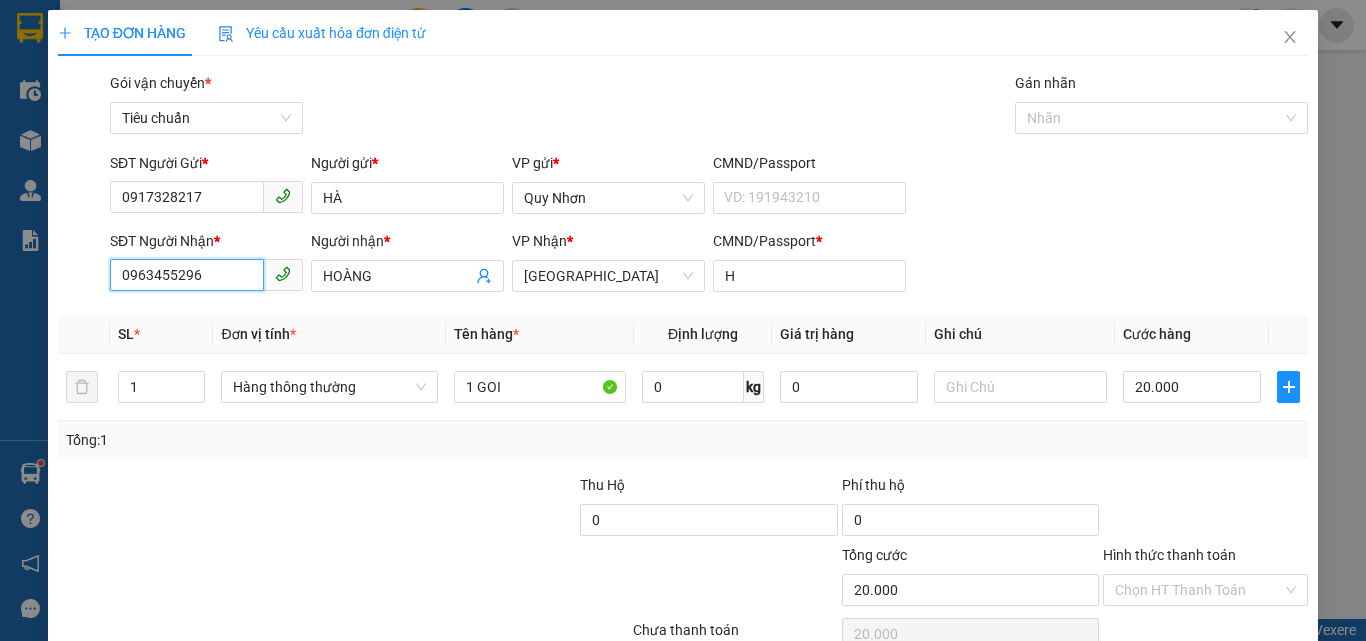 drag, startPoint x: 215, startPoint y: 266, endPoint x: 97, endPoint y: 302, distance: 123.36936 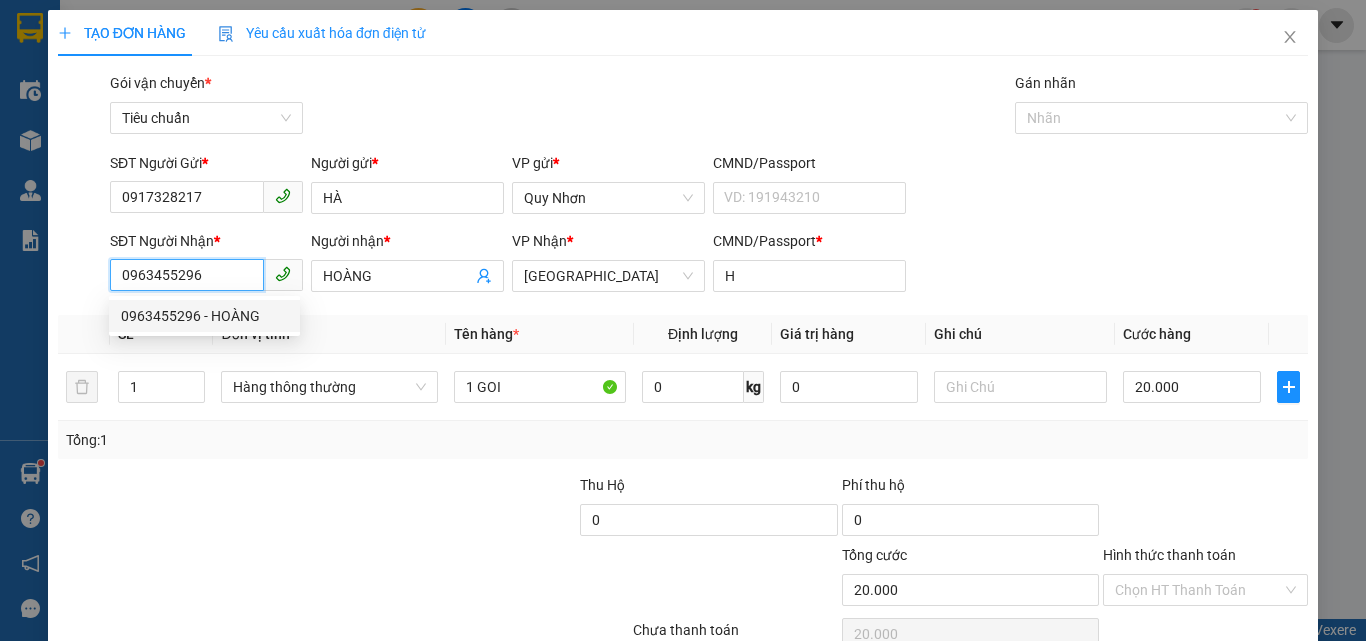 paste on "17328217" 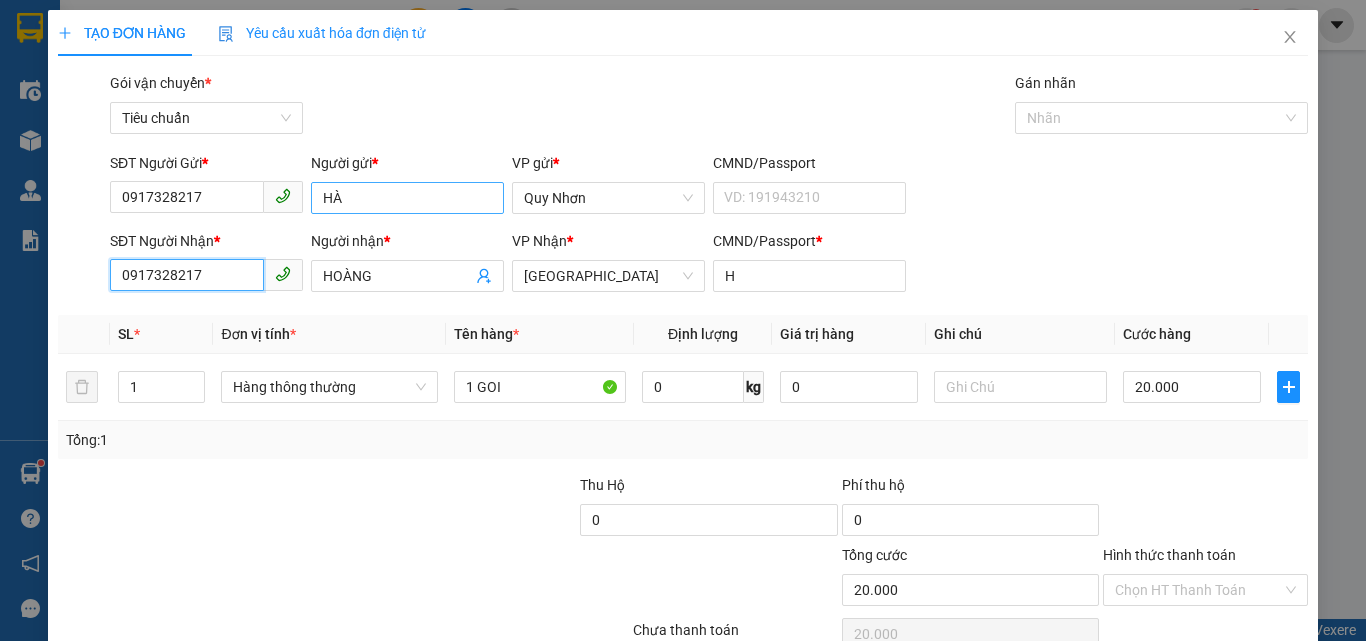 type on "0917328217" 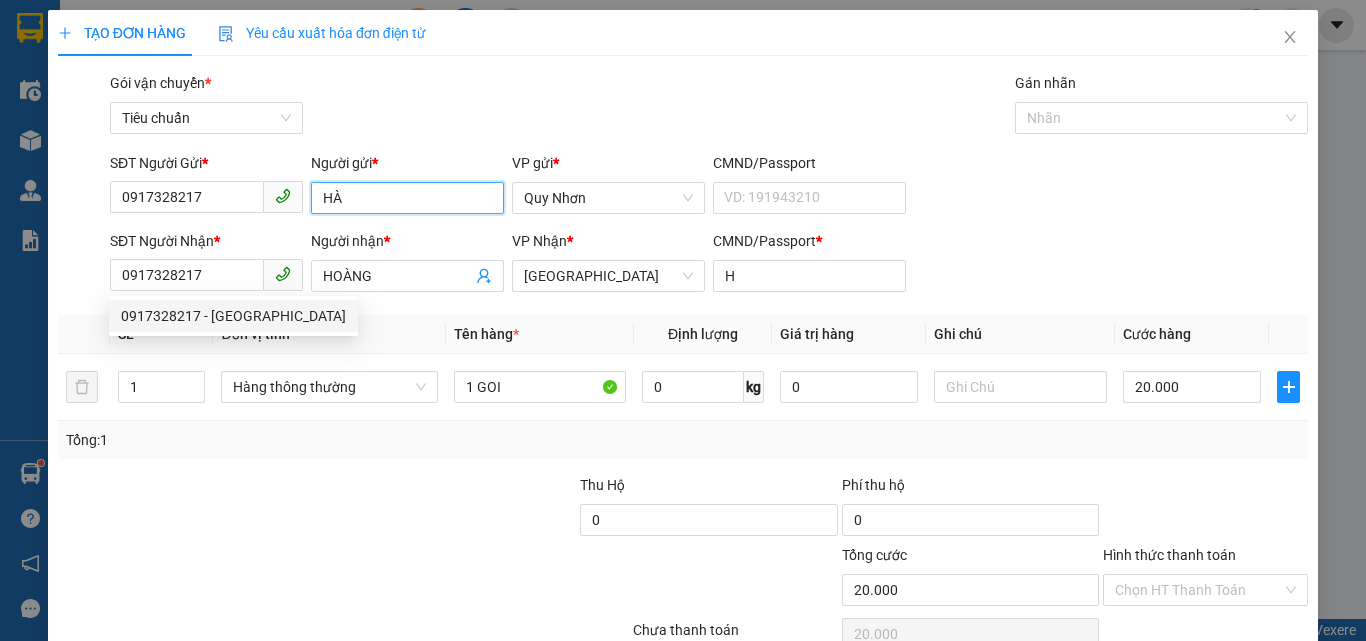 drag, startPoint x: 365, startPoint y: 190, endPoint x: 299, endPoint y: 209, distance: 68.68042 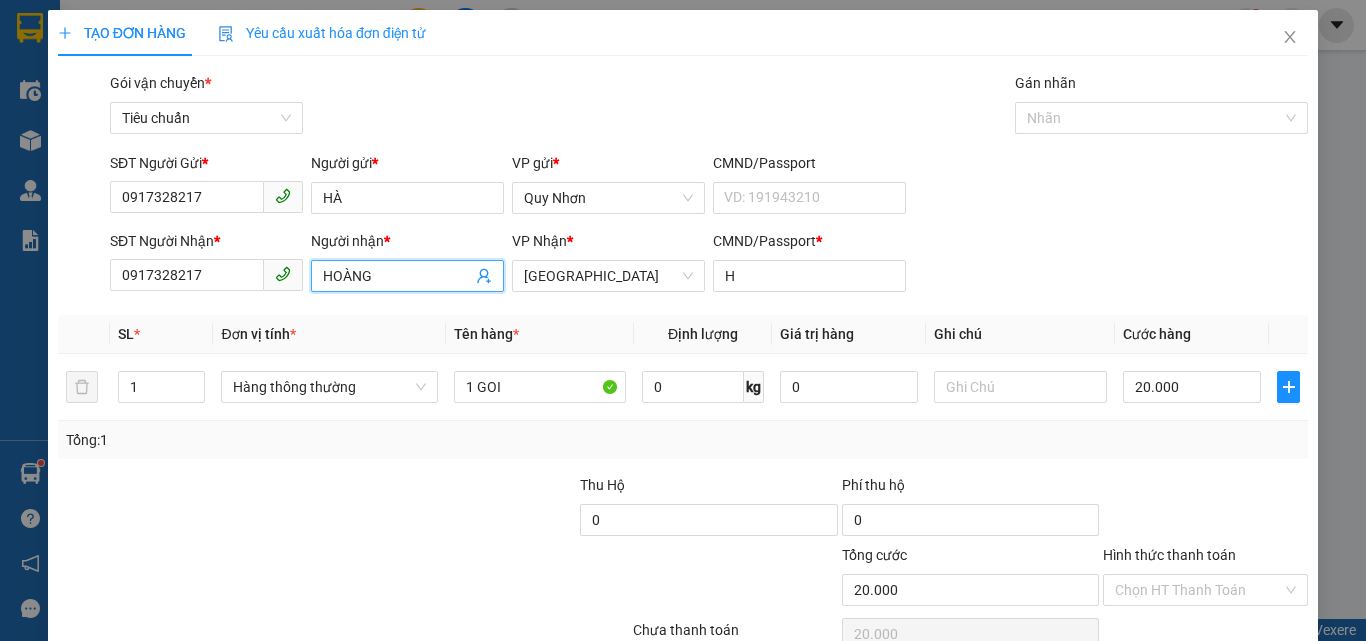 drag, startPoint x: 382, startPoint y: 272, endPoint x: 289, endPoint y: 292, distance: 95.12623 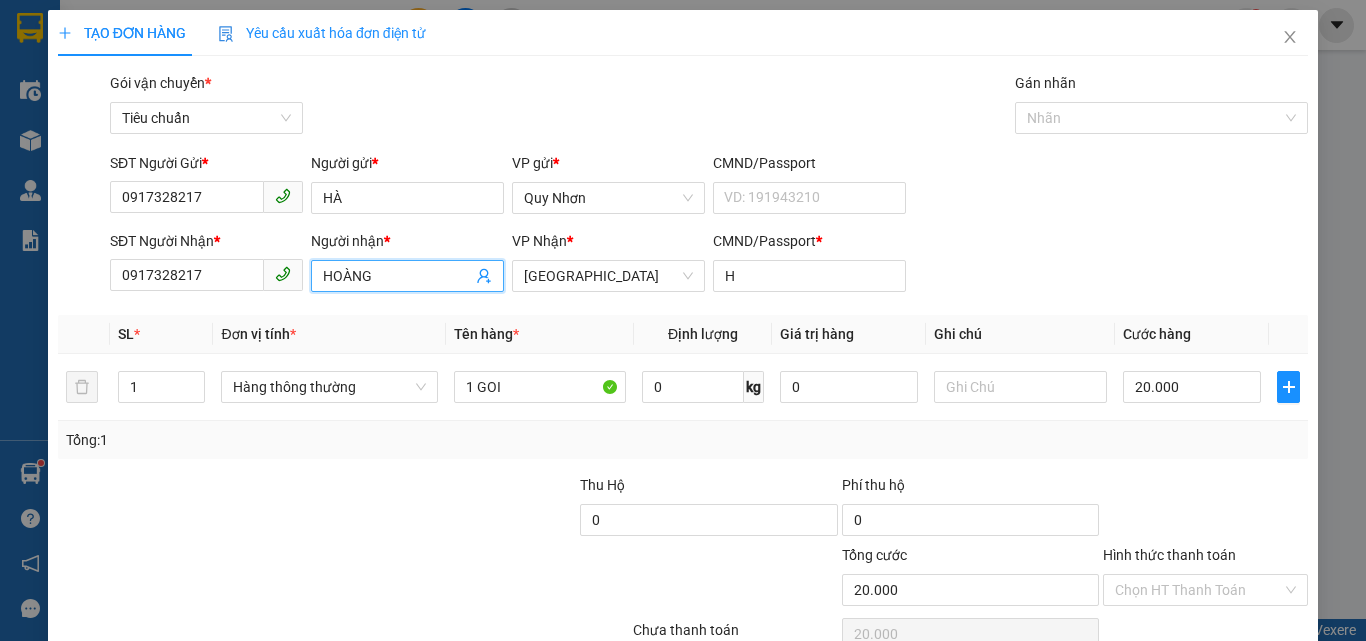 paste on "À" 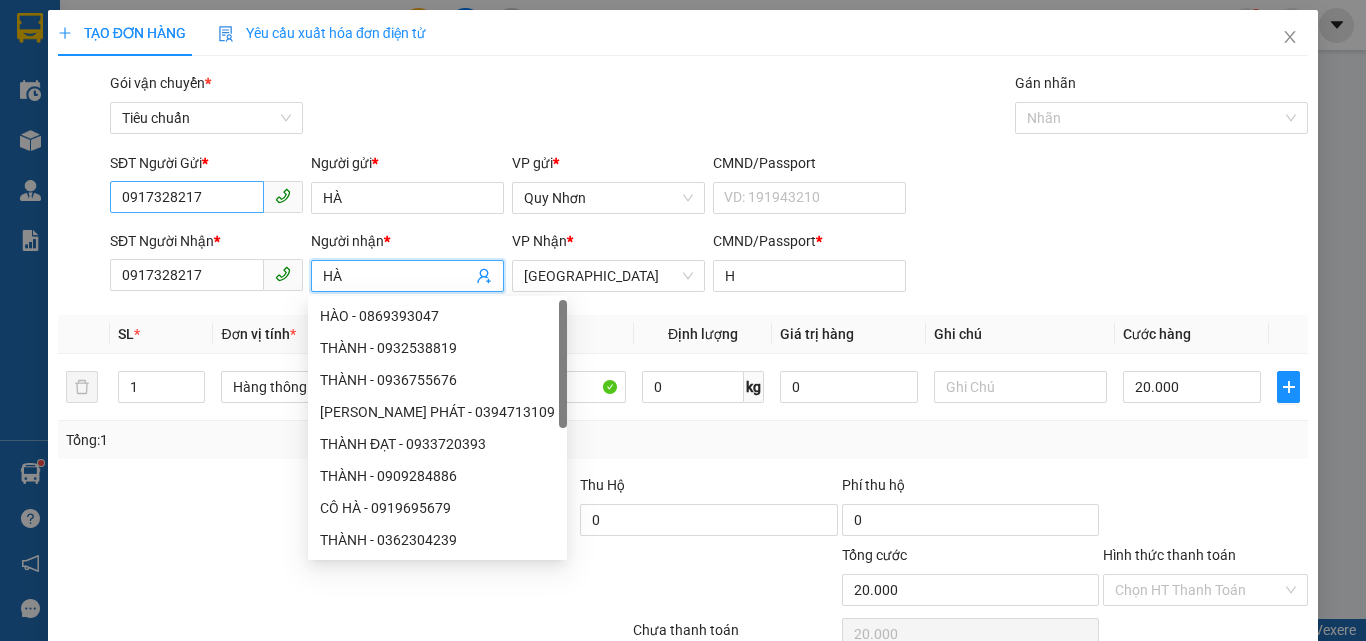 type on "HÀ" 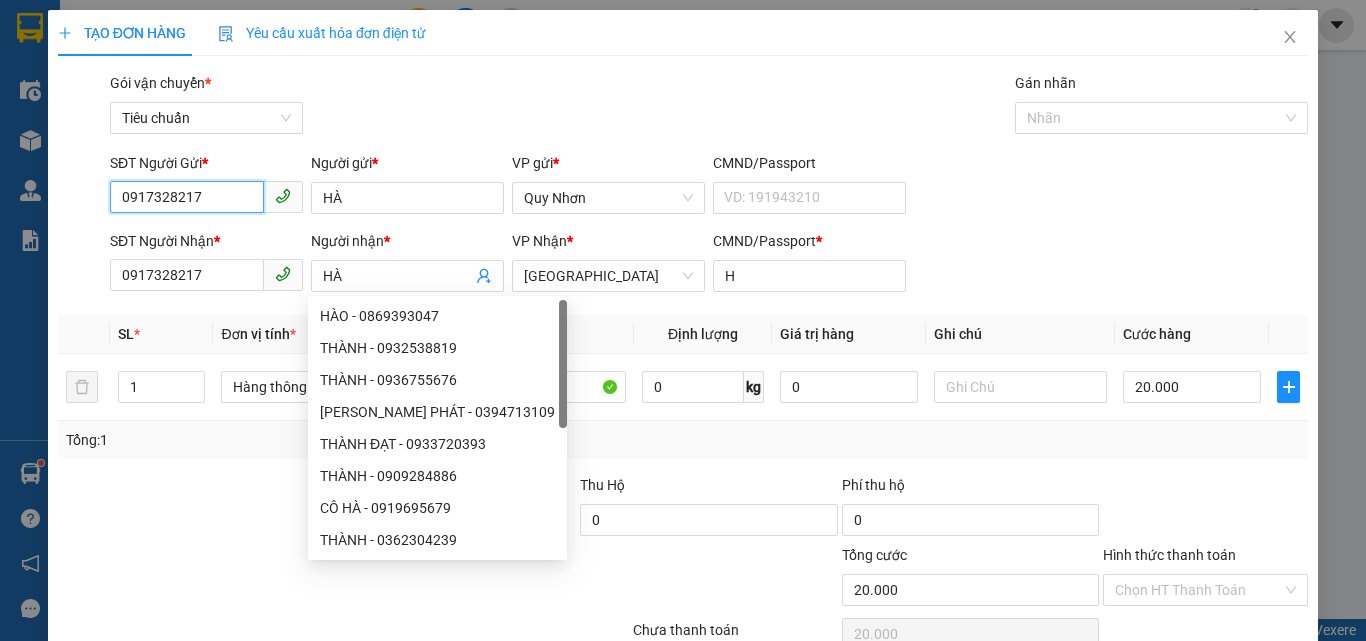 drag, startPoint x: 210, startPoint y: 208, endPoint x: 102, endPoint y: 242, distance: 113.22544 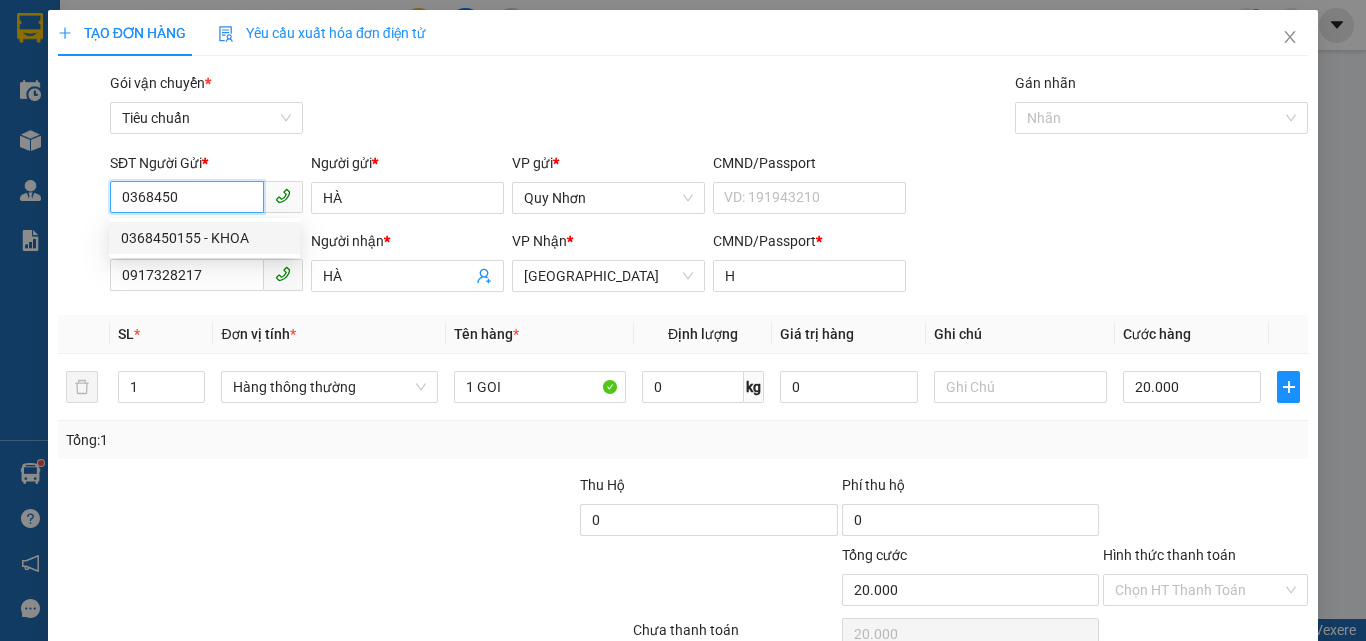 click on "0368450155 - KHOA" at bounding box center (204, 238) 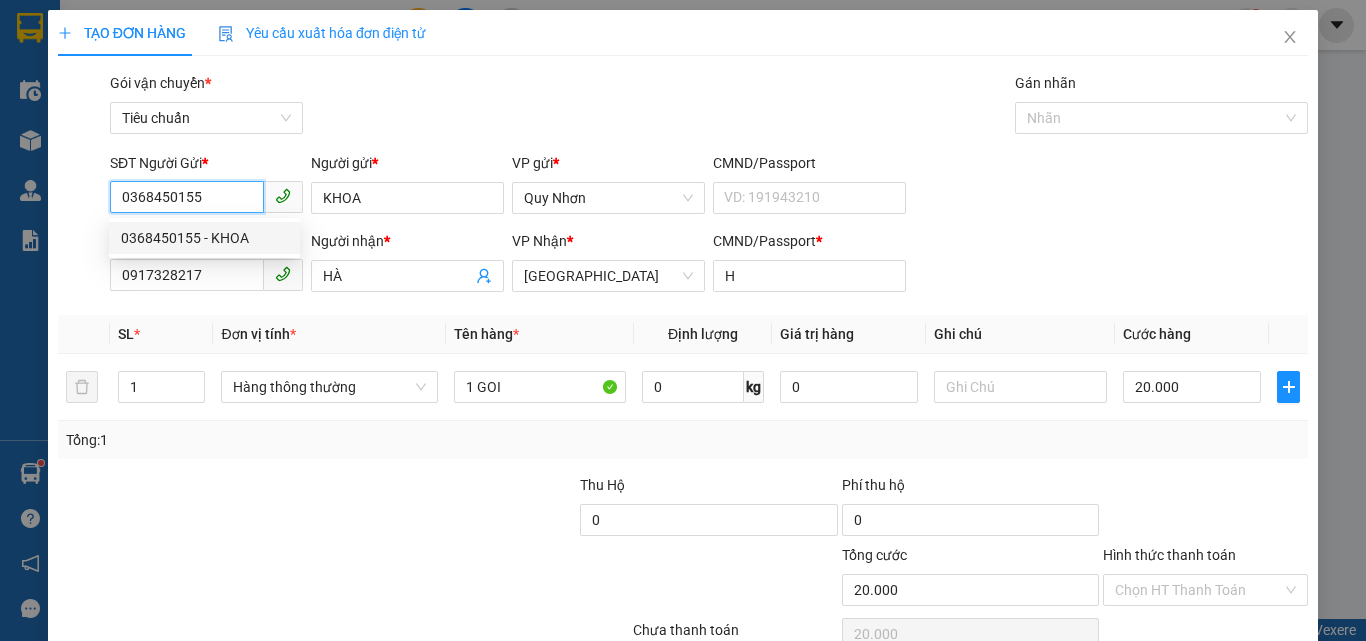 type on "50.000" 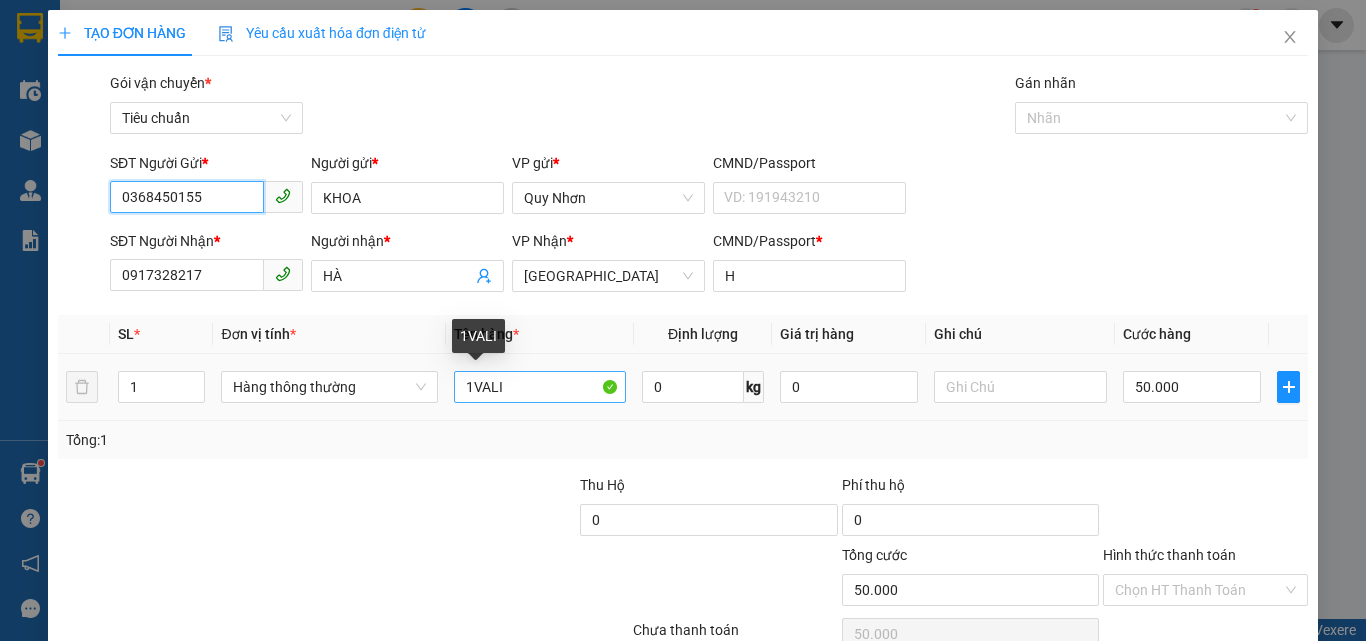 type on "0368450155" 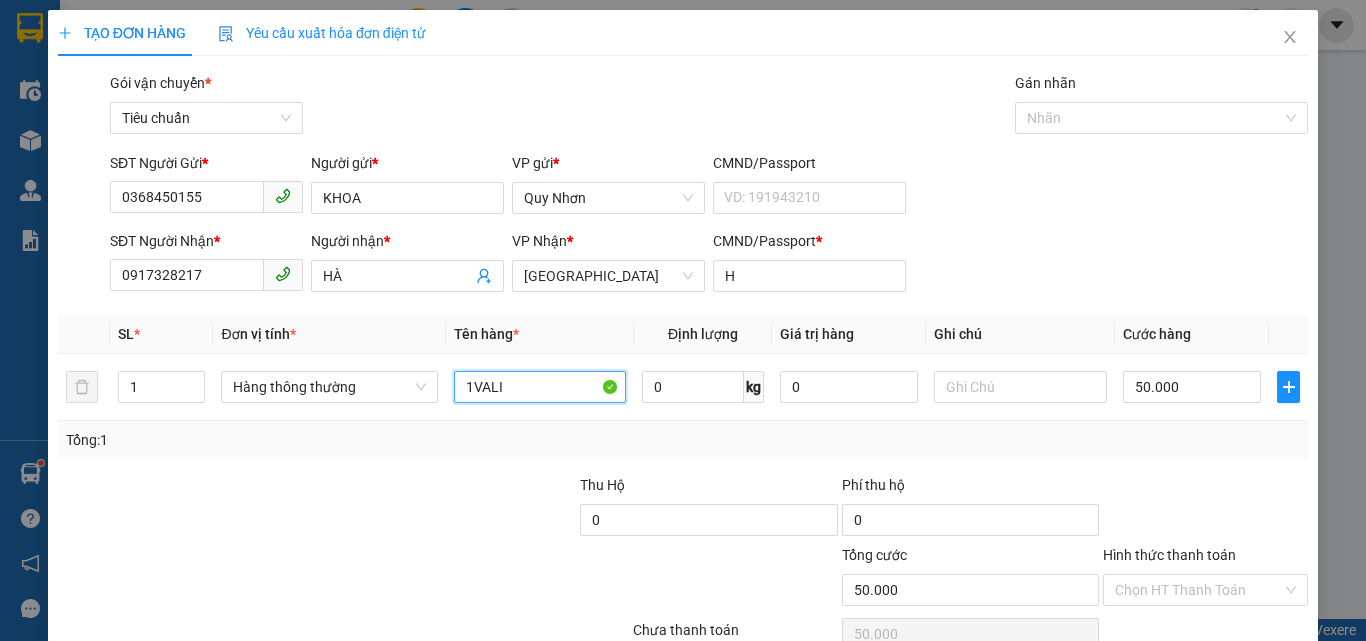 drag, startPoint x: 475, startPoint y: 386, endPoint x: 791, endPoint y: 449, distance: 322.21887 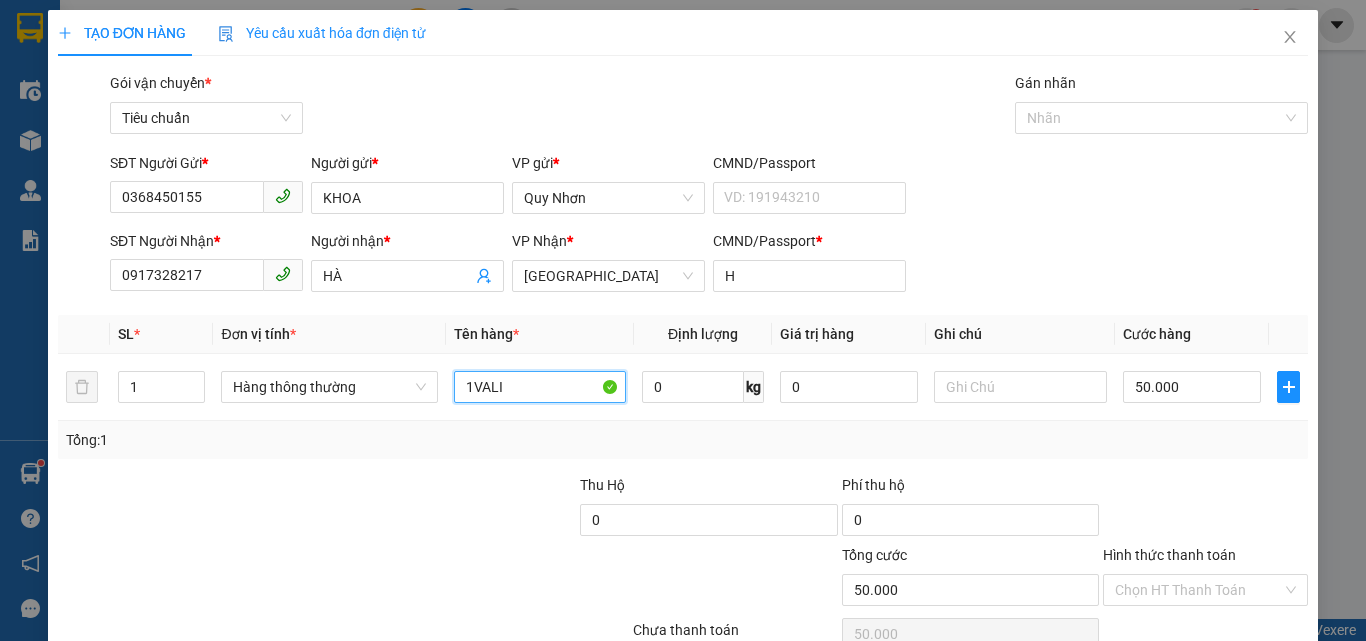 click on "SL  * Đơn vị tính  * Tên hàng  * Định lượng Giá trị hàng Ghi chú Cước hàng                   1 Hàng thông thường 1VALI 0 kg 0 50.000 Tổng:  1" at bounding box center (683, 387) 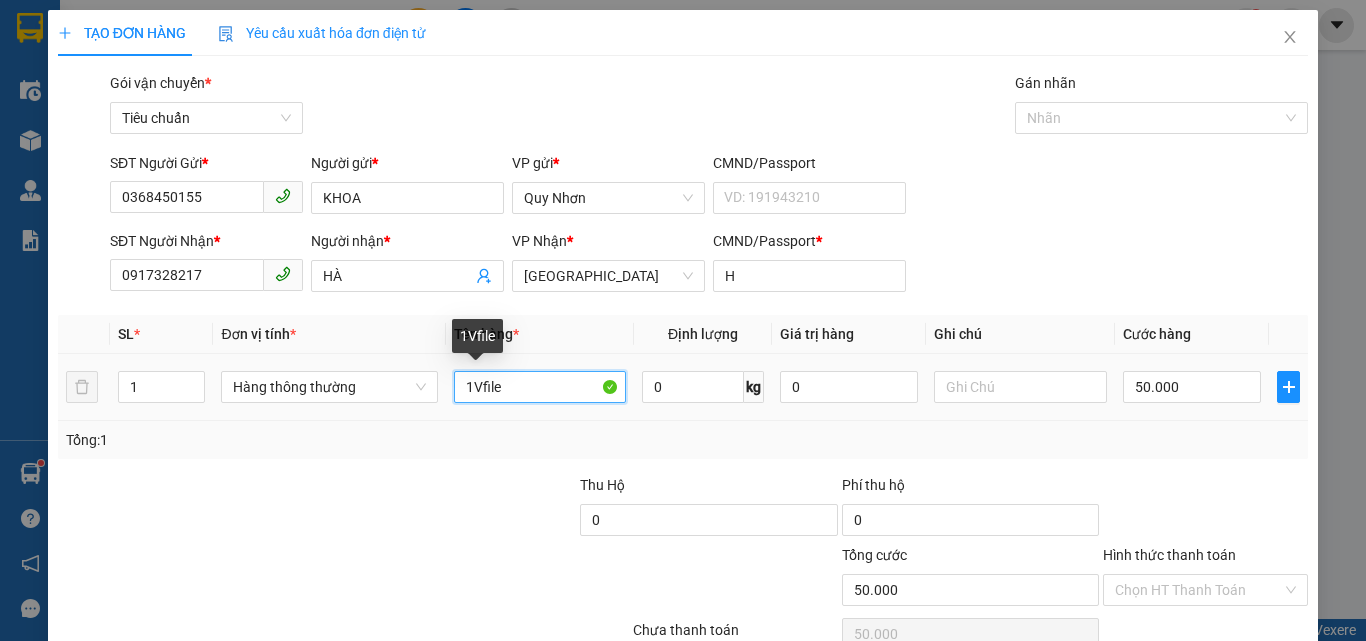 drag, startPoint x: 473, startPoint y: 393, endPoint x: 691, endPoint y: 403, distance: 218.22923 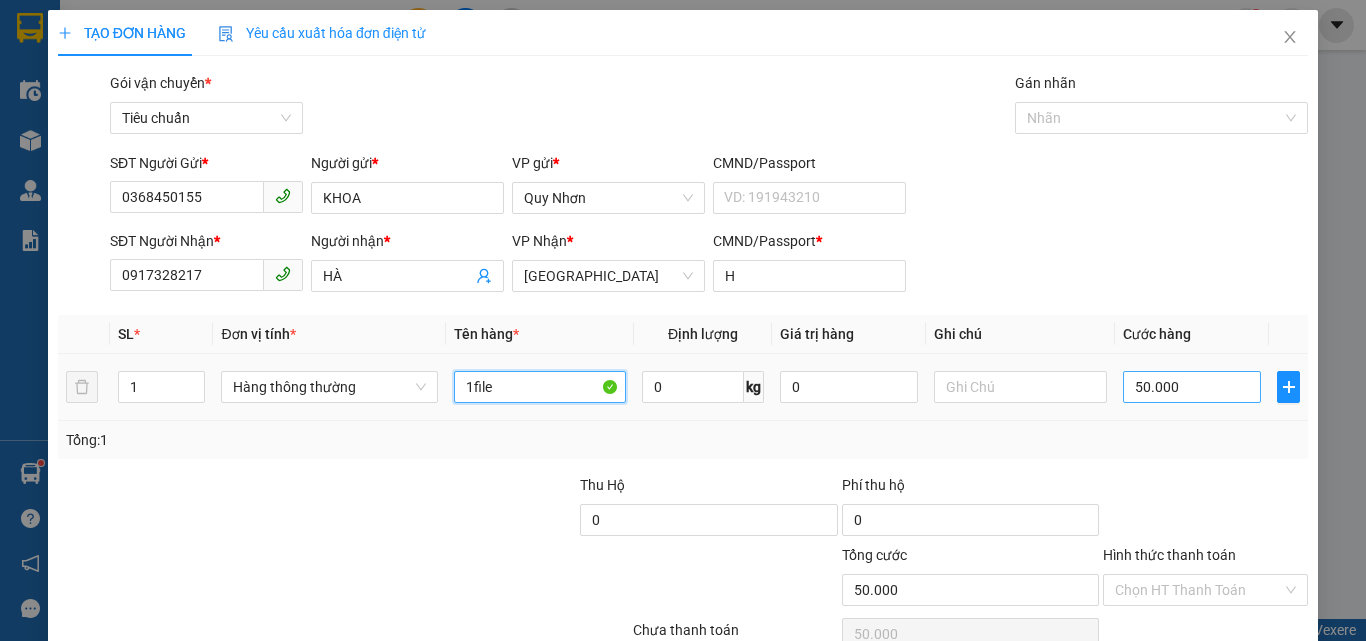 type on "1file" 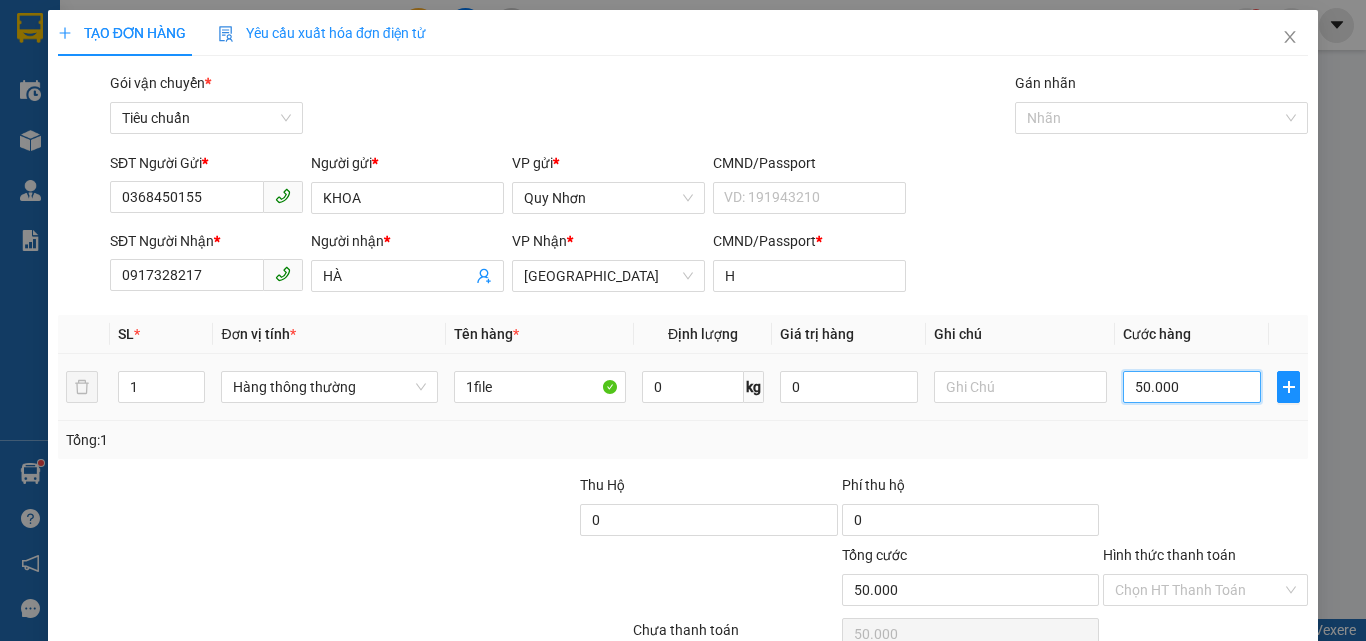 click on "50.000" at bounding box center [1192, 387] 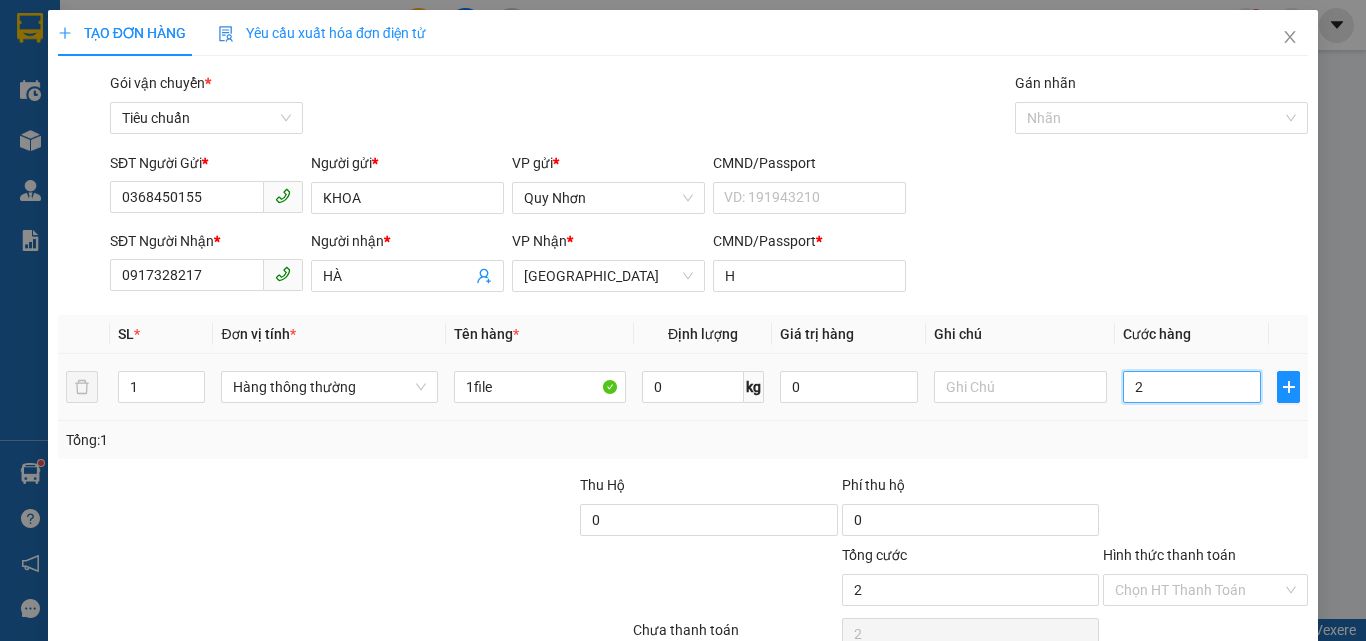 type on "20" 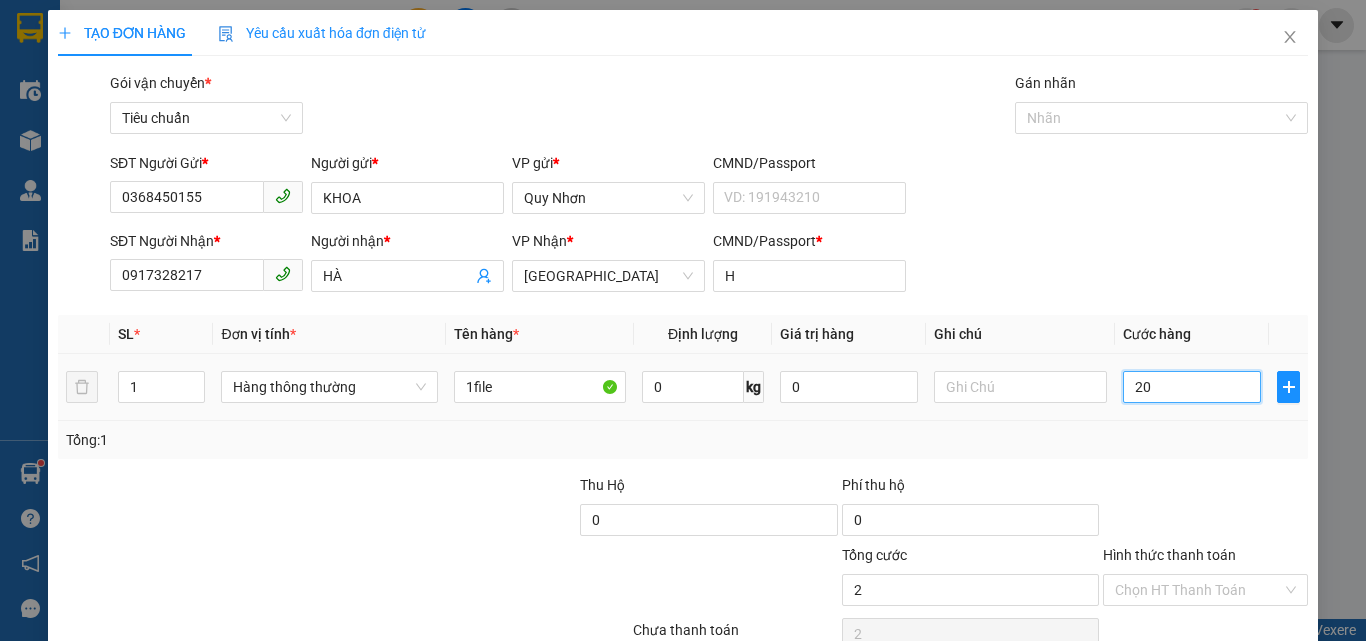 type on "20" 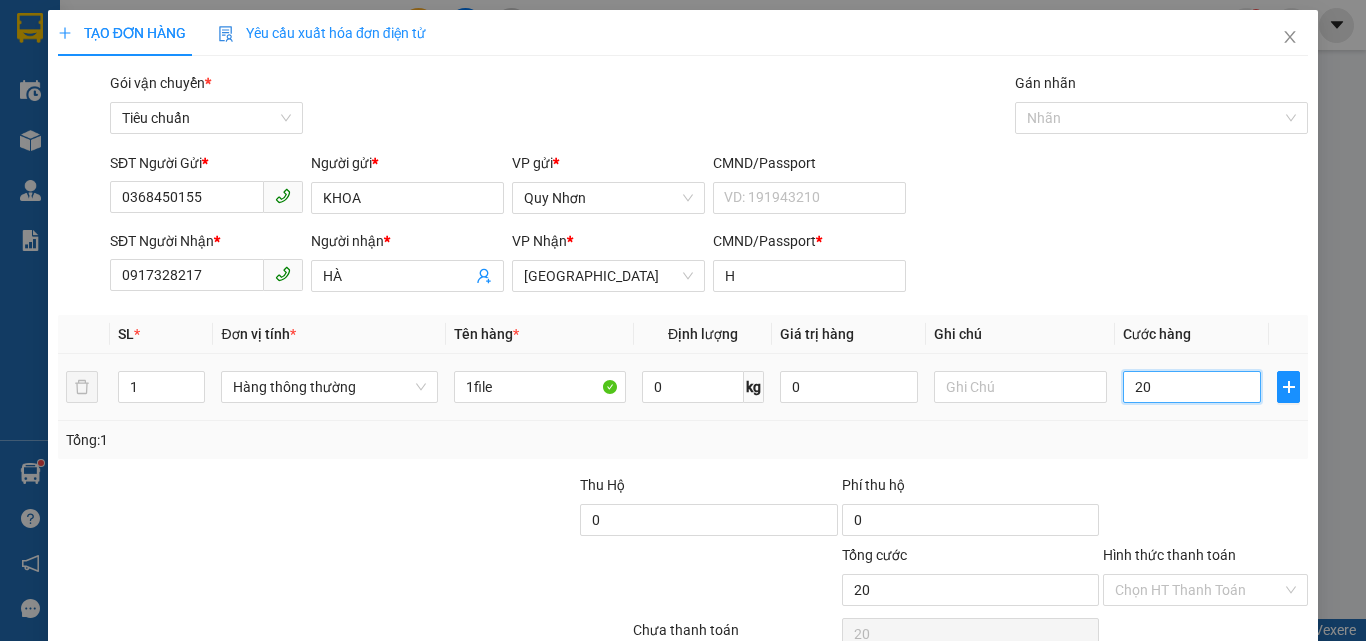 type on "200" 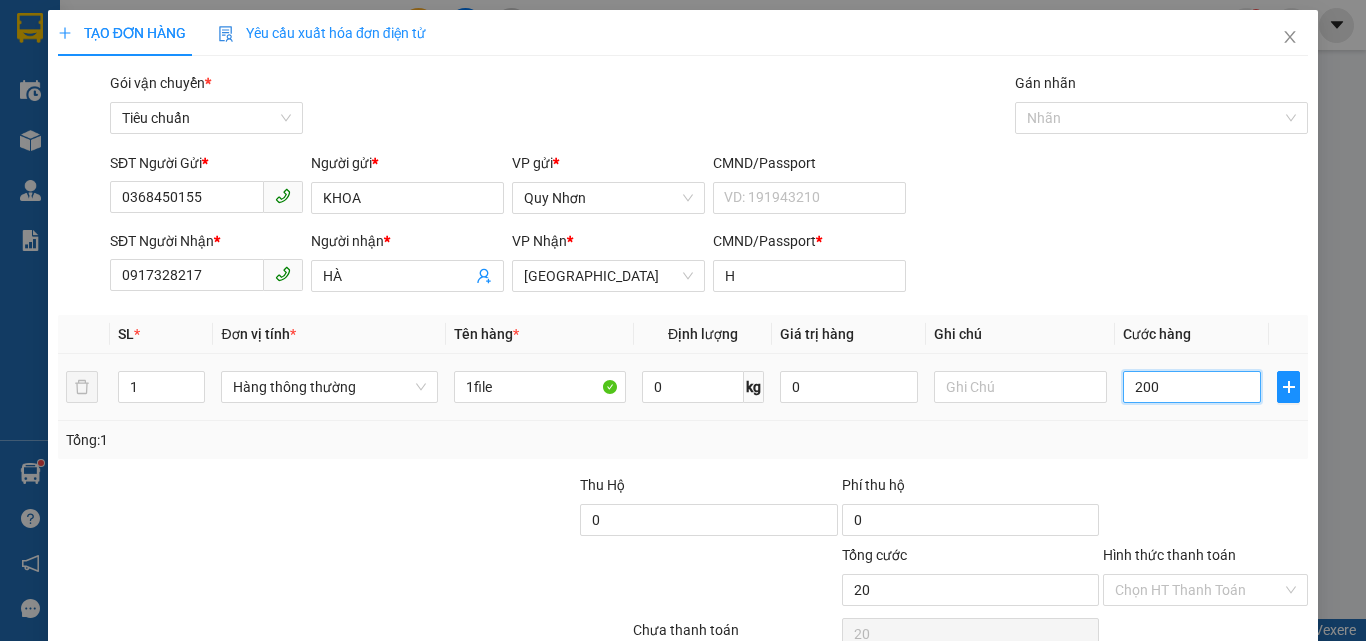 type on "200" 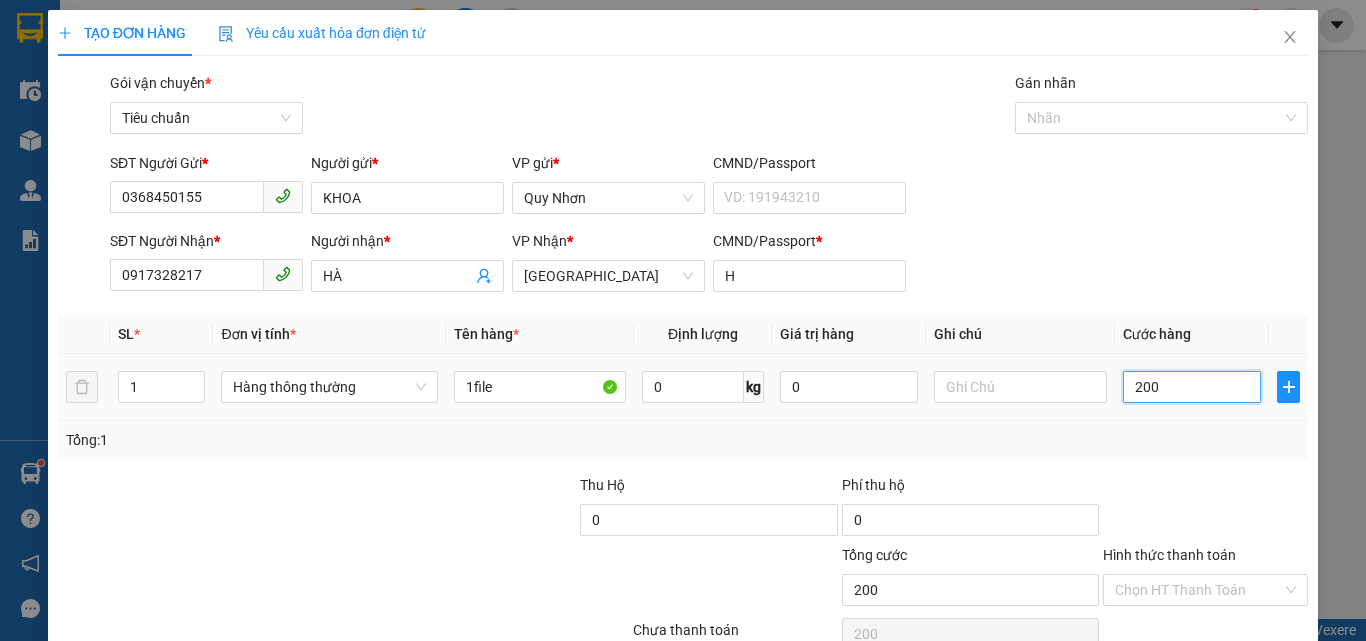 type on "2.000" 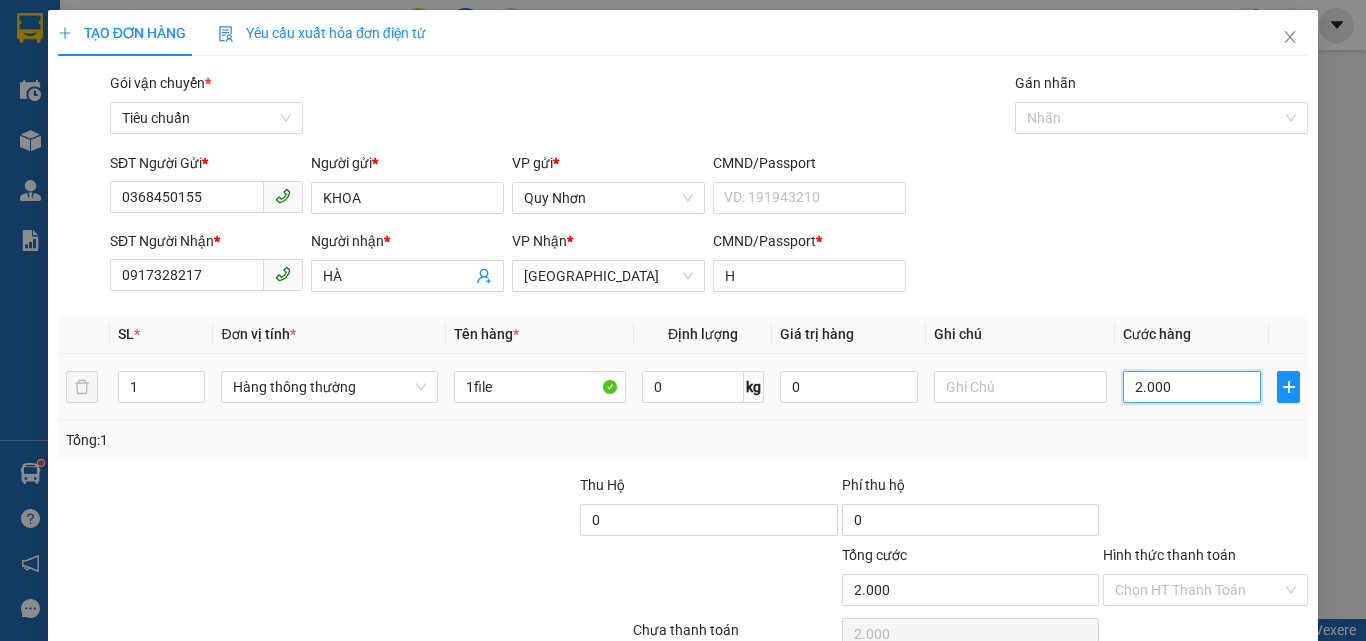 type on "20.000" 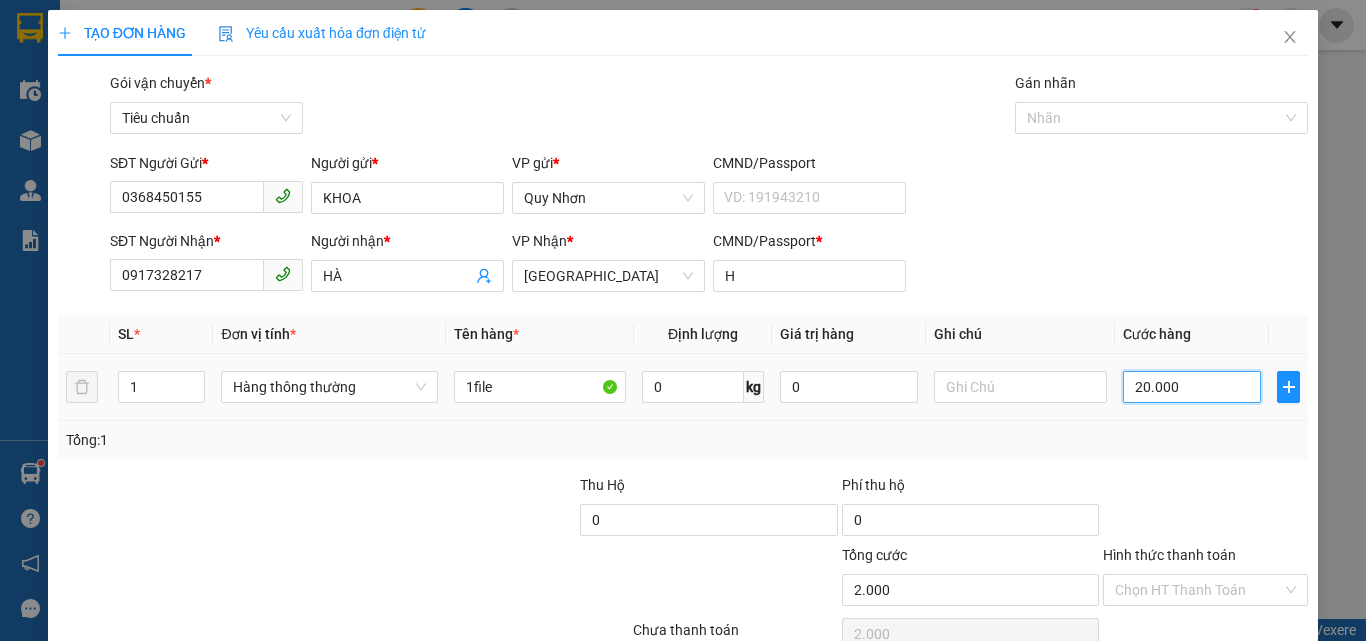 type on "20.000" 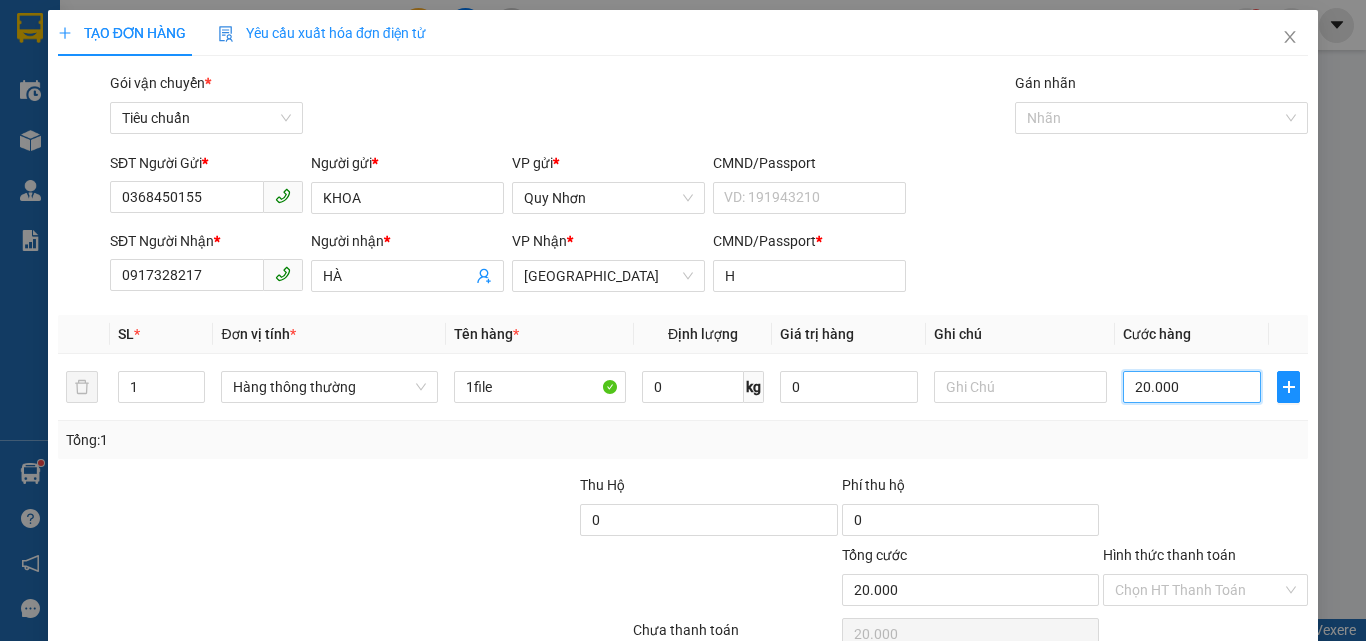 scroll, scrollTop: 99, scrollLeft: 0, axis: vertical 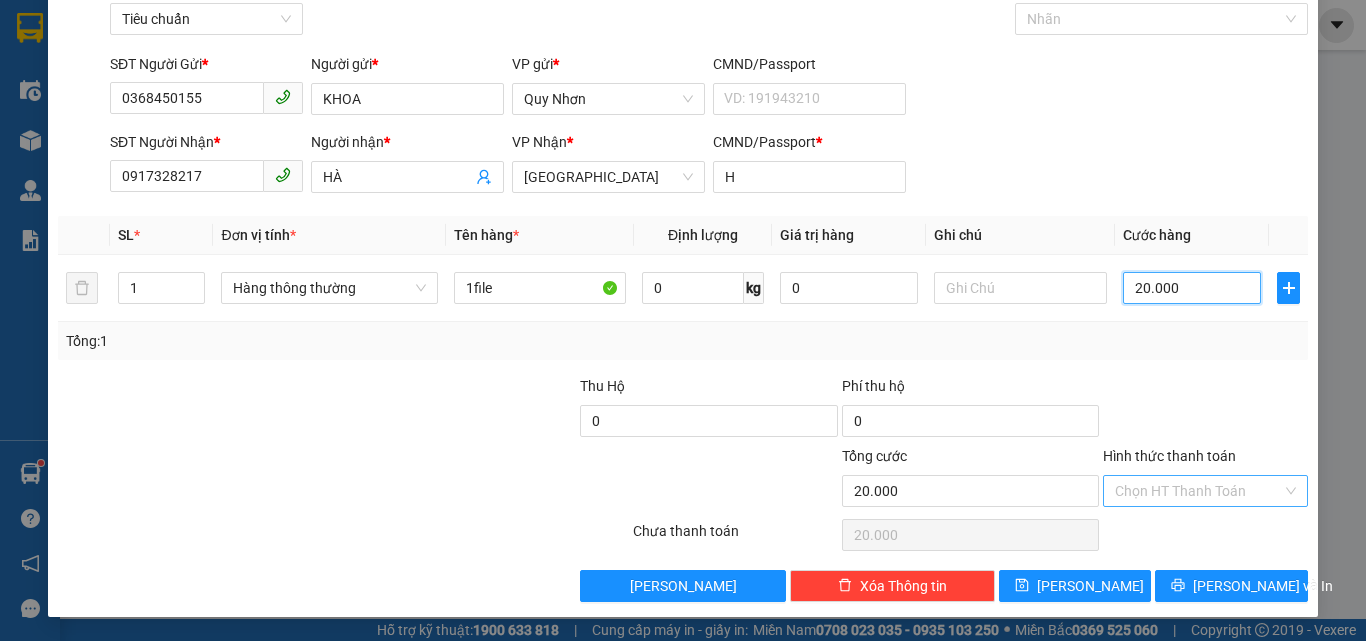 type on "20.000" 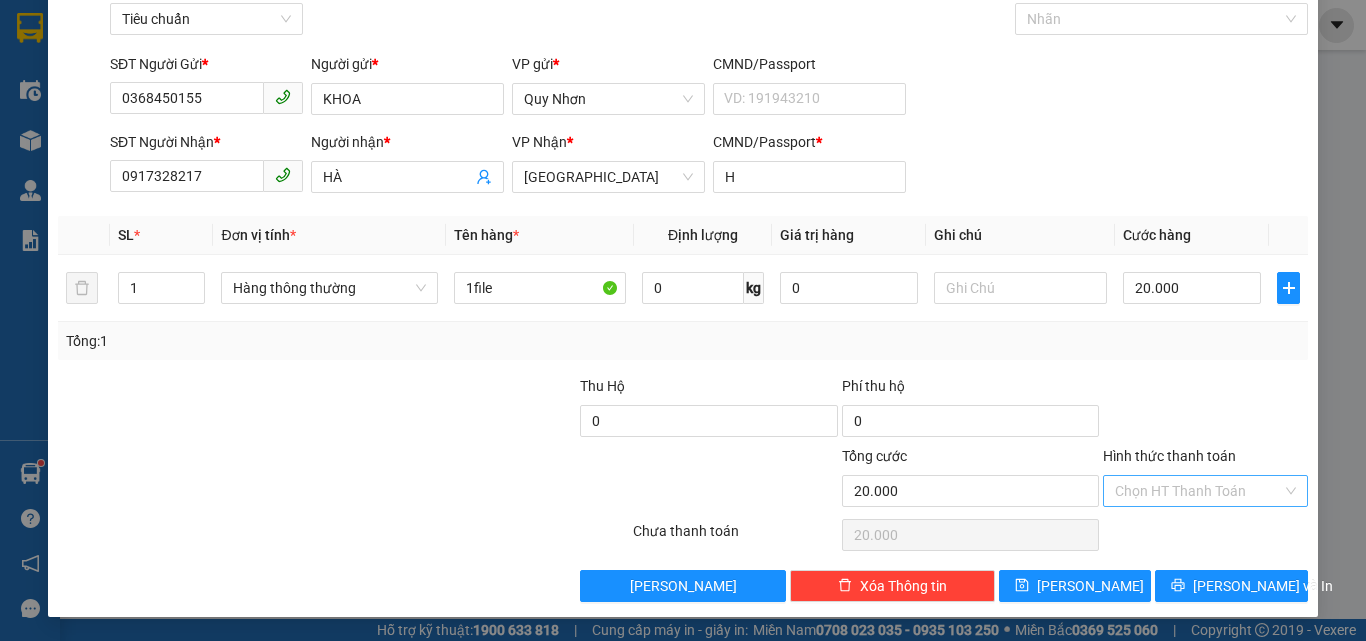 click on "Hình thức thanh toán" at bounding box center (1198, 491) 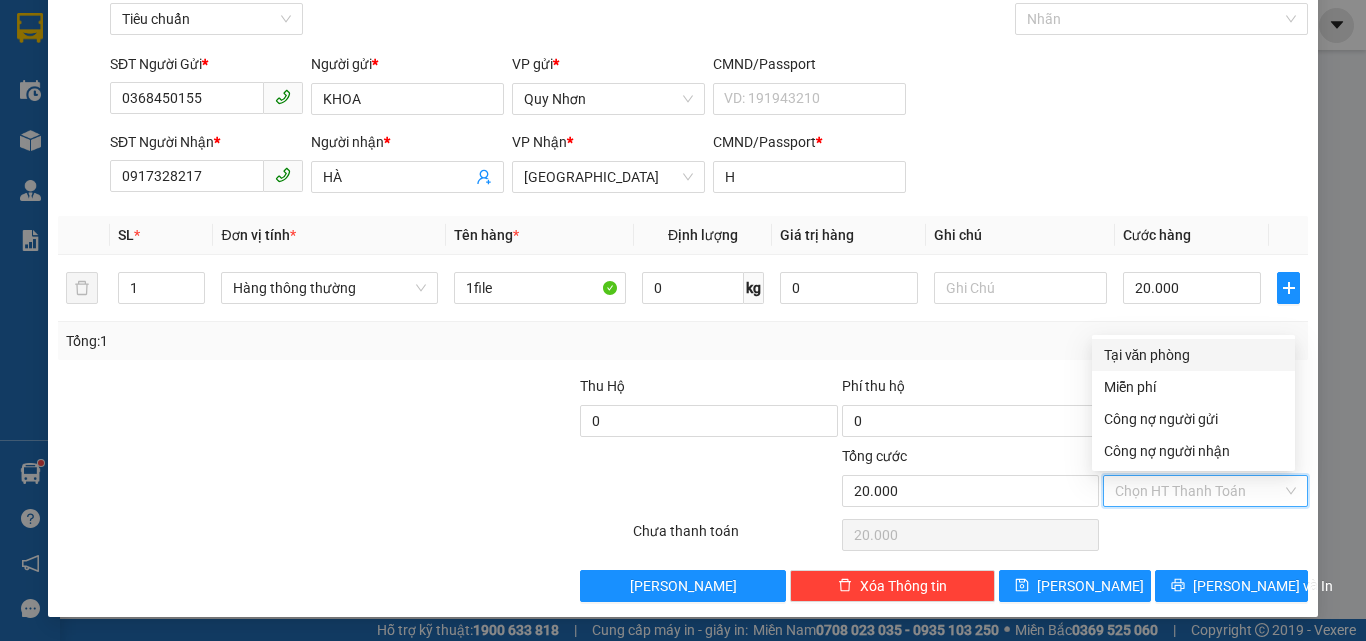 click on "Tại văn phòng" at bounding box center (1193, 355) 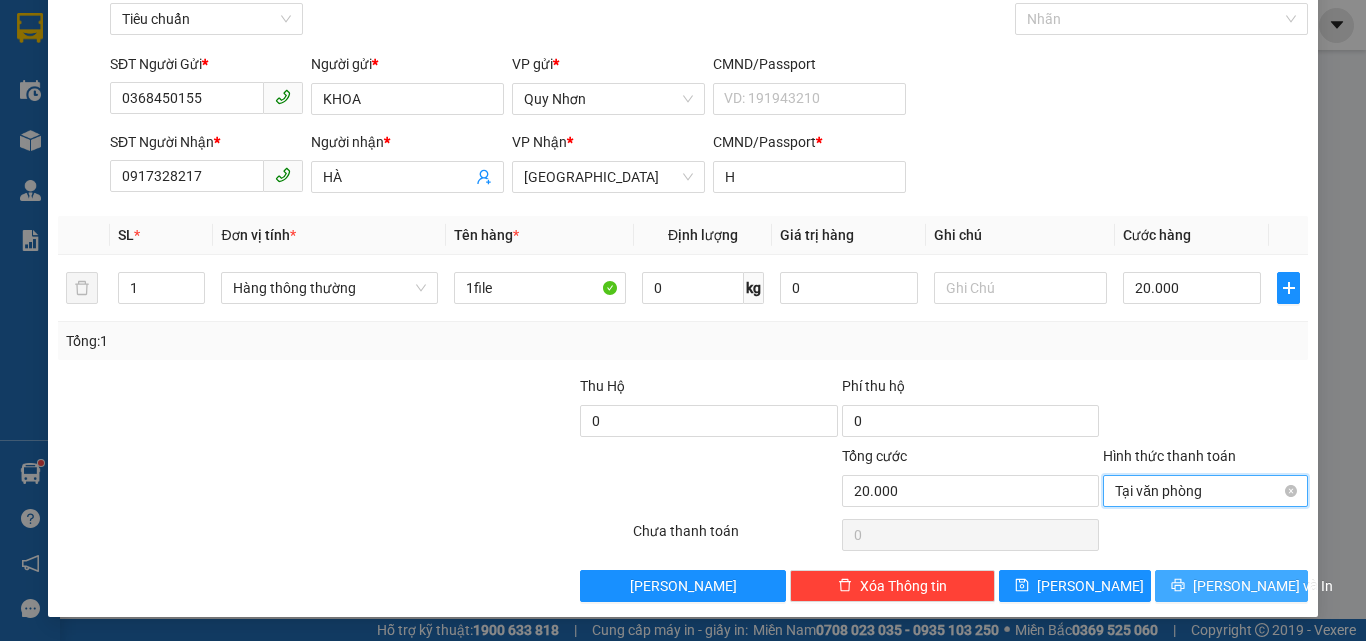 drag, startPoint x: 1206, startPoint y: 582, endPoint x: 1092, endPoint y: 487, distance: 148.39474 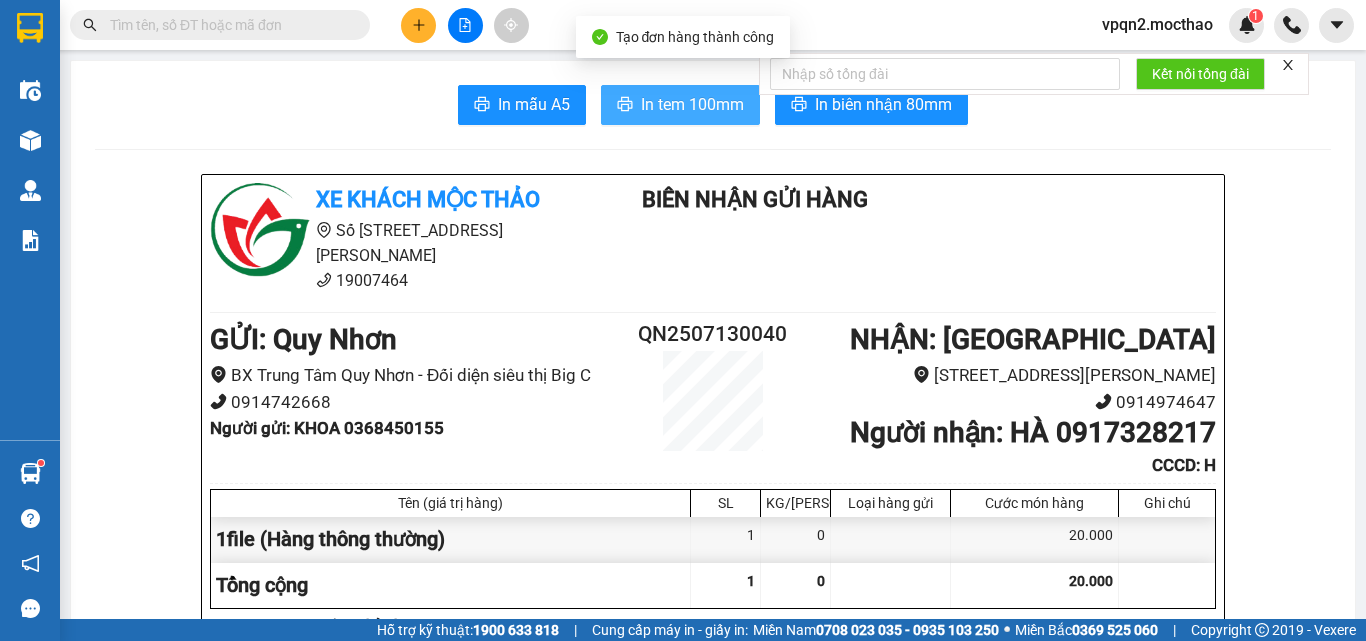 click on "In tem 100mm" at bounding box center (680, 105) 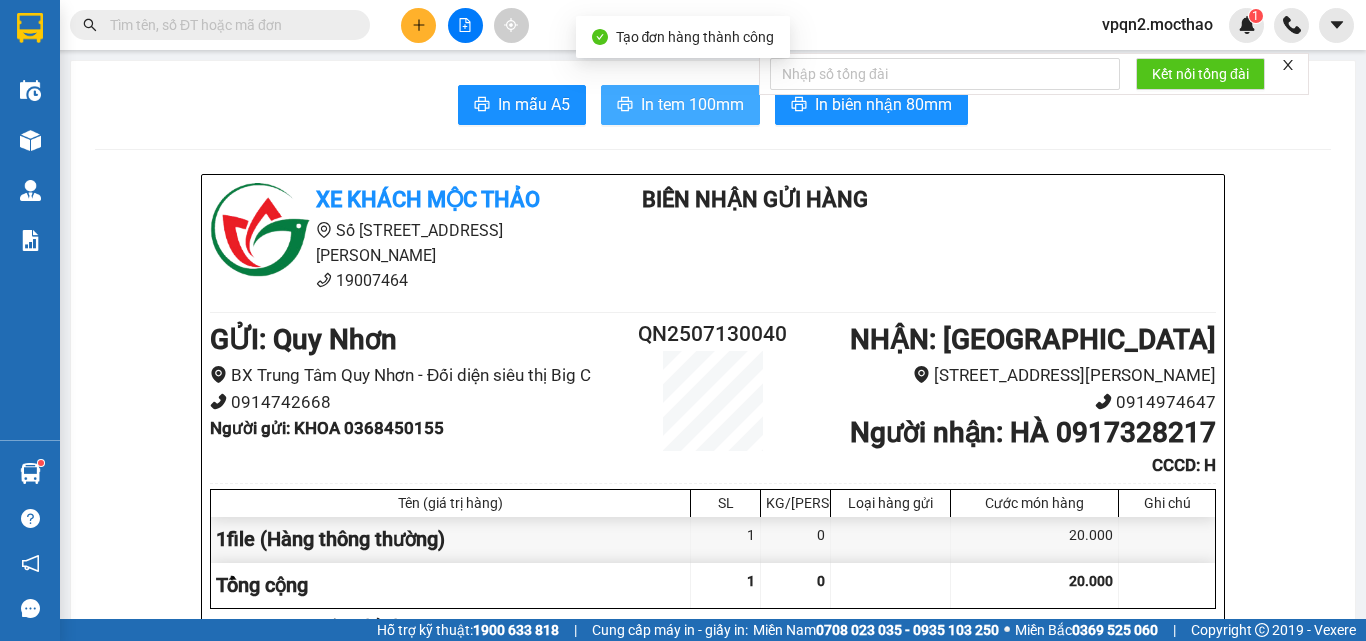 scroll, scrollTop: 0, scrollLeft: 0, axis: both 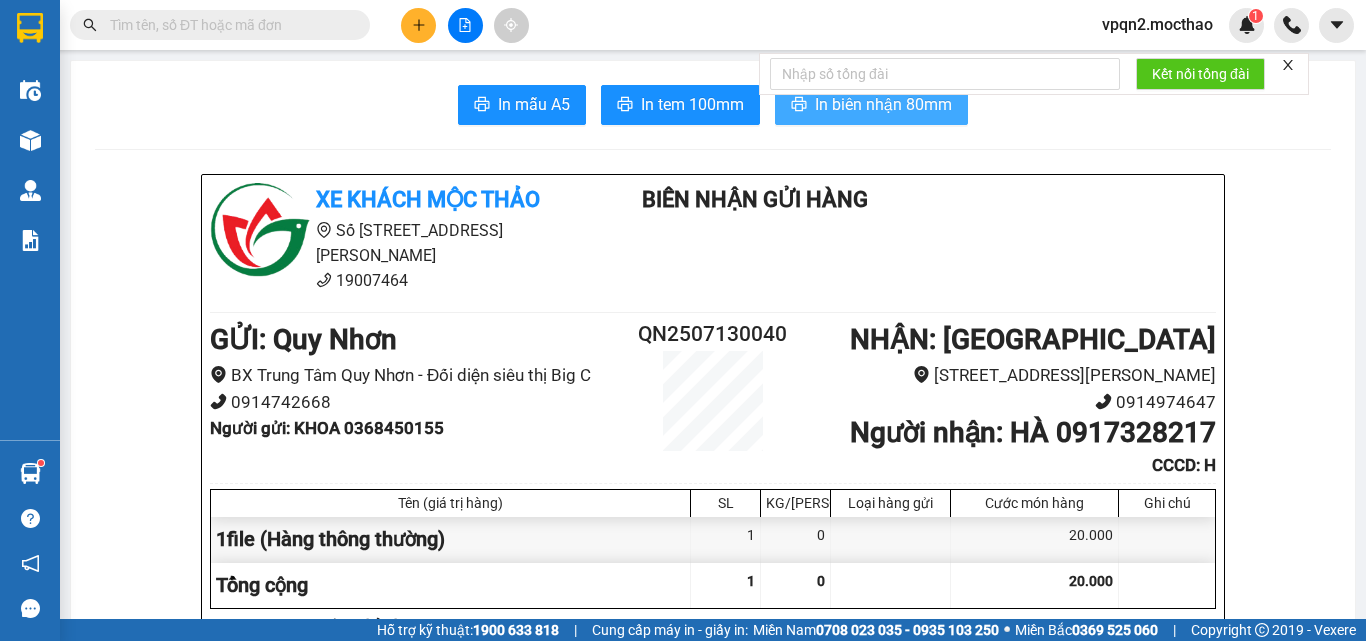 click on "In biên nhận 80mm" at bounding box center [883, 104] 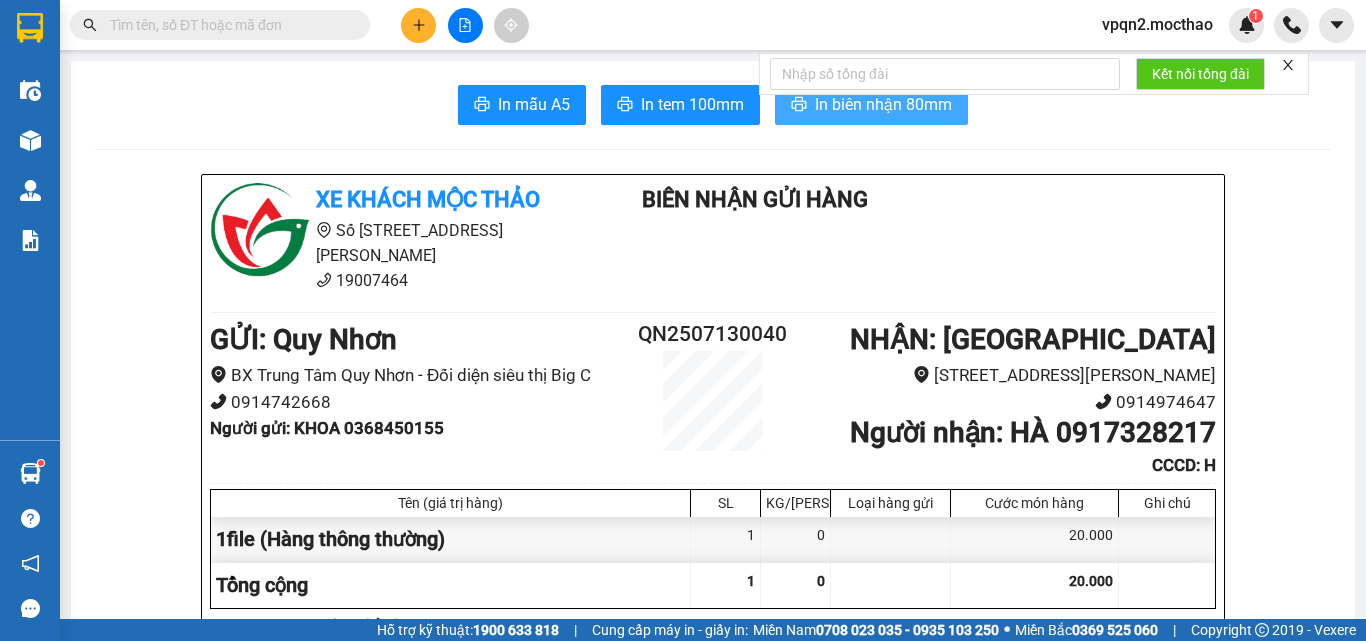 scroll, scrollTop: 0, scrollLeft: 0, axis: both 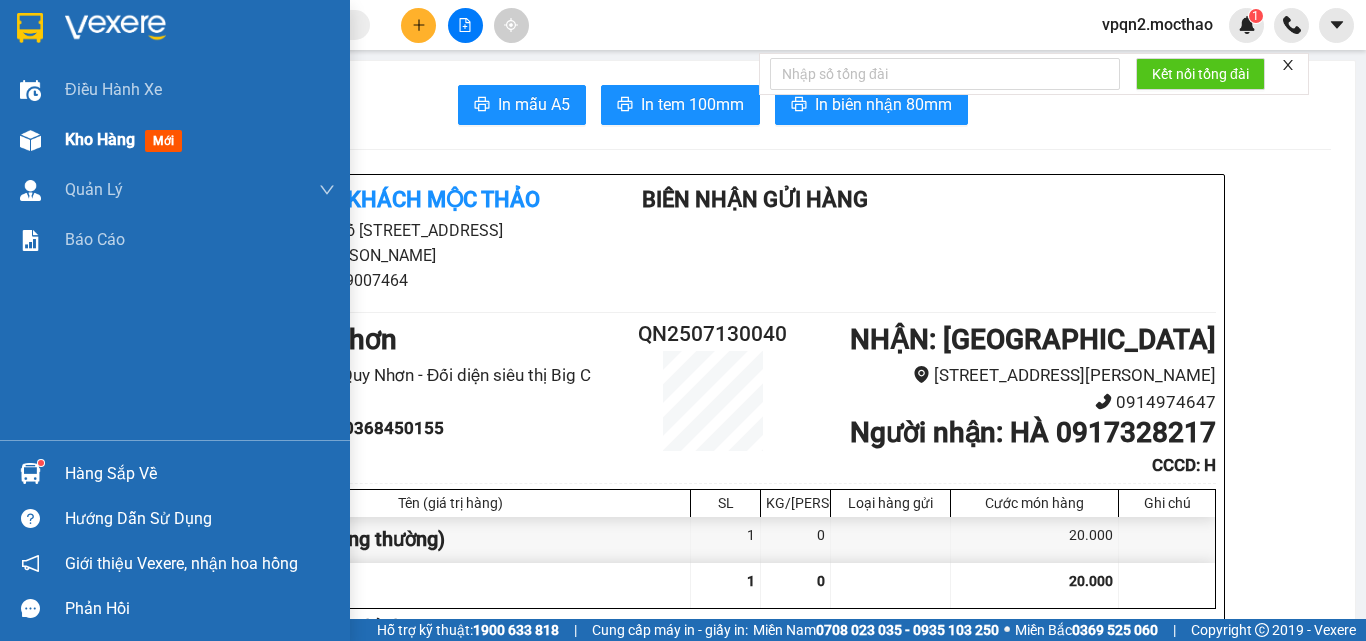 click at bounding box center (30, 140) 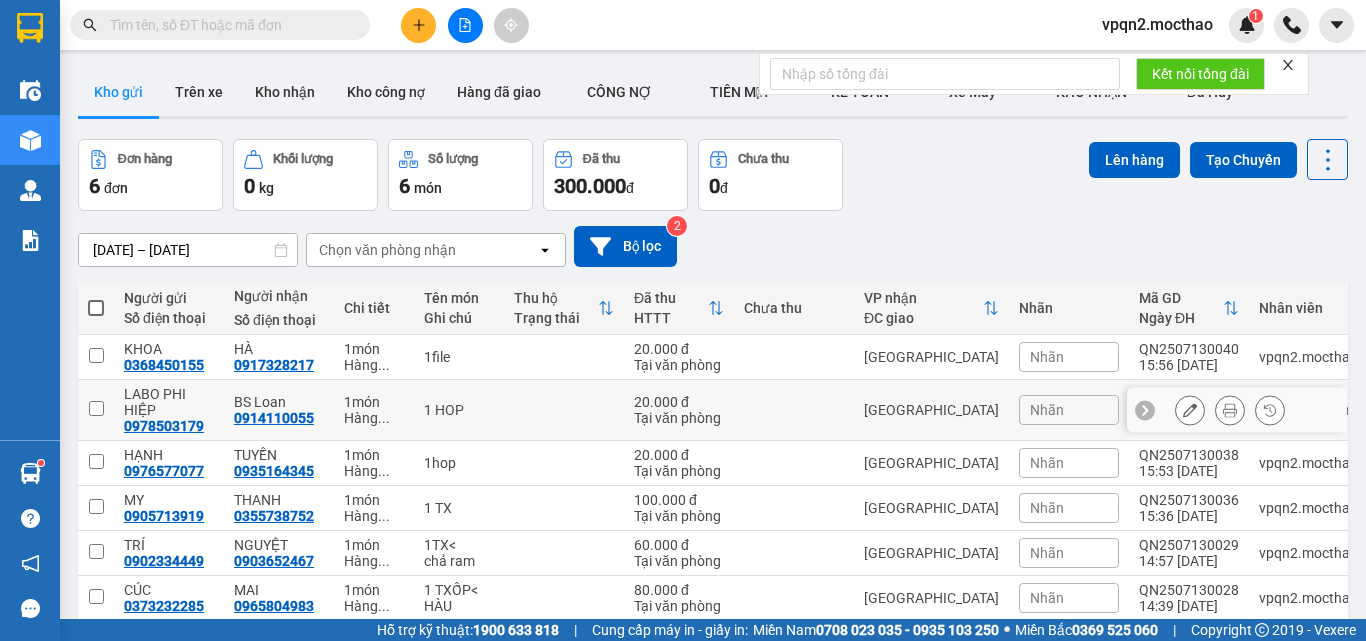 scroll, scrollTop: 92, scrollLeft: 0, axis: vertical 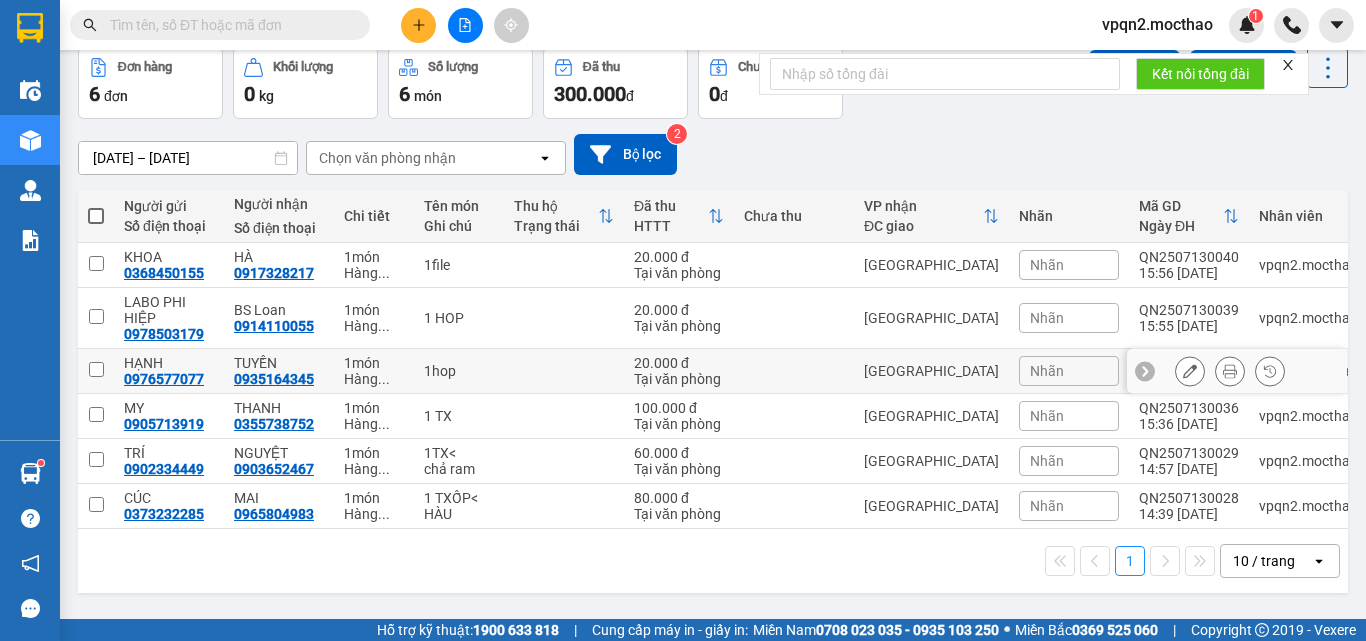 drag, startPoint x: 107, startPoint y: 375, endPoint x: 112, endPoint y: 314, distance: 61.204575 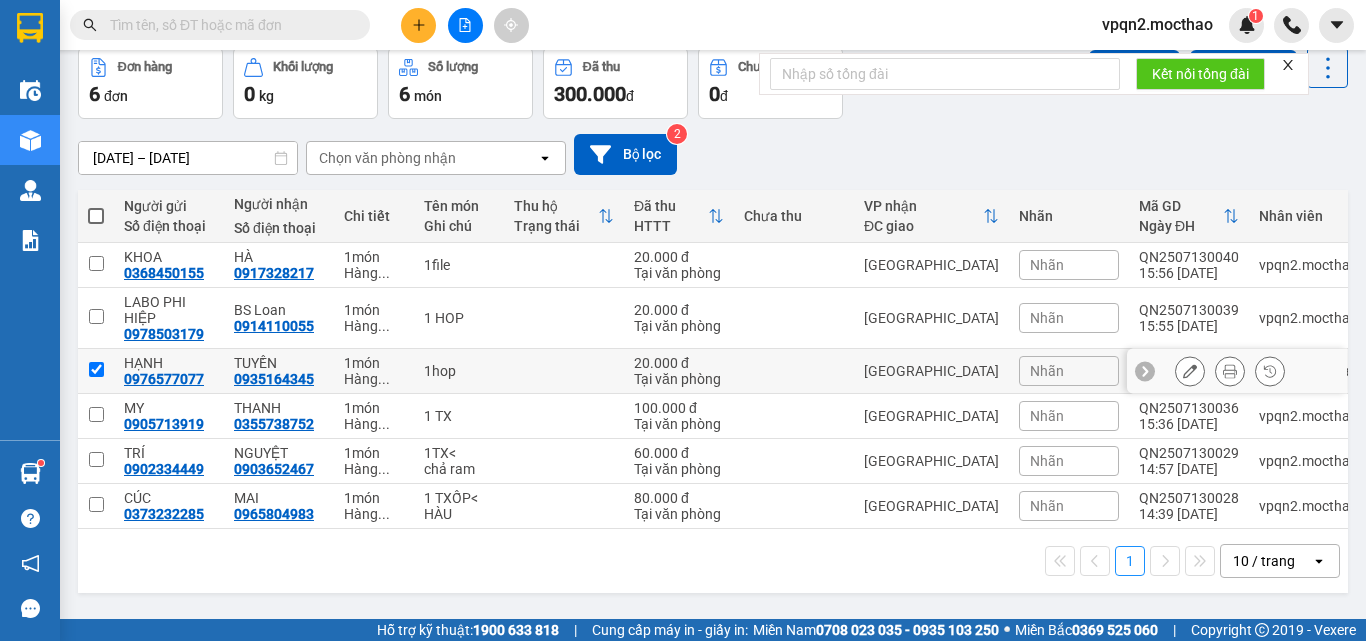 checkbox on "true" 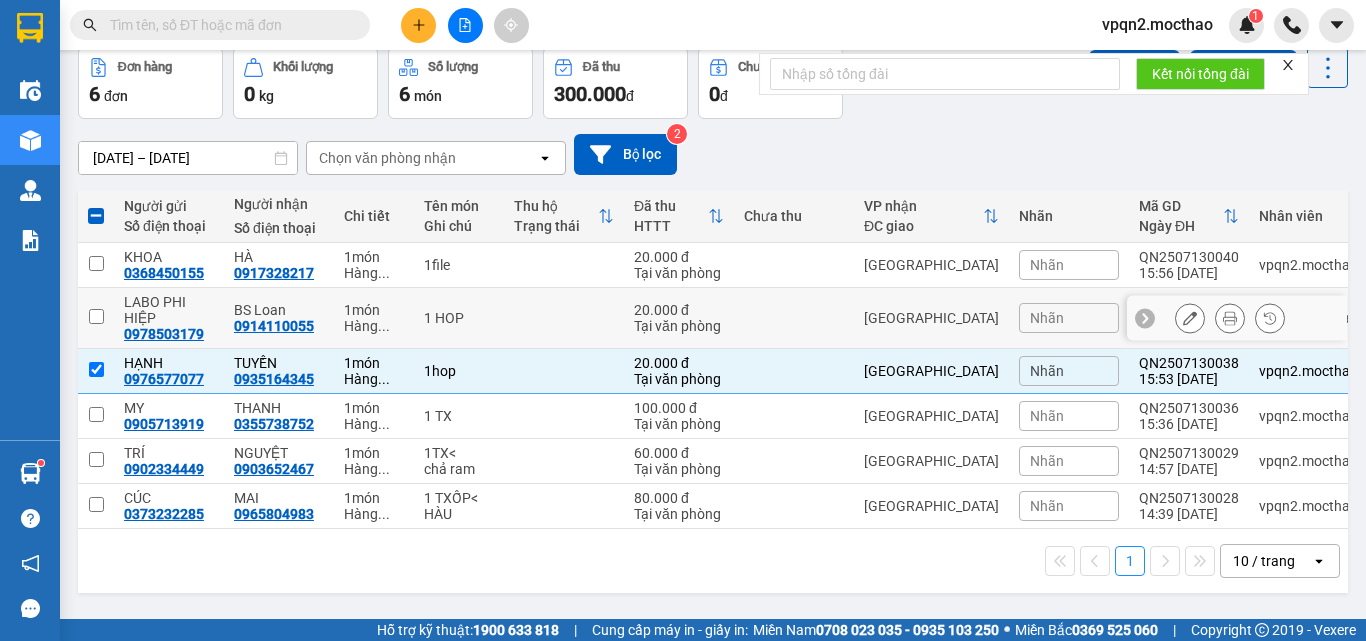 drag, startPoint x: 112, startPoint y: 311, endPoint x: 105, endPoint y: 262, distance: 49.497475 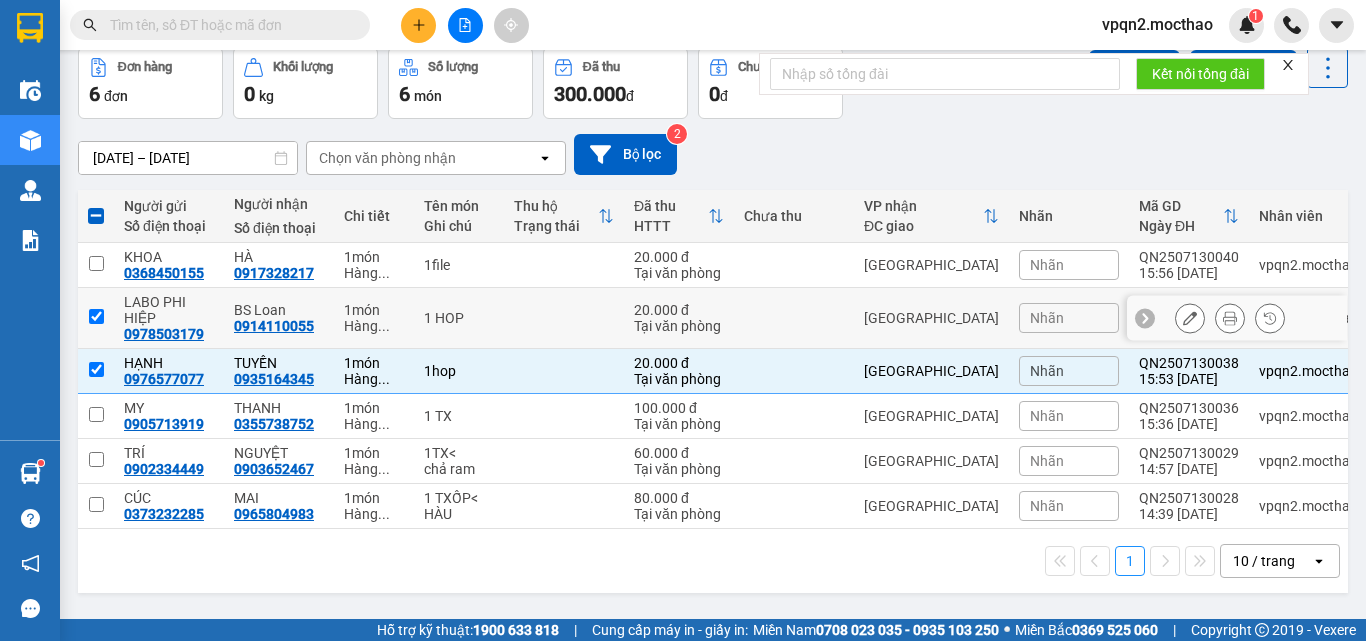 checkbox on "true" 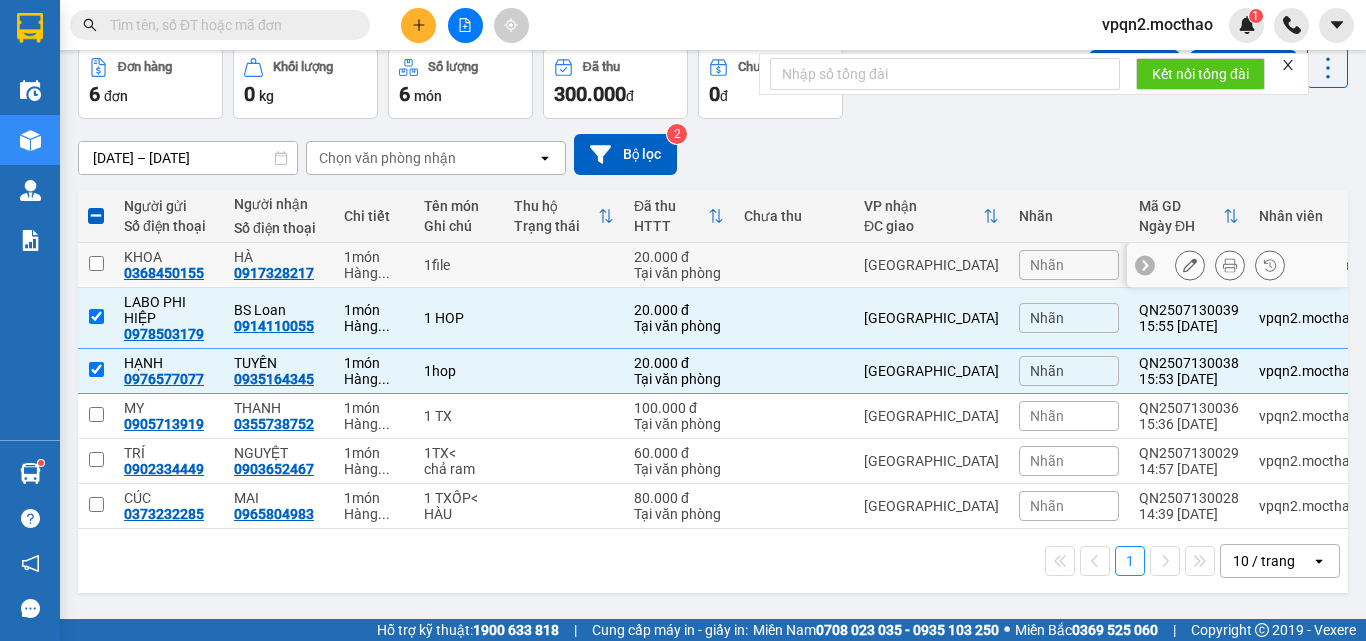click at bounding box center [96, 265] 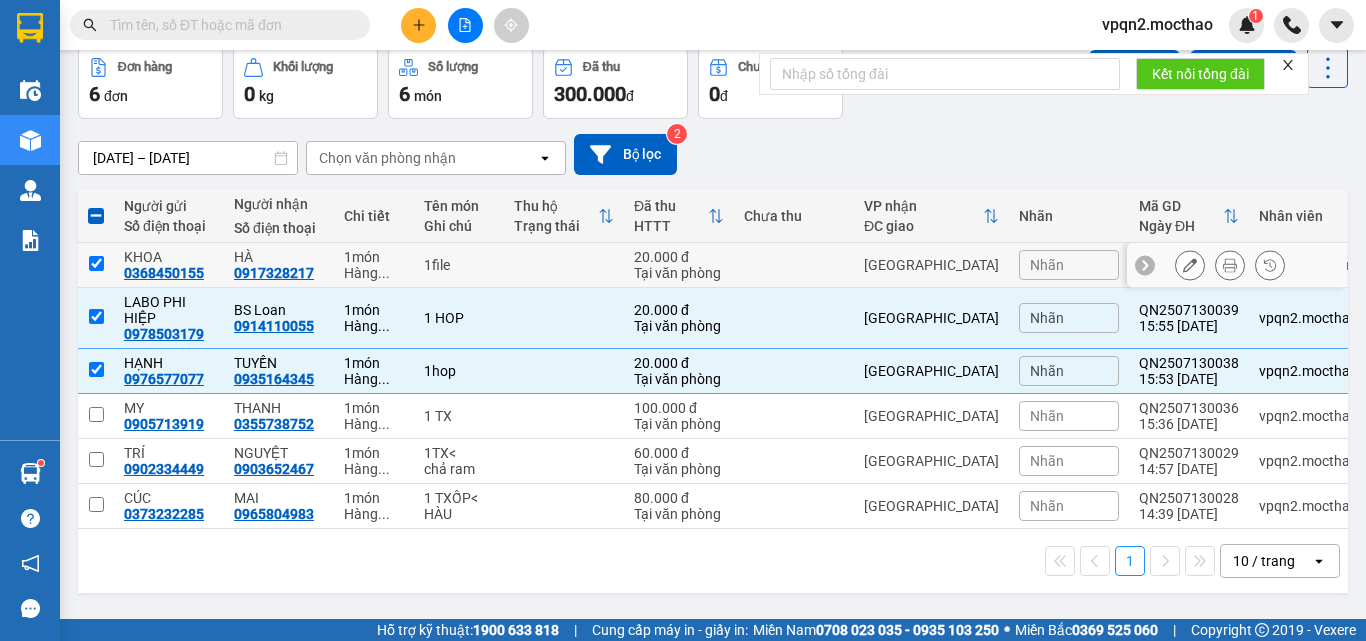 checkbox on "true" 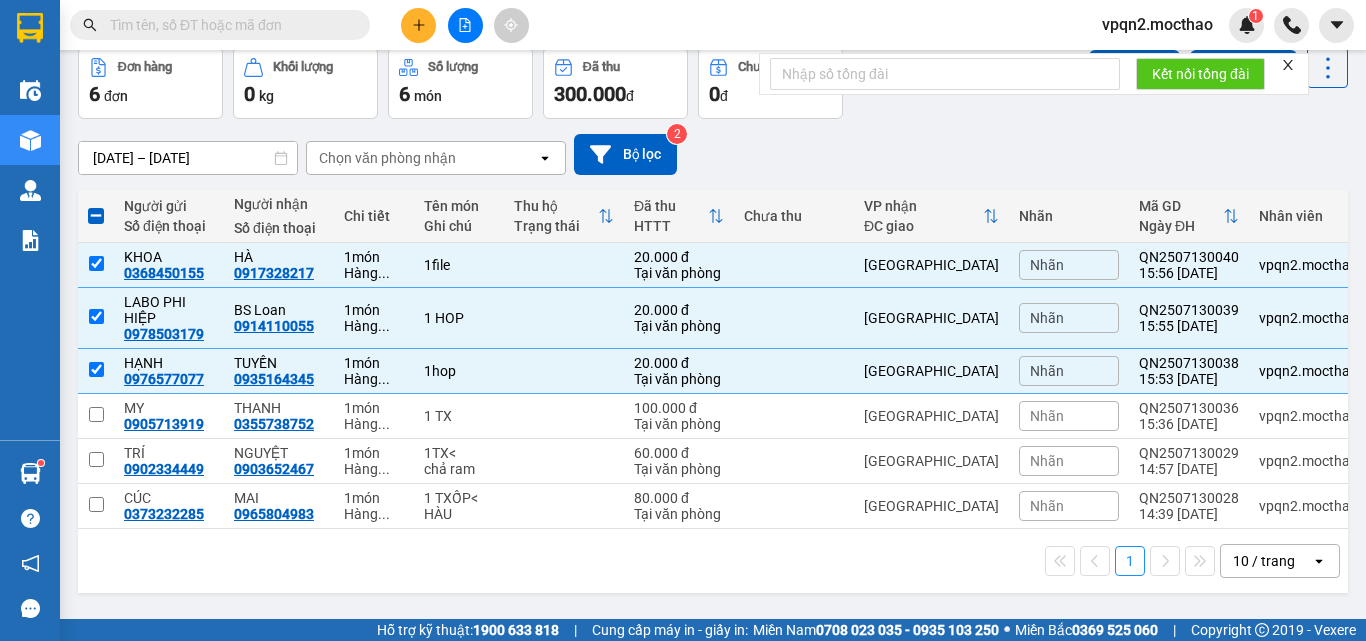 scroll, scrollTop: 0, scrollLeft: 0, axis: both 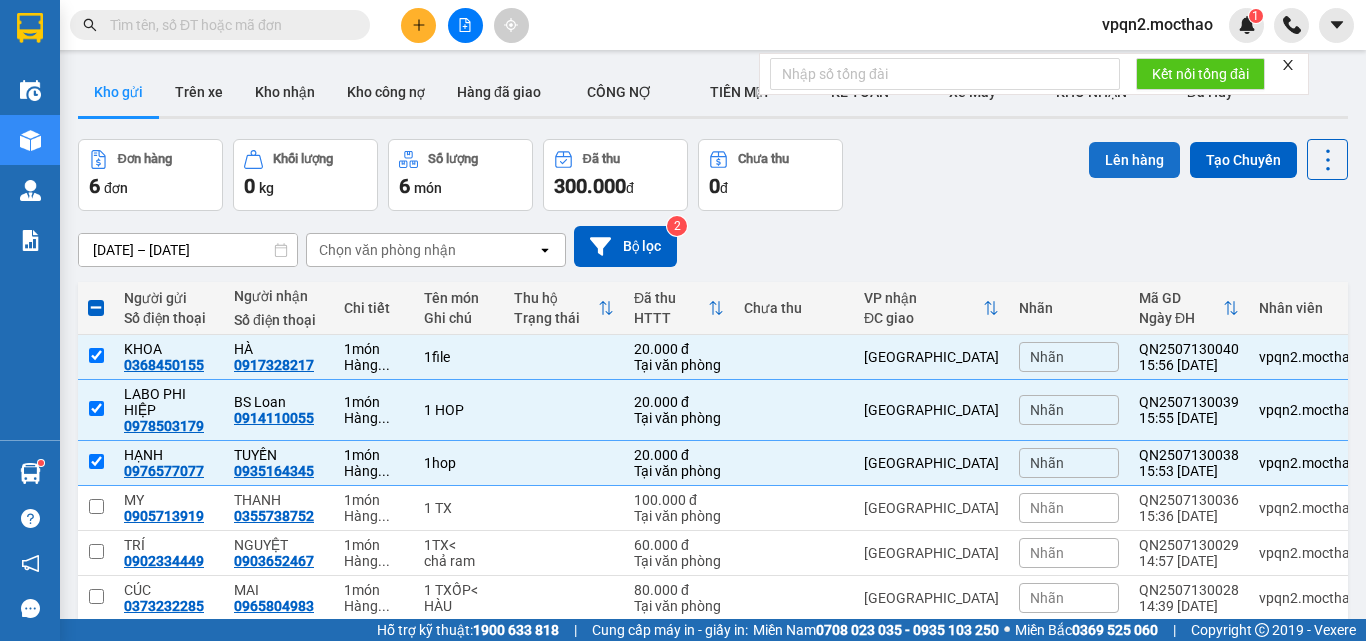 click on "Lên hàng" at bounding box center [1134, 160] 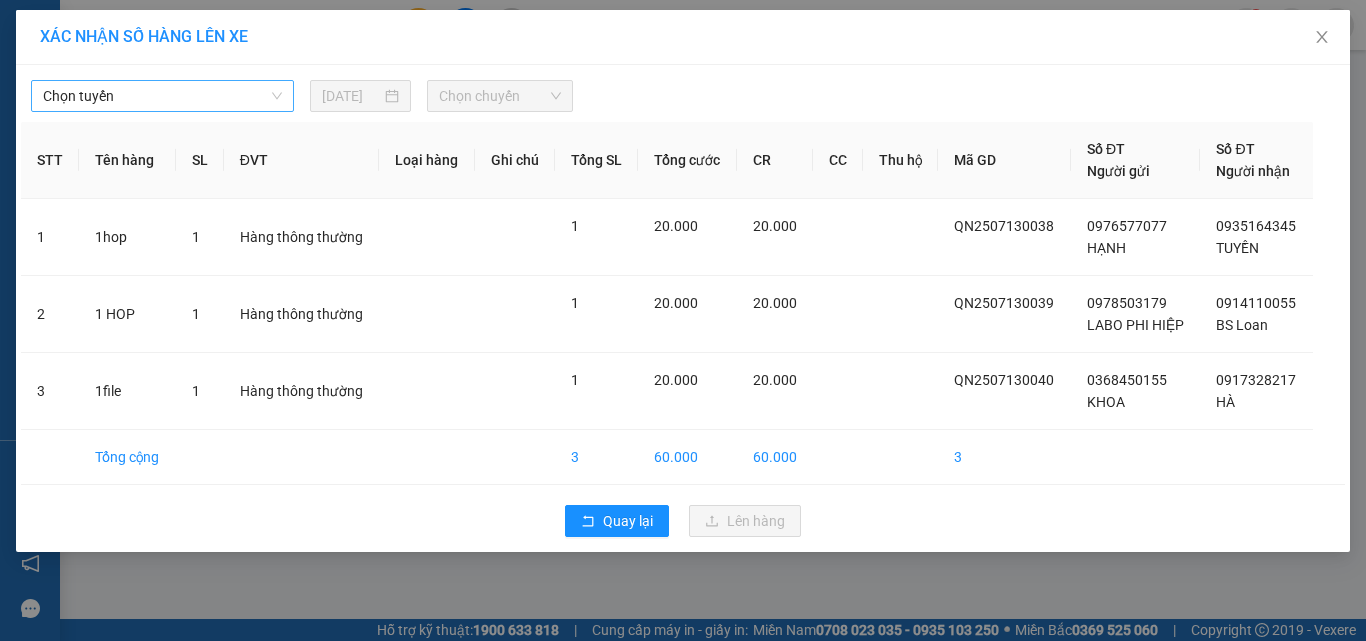 click on "Chọn tuyến" at bounding box center [162, 96] 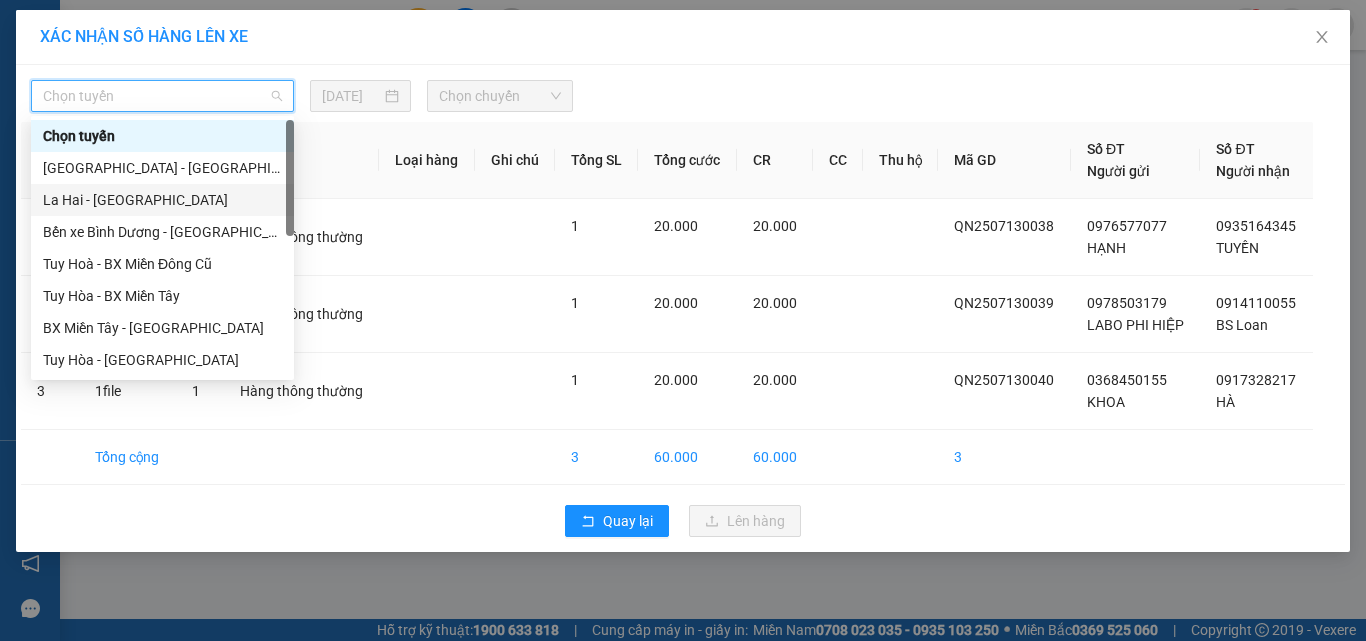 scroll, scrollTop: 448, scrollLeft: 0, axis: vertical 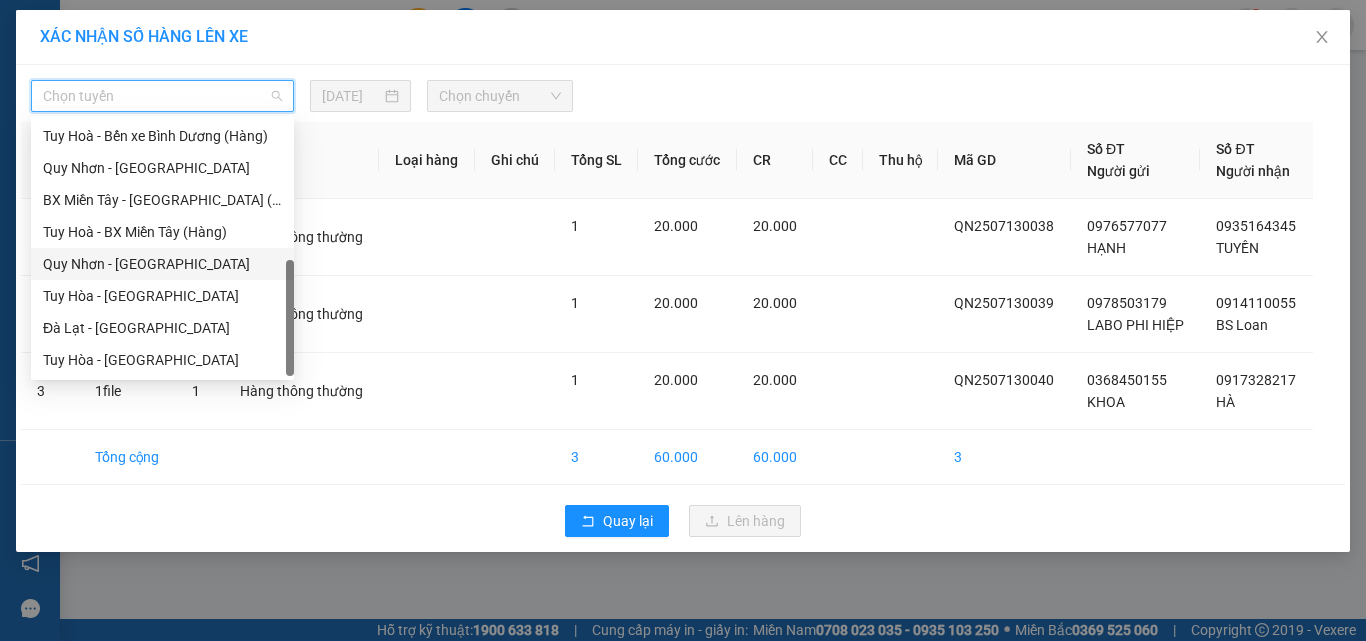 click on "Quy Nhơn - [GEOGRAPHIC_DATA]" at bounding box center [162, 264] 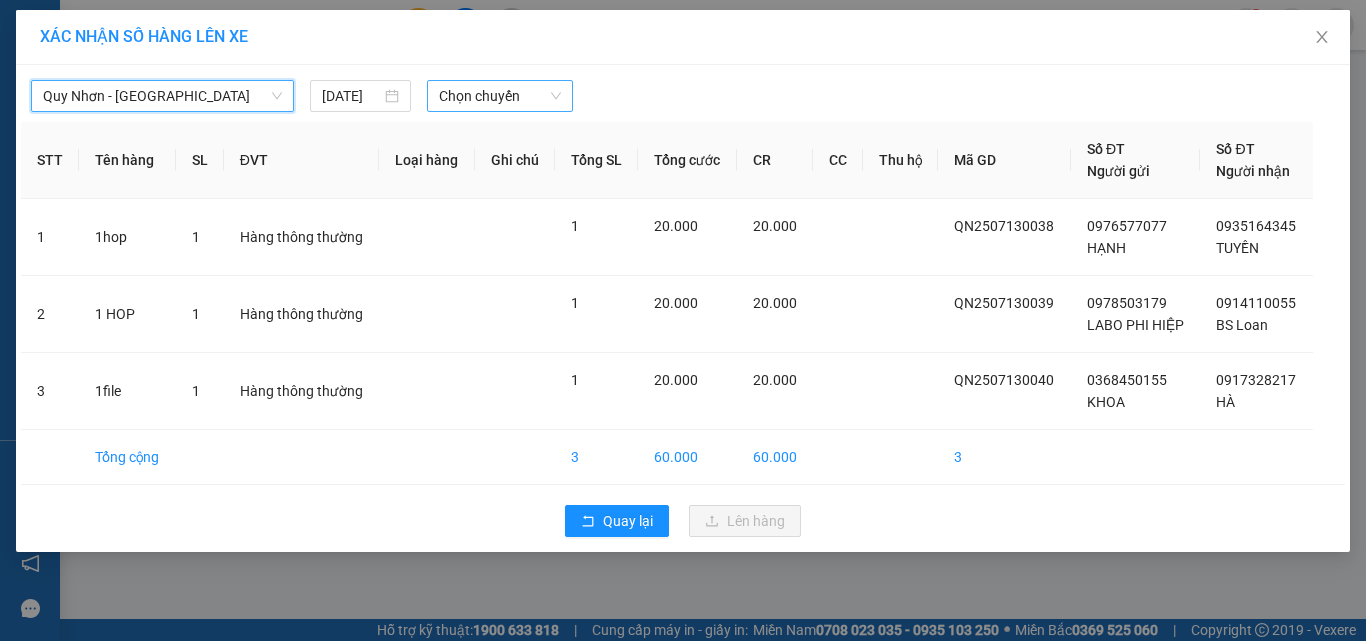 click on "Chọn chuyến" at bounding box center (500, 96) 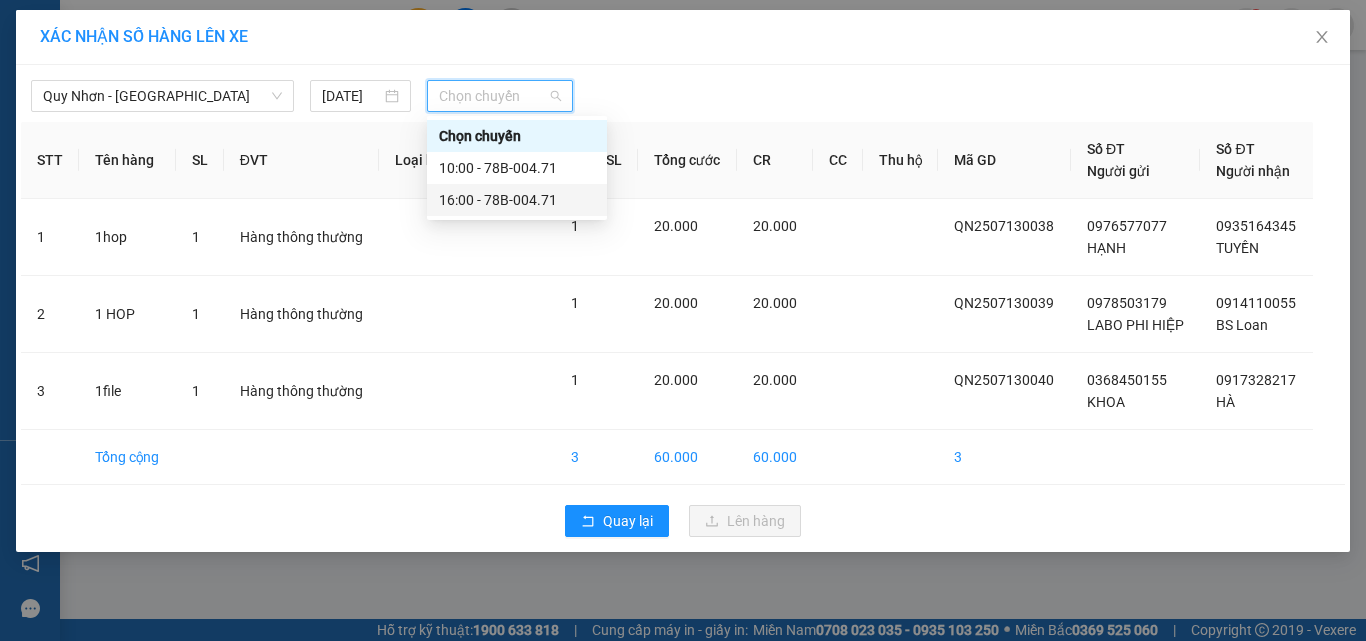 click on "16:00     - 78B-004.71" at bounding box center (517, 200) 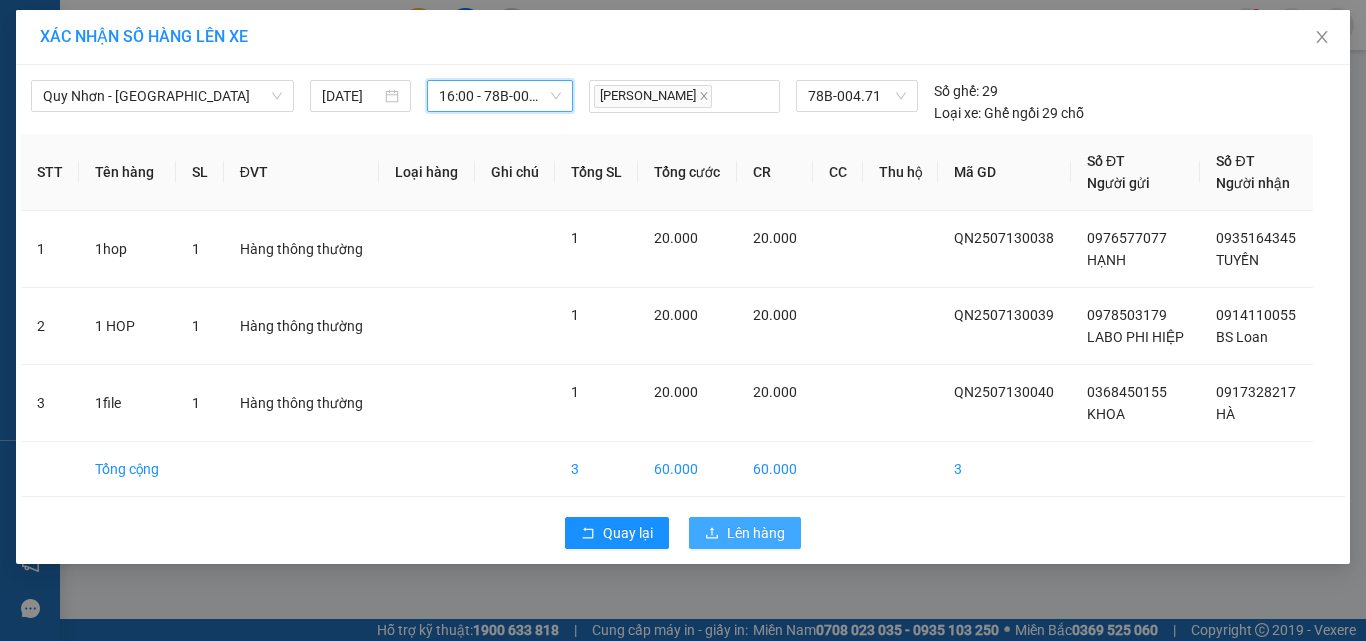 click on "Lên hàng" at bounding box center [756, 533] 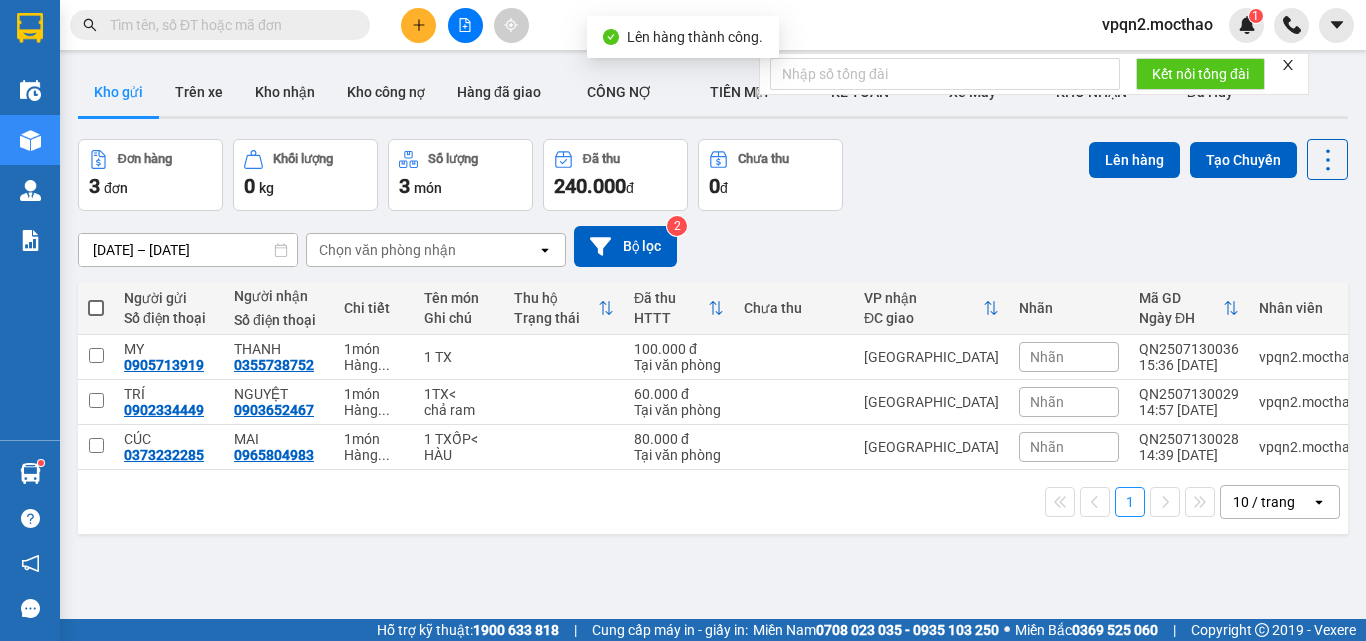 click at bounding box center [465, 25] 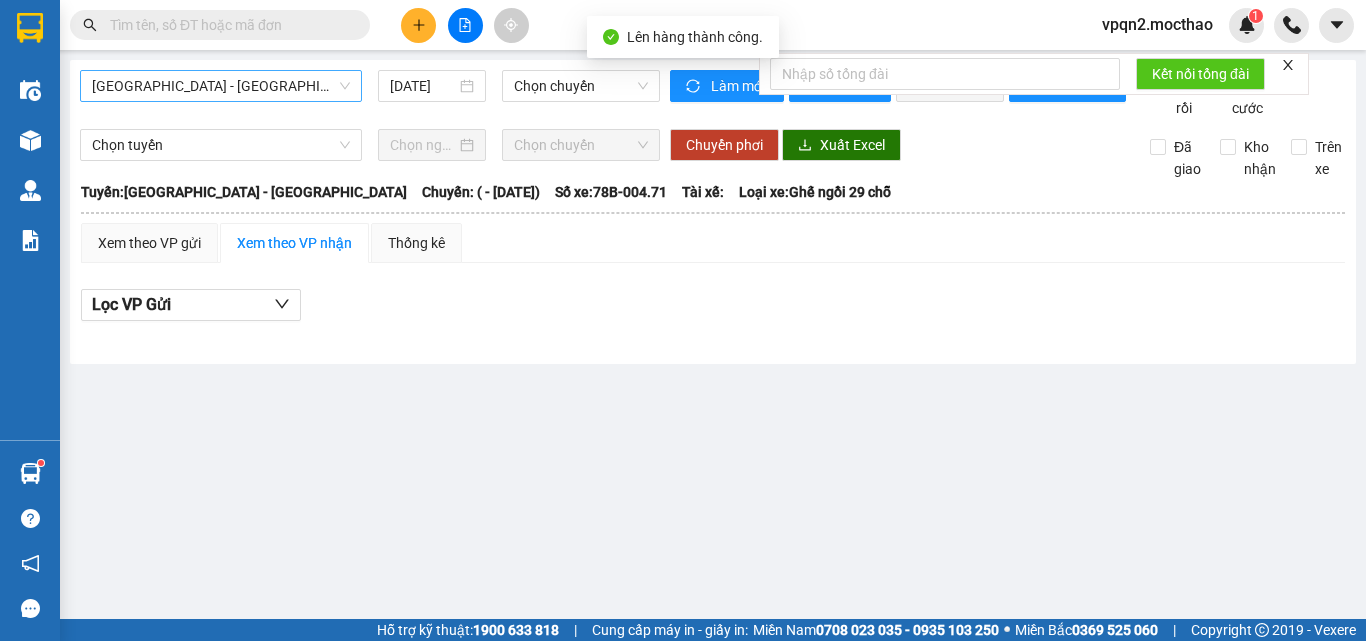 click on "[GEOGRAPHIC_DATA] - [GEOGRAPHIC_DATA]" at bounding box center [221, 86] 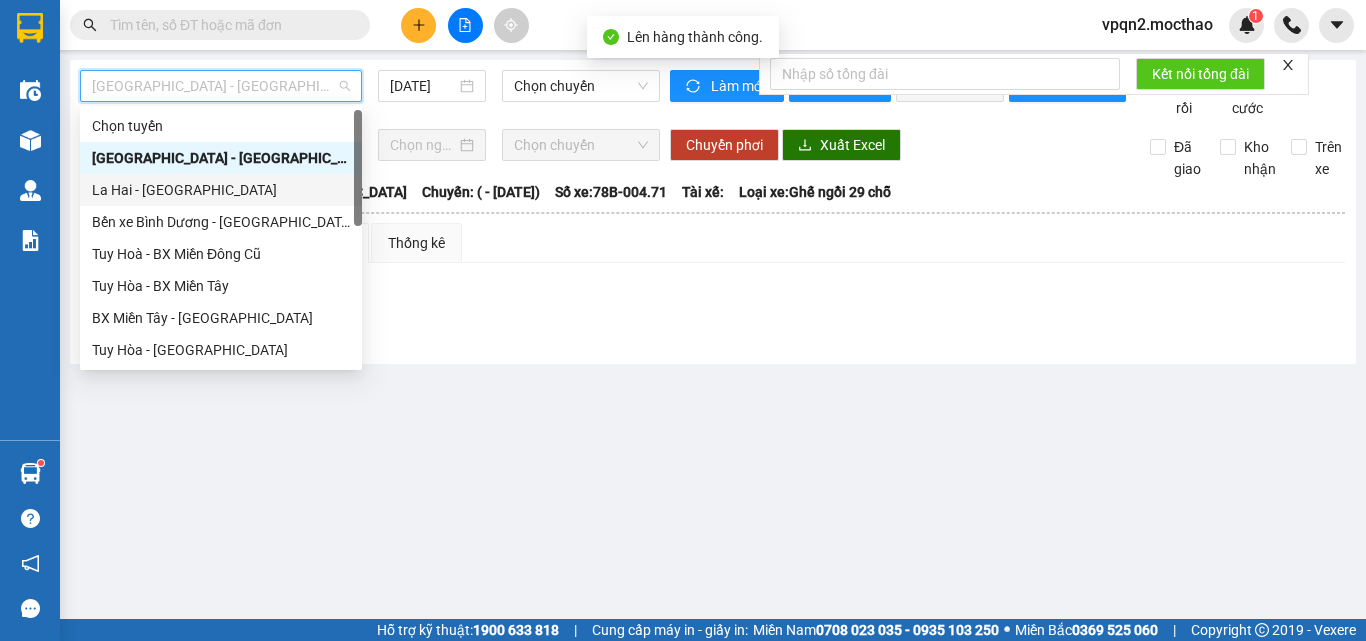 scroll, scrollTop: 424, scrollLeft: 0, axis: vertical 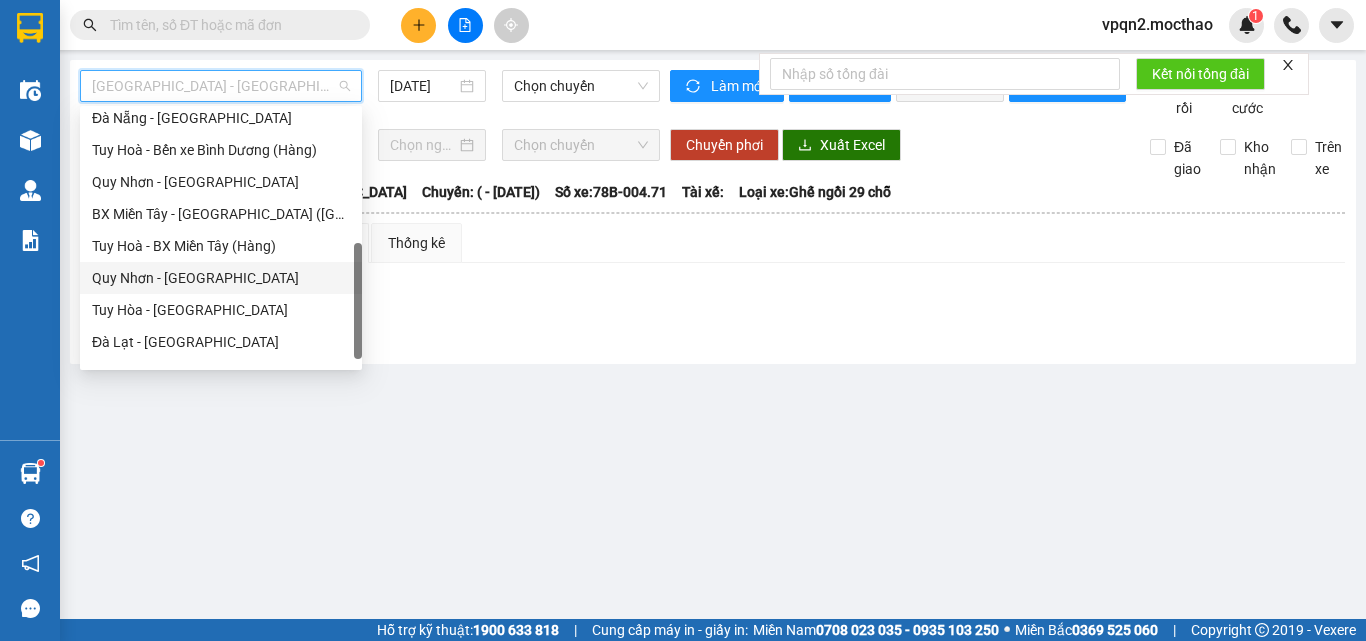 click on "Quy Nhơn - [GEOGRAPHIC_DATA]" at bounding box center [221, 278] 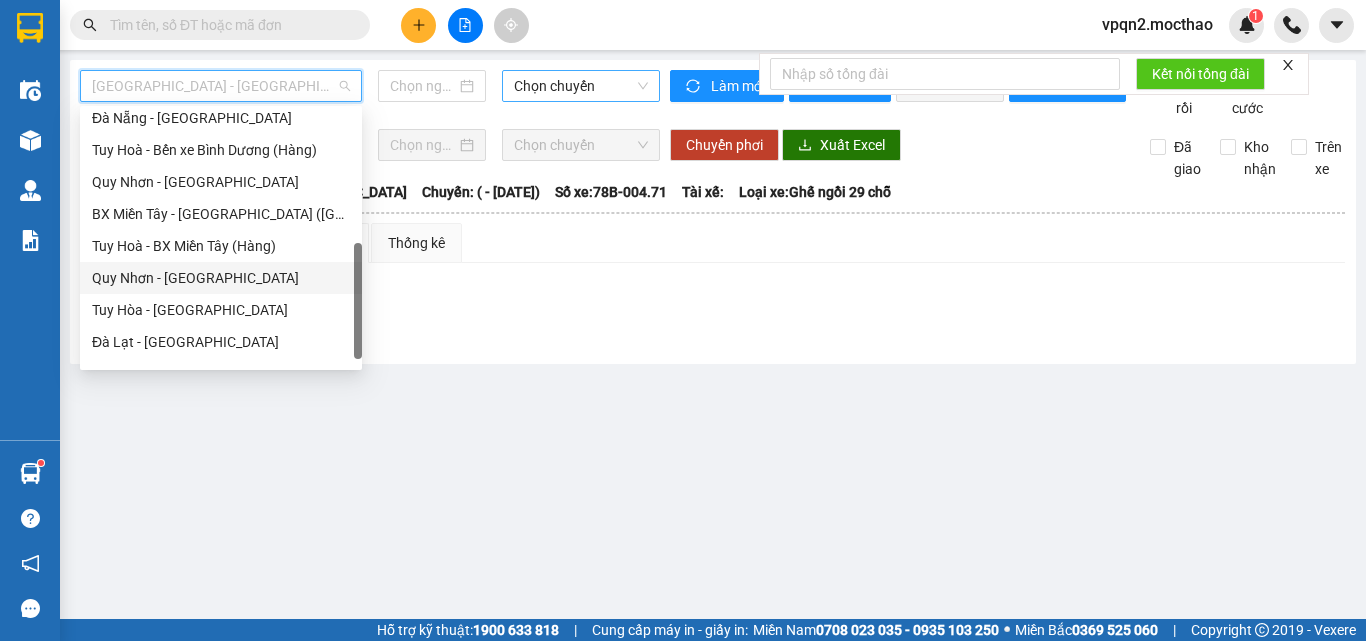 type on "[DATE]" 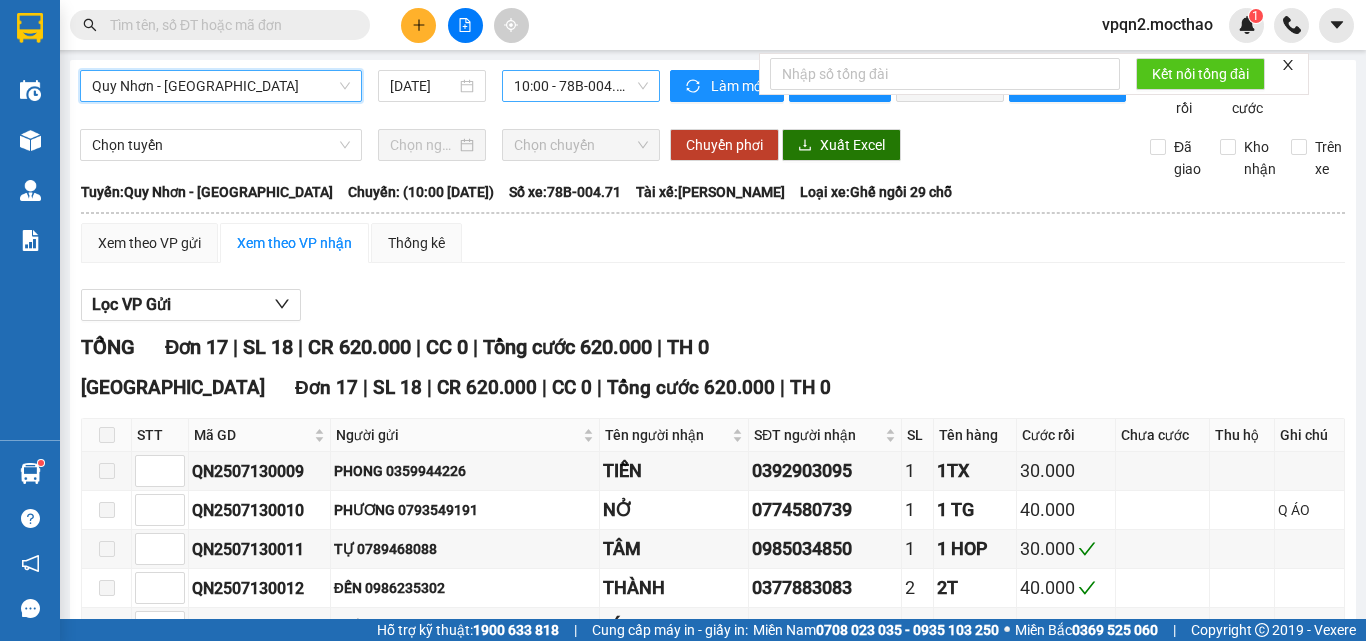 click on "10:00     - 78B-004.71" at bounding box center [581, 86] 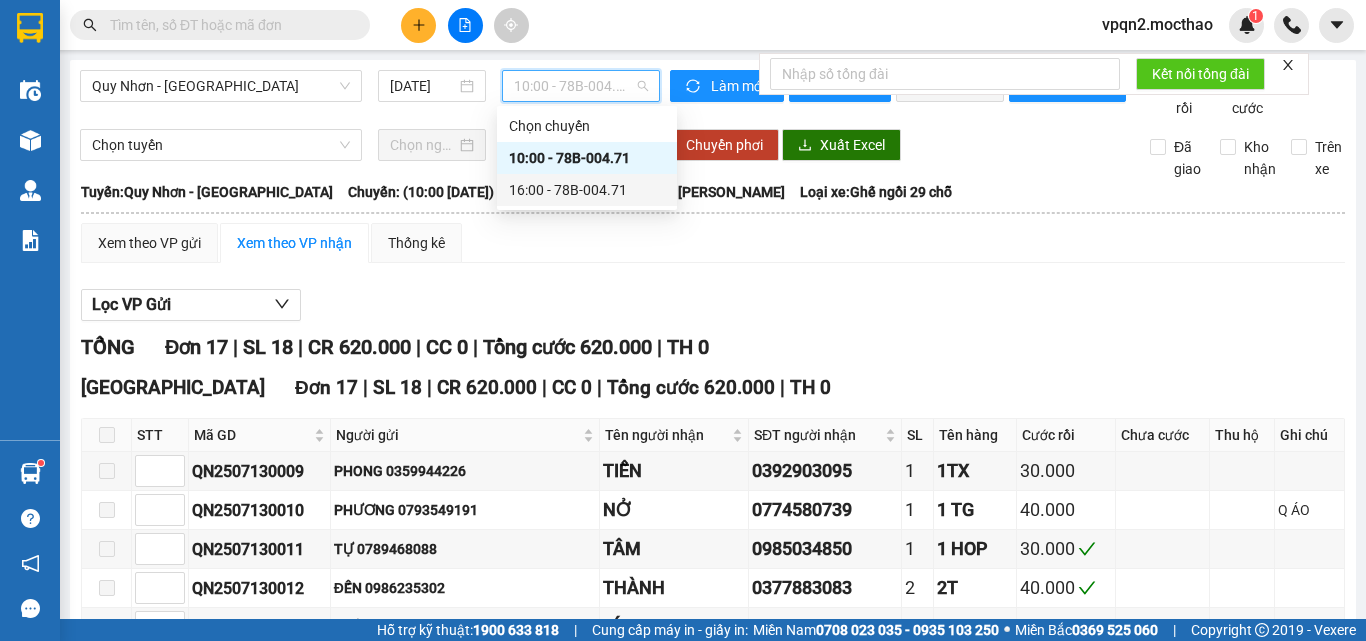 click on "16:00     - 78B-004.71" at bounding box center [587, 190] 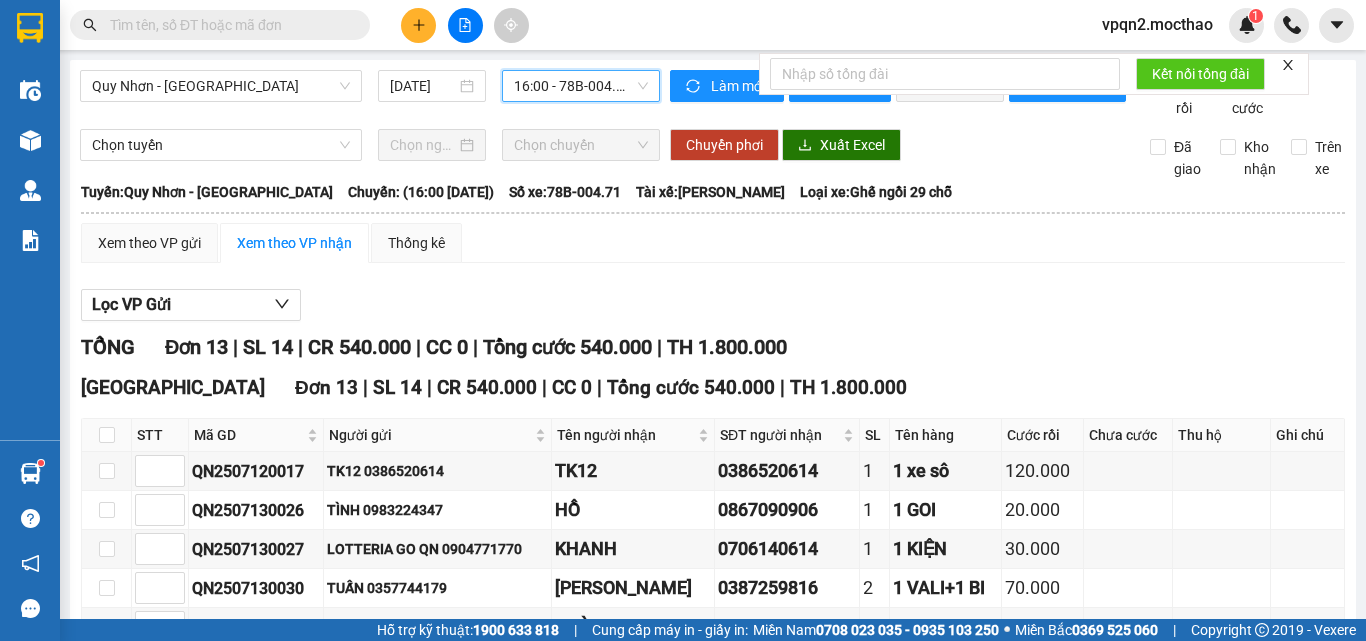 click 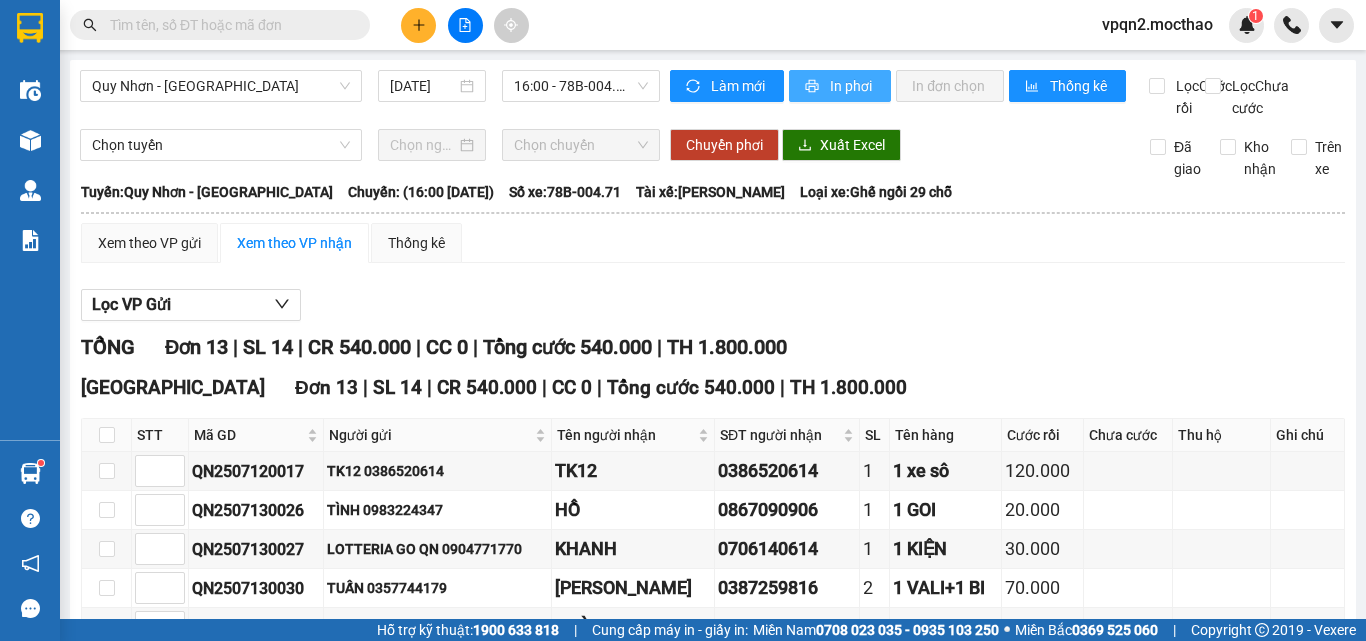 click on "In phơi" at bounding box center [852, 86] 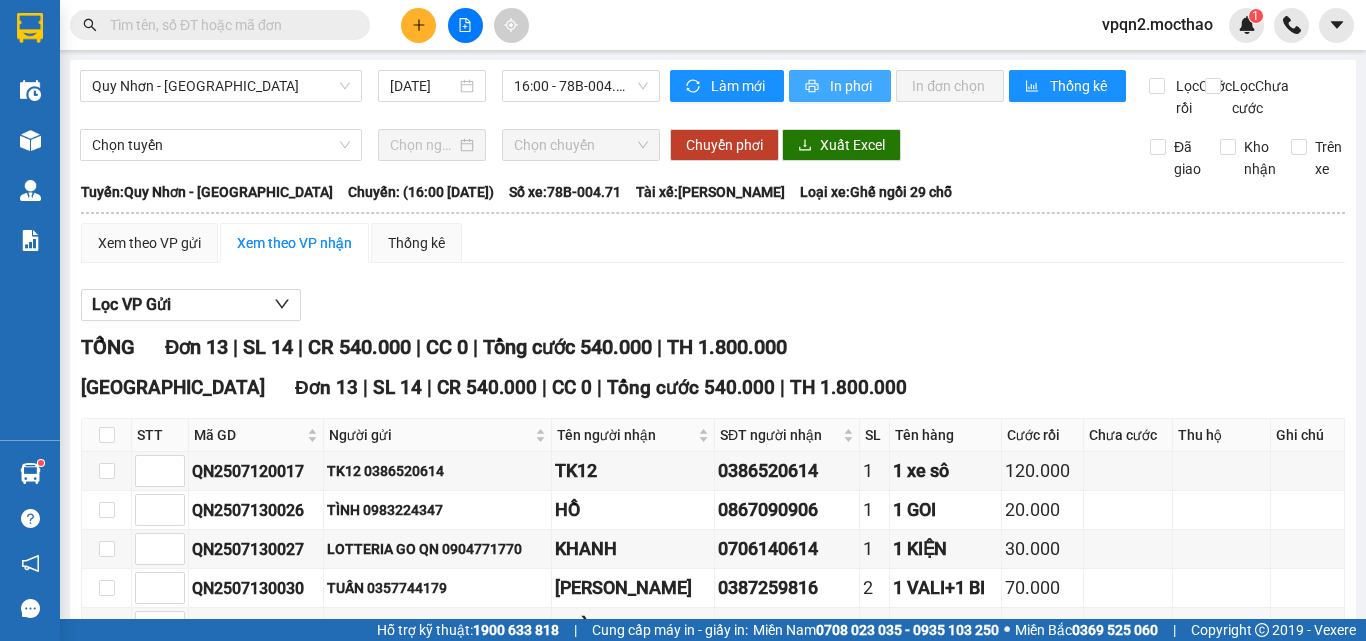 scroll, scrollTop: 0, scrollLeft: 0, axis: both 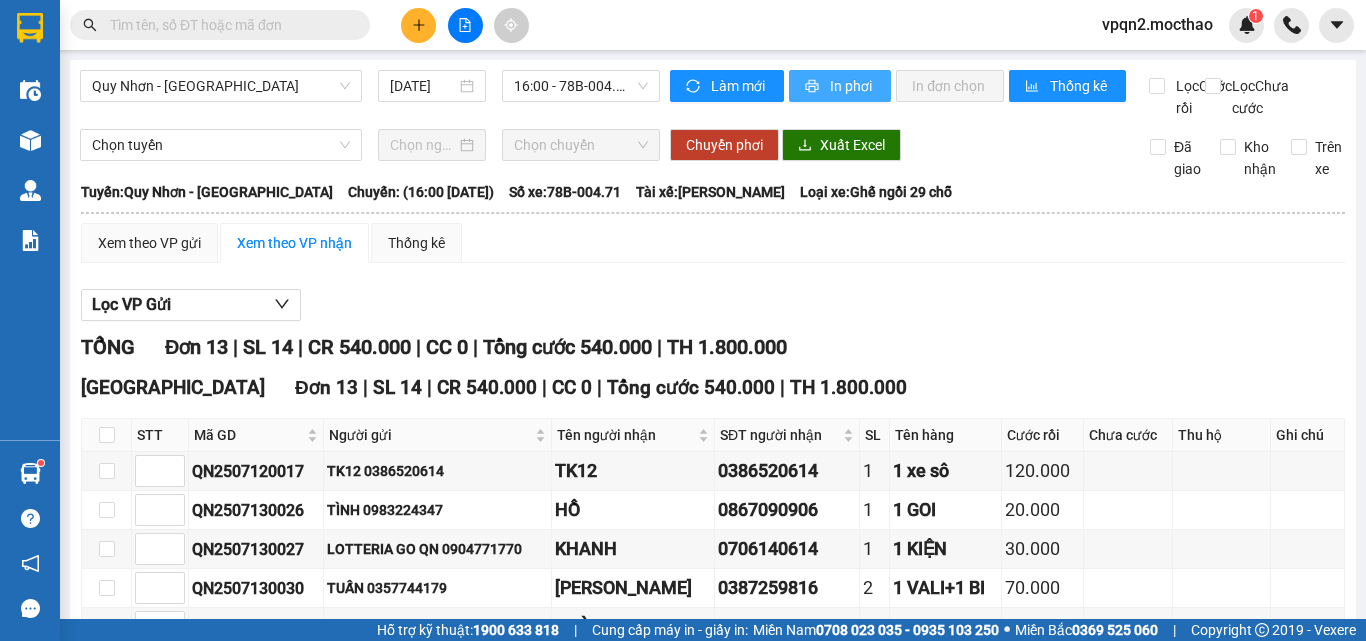 click on "In phơi" at bounding box center (852, 86) 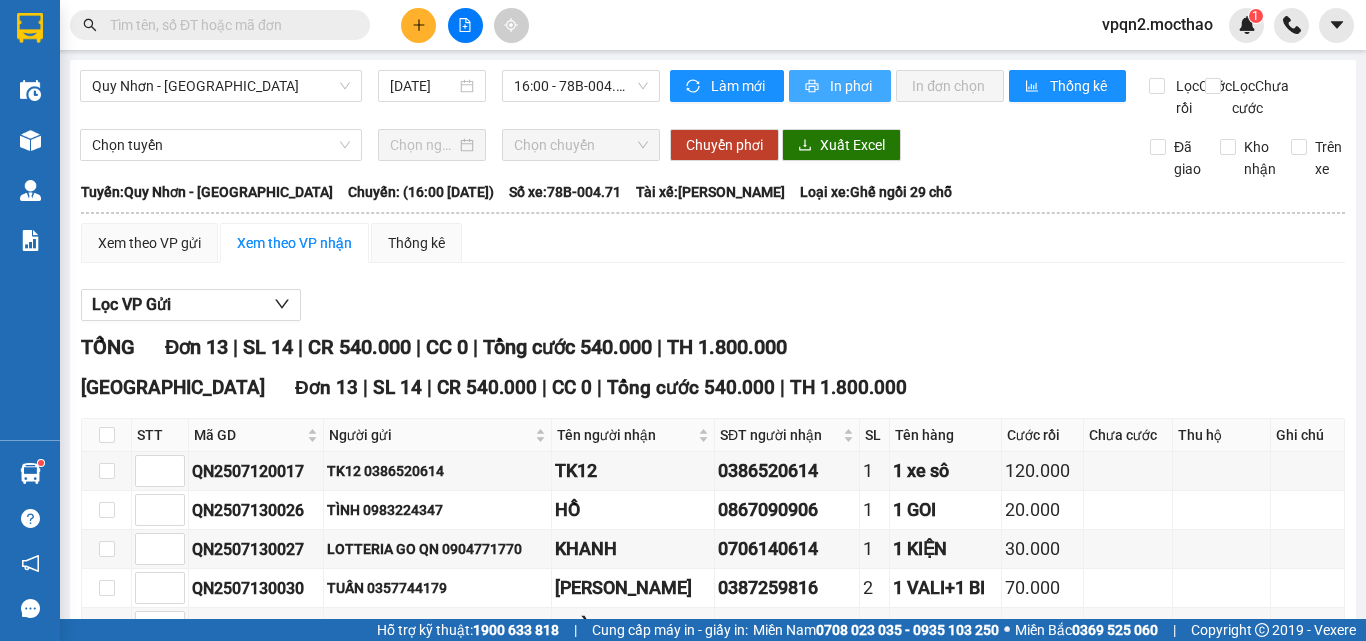 scroll, scrollTop: 0, scrollLeft: 0, axis: both 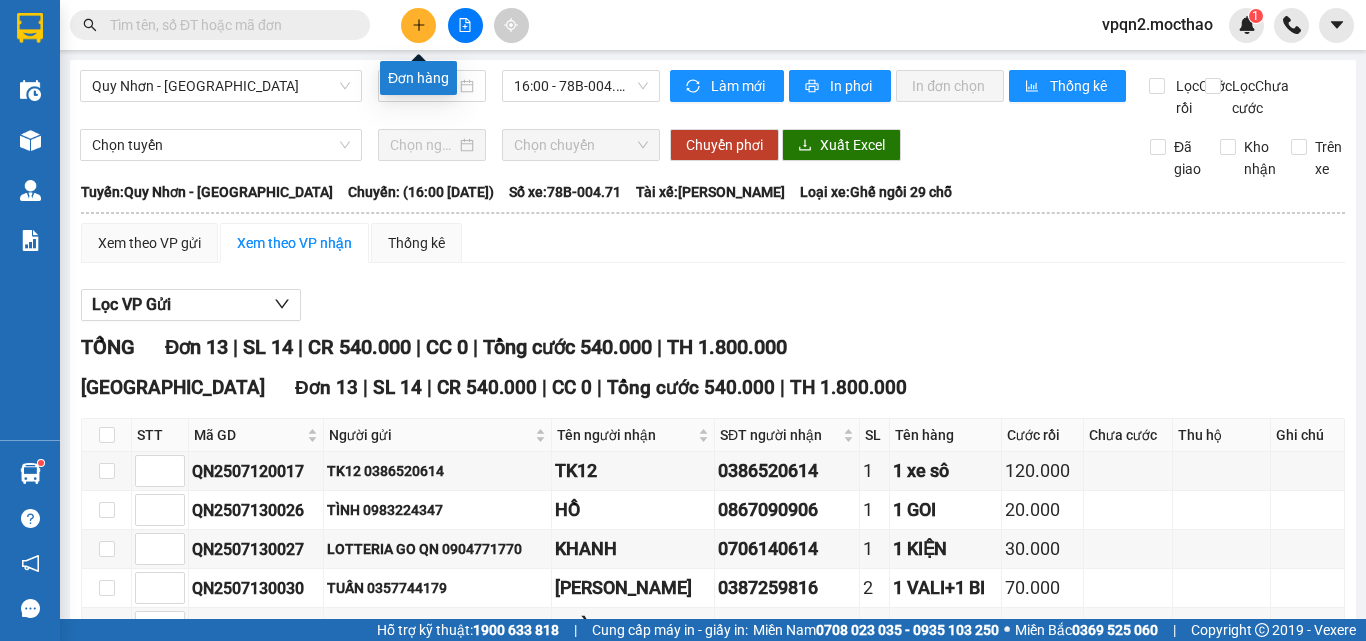click 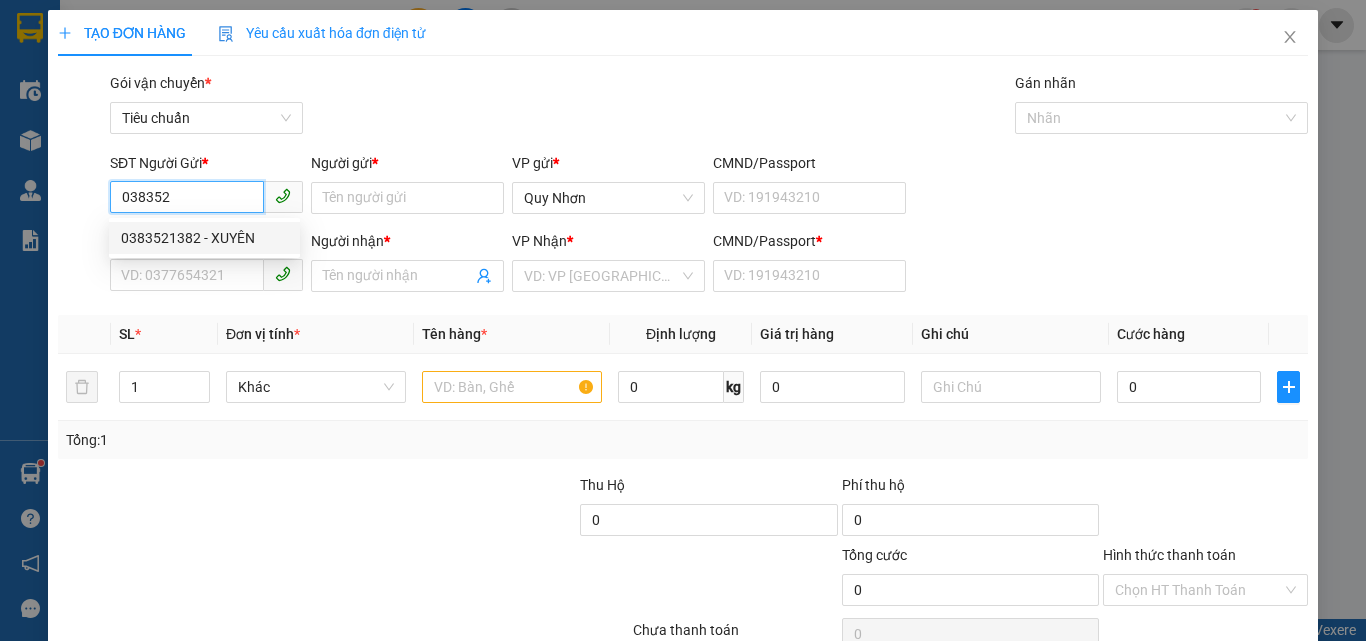click on "0383521382 - XUYÊN" at bounding box center [204, 238] 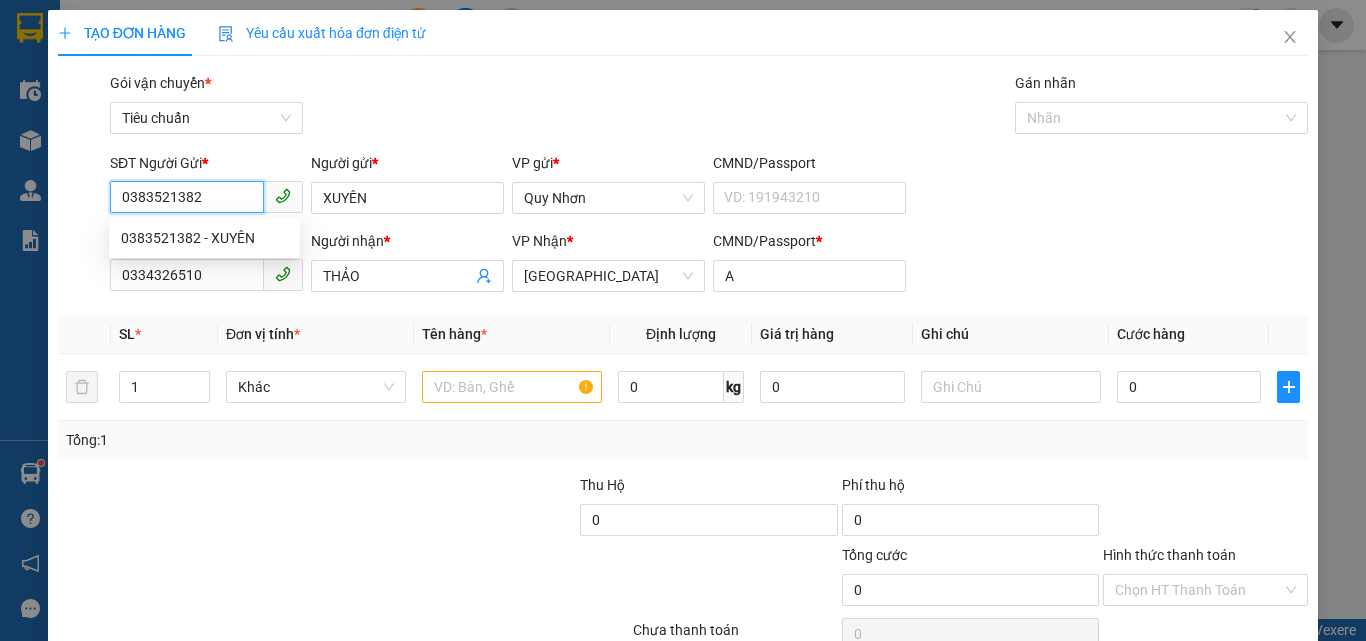 type on "60.000" 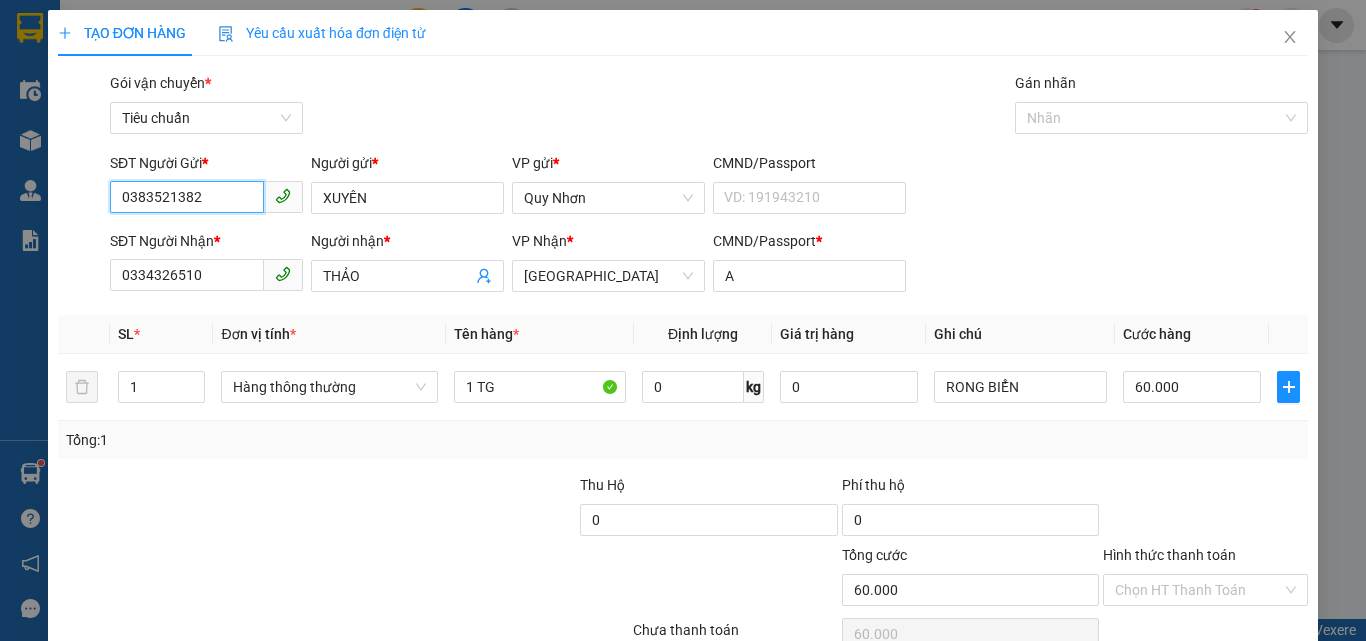 type on "0383521382" 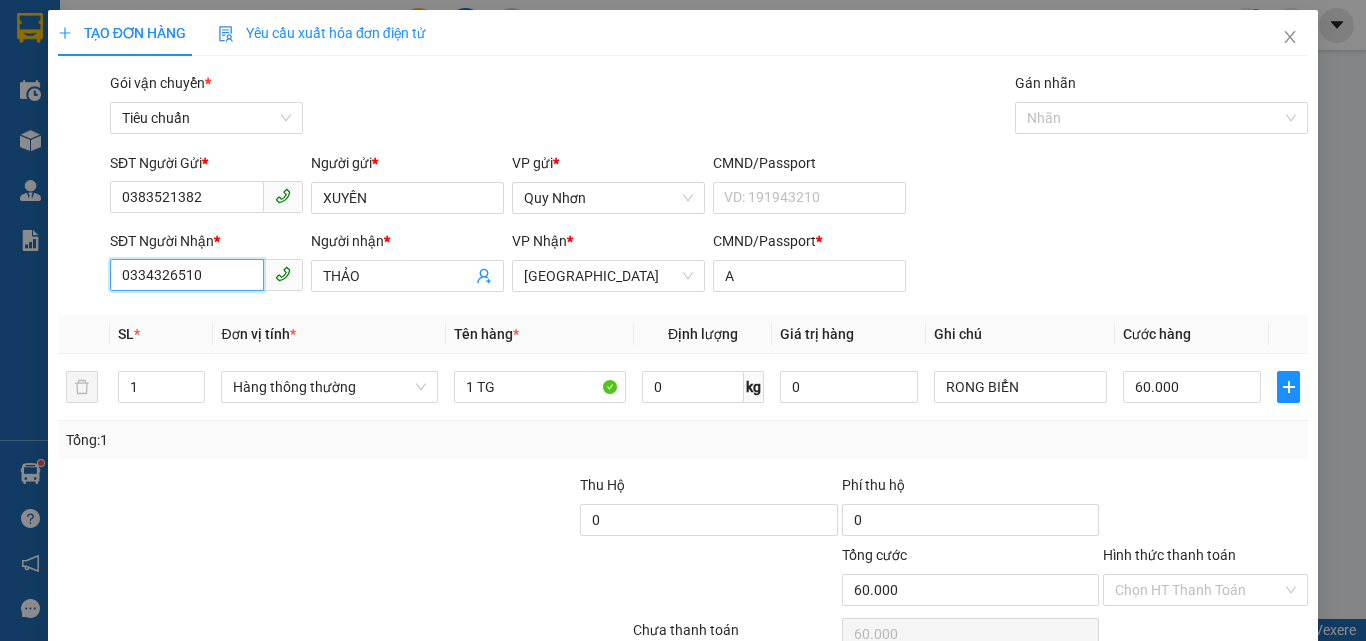 drag, startPoint x: 108, startPoint y: 296, endPoint x: 62, endPoint y: 304, distance: 46.69047 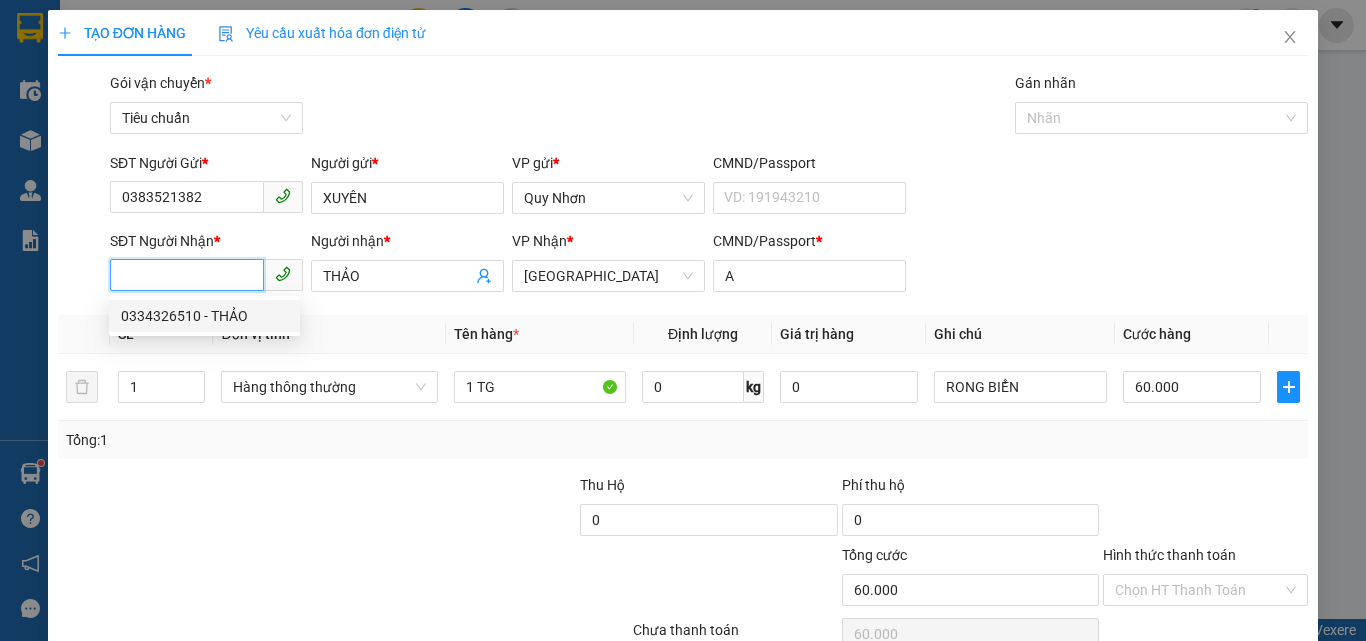 click on "0334326510 - THẢO" at bounding box center (204, 316) 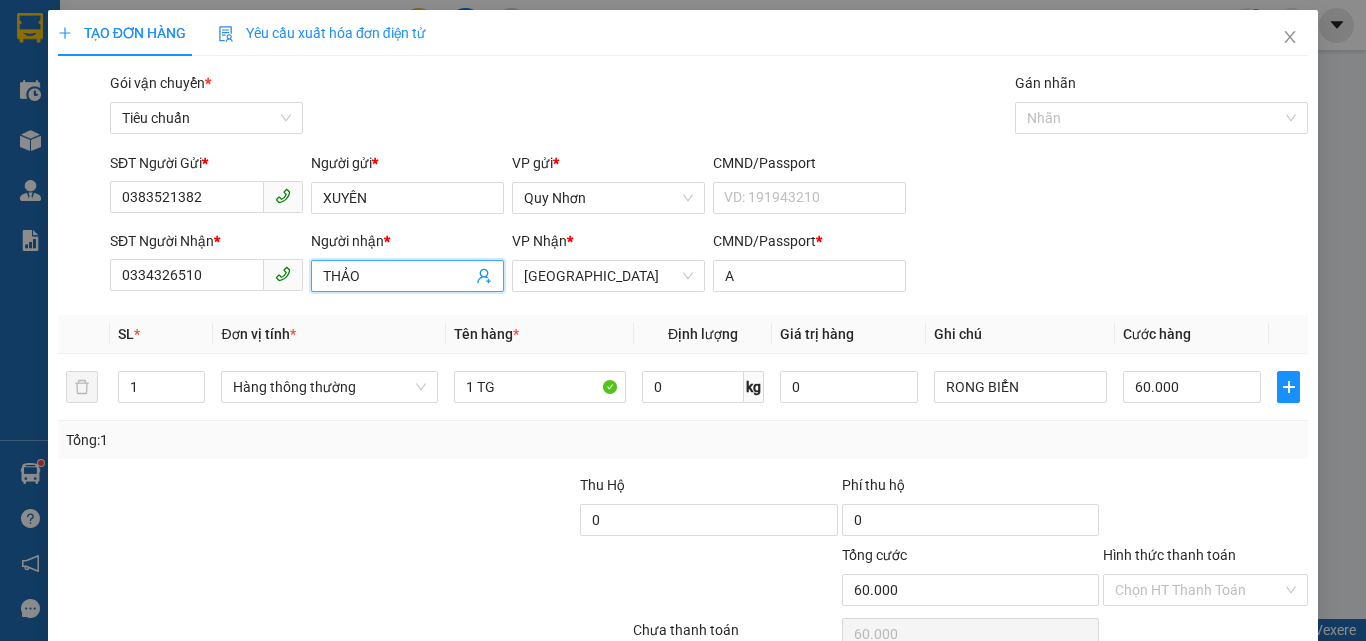 drag, startPoint x: 390, startPoint y: 276, endPoint x: 281, endPoint y: 297, distance: 111.0045 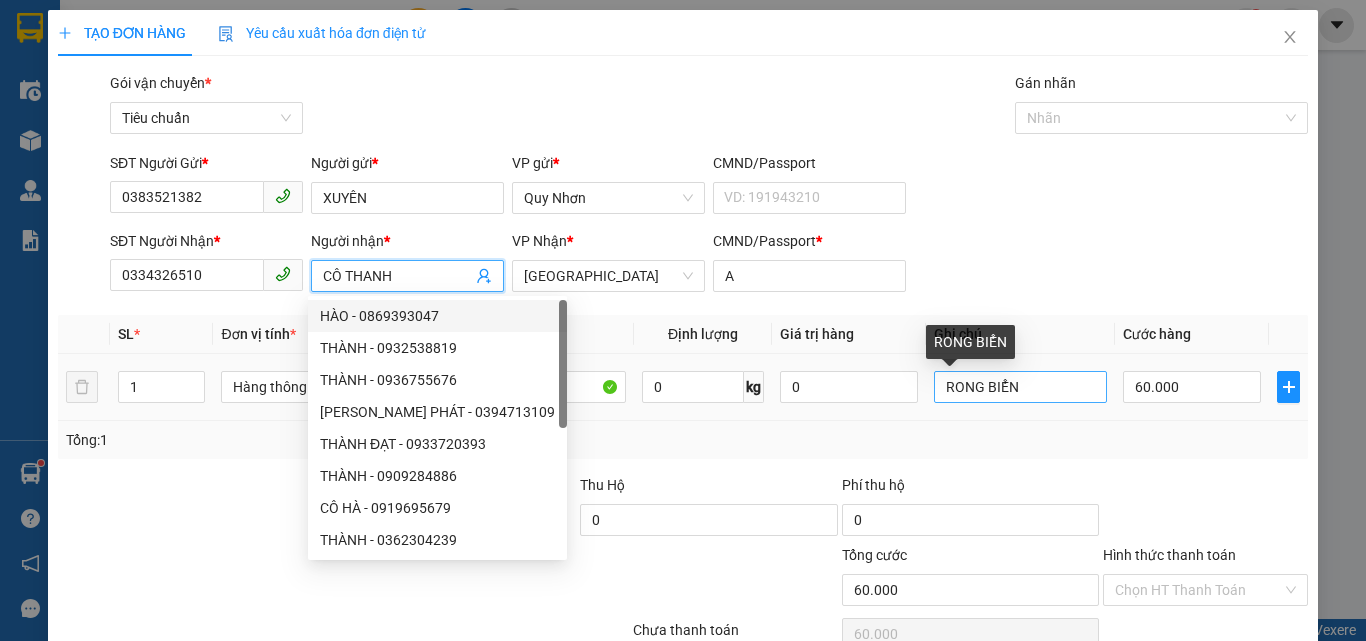 type on "CÔ THANH" 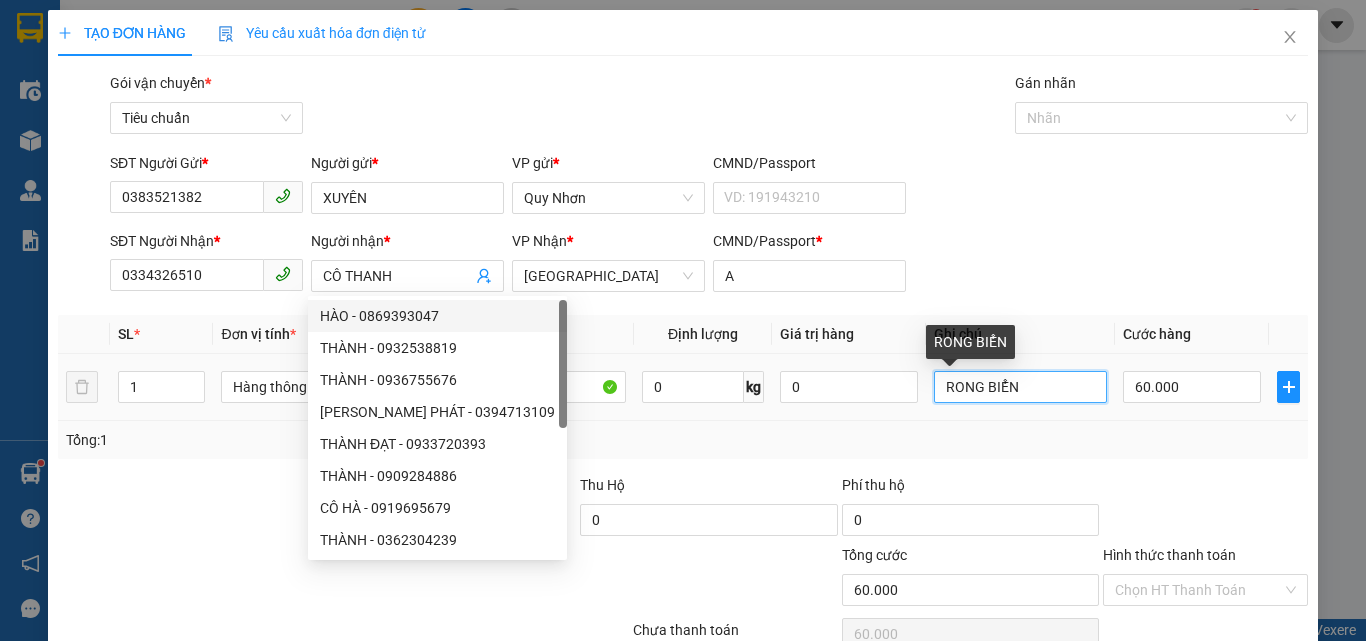 drag, startPoint x: 1025, startPoint y: 381, endPoint x: 834, endPoint y: 445, distance: 201.43733 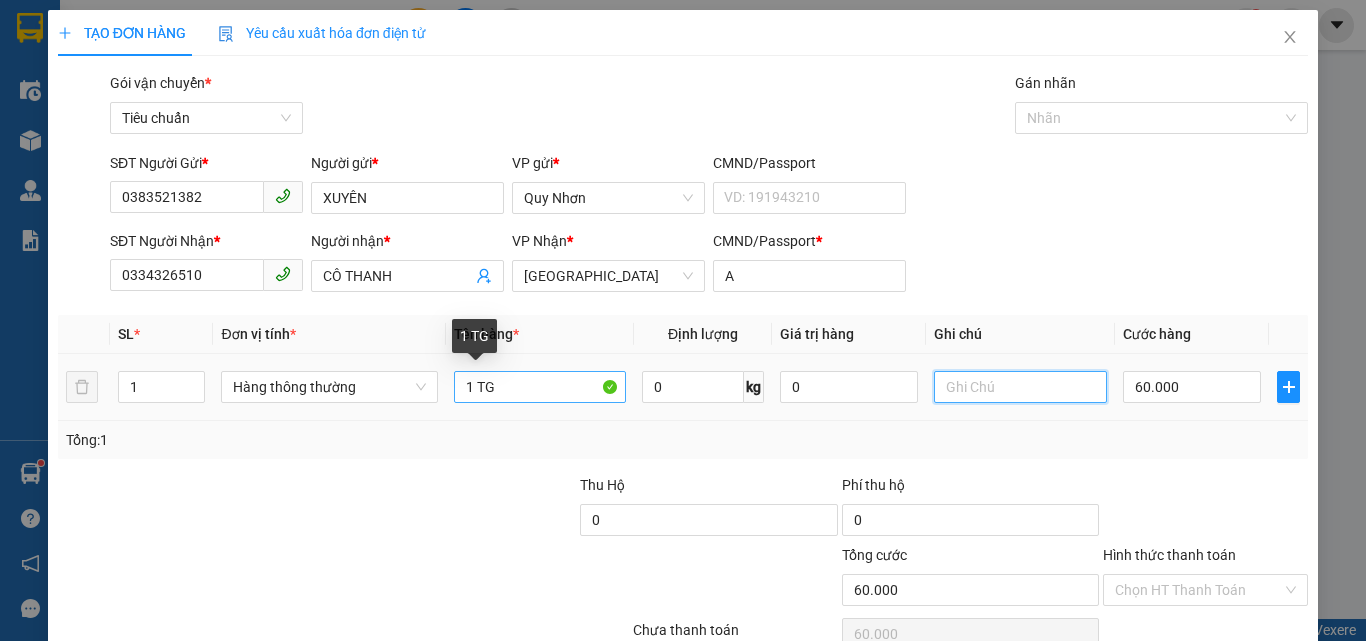 type 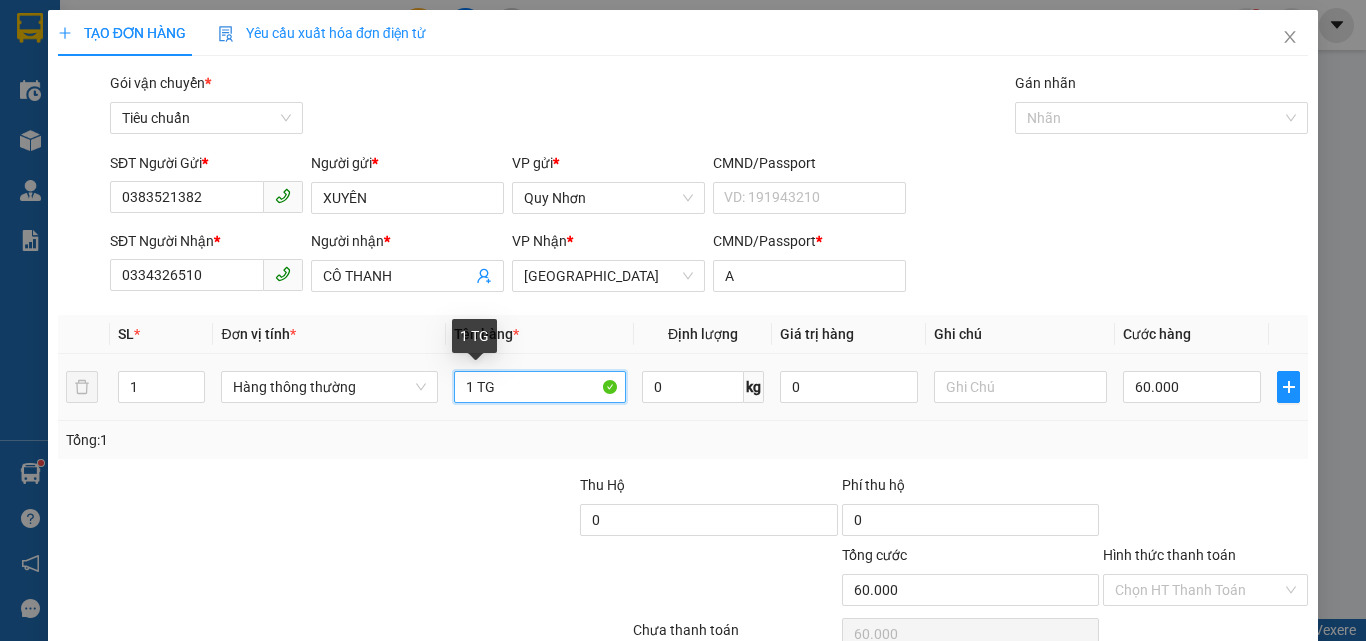 click on "1 TG" at bounding box center (540, 387) 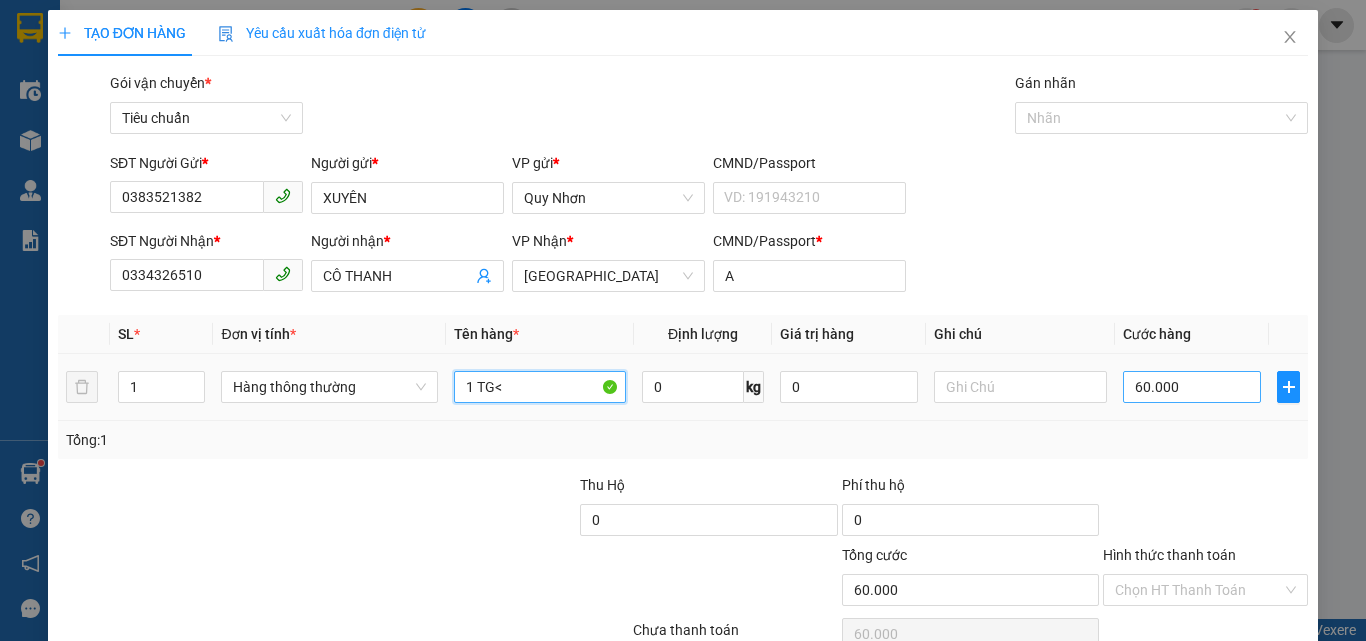 type on "1 TG<" 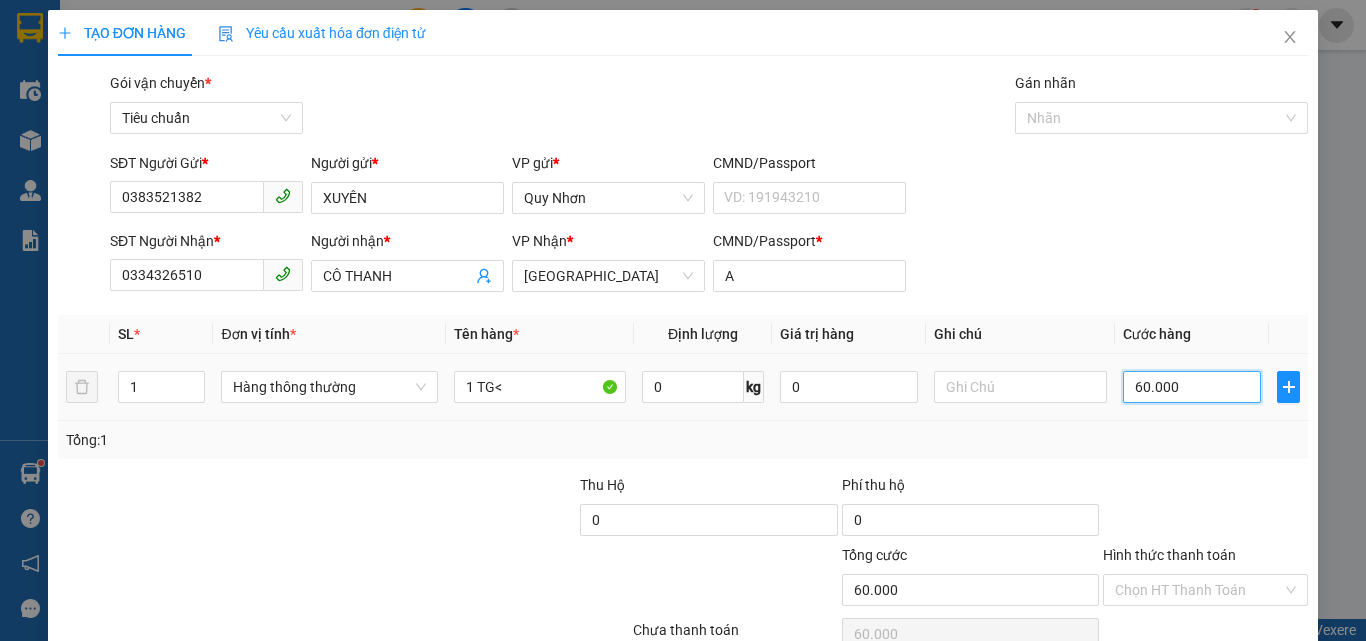 click on "60.000" at bounding box center [1192, 387] 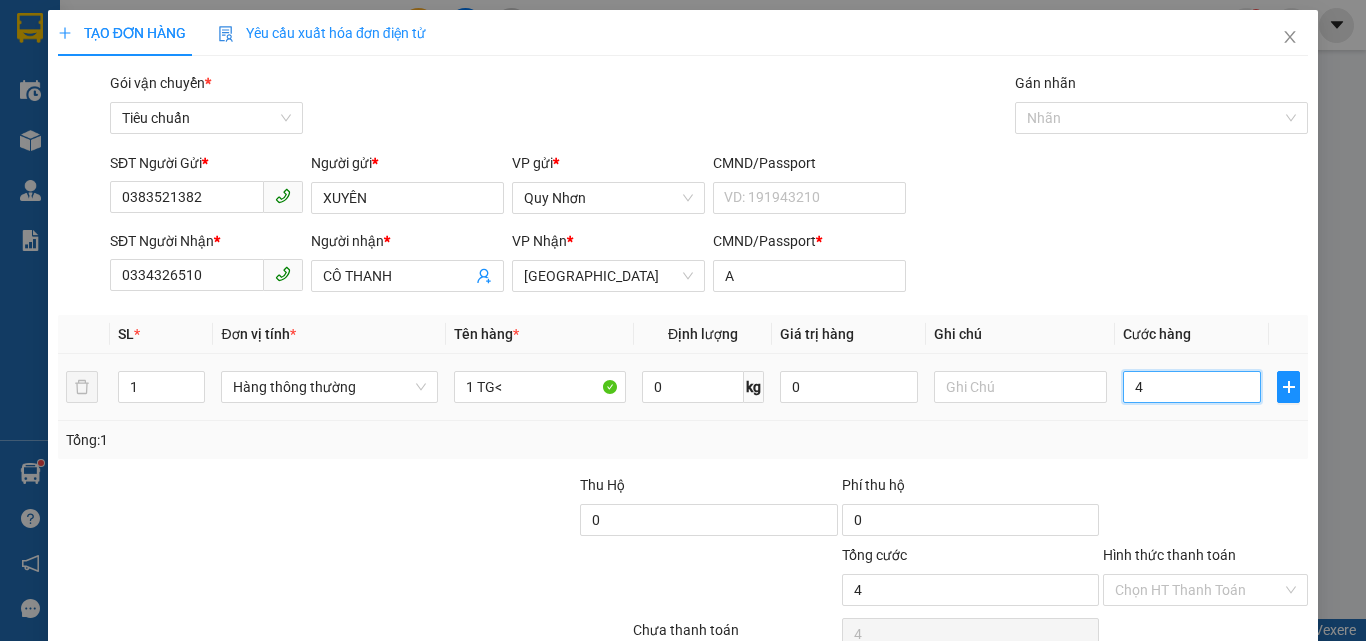 type on "40" 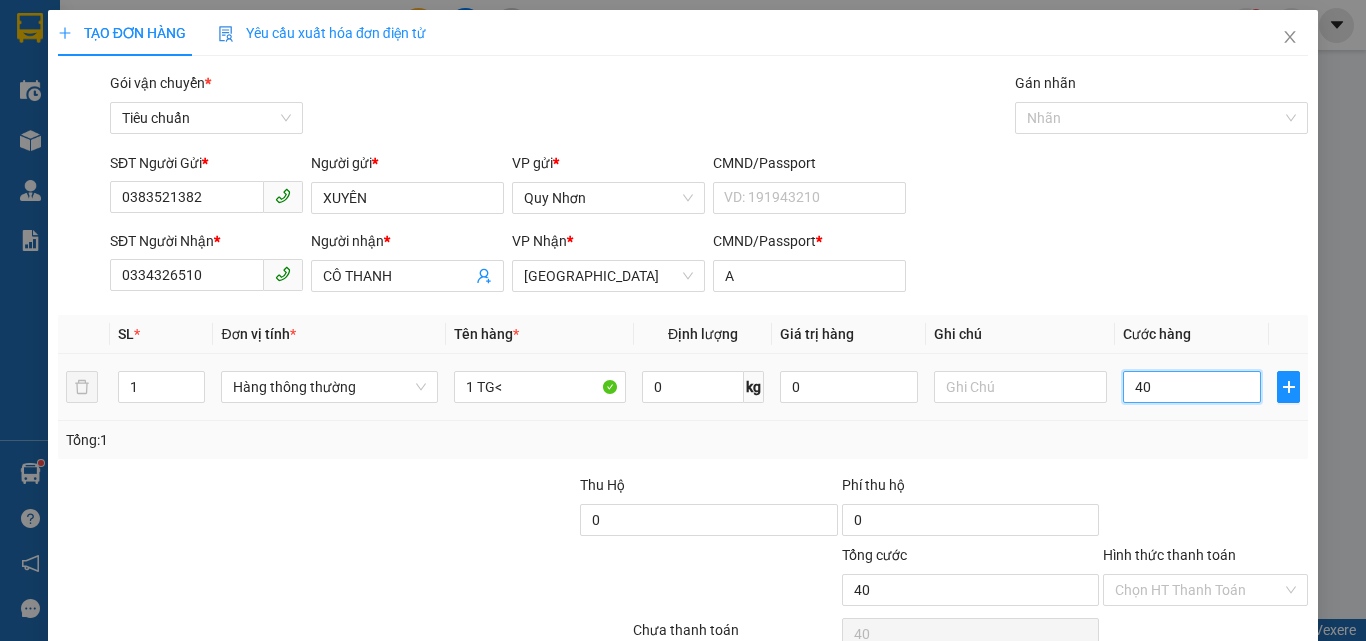 type on "400" 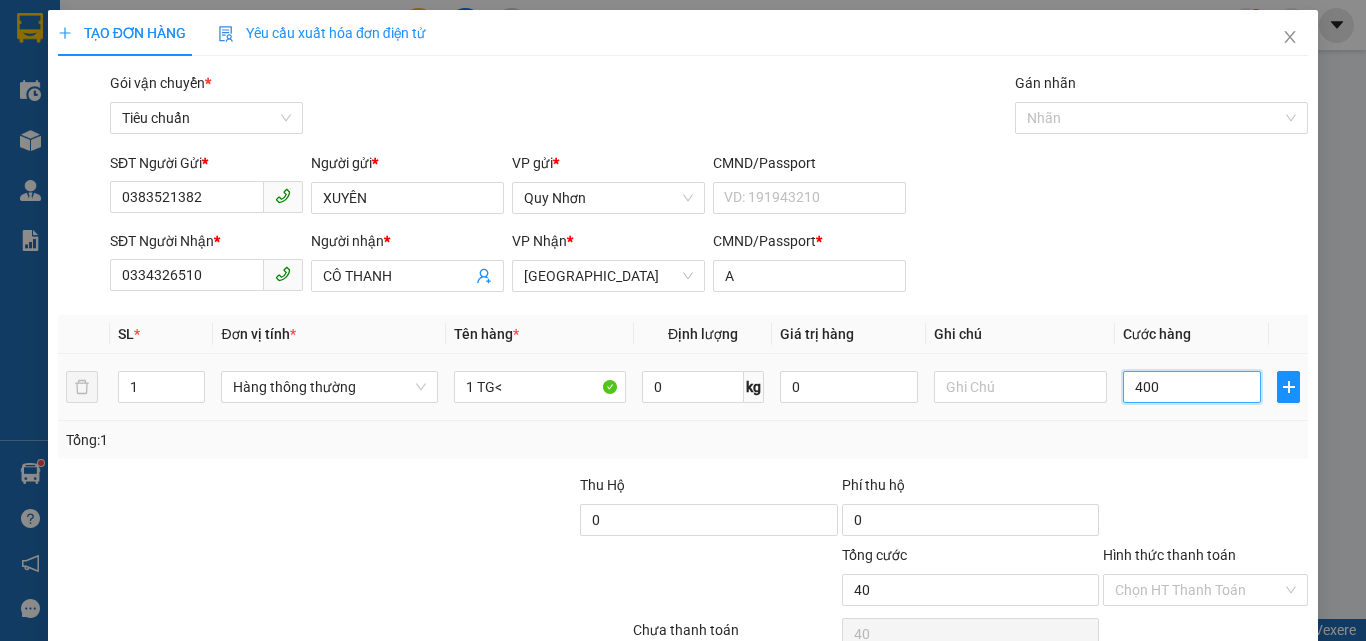 type on "400" 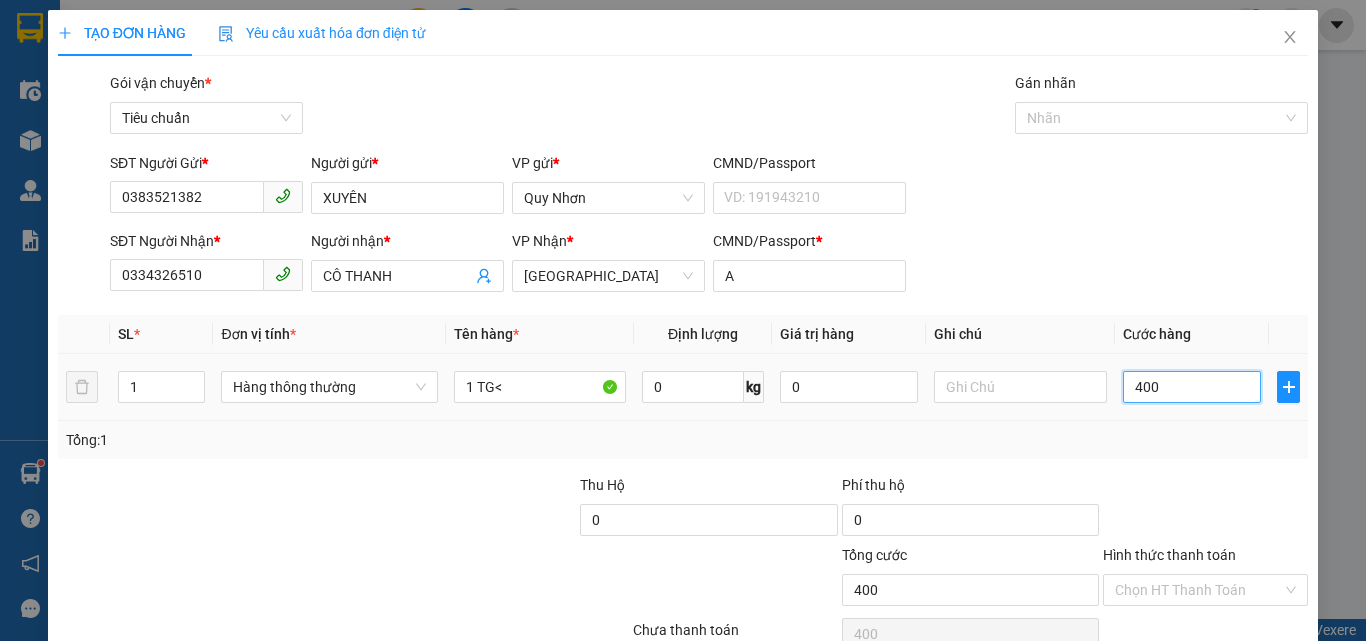 type on "4.000" 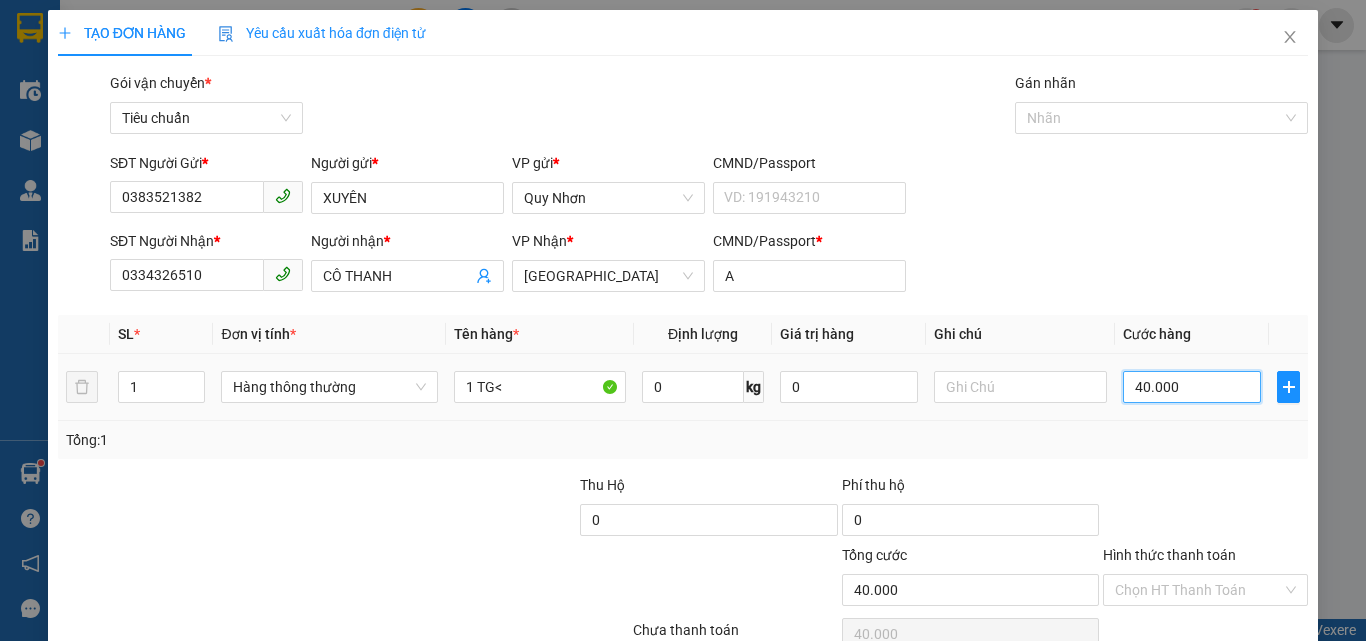 scroll, scrollTop: 99, scrollLeft: 0, axis: vertical 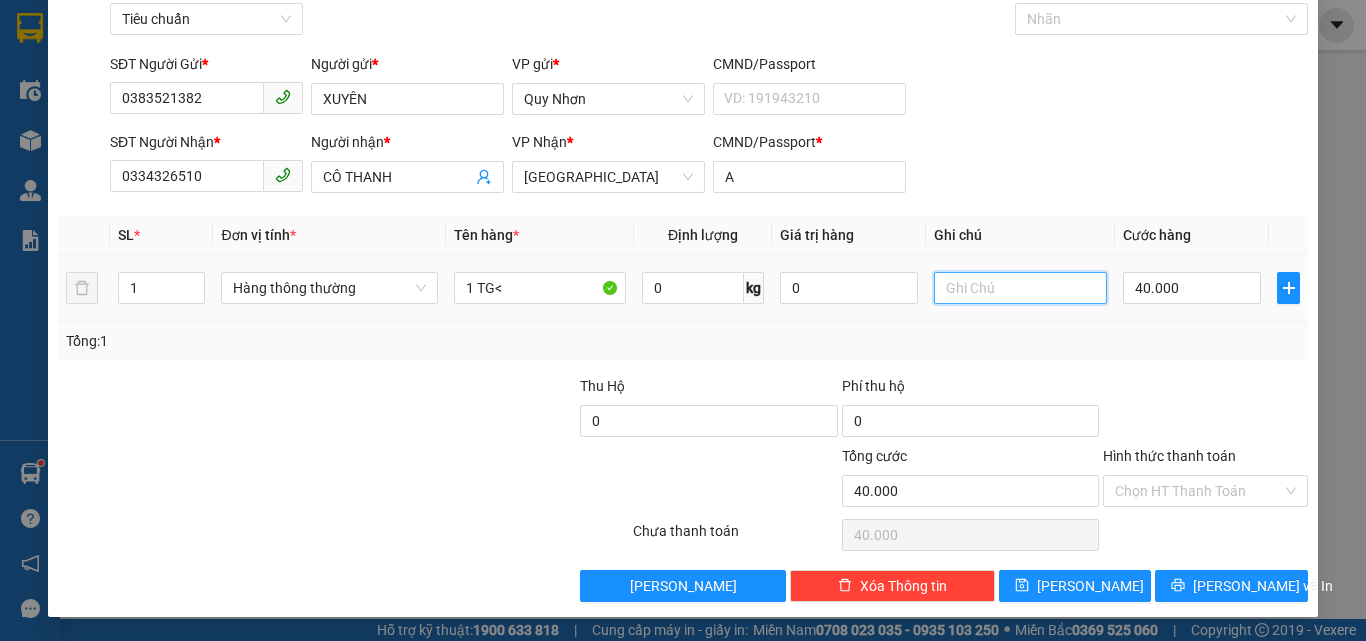 click at bounding box center [1020, 288] 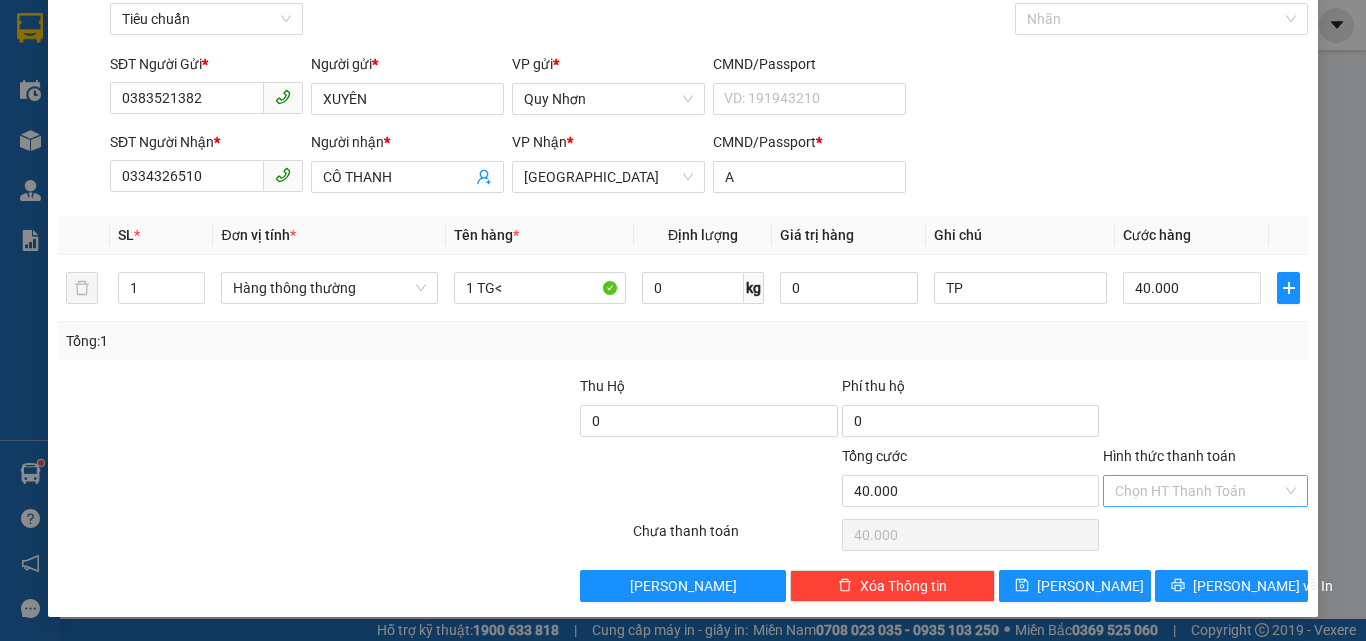 click on "Hình thức thanh toán" at bounding box center [1198, 491] 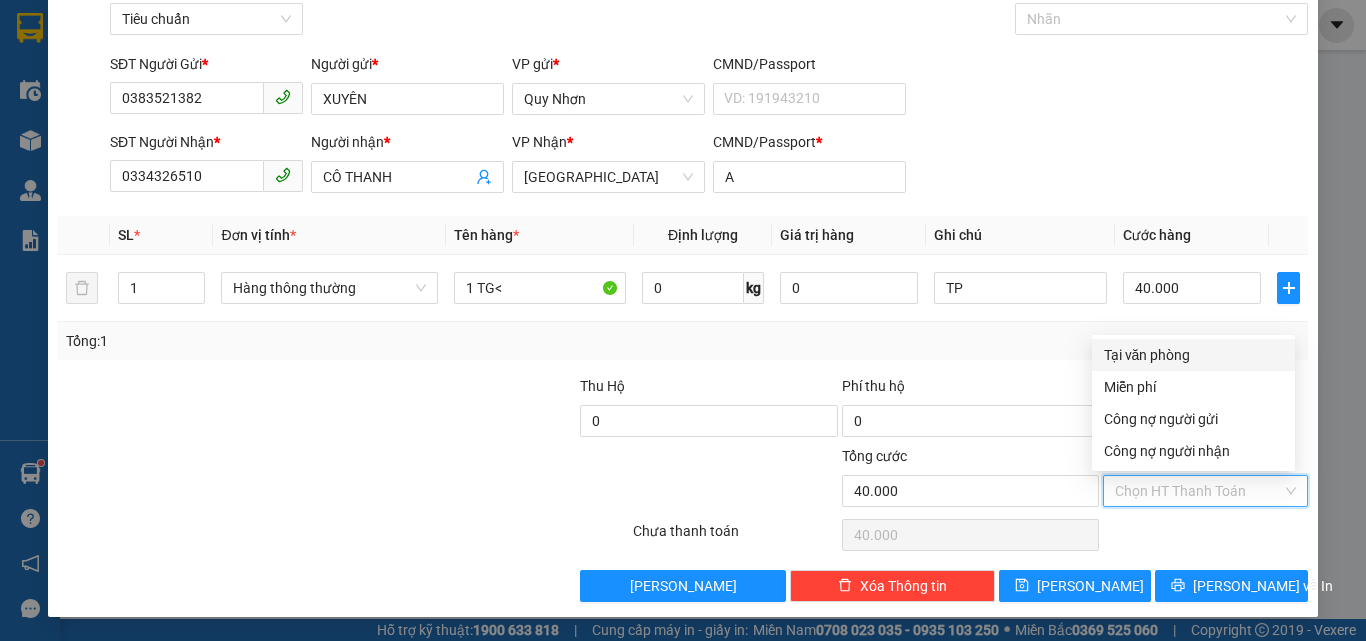 drag, startPoint x: 1196, startPoint y: 359, endPoint x: 1227, endPoint y: 495, distance: 139.48836 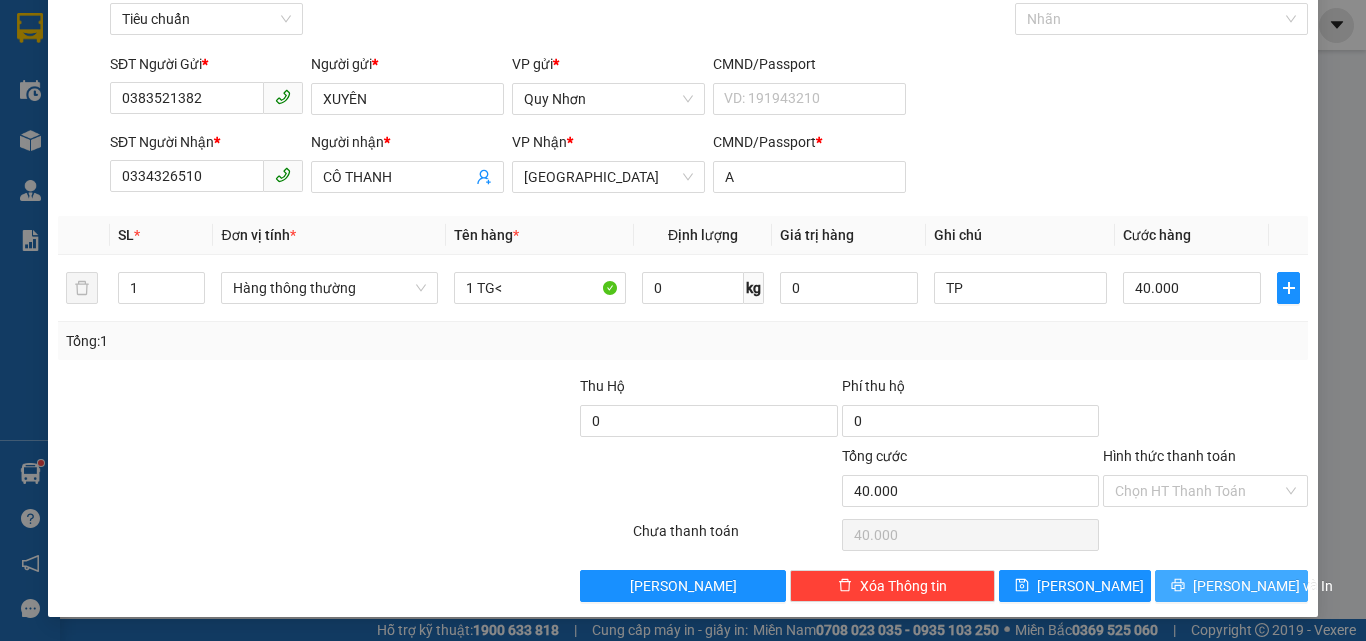 click on "[PERSON_NAME] và In" at bounding box center [1263, 586] 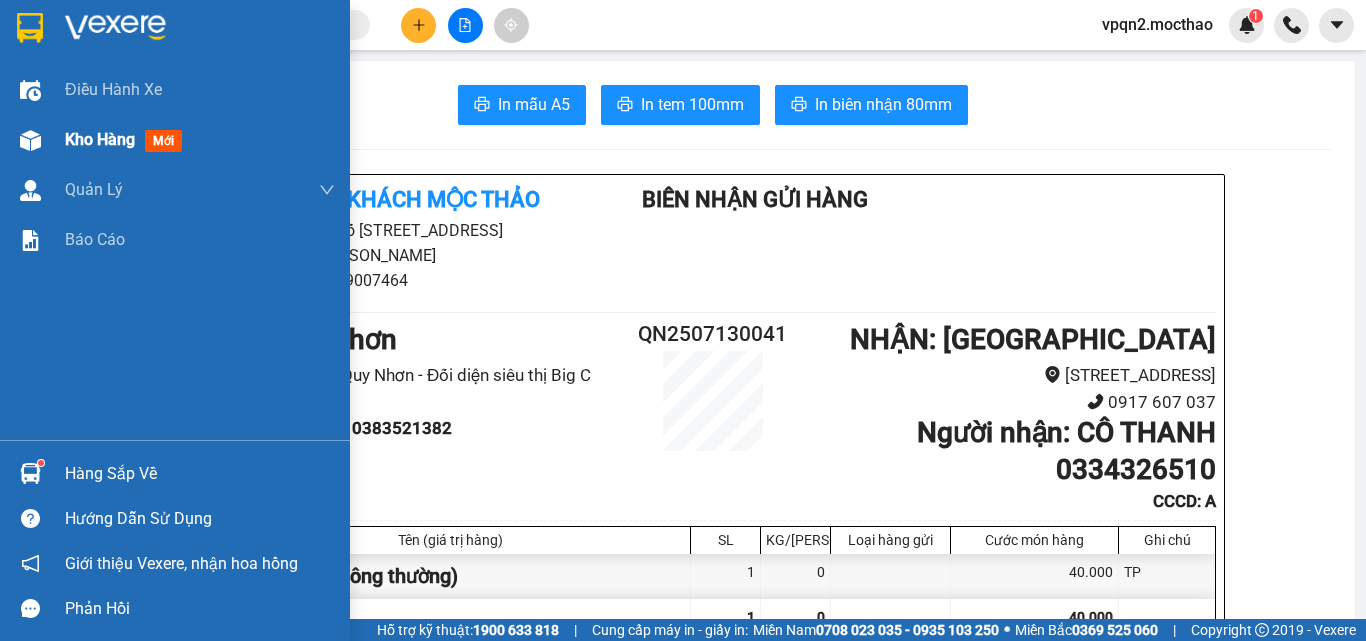 click on "Kho hàng" at bounding box center (100, 139) 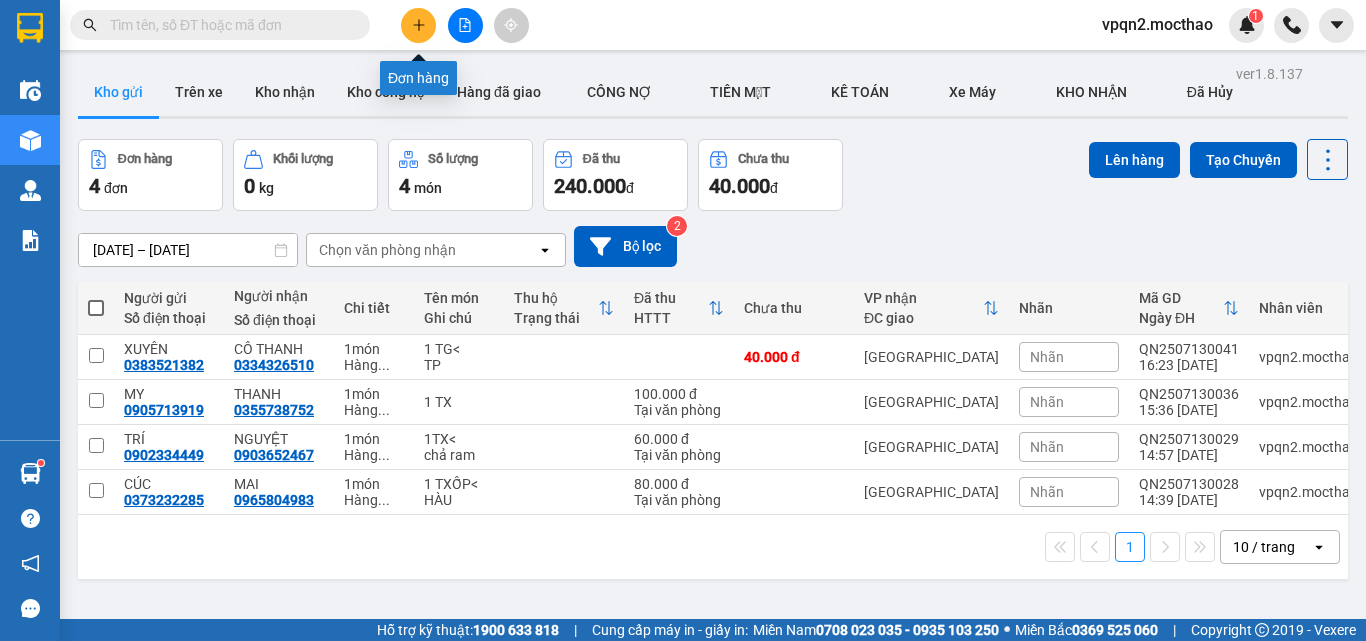 click 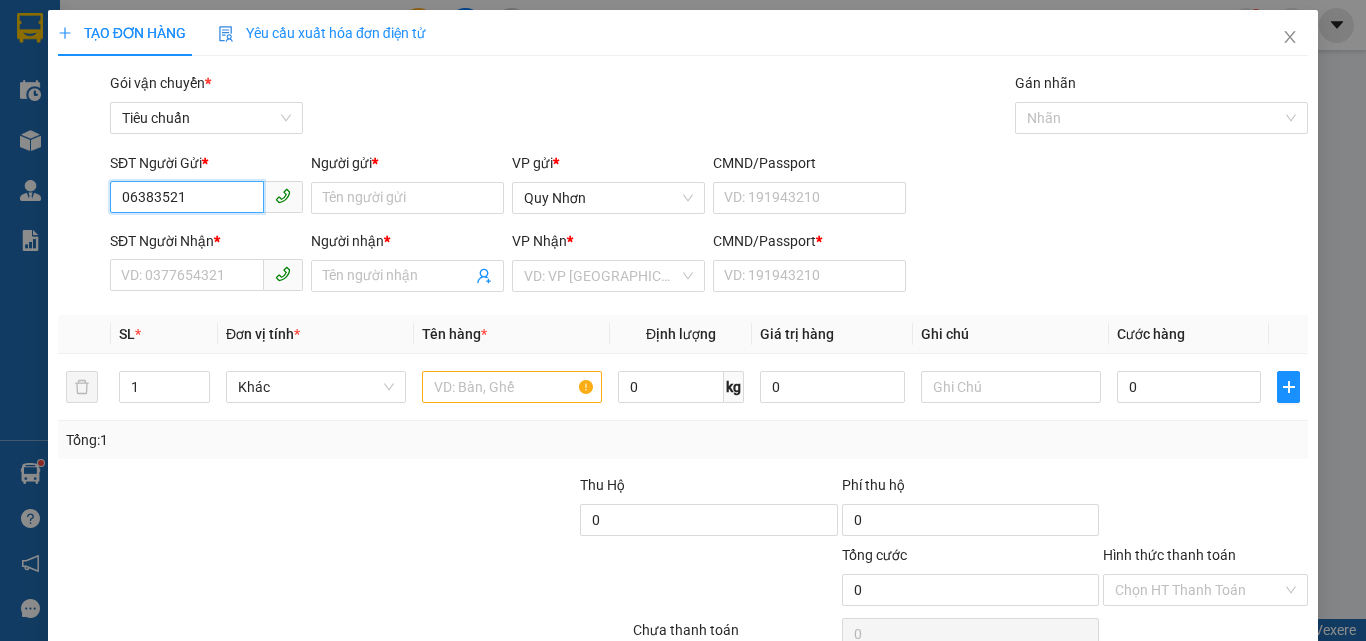 drag, startPoint x: 46, startPoint y: 237, endPoint x: 34, endPoint y: 246, distance: 15 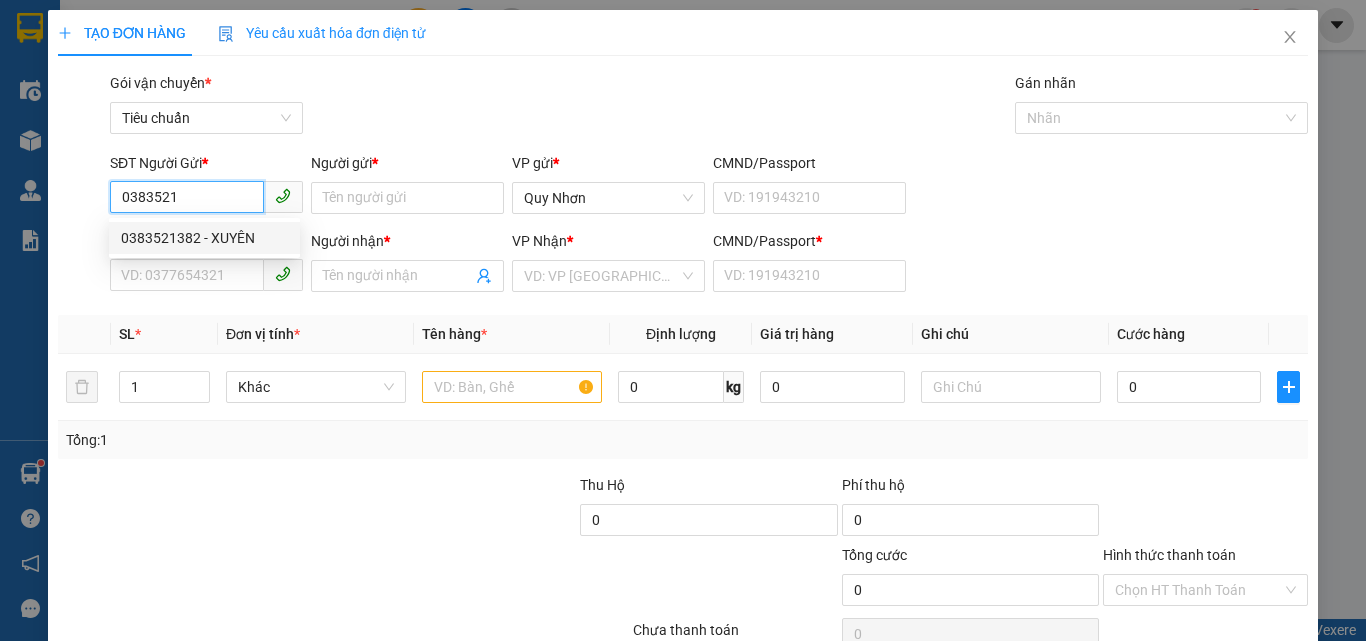 click on "0383521382 - XUYÊN" at bounding box center [204, 238] 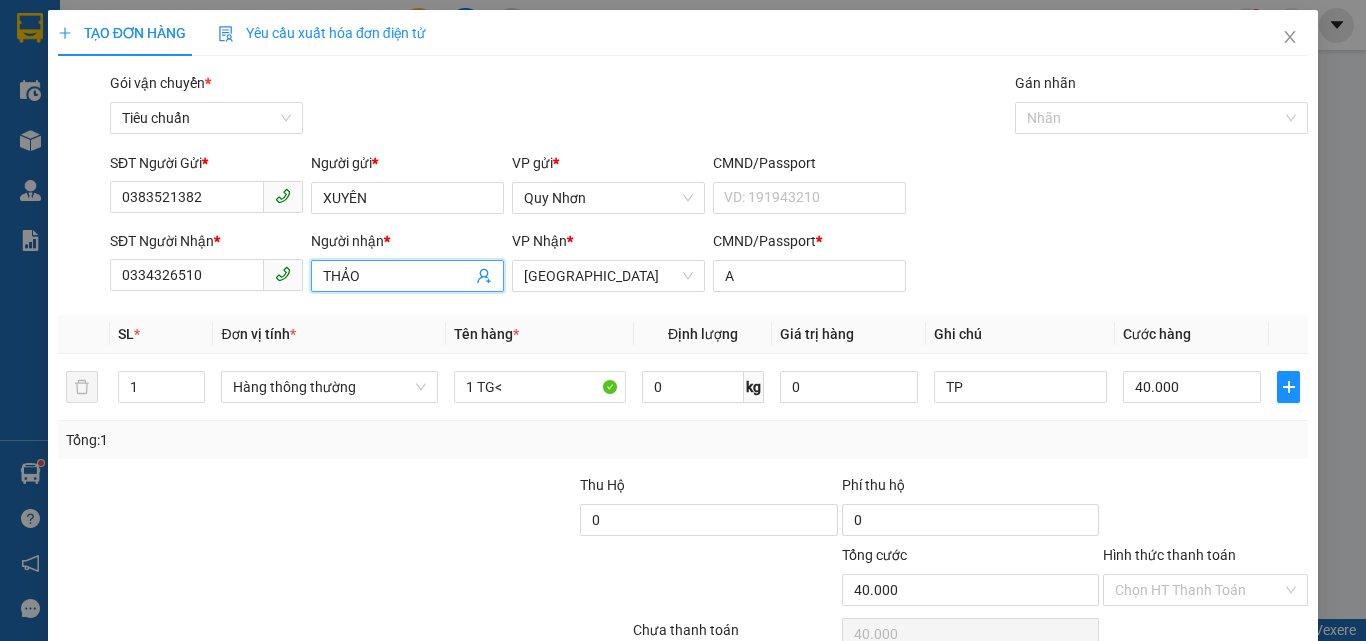 drag, startPoint x: 374, startPoint y: 277, endPoint x: 288, endPoint y: 294, distance: 87.66413 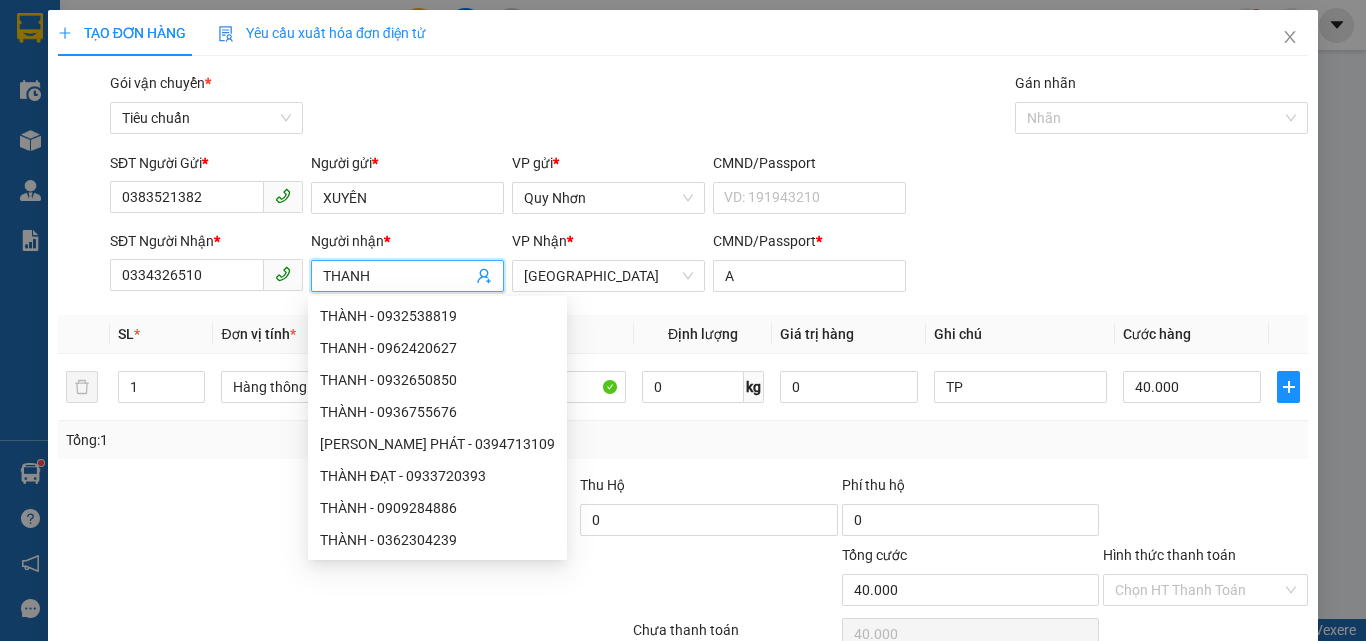 click on "SĐT Người Gửi  * 0383521382 Người gửi  * XUYÊN VP gửi  * Quy Nhơn CMND/Passport VD: [PASSPORT]" at bounding box center (709, 187) 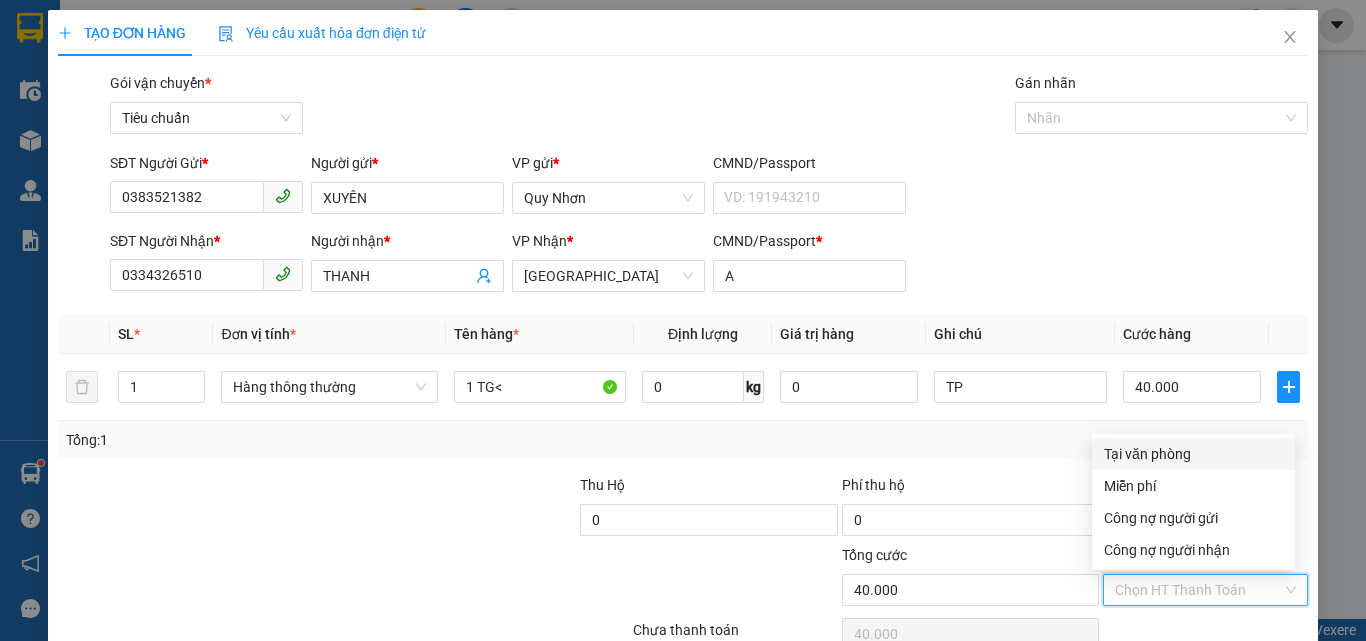 click on "Hình thức thanh toán" at bounding box center (1198, 590) 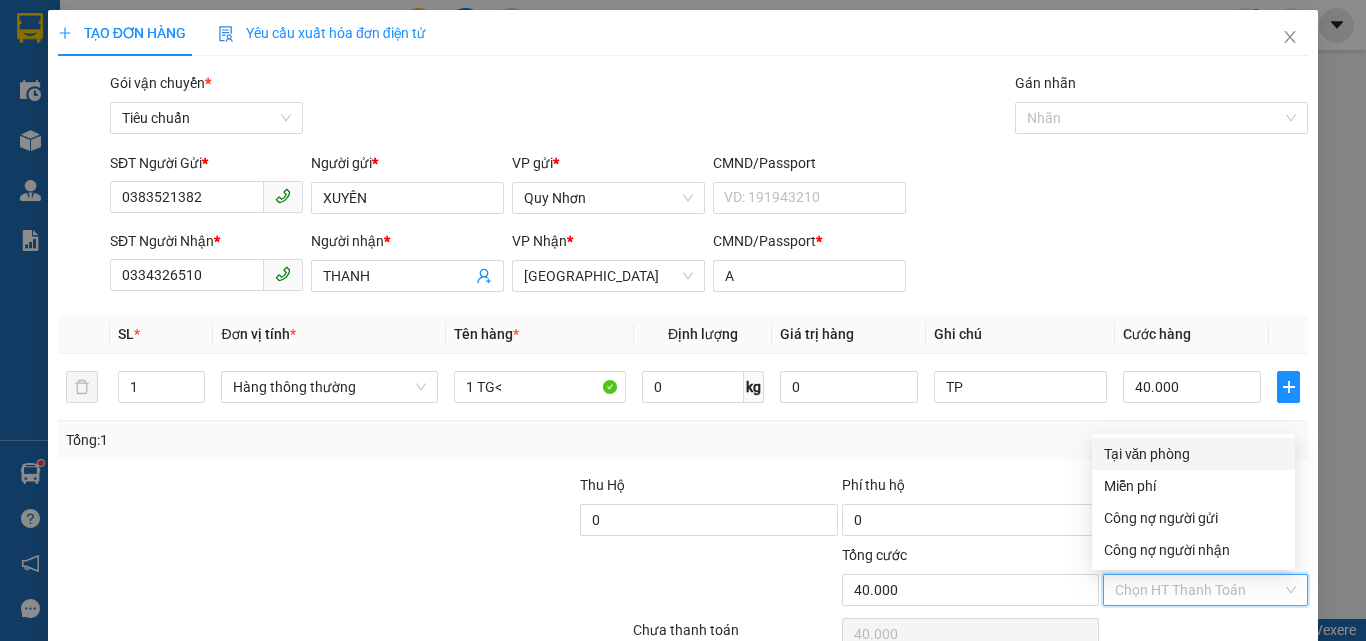 click on "Tại văn phòng" at bounding box center [1193, 454] 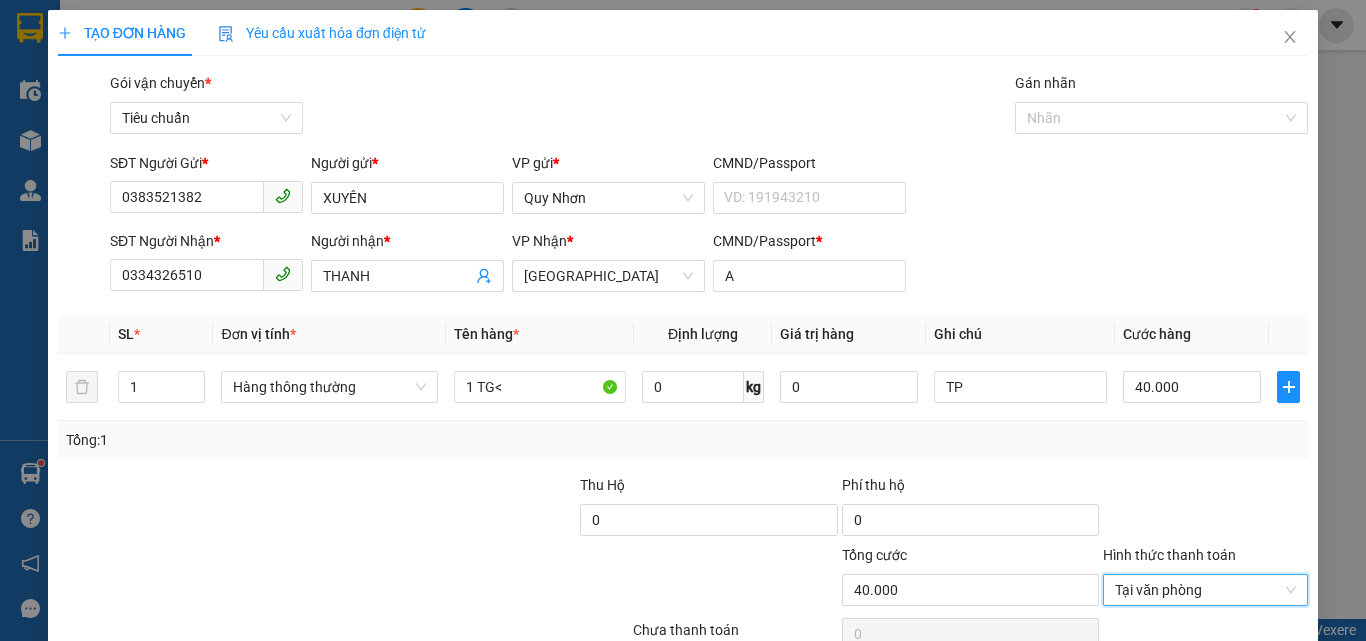 scroll, scrollTop: 99, scrollLeft: 0, axis: vertical 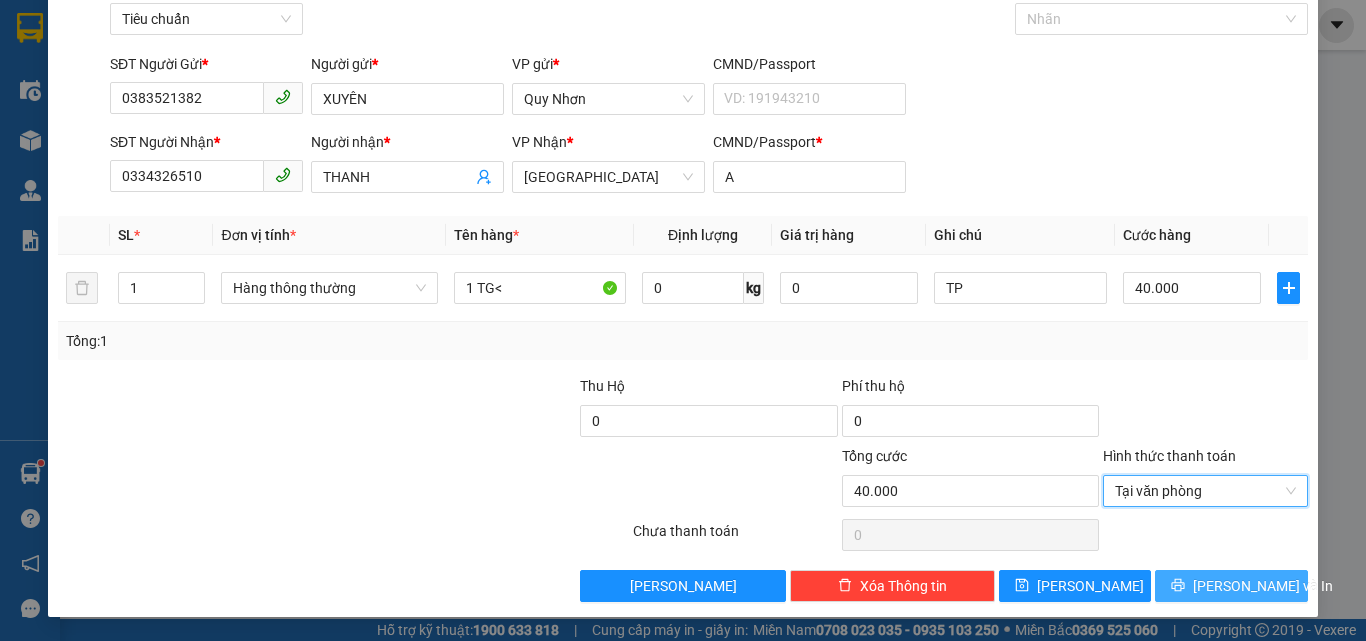 click on "[PERSON_NAME] và In" at bounding box center [1231, 586] 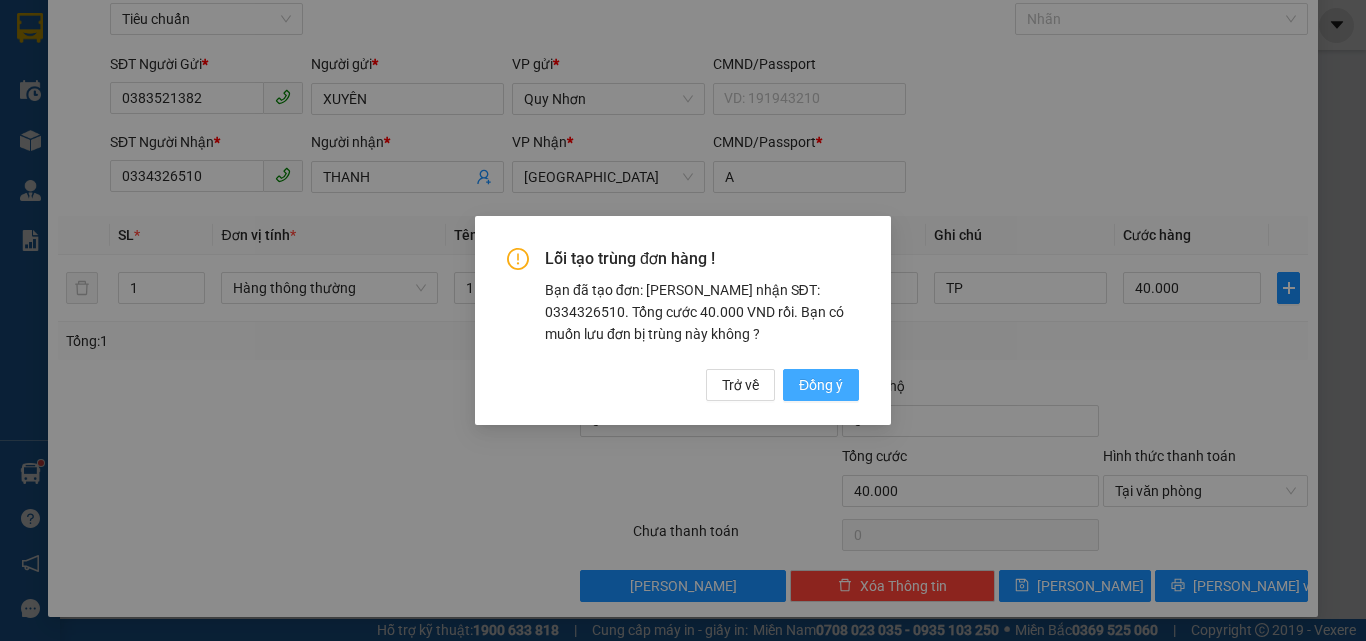 click on "Đồng ý" at bounding box center [821, 385] 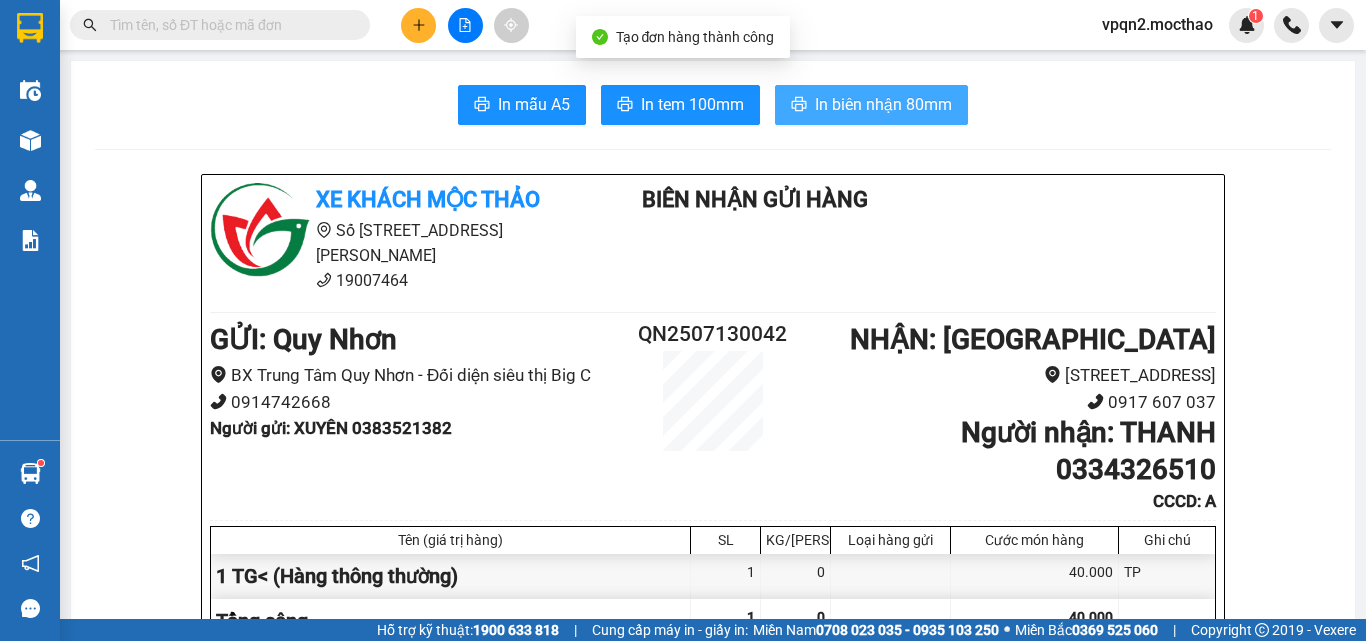 click on "In biên nhận 80mm" at bounding box center [883, 104] 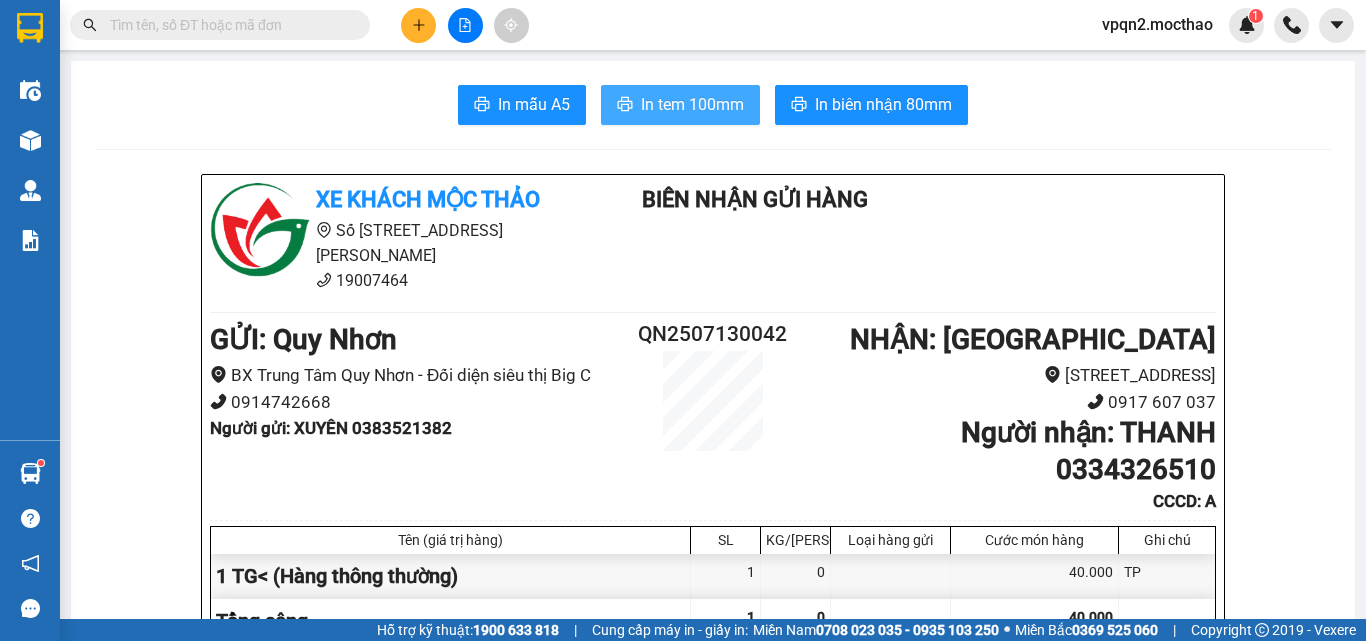 click on "In tem 100mm" at bounding box center (692, 104) 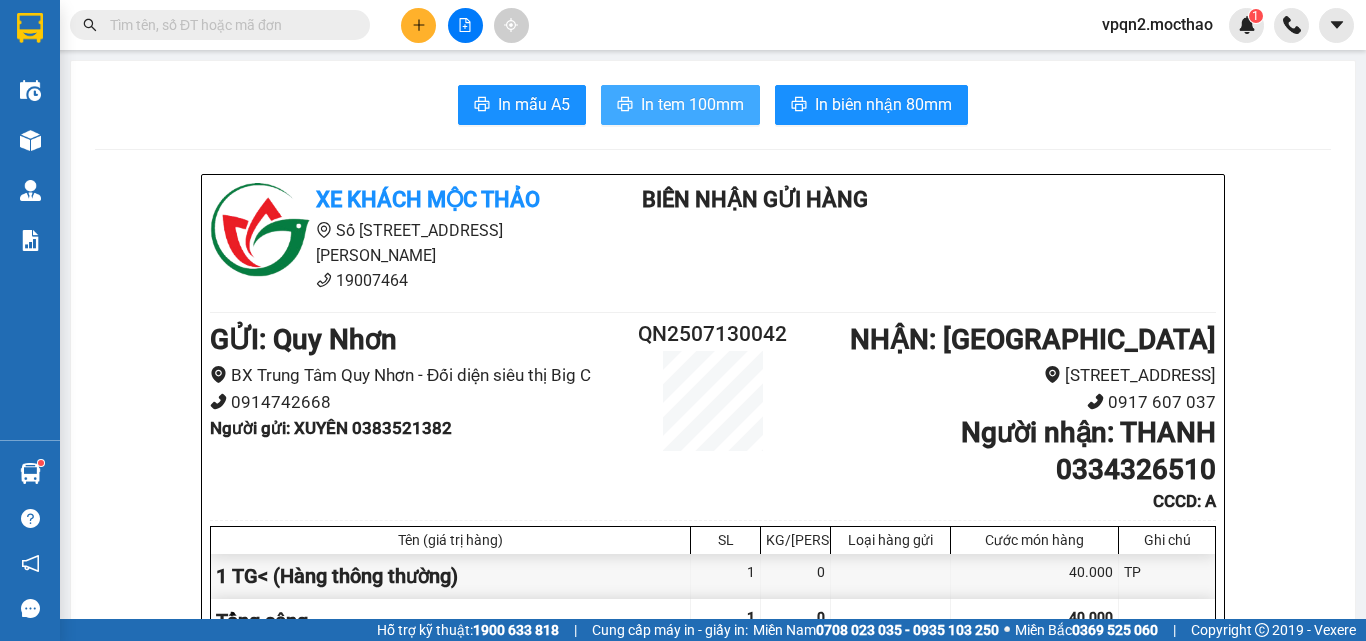 scroll, scrollTop: 0, scrollLeft: 0, axis: both 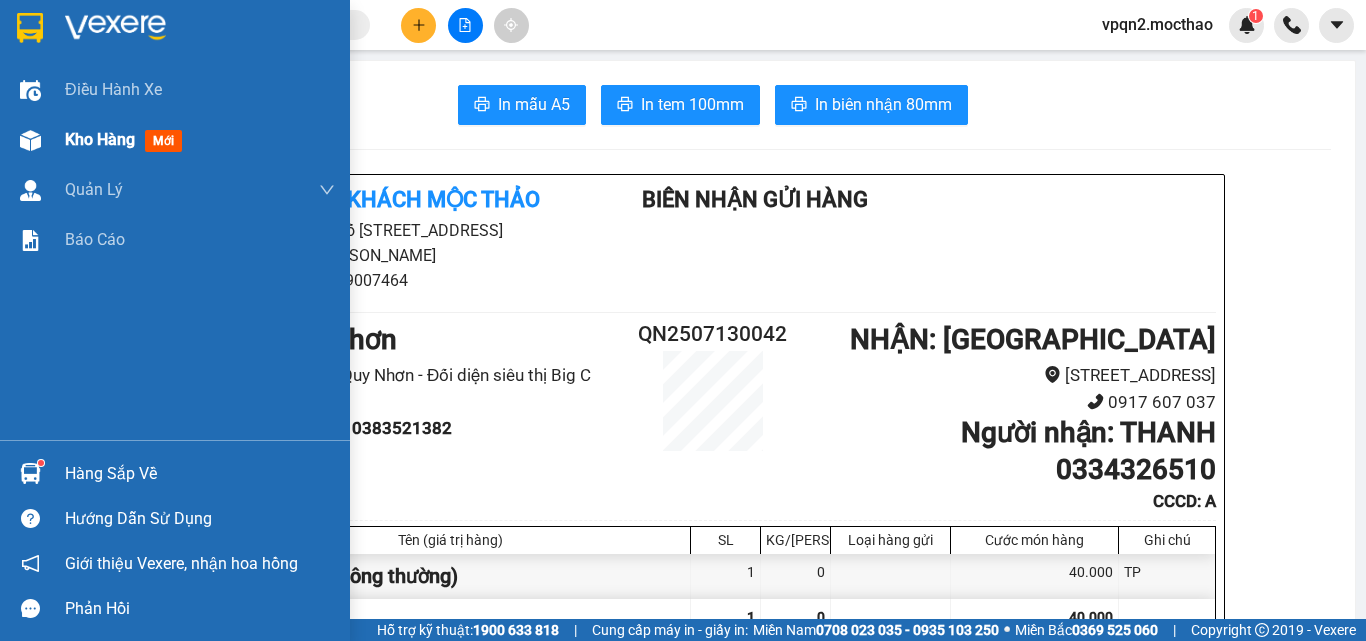 click on "Kho hàng mới" at bounding box center (200, 140) 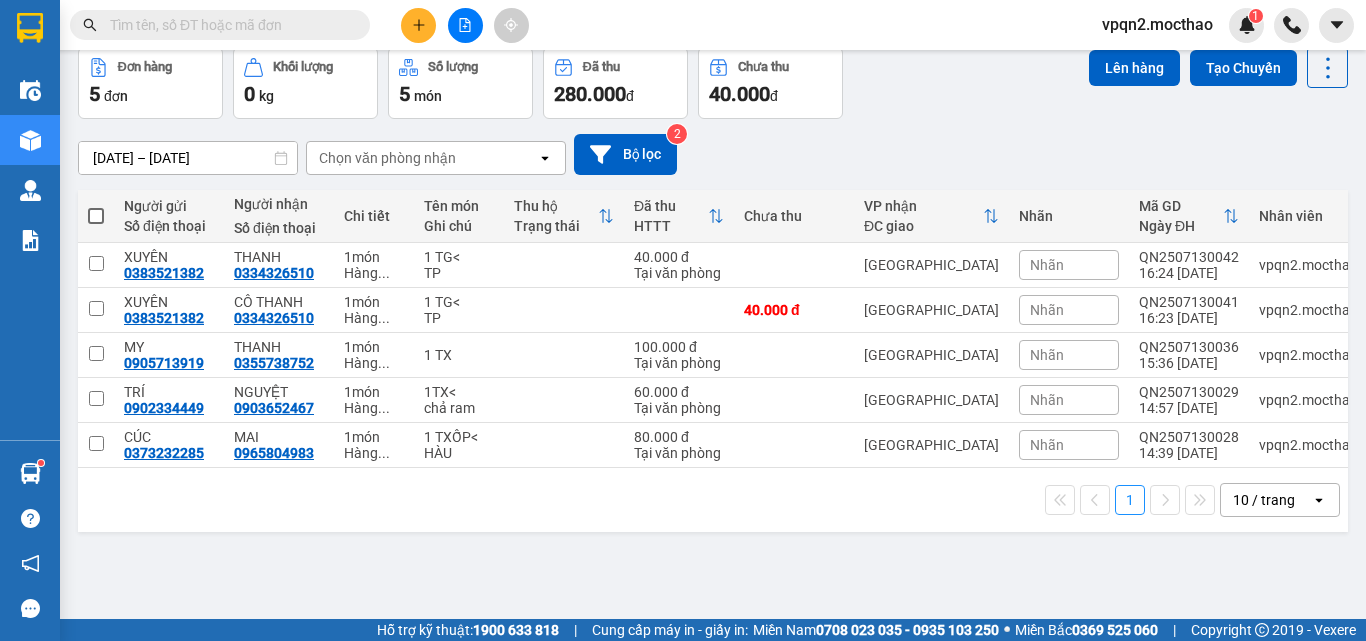 scroll, scrollTop: 0, scrollLeft: 0, axis: both 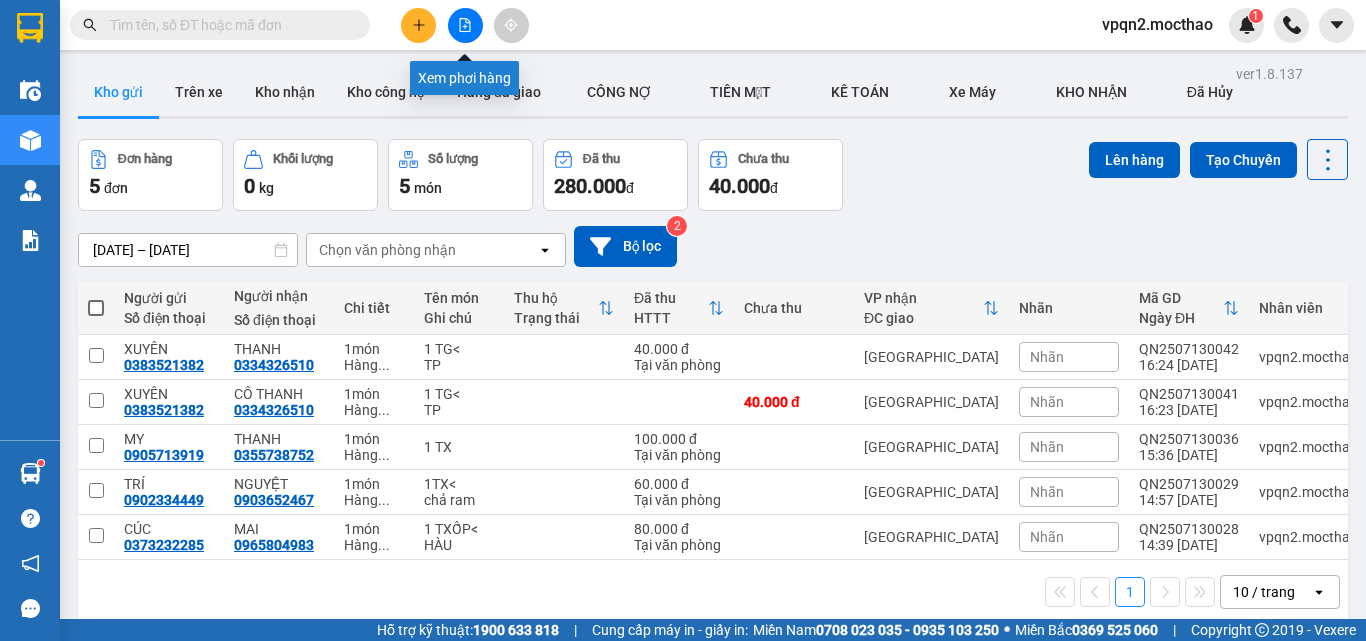 click at bounding box center (465, 25) 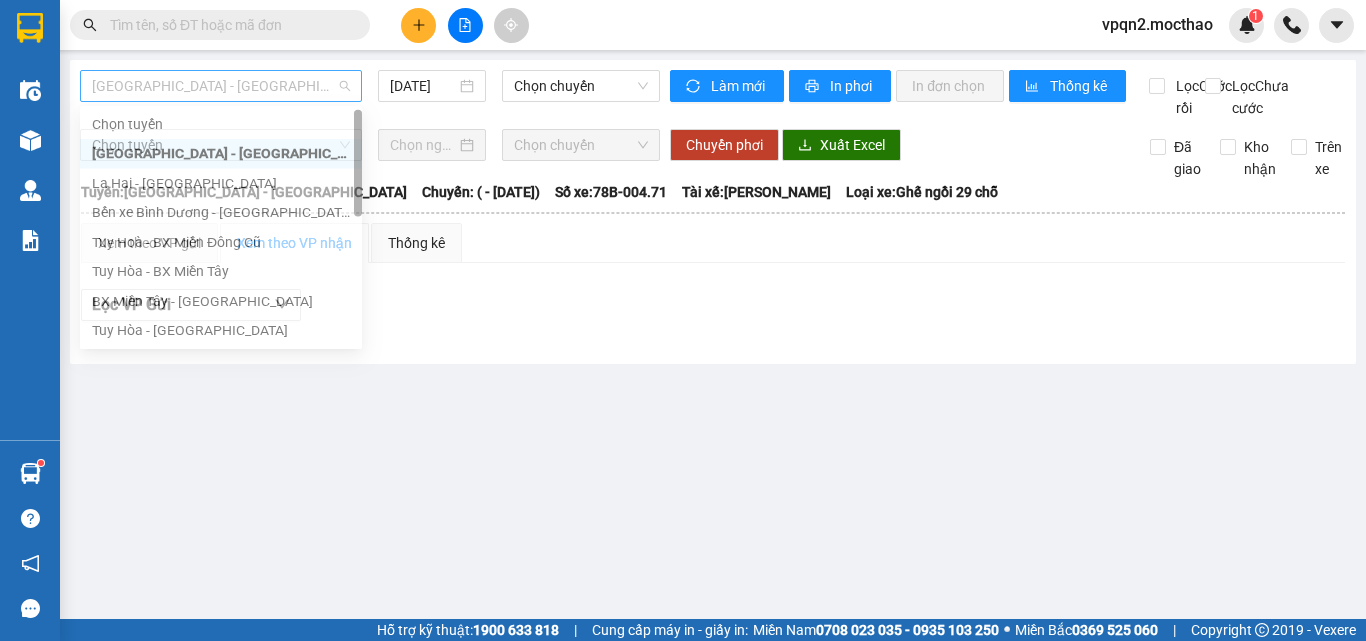 click on "[GEOGRAPHIC_DATA] - [GEOGRAPHIC_DATA]" at bounding box center [221, 86] 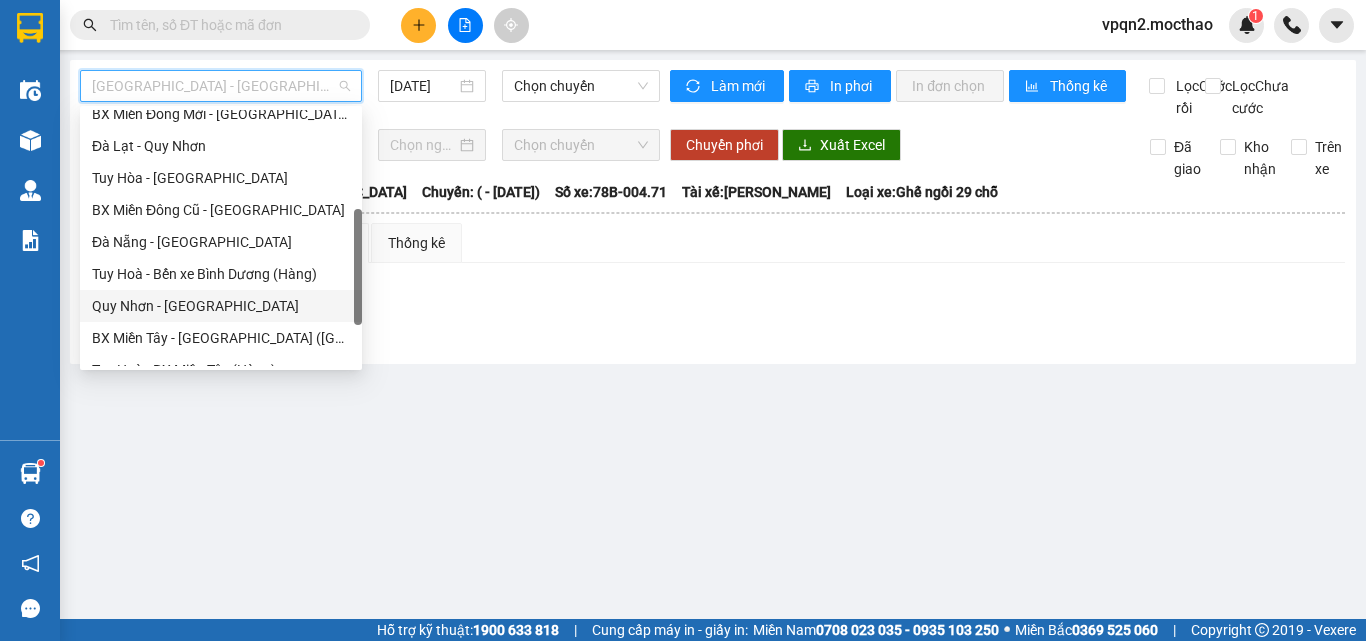 scroll, scrollTop: 400, scrollLeft: 0, axis: vertical 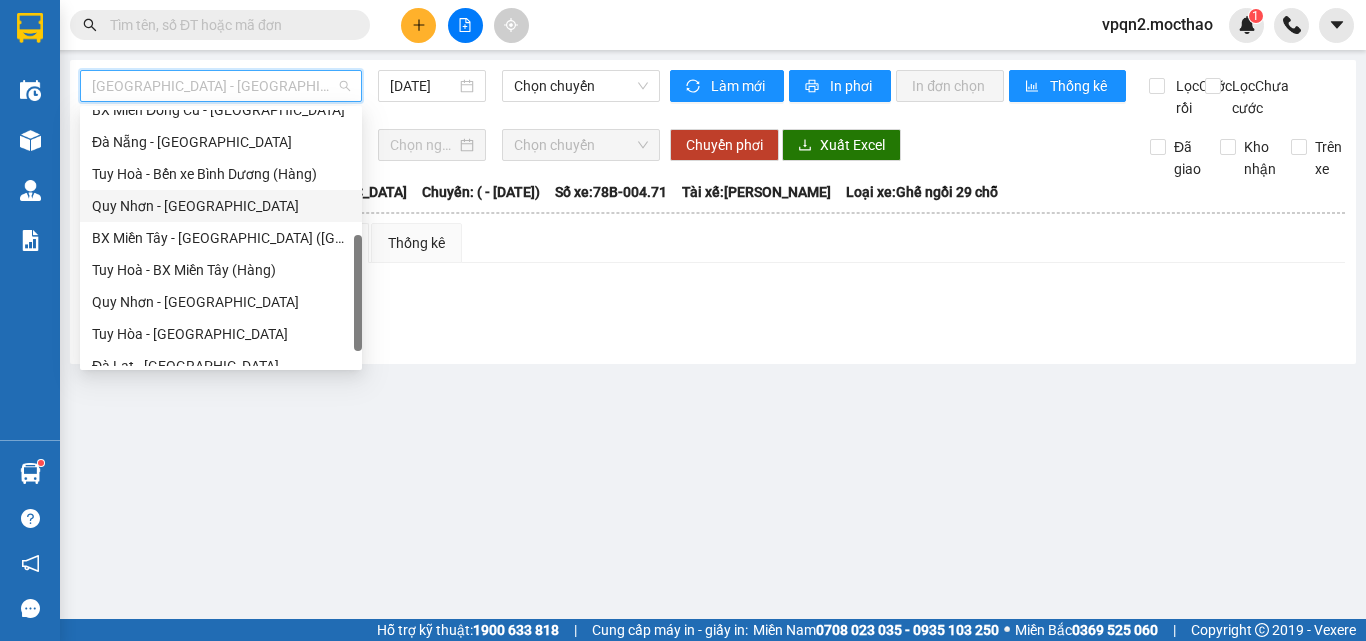click on "Quy Nhơn - [GEOGRAPHIC_DATA]" at bounding box center (221, 302) 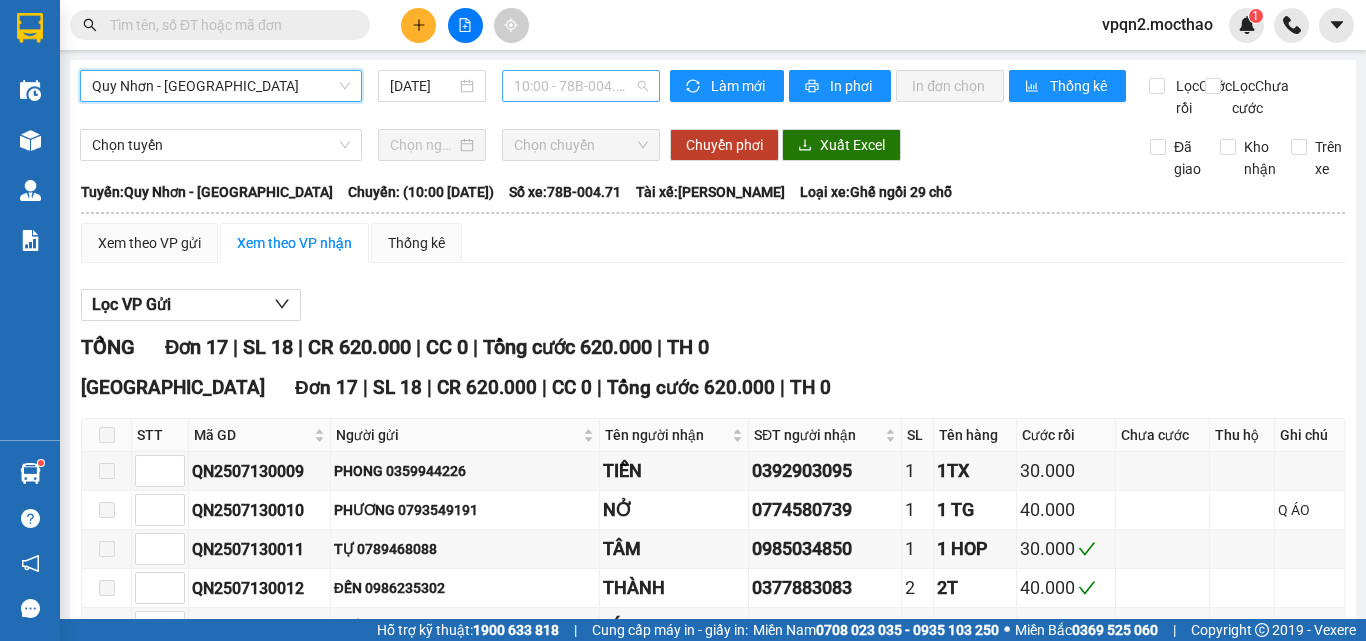 click on "10:00     - 78B-004.71" at bounding box center (581, 86) 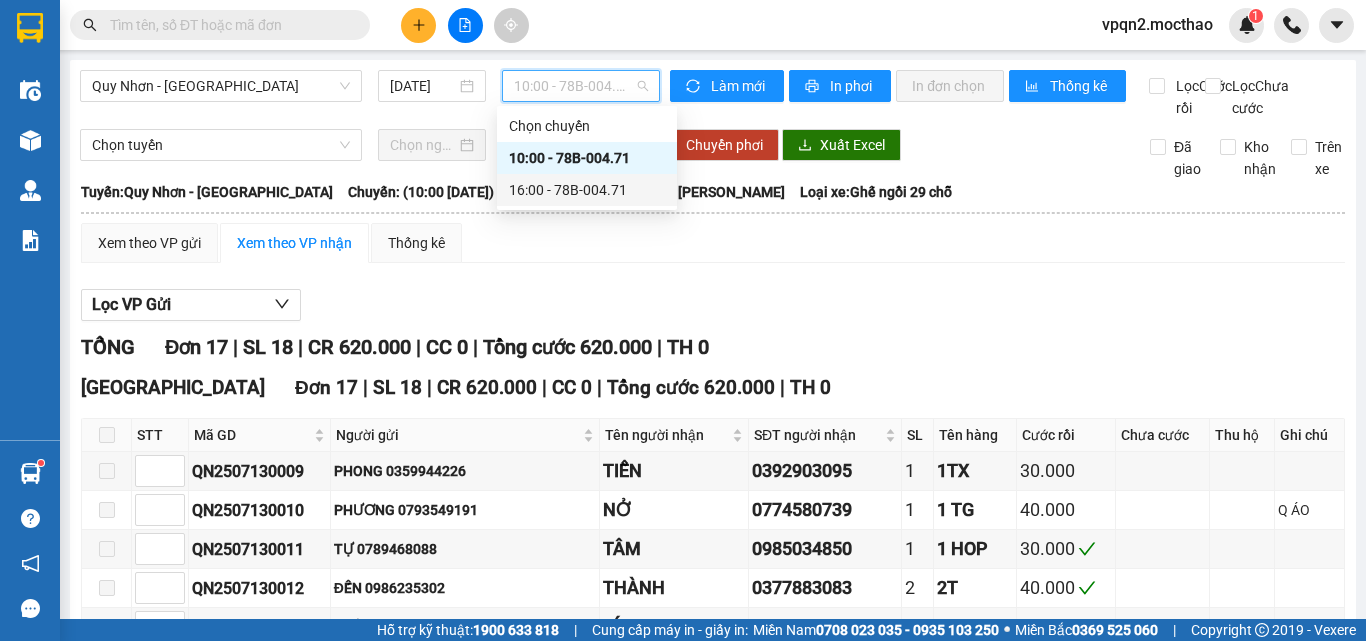 click on "16:00     - 78B-004.71" at bounding box center [587, 190] 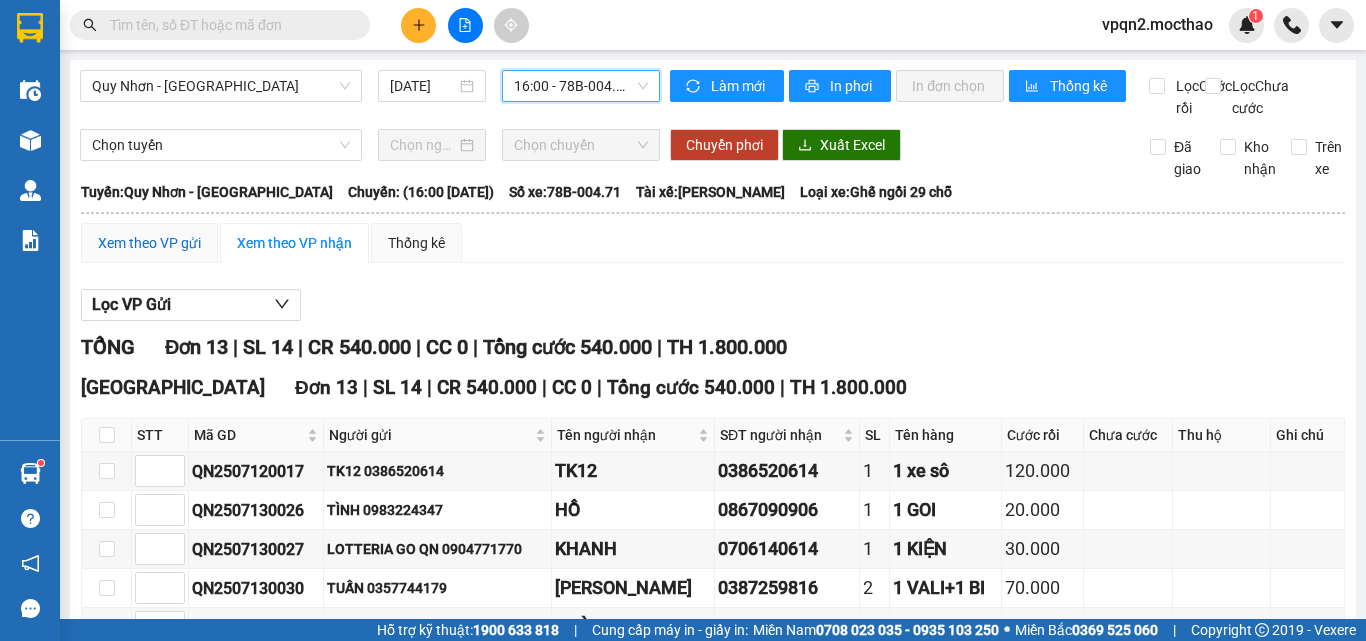 click on "Xem theo VP gửi" at bounding box center [149, 243] 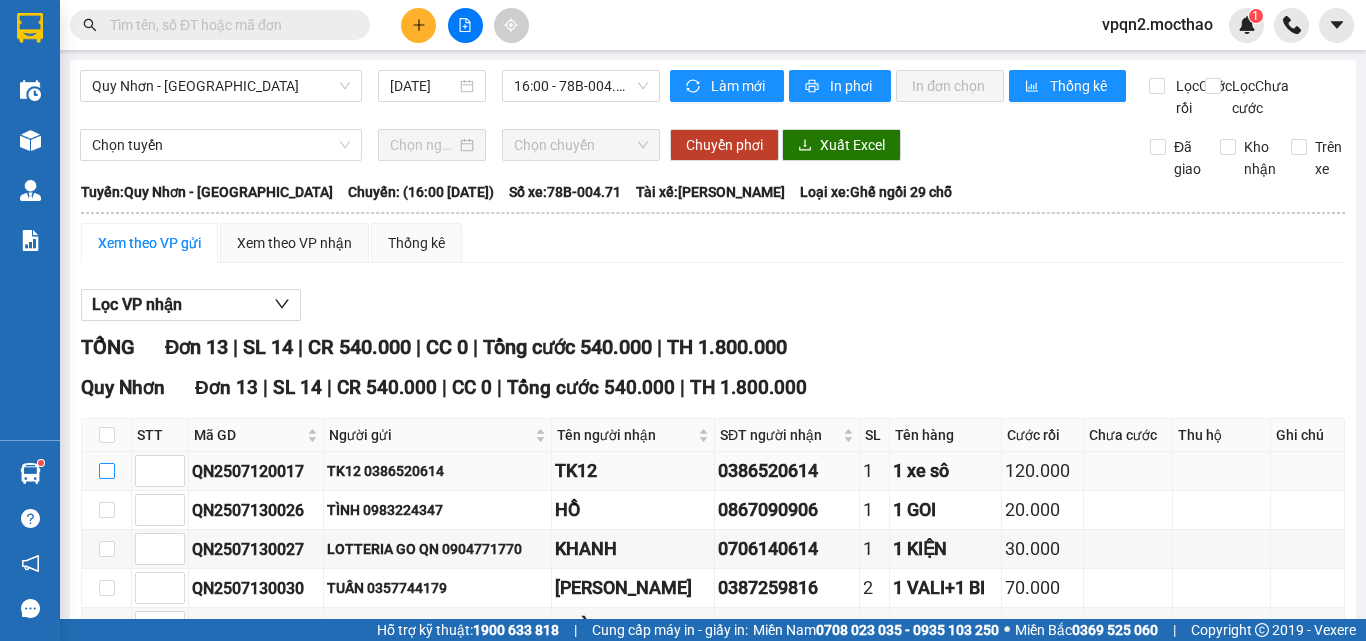 click at bounding box center (107, 471) 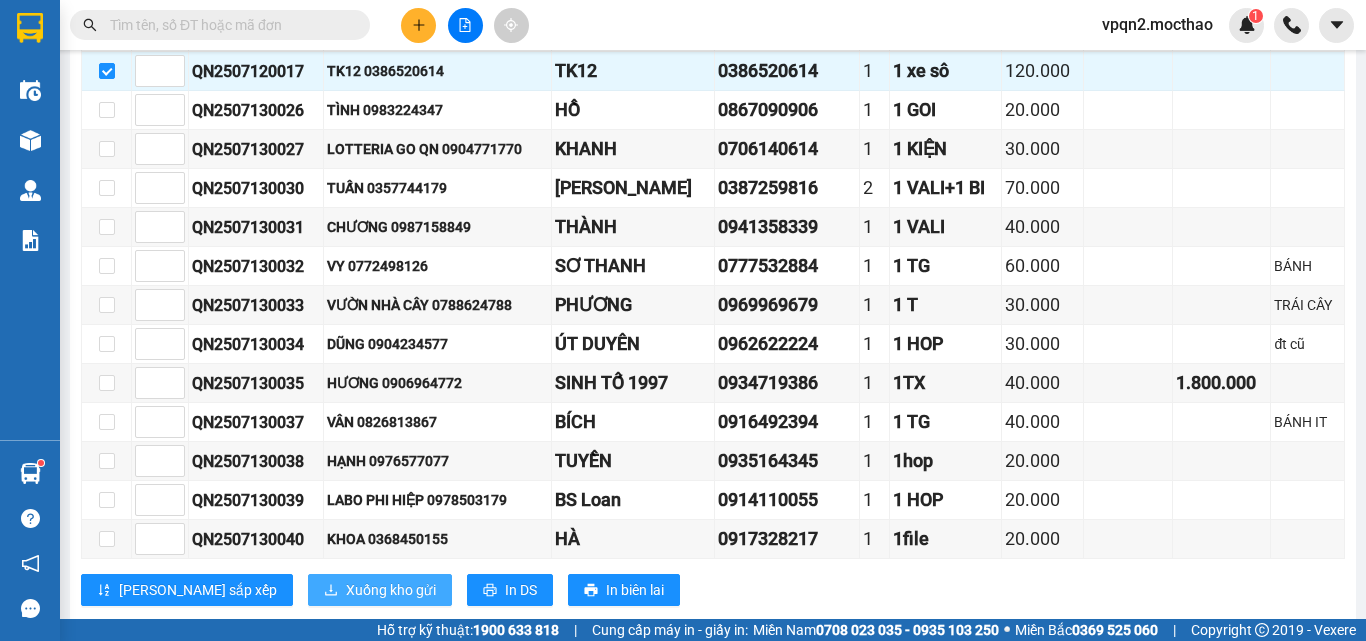 scroll, scrollTop: 465, scrollLeft: 0, axis: vertical 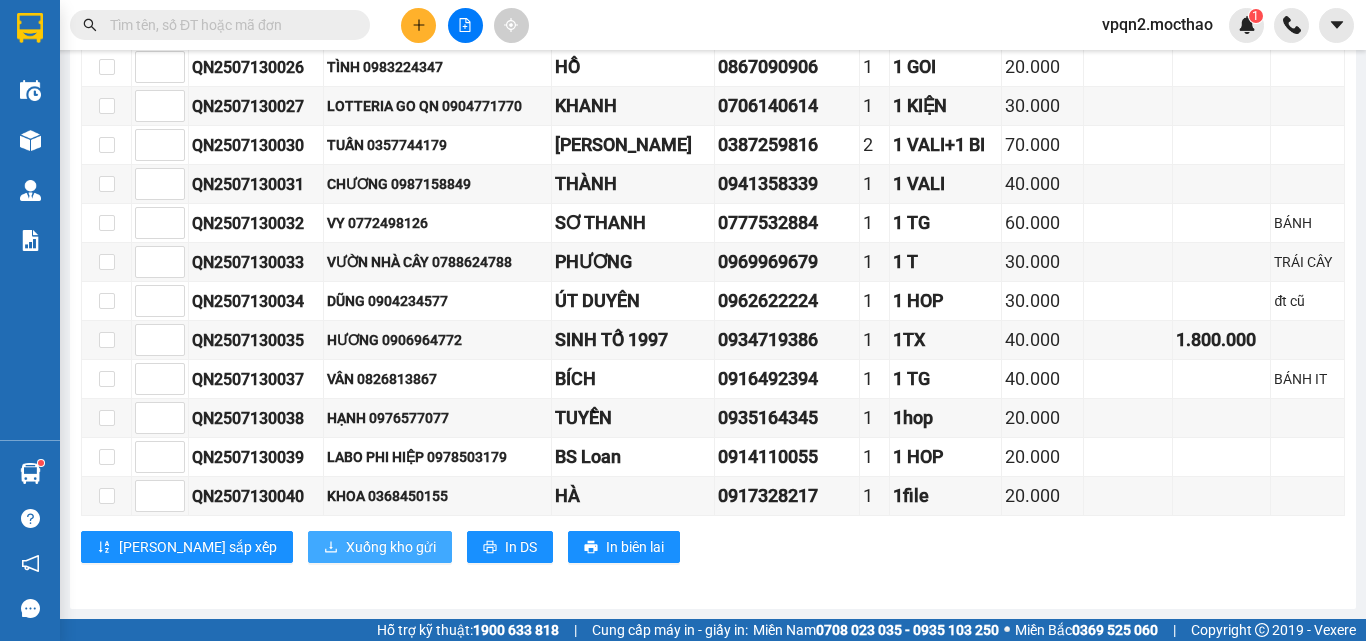 click on "Xuống kho gửi" at bounding box center [391, 547] 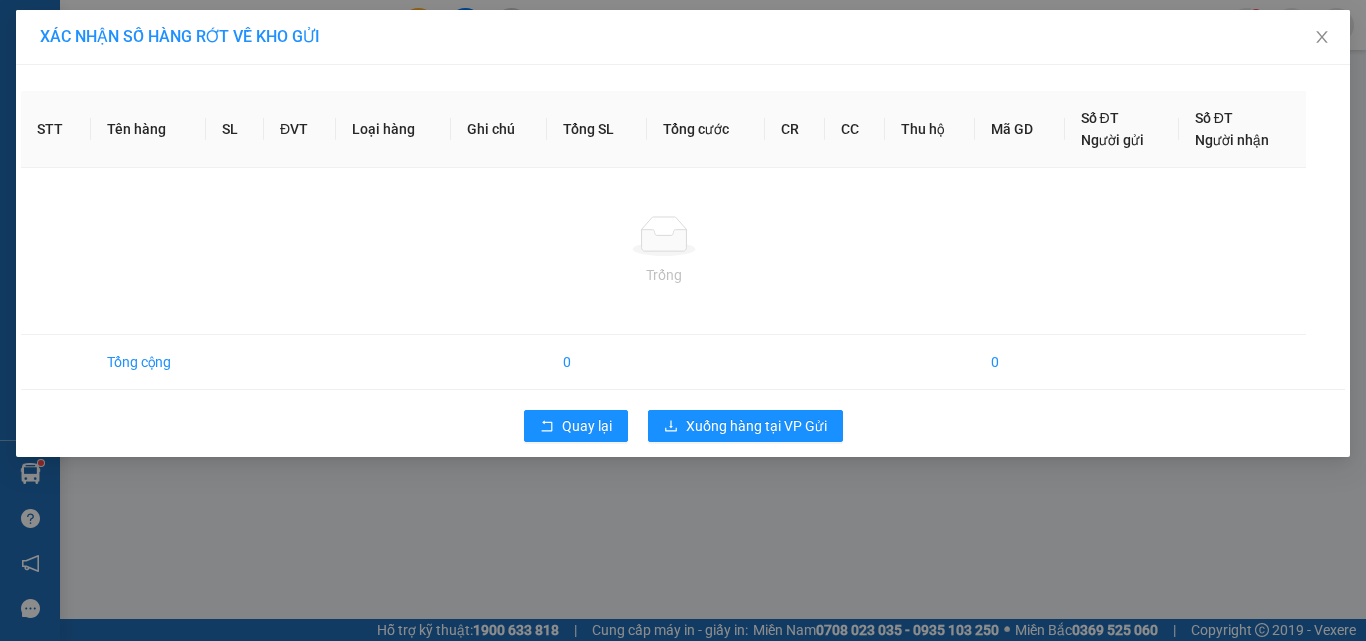 scroll, scrollTop: 0, scrollLeft: 0, axis: both 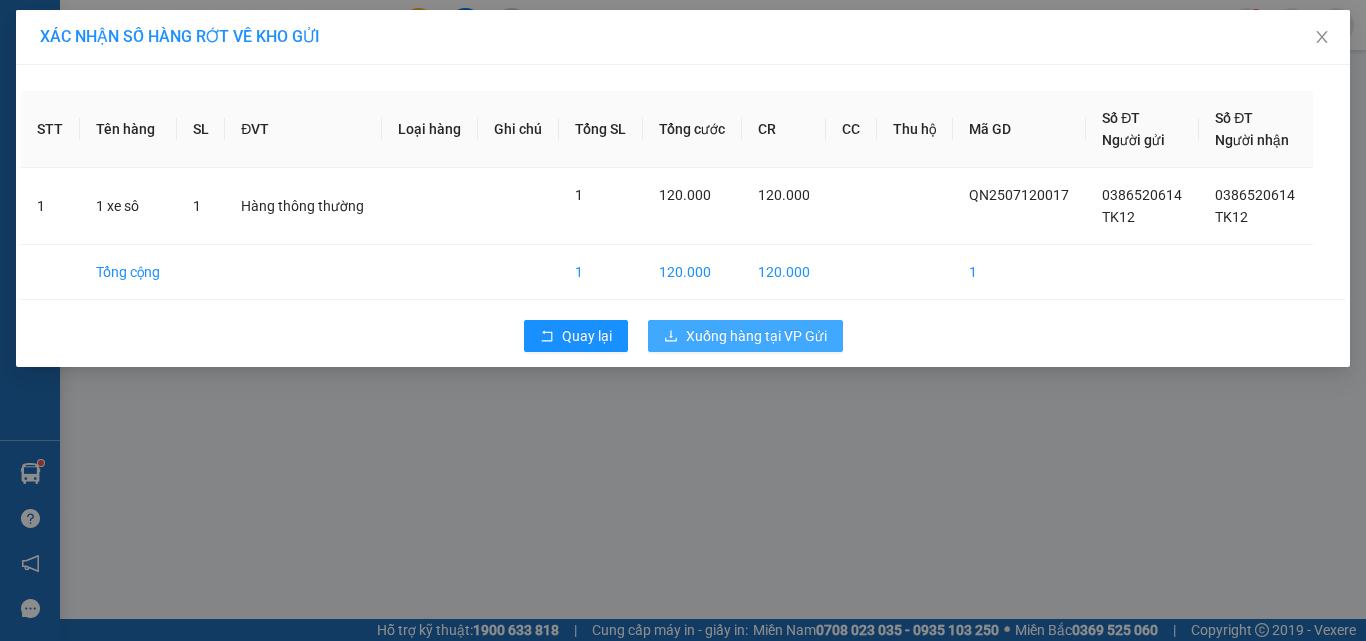 click on "Xuống hàng tại VP Gửi" at bounding box center [756, 336] 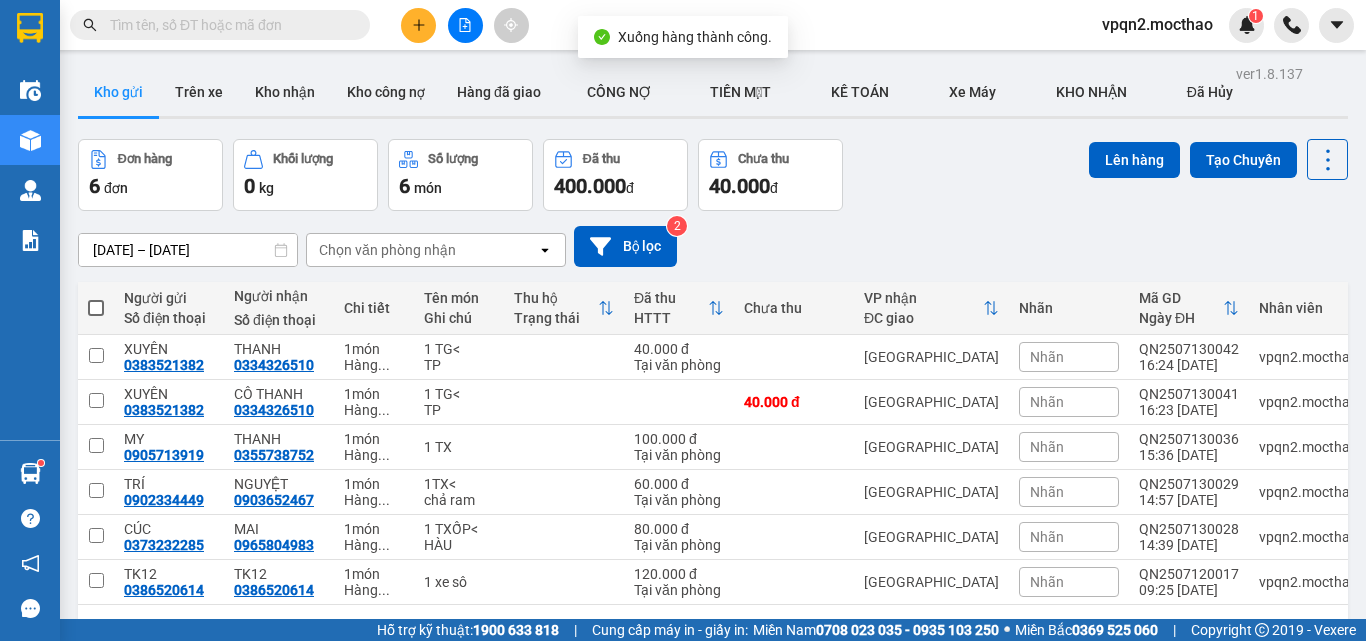 click at bounding box center (465, 25) 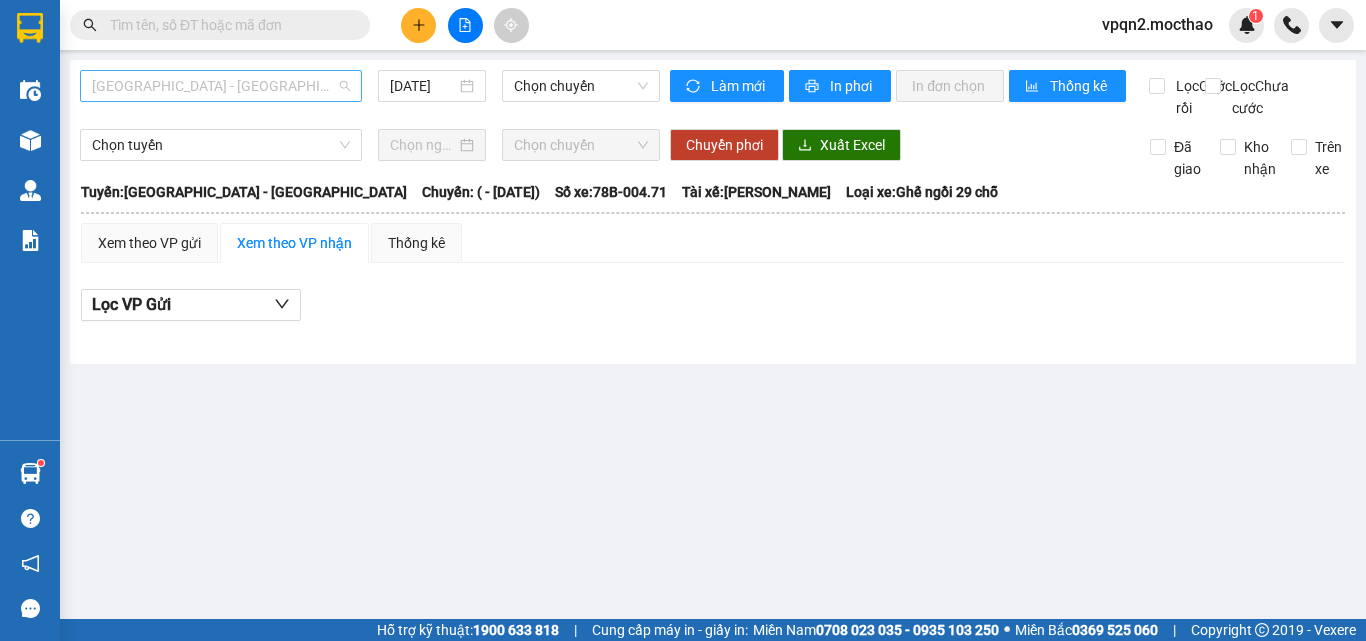 click on "[GEOGRAPHIC_DATA] - [GEOGRAPHIC_DATA]" at bounding box center [221, 86] 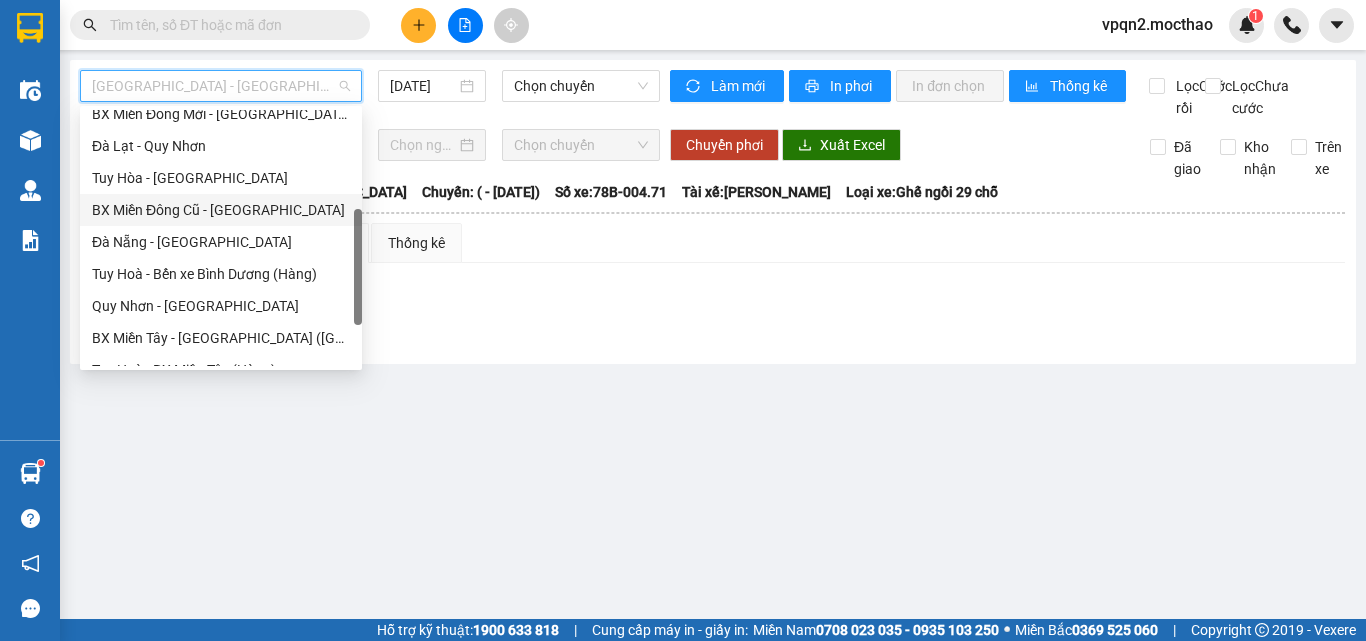 scroll, scrollTop: 448, scrollLeft: 0, axis: vertical 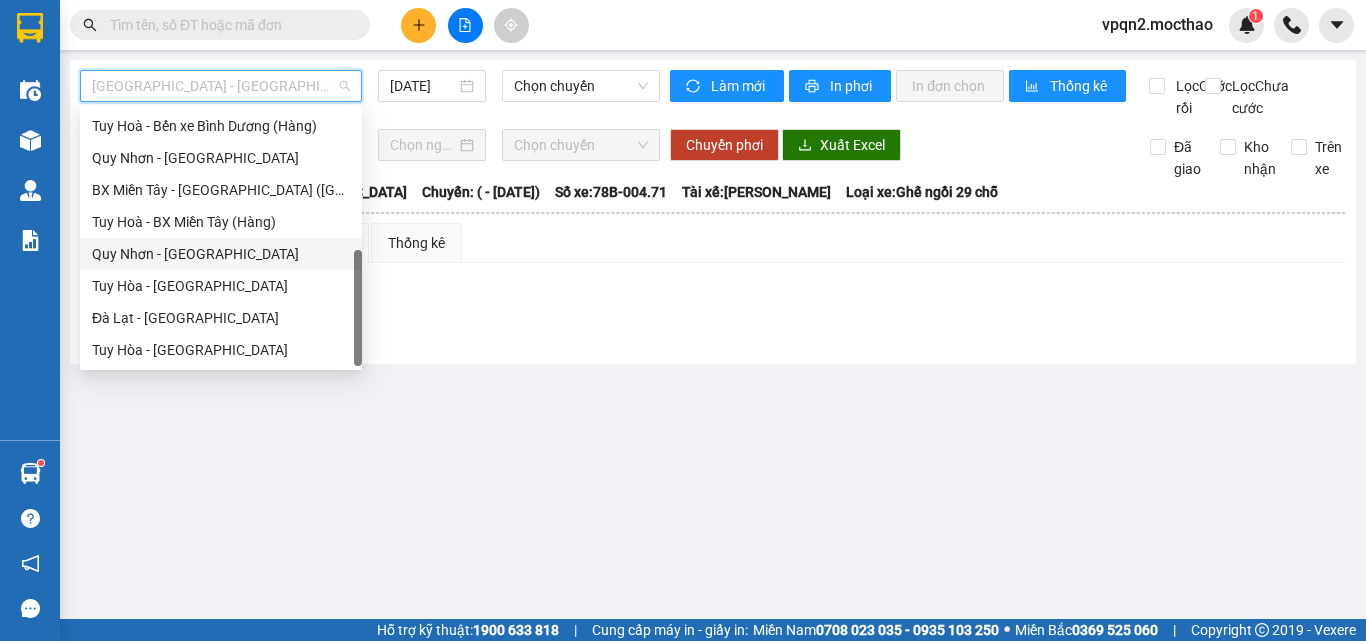 click on "Quy Nhơn - [GEOGRAPHIC_DATA]" at bounding box center [221, 254] 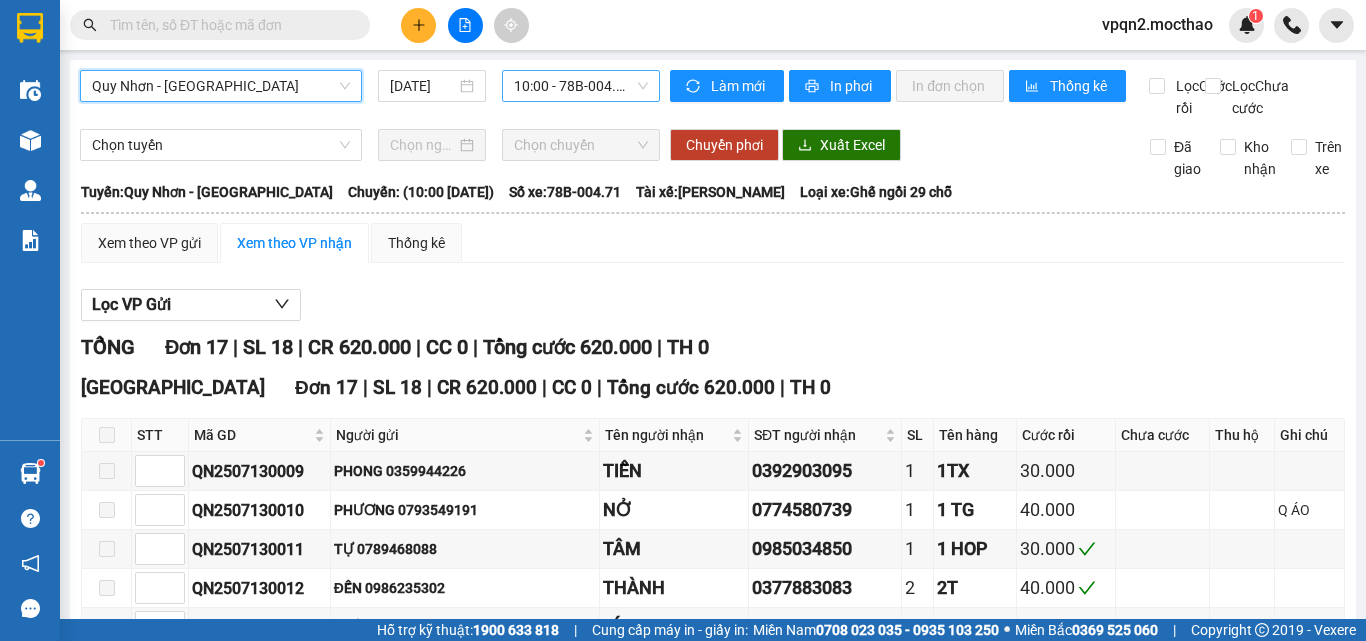 click on "10:00     - 78B-004.71" at bounding box center [581, 86] 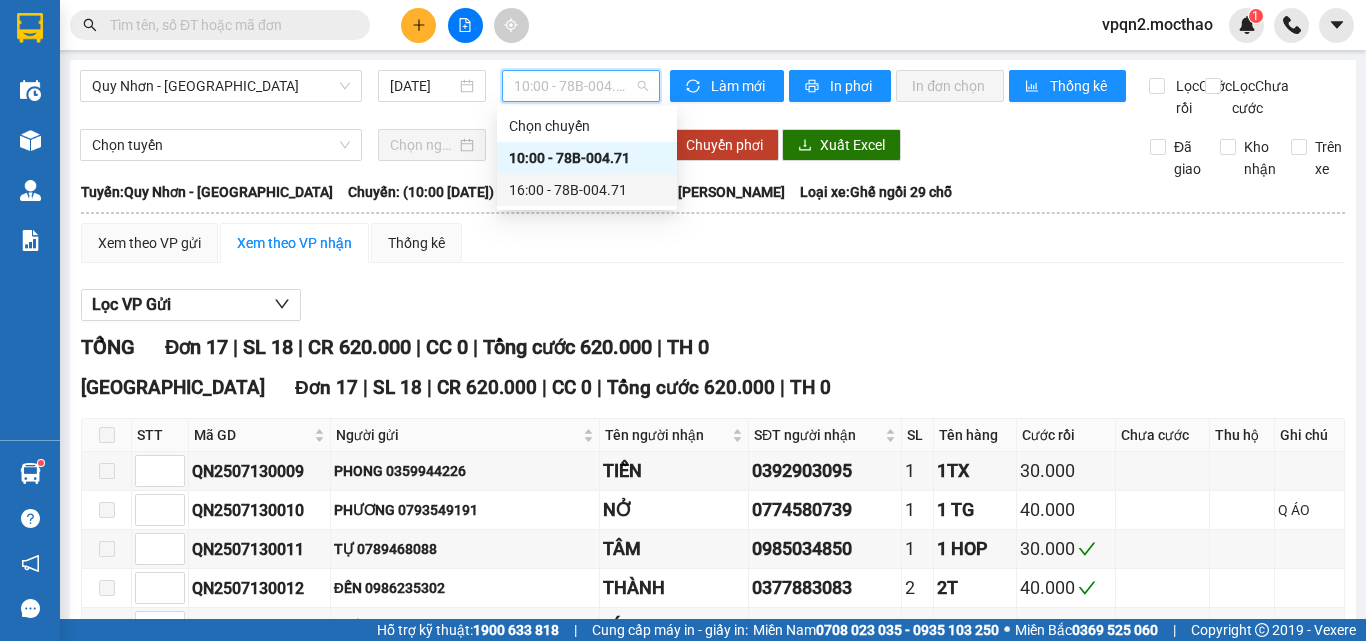 click on "16:00     - 78B-004.71" at bounding box center [587, 190] 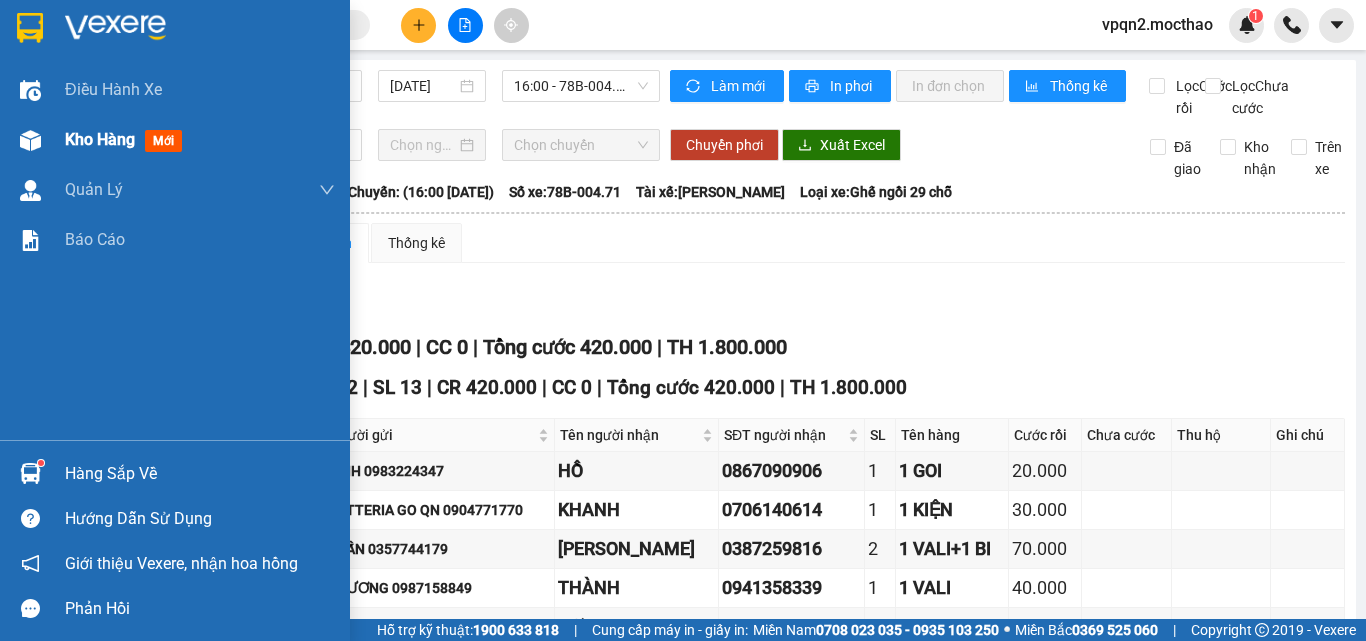 click on "Kho hàng" at bounding box center (100, 139) 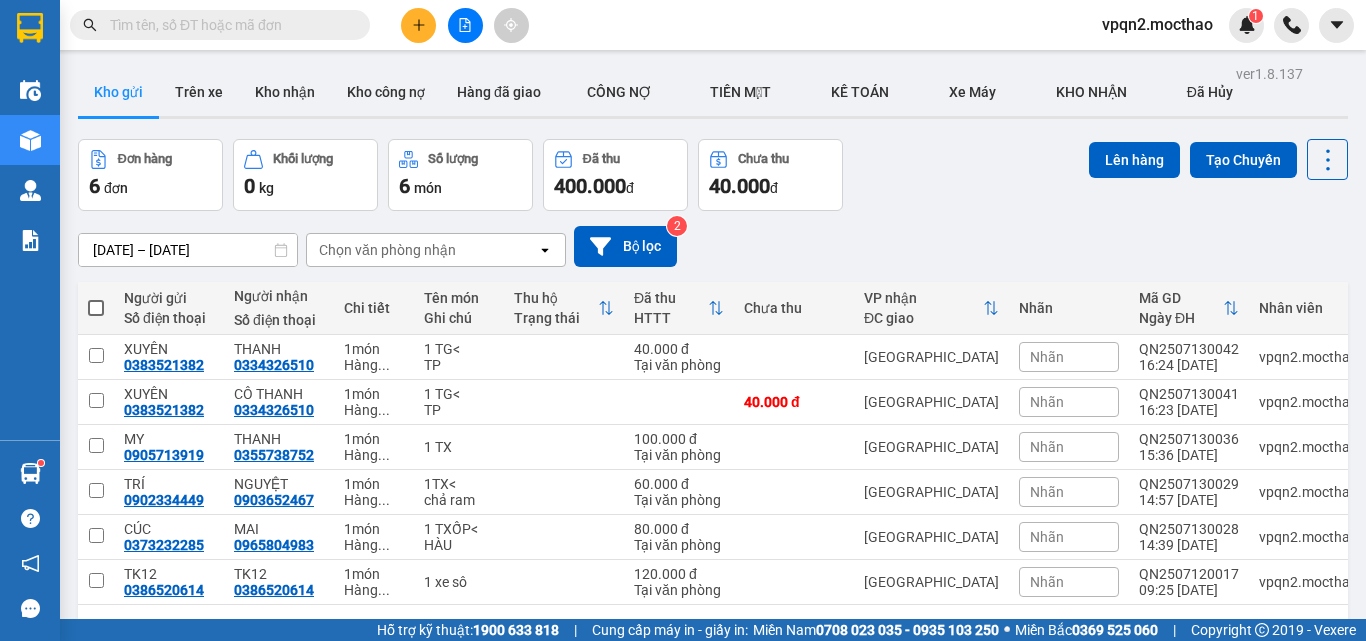 scroll, scrollTop: 92, scrollLeft: 0, axis: vertical 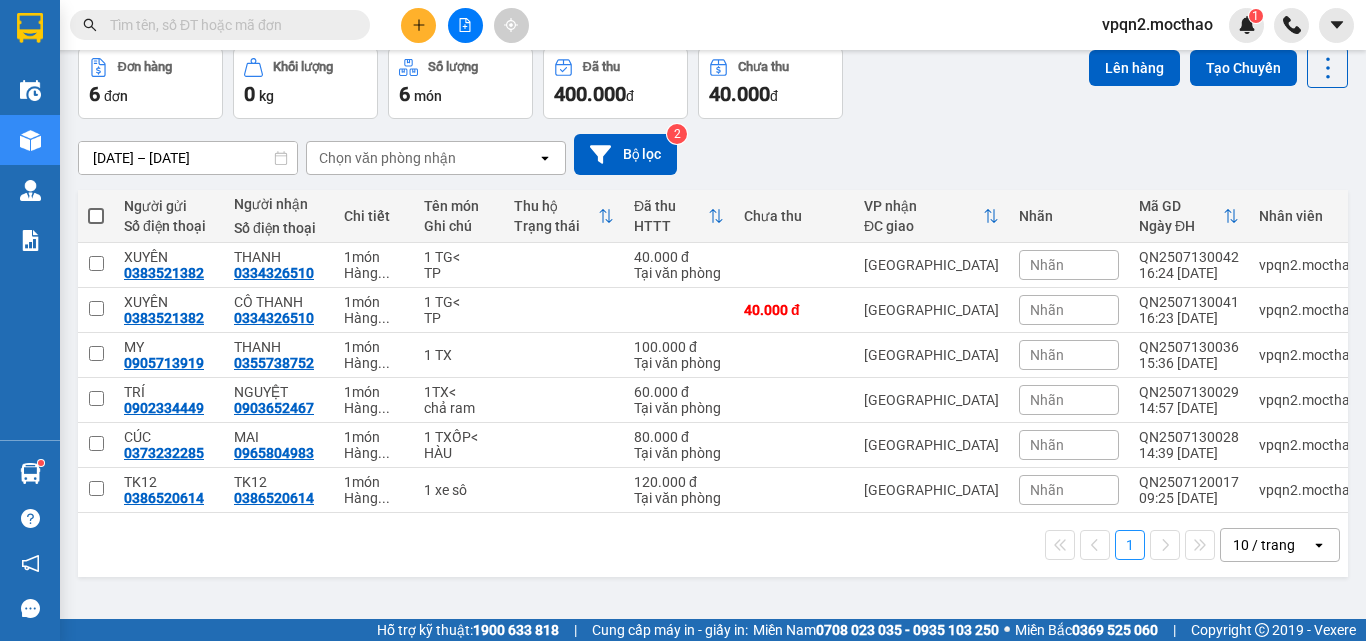click 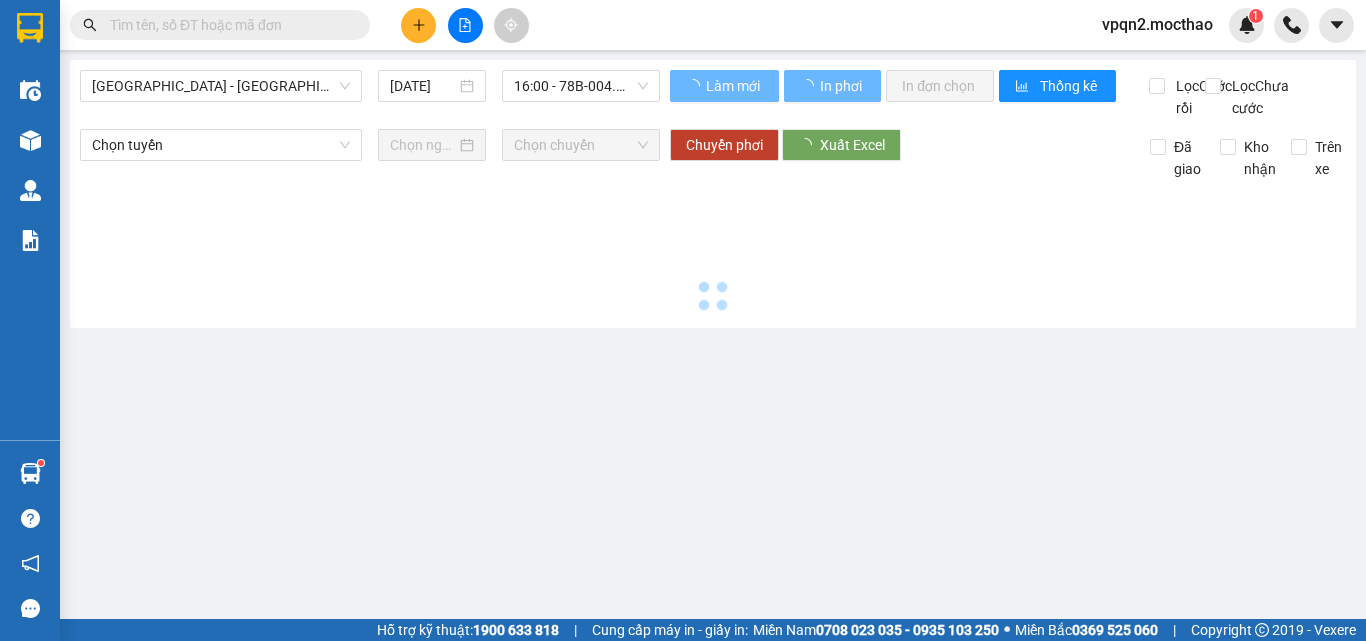 scroll, scrollTop: 0, scrollLeft: 0, axis: both 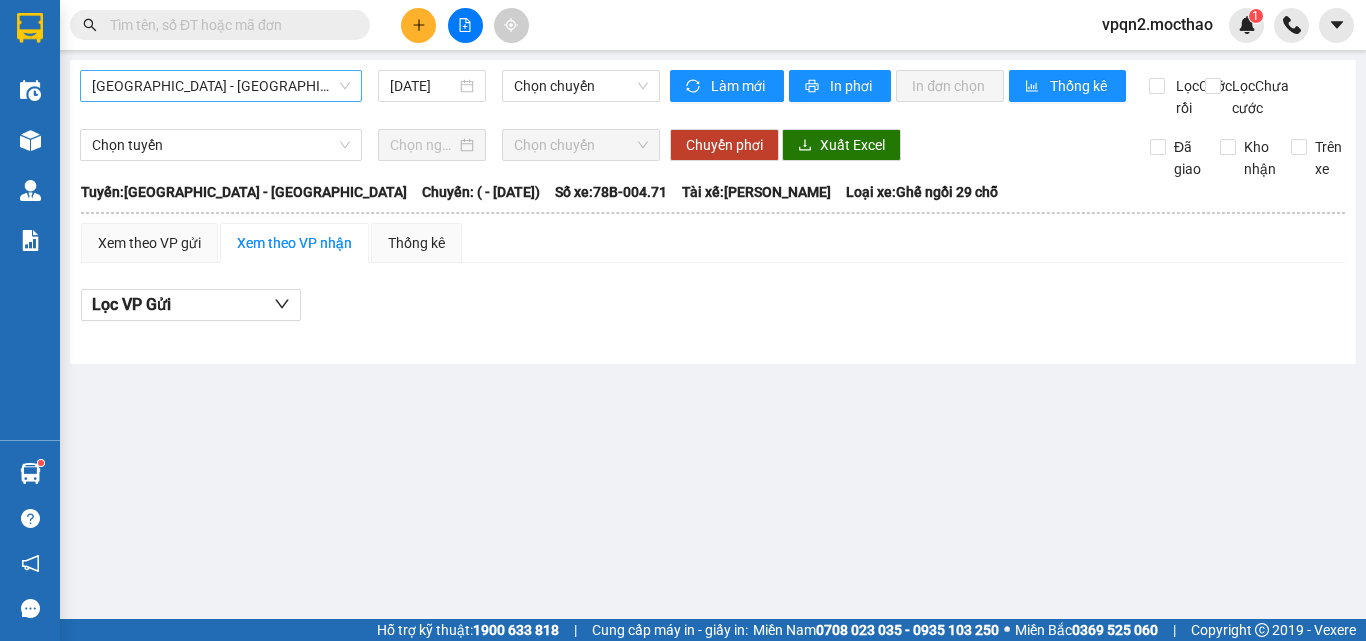 click on "[GEOGRAPHIC_DATA] - [GEOGRAPHIC_DATA]" at bounding box center [221, 86] 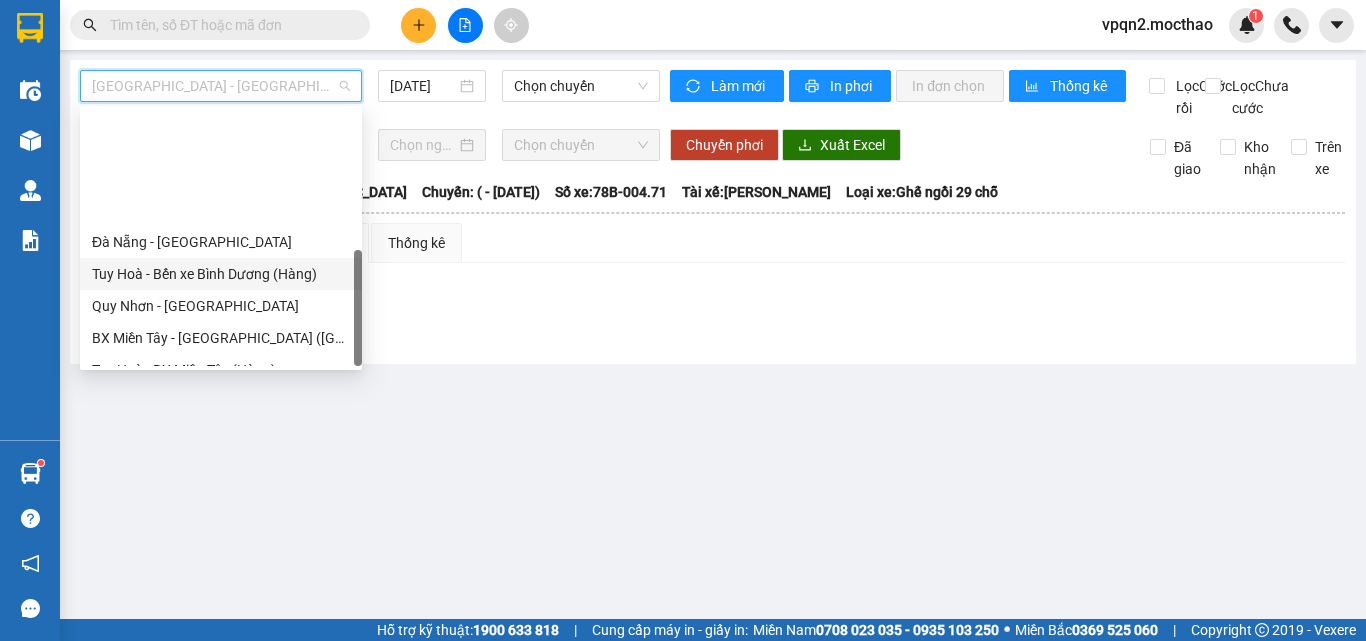 scroll, scrollTop: 448, scrollLeft: 0, axis: vertical 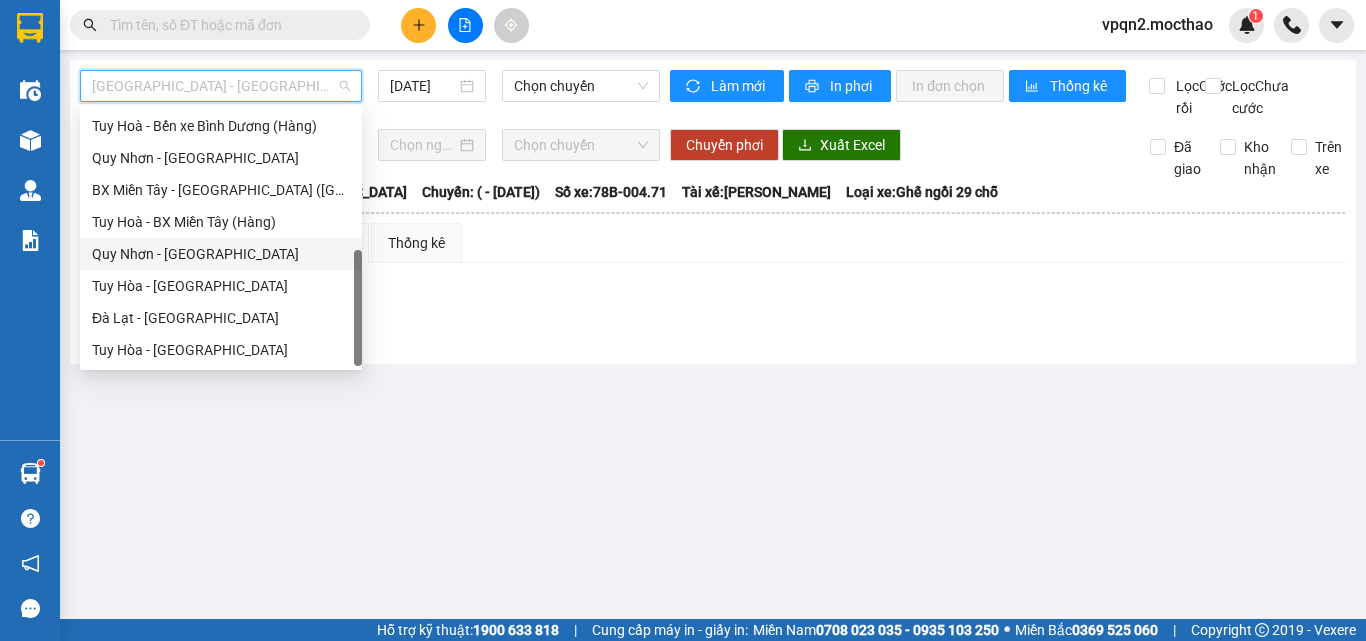 drag, startPoint x: 179, startPoint y: 256, endPoint x: 493, endPoint y: 133, distance: 337.23138 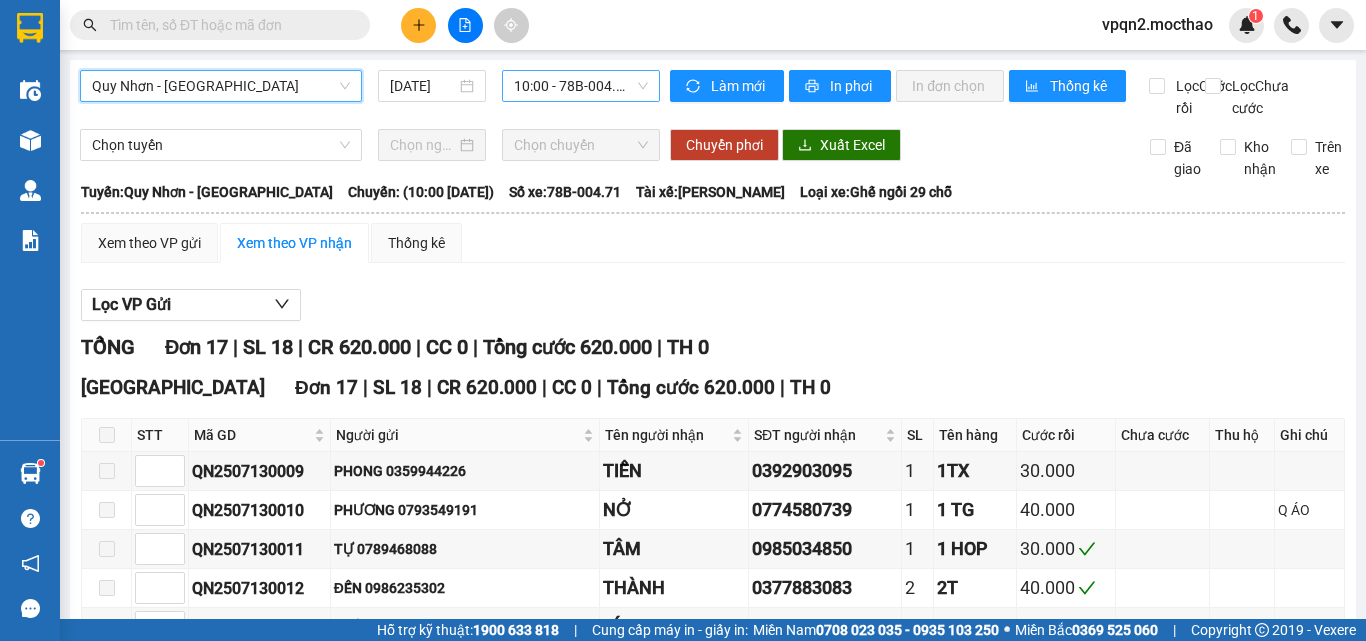 click on "10:00     - 78B-004.71" at bounding box center (581, 86) 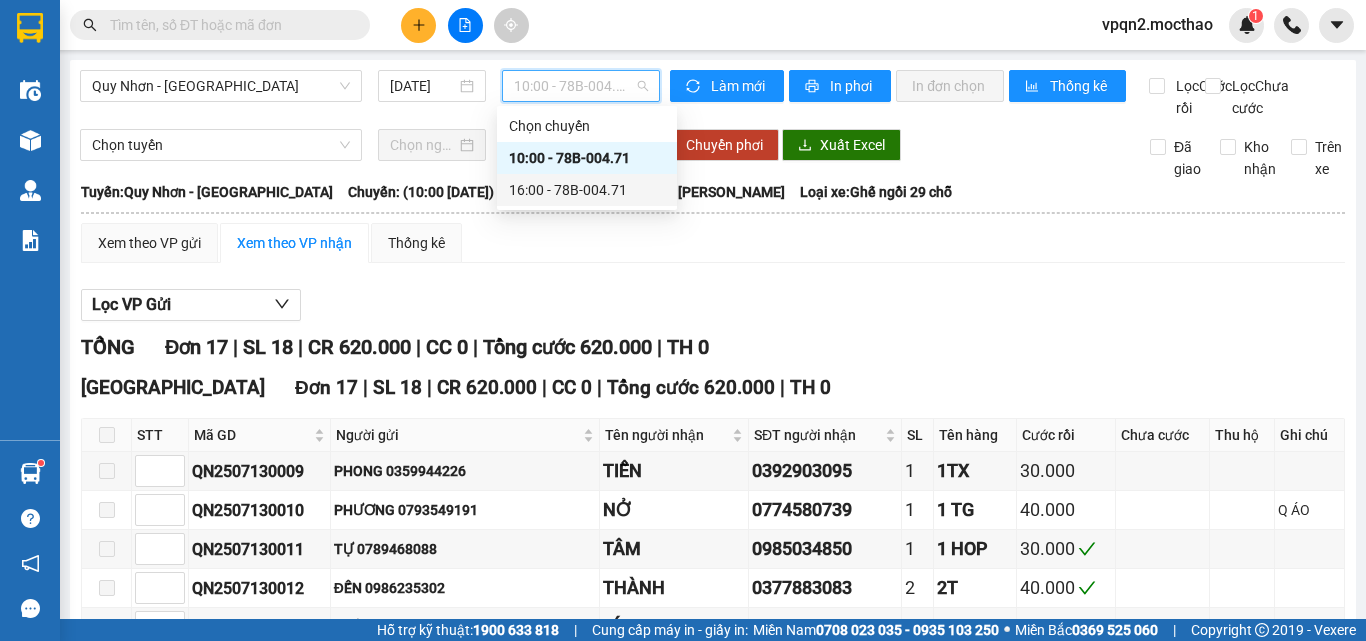 click on "16:00     - 78B-004.71" at bounding box center (587, 190) 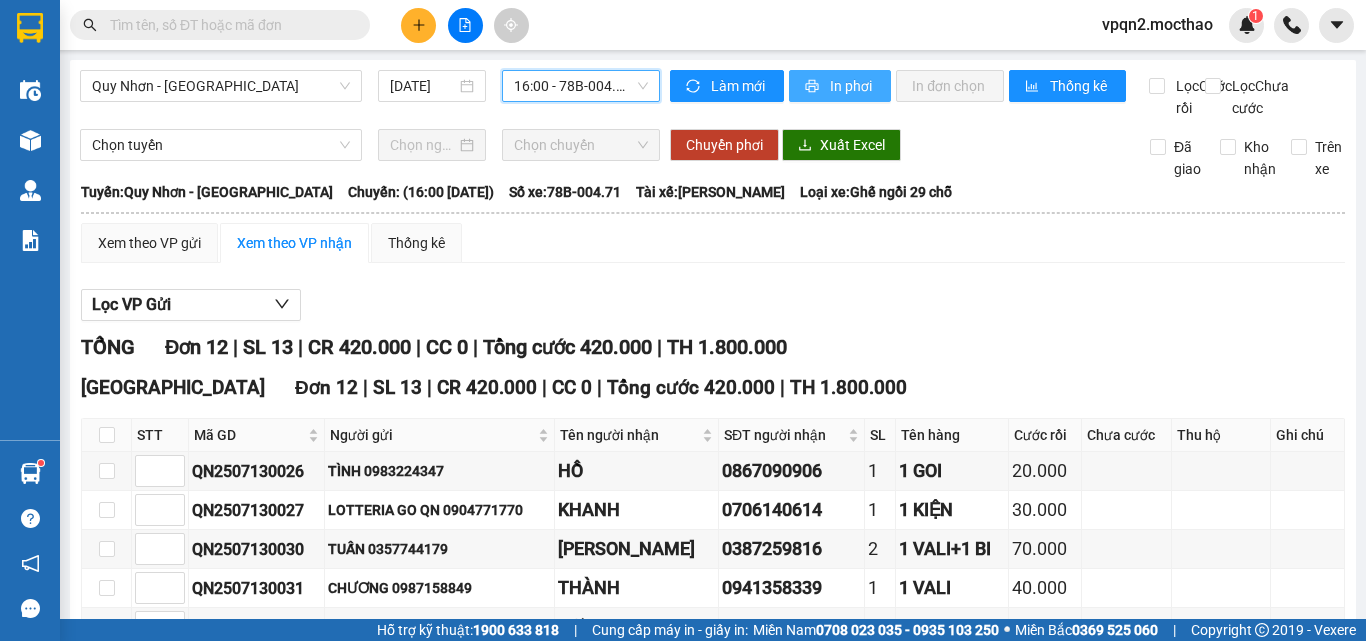 click on "In phơi" at bounding box center (852, 86) 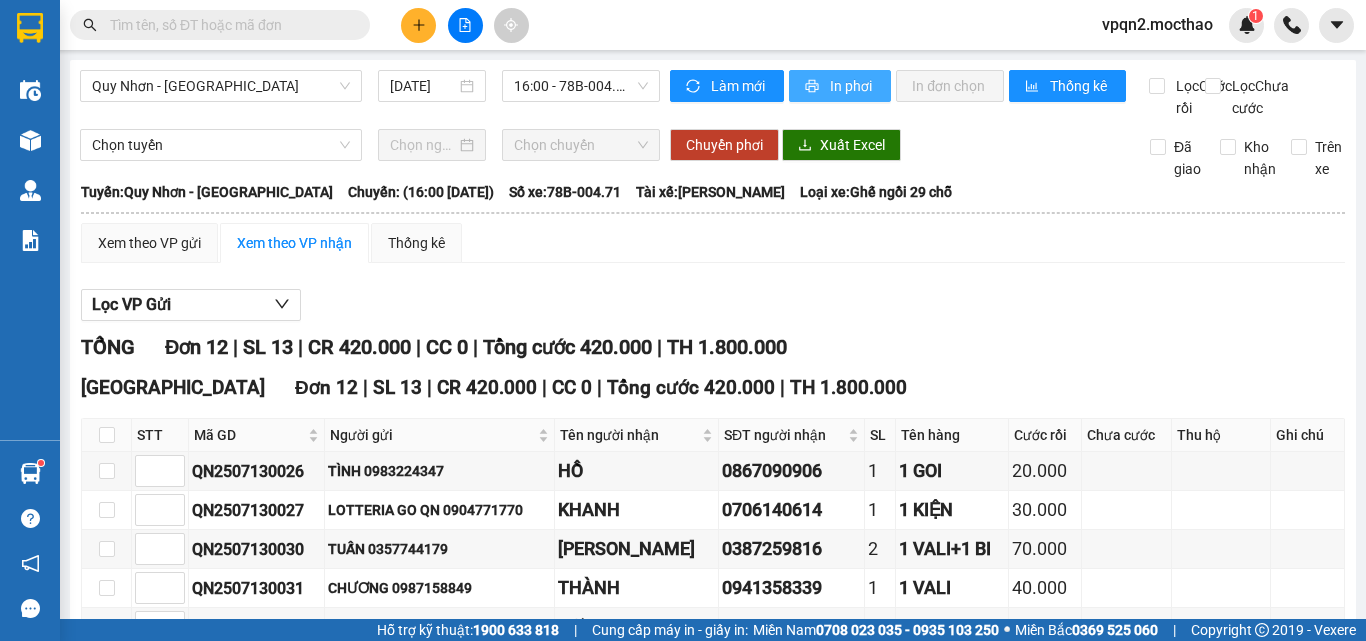 scroll, scrollTop: 0, scrollLeft: 0, axis: both 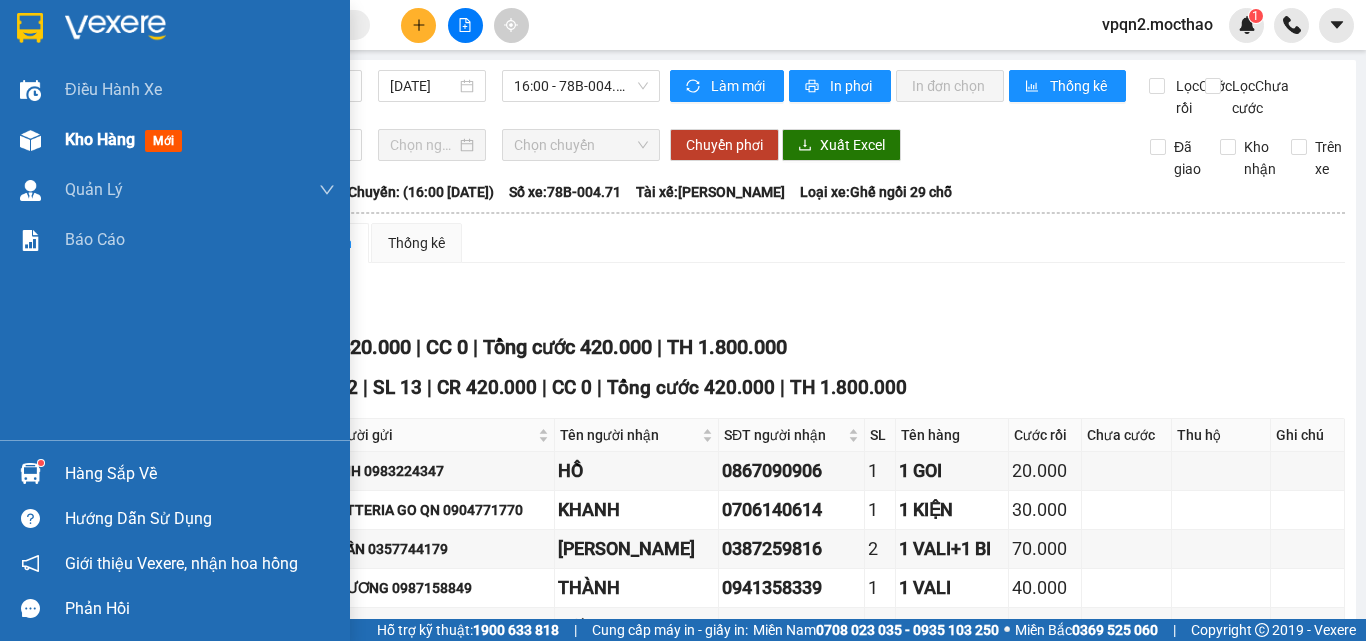 click on "Kho hàng mới" at bounding box center [175, 140] 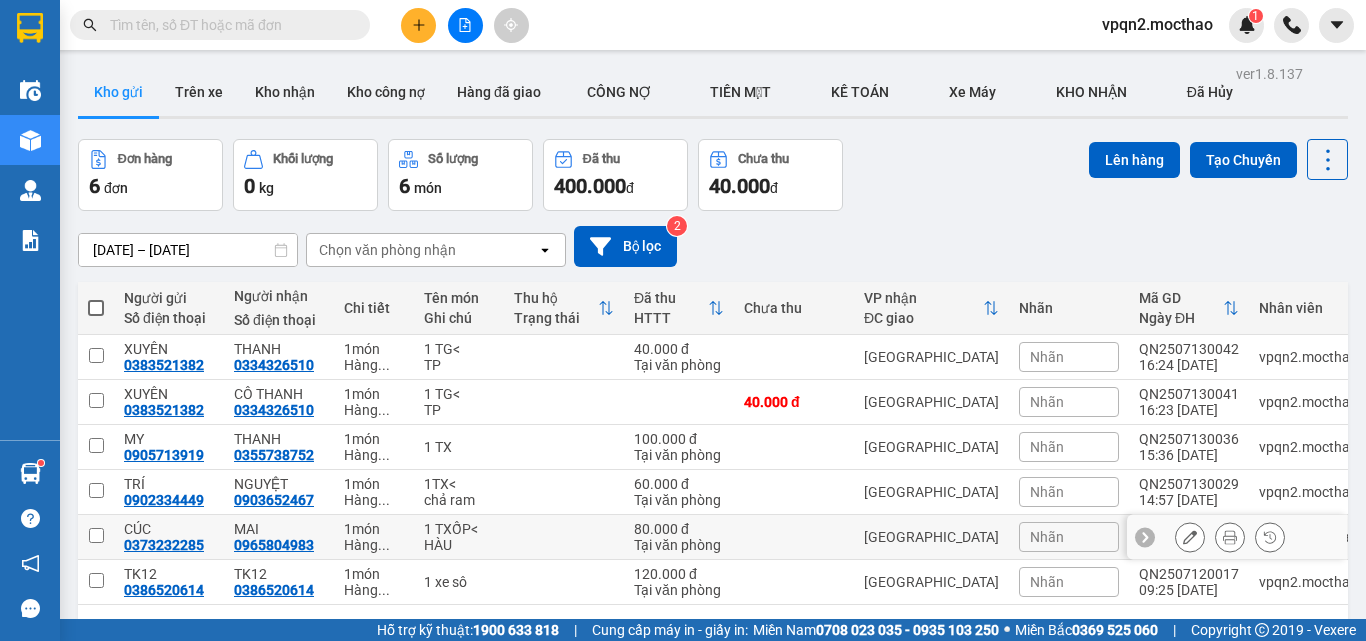 scroll, scrollTop: 92, scrollLeft: 0, axis: vertical 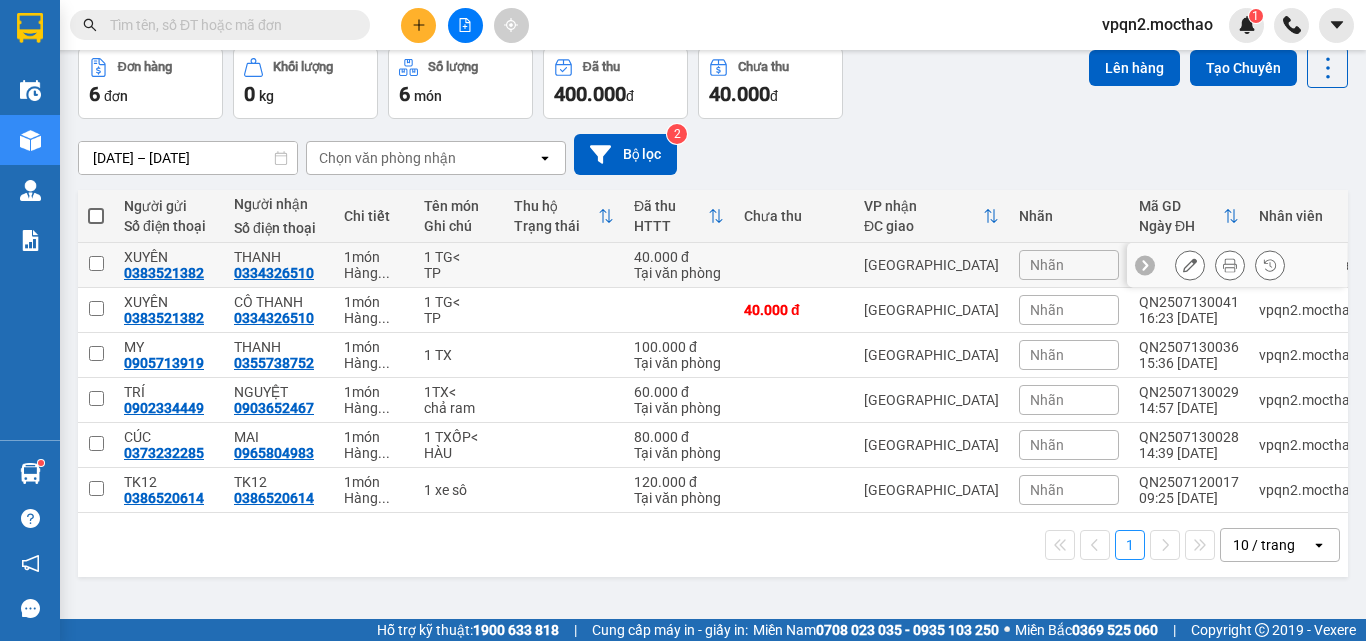 click at bounding box center (96, 263) 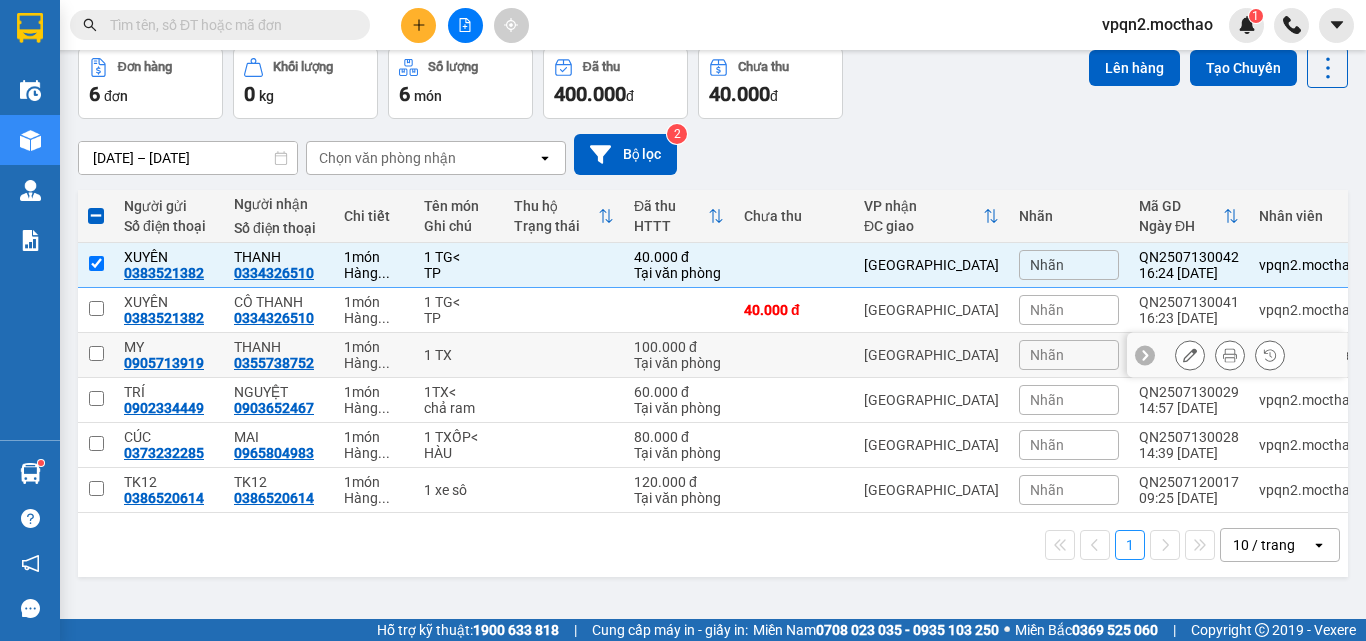 click at bounding box center [96, 353] 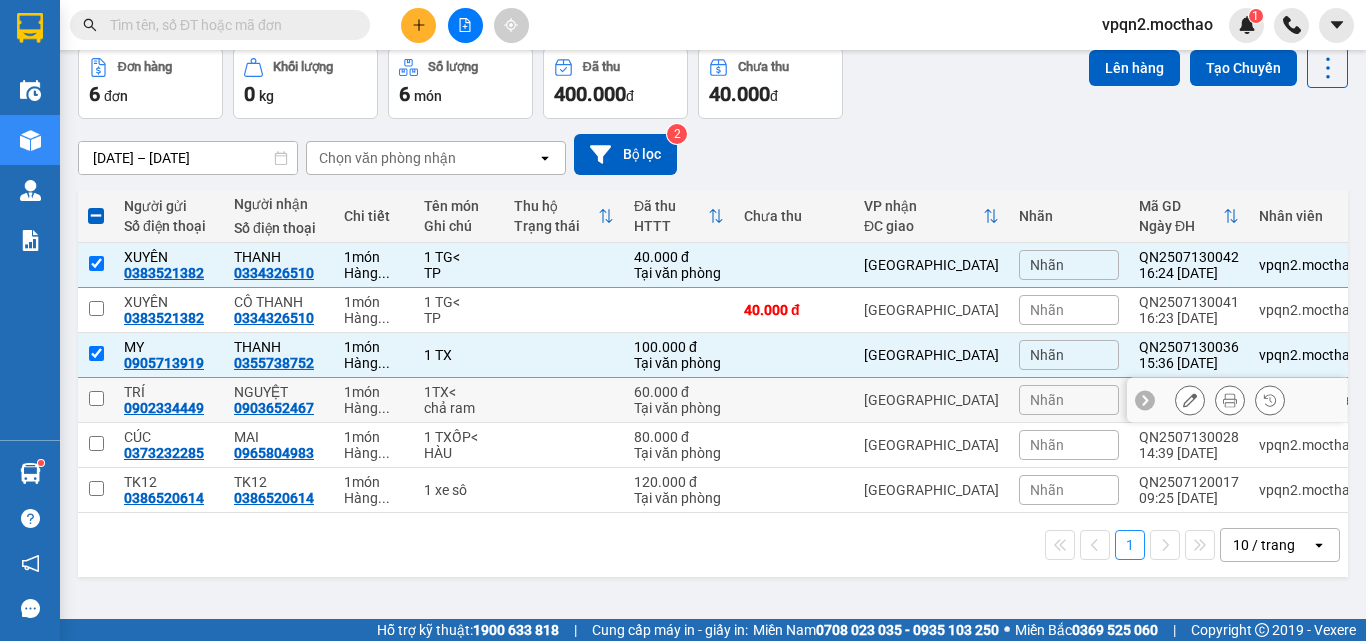 click at bounding box center (96, 398) 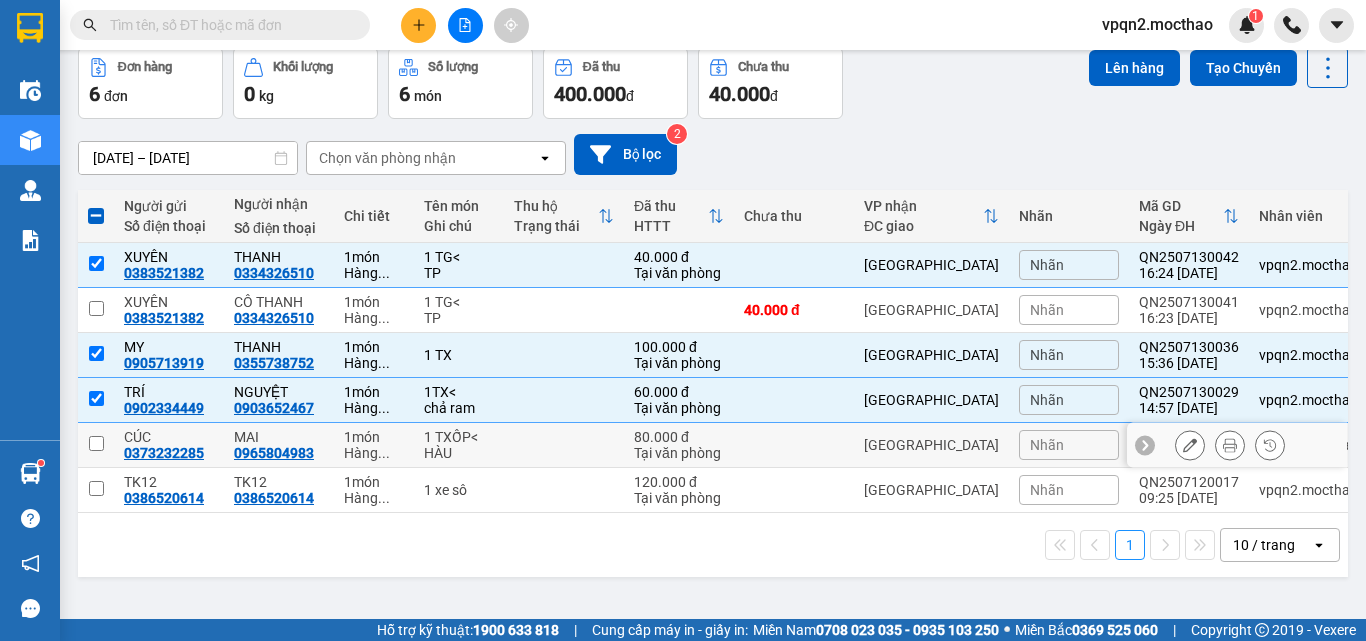 click at bounding box center [96, 443] 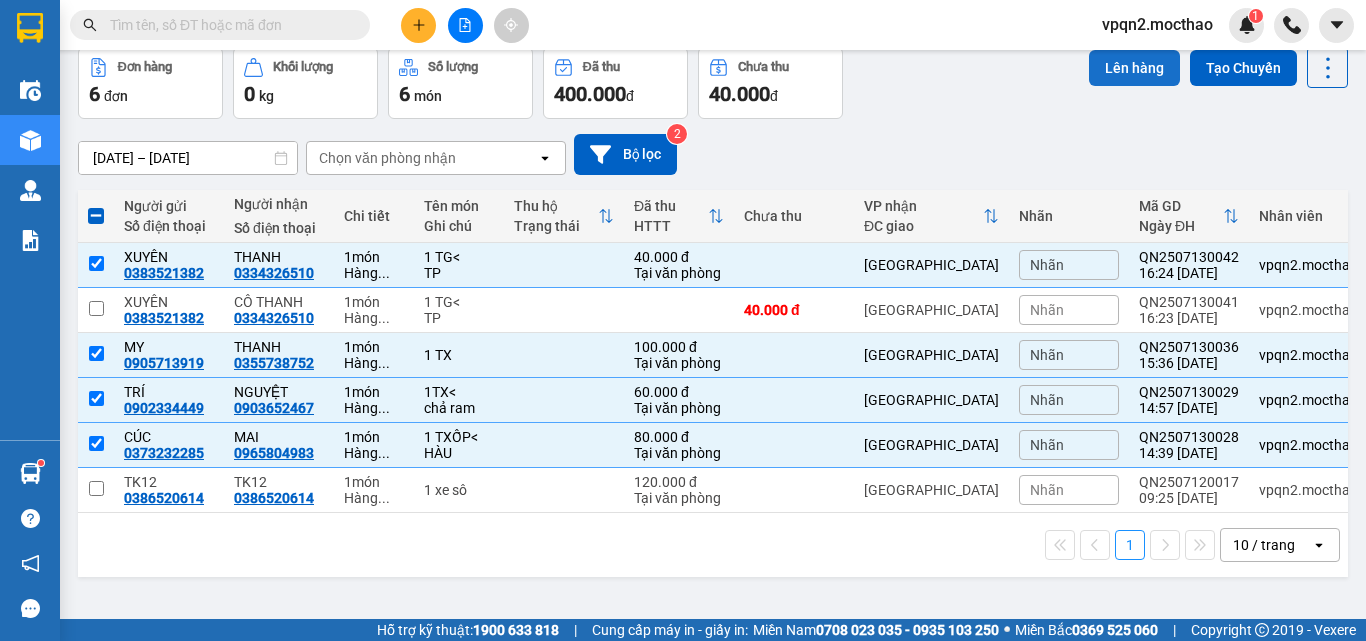 click on "Lên hàng" at bounding box center [1134, 68] 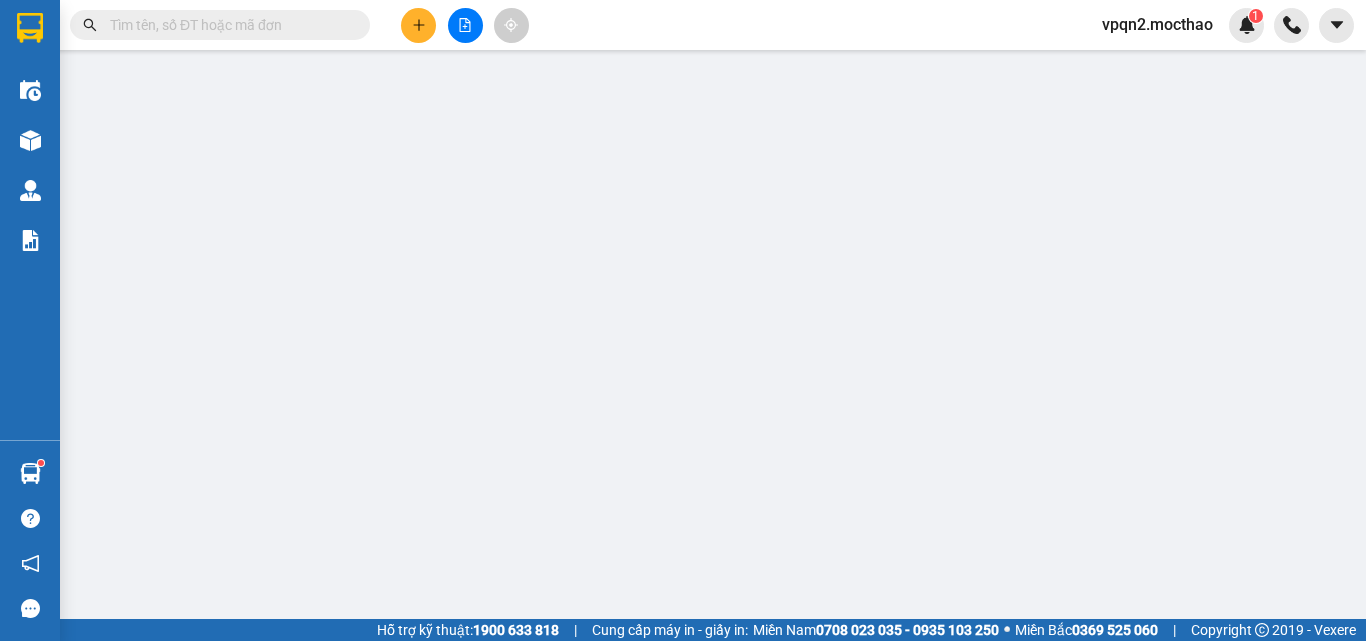 scroll, scrollTop: 0, scrollLeft: 0, axis: both 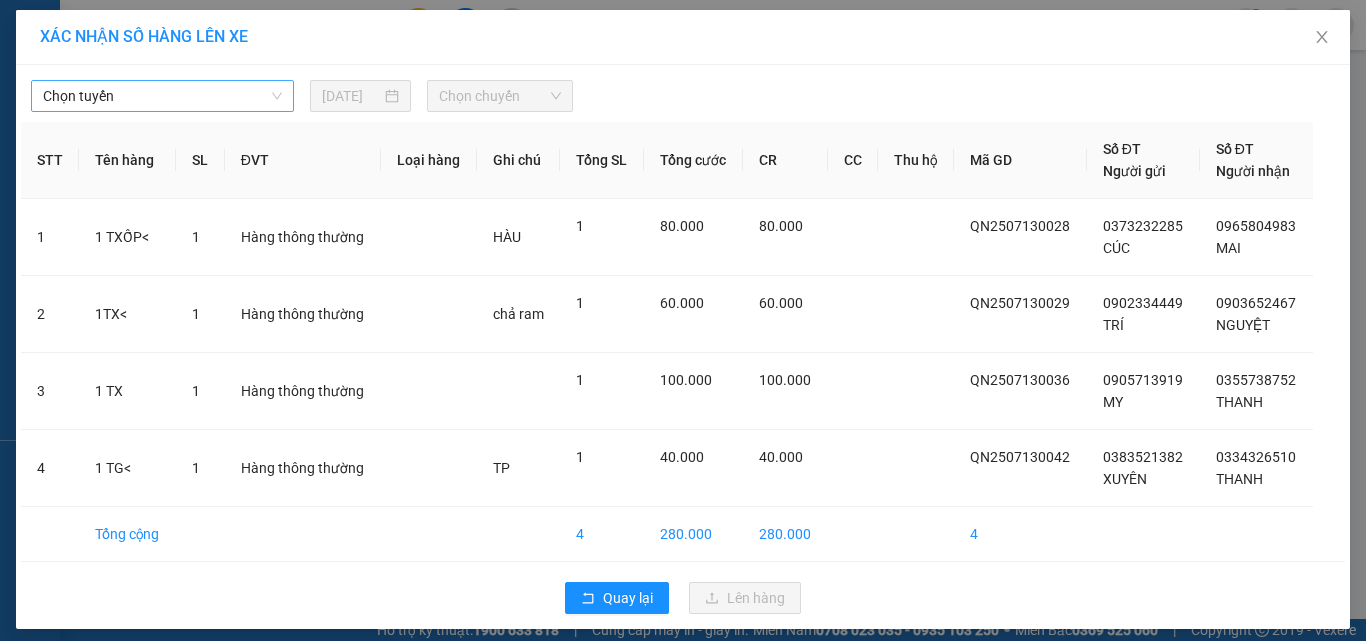 click on "Chọn tuyến" at bounding box center [162, 96] 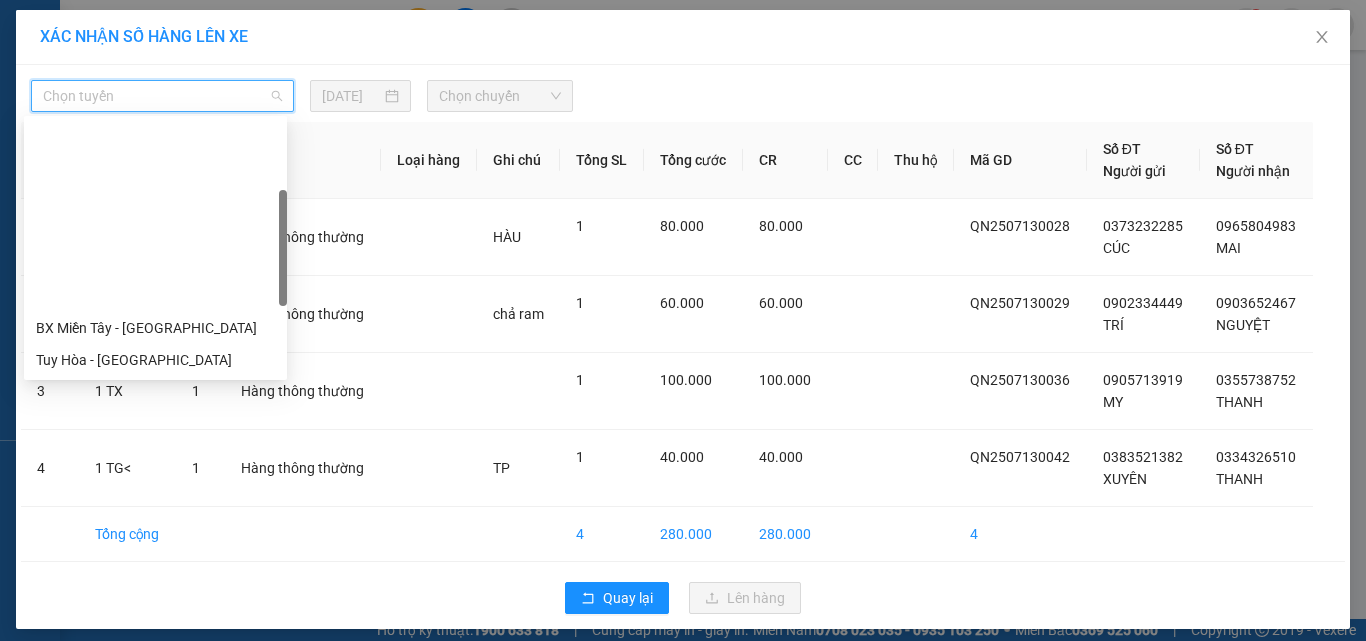 scroll, scrollTop: 300, scrollLeft: 0, axis: vertical 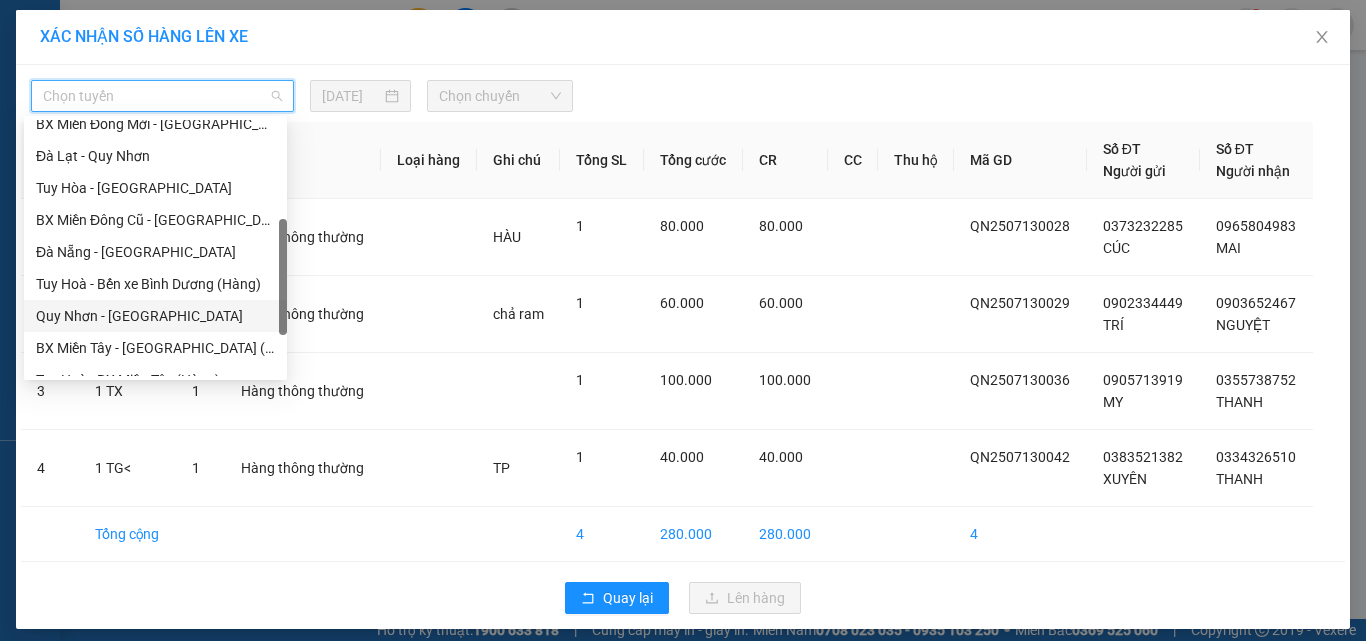 click on "Quy Nhơn - [GEOGRAPHIC_DATA]" at bounding box center [155, 316] 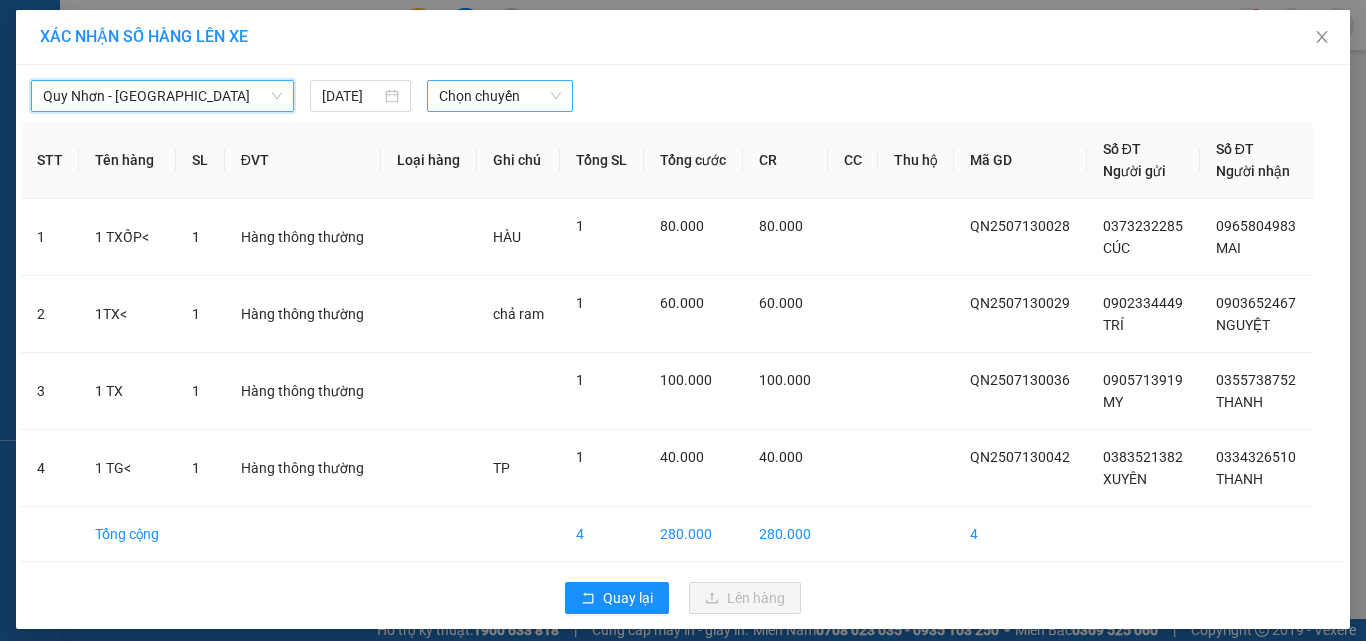 click on "Chọn chuyến" at bounding box center [500, 96] 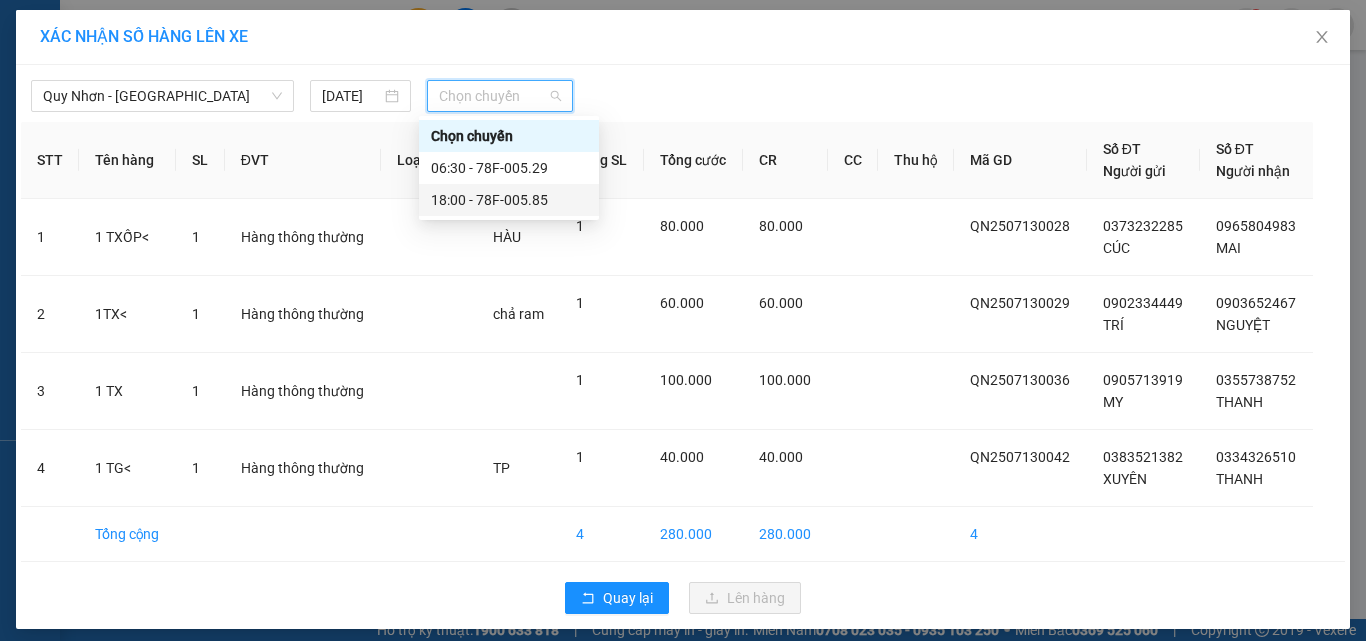 click on "18:00     - 78F-005.85" at bounding box center [509, 200] 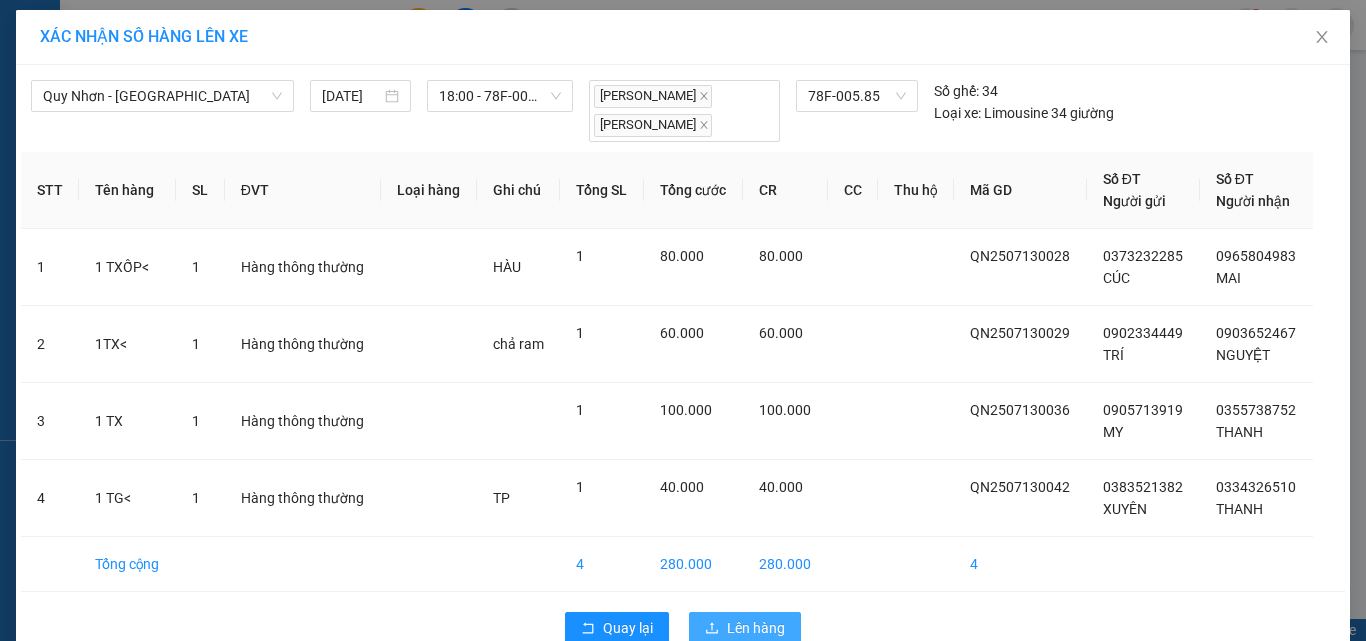 click on "Lên hàng" at bounding box center (756, 628) 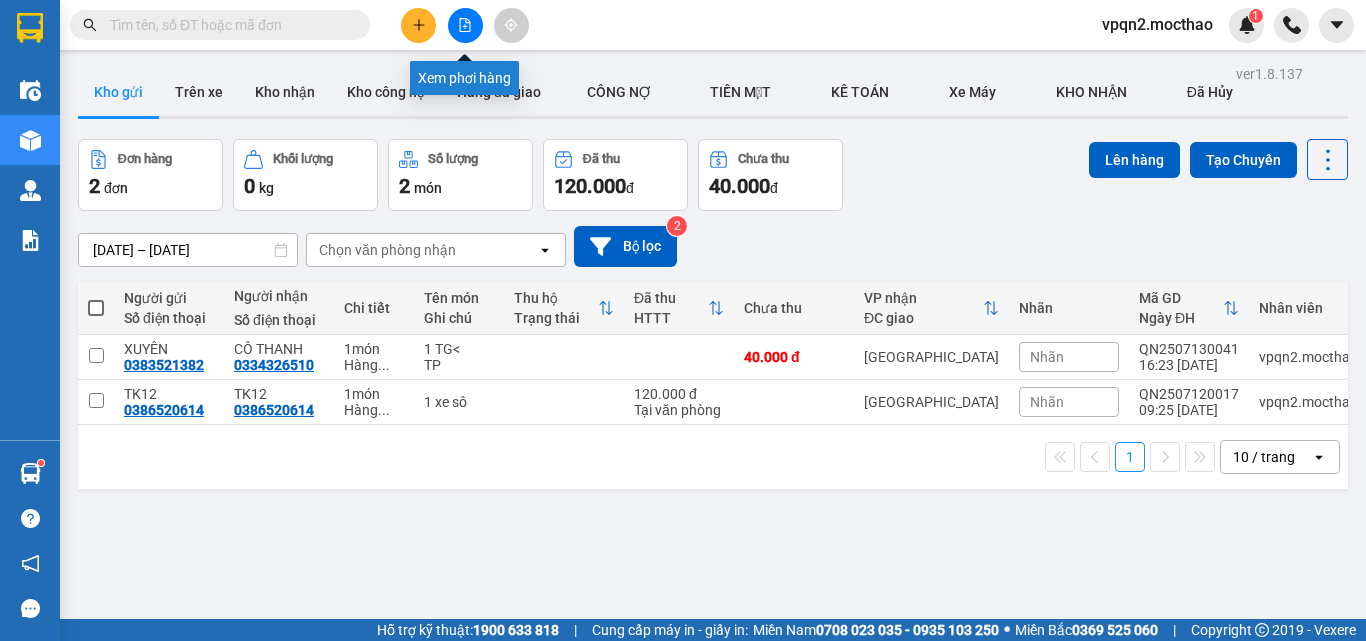 click 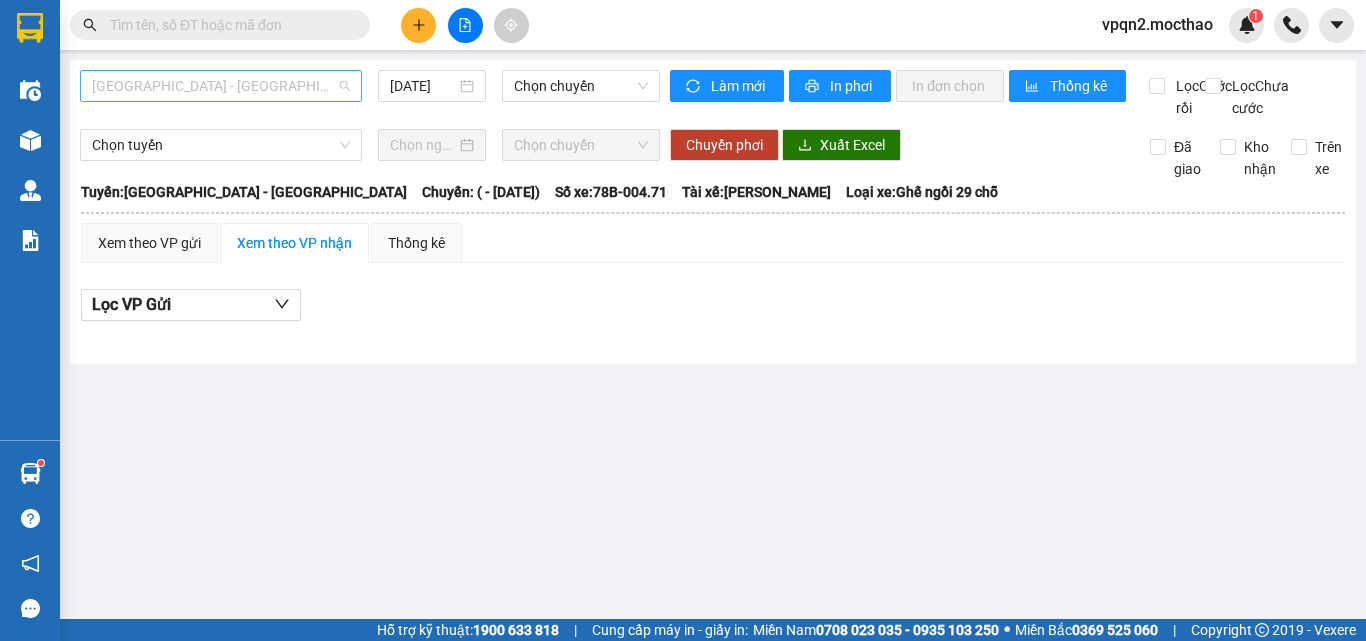 click on "[GEOGRAPHIC_DATA] - [GEOGRAPHIC_DATA]" at bounding box center [221, 86] 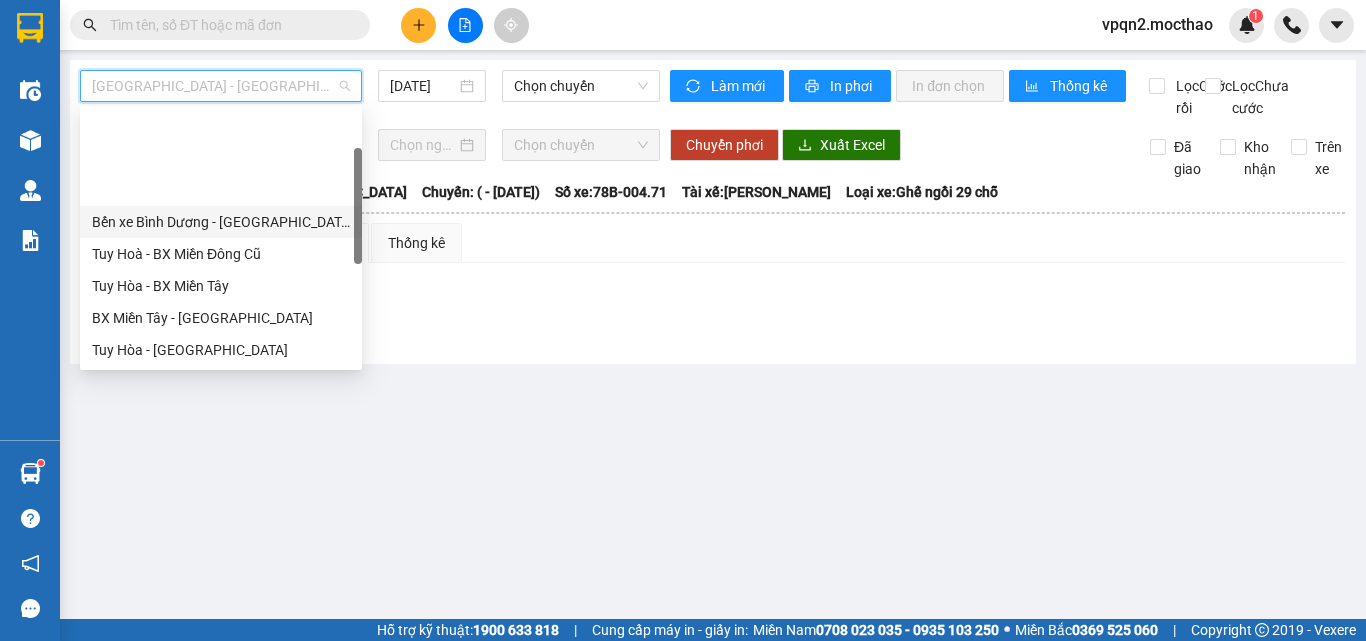 scroll, scrollTop: 300, scrollLeft: 0, axis: vertical 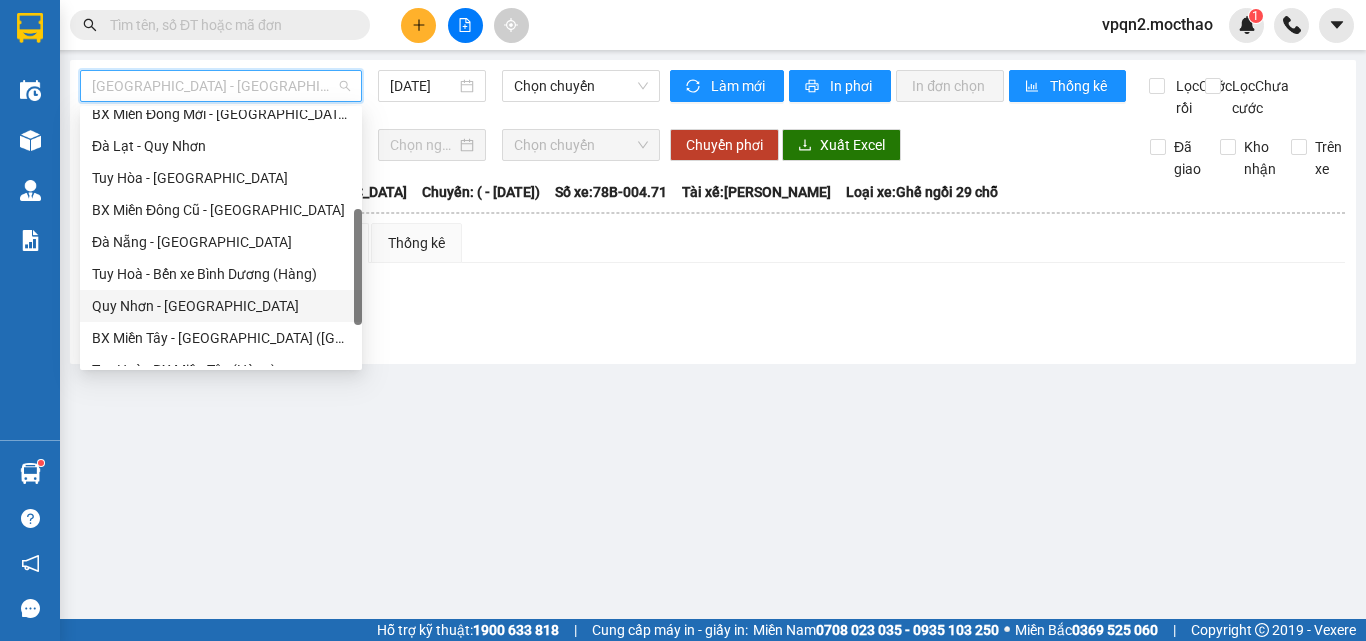 click on "Quy Nhơn - [GEOGRAPHIC_DATA]" at bounding box center [221, 306] 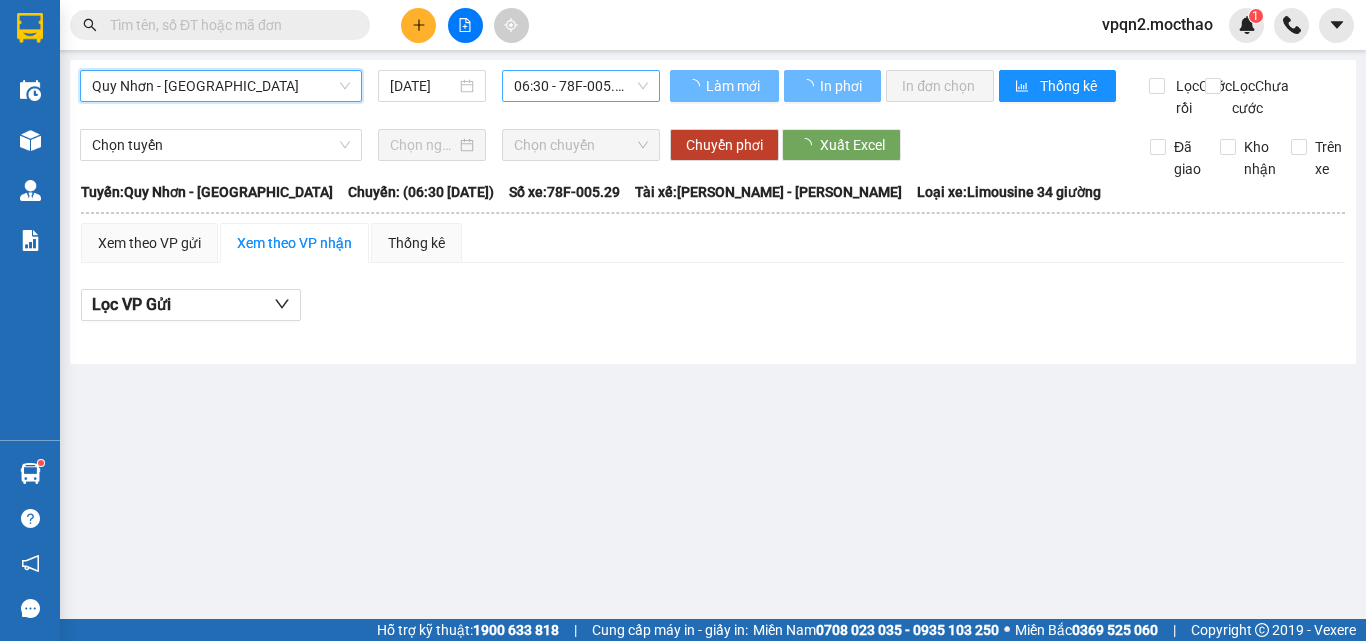 click on "06:30     - 78F-005.29" at bounding box center [581, 86] 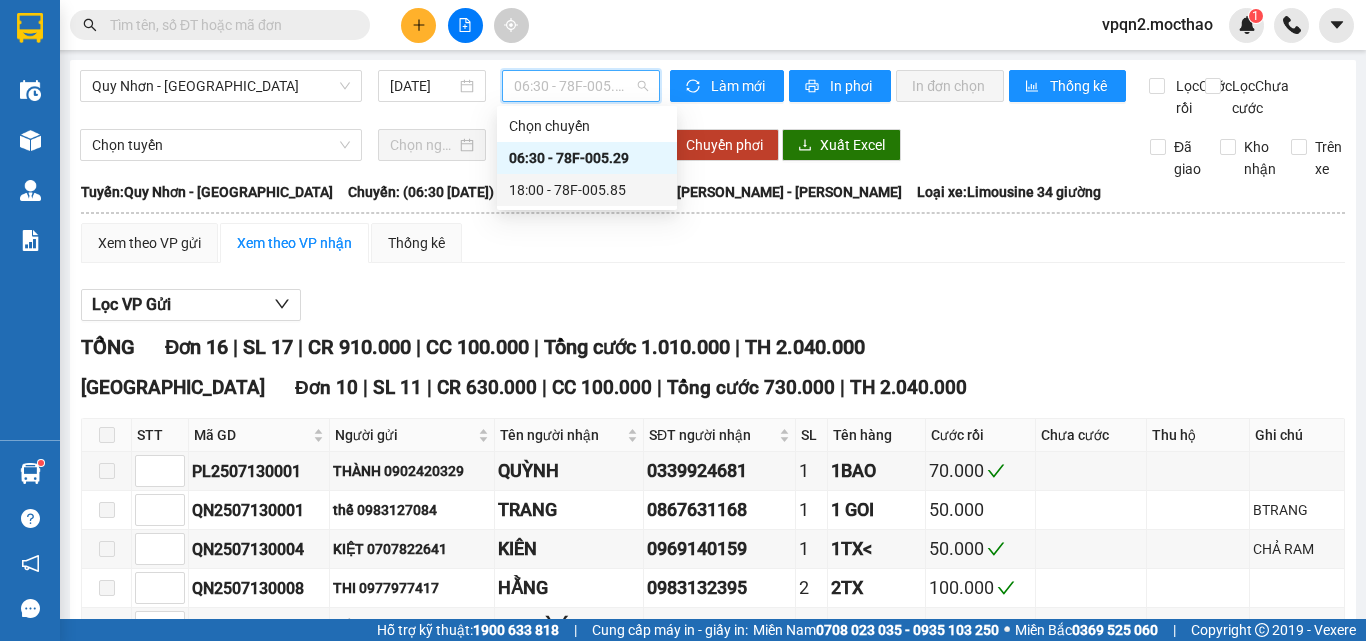 click on "18:00     - 78F-005.85" at bounding box center (587, 190) 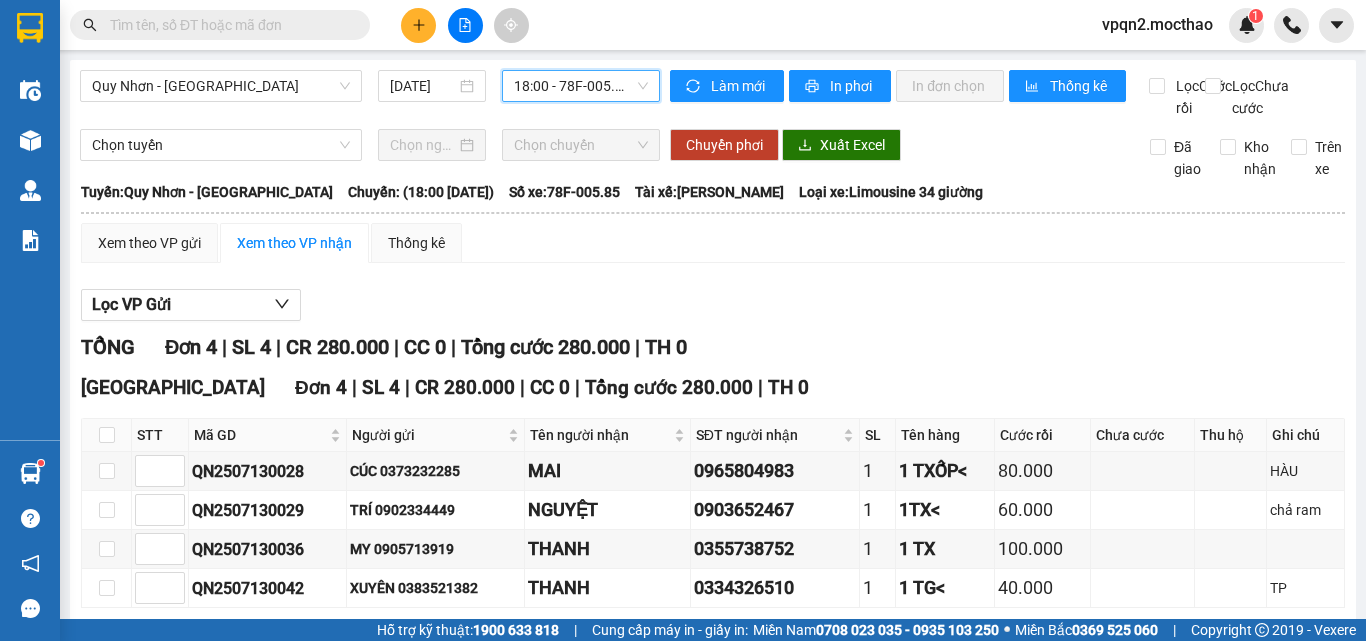 scroll, scrollTop: 114, scrollLeft: 0, axis: vertical 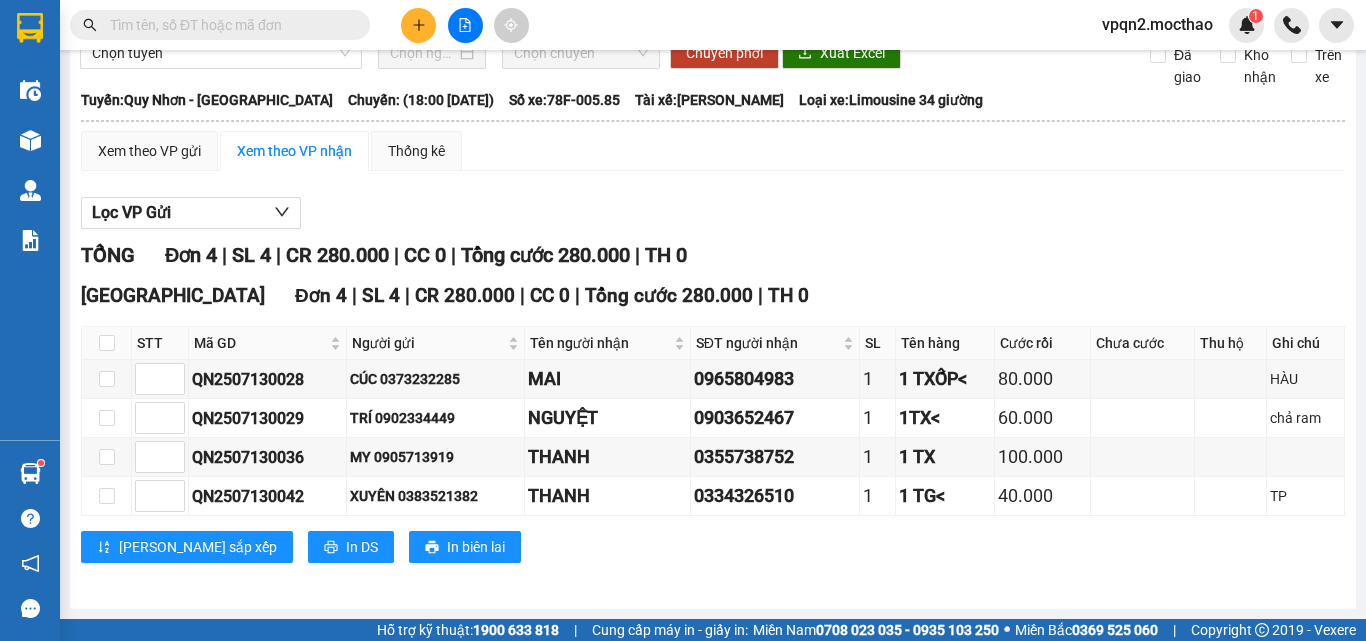 click 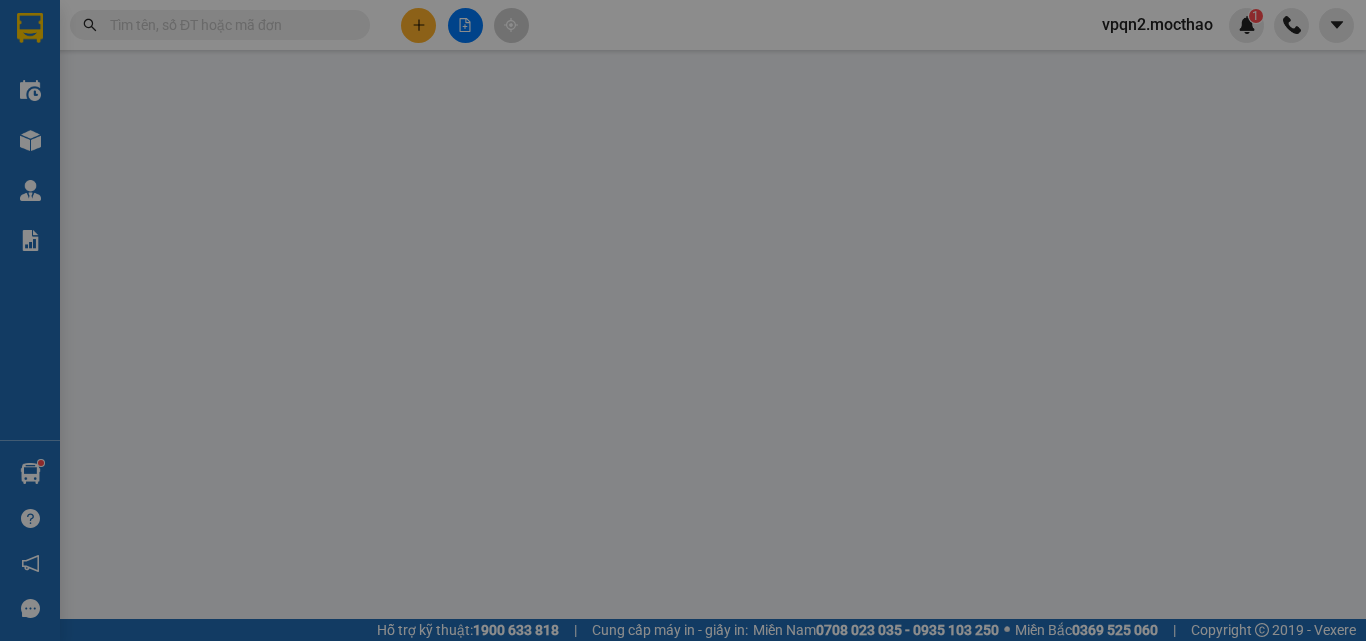 scroll, scrollTop: 0, scrollLeft: 0, axis: both 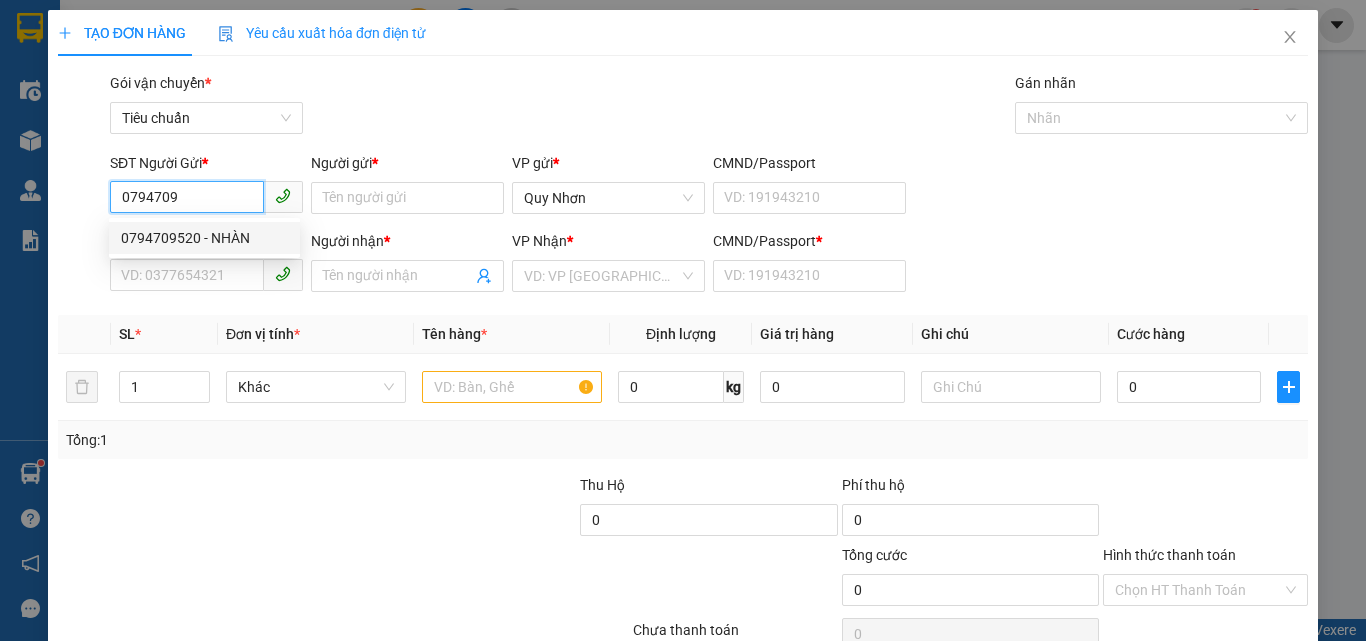 click on "0794709520 - NHÀN" at bounding box center (204, 238) 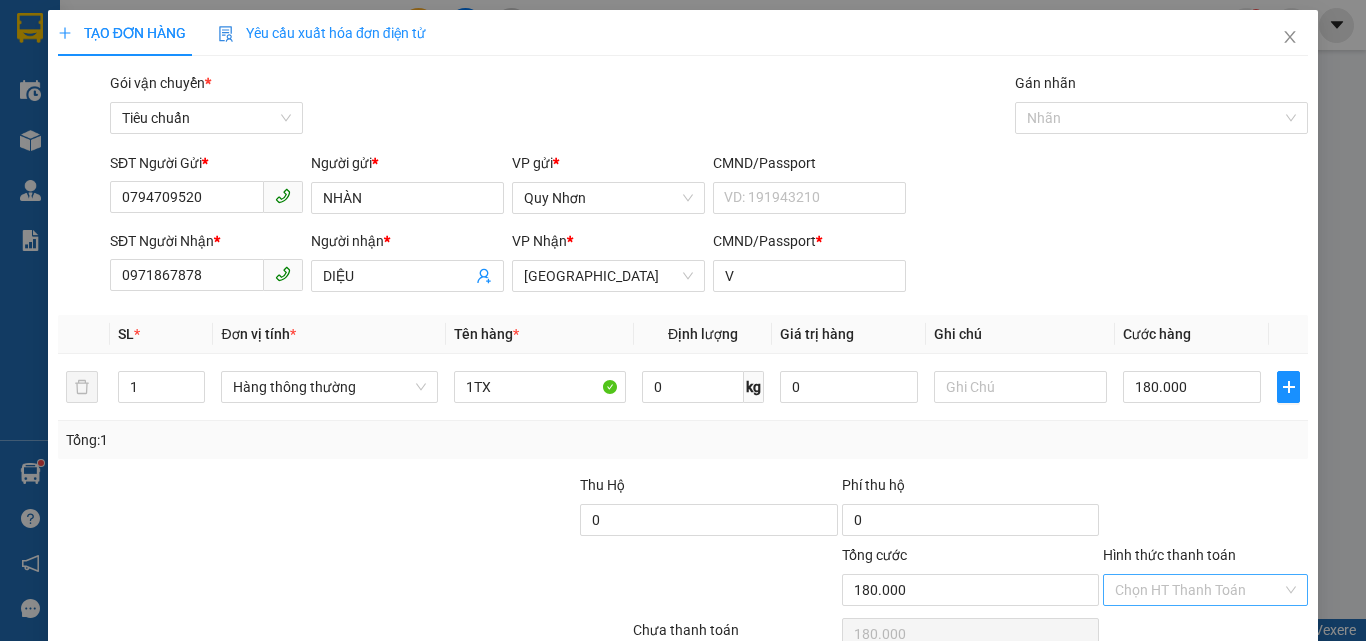 click on "Hình thức thanh toán" at bounding box center [1198, 590] 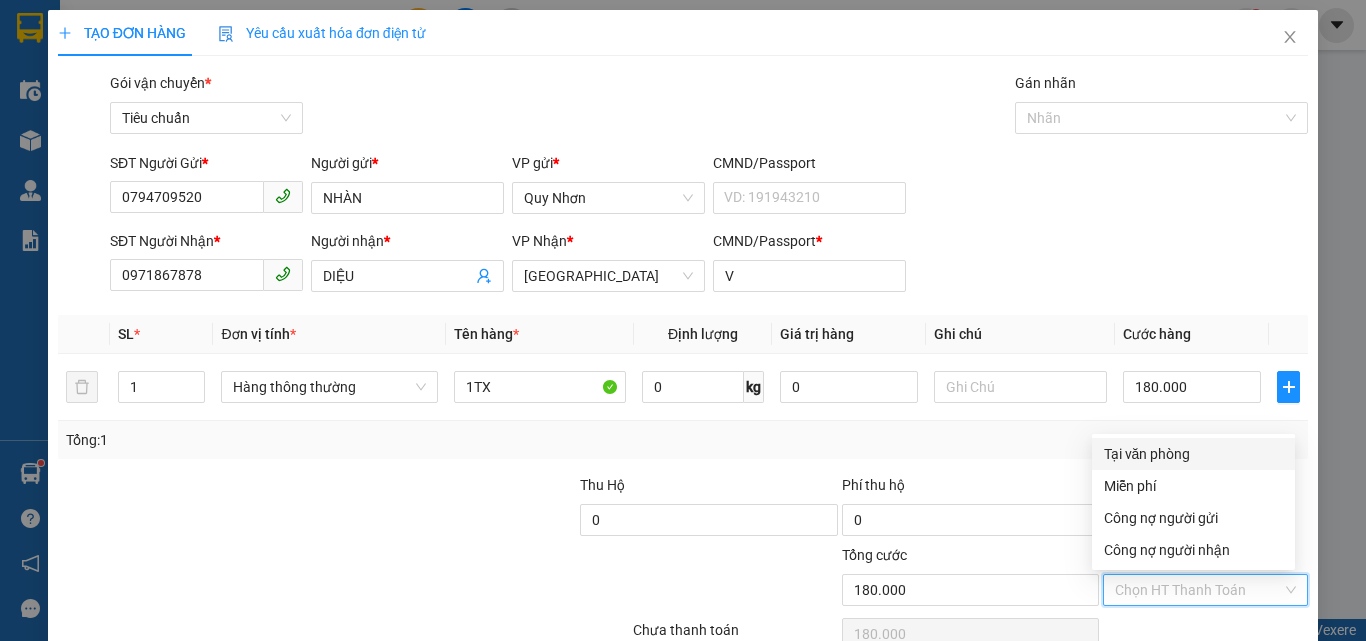 click on "Tại văn phòng" at bounding box center [1193, 454] 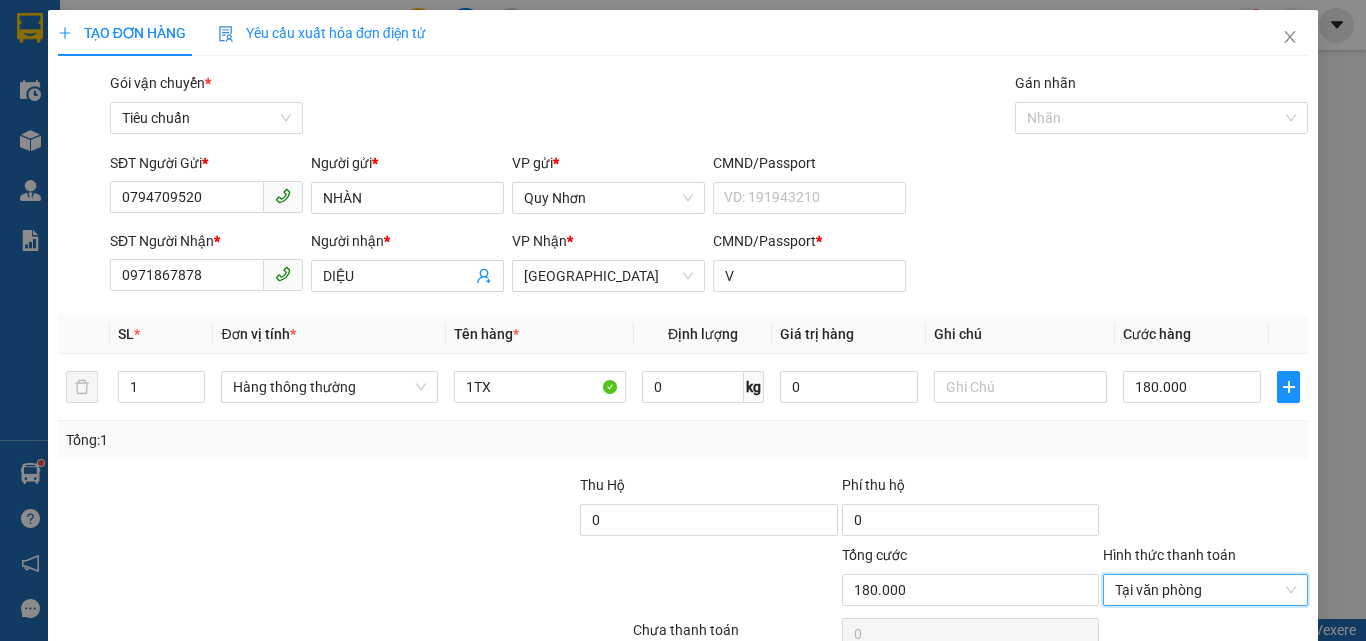 scroll, scrollTop: 99, scrollLeft: 0, axis: vertical 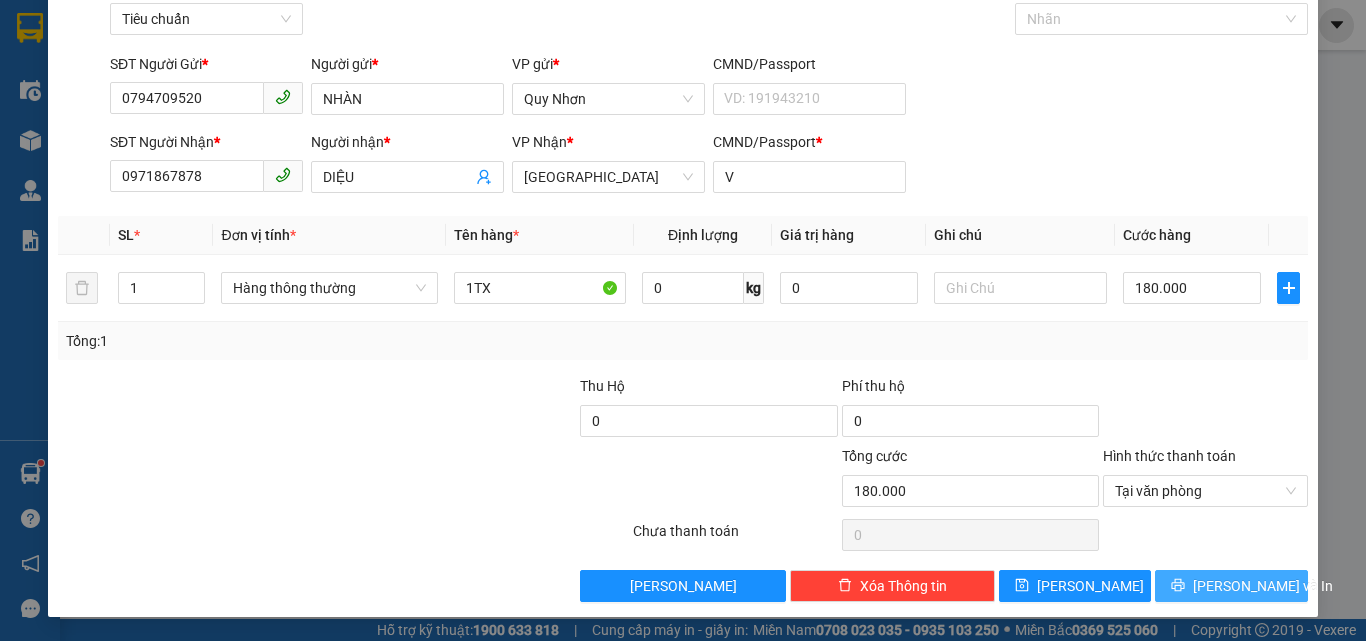 click 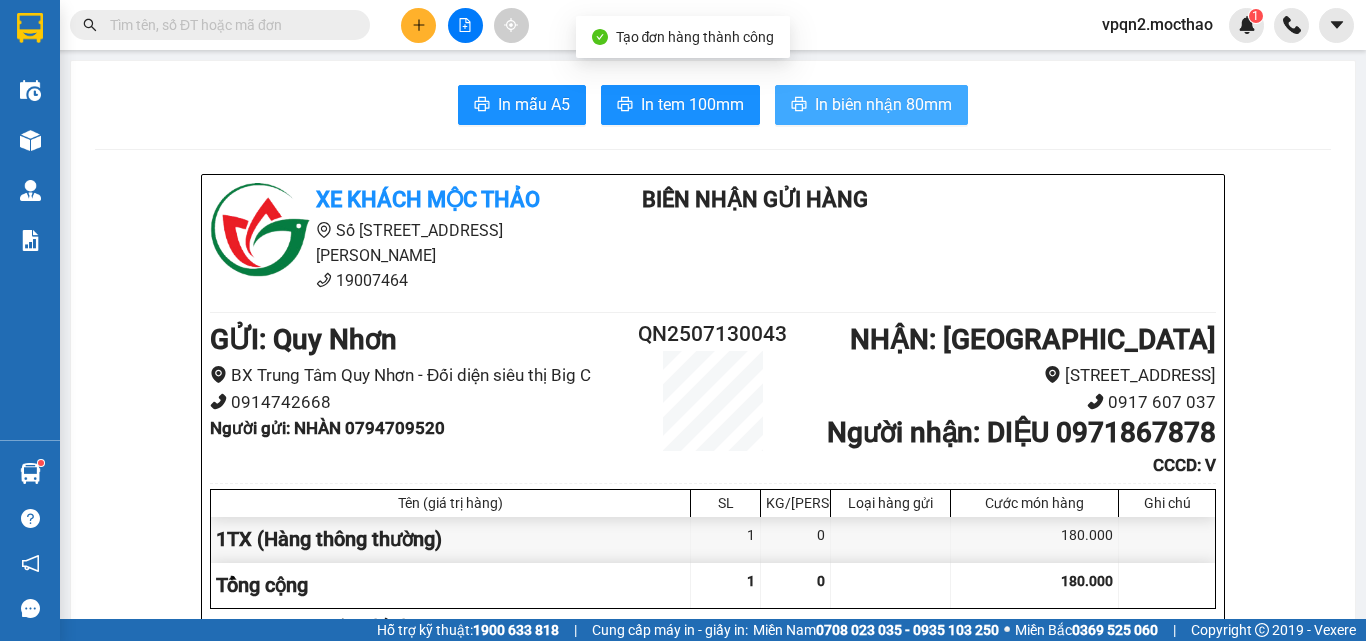 click on "In biên nhận 80mm" at bounding box center [883, 104] 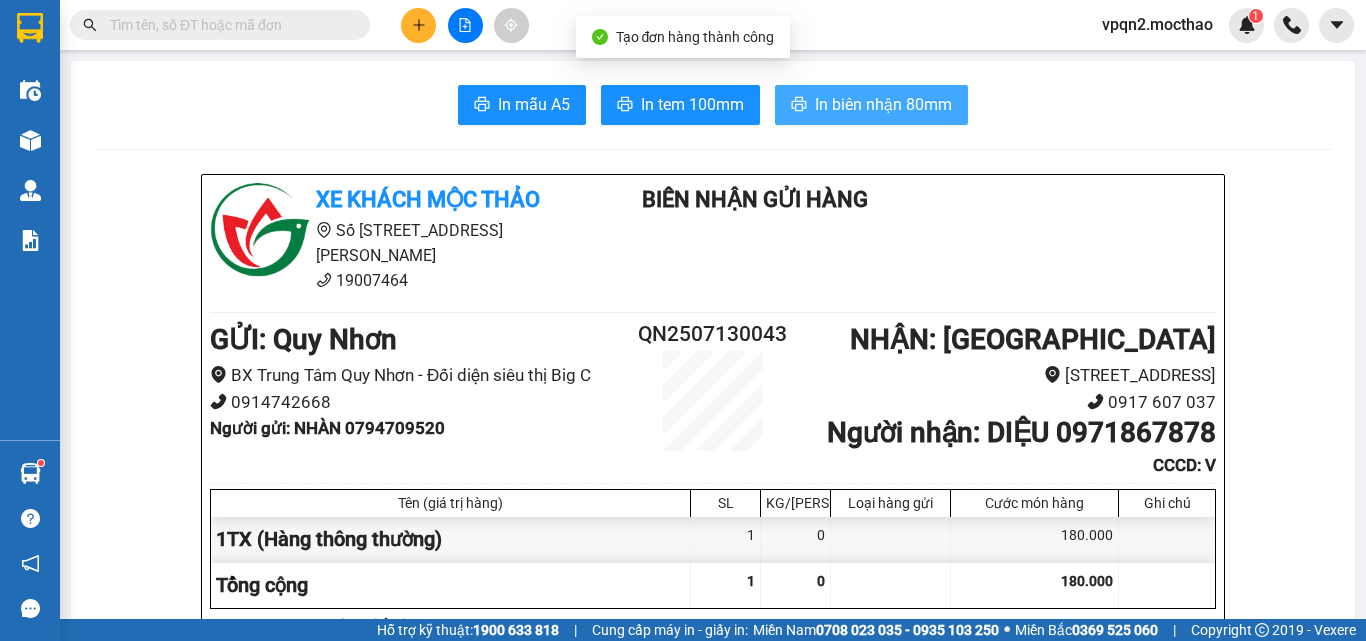 scroll, scrollTop: 0, scrollLeft: 0, axis: both 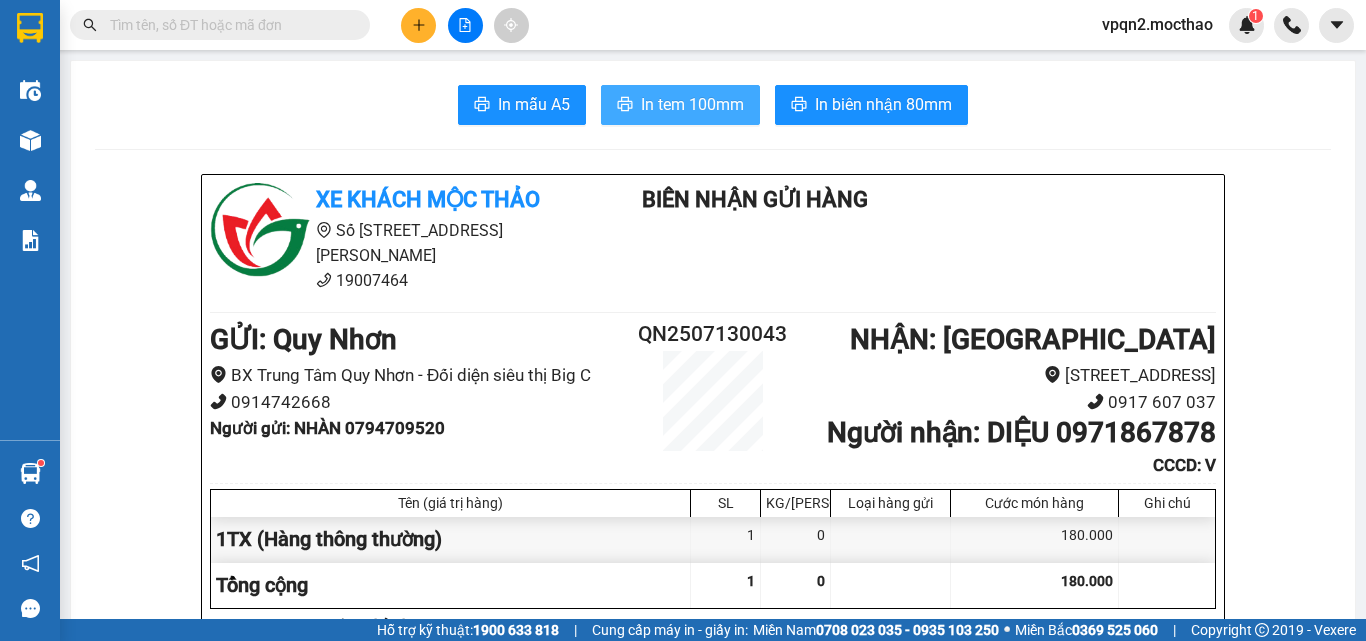 click on "In tem 100mm" at bounding box center [692, 104] 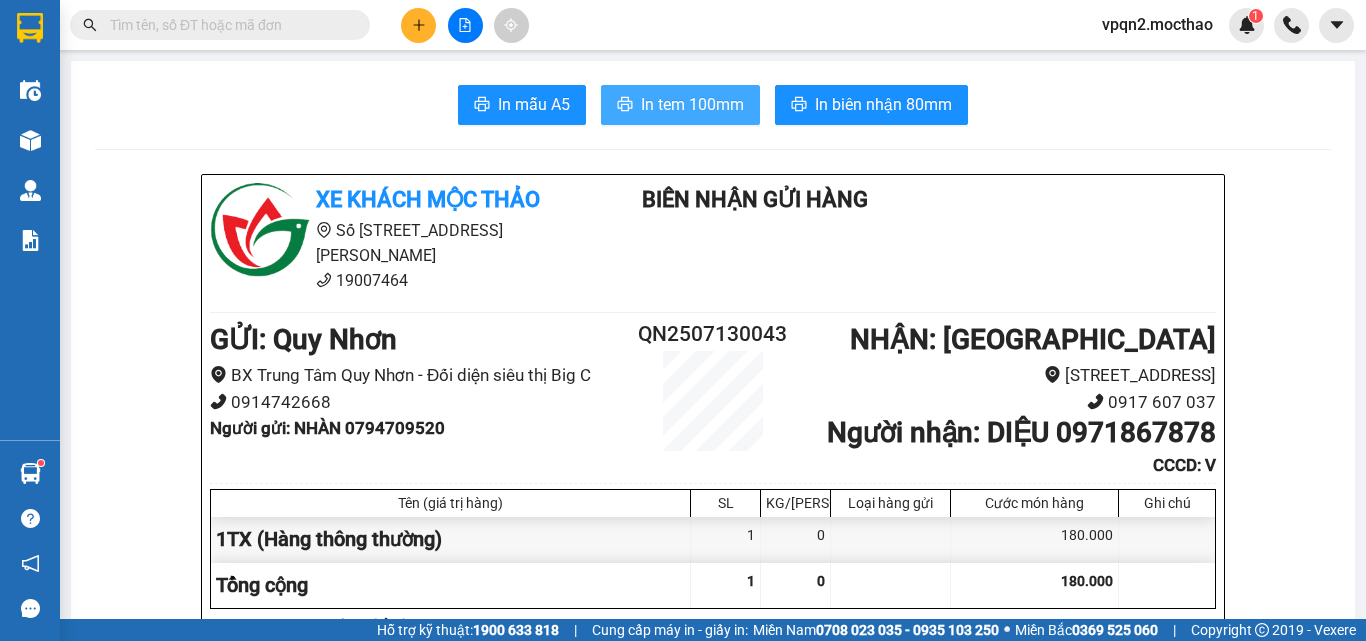 scroll, scrollTop: 0, scrollLeft: 0, axis: both 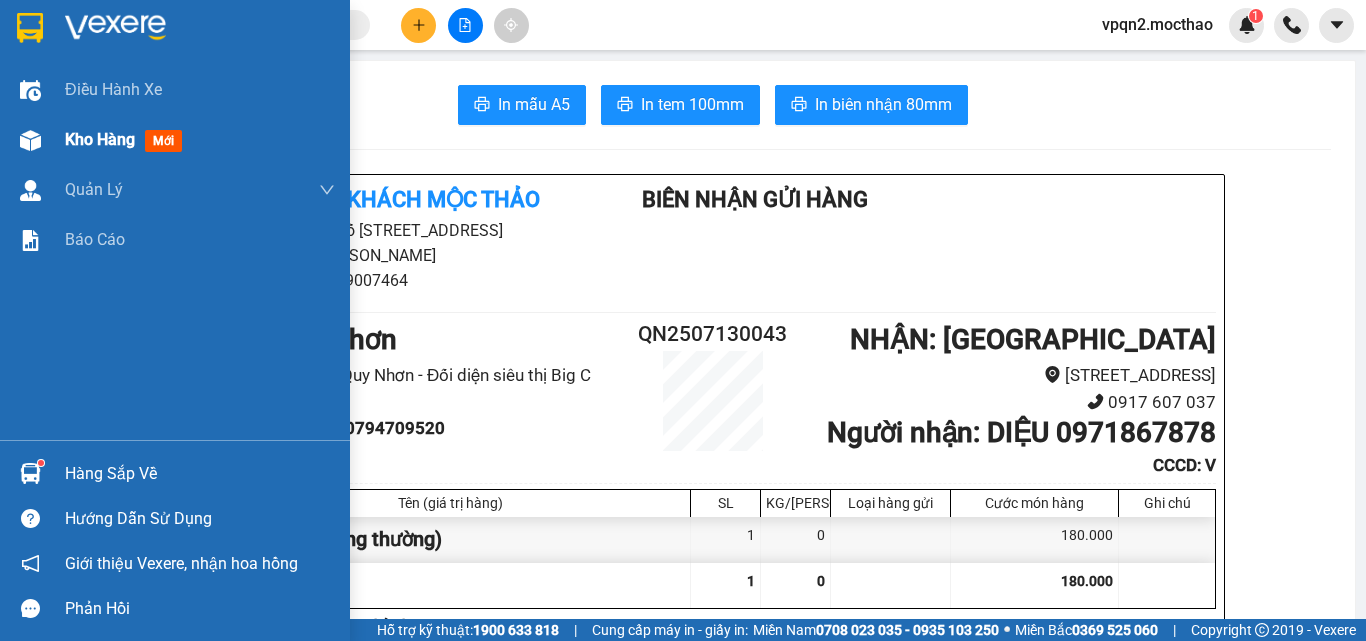 click at bounding box center [30, 140] 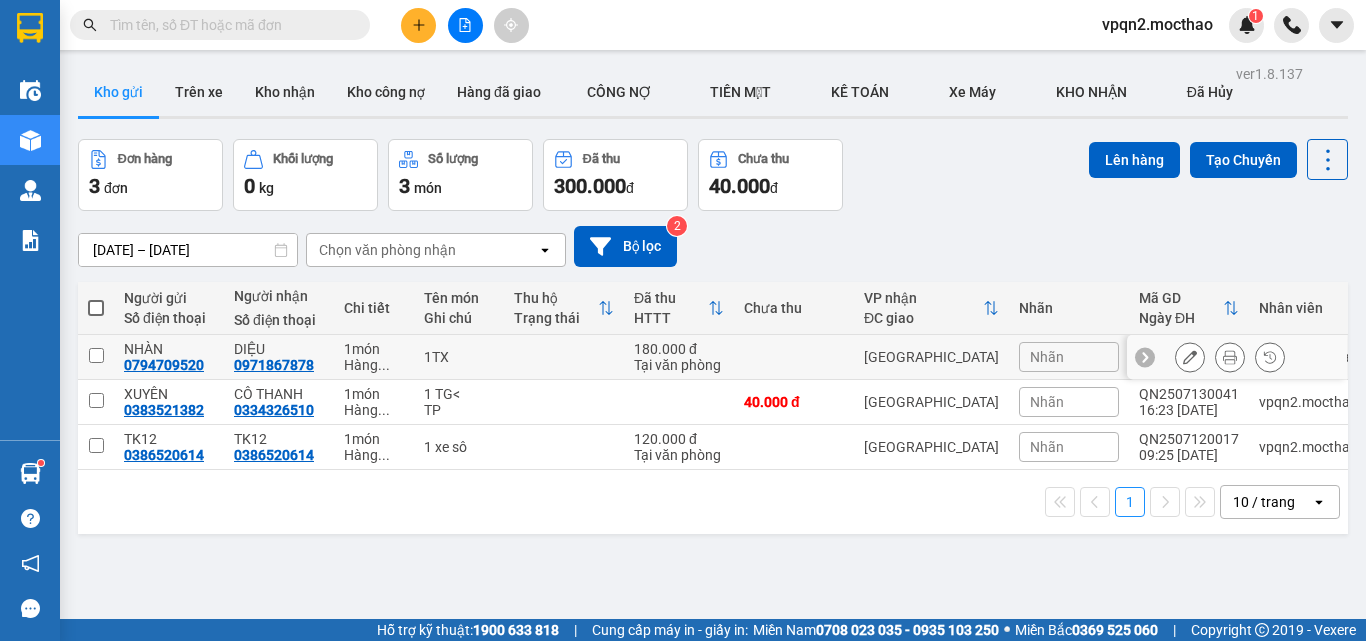 click at bounding box center (96, 355) 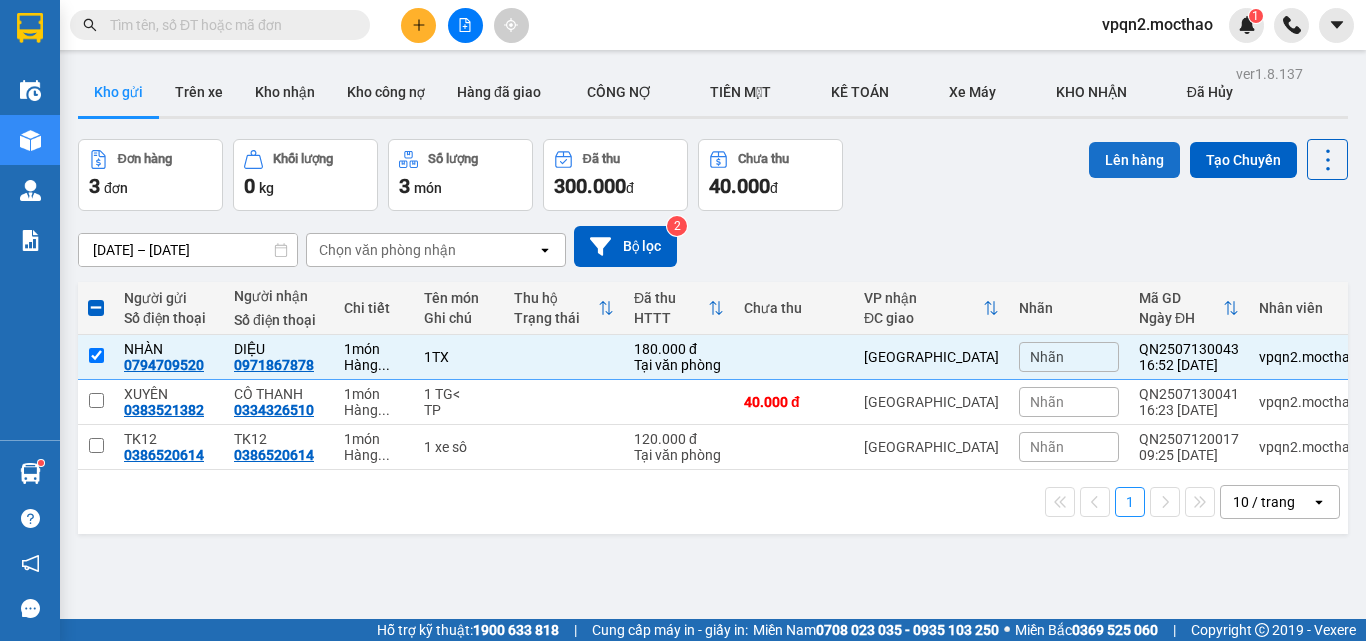click on "Lên hàng" at bounding box center [1134, 160] 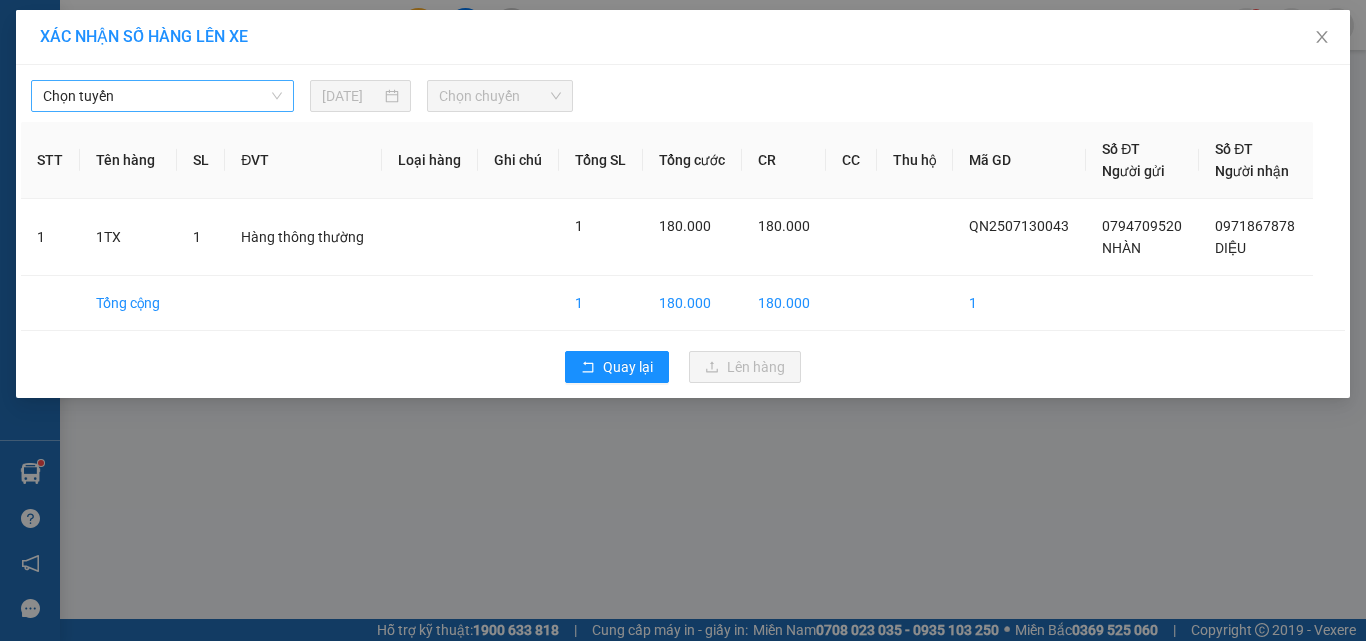 click on "Chọn tuyến" at bounding box center [162, 96] 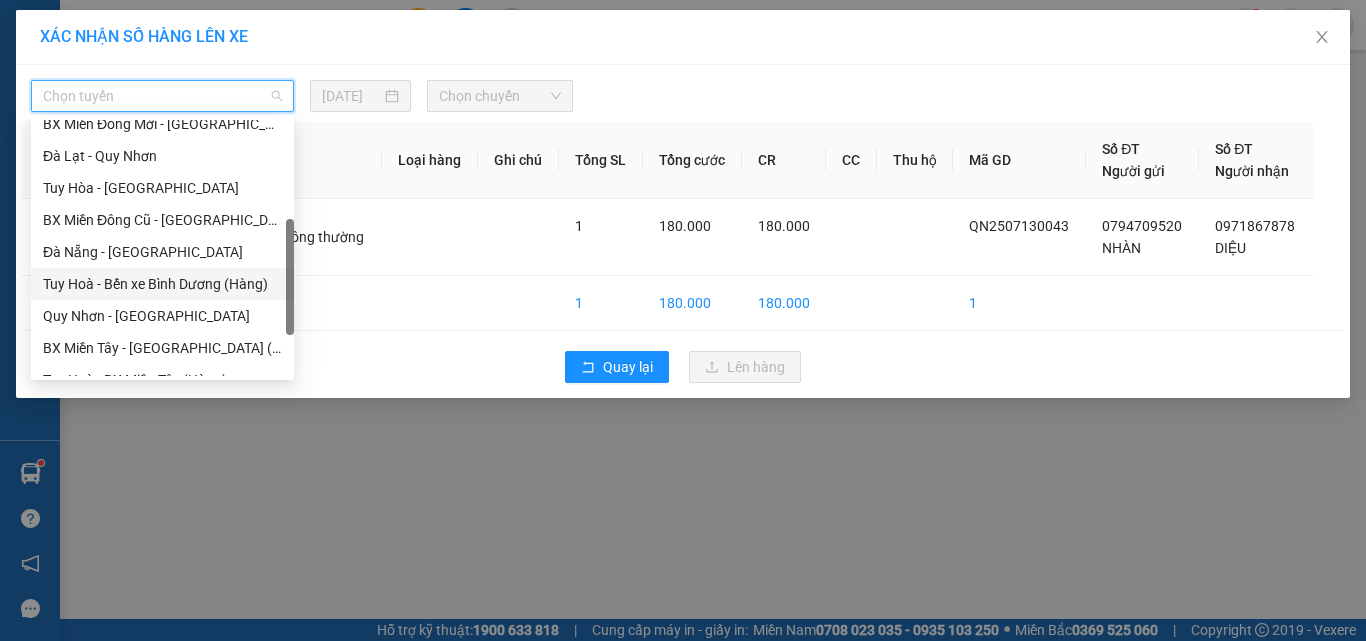 scroll, scrollTop: 400, scrollLeft: 0, axis: vertical 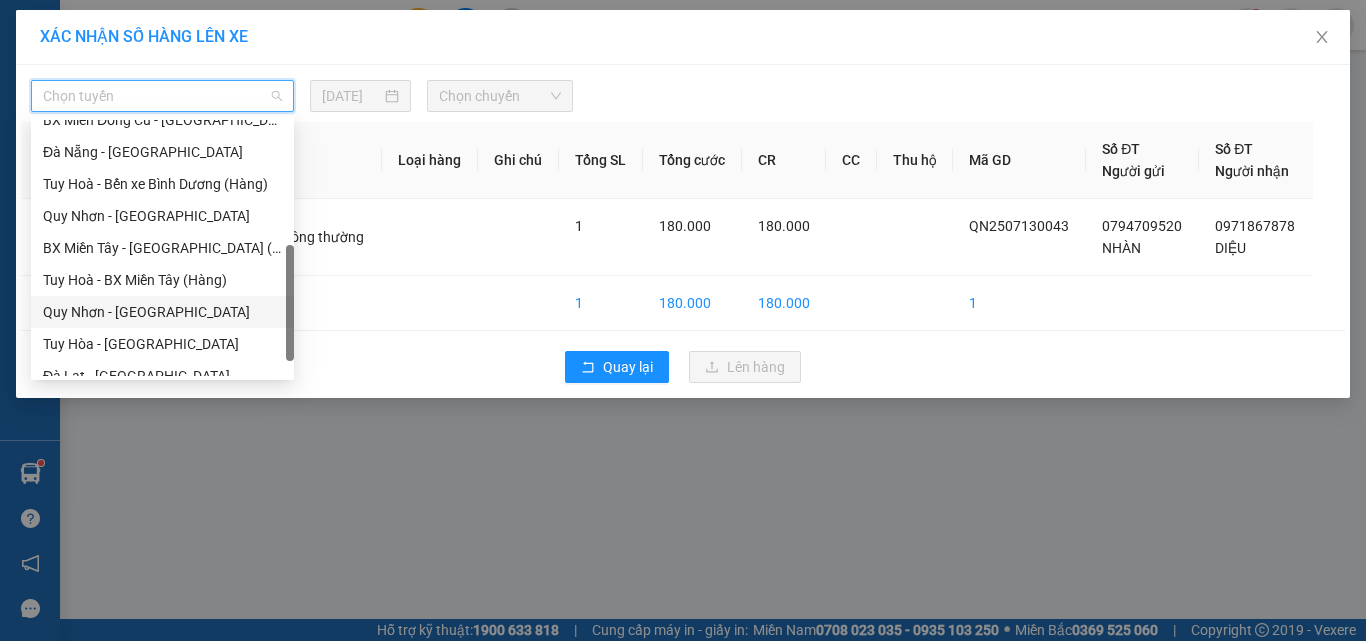 click on "Quy Nhơn - [GEOGRAPHIC_DATA]" at bounding box center [162, 312] 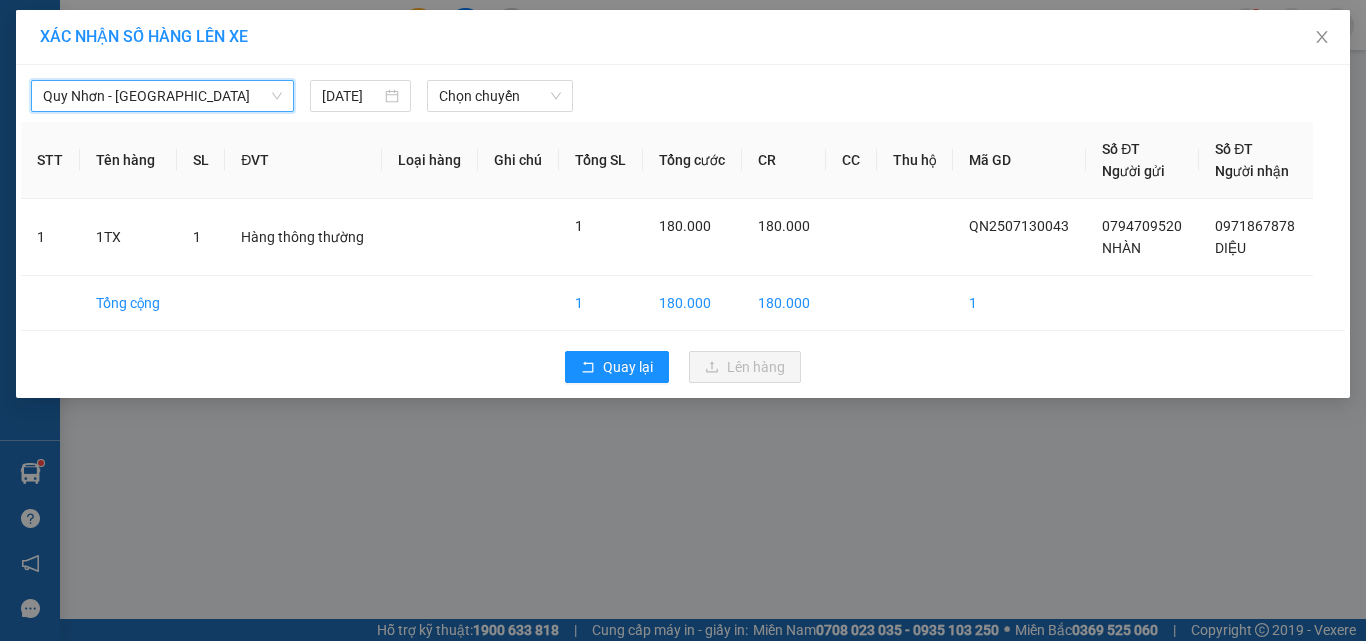 click on "Quy Nhơn - [GEOGRAPHIC_DATA]" at bounding box center (162, 96) 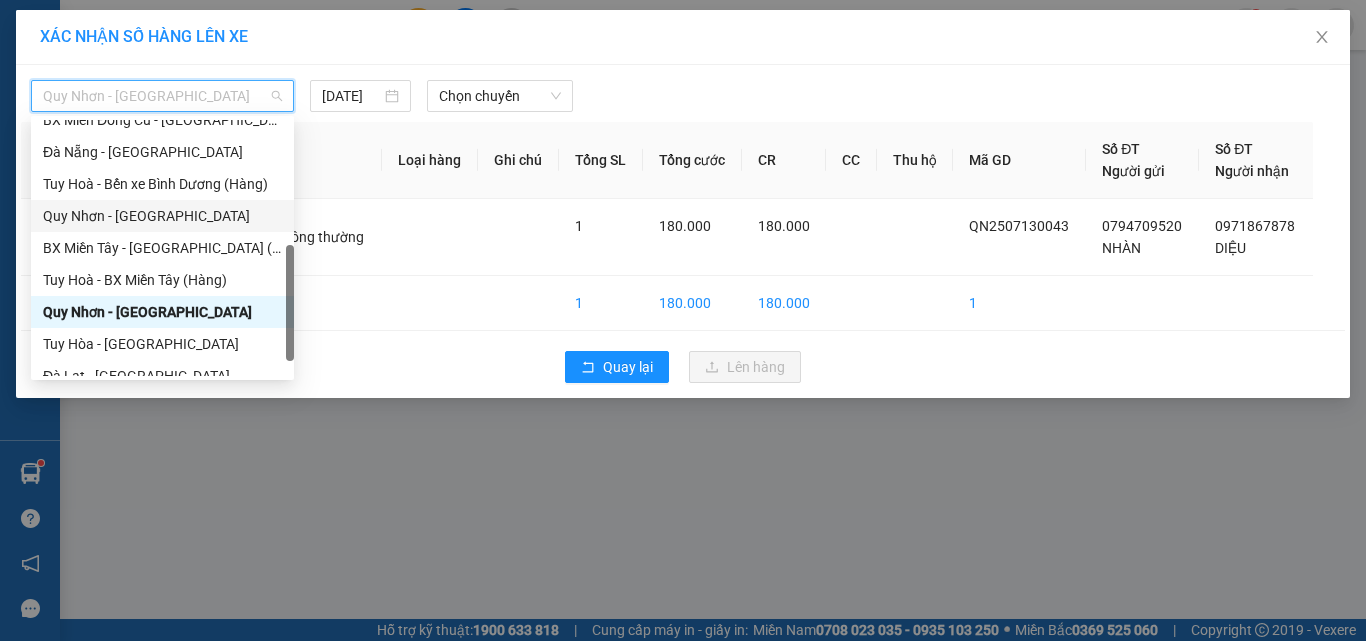 click on "Quy Nhơn - [GEOGRAPHIC_DATA]" at bounding box center (162, 216) 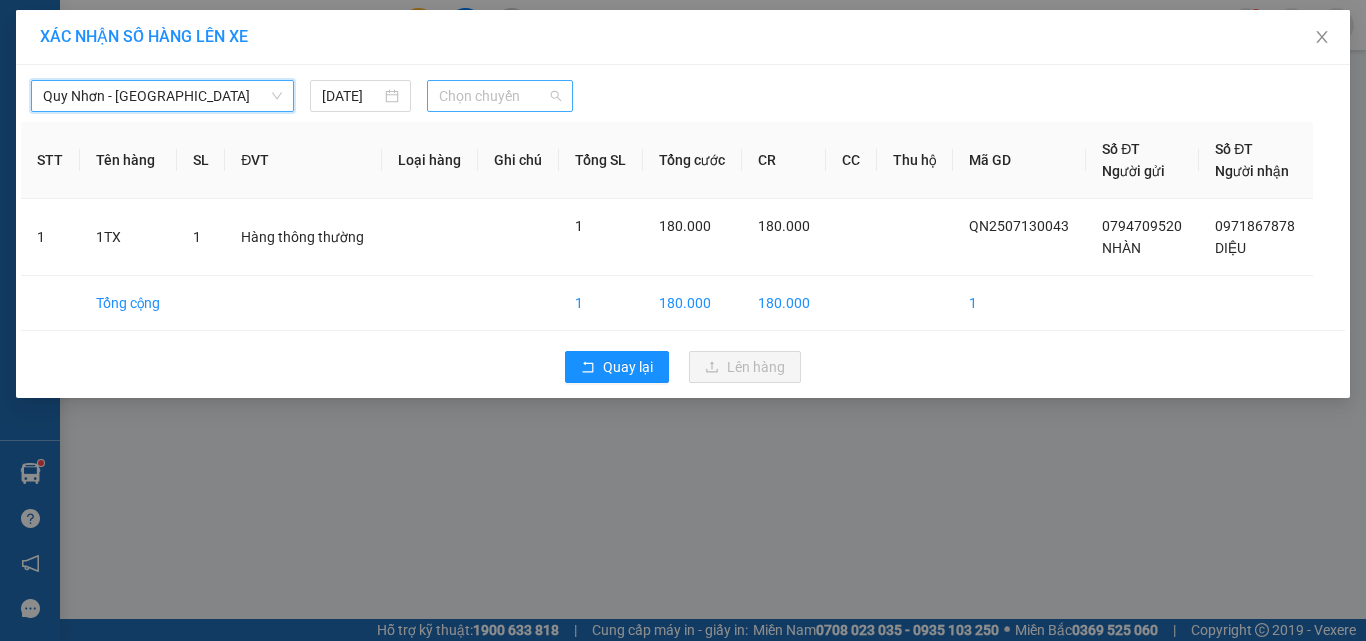 click on "Chọn chuyến" at bounding box center [500, 96] 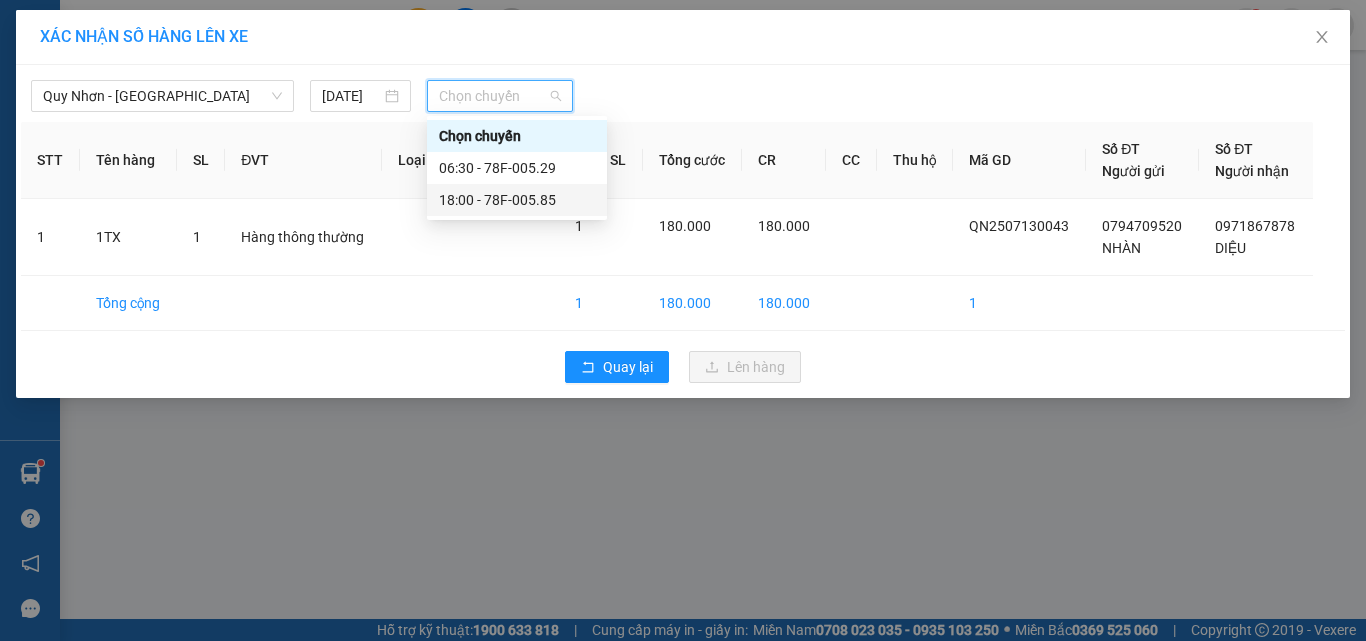 click on "18:00     - 78F-005.85" at bounding box center [517, 200] 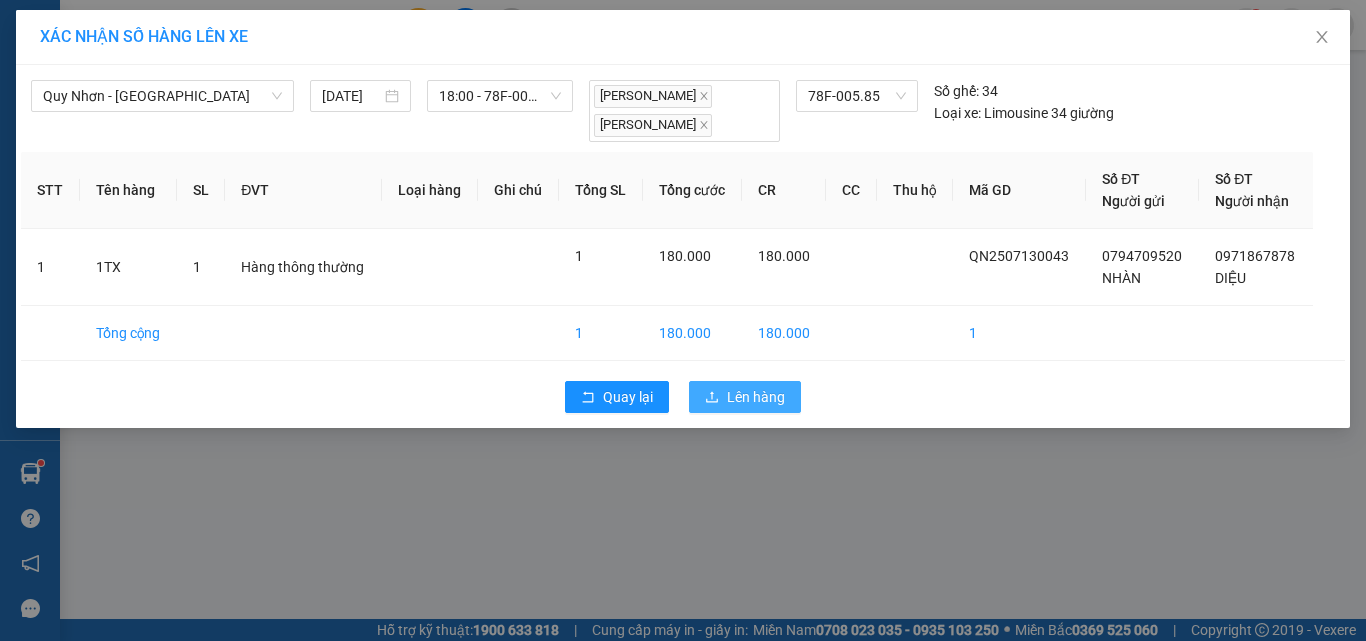 click on "Lên hàng" at bounding box center (756, 397) 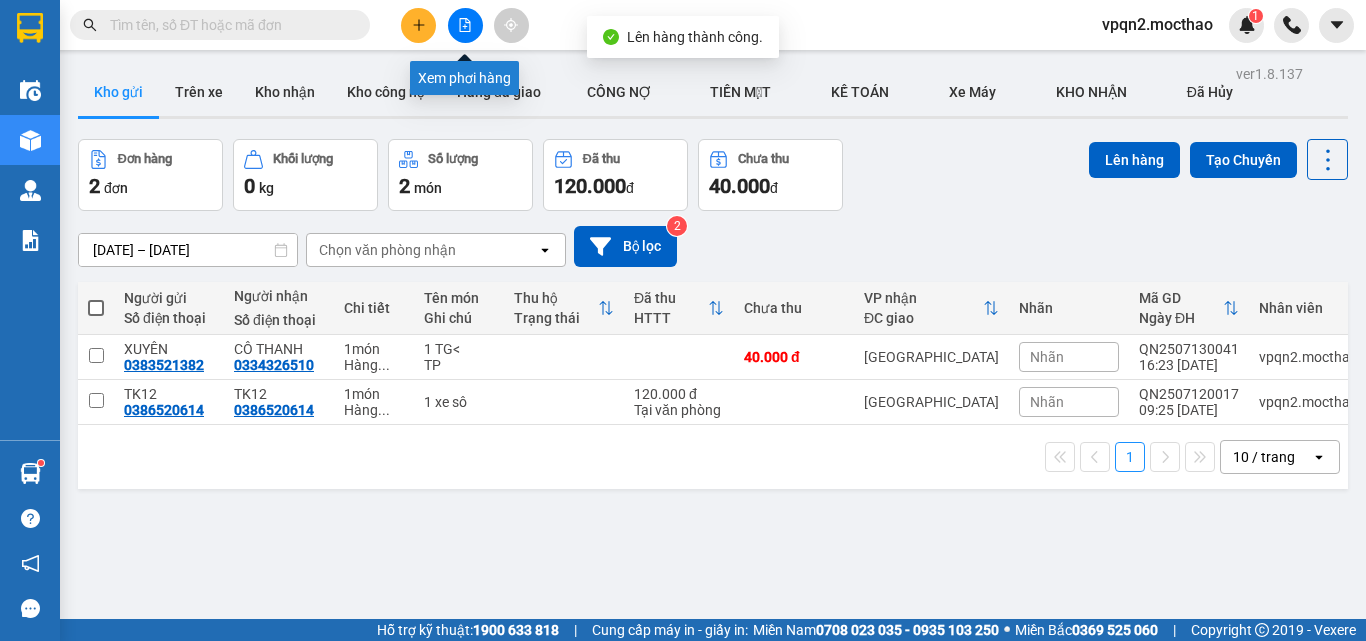 click 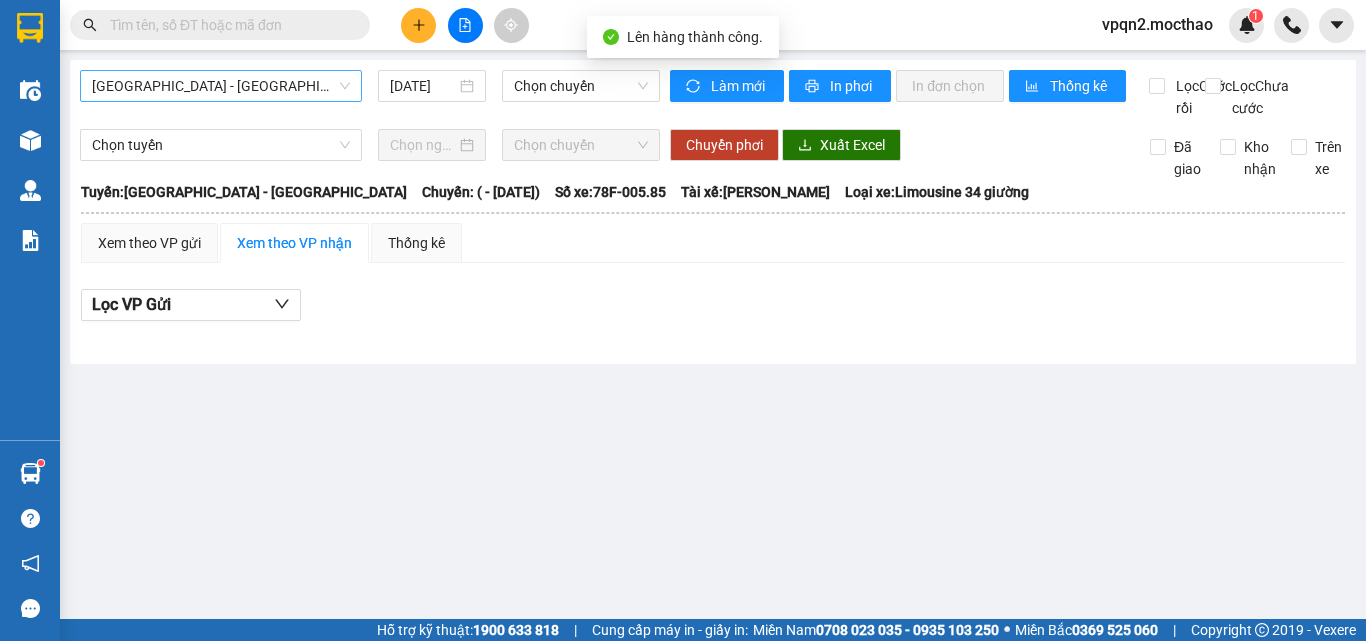 click on "[GEOGRAPHIC_DATA] - [GEOGRAPHIC_DATA]" at bounding box center (221, 86) 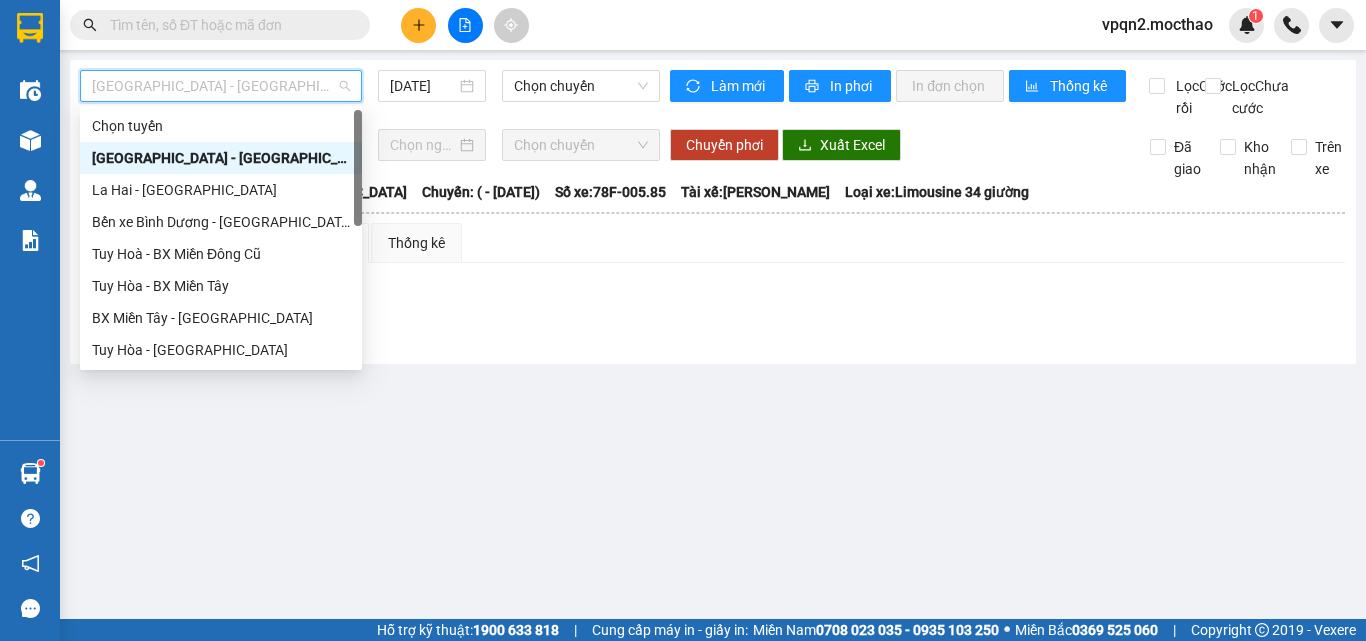 scroll, scrollTop: 300, scrollLeft: 0, axis: vertical 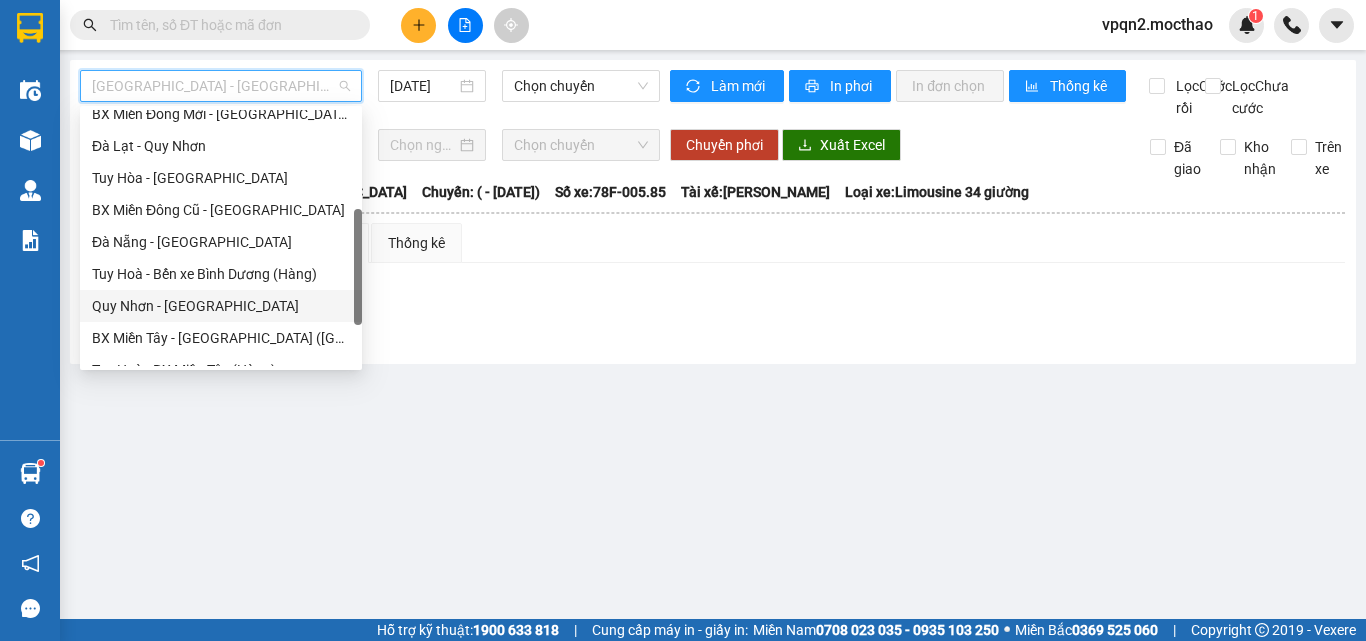 click on "Quy Nhơn - [GEOGRAPHIC_DATA]" at bounding box center (221, 306) 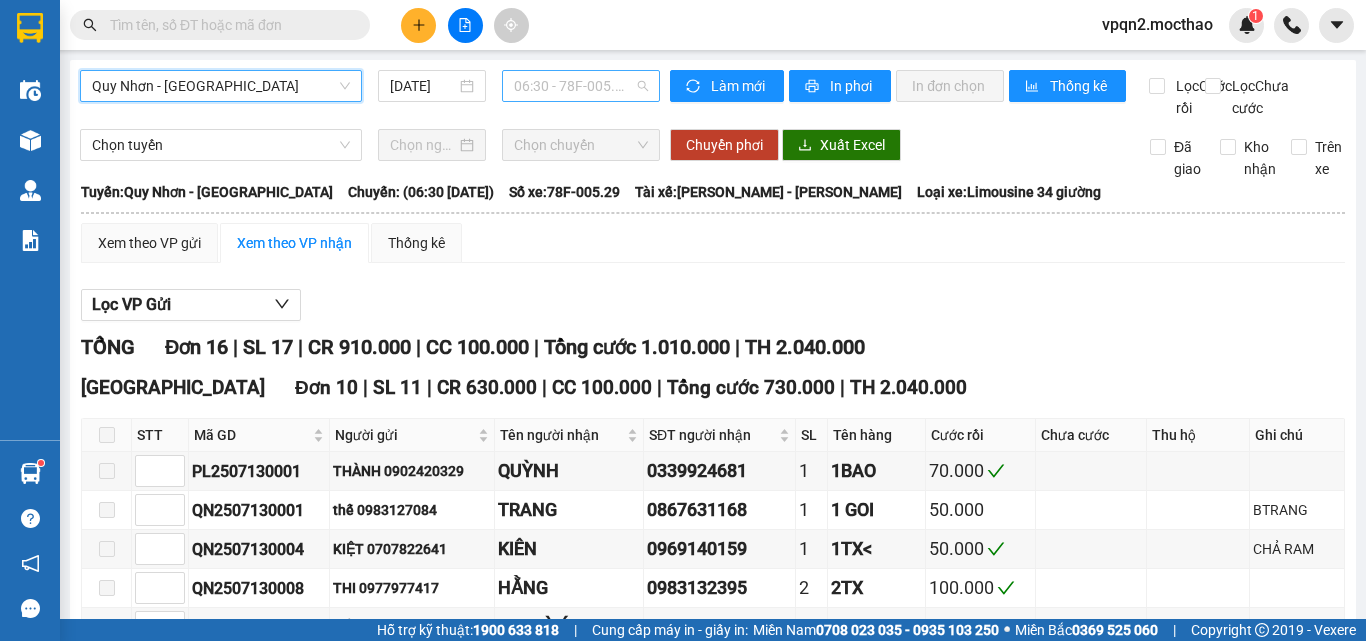 click on "06:30     - 78F-005.29" at bounding box center [581, 86] 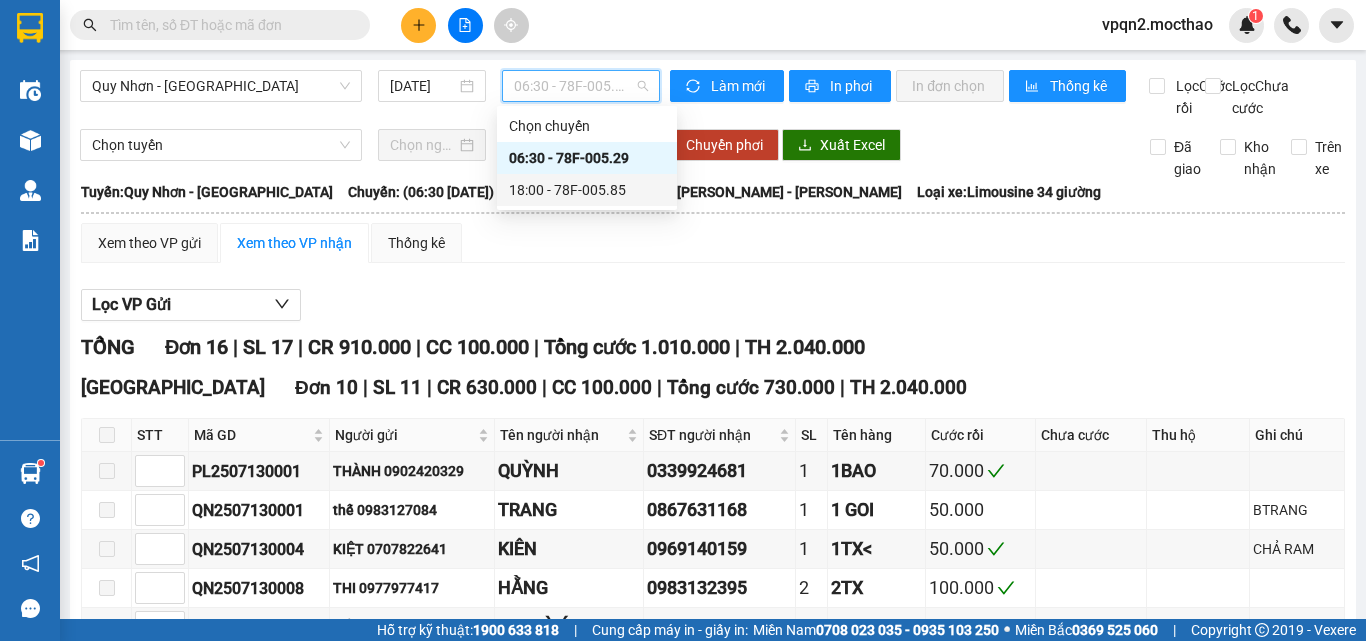 click on "18:00     - 78F-005.85" at bounding box center (587, 190) 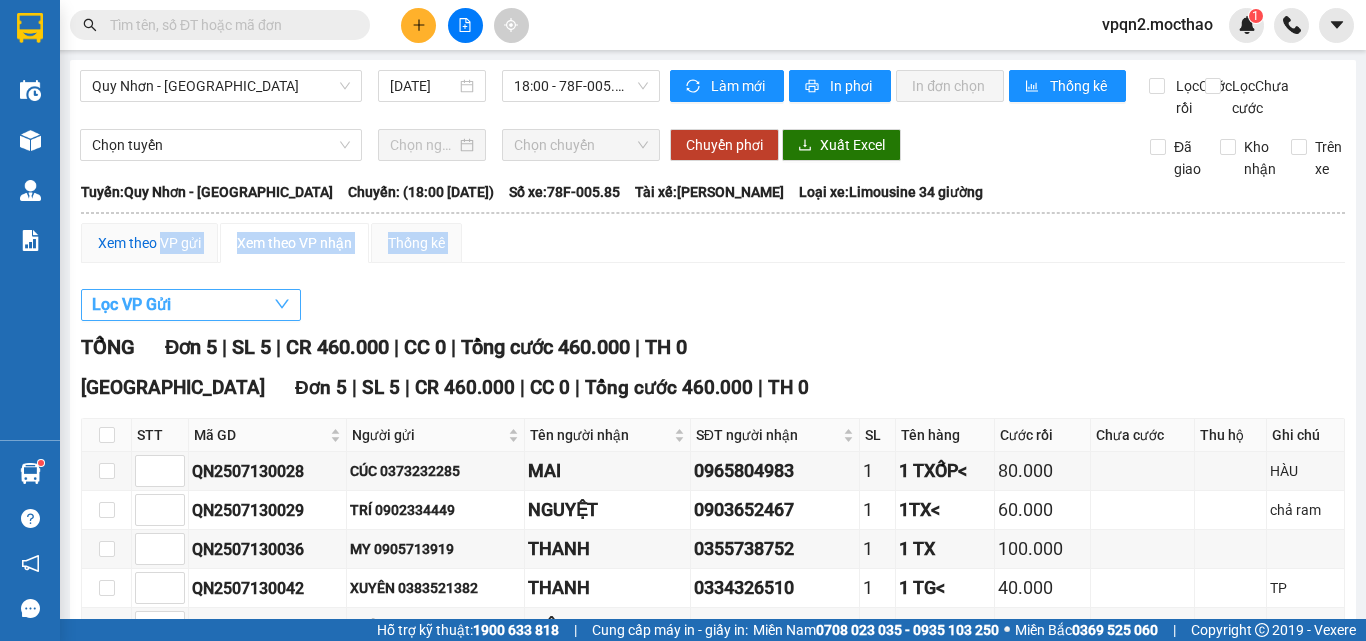 drag, startPoint x: 163, startPoint y: 260, endPoint x: 173, endPoint y: 317, distance: 57.870544 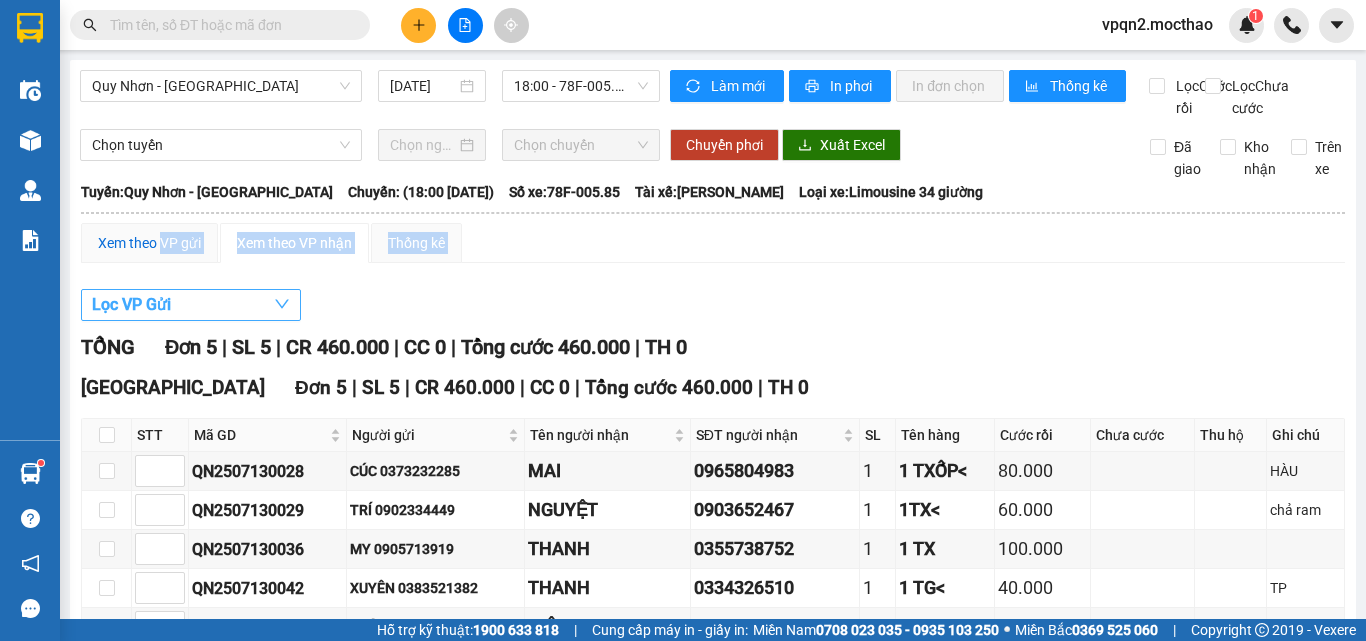 click on "Xem theo VP gửi Xem theo VP nhận Thống kê Lọc VP Gửi TỔNG Đơn   5 | SL   5 | CR   460.000 | CC   0 | Tổng cước   460.000 | TH   0 [GEOGRAPHIC_DATA]   5 | SL   5 | CR   460.000 | CC   0 | Tổng cước   460.000 | TH   0 STT Mã GD Người gửi Tên người nhận SĐT người nhận SL Tên hàng Cước rồi Chưa cước Thu hộ Ghi chú Ký nhận                           QN2507130028 CÚC 0373232285 MAI 0965804983 1 1 TXỐP< 80.000 HÀU  QN2507130029 TRÍ 0902334449 NGUYỆT 0903652467 1 1TX< 60.000 chả ram QN2507130036 MY 0905713919 THANH 0355738752 1 1 TX 100.000 QN2507130042 XUYÊN 0383521382 THANH 0334326510 1 1 TG< 40.000 TP QN2507130043 NHÀN 0794709520 DIỆU 0971867878 1 1TX  180.000 Lưu sắp xếp In DS In biên lai Xe khách Mộc Thảo   19007464   Số 227 đường [PERSON_NAME] PHƠI HÀNG [GEOGRAPHIC_DATA]  -  17:12 [DATE] [GEOGRAPHIC_DATA]:  [GEOGRAPHIC_DATA] - [GEOGRAPHIC_DATA] Chuyến:   (18:00 [DATE]) Tài xế:  [PERSON_NAME]" at bounding box center [713, 471] 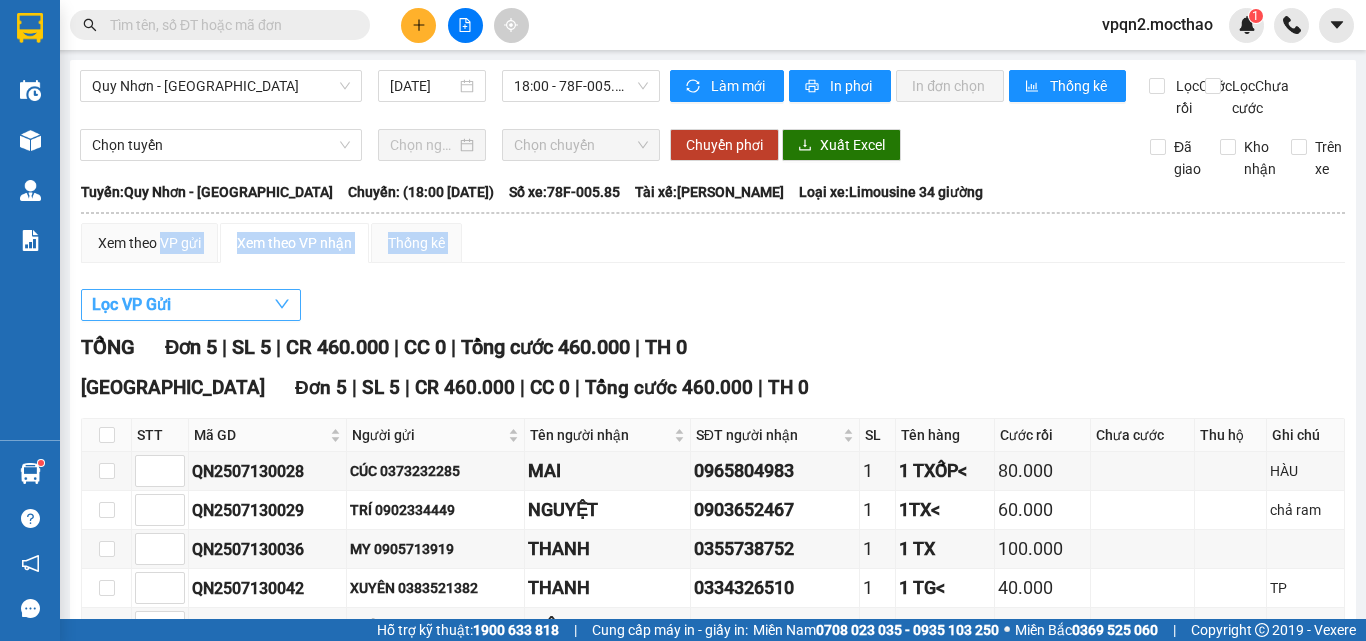 click on "Lọc VP Gửi" at bounding box center [131, 304] 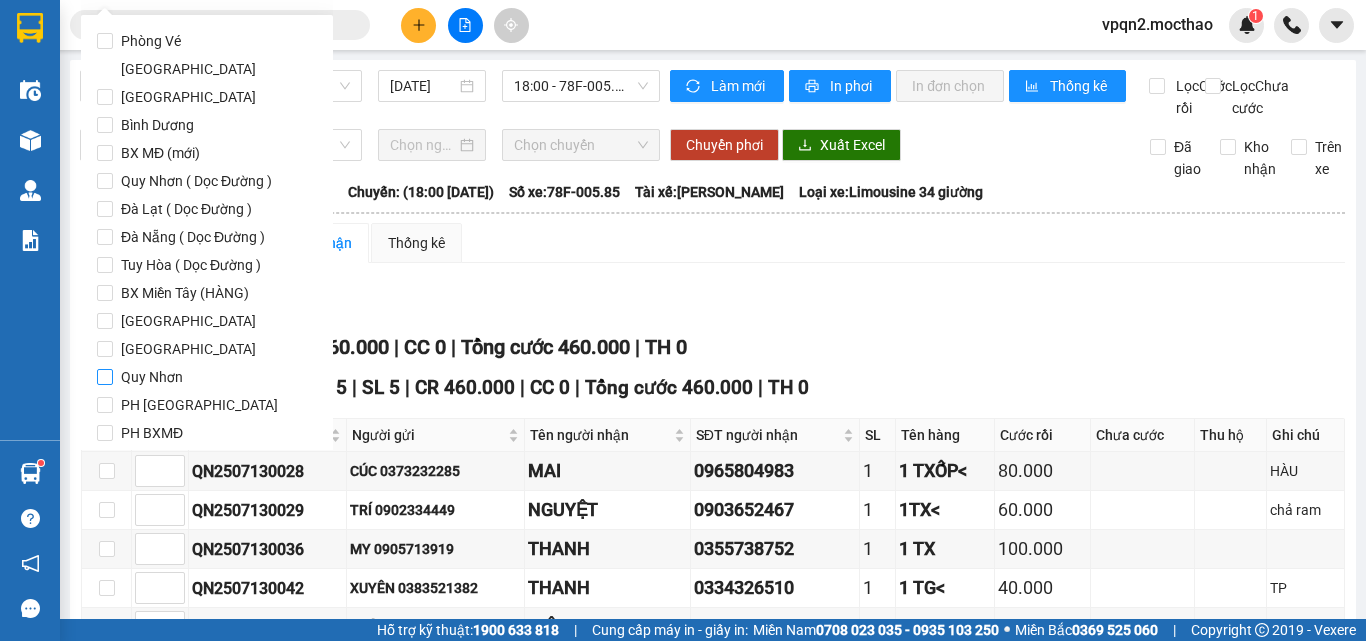 click on "Quy Nhơn" at bounding box center [152, 377] 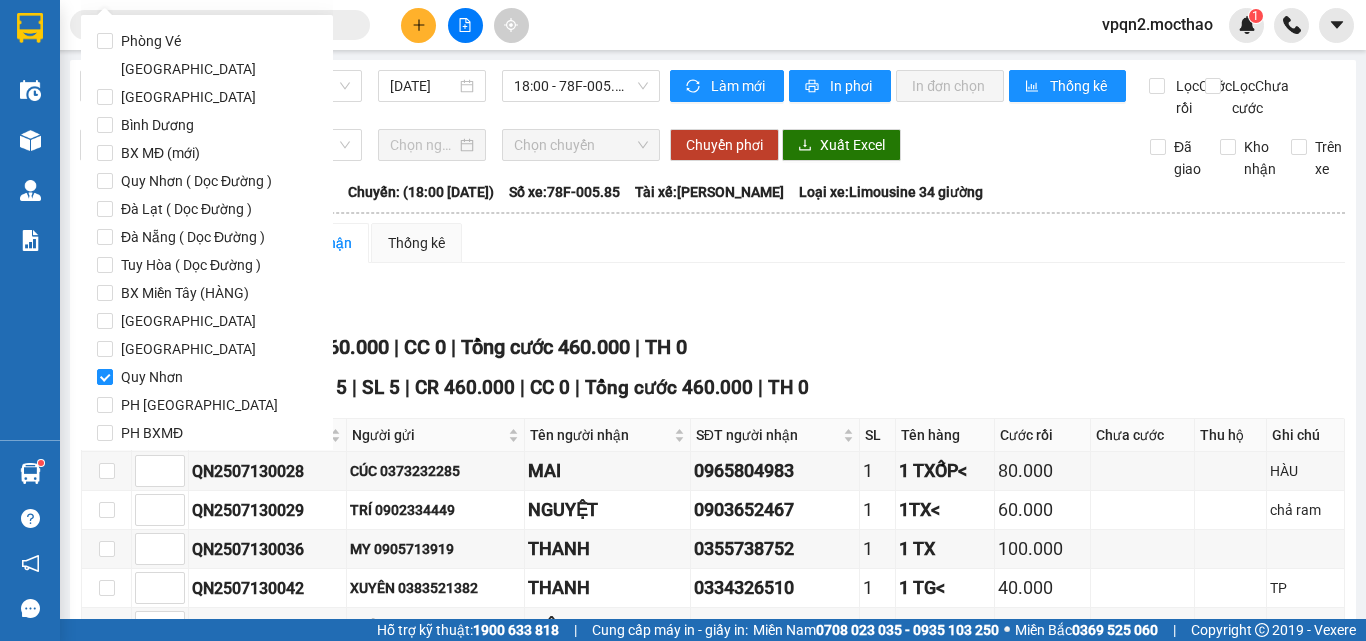 scroll, scrollTop: 97, scrollLeft: 0, axis: vertical 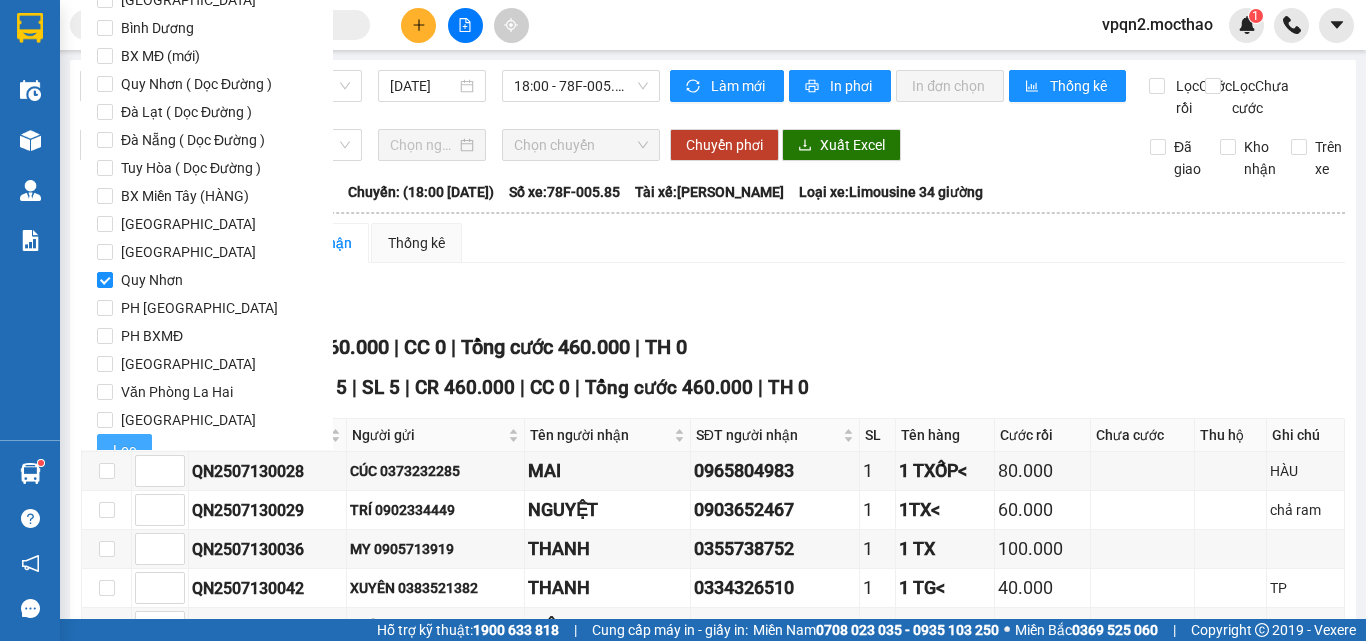 click on "Lọc" at bounding box center [124, 450] 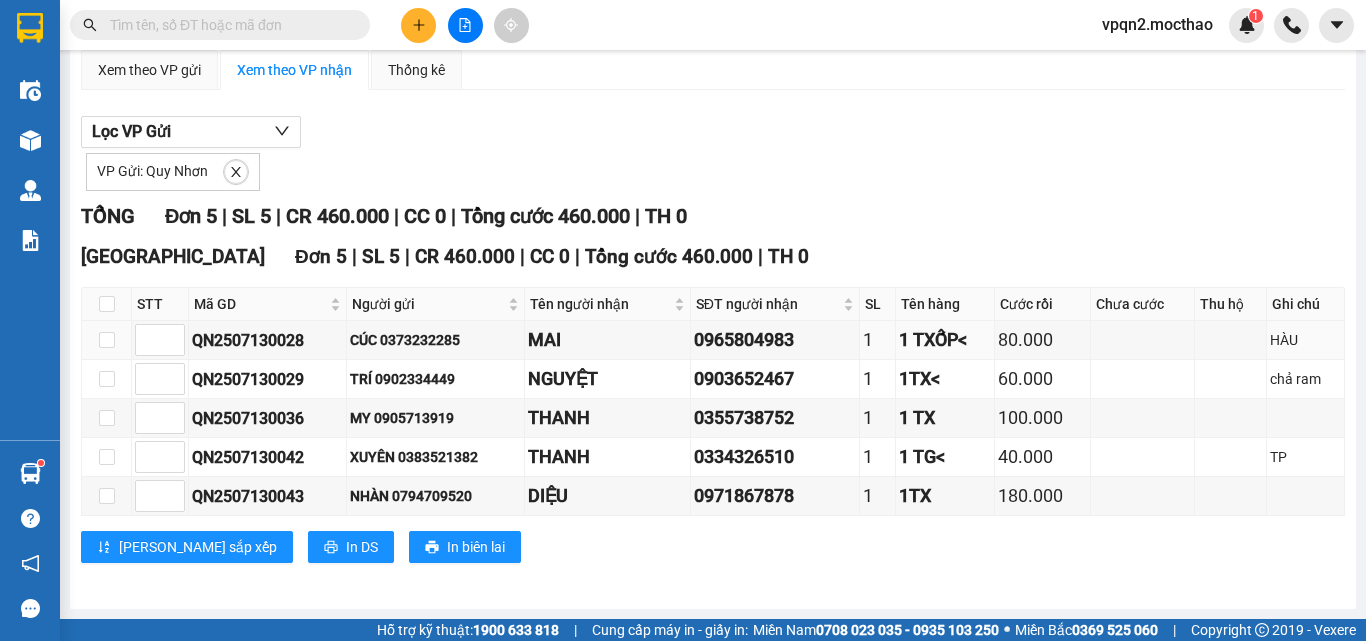 scroll, scrollTop: 0, scrollLeft: 0, axis: both 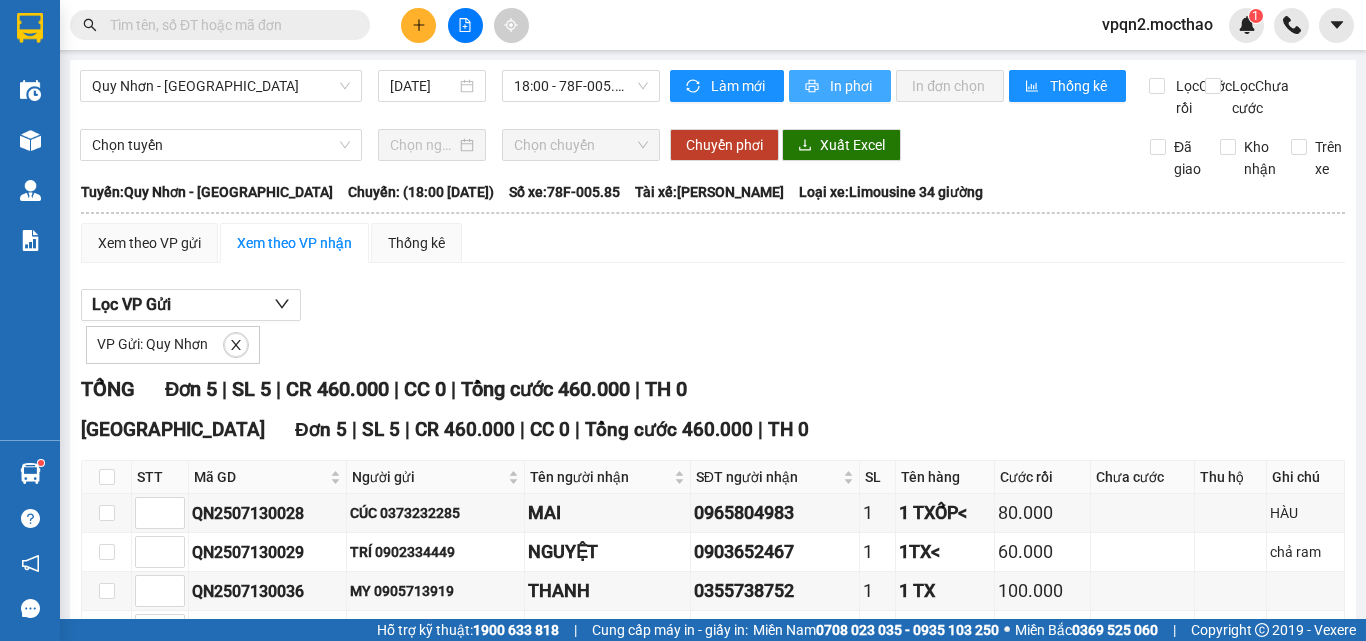 click on "In phơi" at bounding box center [852, 86] 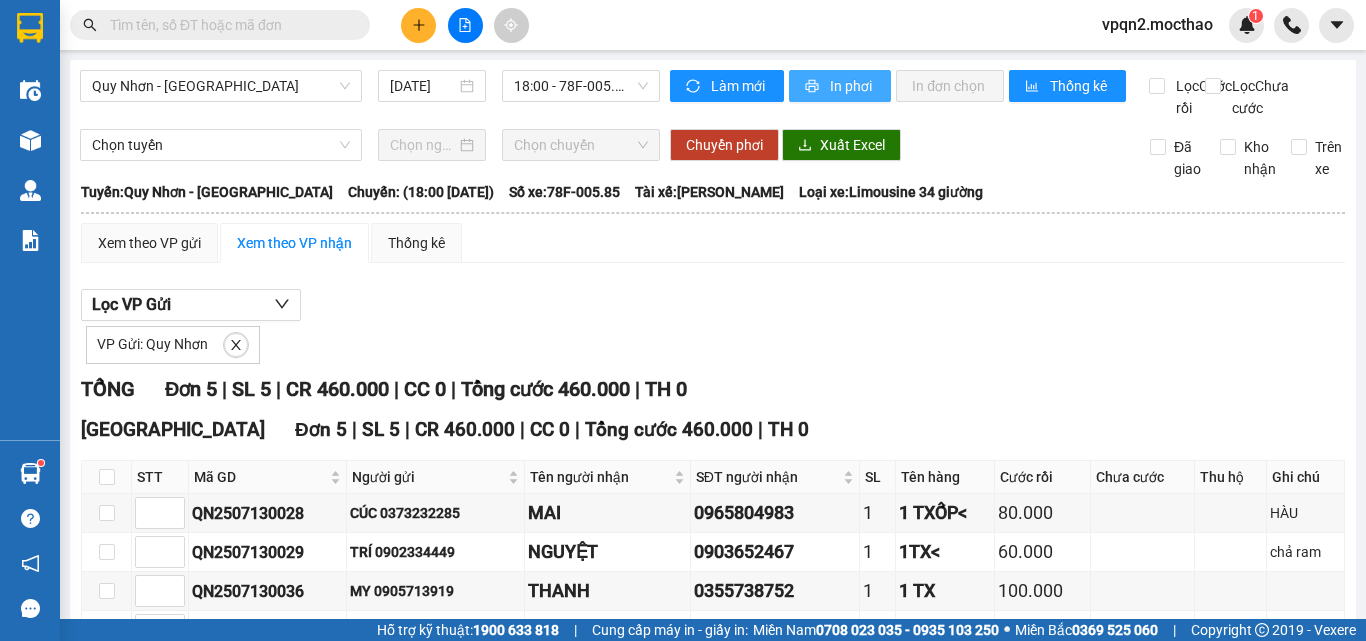 scroll, scrollTop: 0, scrollLeft: 0, axis: both 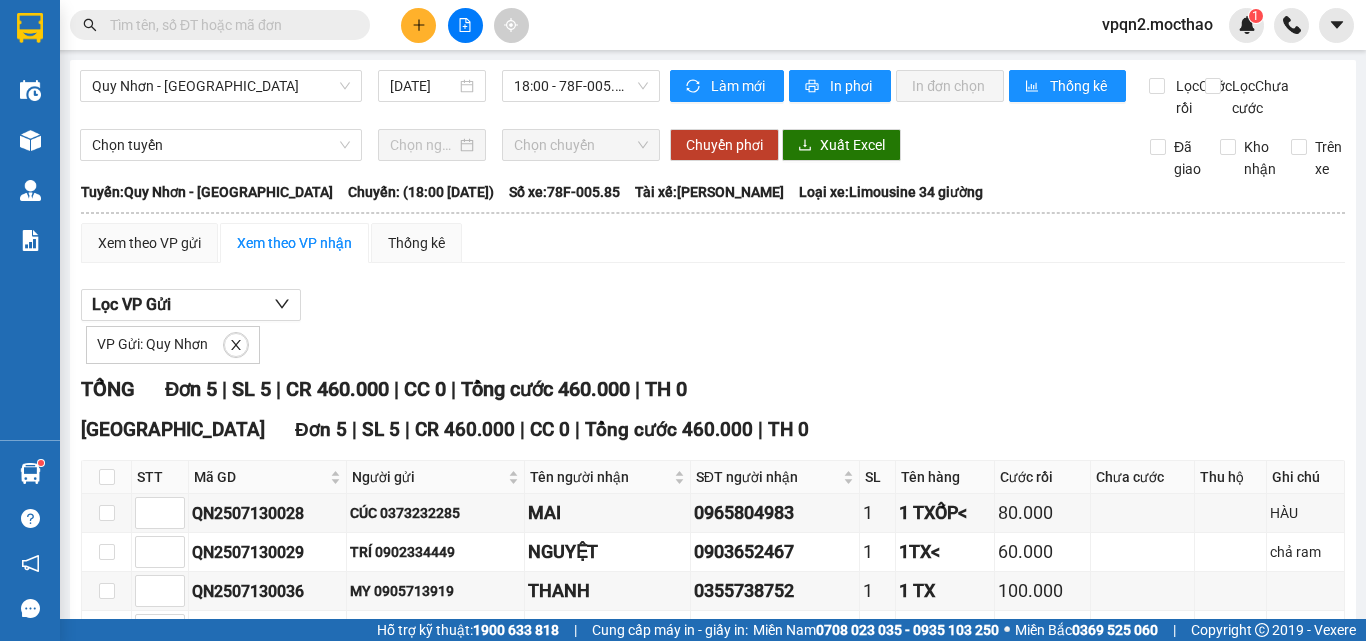 click at bounding box center (228, 25) 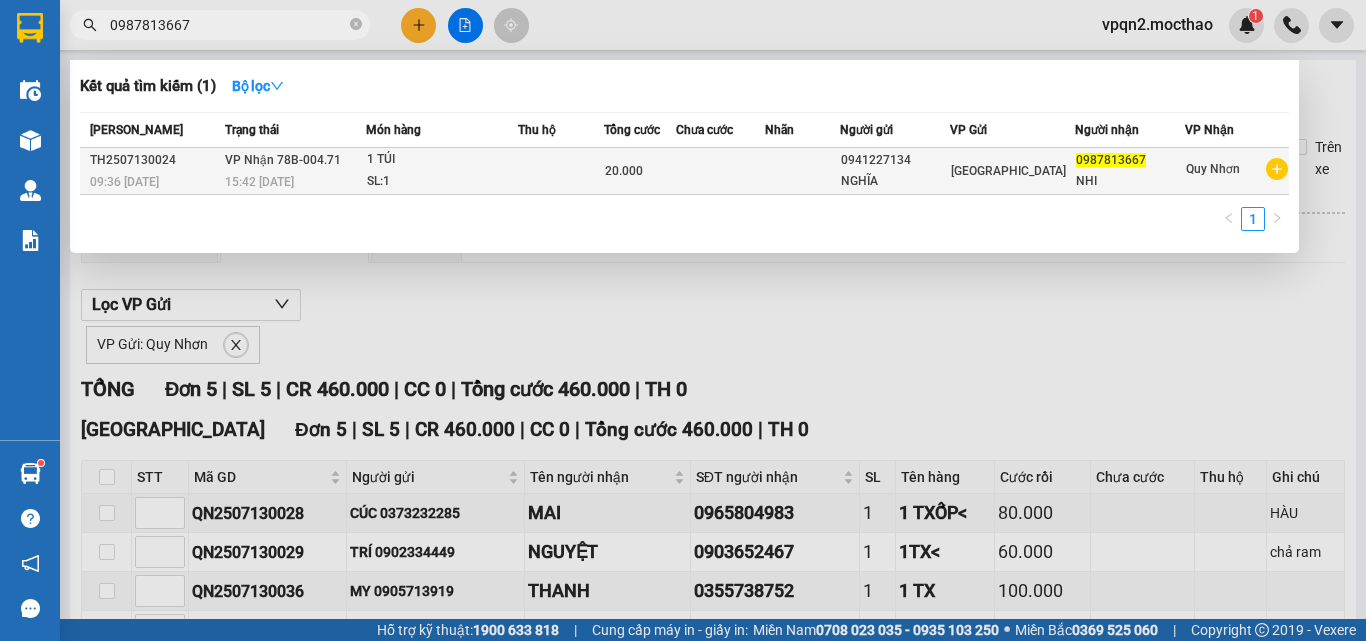 click on "1 TÚI" at bounding box center (442, 160) 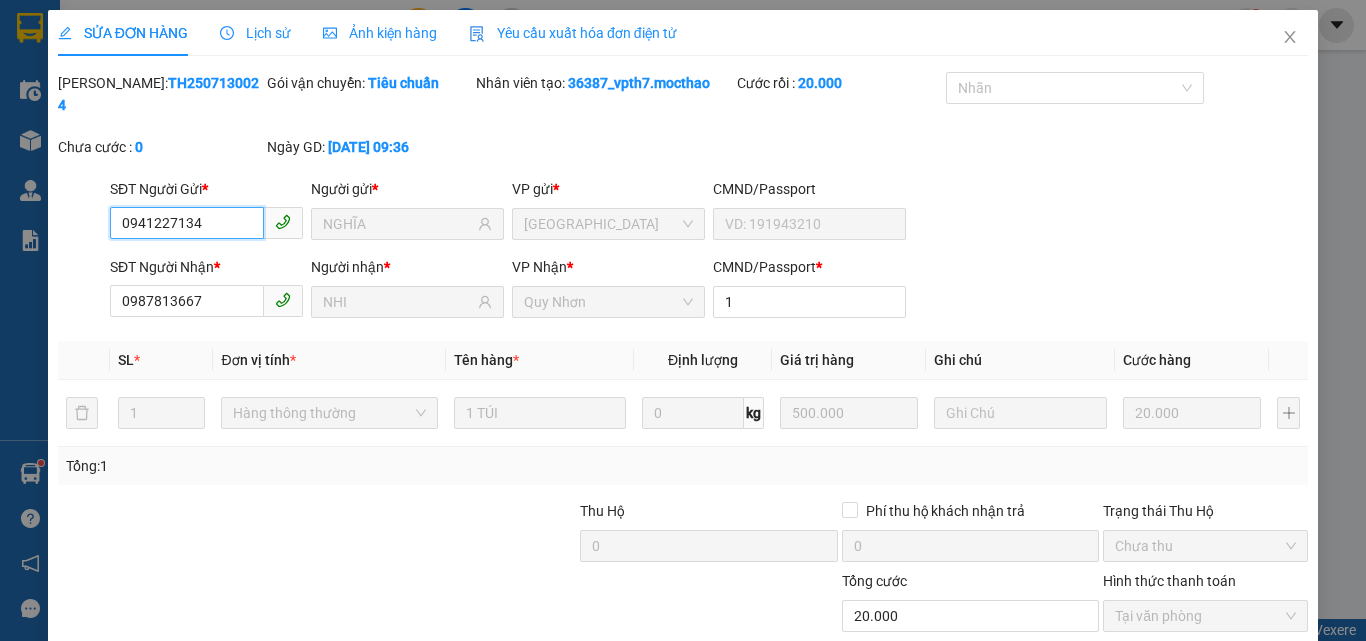 scroll, scrollTop: 103, scrollLeft: 0, axis: vertical 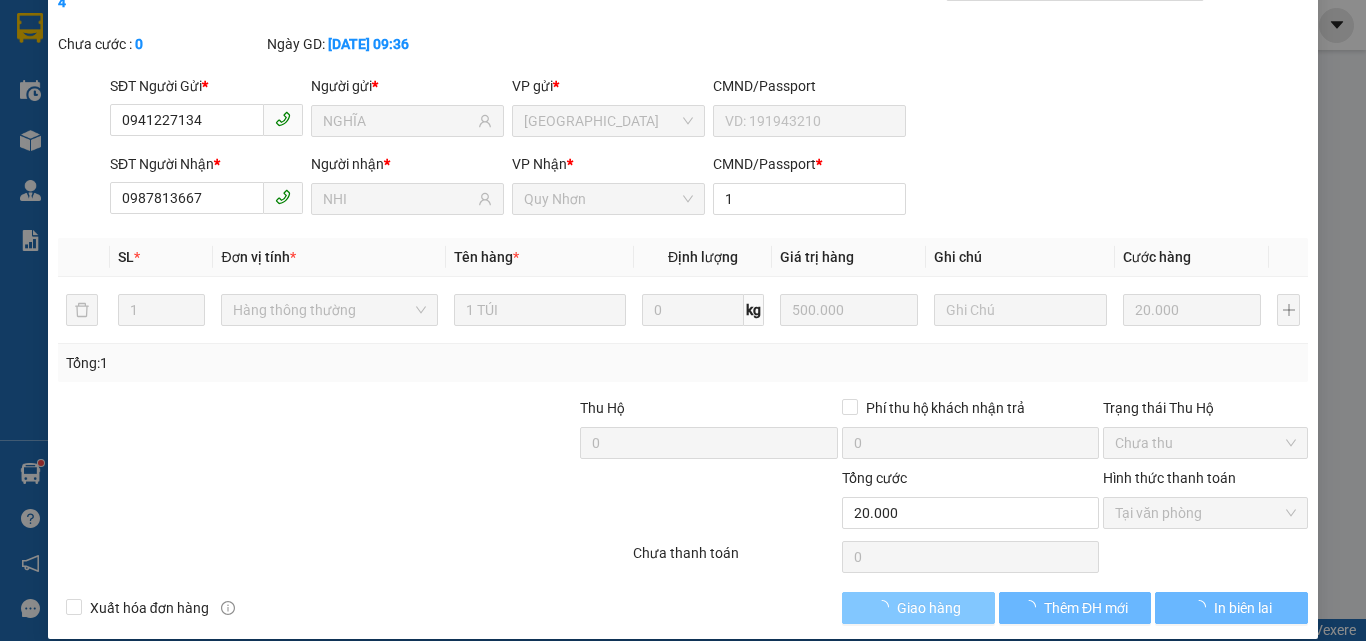 click on "Giao hàng" at bounding box center [929, 608] 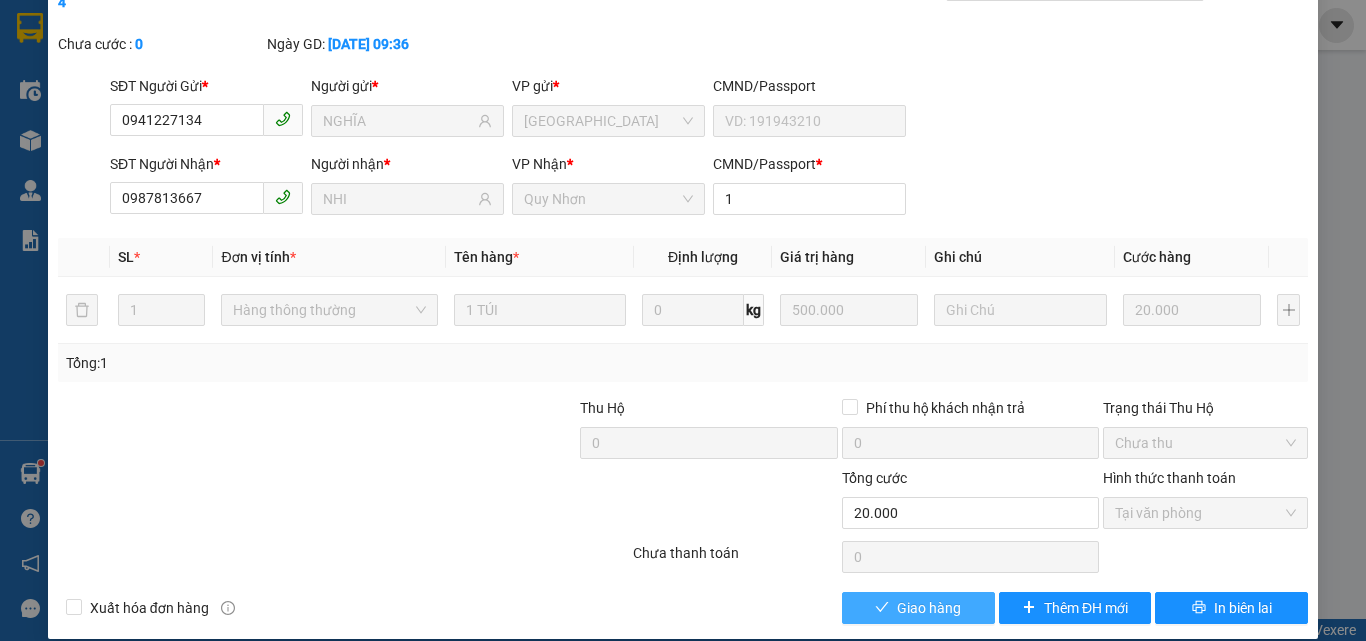 click on "Giao hàng" at bounding box center (929, 608) 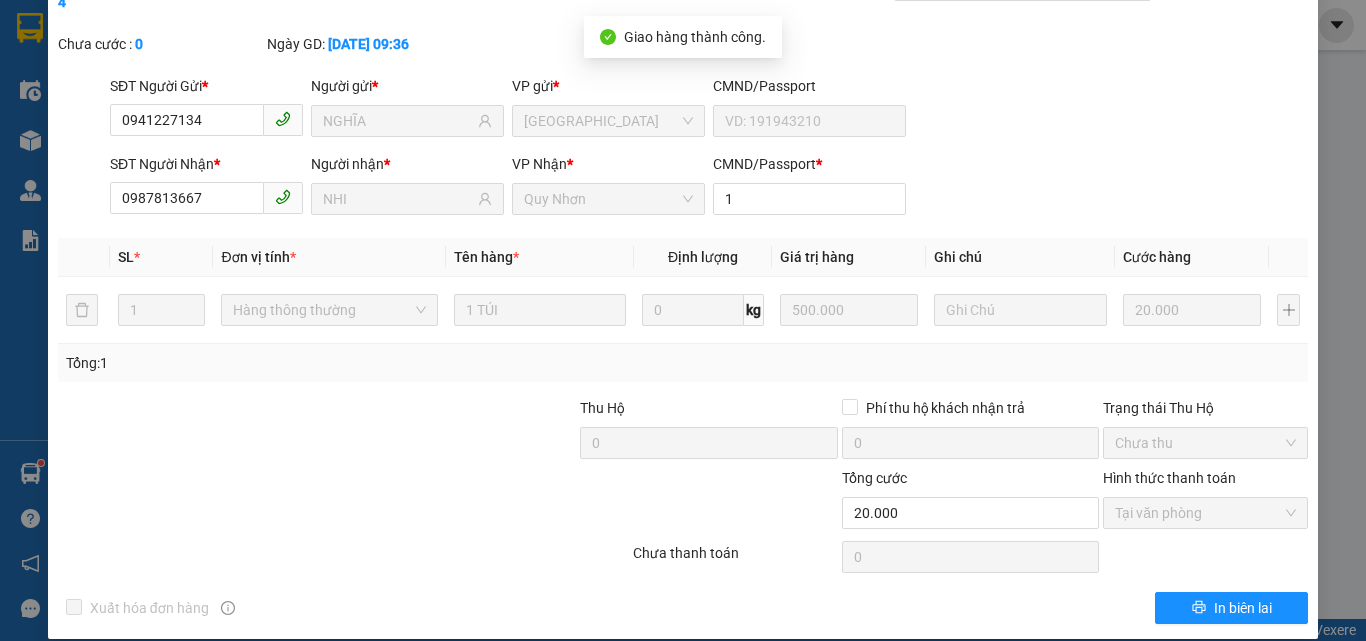 scroll, scrollTop: 0, scrollLeft: 0, axis: both 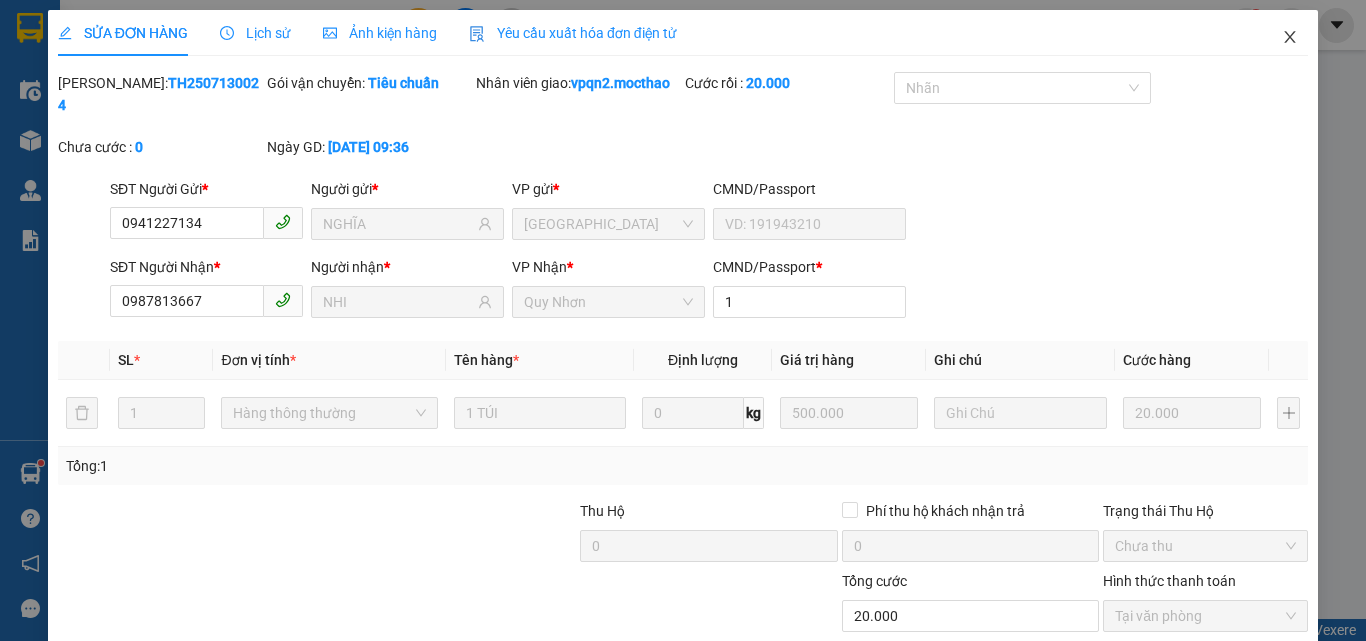 click 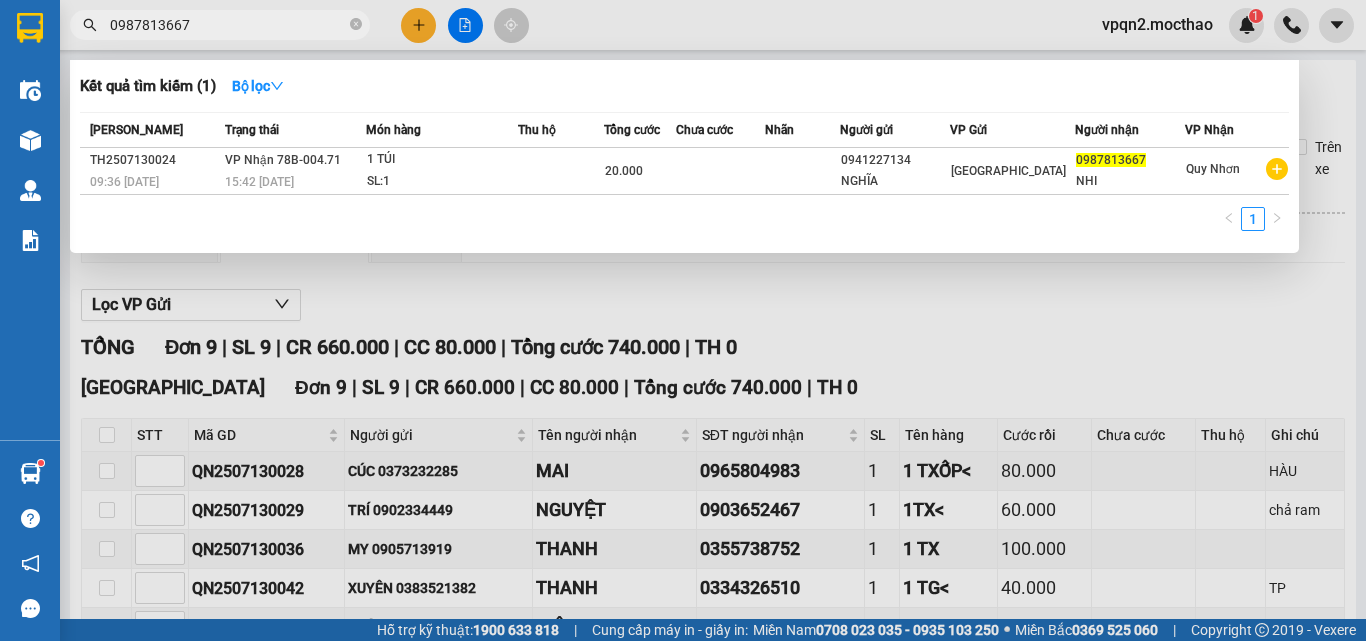 drag, startPoint x: 238, startPoint y: 16, endPoint x: 84, endPoint y: 44, distance: 156.52477 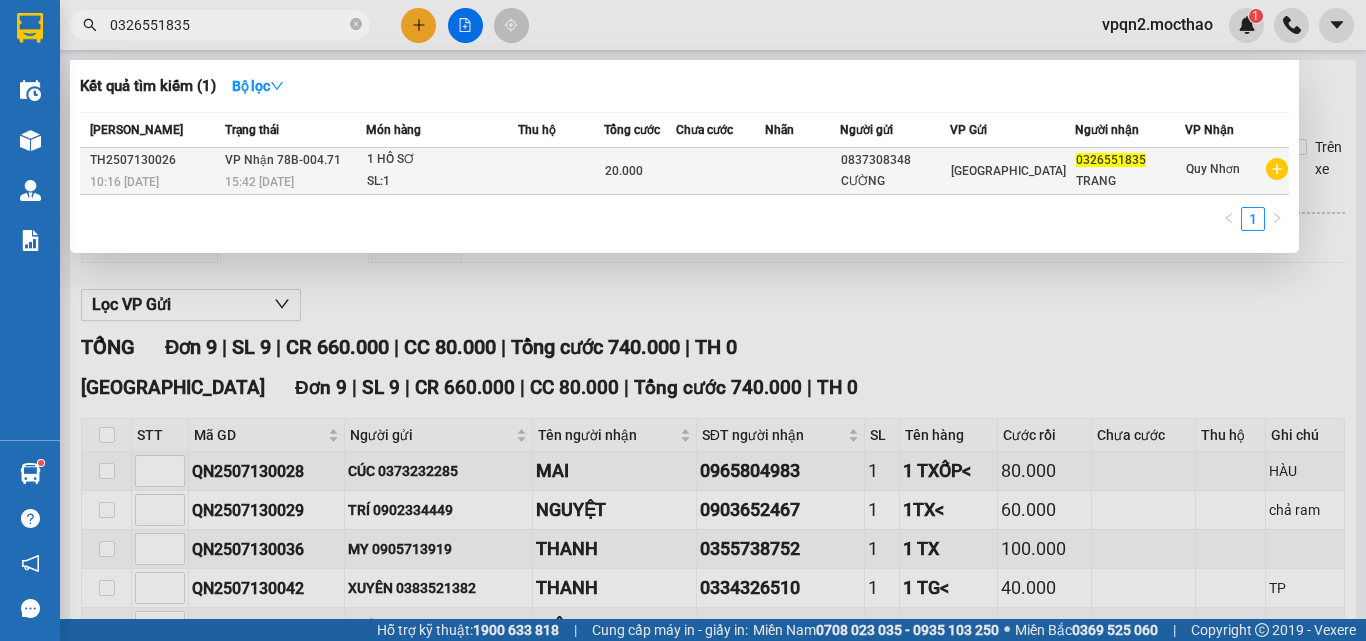 click at bounding box center [561, 171] 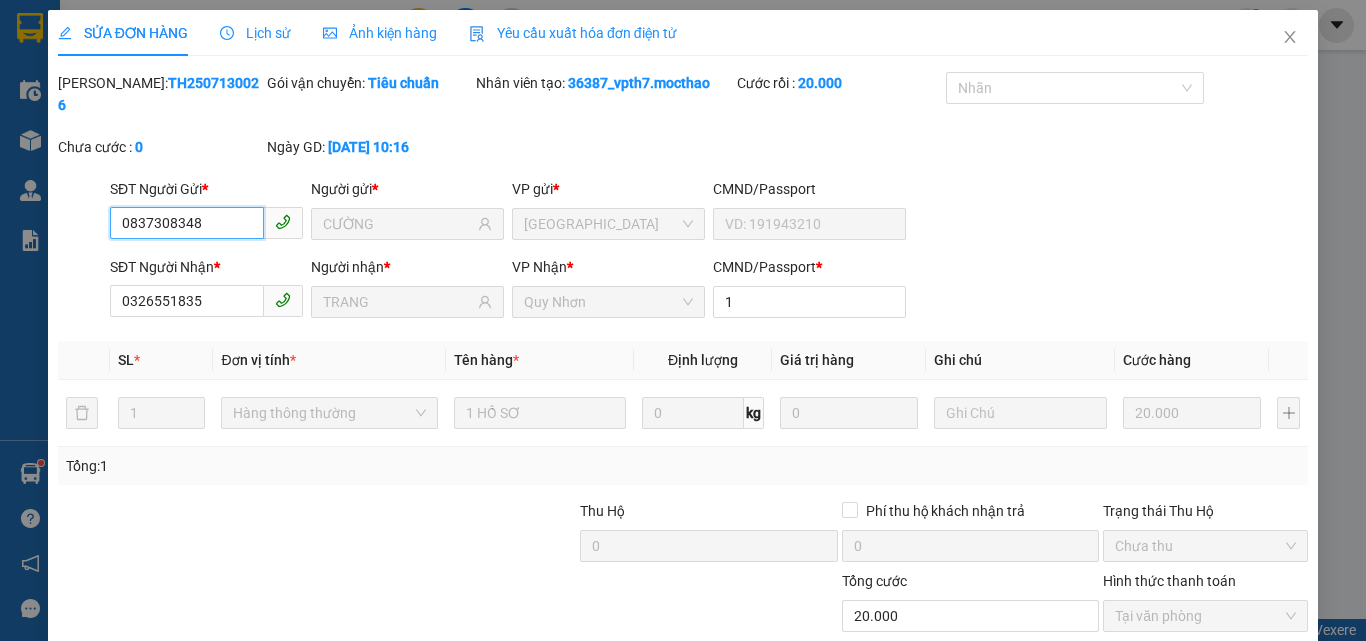 scroll, scrollTop: 103, scrollLeft: 0, axis: vertical 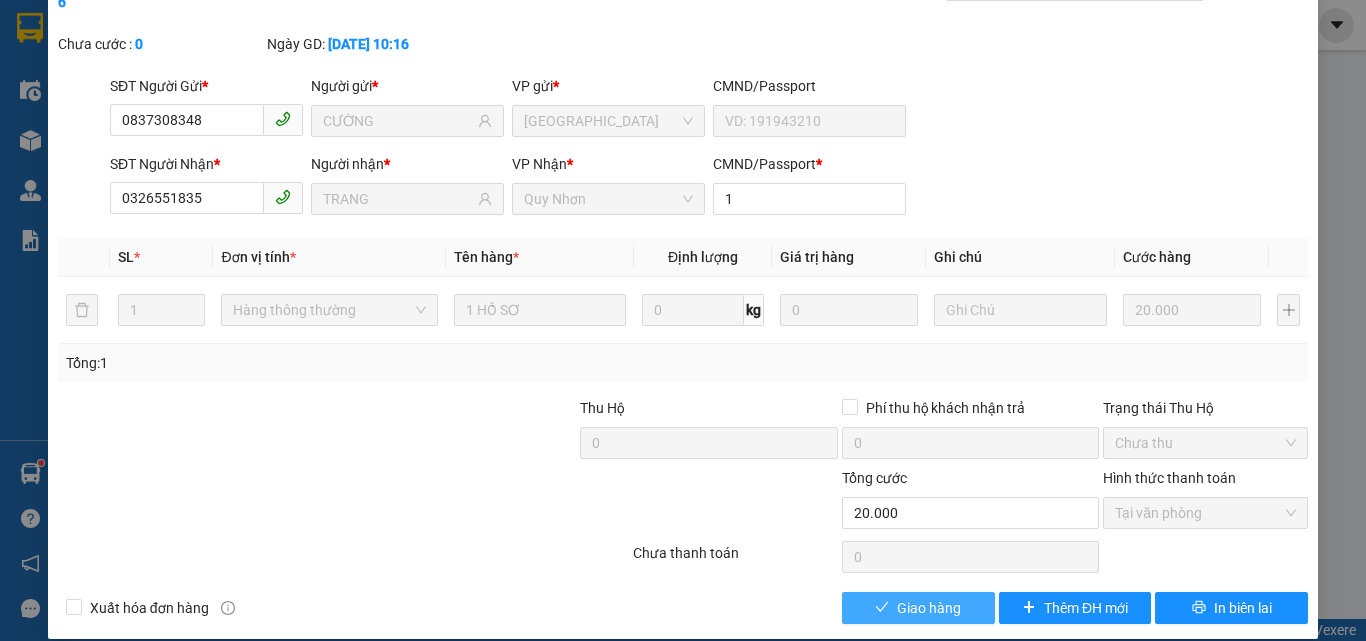 click on "Giao hàng" at bounding box center (929, 608) 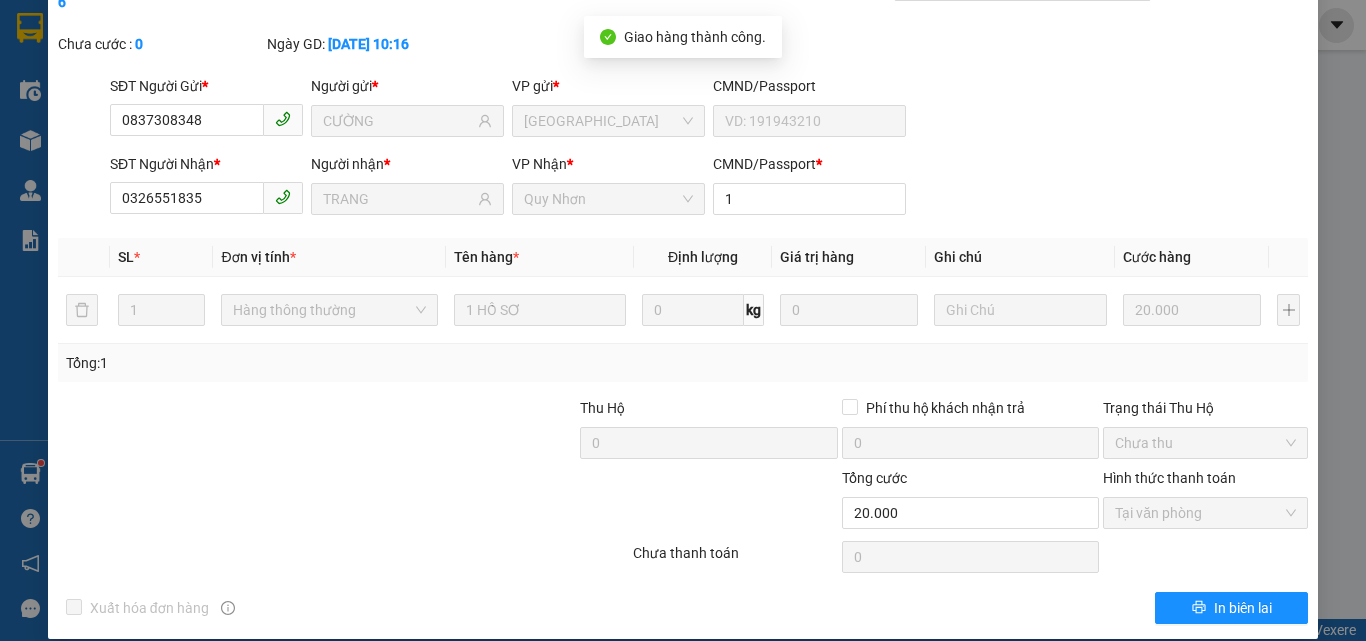 scroll, scrollTop: 0, scrollLeft: 0, axis: both 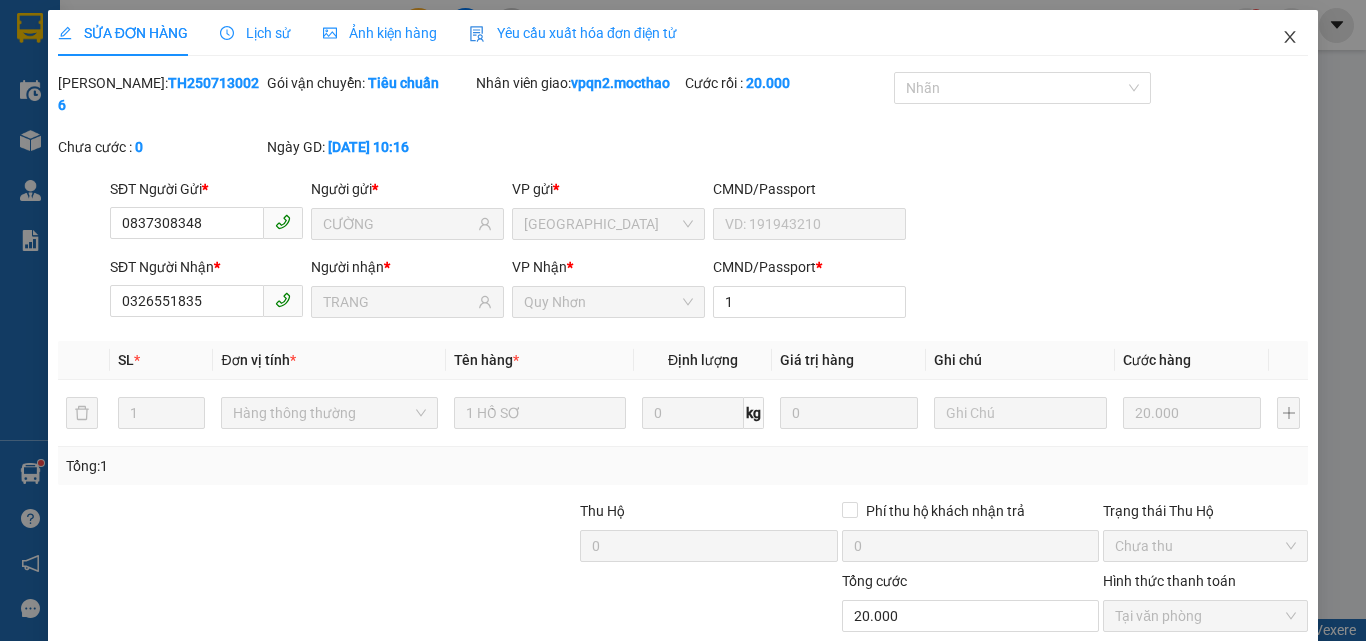 click 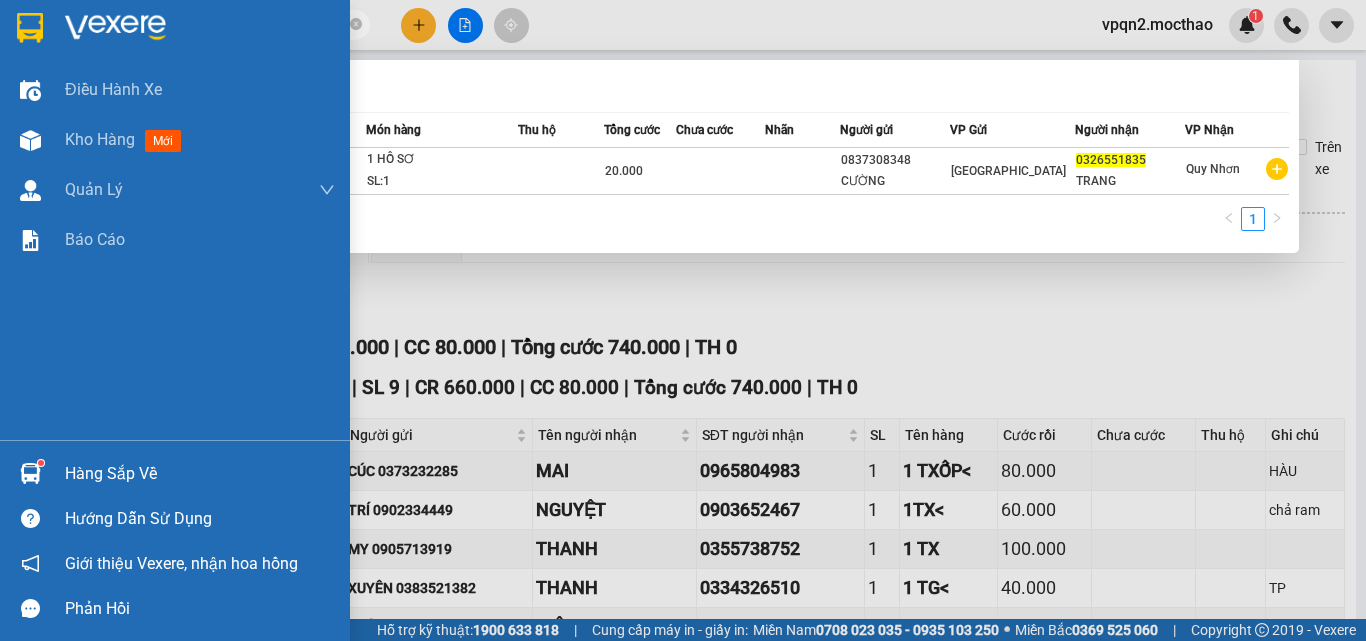 click on "Kết quả tìm kiếm ( 1 )  Bộ lọc  Mã ĐH Trạng thái Món hàng Thu hộ Tổng cước Chưa cước Nhãn Người gửi VP Gửi Người nhận VP Nhận TH2507130026 10:16 [DATE] VP Nhận   78B-004.71 15:42 [DATE] 1 HỒ SƠ SL:  1 20.000 0837308348 [GEOGRAPHIC_DATA] 0326551835 TRANG Quy Nhơn 1 0326551835 vpqn2.mocthao 1     Điều hành xe     Kho hàng mới     Quản [PERSON_NAME] lý chuyến Quản lý khách hàng Quản lý khách hàng mới     Báo cáo Hàng sắp về Hướng dẫn sử dụng Giới thiệu Vexere, nhận hoa hồng Phản hồi Phần mềm hỗ trợ bạn tốt chứ? [GEOGRAPHIC_DATA] - [GEOGRAPHIC_DATA] [DATE] 18:00     - 78F-005.85  Làm mới In phơi In đơn chọn Thống kê Lọc  Cước rồi Lọc  Chưa cước Chọn tuyến Chọn chuyến Chuyển phơi Xuất Excel Đã giao Kho nhận Trên xe Mộc Thảo   19007464   Số 227 đường Nguyễn Tất Thành PHƠI HÀNG 17:33 [DATE] Tuyến:  [GEOGRAPHIC_DATA] - [GEOGRAPHIC_DATA] Chuyến:   Tài xế:" at bounding box center [683, 320] 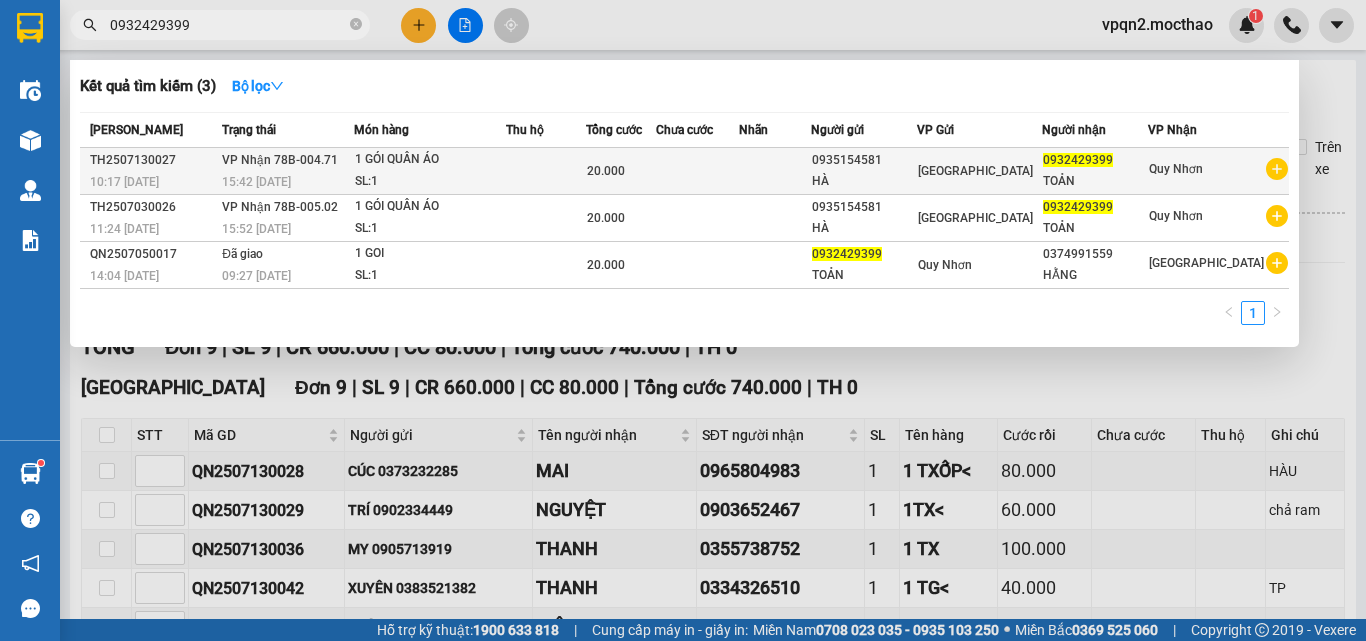 click on "1 GÓI QUẦN ÁO" at bounding box center [430, 160] 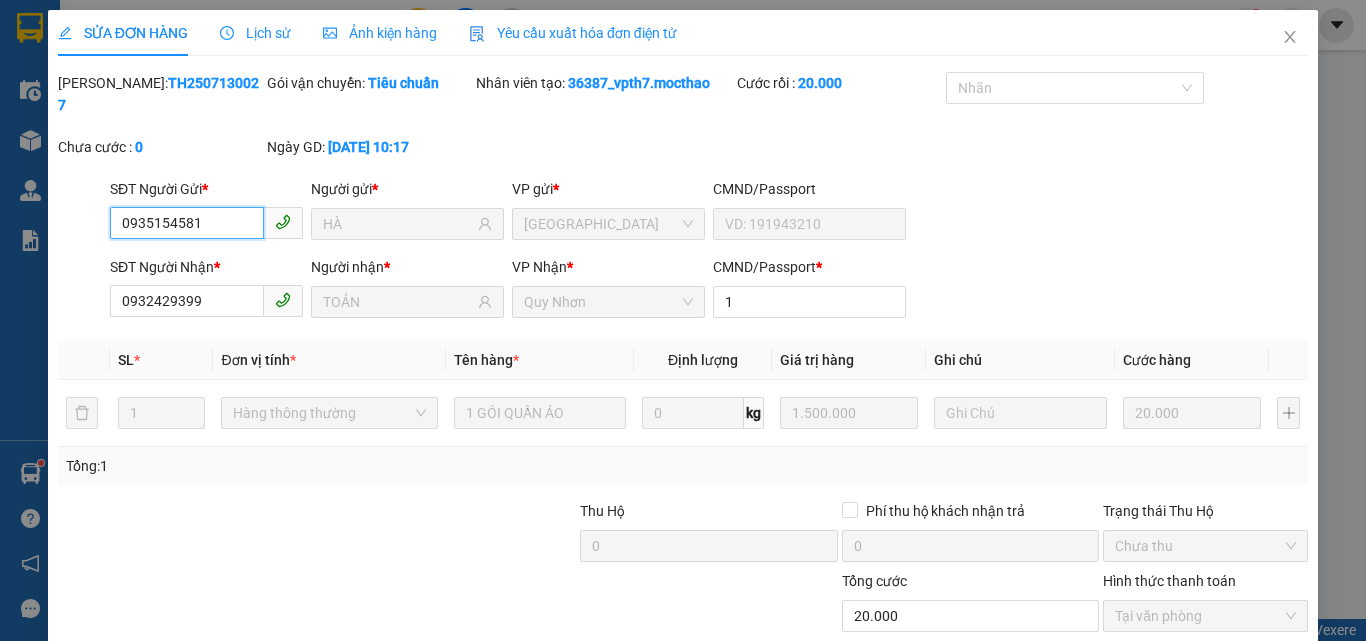 scroll, scrollTop: 103, scrollLeft: 0, axis: vertical 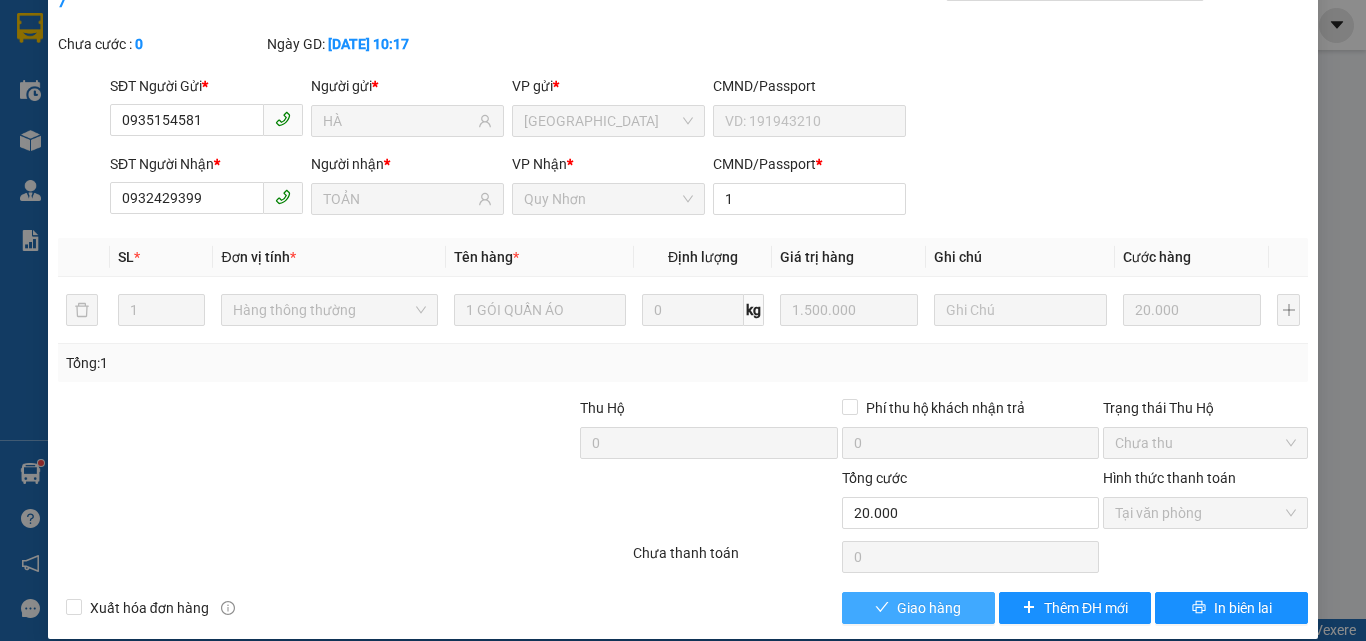 click on "Giao hàng" at bounding box center (929, 608) 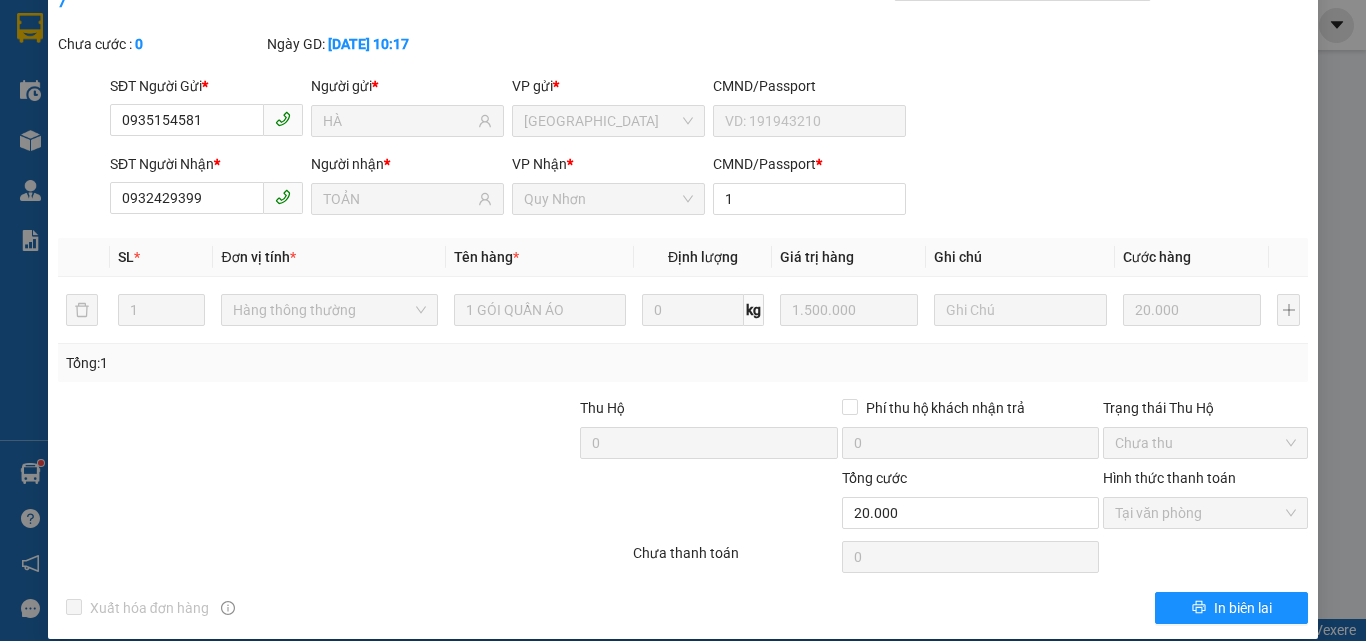 scroll, scrollTop: 0, scrollLeft: 0, axis: both 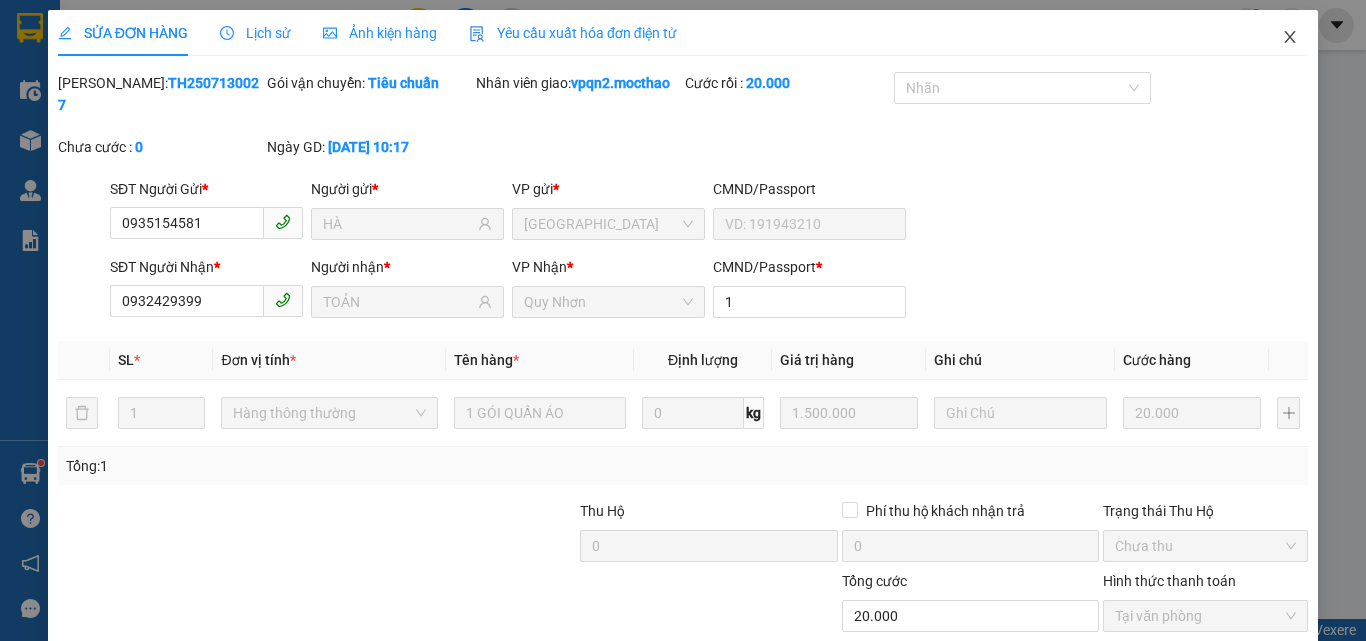 click 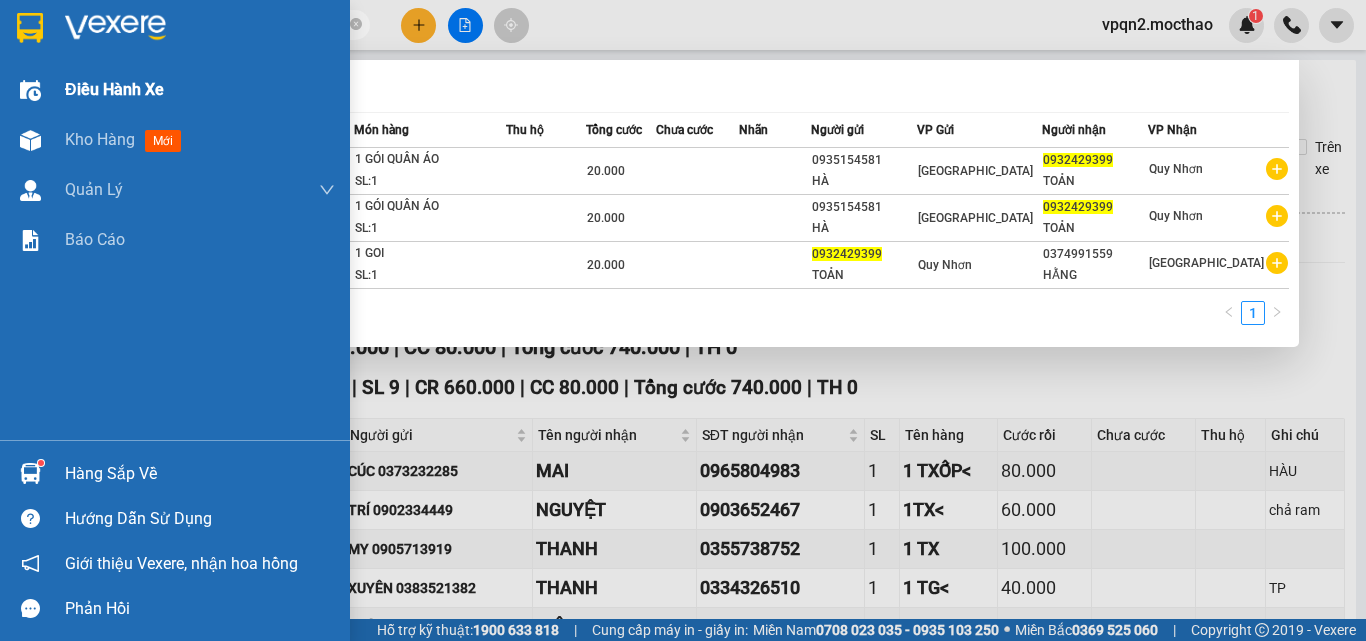 drag, startPoint x: 219, startPoint y: 17, endPoint x: 50, endPoint y: 79, distance: 180.01389 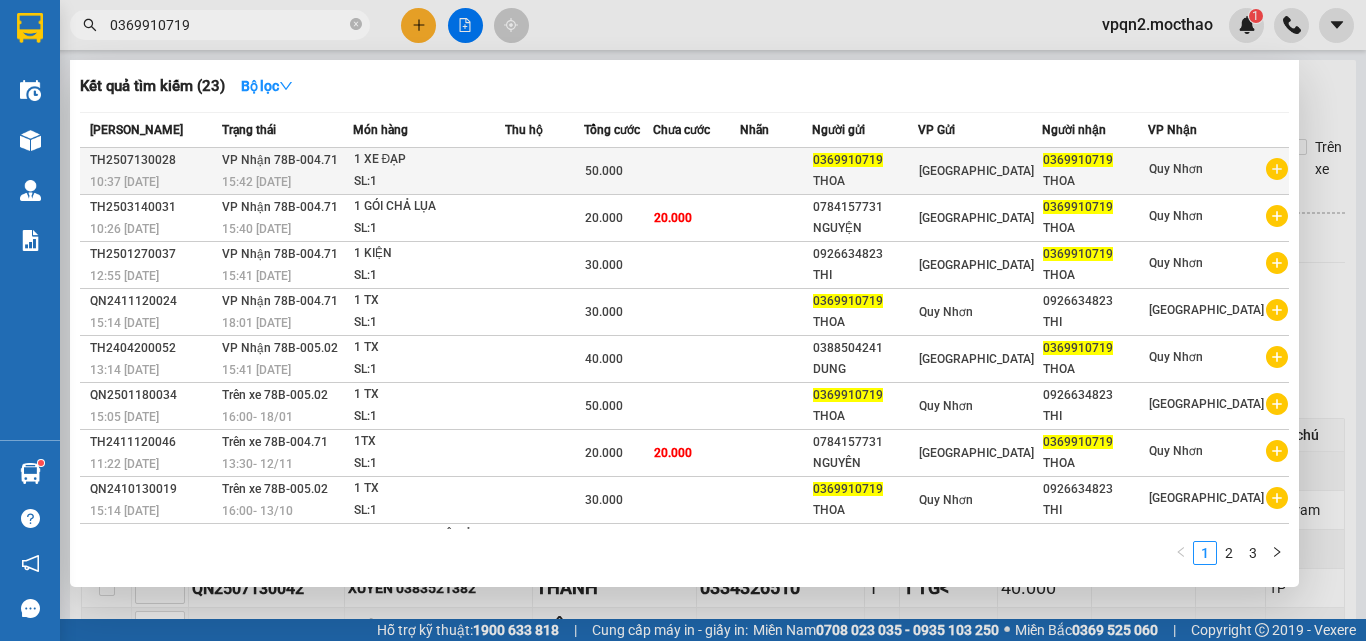 click at bounding box center [545, 171] 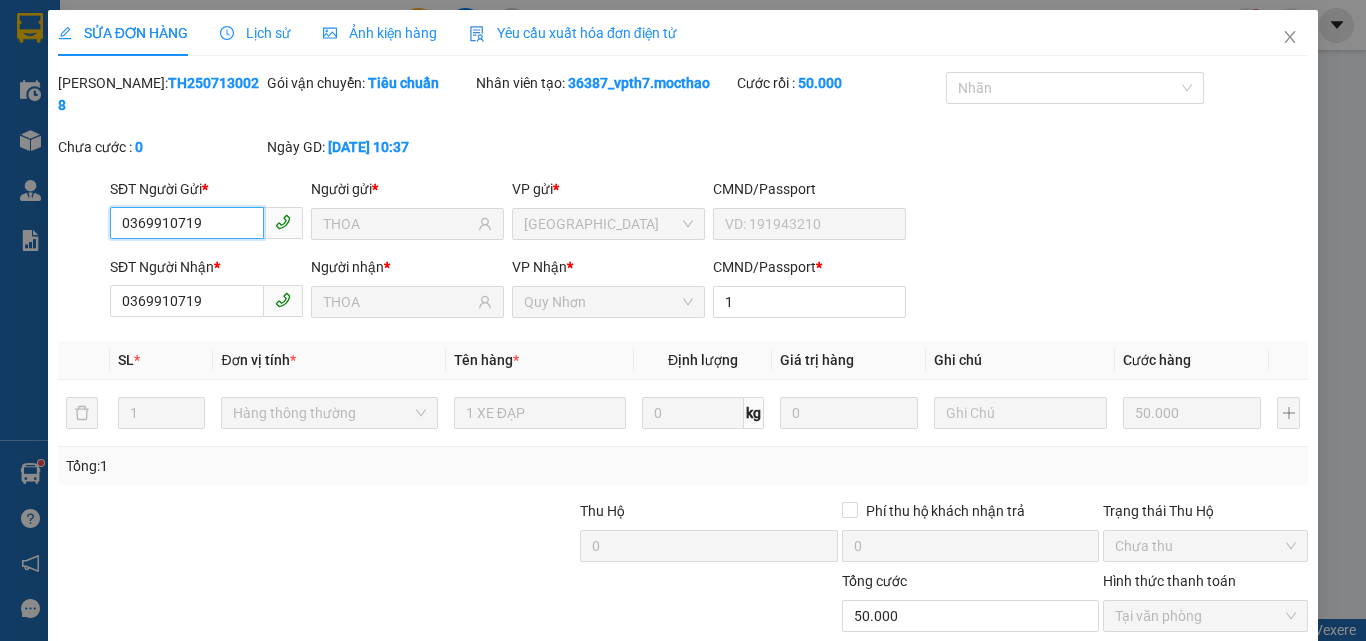 scroll, scrollTop: 103, scrollLeft: 0, axis: vertical 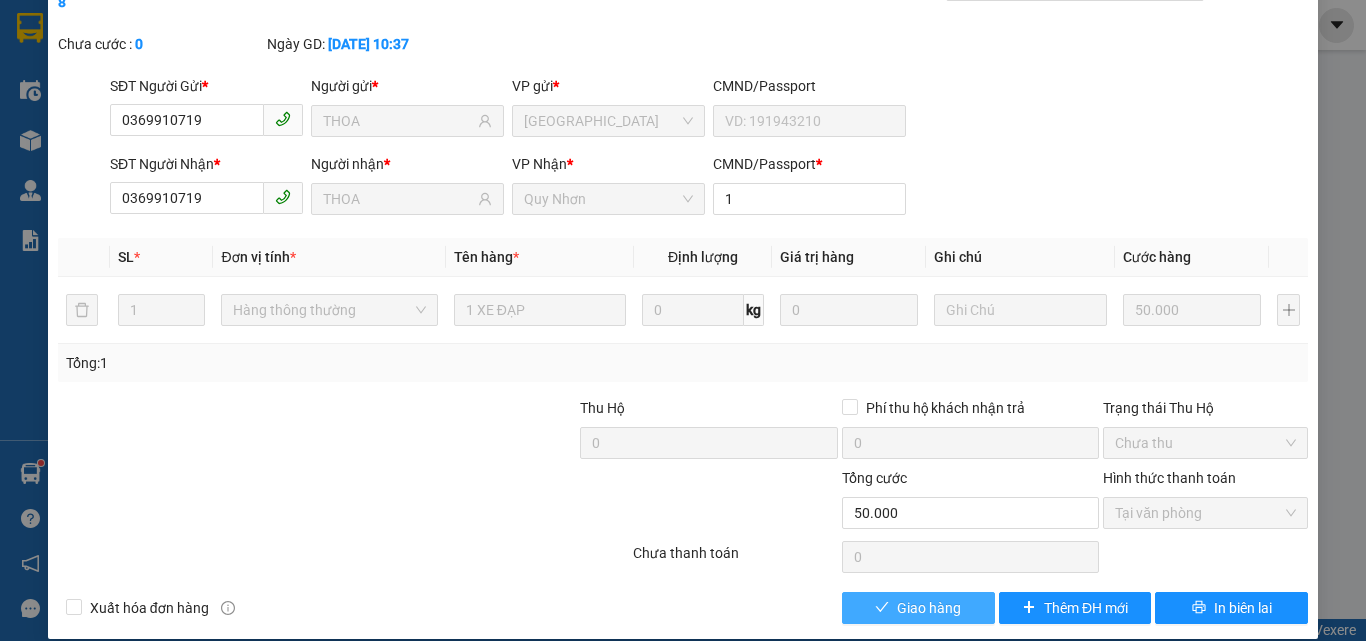 click on "Giao hàng" at bounding box center (929, 608) 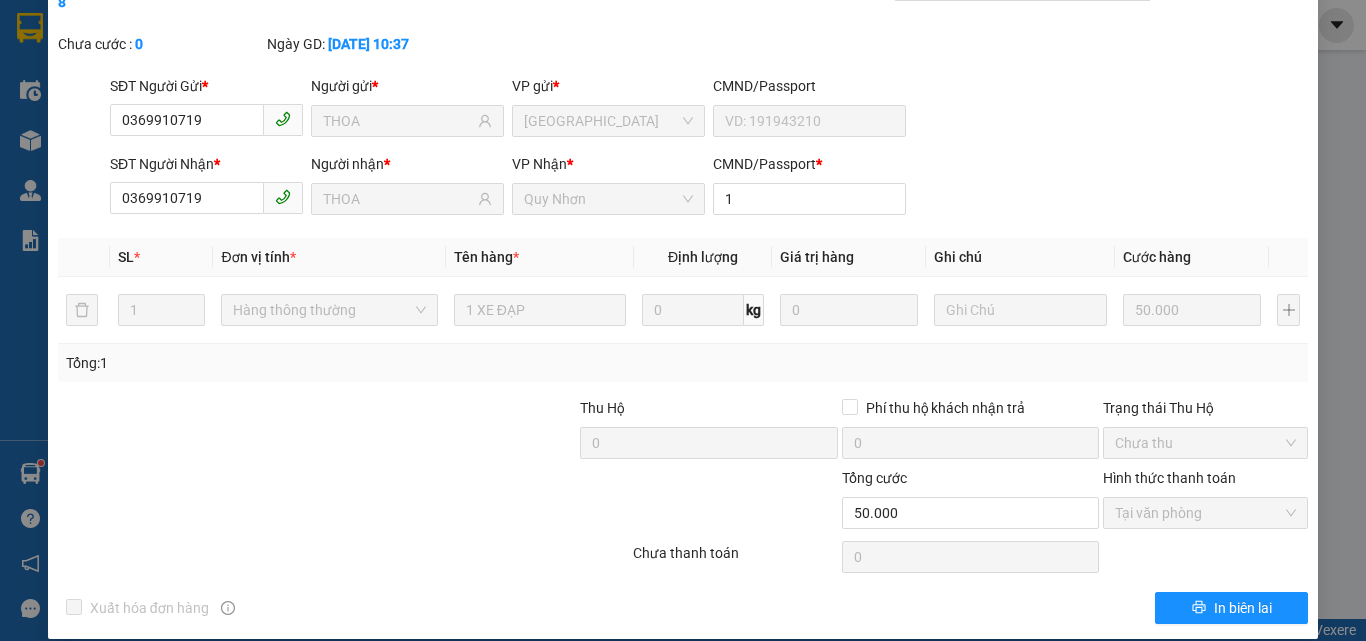 scroll, scrollTop: 0, scrollLeft: 0, axis: both 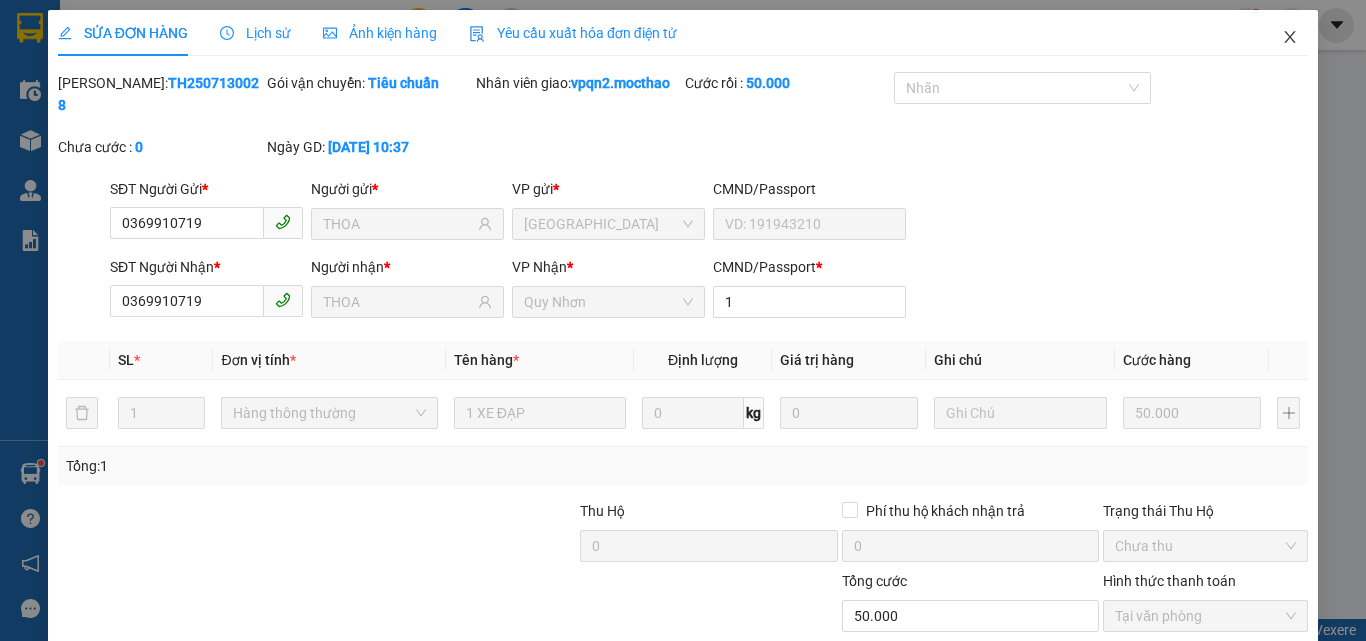 click 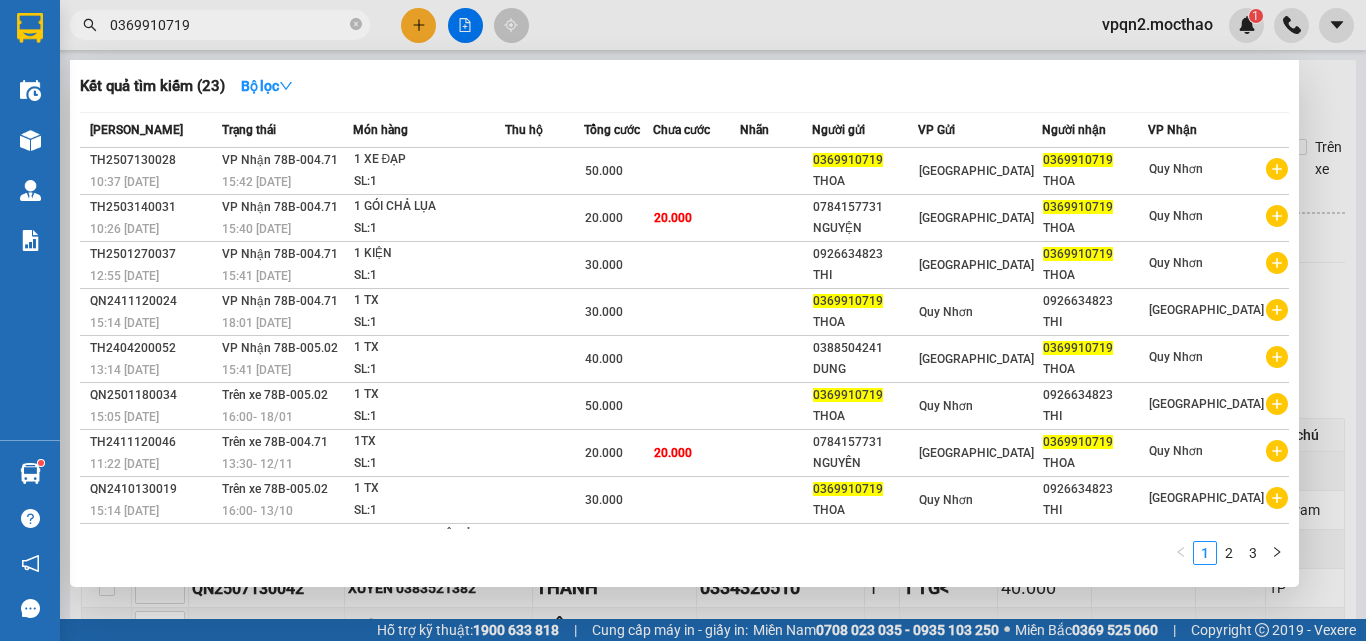 drag, startPoint x: 155, startPoint y: 40, endPoint x: 35, endPoint y: 63, distance: 122.18429 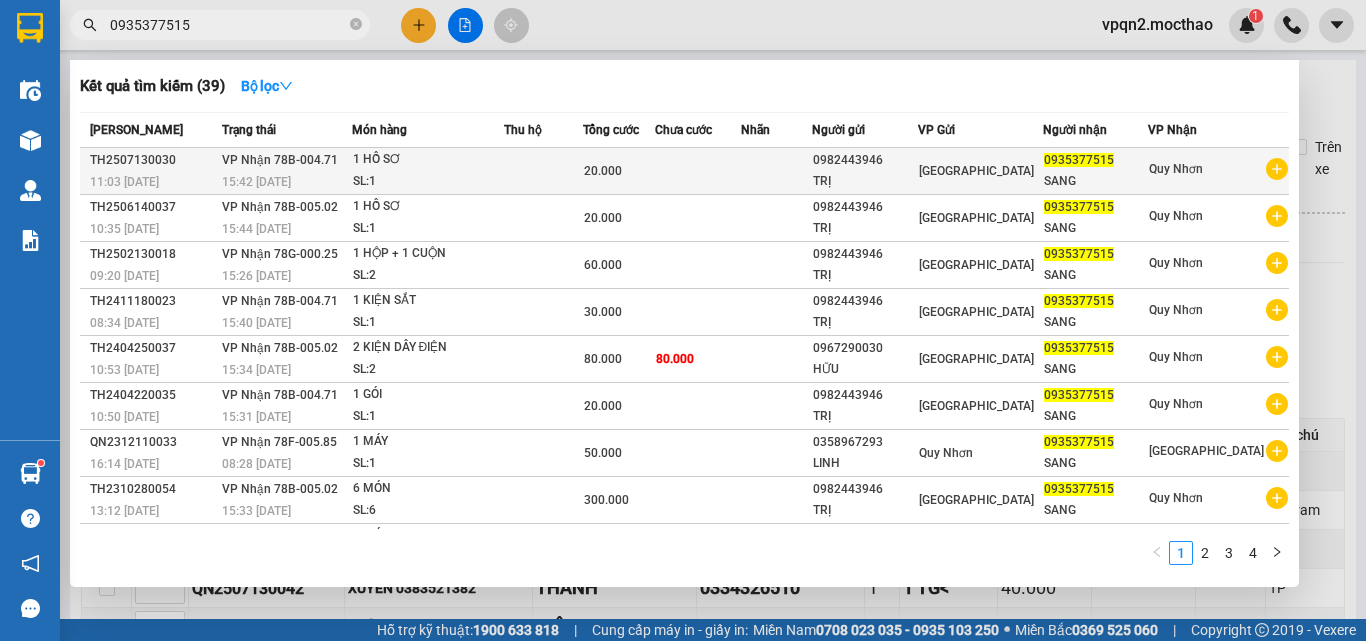 click on "20.000" at bounding box center [603, 171] 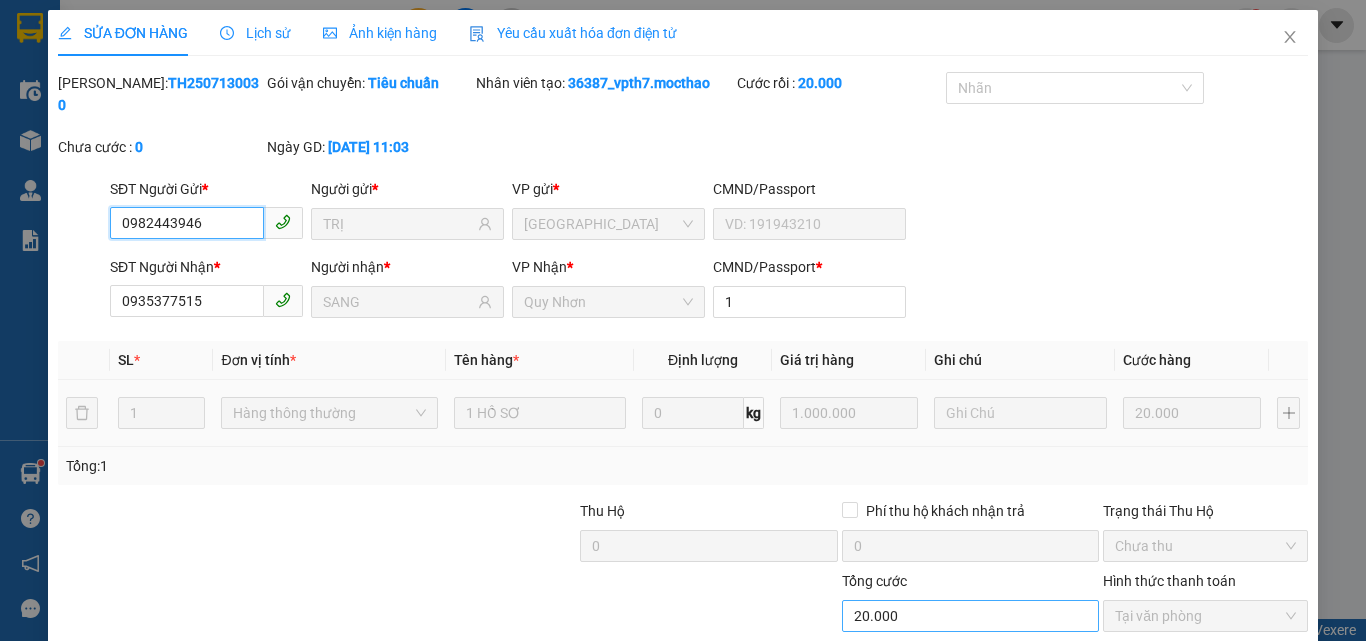scroll, scrollTop: 103, scrollLeft: 0, axis: vertical 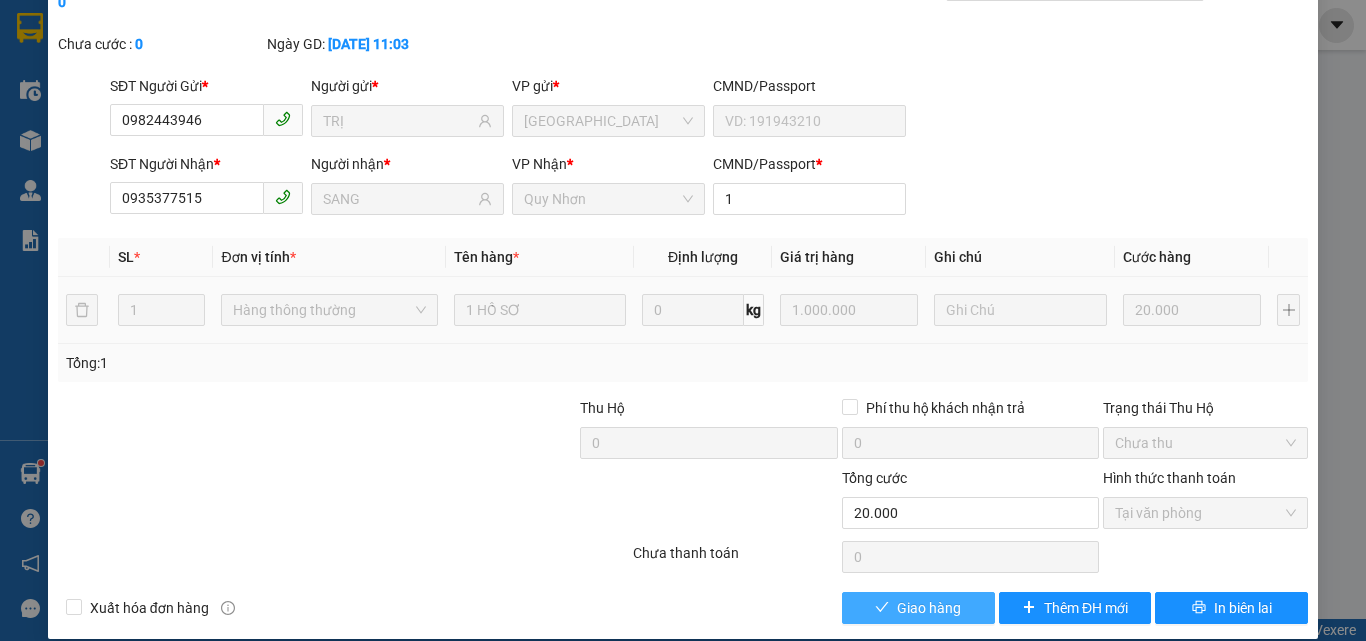 click on "Giao hàng" at bounding box center (929, 608) 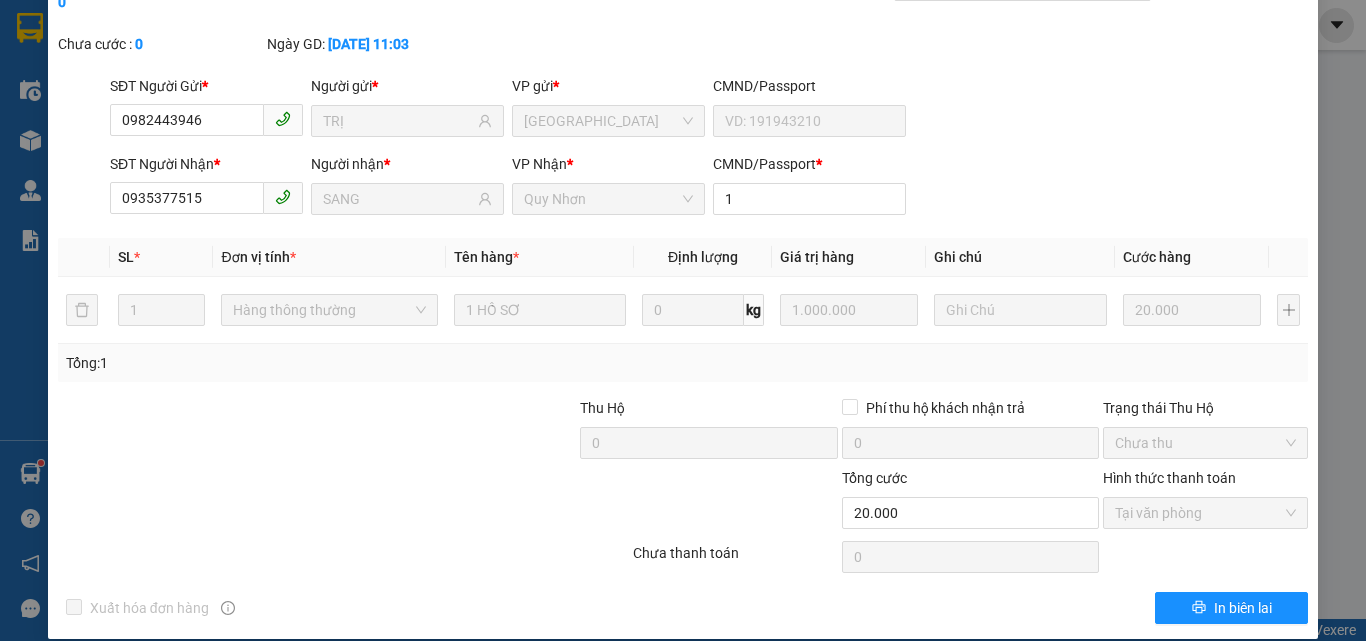 scroll, scrollTop: 0, scrollLeft: 0, axis: both 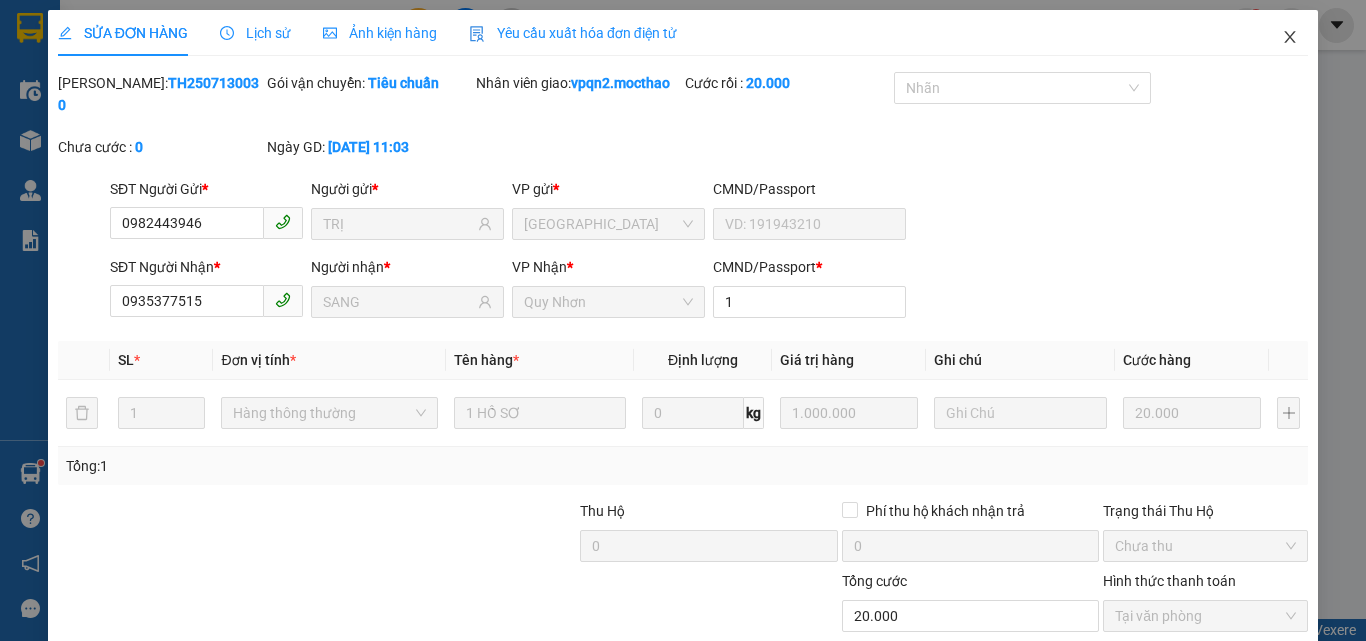 click 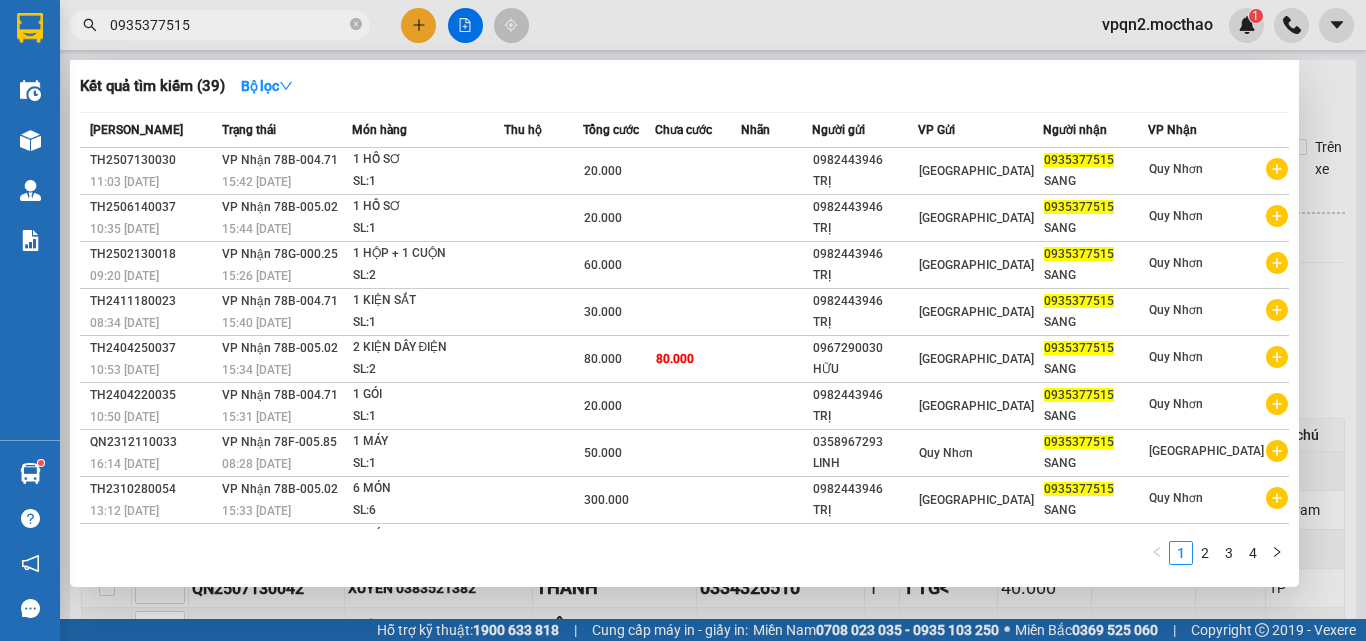 drag, startPoint x: 222, startPoint y: 25, endPoint x: 67, endPoint y: 55, distance: 157.87654 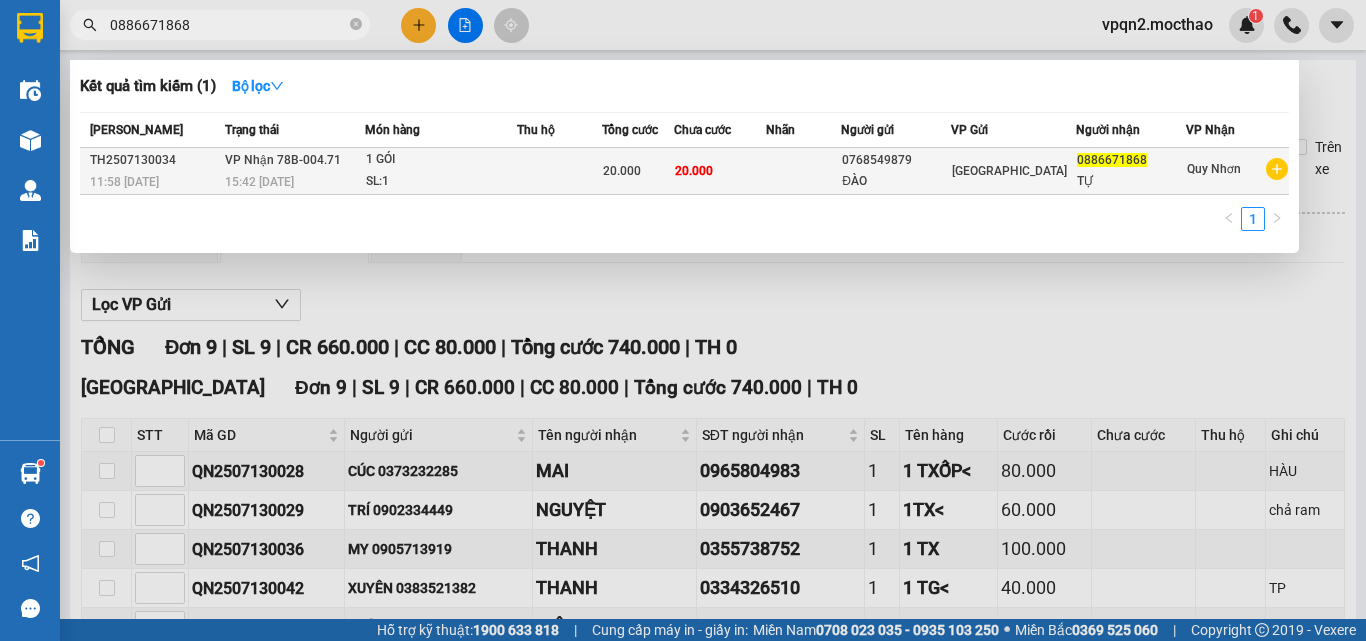 click at bounding box center [559, 171] 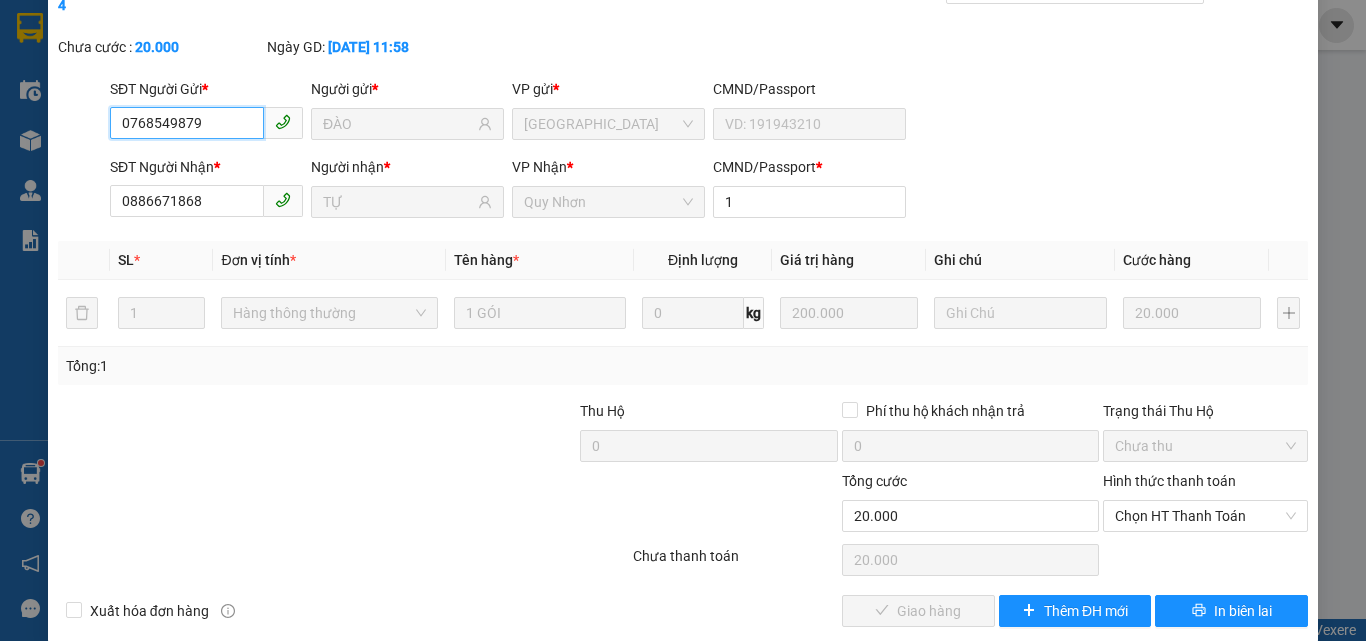 scroll, scrollTop: 103, scrollLeft: 0, axis: vertical 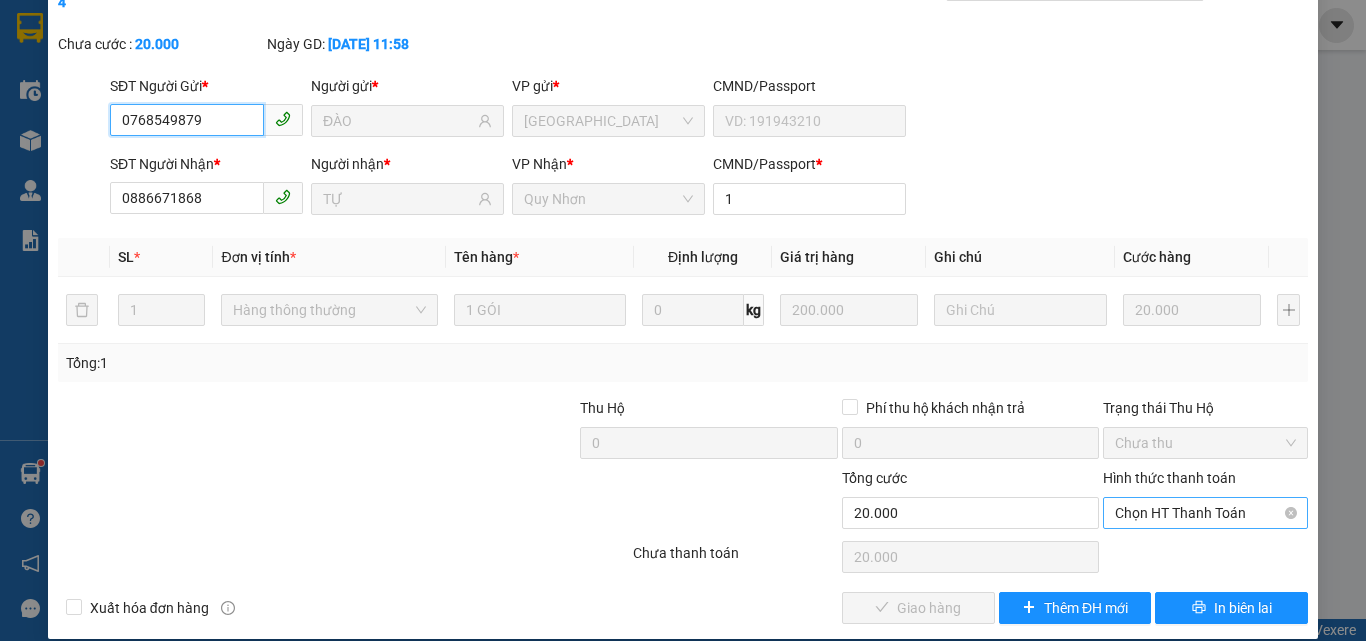 click on "Chọn HT Thanh Toán" at bounding box center (1205, 513) 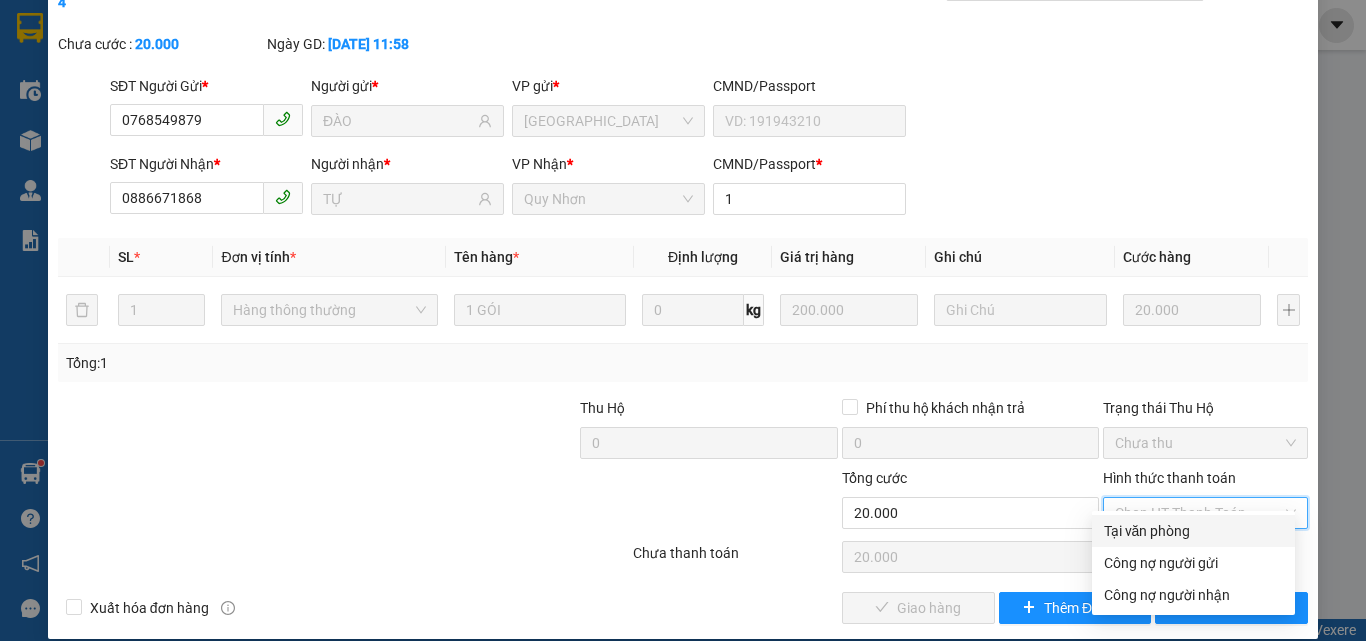 click on "Tại văn phòng" at bounding box center (1193, 531) 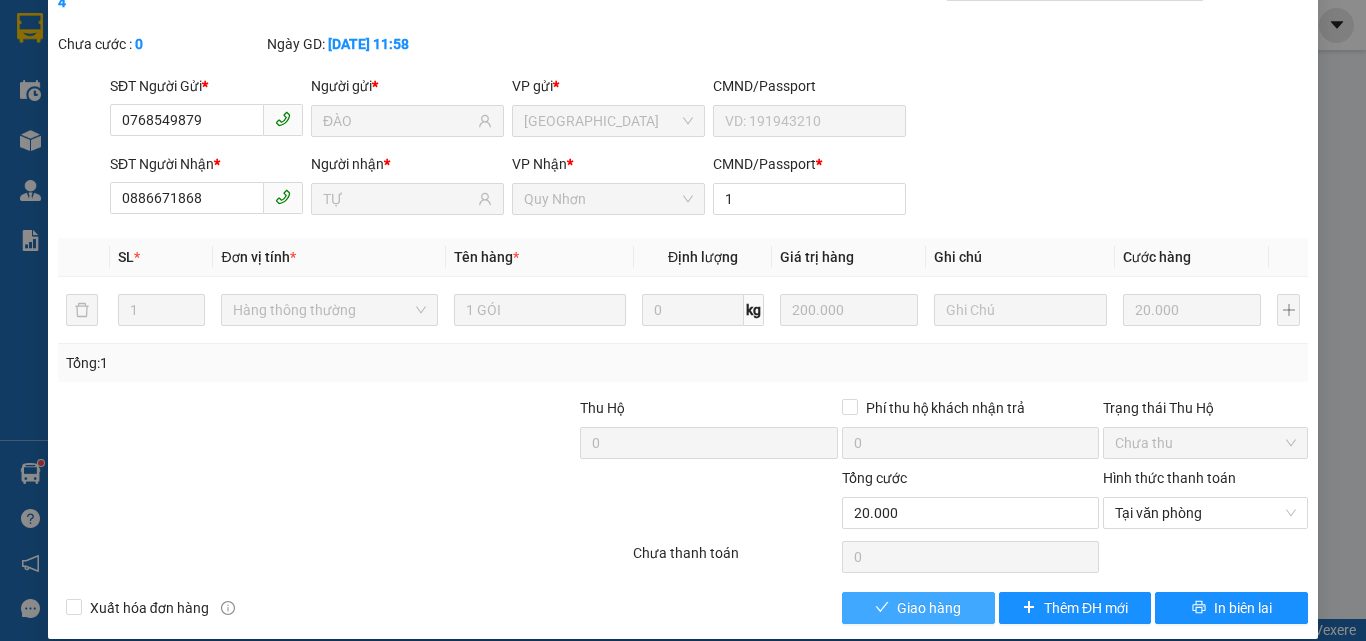 click on "Giao hàng" at bounding box center [929, 608] 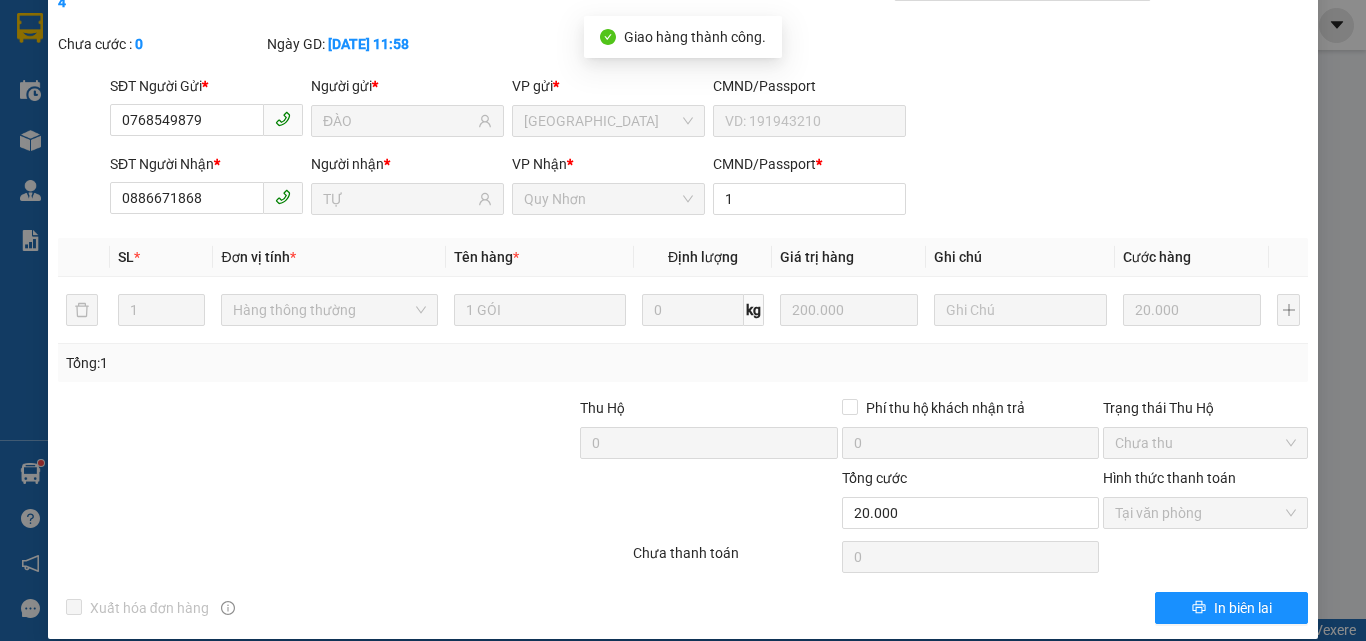 scroll, scrollTop: 0, scrollLeft: 0, axis: both 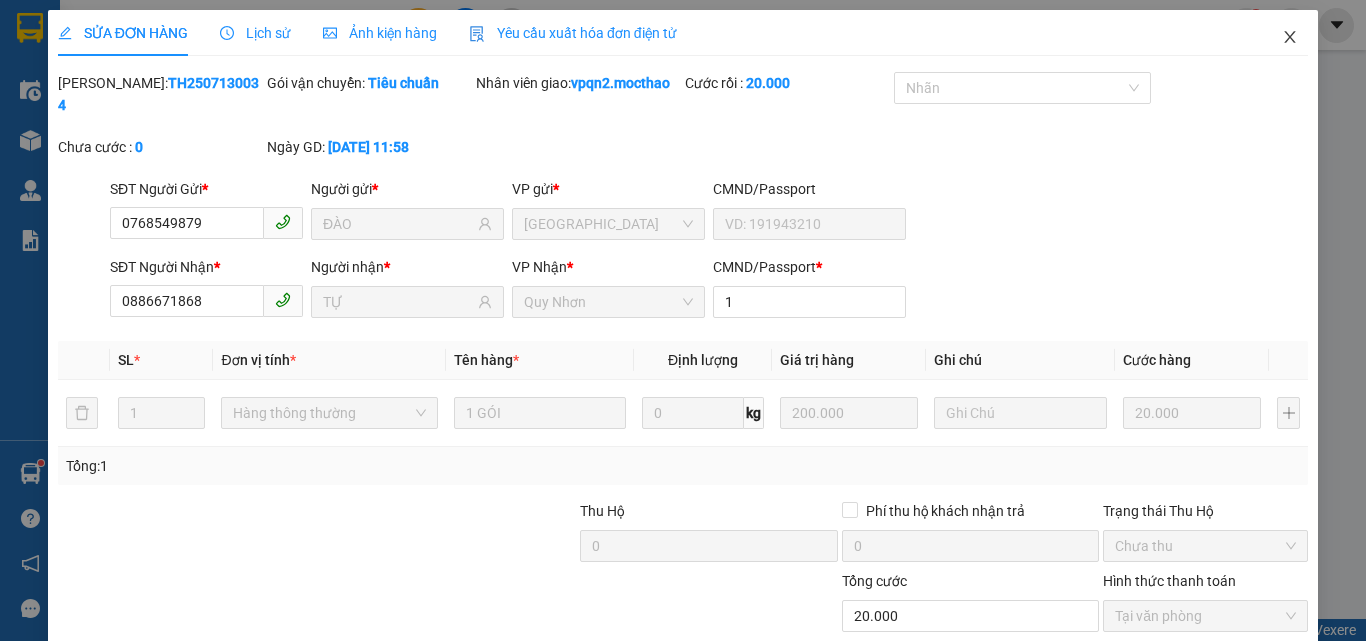click at bounding box center (1290, 38) 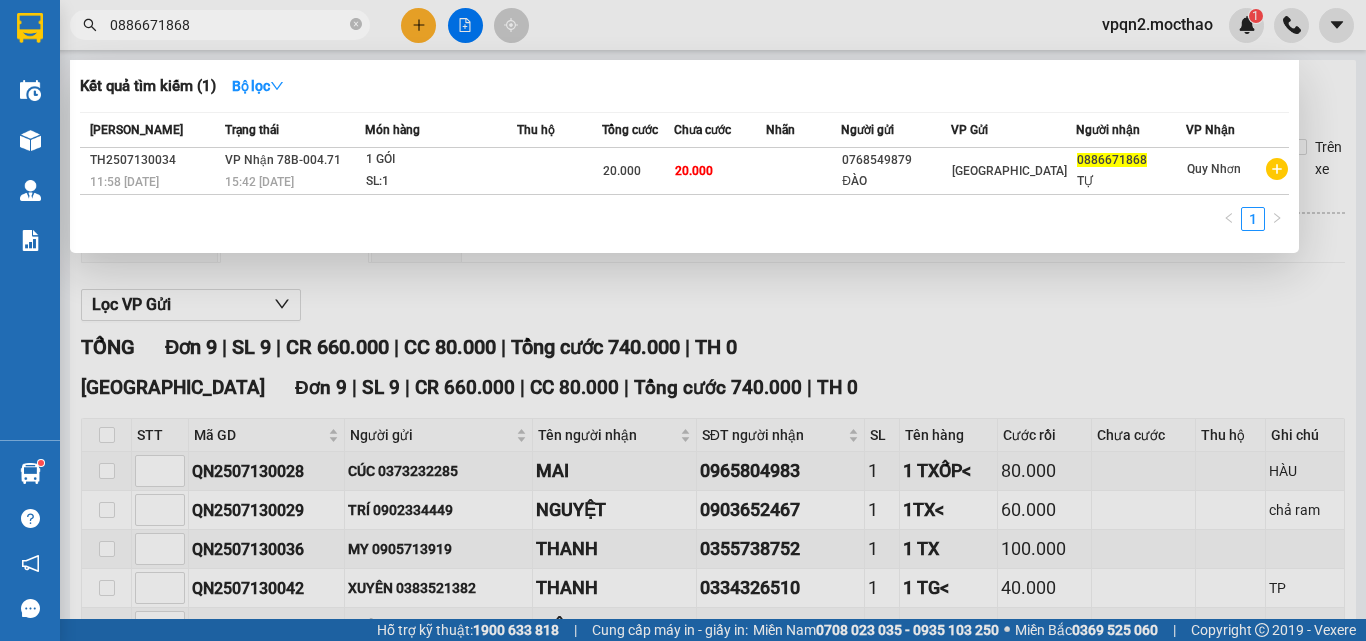 drag, startPoint x: 205, startPoint y: 29, endPoint x: 97, endPoint y: 68, distance: 114.82596 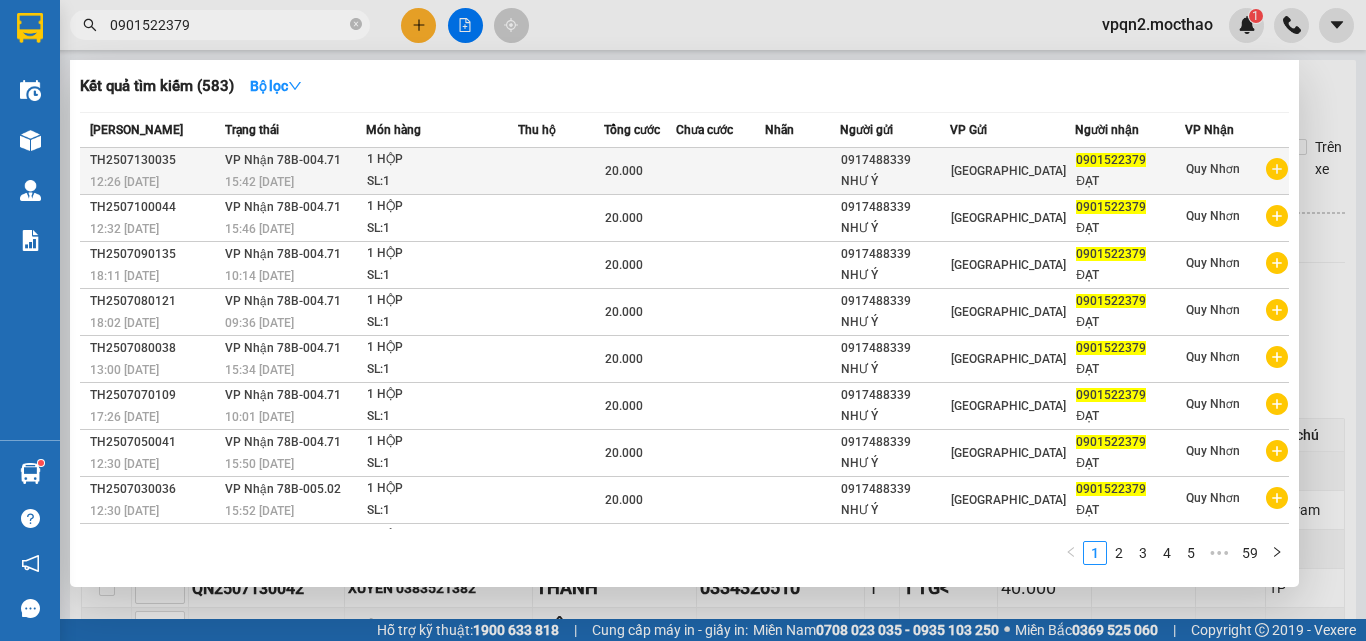 click on "20.000" at bounding box center [624, 171] 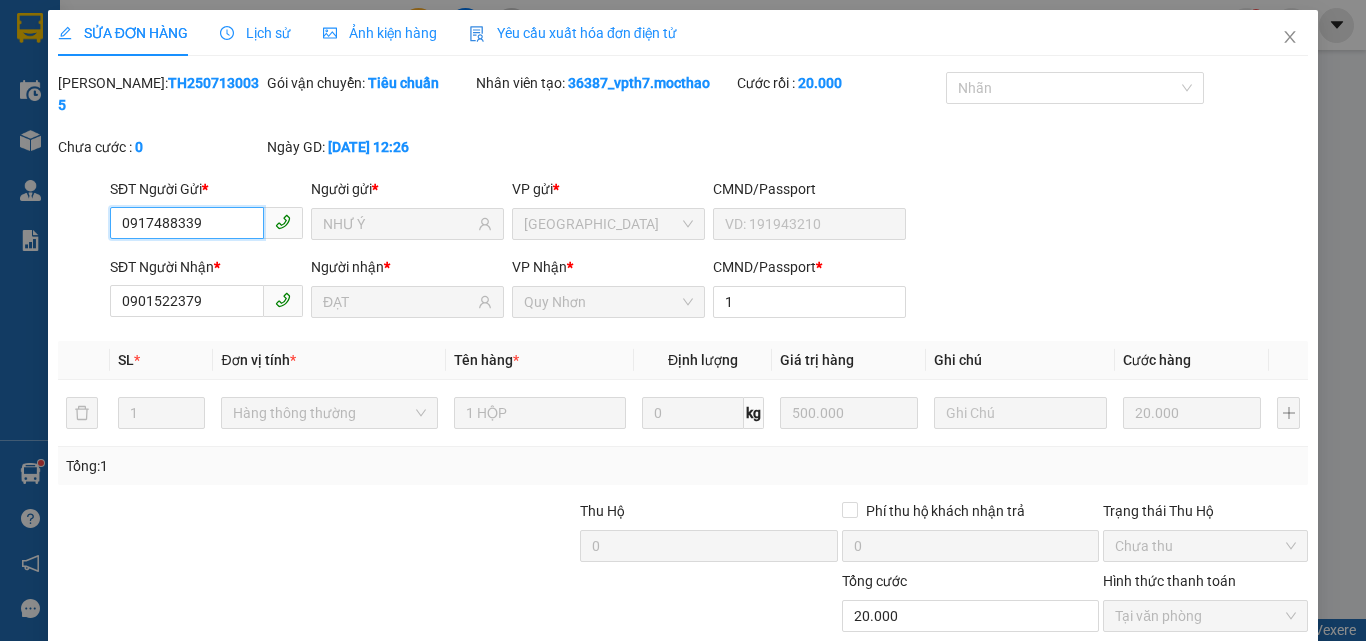 scroll, scrollTop: 103, scrollLeft: 0, axis: vertical 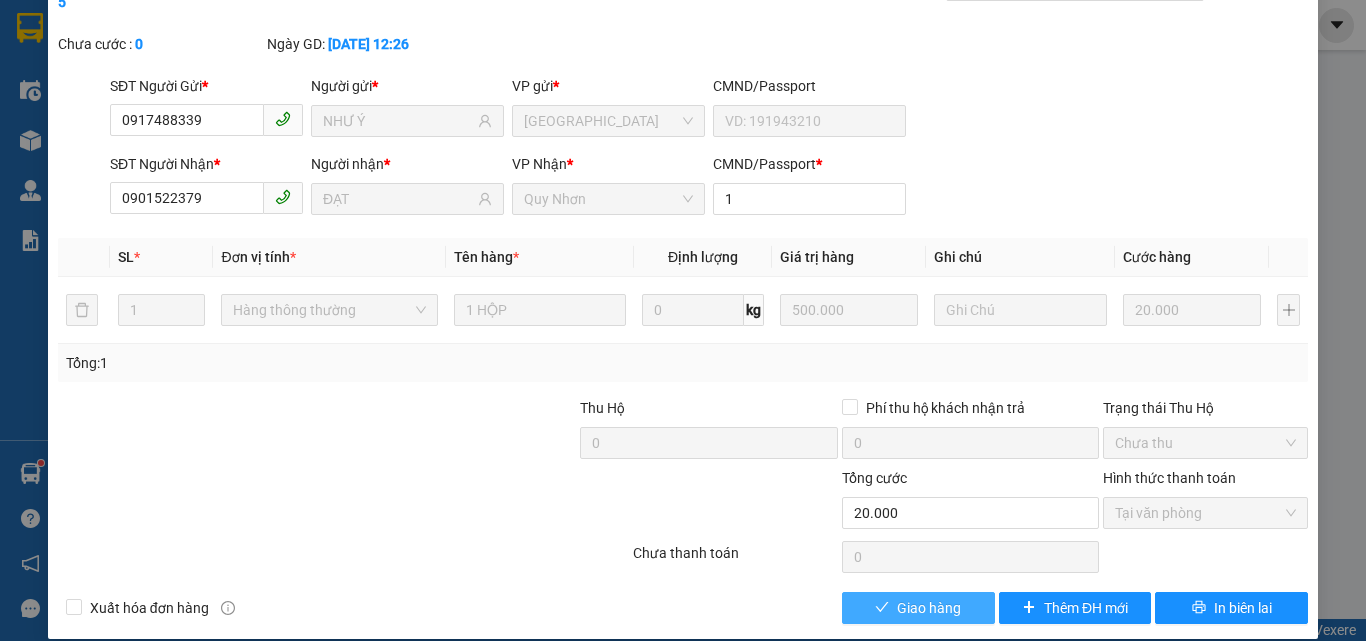 click on "Giao hàng" at bounding box center [929, 608] 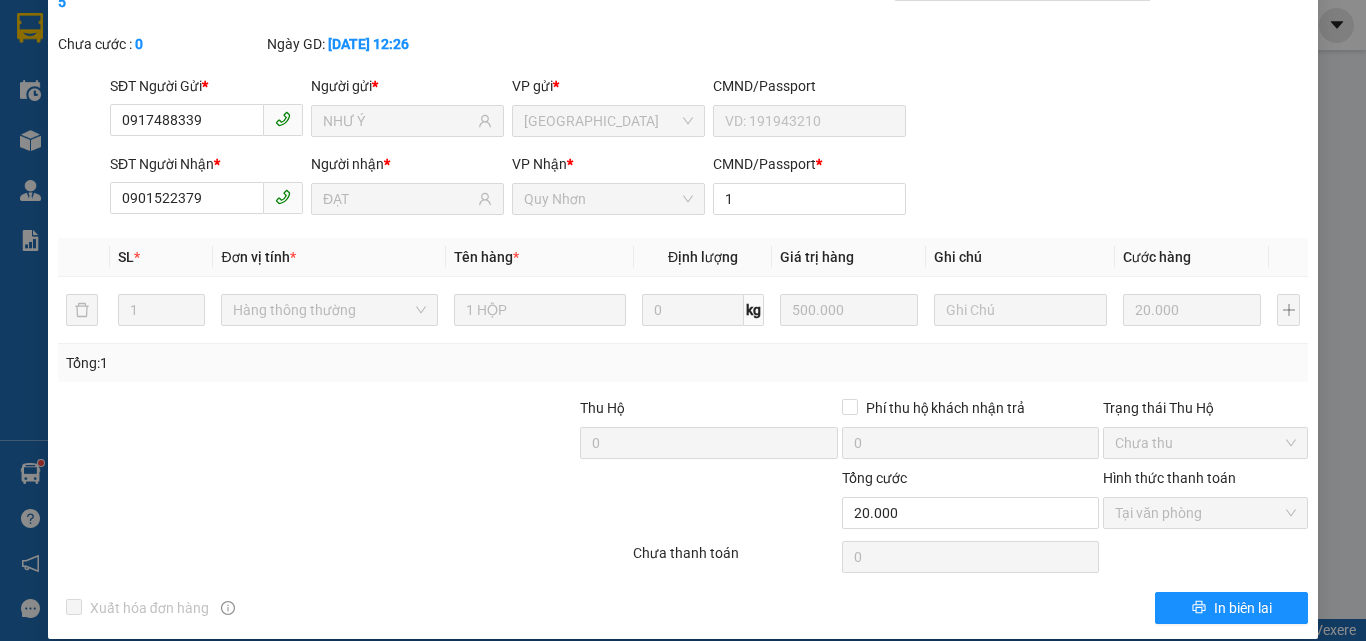 scroll, scrollTop: 0, scrollLeft: 0, axis: both 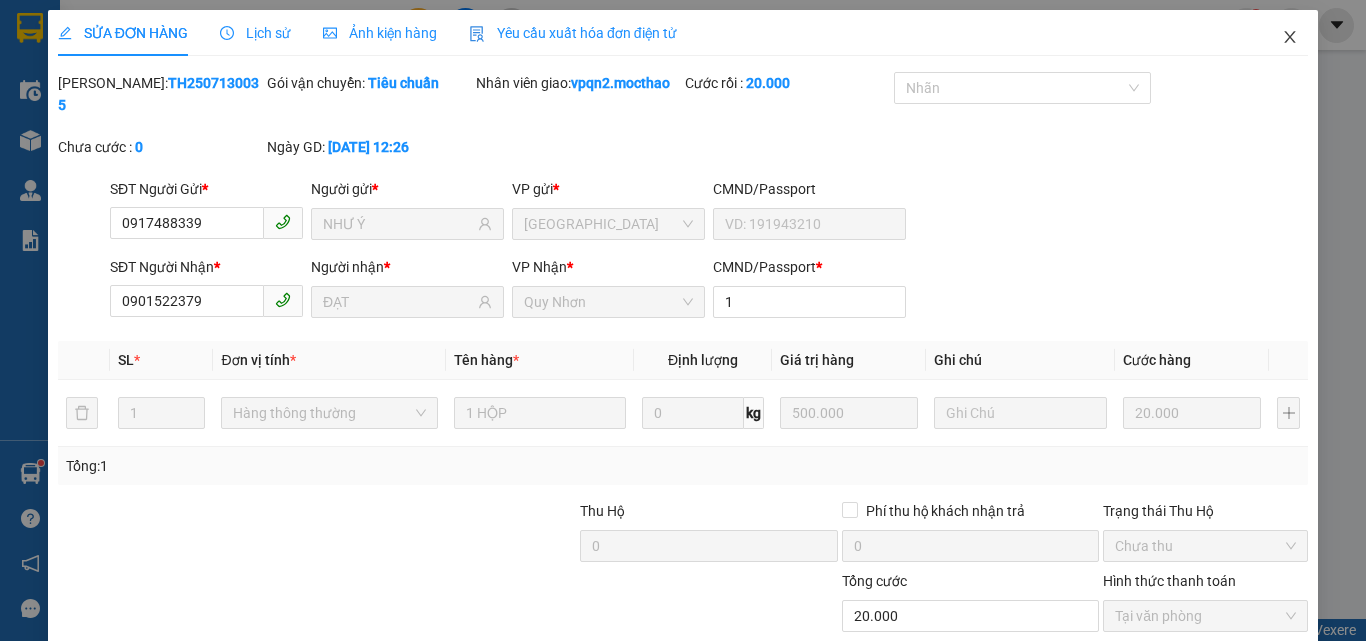 click 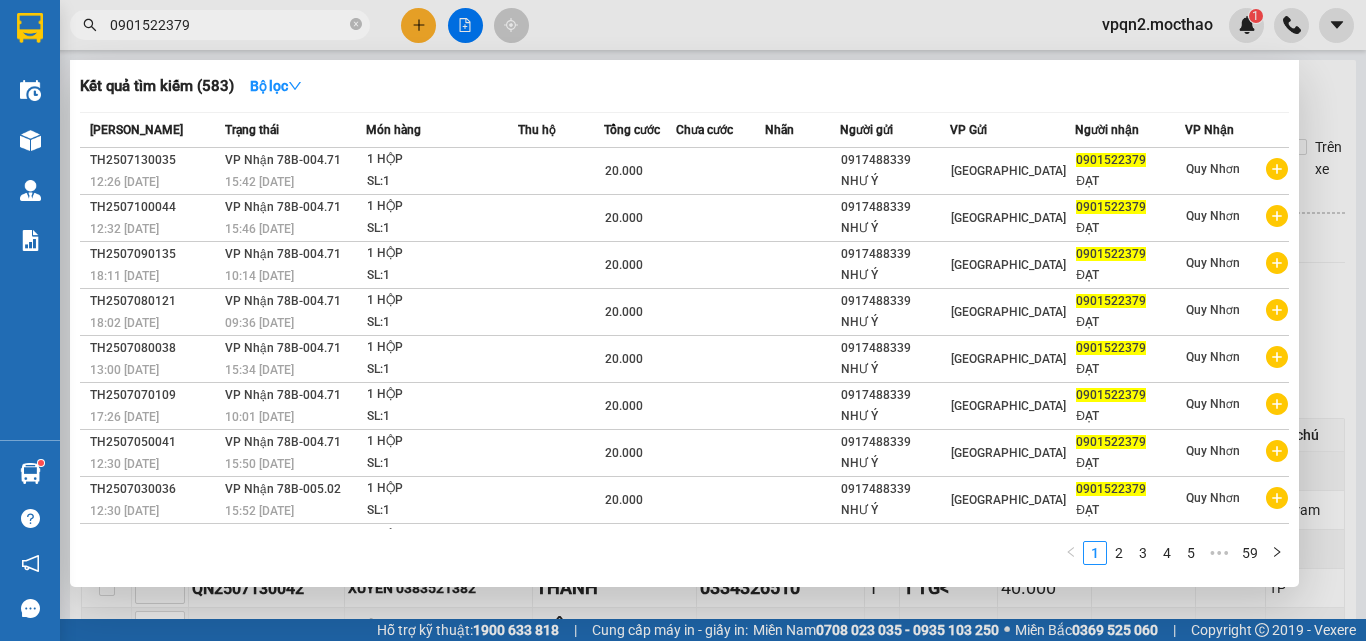 drag, startPoint x: 105, startPoint y: 53, endPoint x: 126, endPoint y: 56, distance: 21.213203 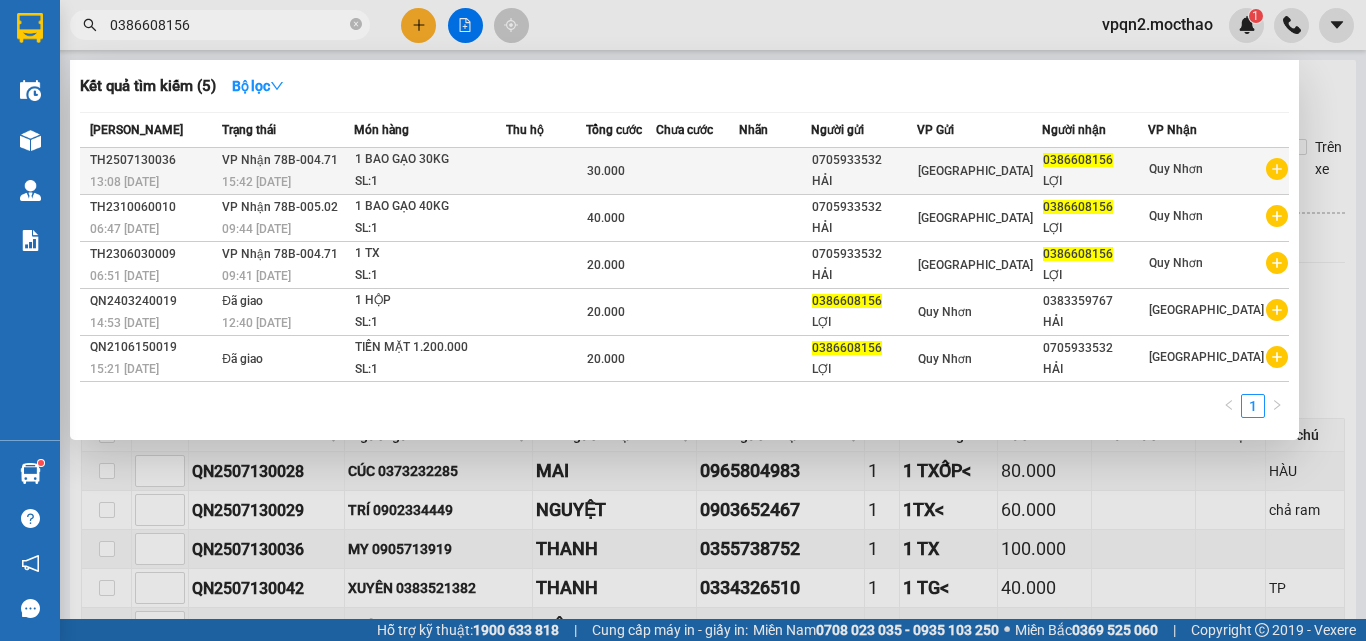 click on "HẢI" at bounding box center [864, 181] 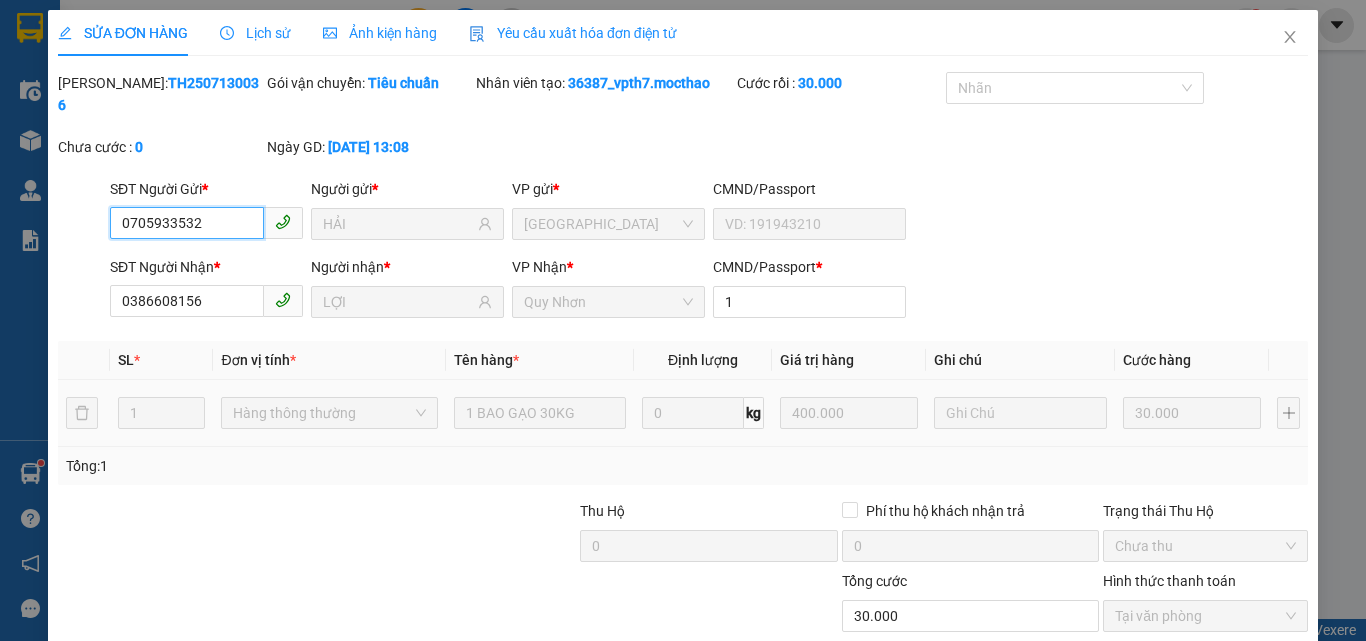 scroll, scrollTop: 103, scrollLeft: 0, axis: vertical 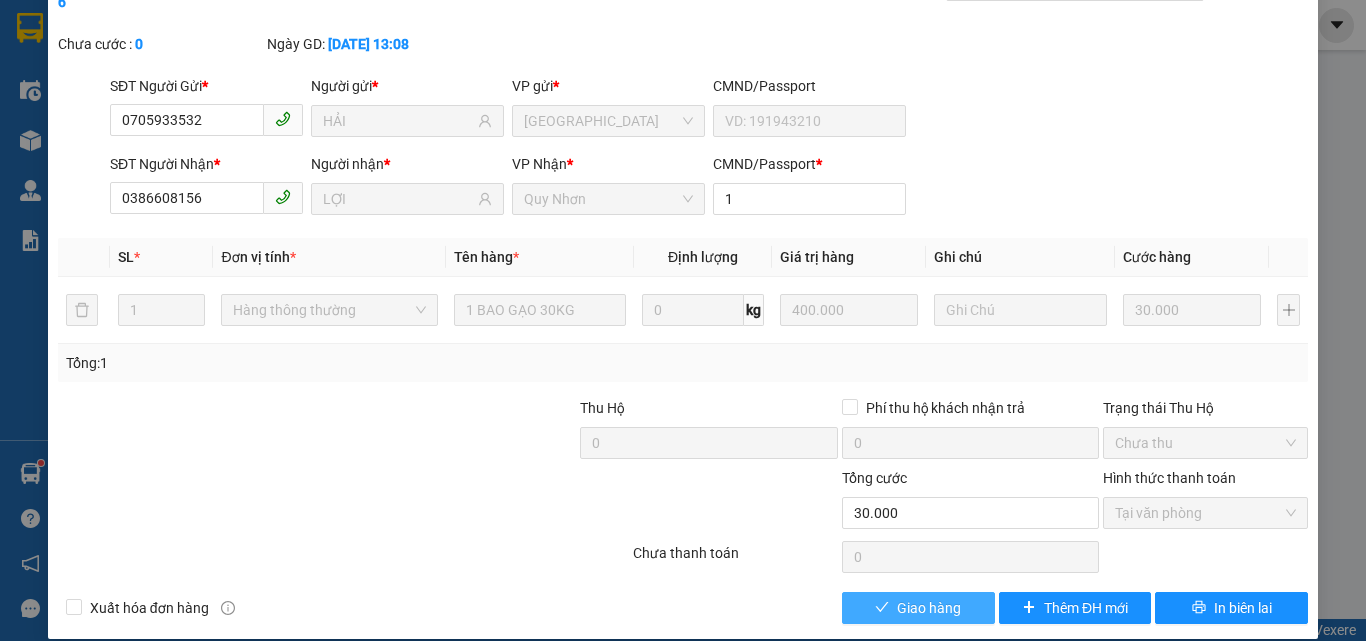 click on "Giao hàng" at bounding box center [929, 608] 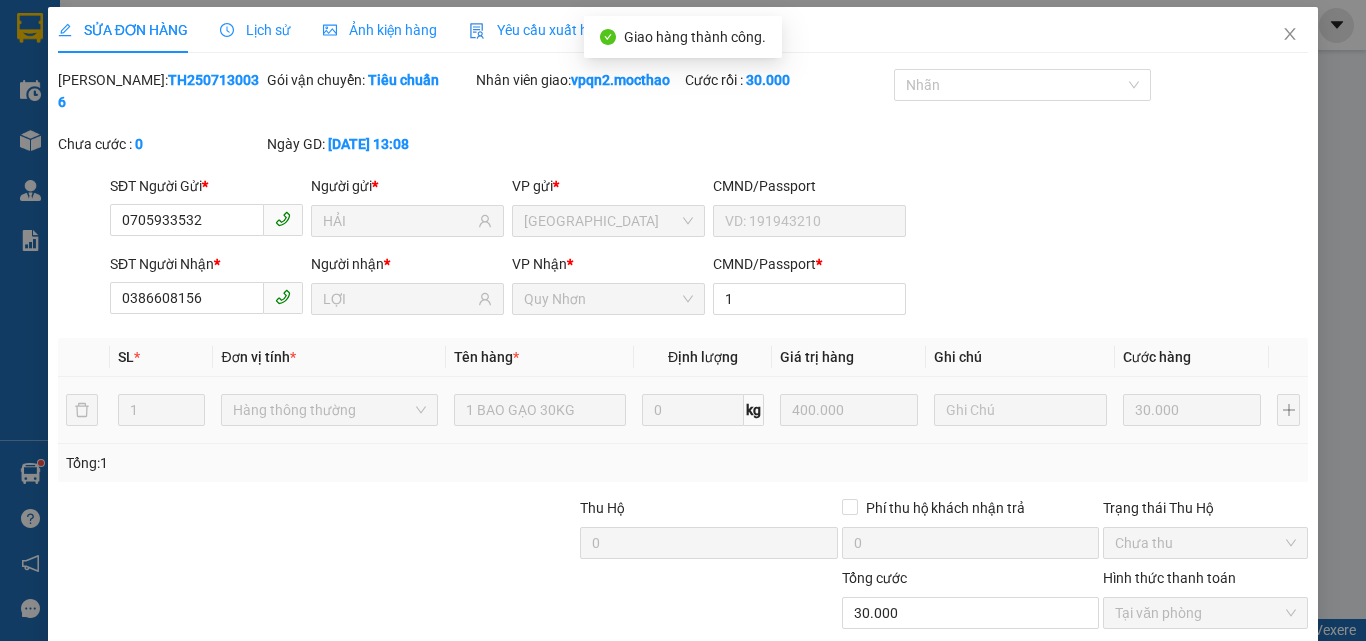 scroll, scrollTop: 0, scrollLeft: 0, axis: both 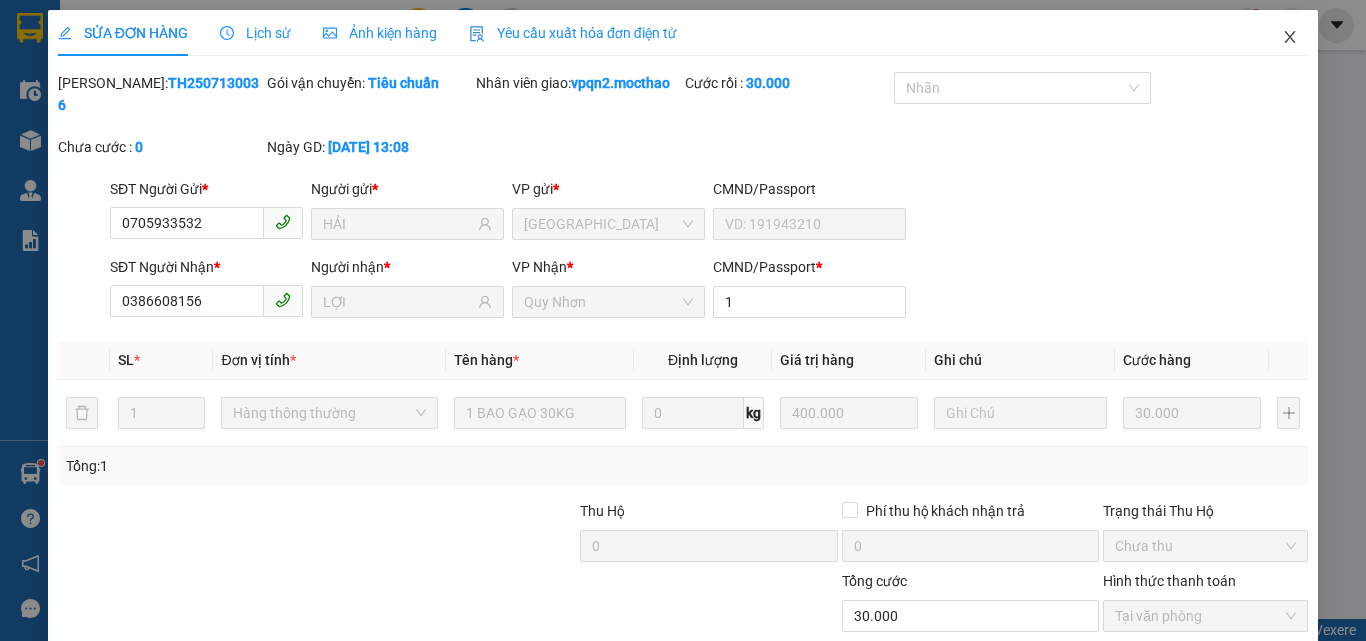 click 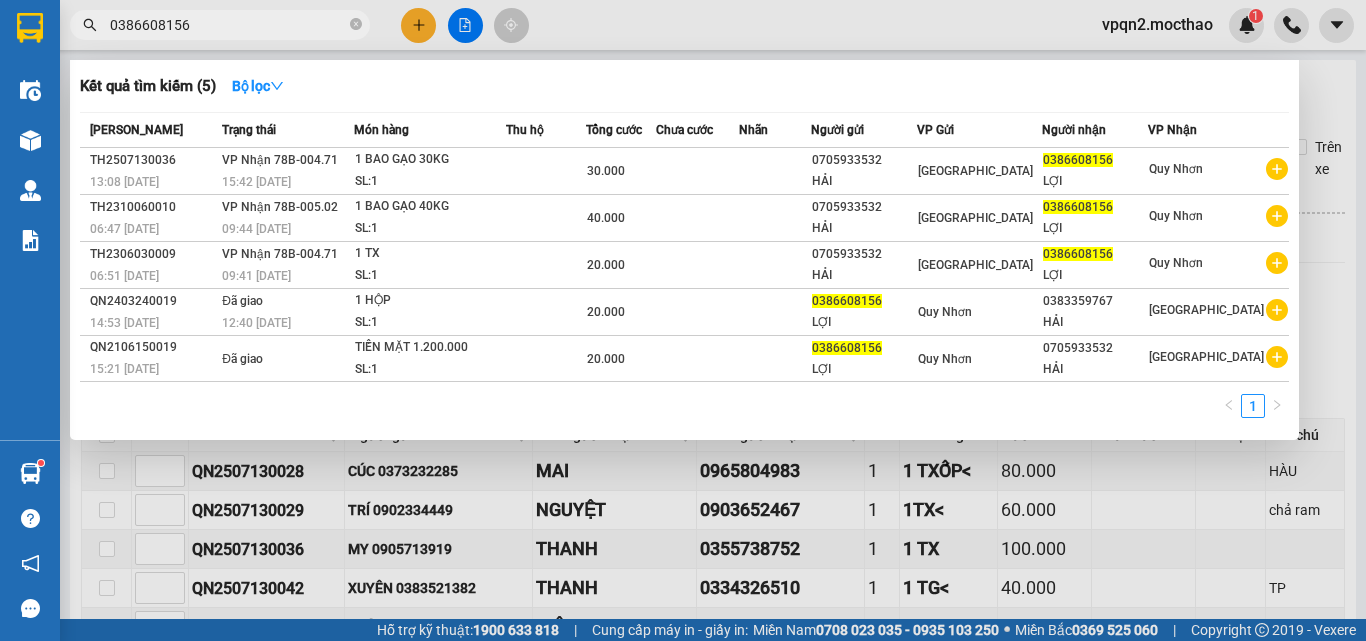 click on "0386608156" at bounding box center (228, 25) 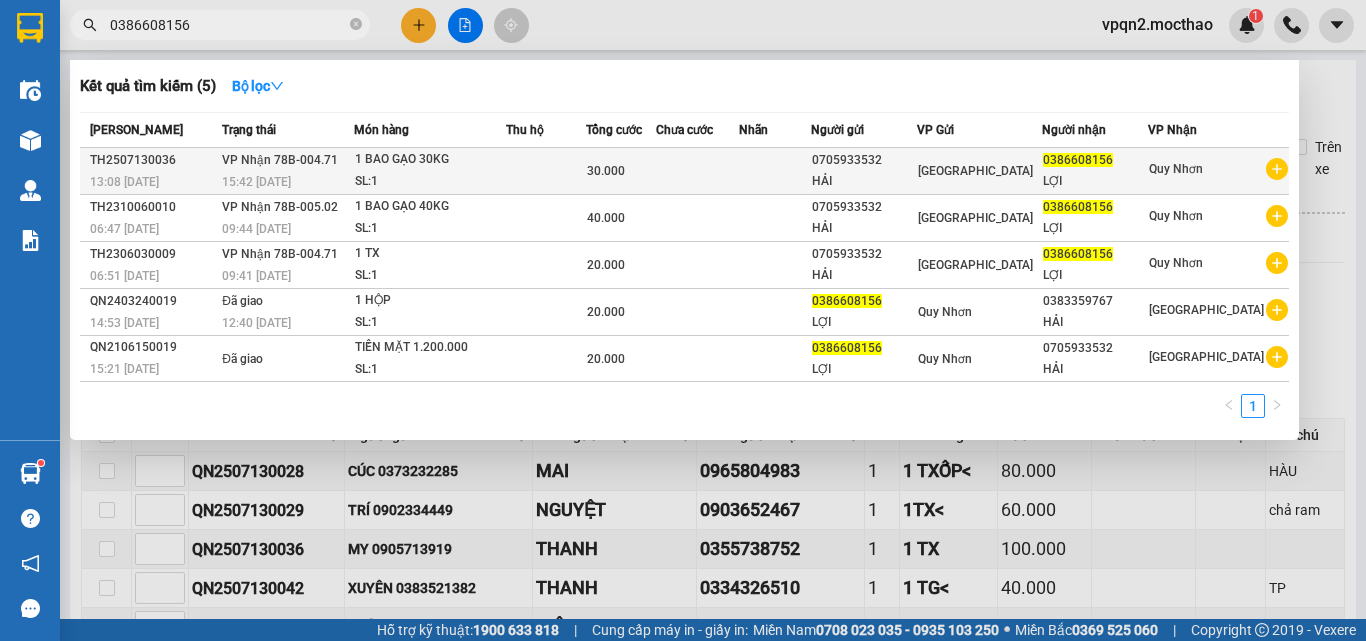 click at bounding box center [697, 171] 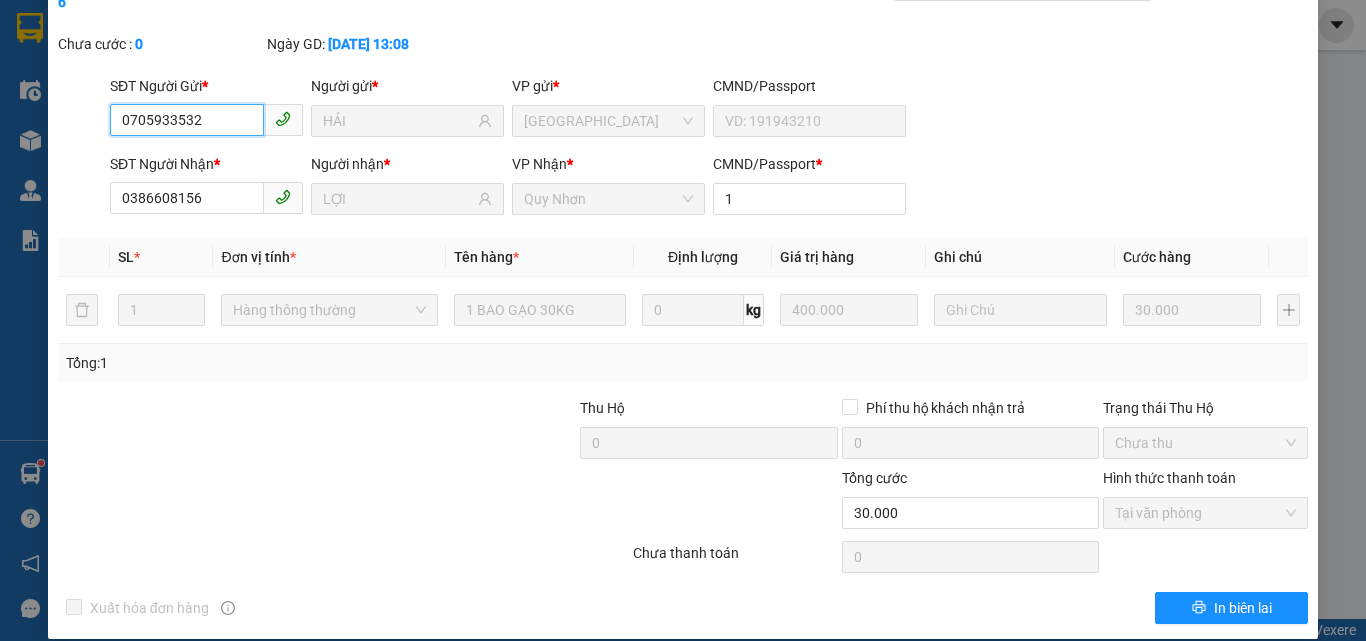 scroll, scrollTop: 0, scrollLeft: 0, axis: both 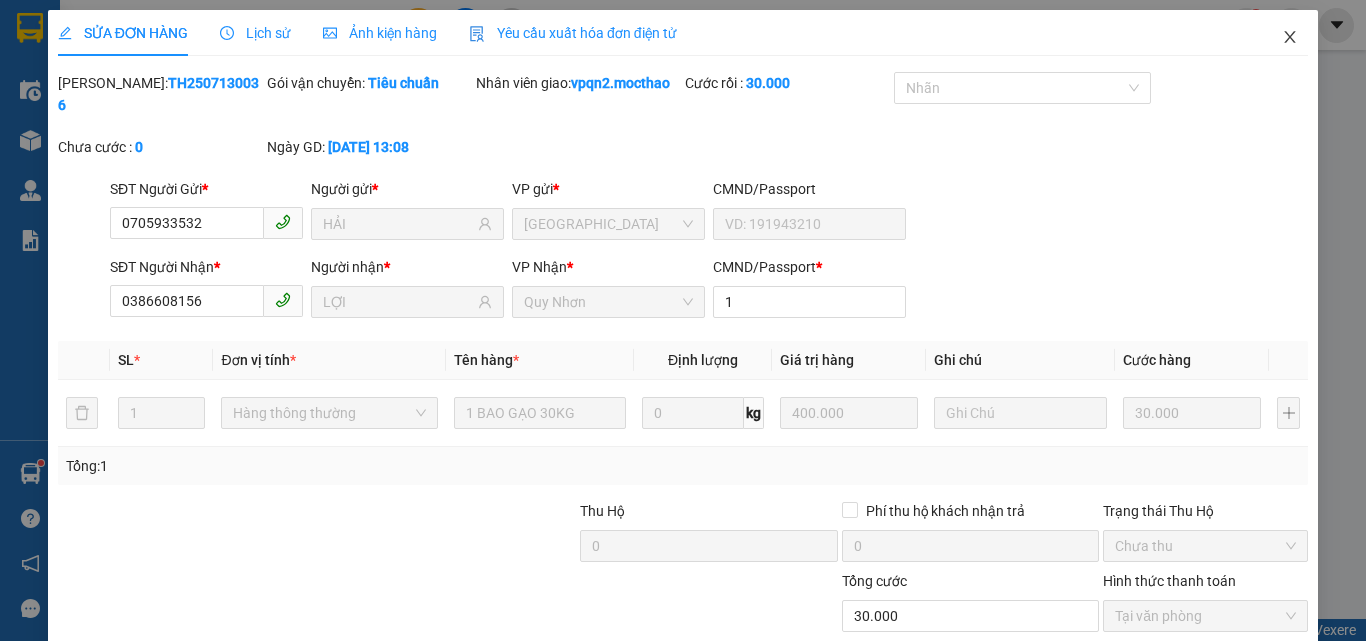 click 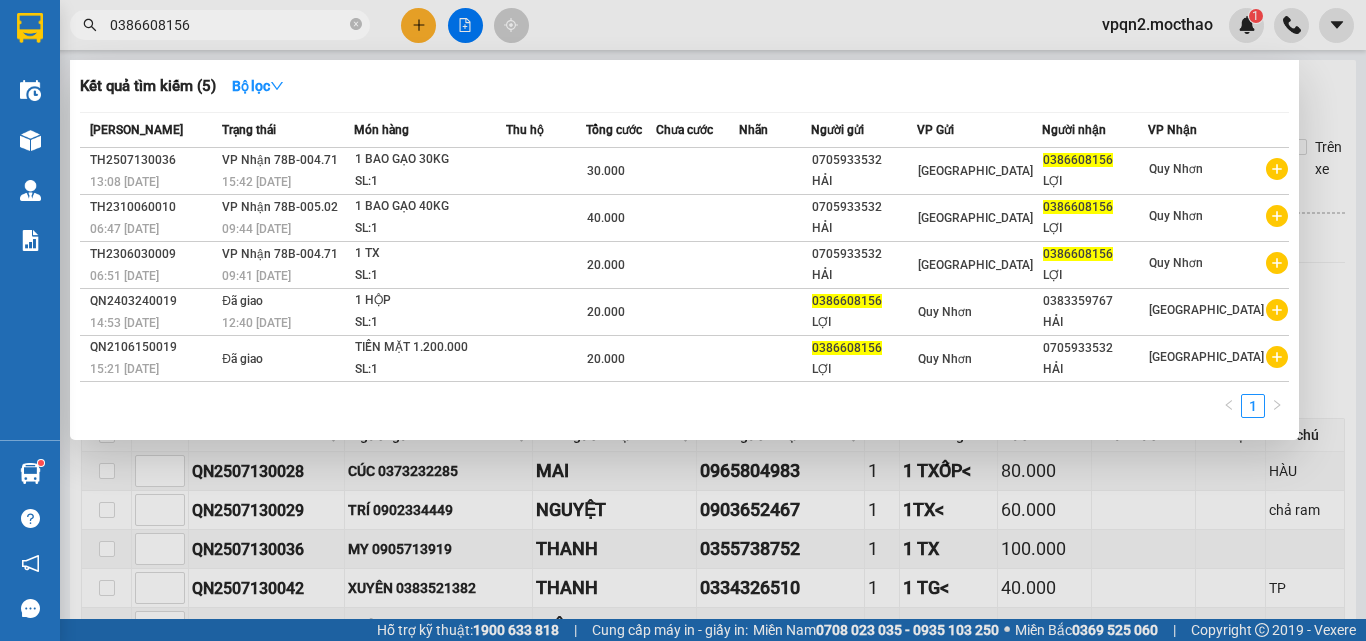 click on "0386608156" at bounding box center [228, 25] 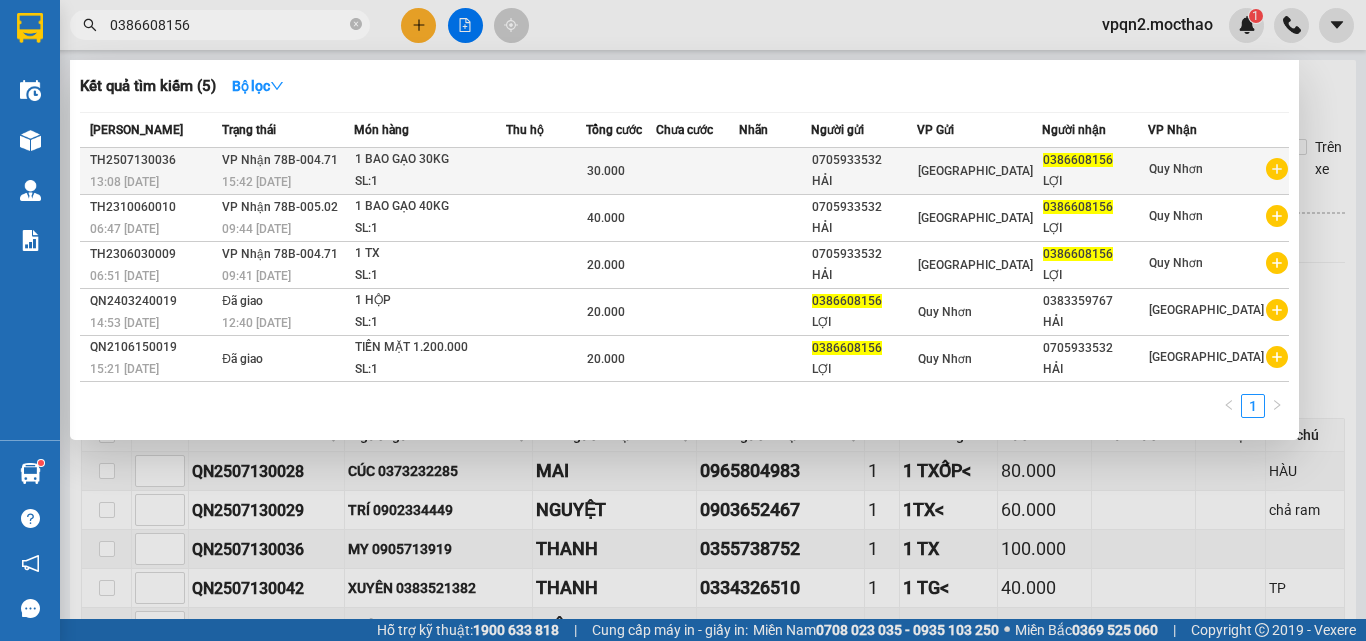 click at bounding box center [546, 171] 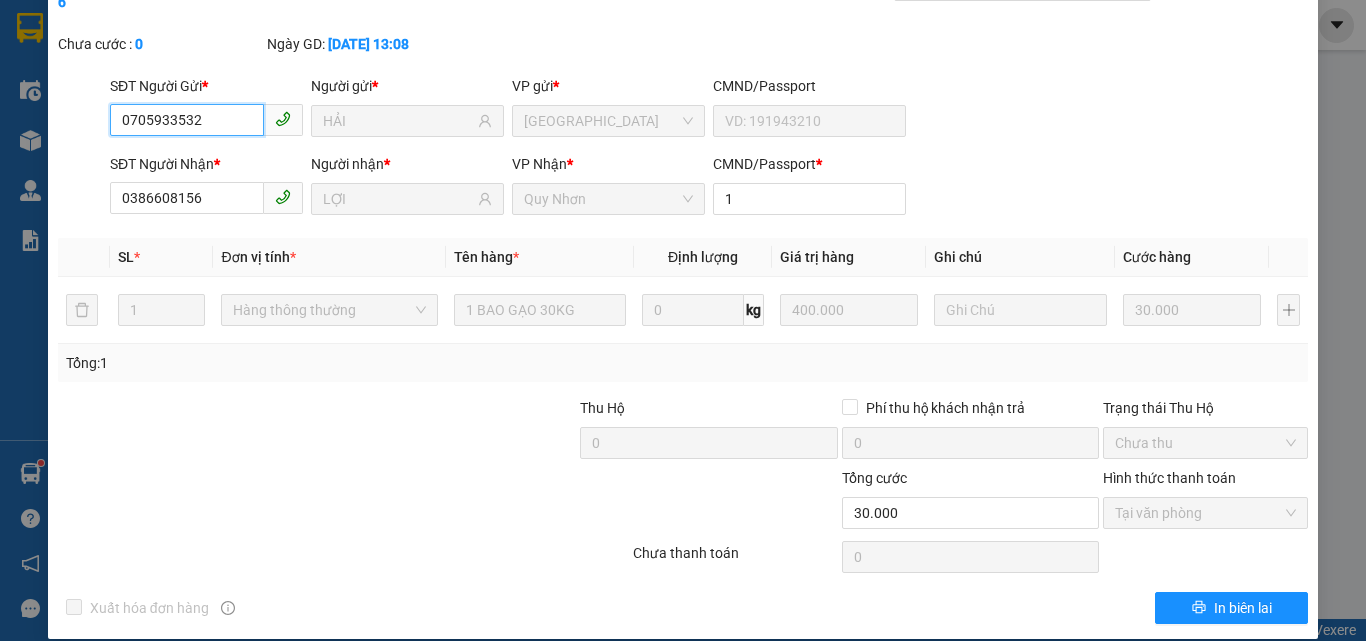 scroll, scrollTop: 0, scrollLeft: 0, axis: both 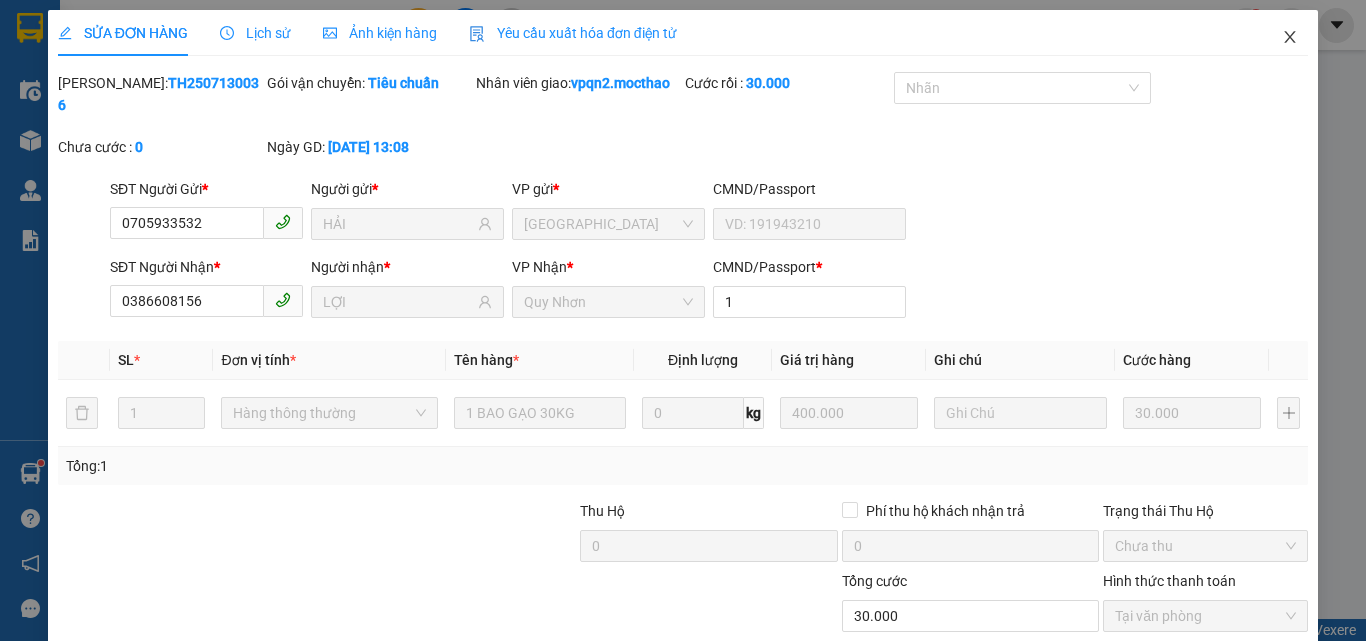 click 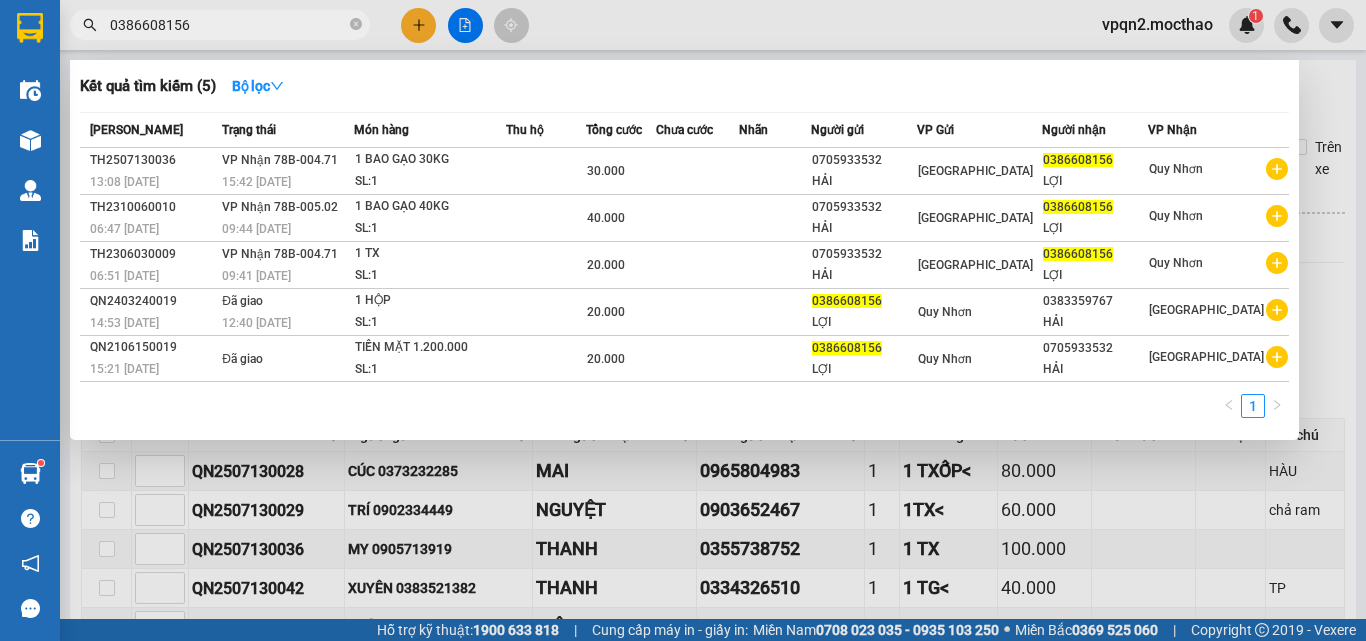 click on "0386608156" at bounding box center (228, 25) 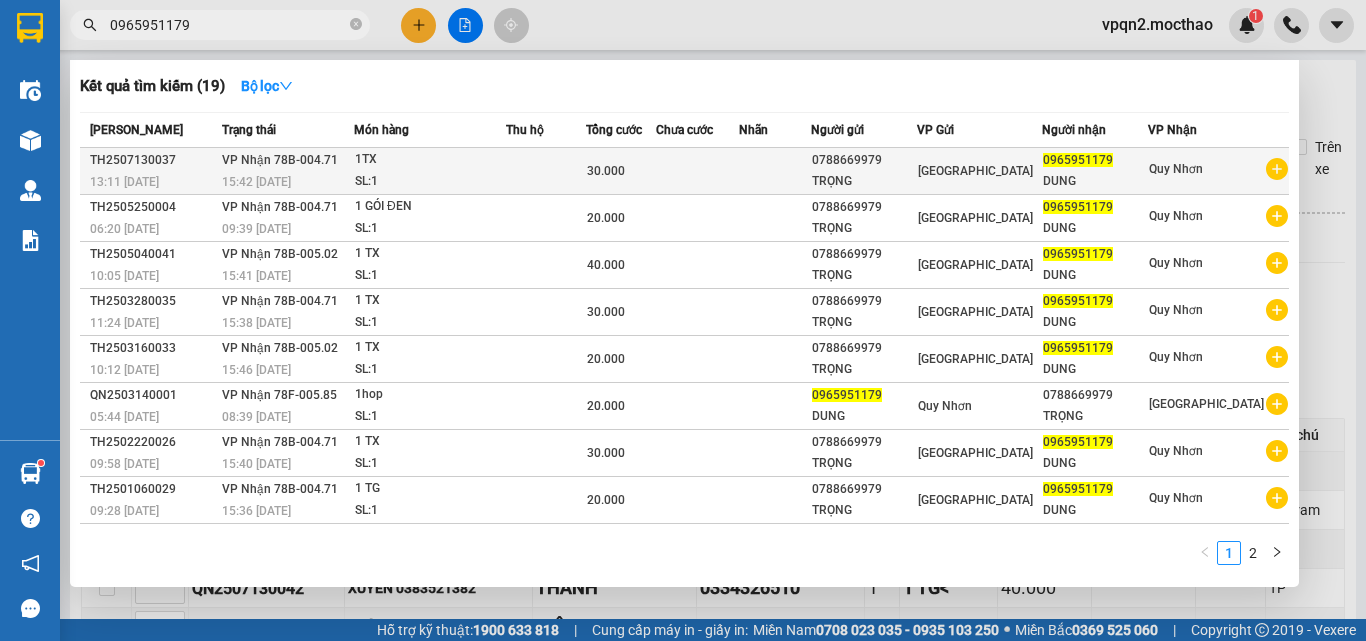 click on "TRỌNG" at bounding box center [864, 181] 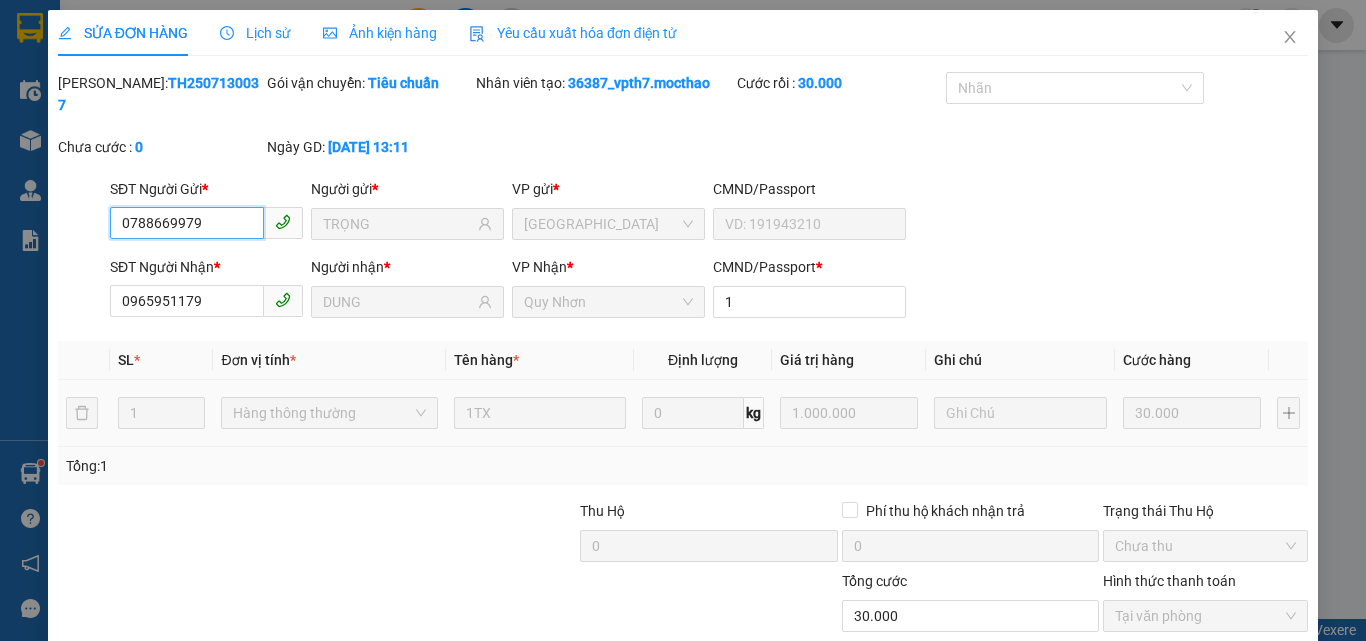 scroll, scrollTop: 103, scrollLeft: 0, axis: vertical 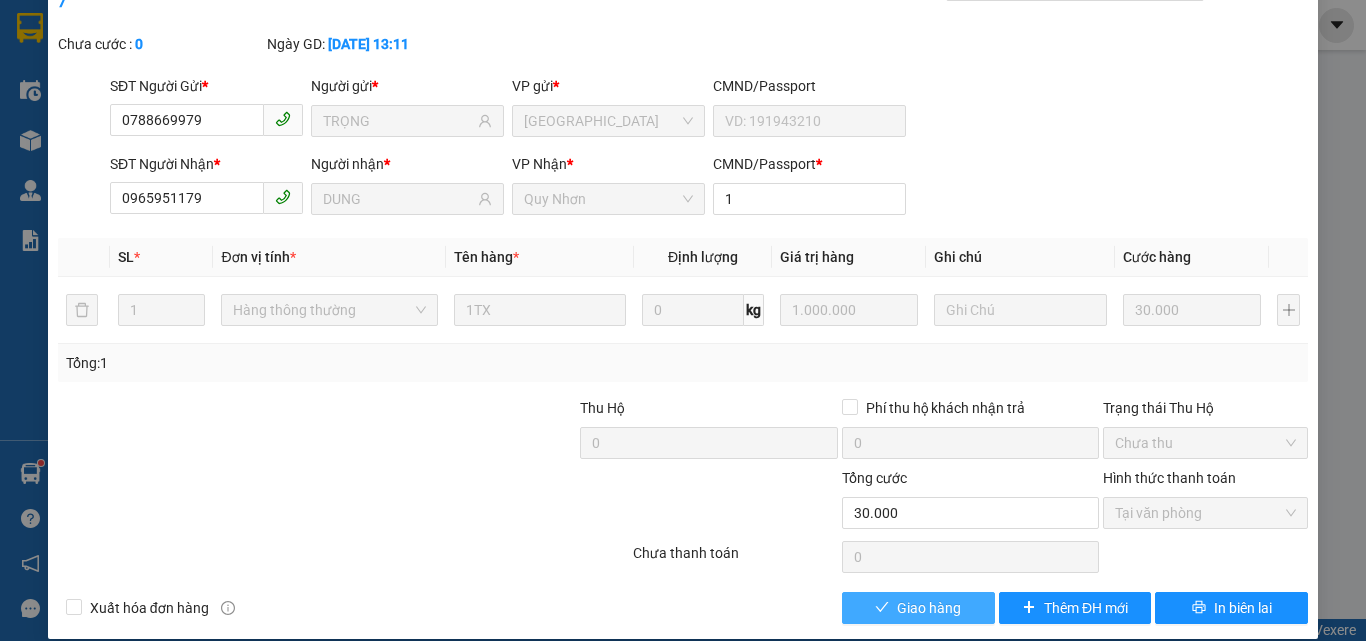 click on "Giao hàng" at bounding box center (929, 608) 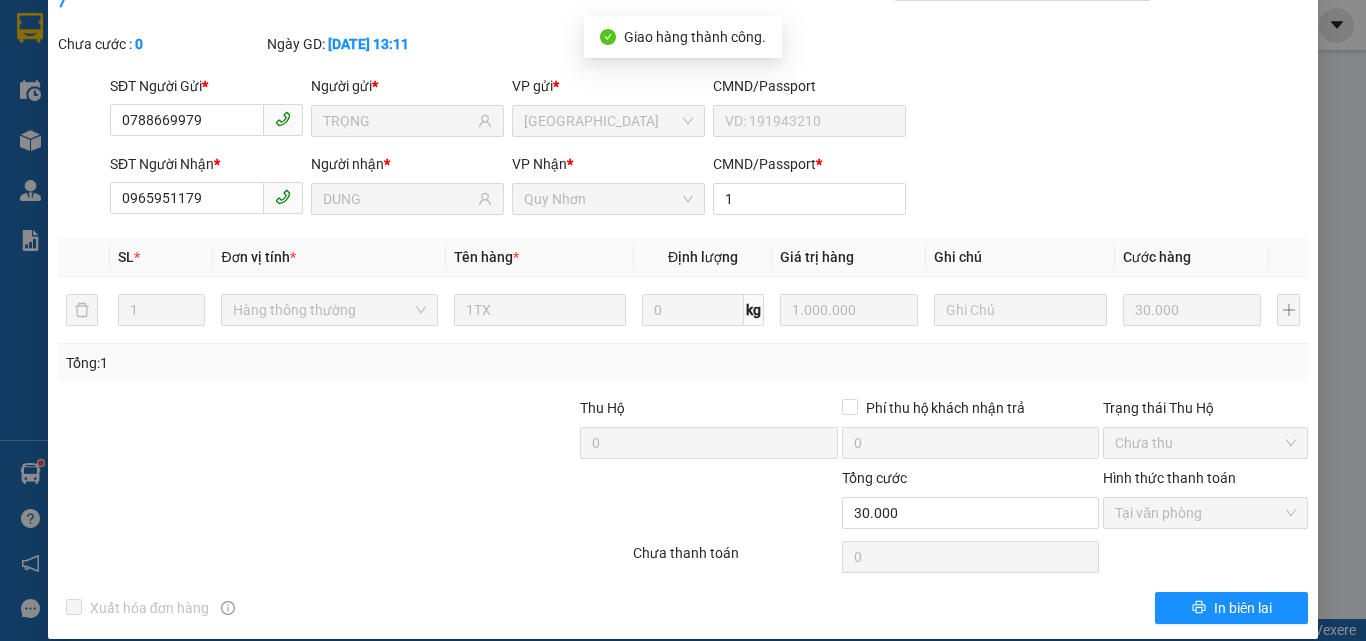 scroll, scrollTop: 0, scrollLeft: 0, axis: both 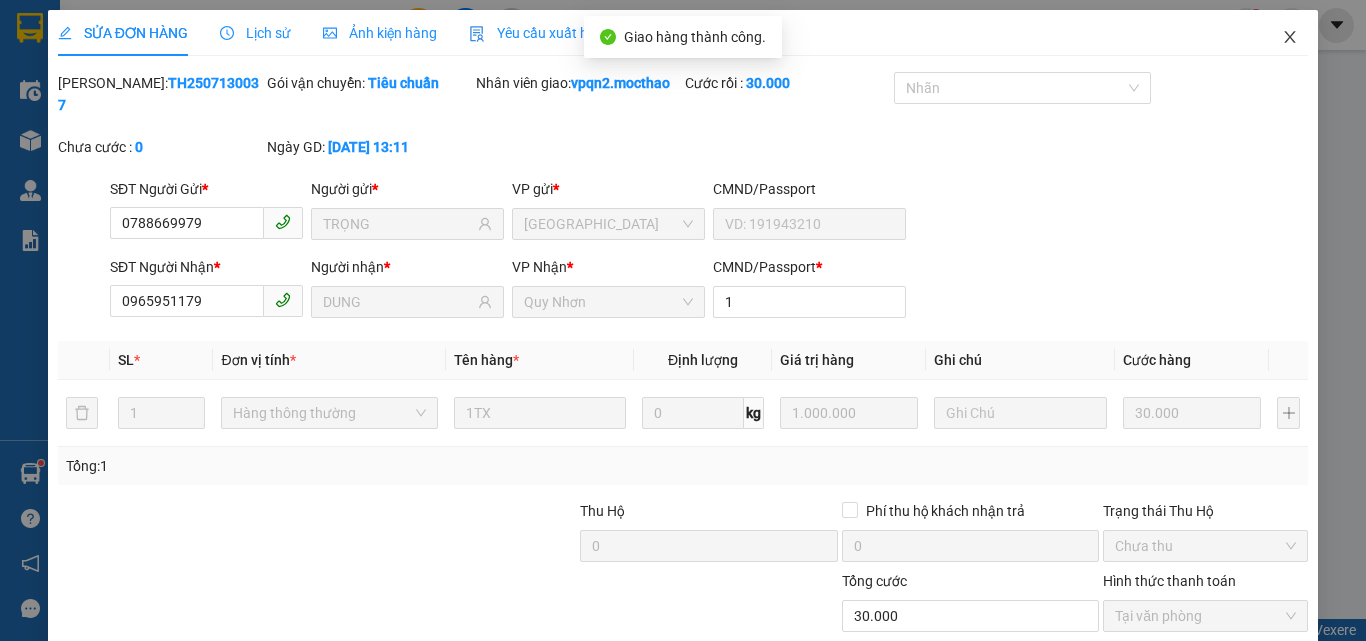 click 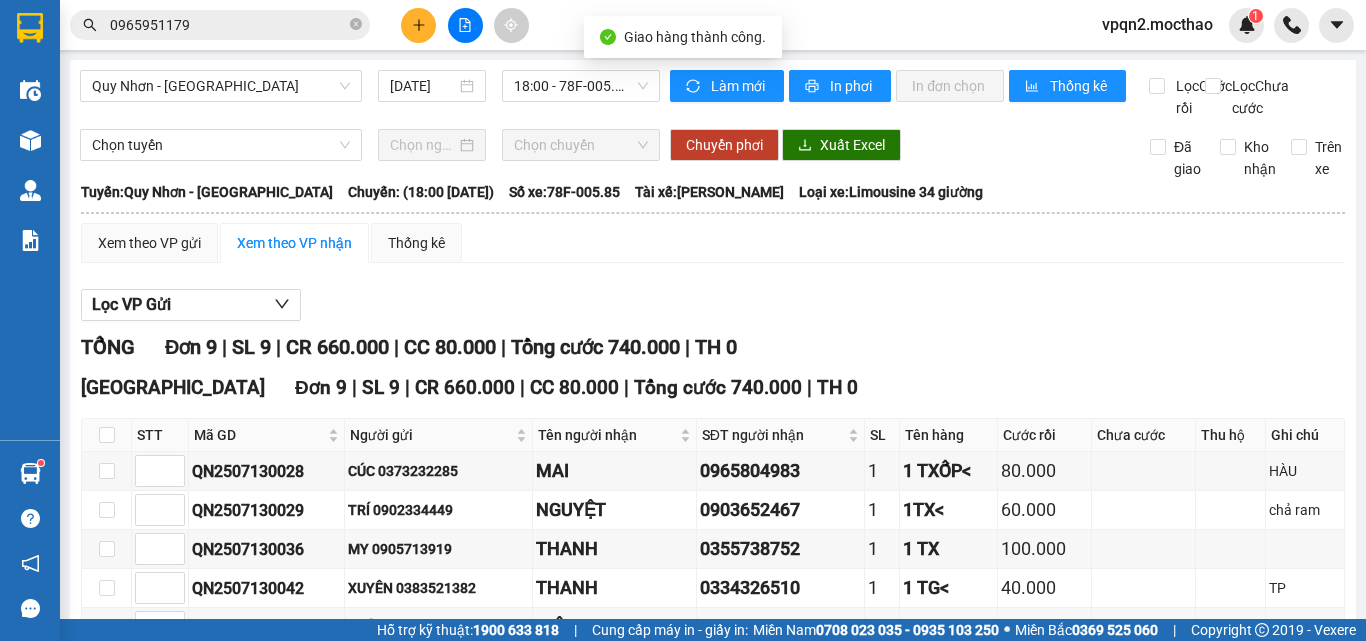 click on "0965951179" at bounding box center [228, 25] 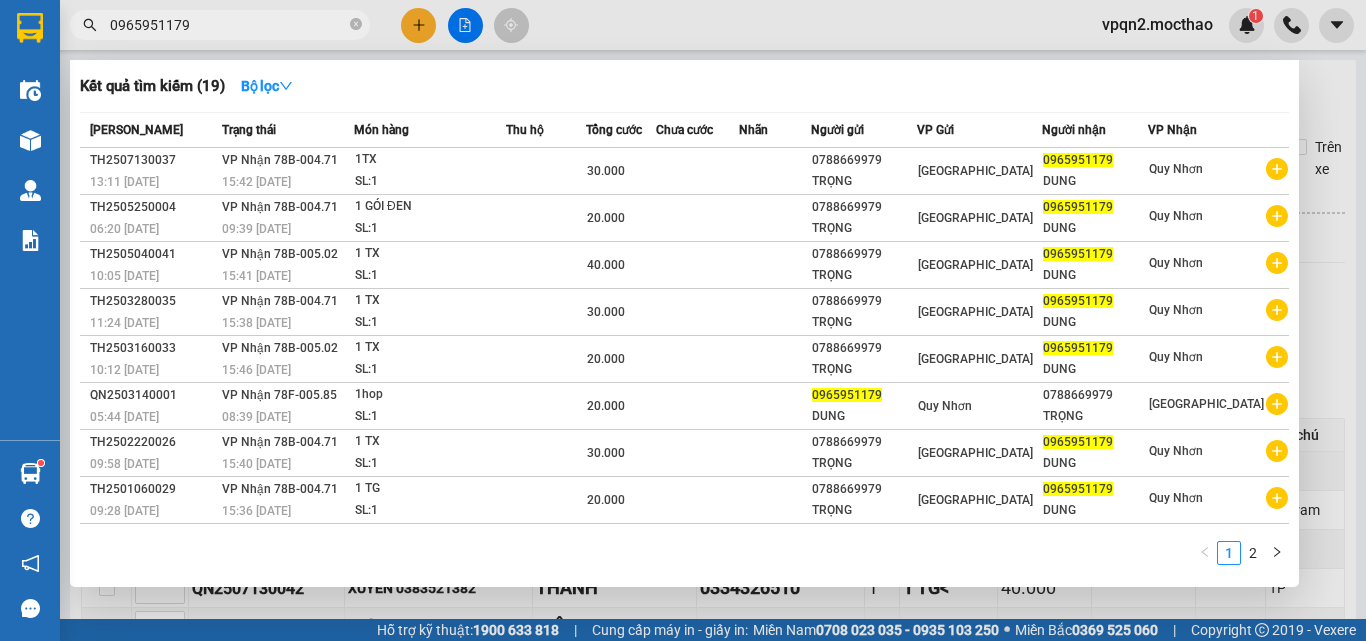 drag, startPoint x: 189, startPoint y: 9, endPoint x: 180, endPoint y: 17, distance: 12.0415945 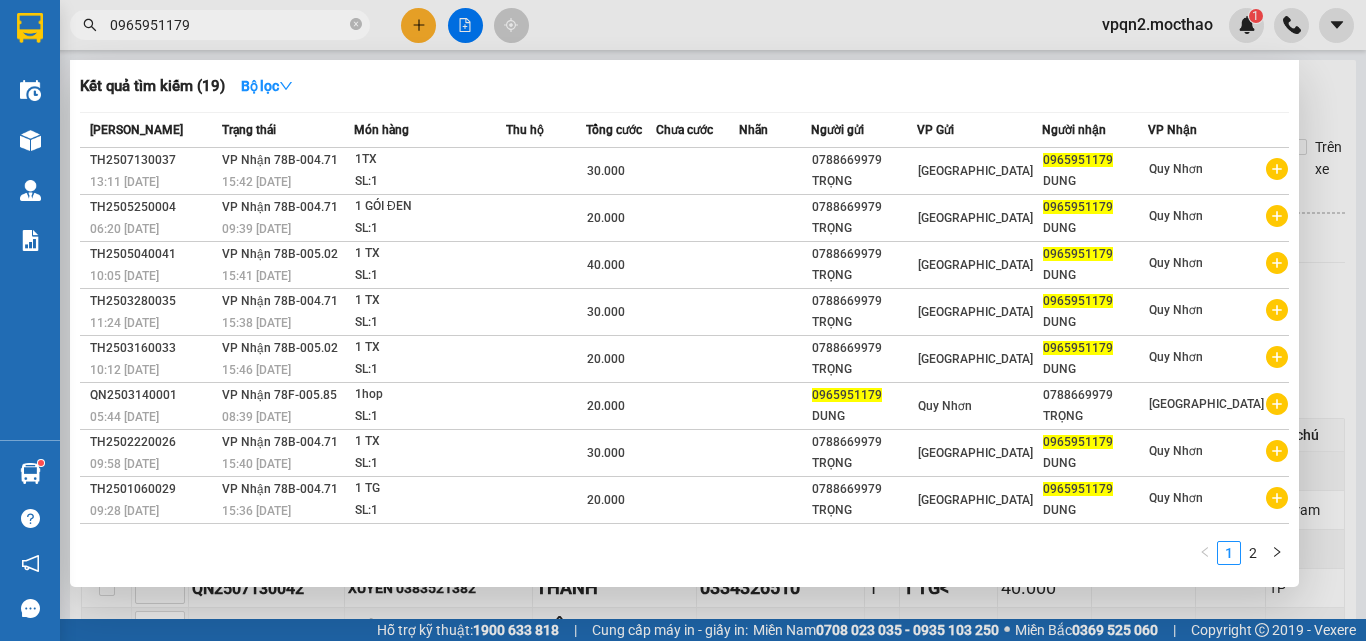 drag, startPoint x: 199, startPoint y: 18, endPoint x: 93, endPoint y: 36, distance: 107.51744 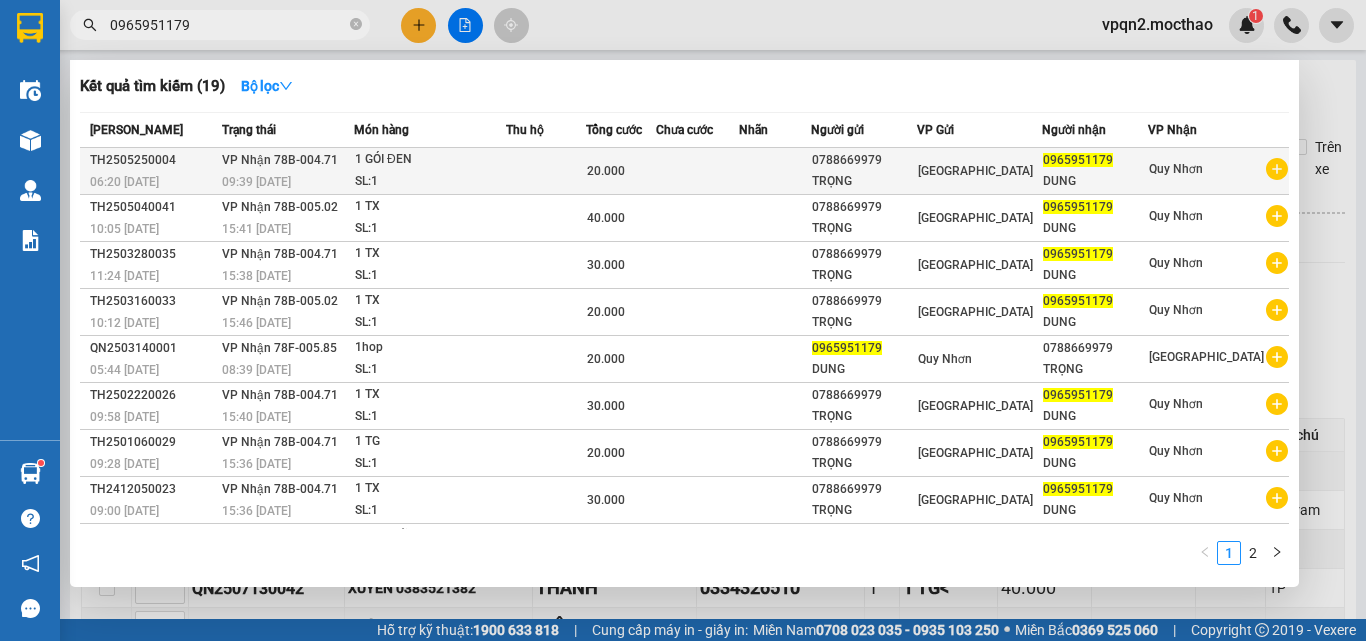 click on "0788669979" at bounding box center [864, 160] 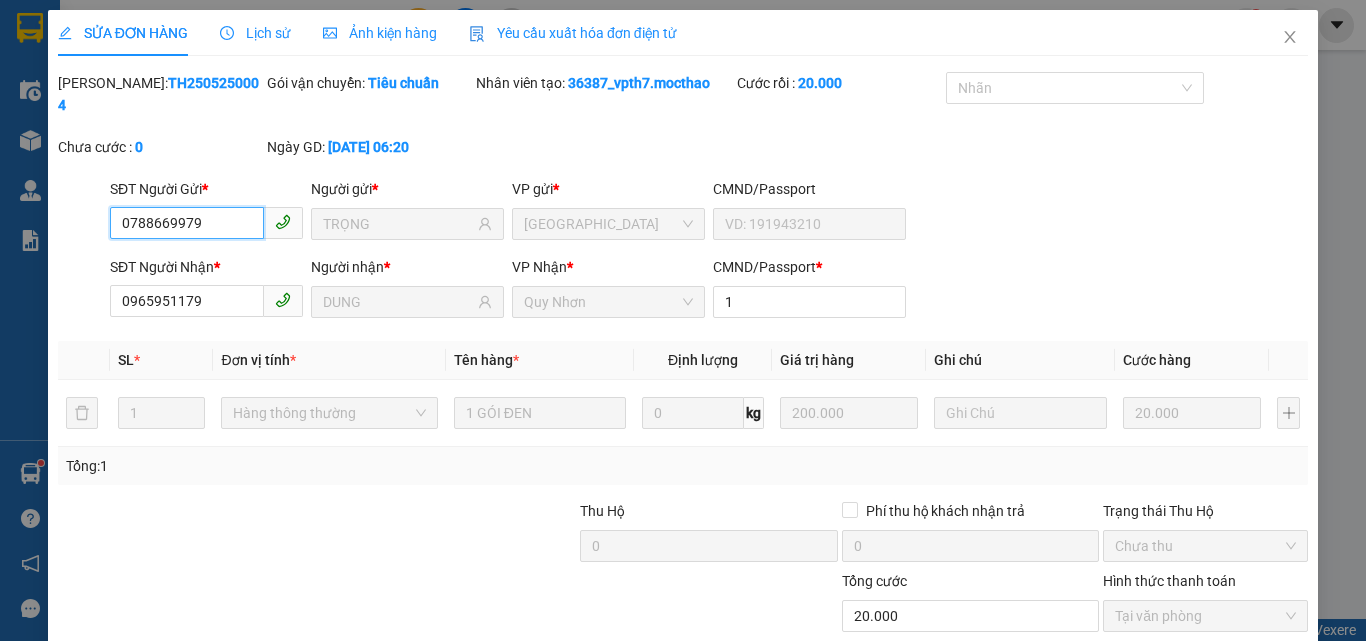 scroll, scrollTop: 103, scrollLeft: 0, axis: vertical 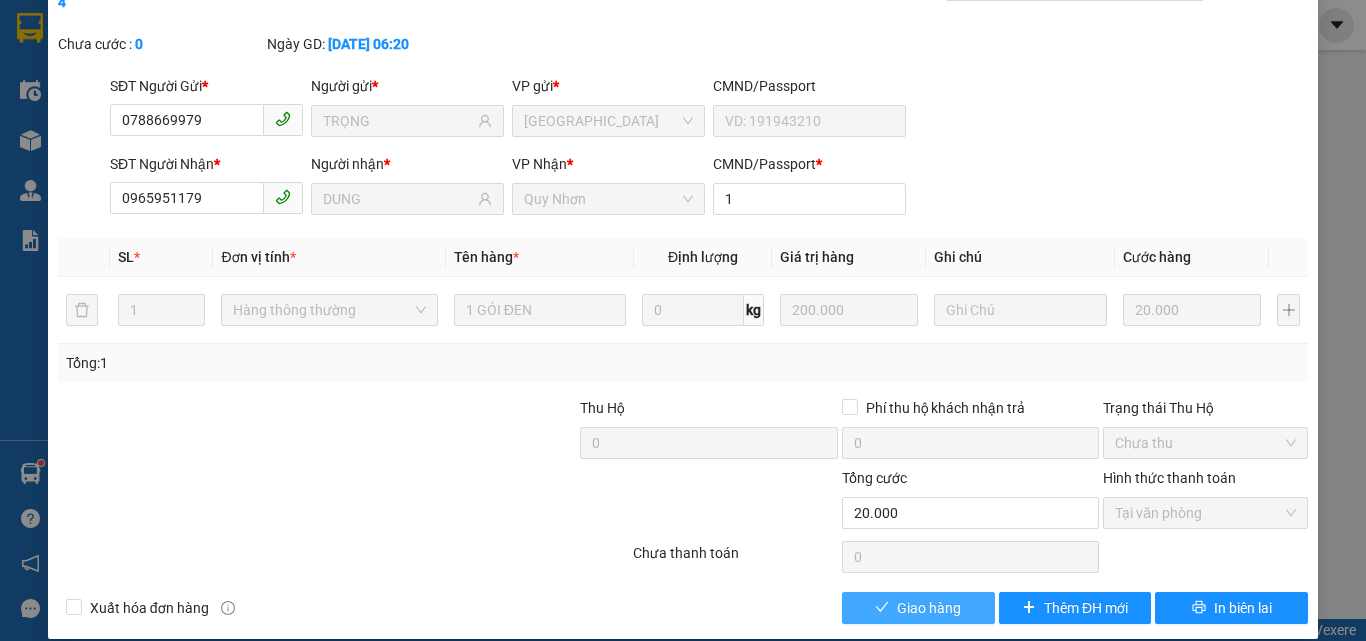 click on "Giao hàng" at bounding box center (929, 608) 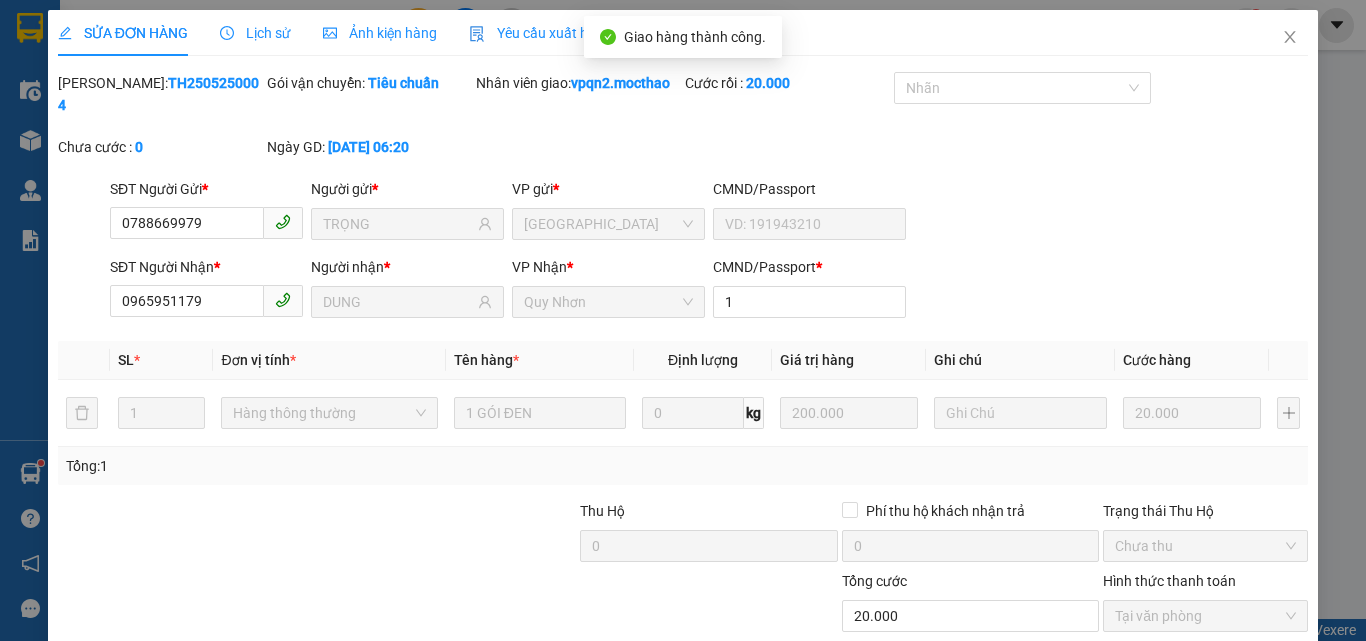 scroll, scrollTop: 0, scrollLeft: 0, axis: both 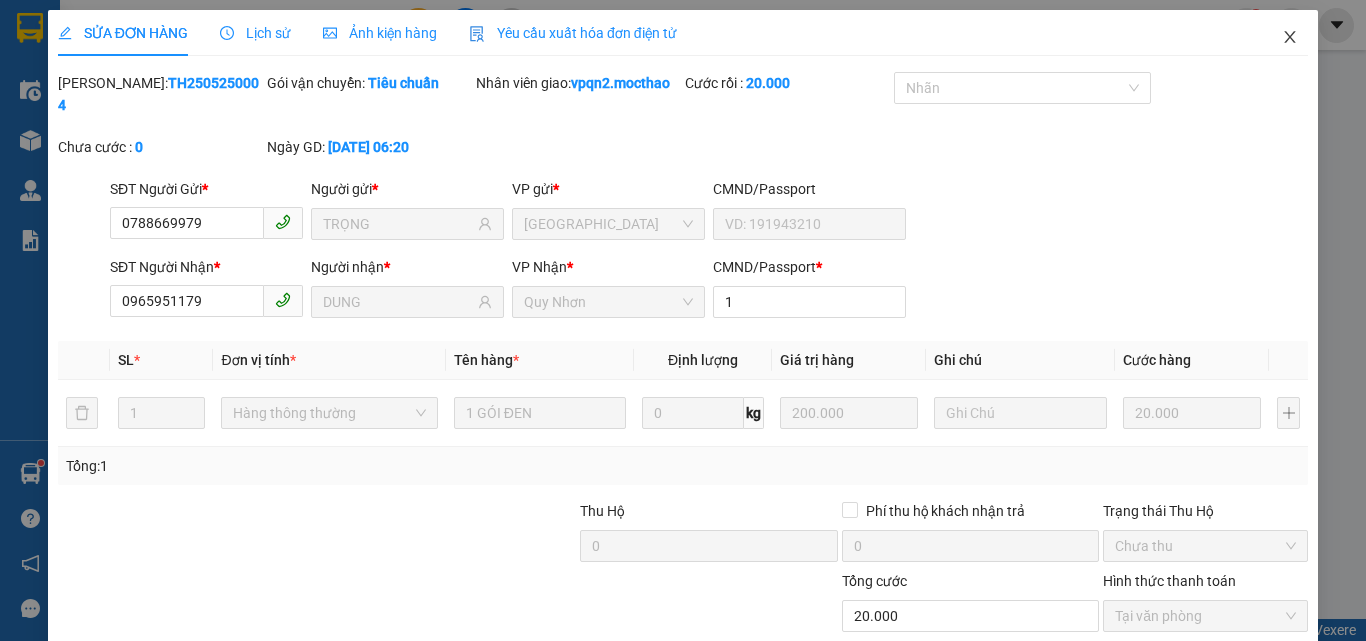click 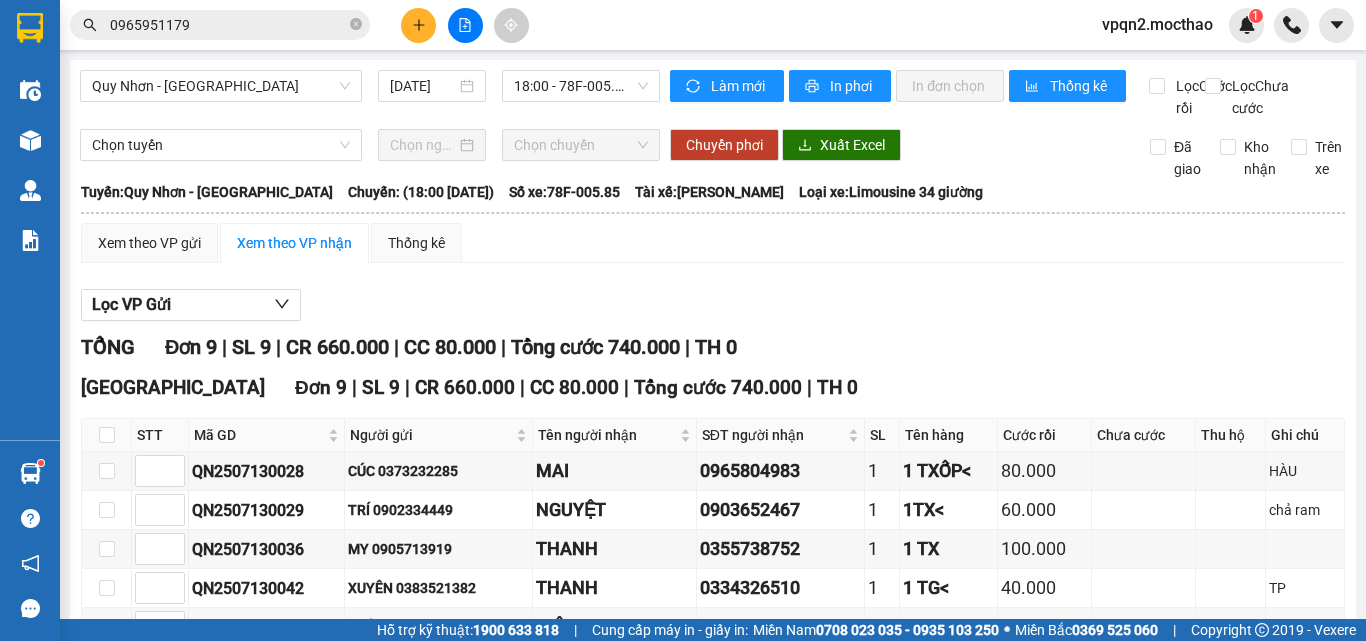 click on "0965951179" at bounding box center (228, 25) 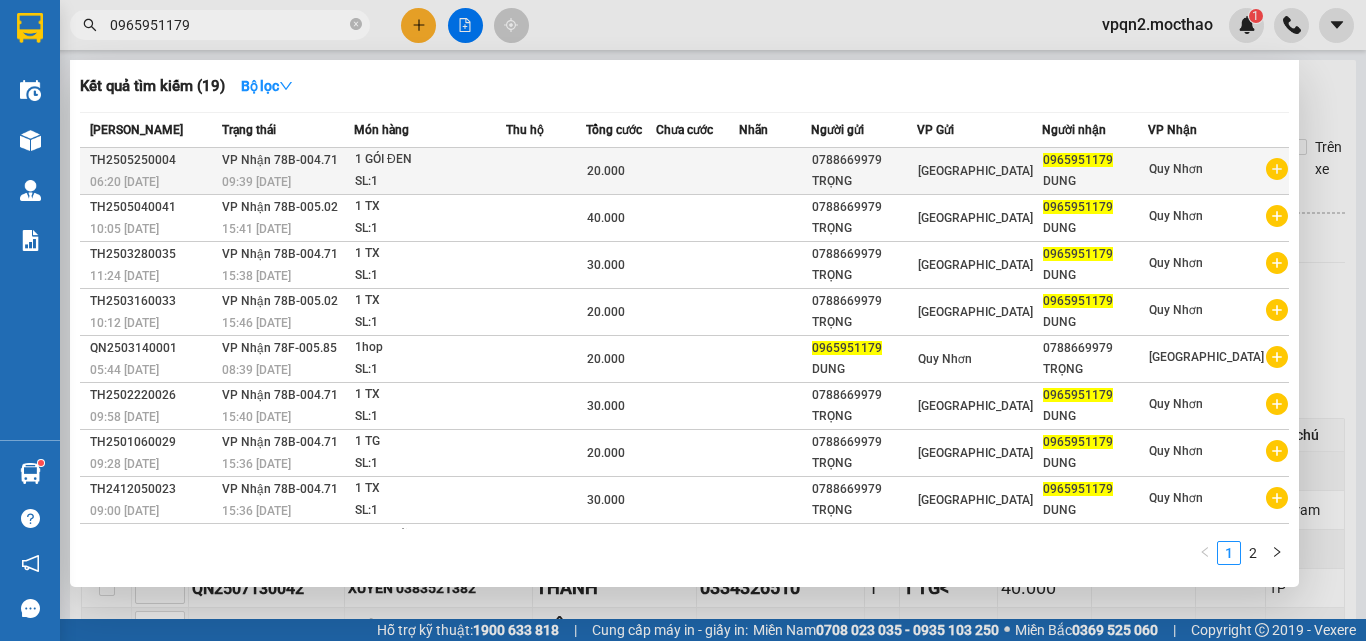 click on "20.000" at bounding box center (621, 171) 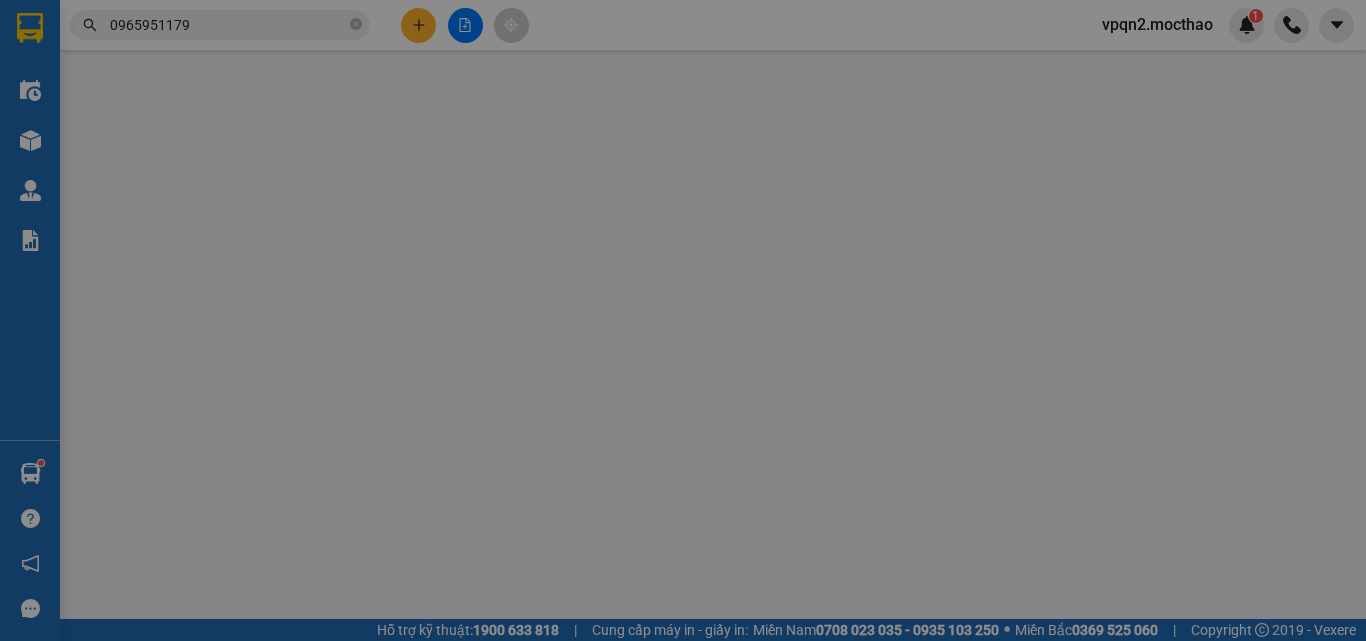 type on "0788669979" 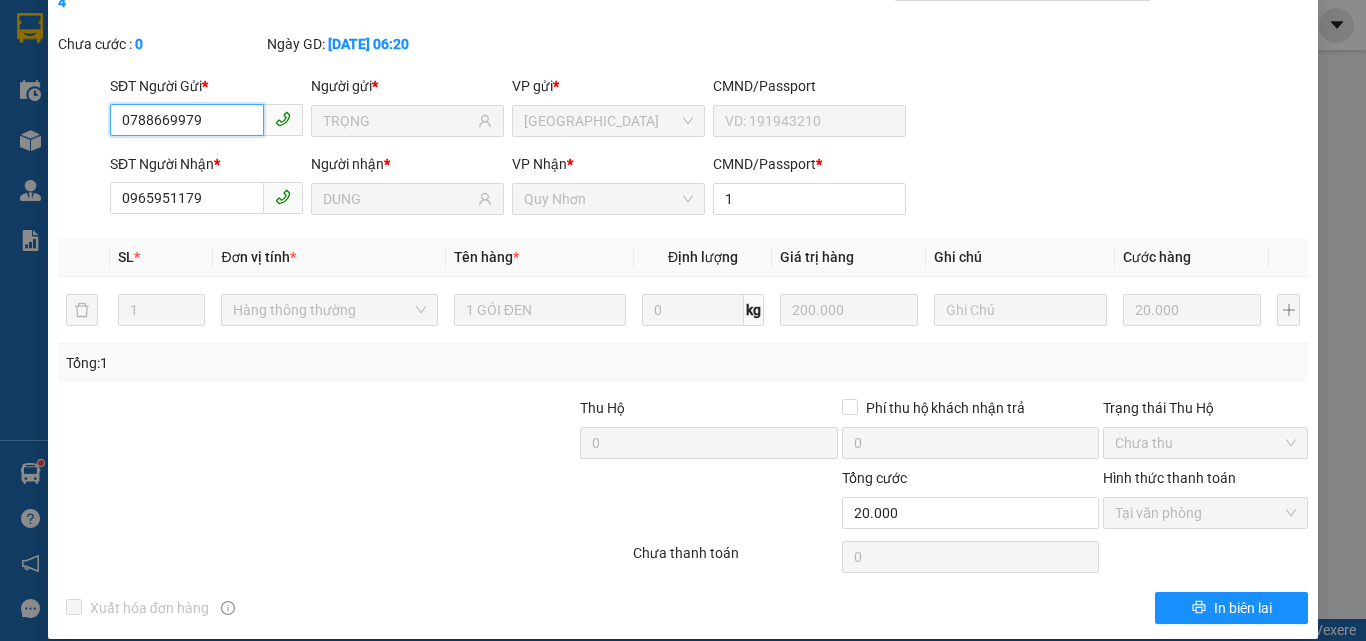 scroll, scrollTop: 0, scrollLeft: 0, axis: both 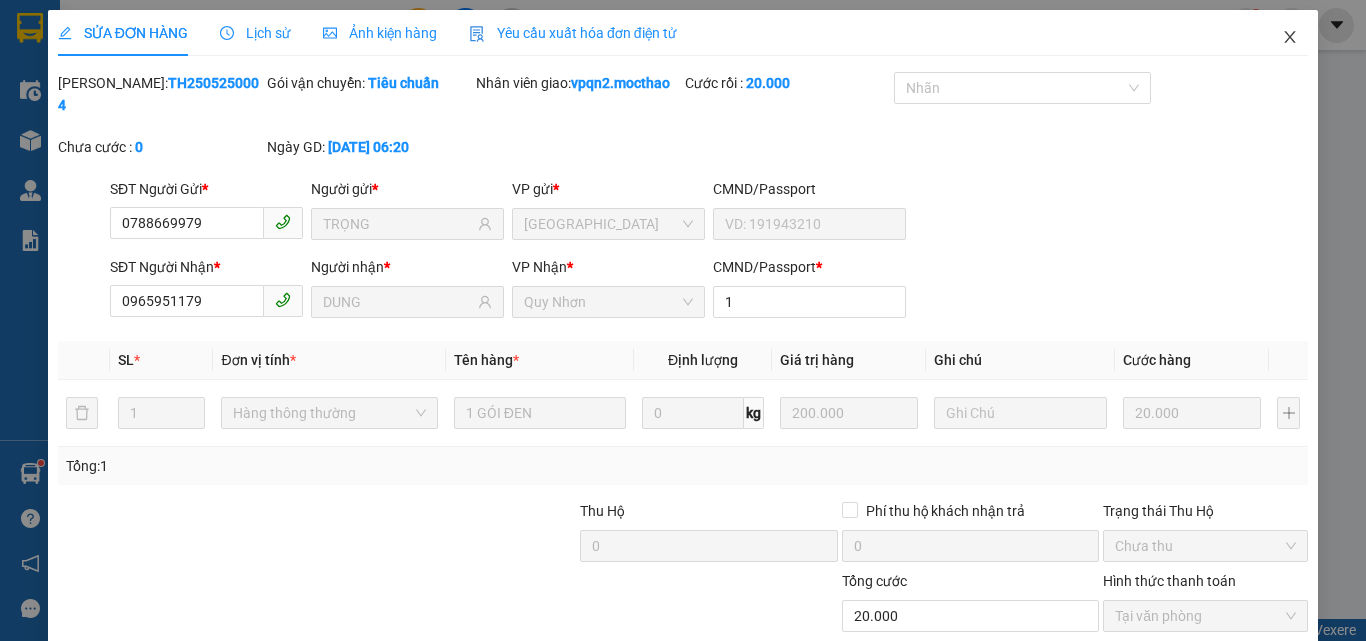 click 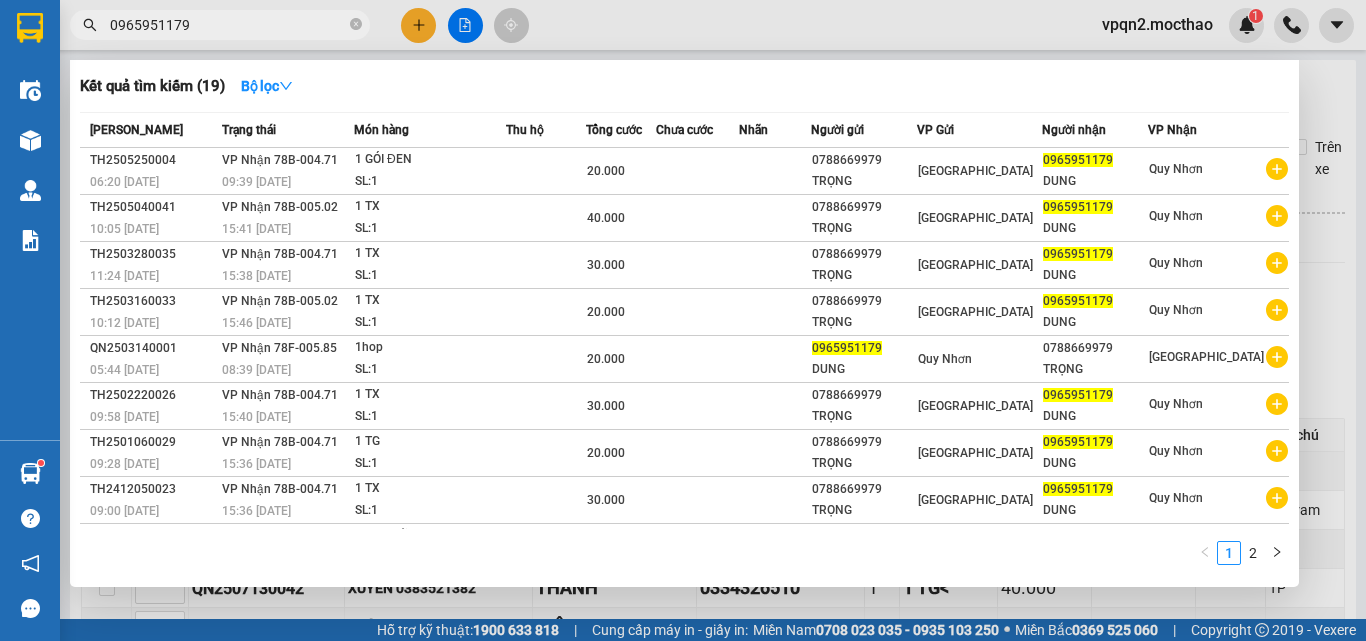drag, startPoint x: 202, startPoint y: 20, endPoint x: 89, endPoint y: 43, distance: 115.316956 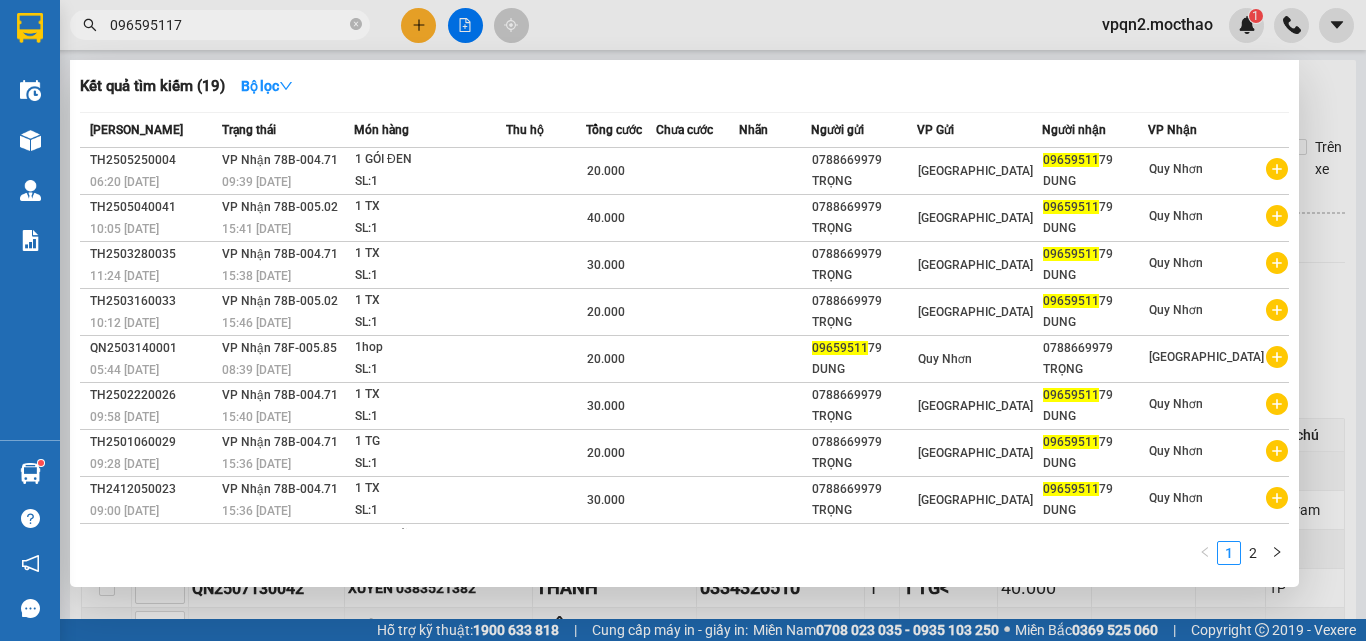 type on "0965951179" 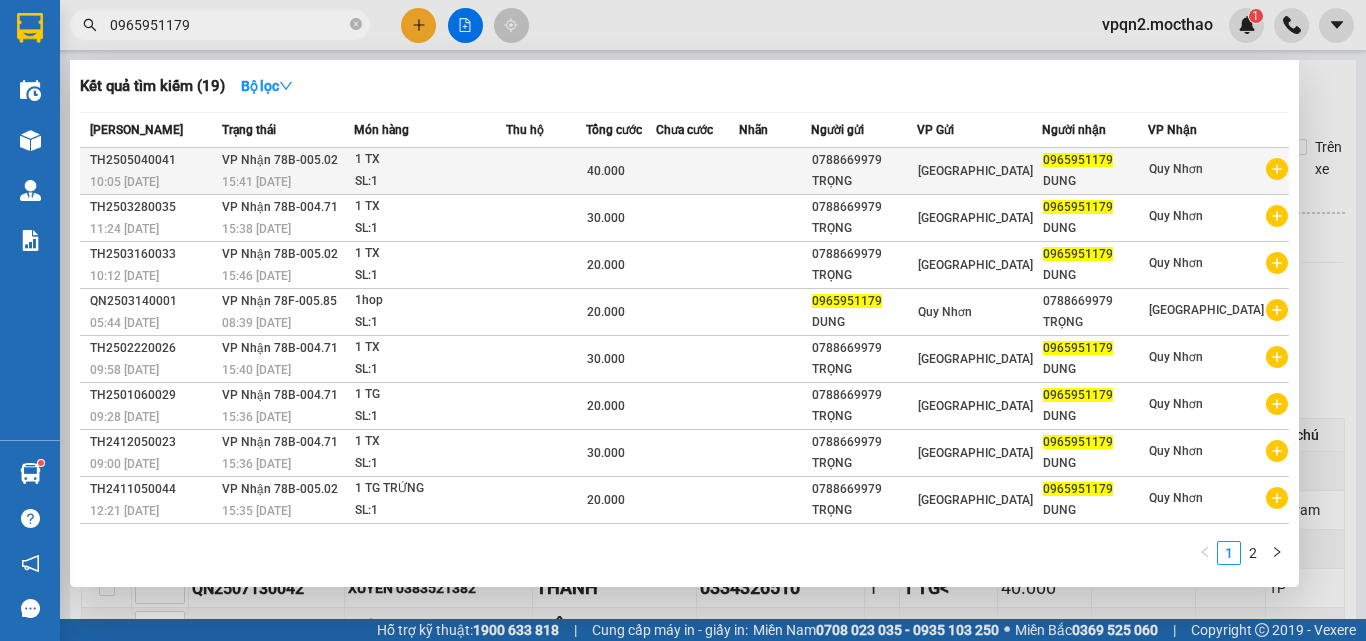 click on "TRỌNG" at bounding box center [864, 181] 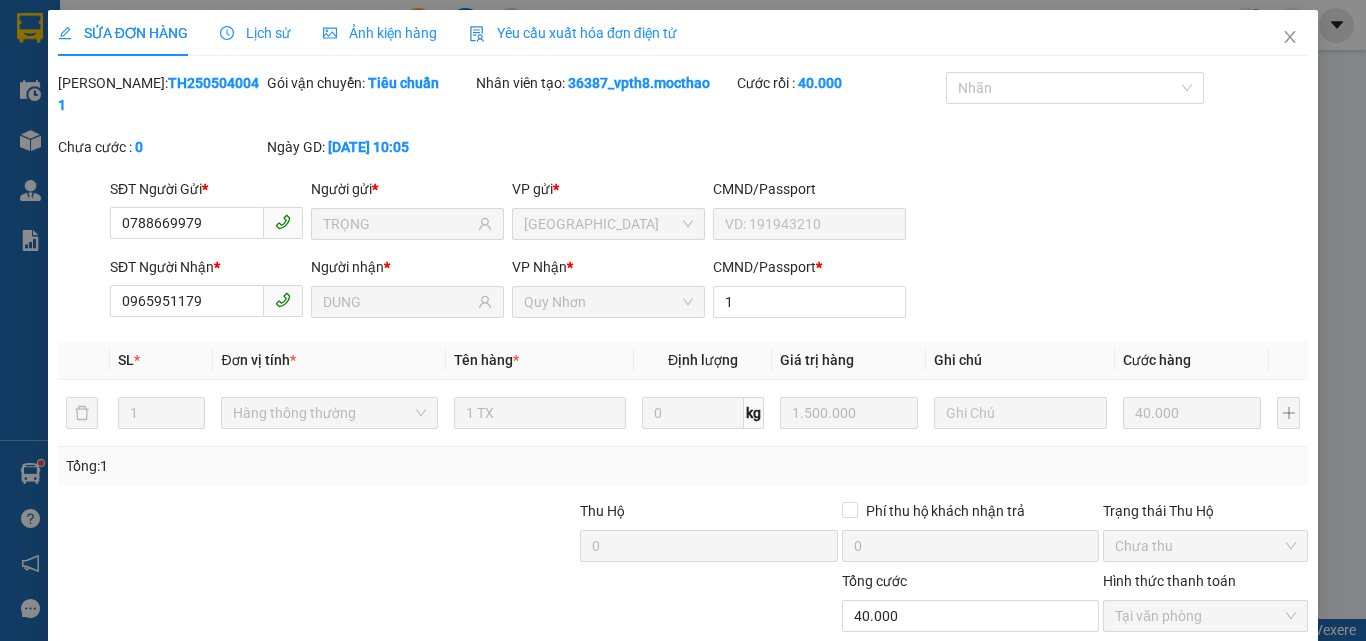 type on "0788669979" 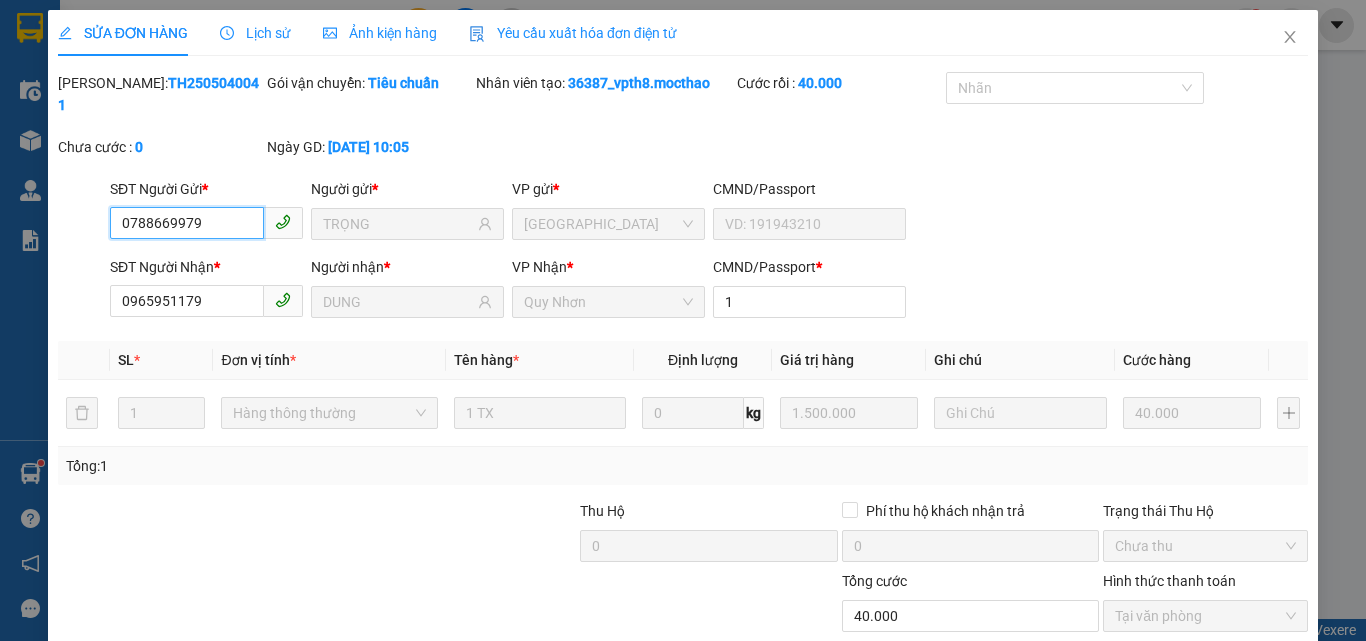 scroll, scrollTop: 103, scrollLeft: 0, axis: vertical 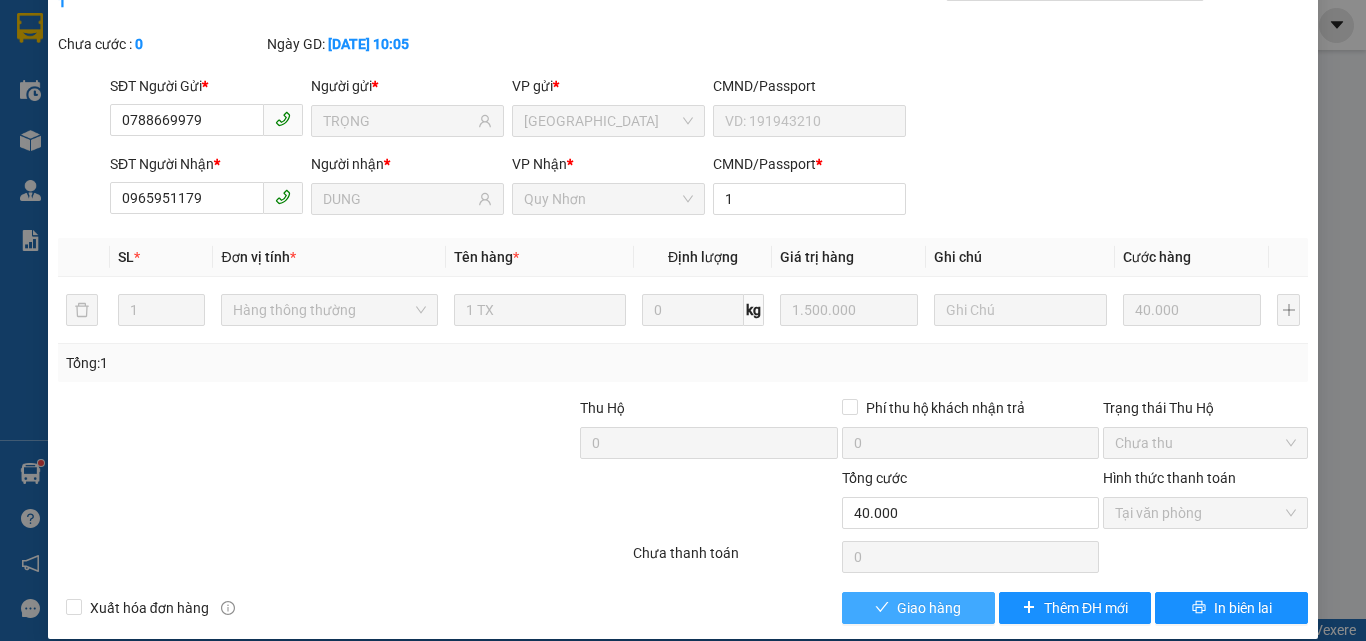 click on "Giao hàng" at bounding box center [929, 608] 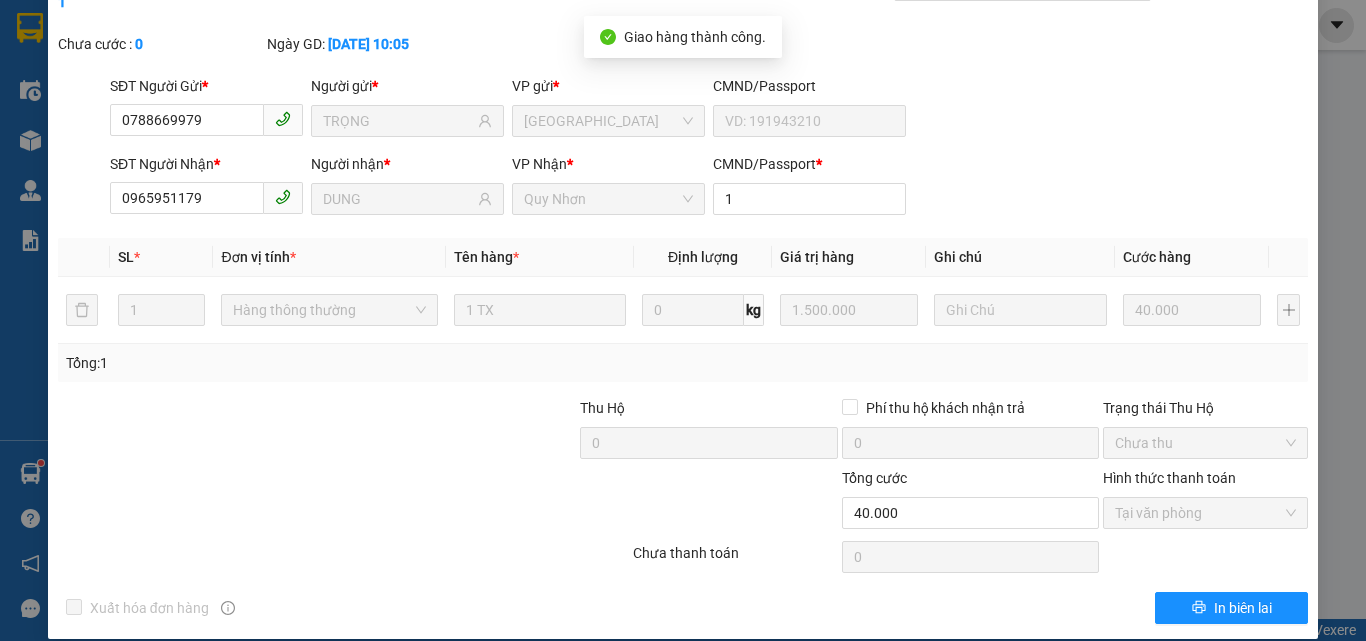 scroll, scrollTop: 0, scrollLeft: 0, axis: both 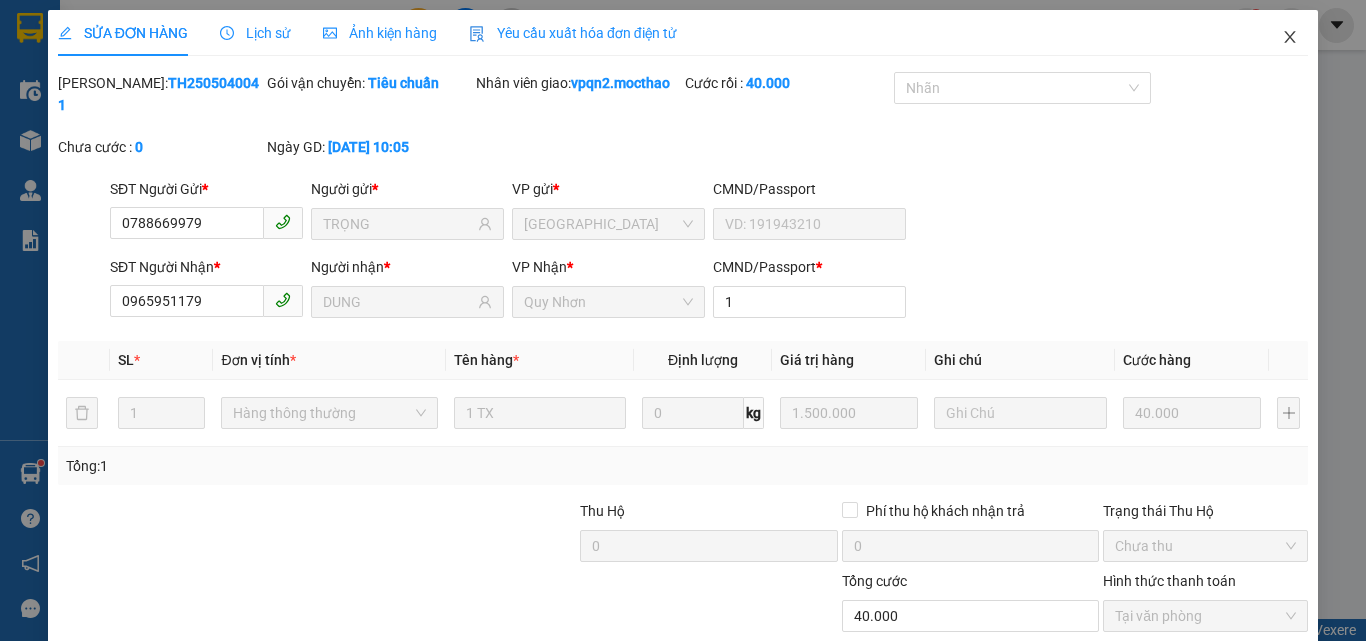 drag, startPoint x: 1281, startPoint y: 34, endPoint x: 752, endPoint y: 48, distance: 529.18524 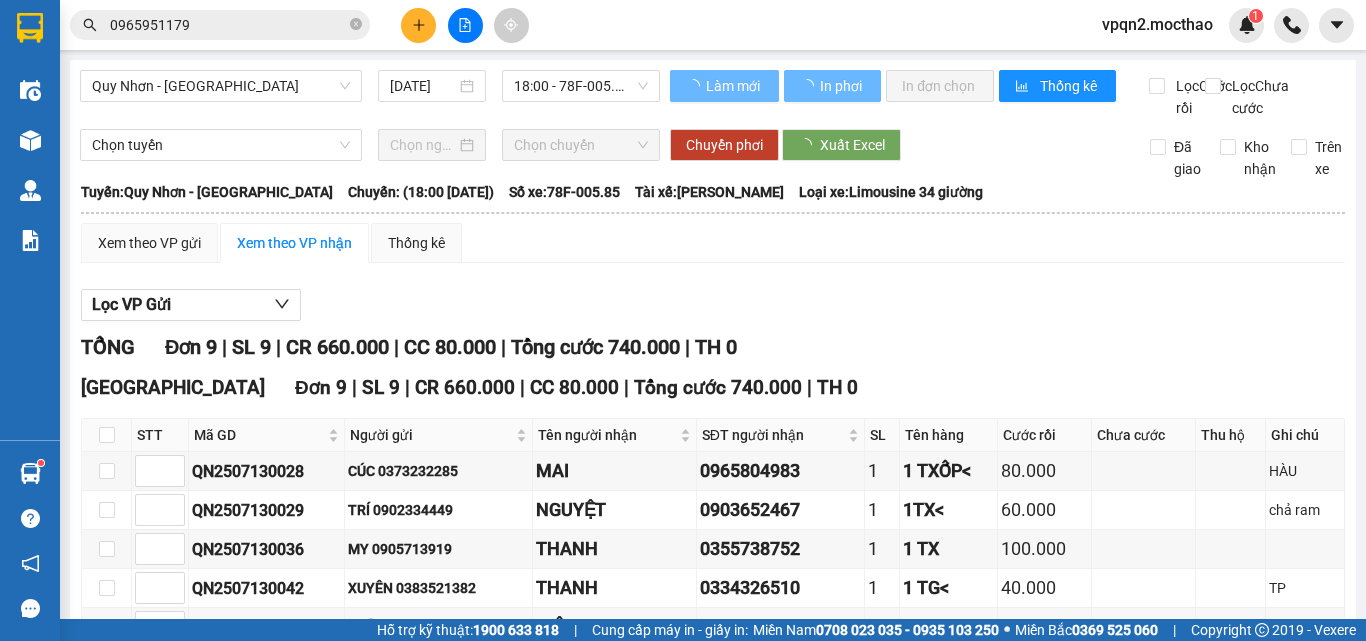 click on "0965951179" at bounding box center [228, 25] 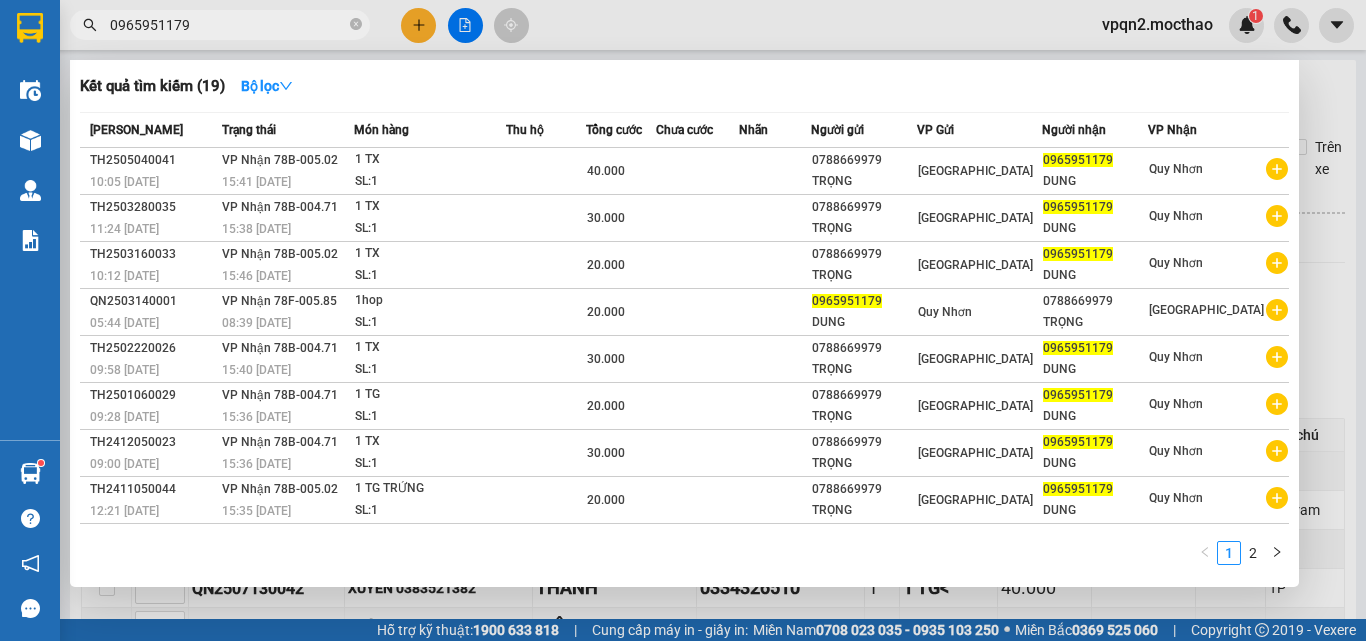 click on "0965951179" at bounding box center [228, 25] 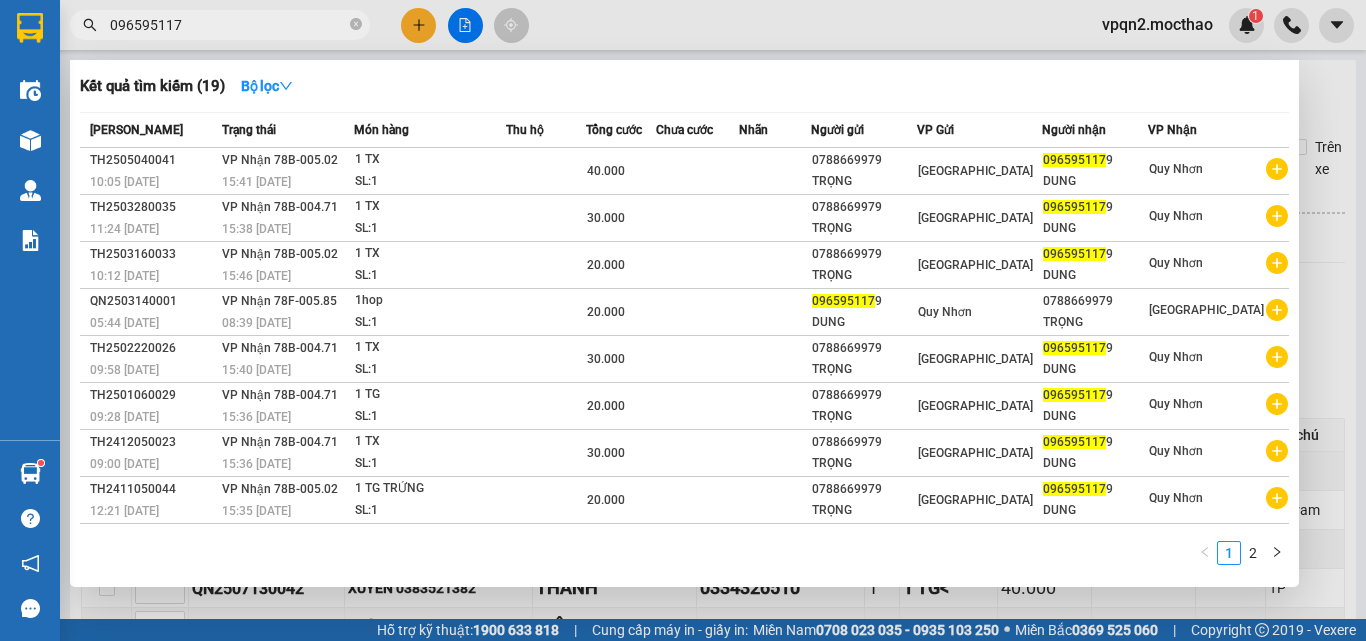 type on "0965951179" 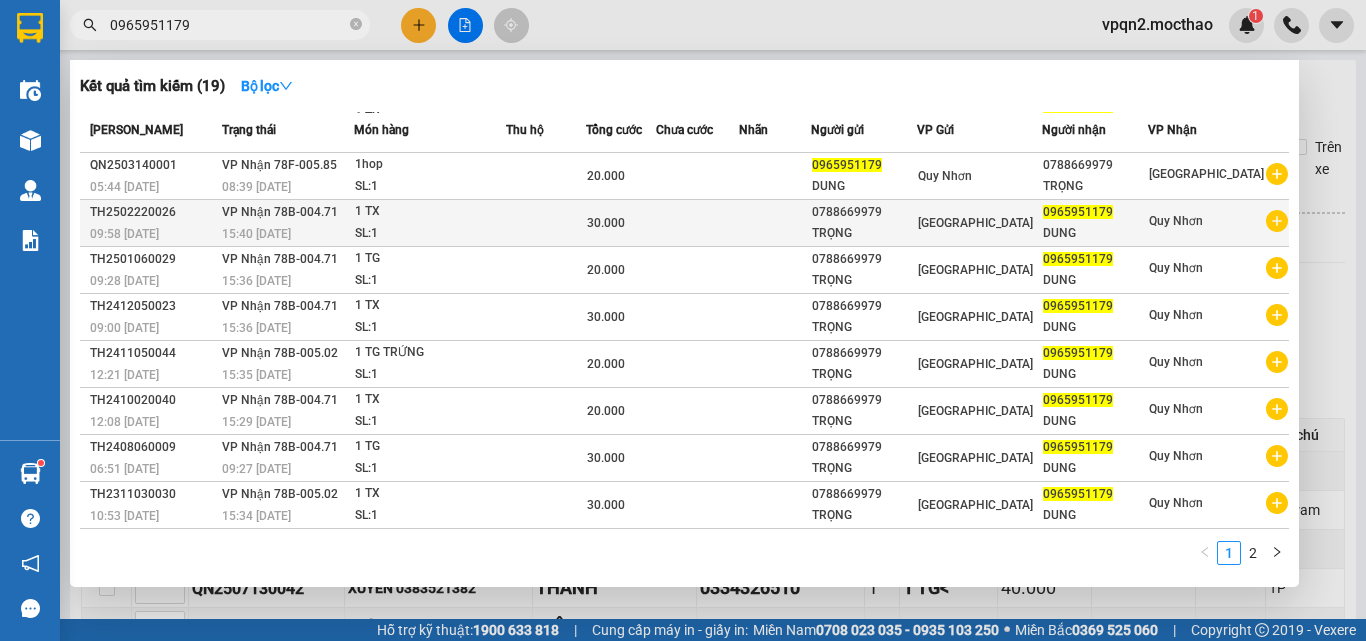 scroll, scrollTop: 0, scrollLeft: 0, axis: both 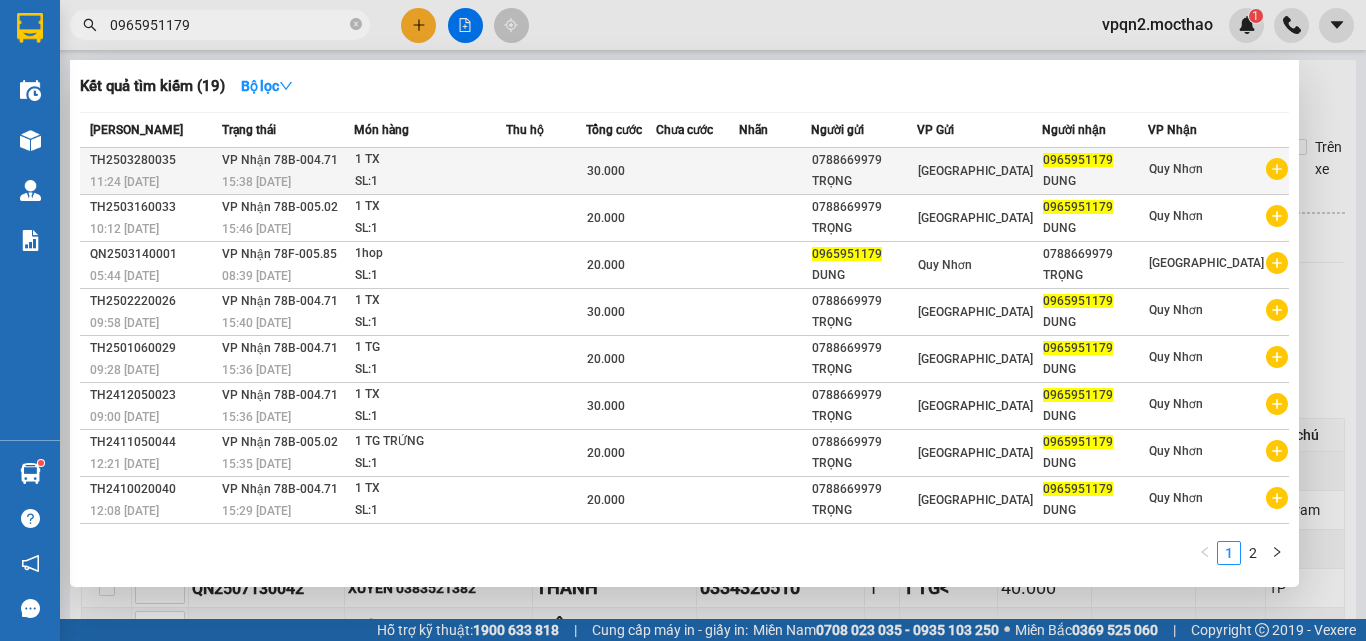click on "TRỌNG" at bounding box center [864, 181] 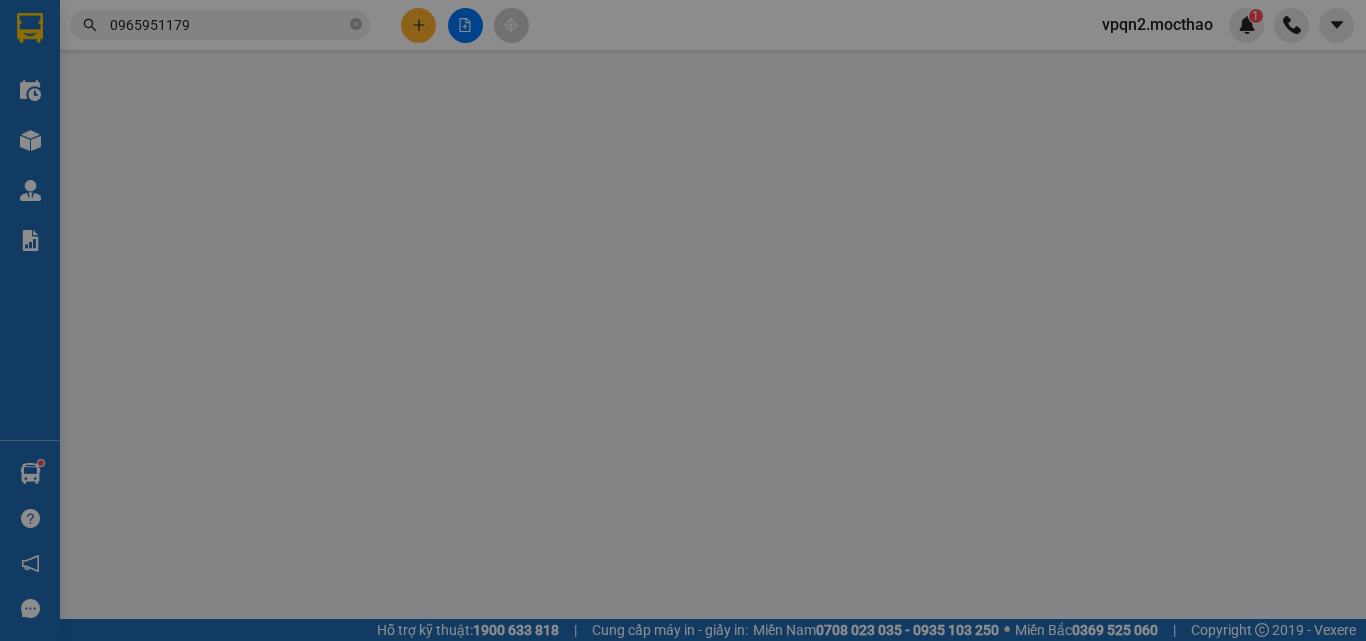 type on "0788669979" 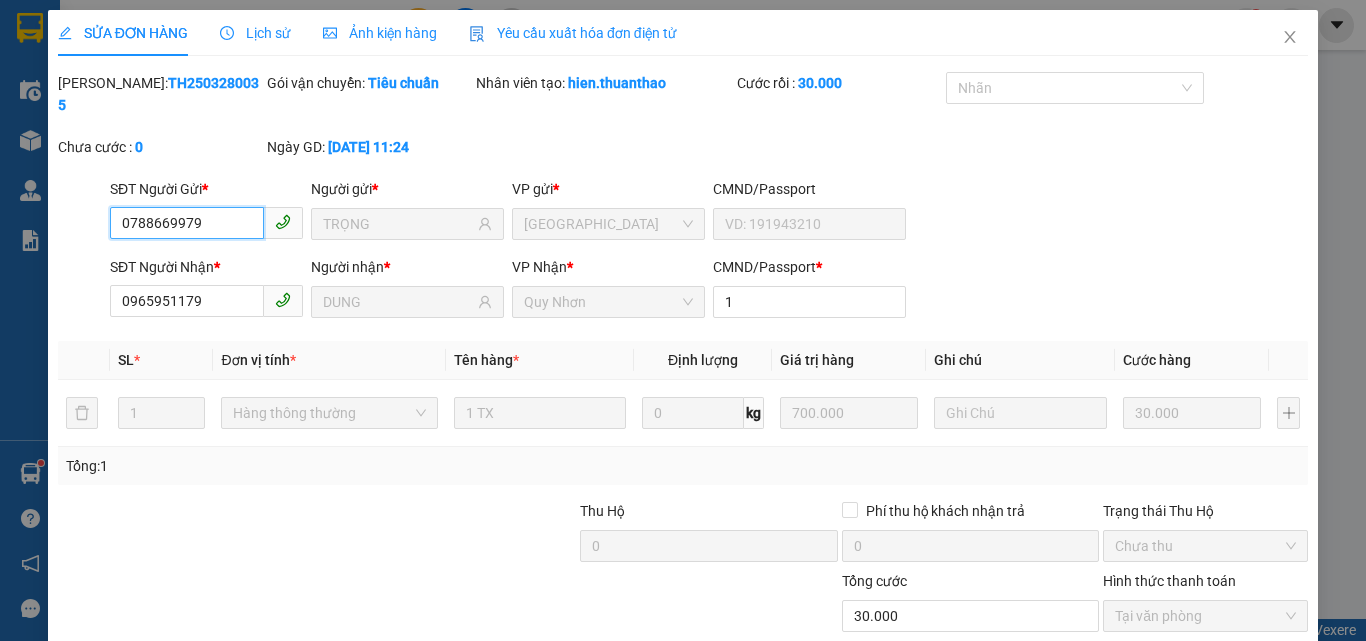 scroll, scrollTop: 103, scrollLeft: 0, axis: vertical 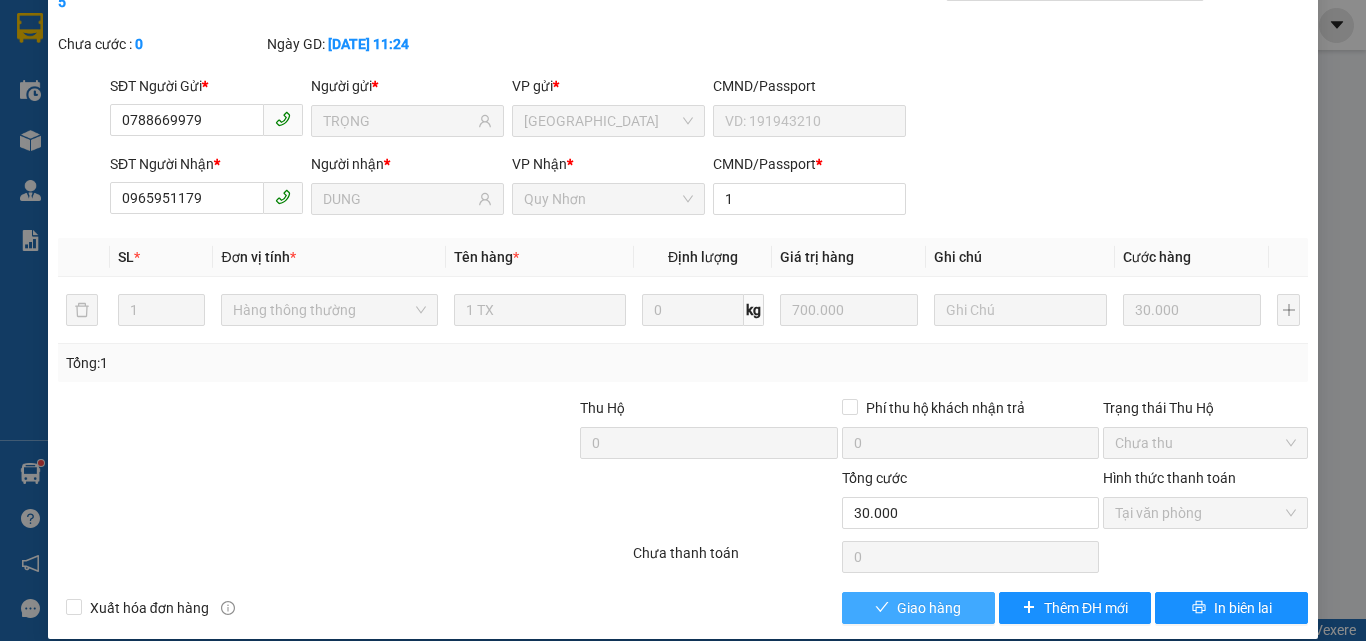 click on "Giao hàng" at bounding box center (929, 608) 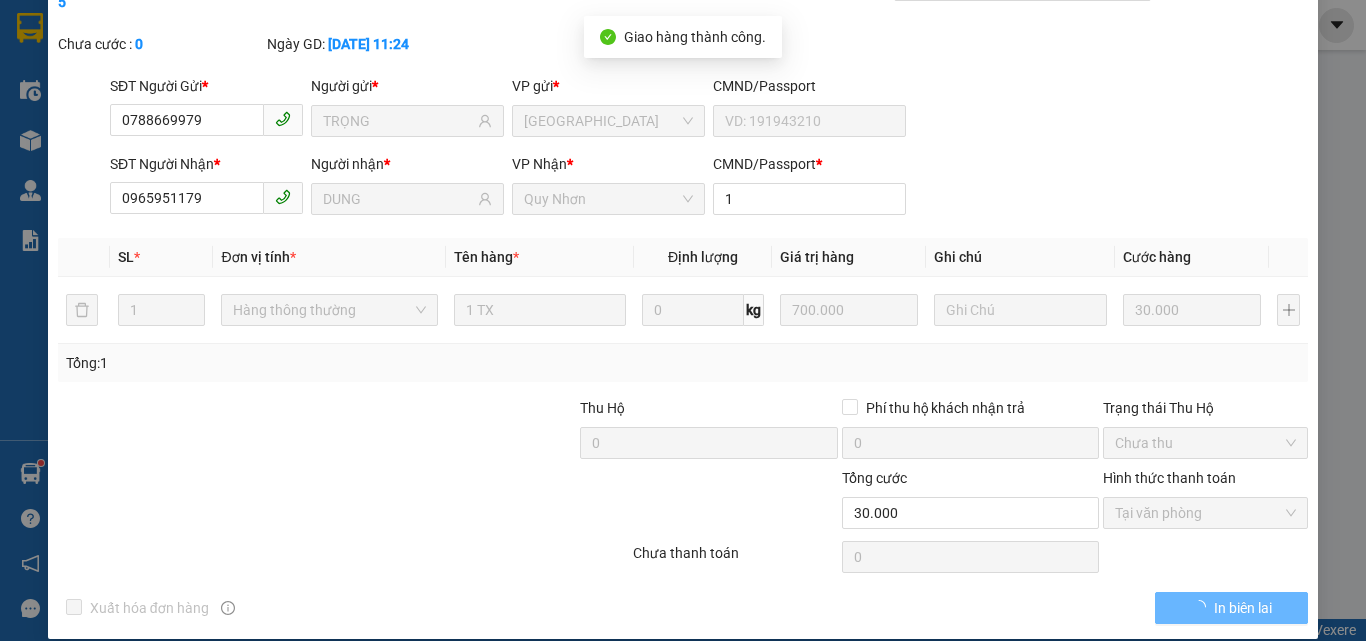 scroll, scrollTop: 0, scrollLeft: 0, axis: both 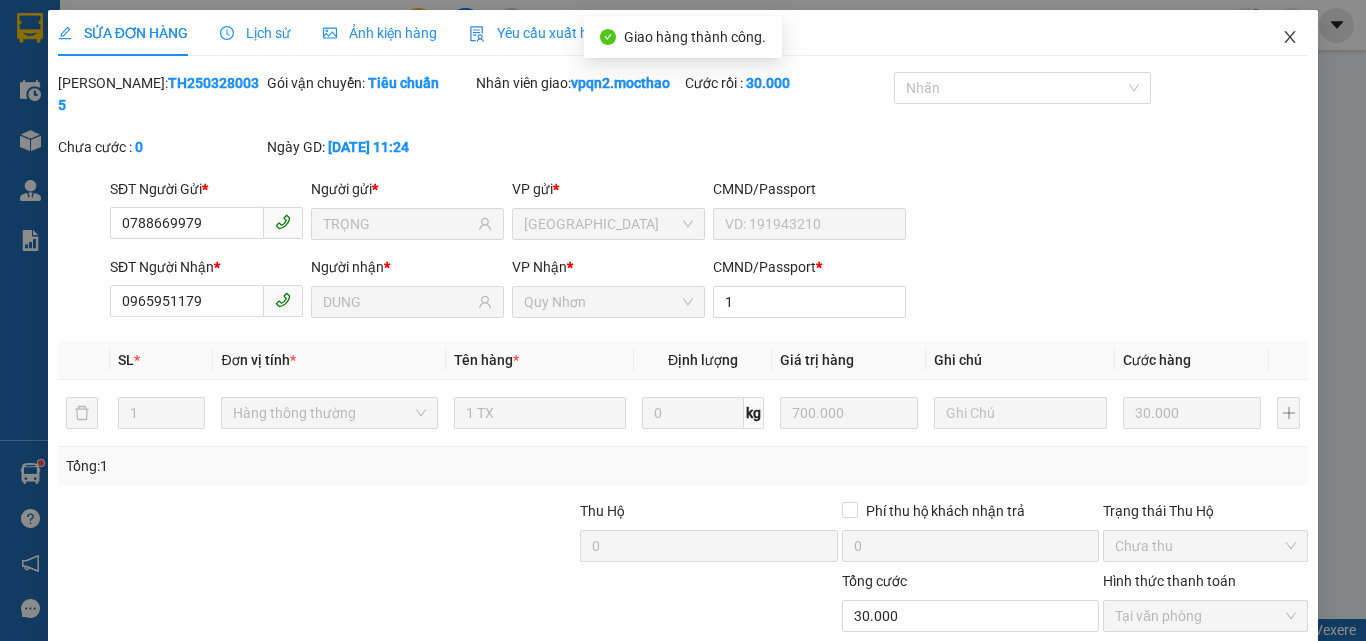 click 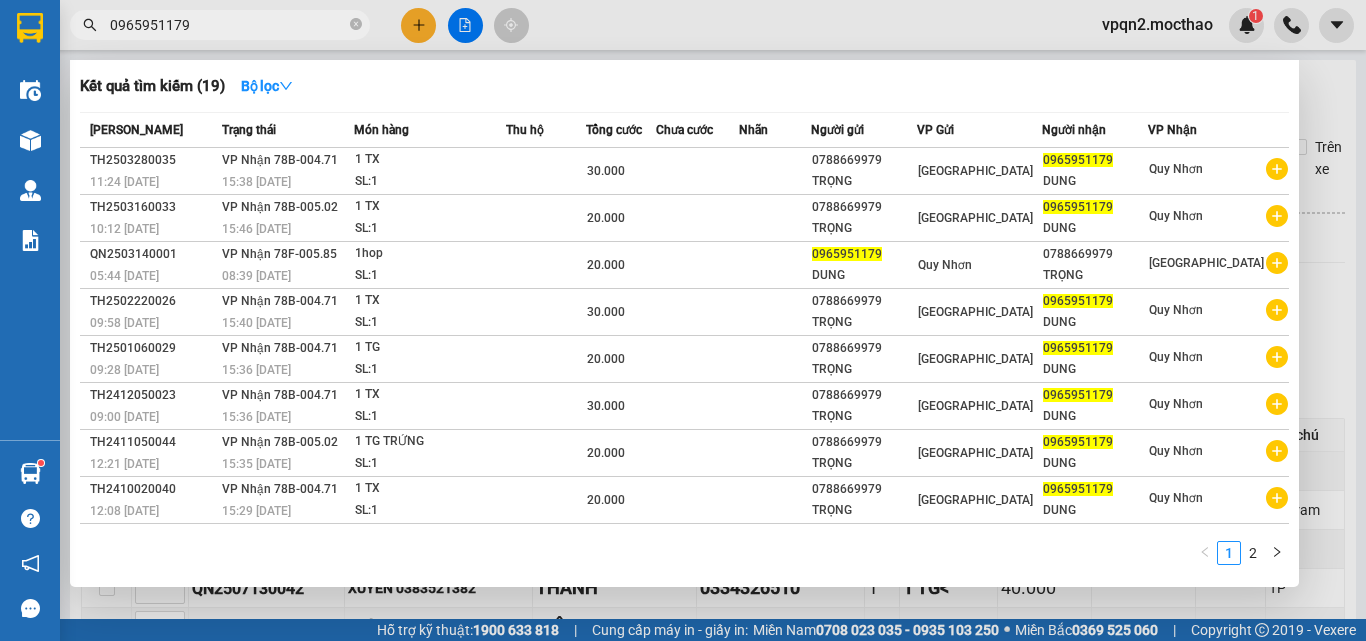 drag, startPoint x: 201, startPoint y: 21, endPoint x: 60, endPoint y: 44, distance: 142.86357 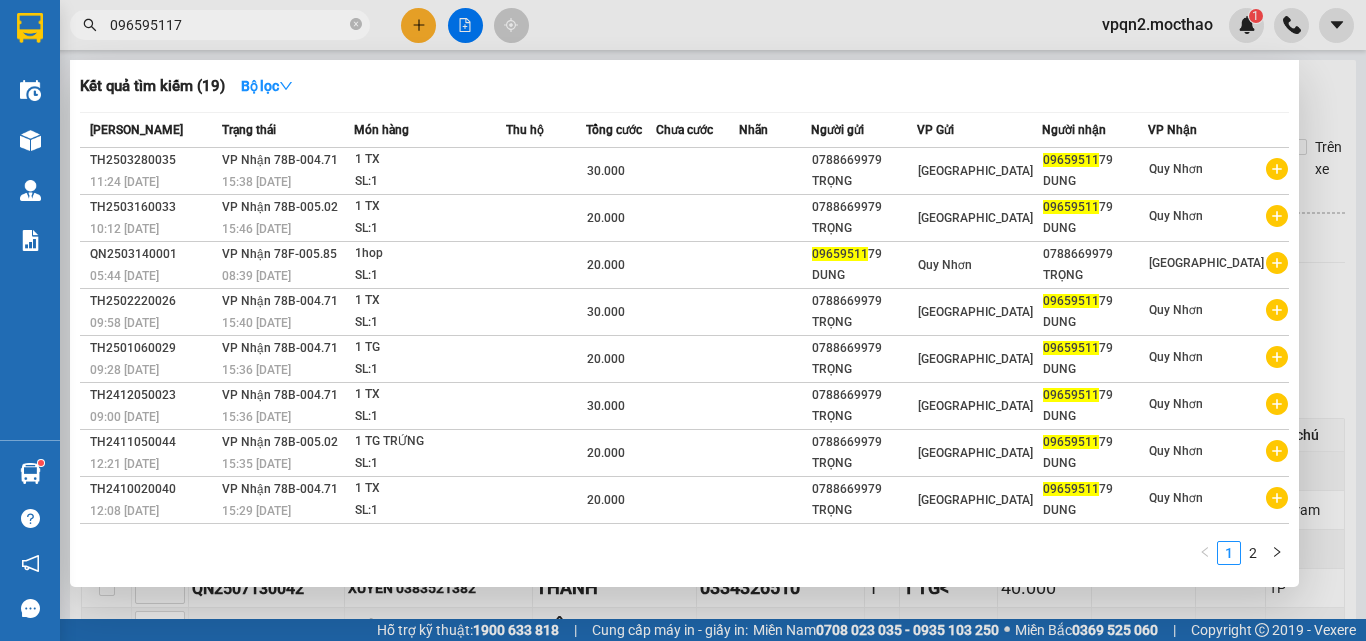 type on "0965951179" 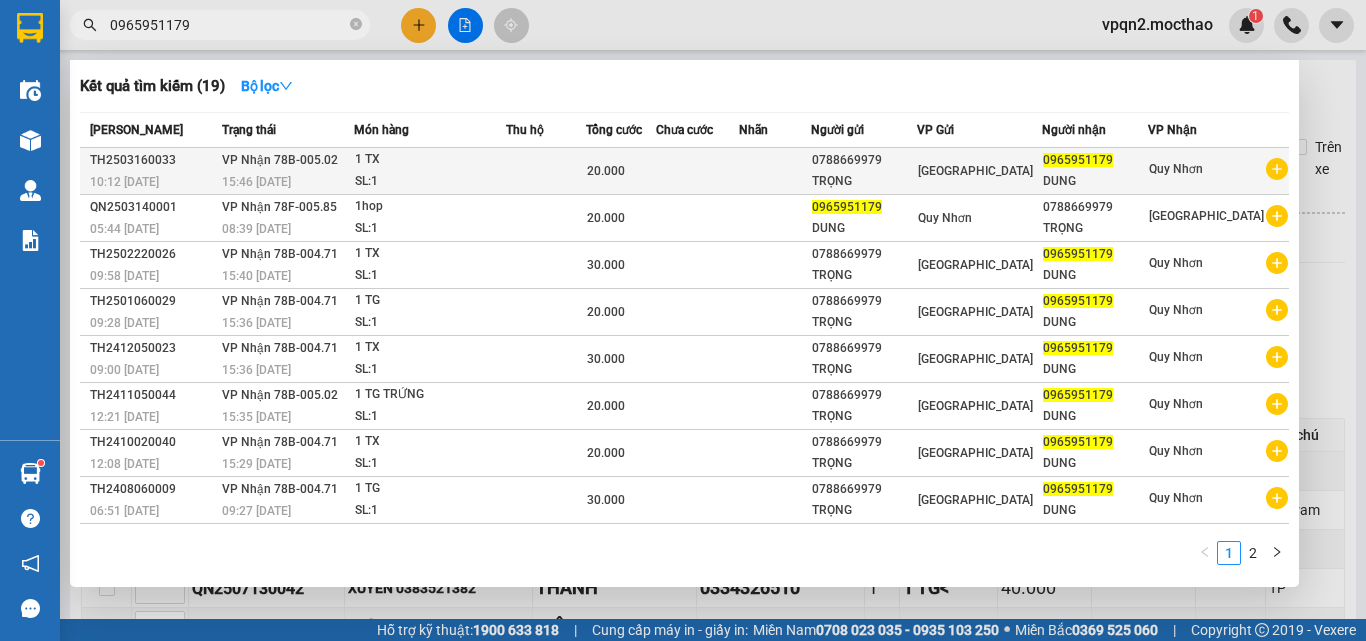 click at bounding box center [775, 171] 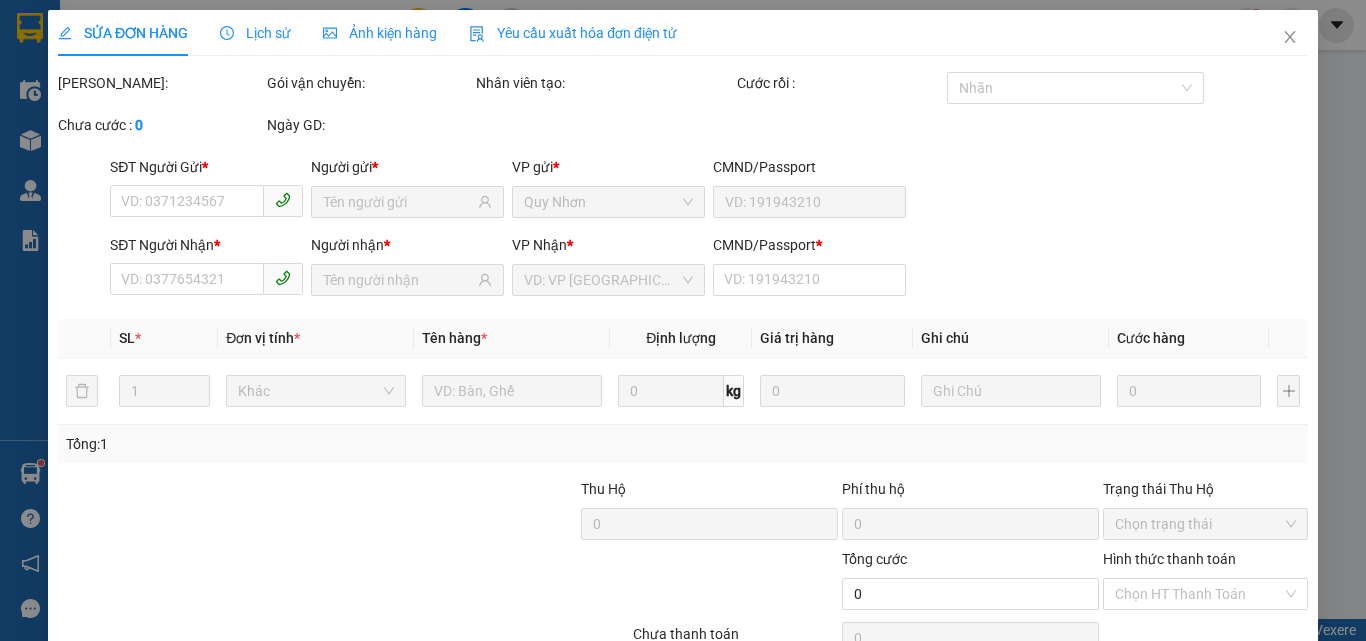 type on "0788669979" 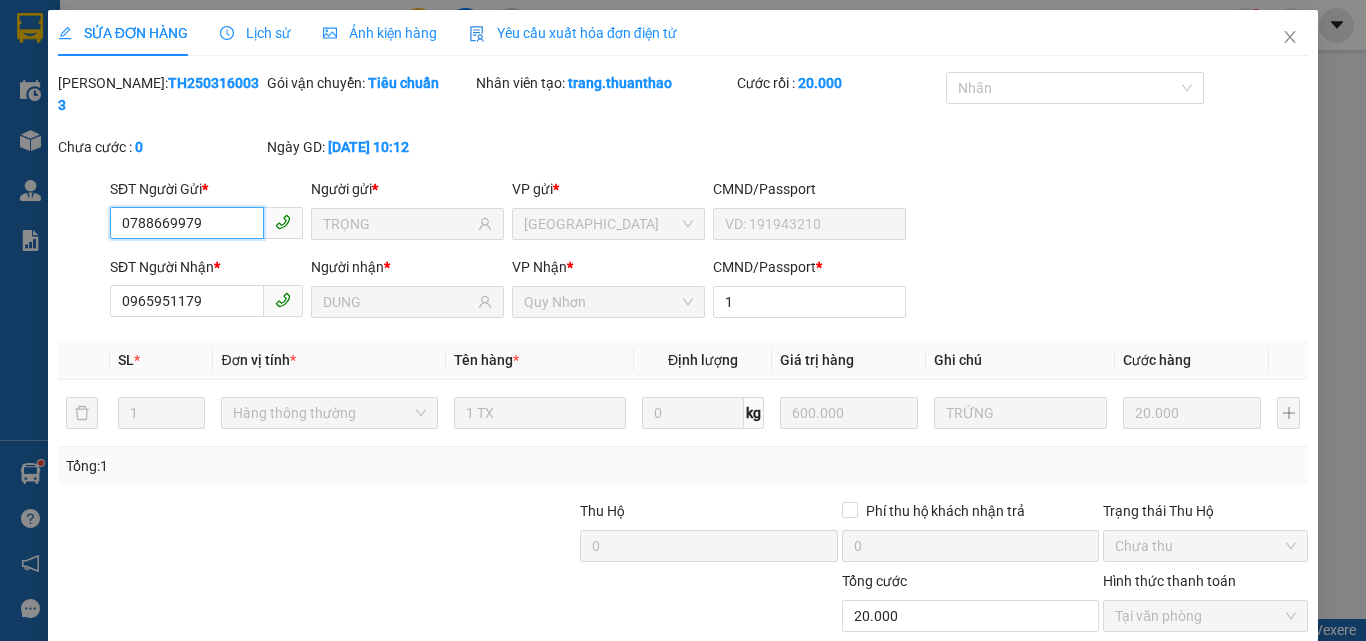 scroll, scrollTop: 103, scrollLeft: 0, axis: vertical 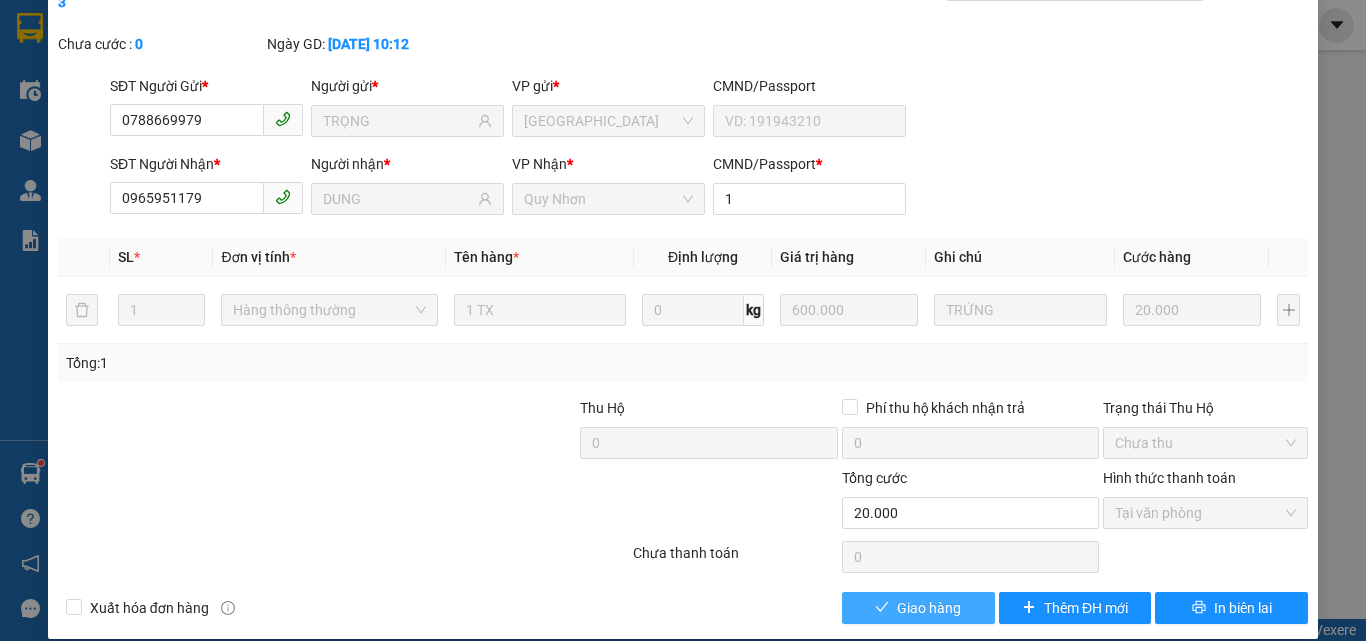 click on "Giao hàng" at bounding box center (929, 608) 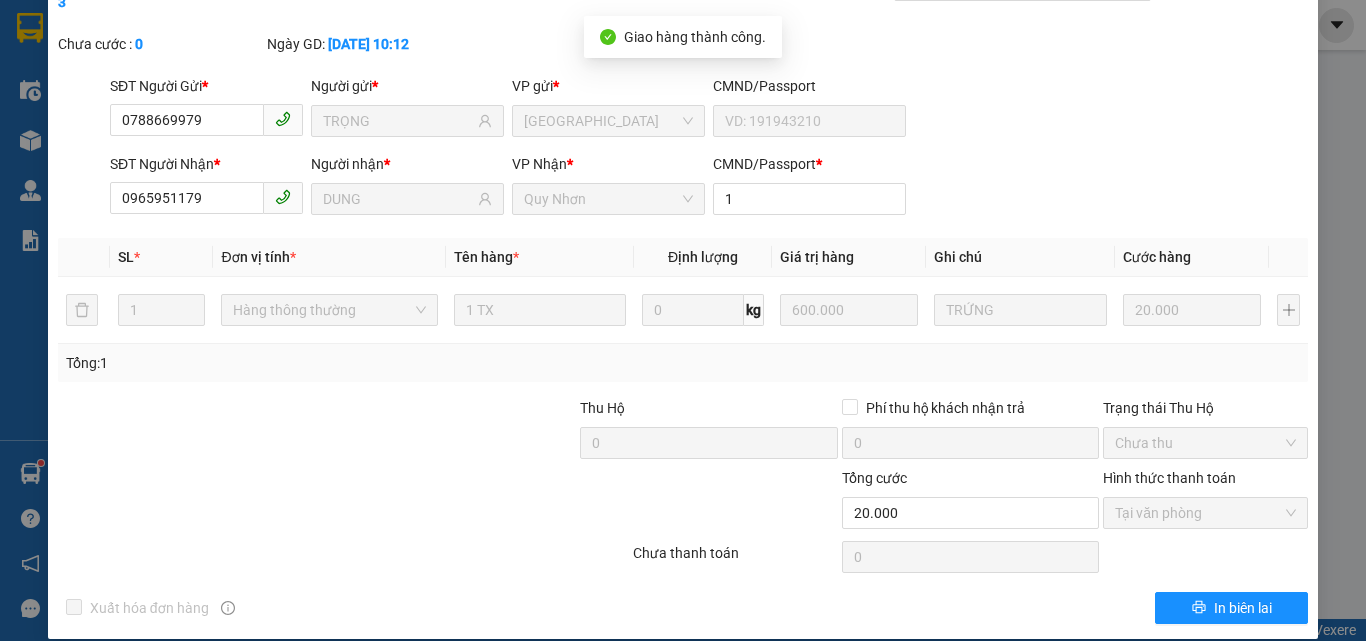 scroll, scrollTop: 0, scrollLeft: 0, axis: both 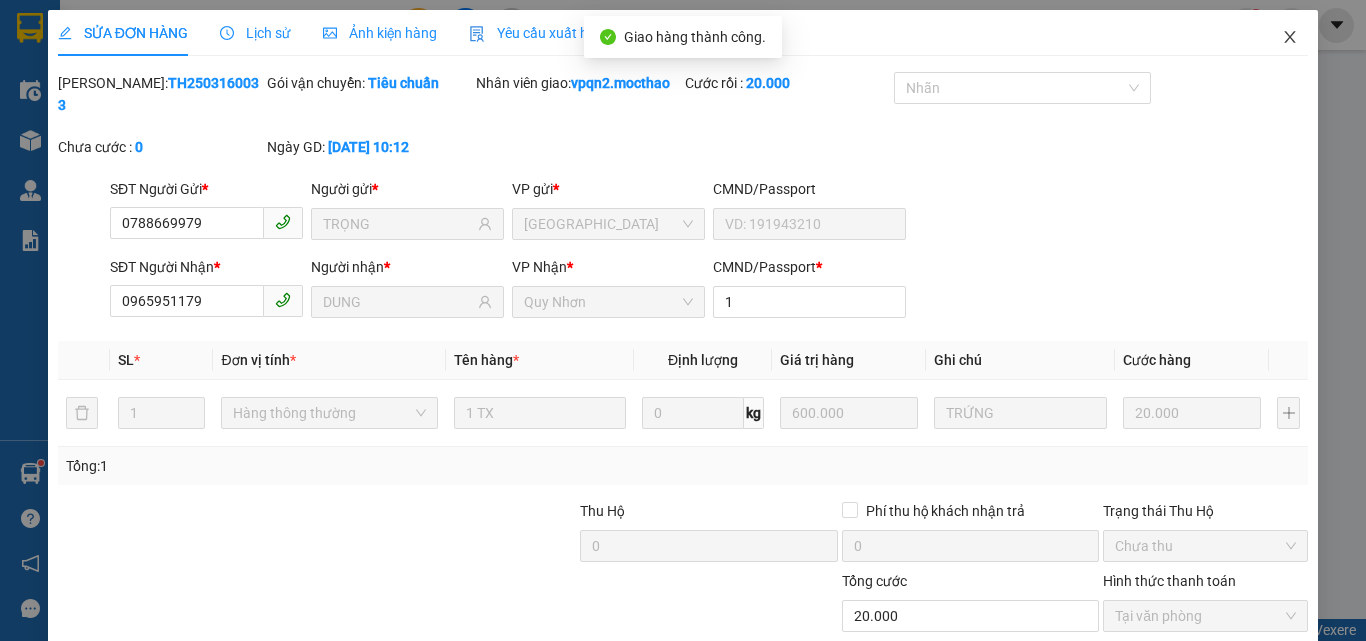 click 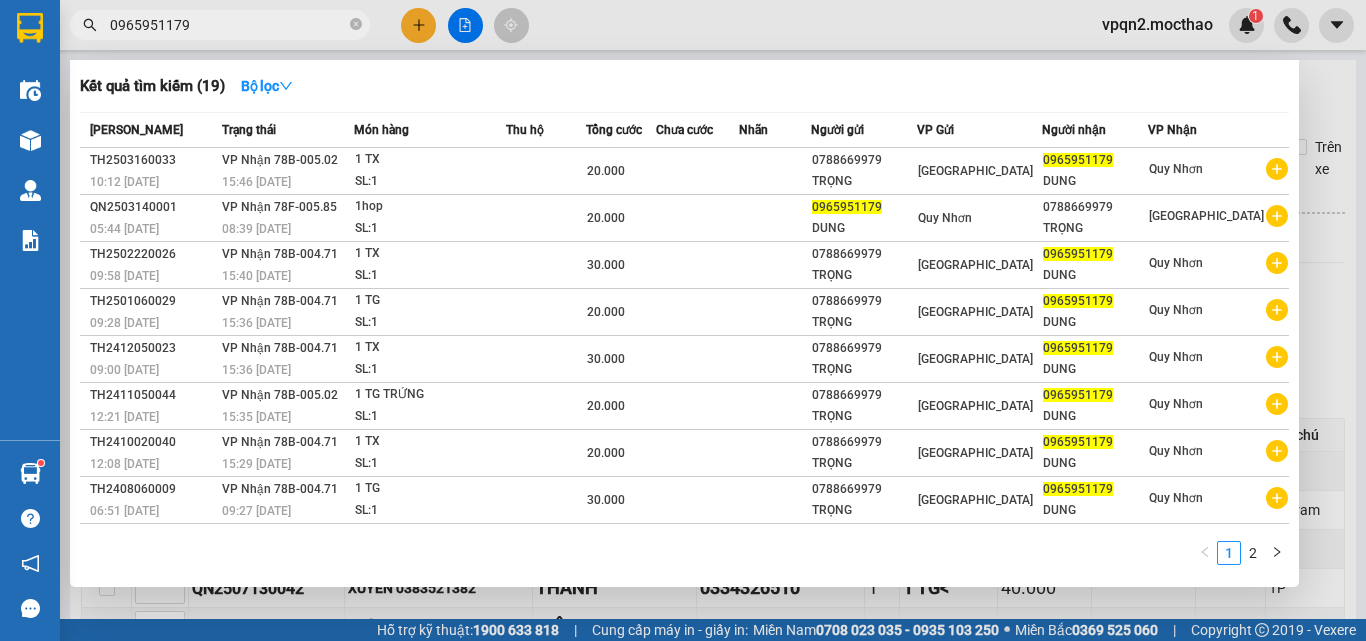click on "0965951179" at bounding box center [228, 25] 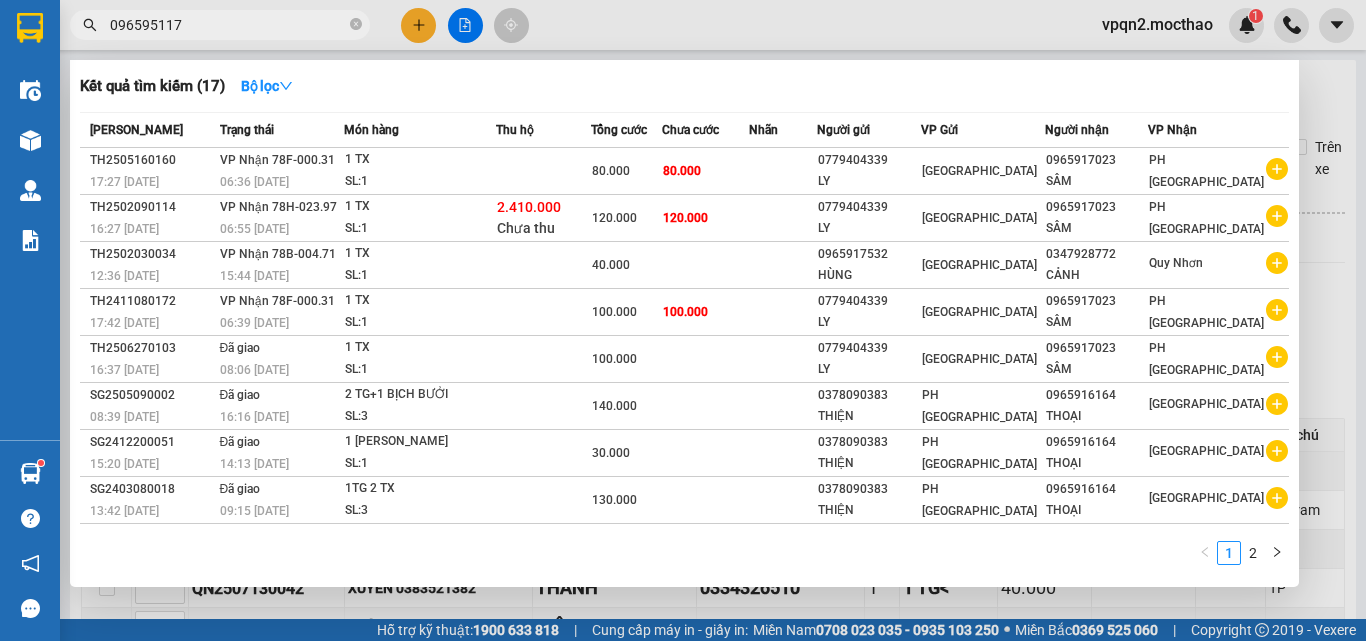type on "0965951179" 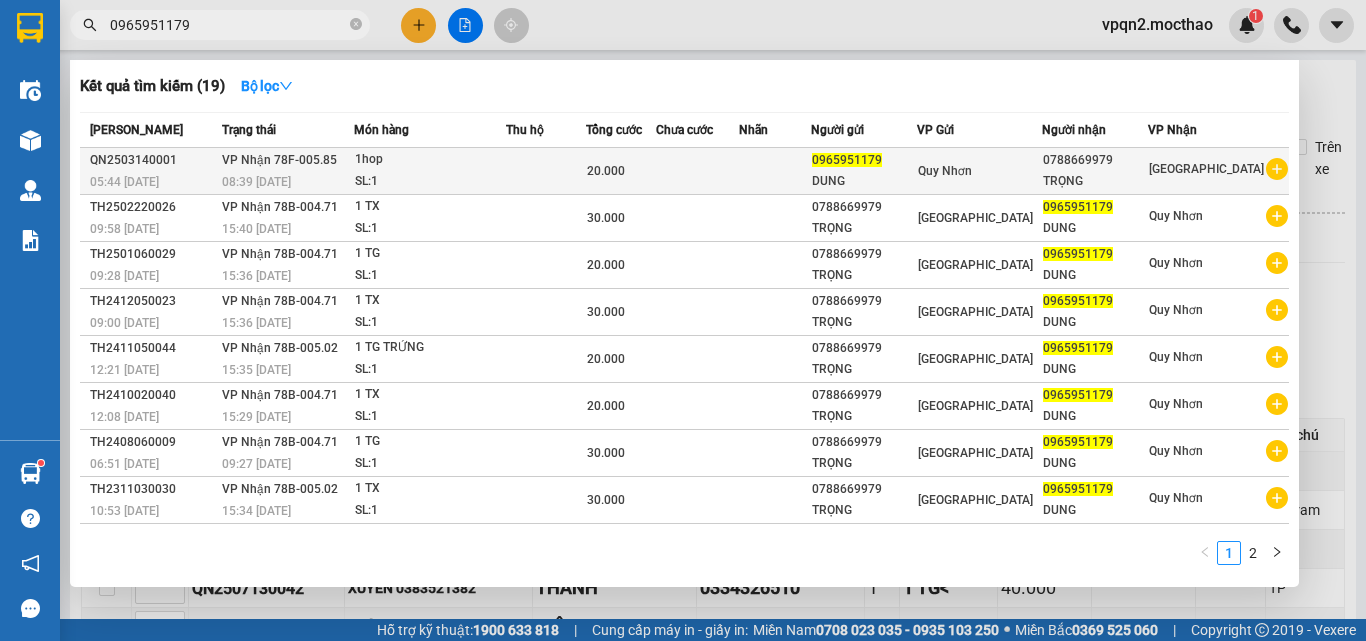 click on "DUNG" at bounding box center (864, 181) 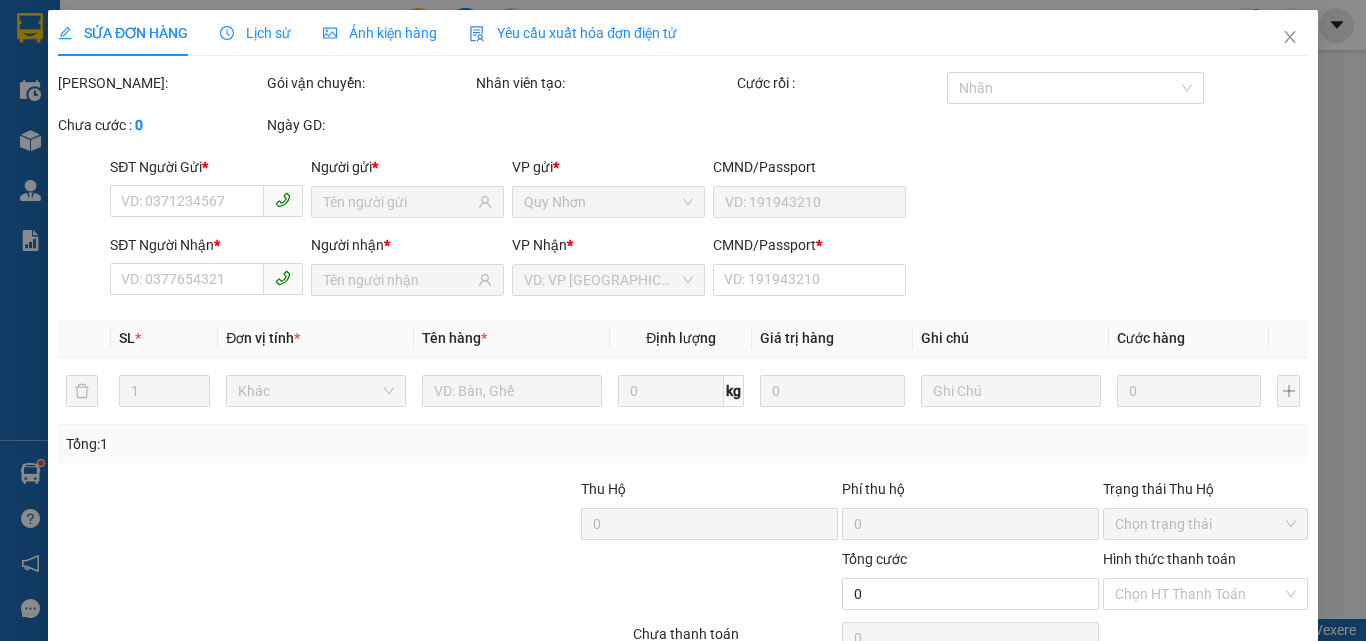 type on "0965951179" 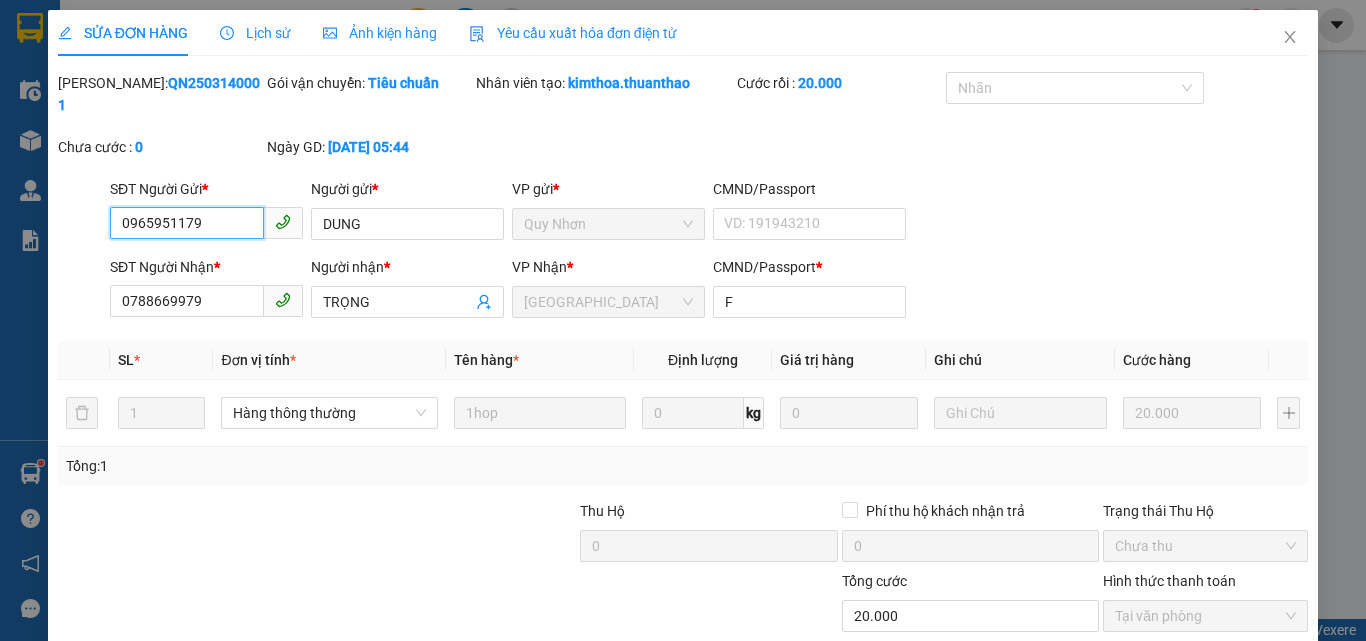 scroll, scrollTop: 103, scrollLeft: 0, axis: vertical 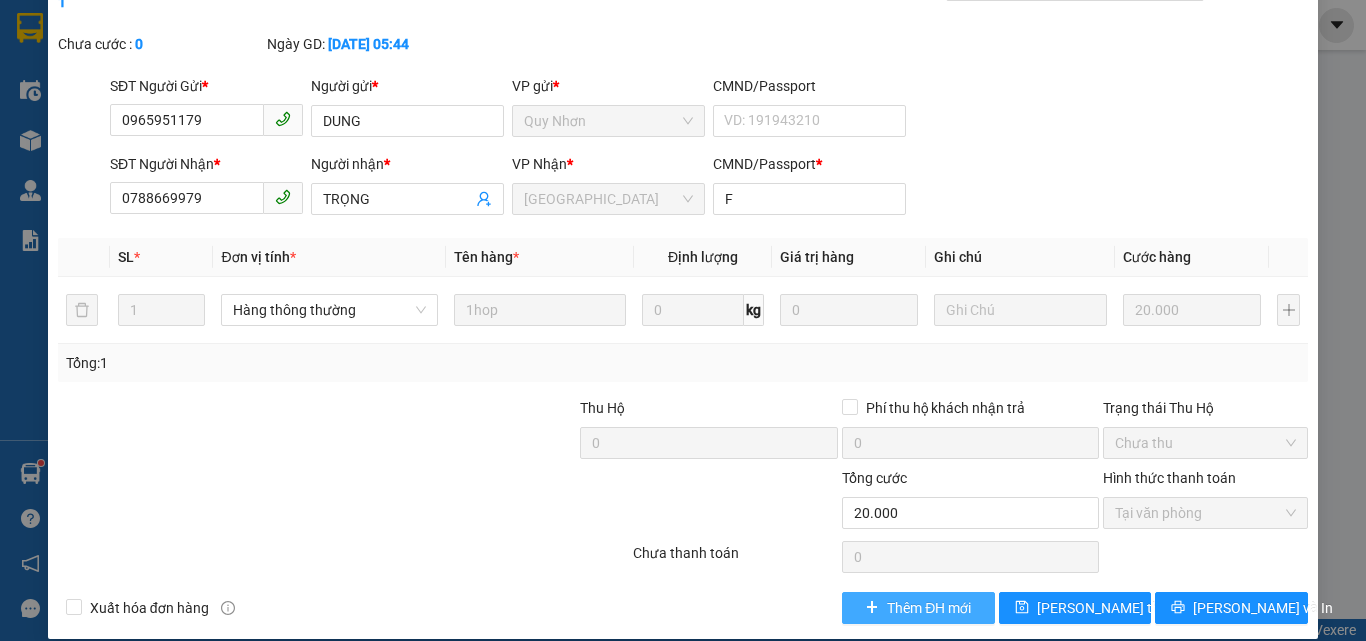 click on "Thêm ĐH mới" at bounding box center [929, 608] 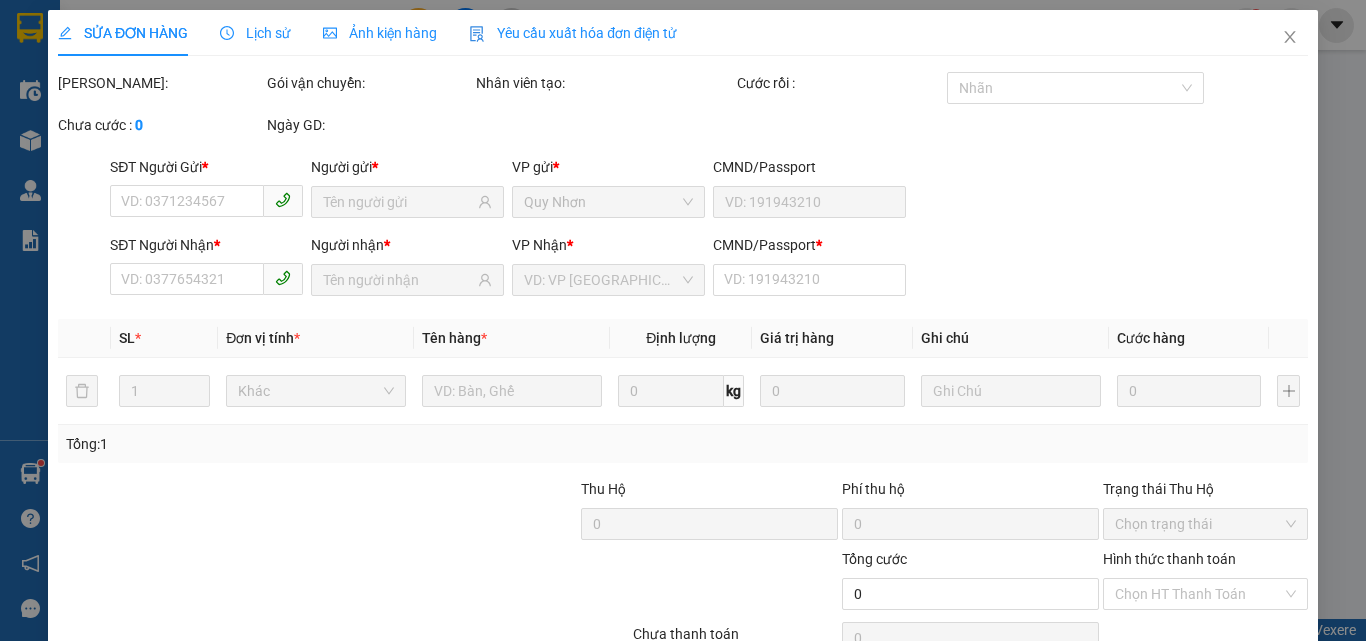 type on "0965951179" 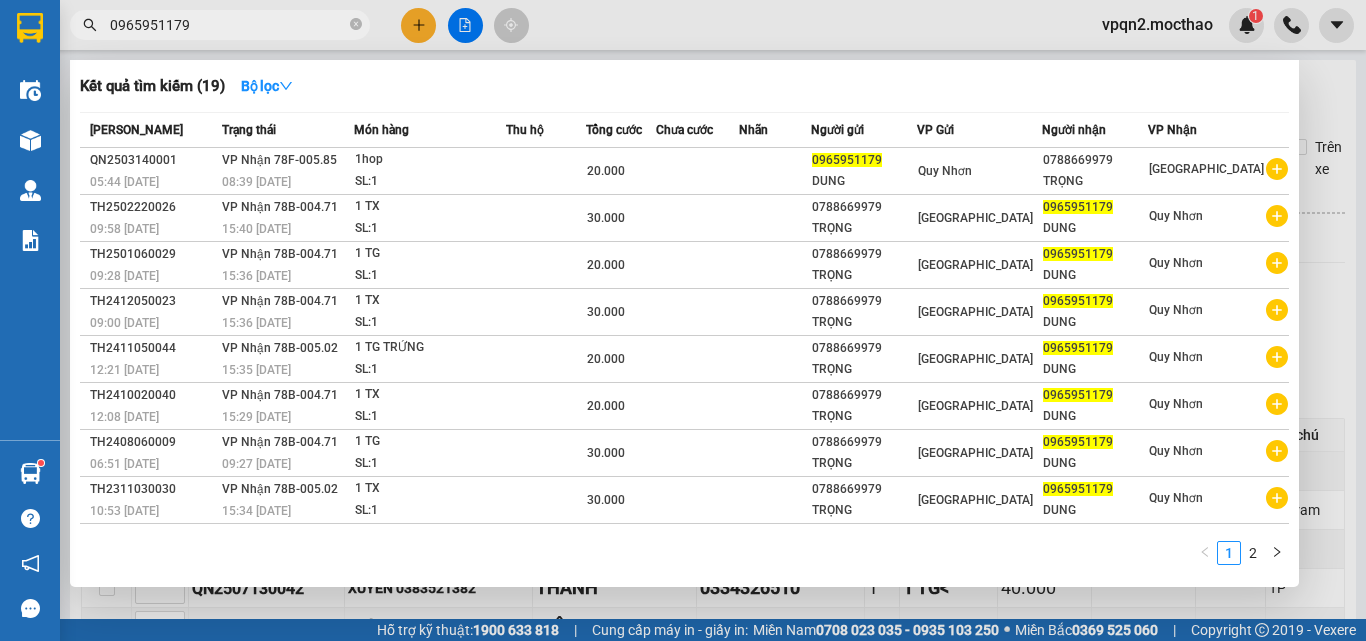 click on "0965951179" at bounding box center [228, 25] 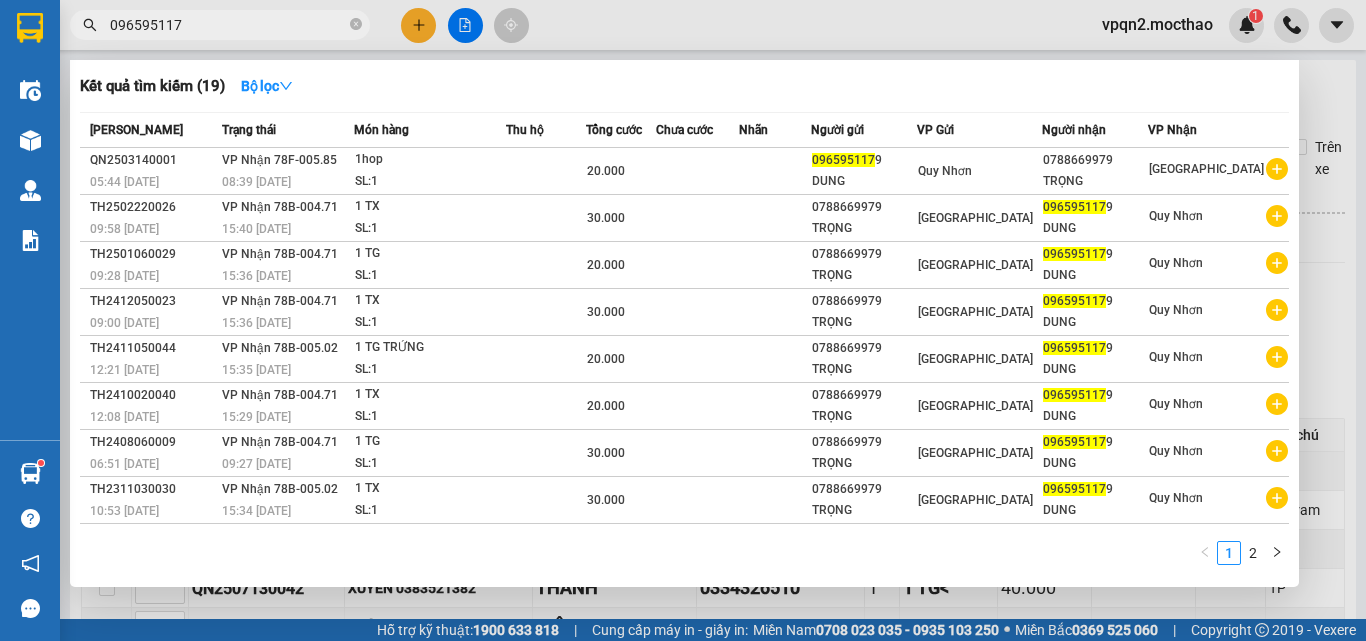 type on "0965951179" 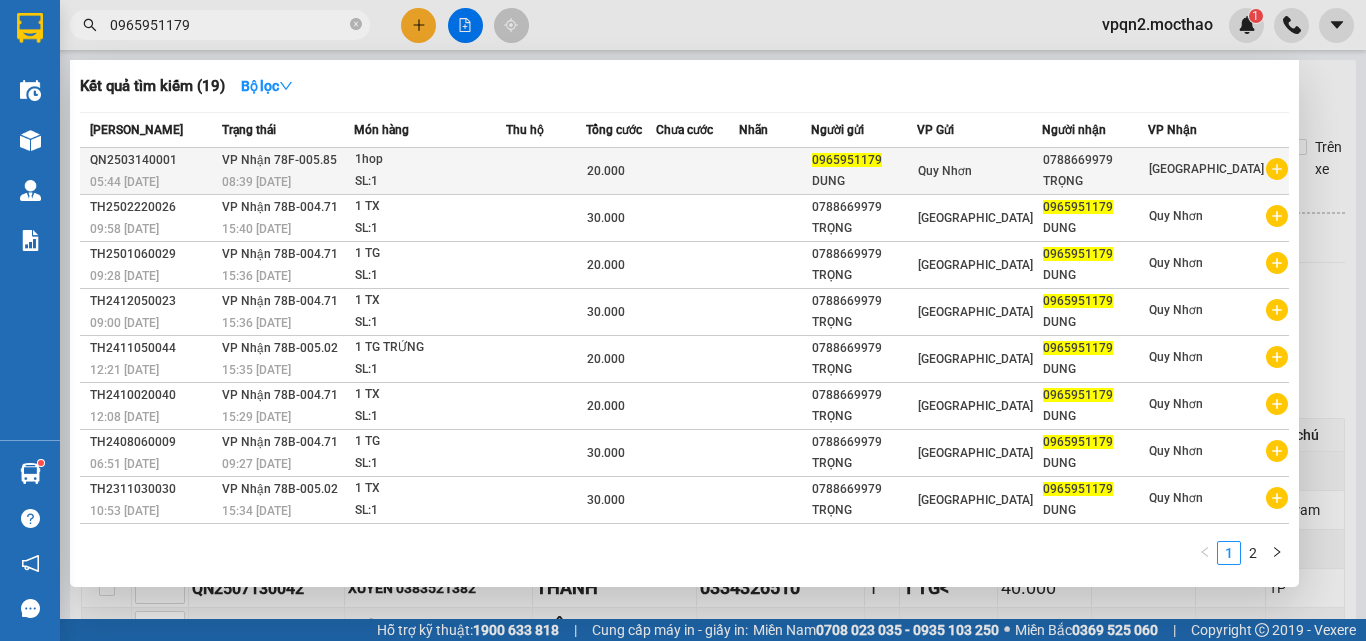click on "0965951179" at bounding box center [864, 160] 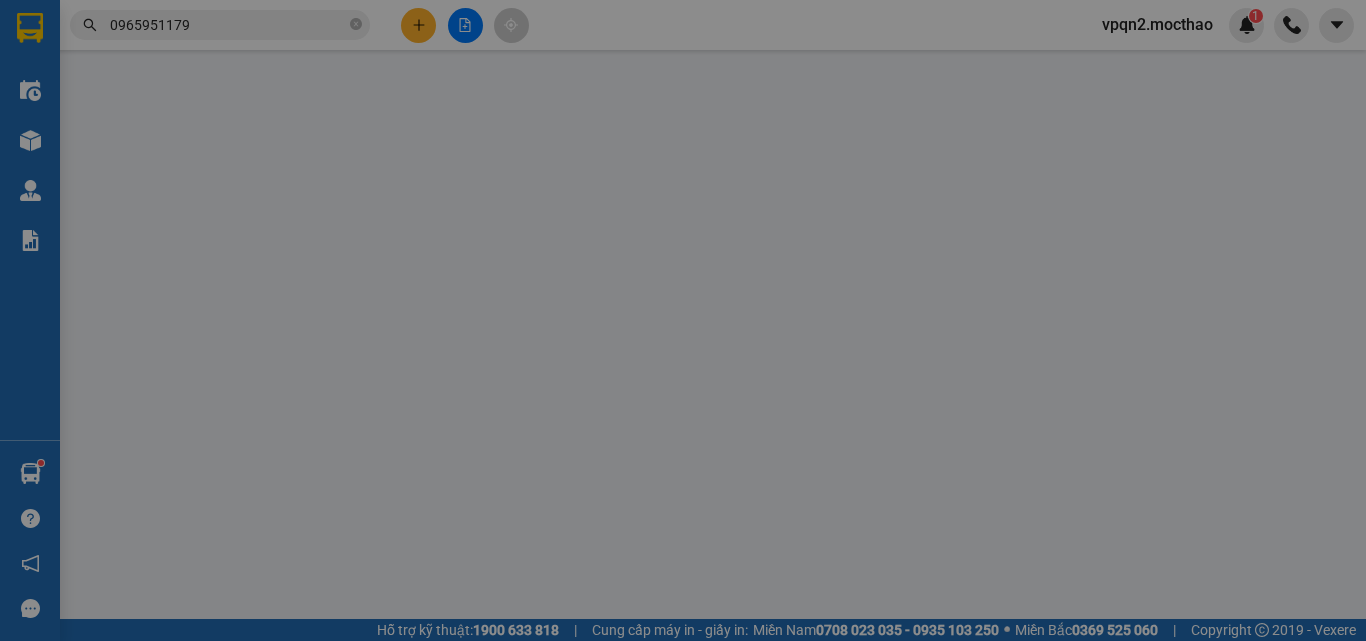 type on "0965951179" 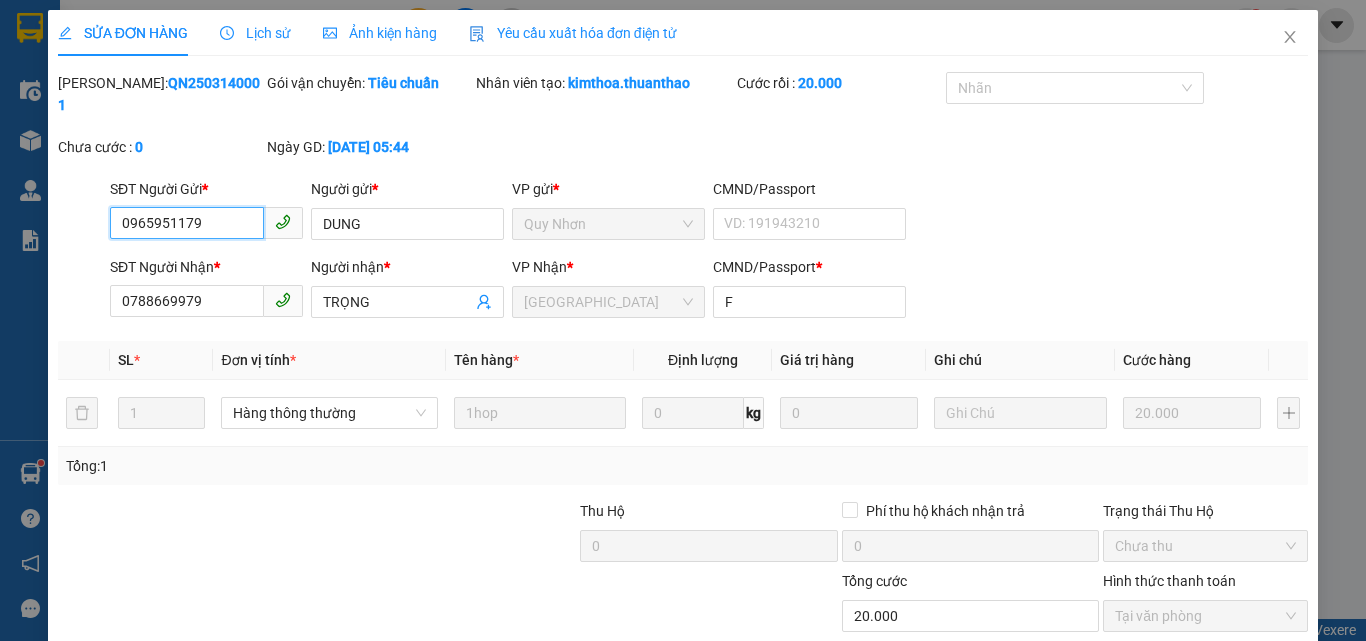 scroll, scrollTop: 103, scrollLeft: 0, axis: vertical 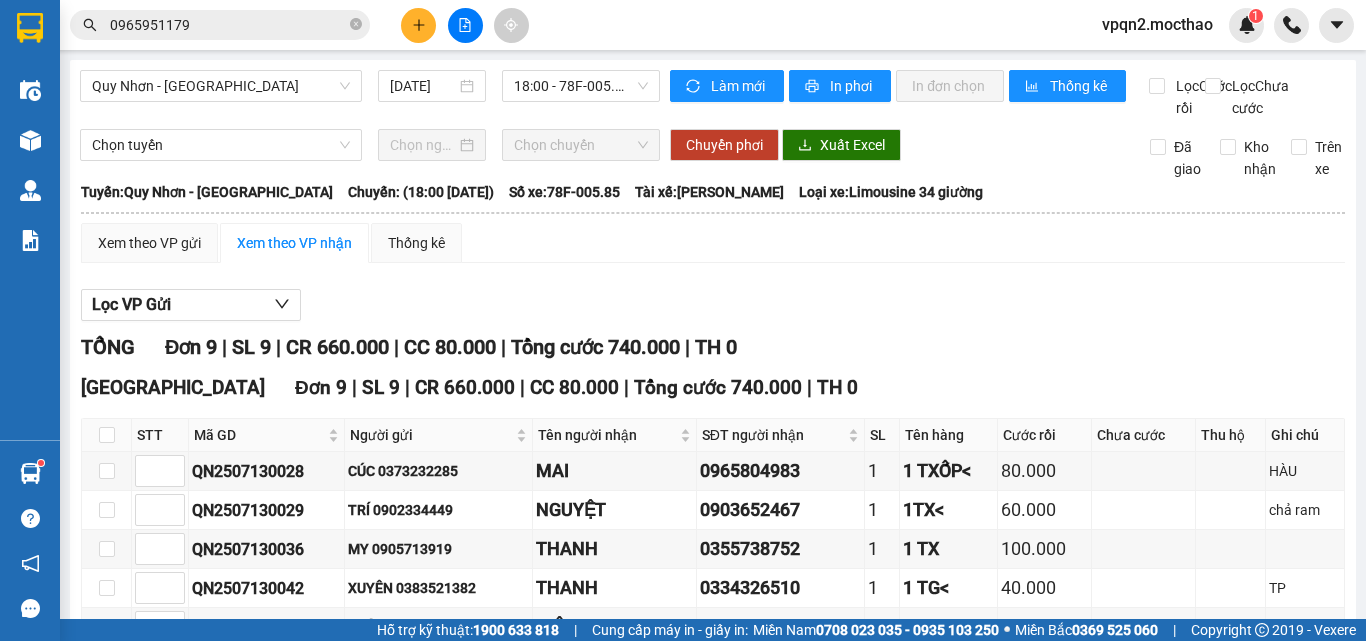 click on "0965951179" at bounding box center (228, 25) 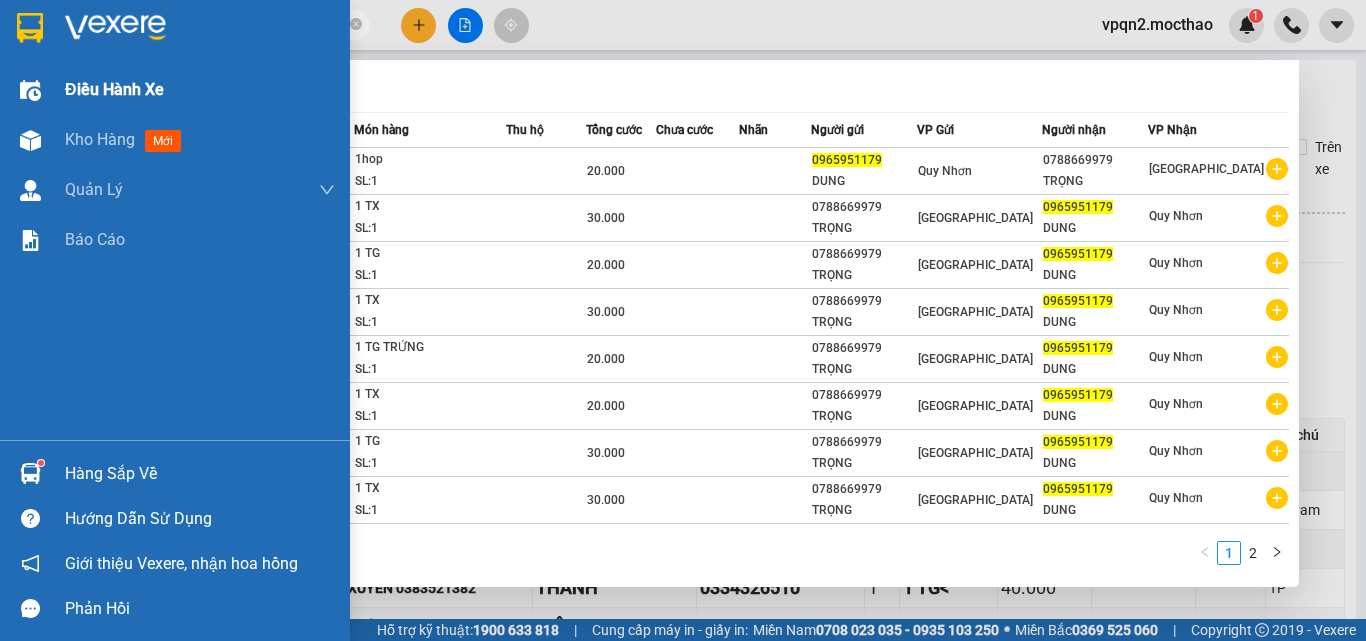drag, startPoint x: 226, startPoint y: 35, endPoint x: 28, endPoint y: 109, distance: 211.37643 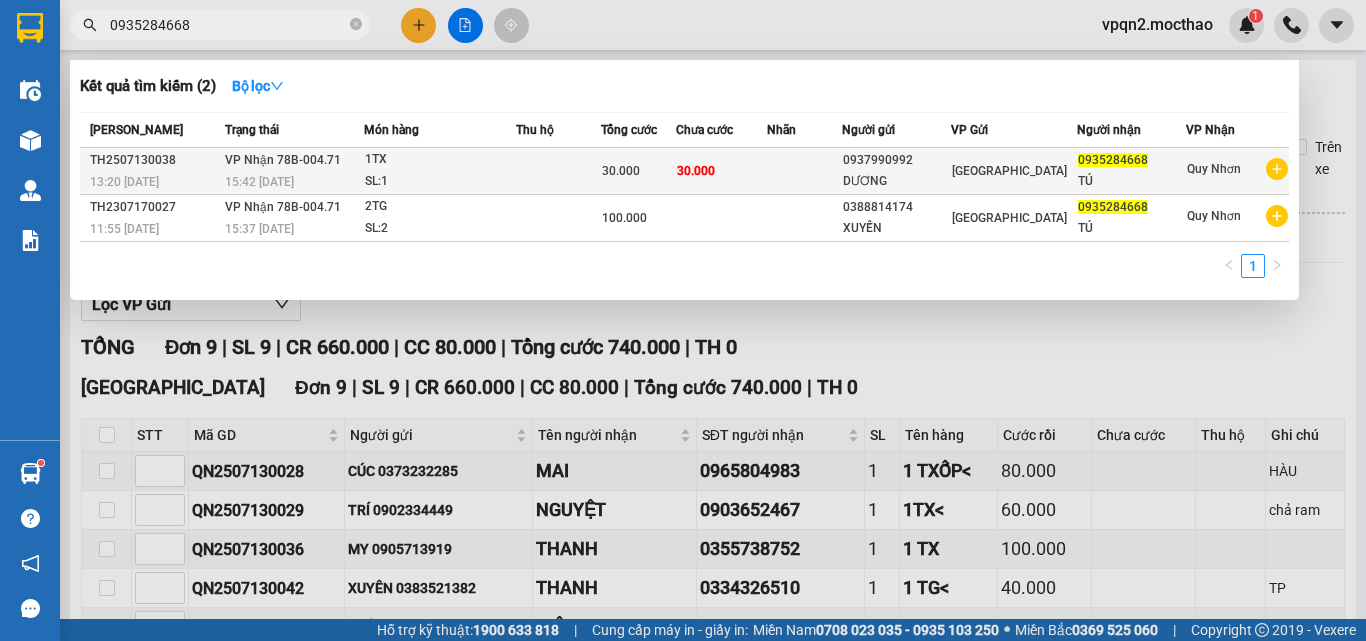 type on "0935284668" 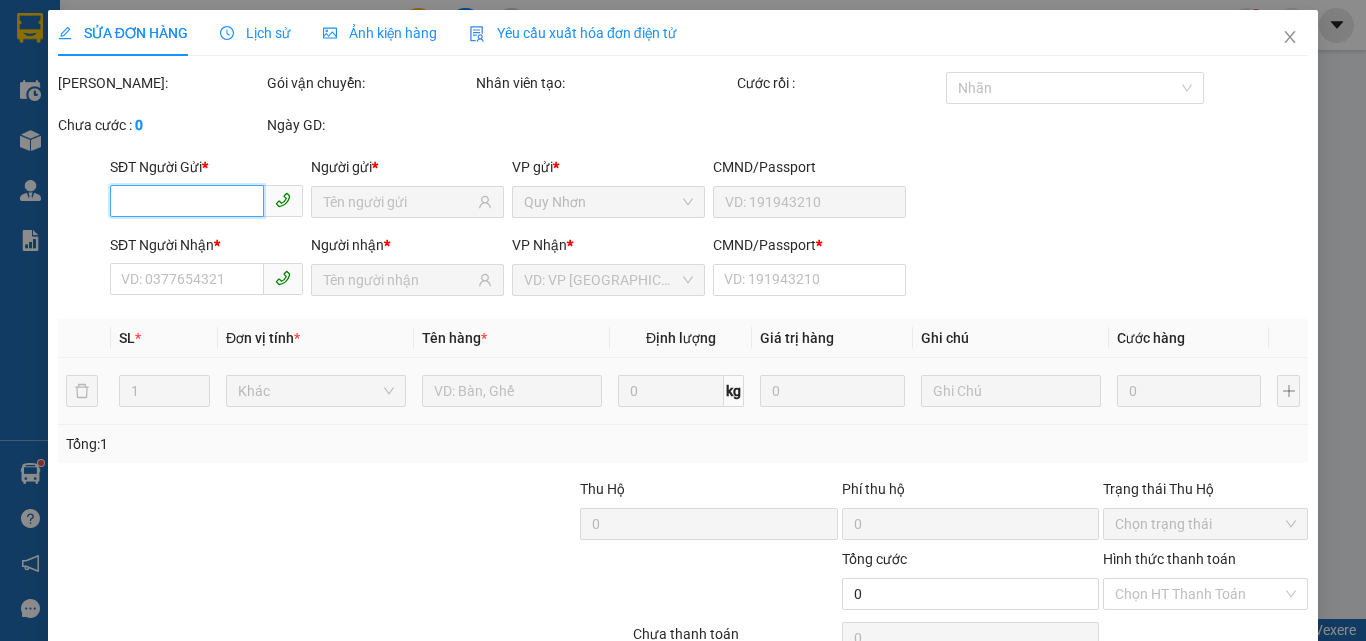 type on "0937990992" 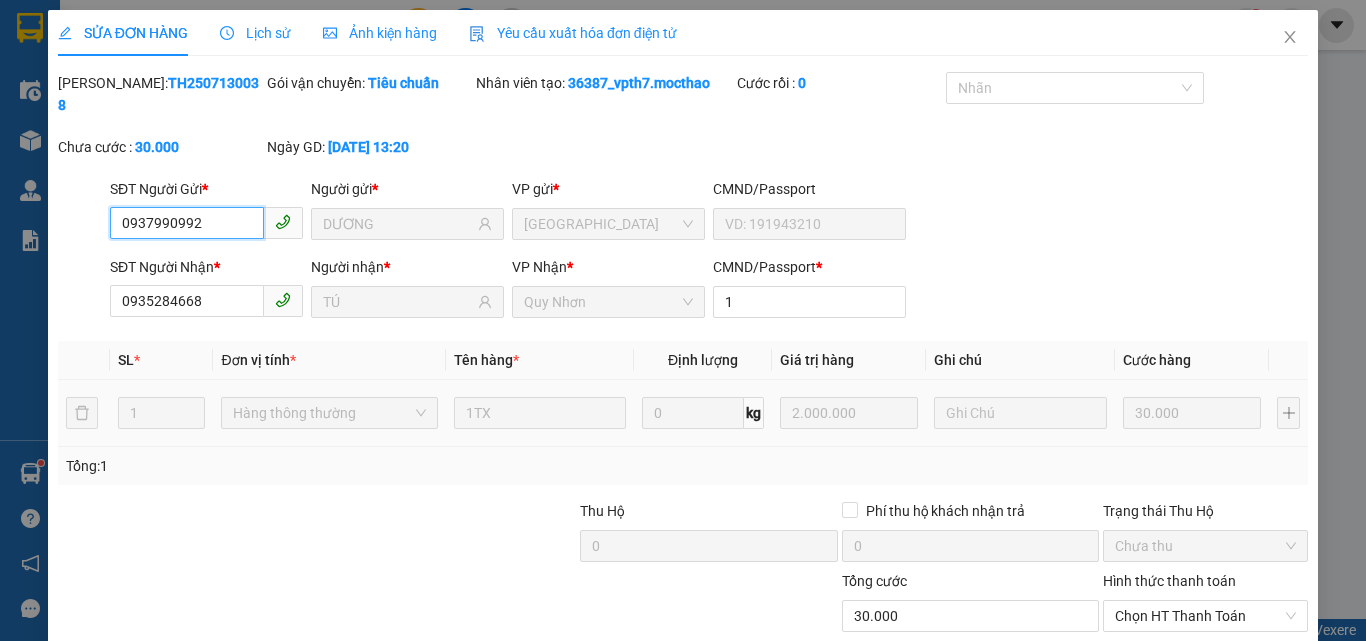 scroll, scrollTop: 103, scrollLeft: 0, axis: vertical 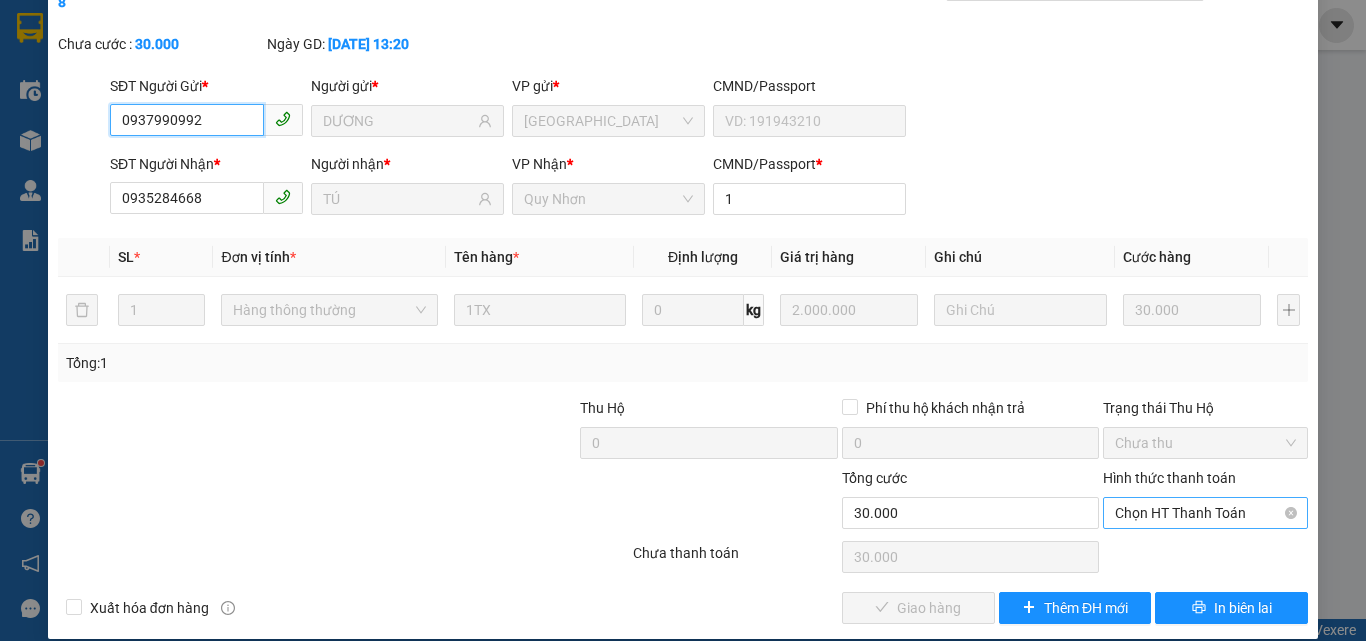 click on "Chọn HT Thanh Toán" at bounding box center (1205, 513) 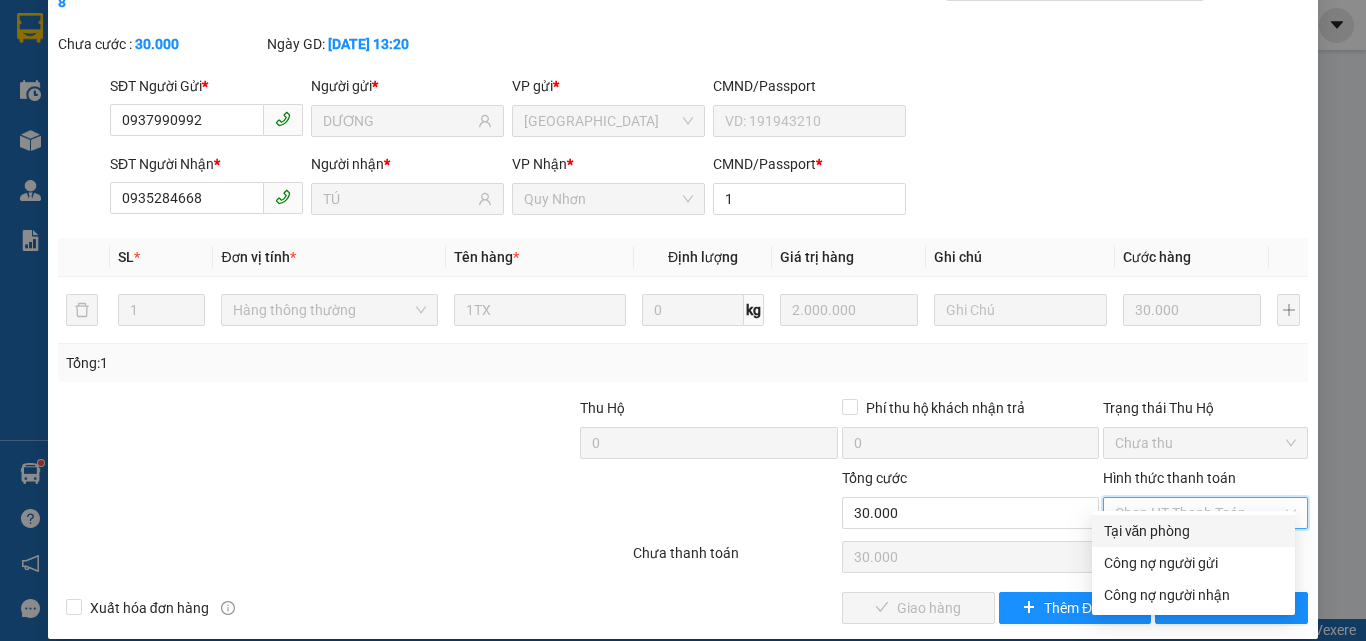 click on "Tại văn phòng" at bounding box center [1193, 531] 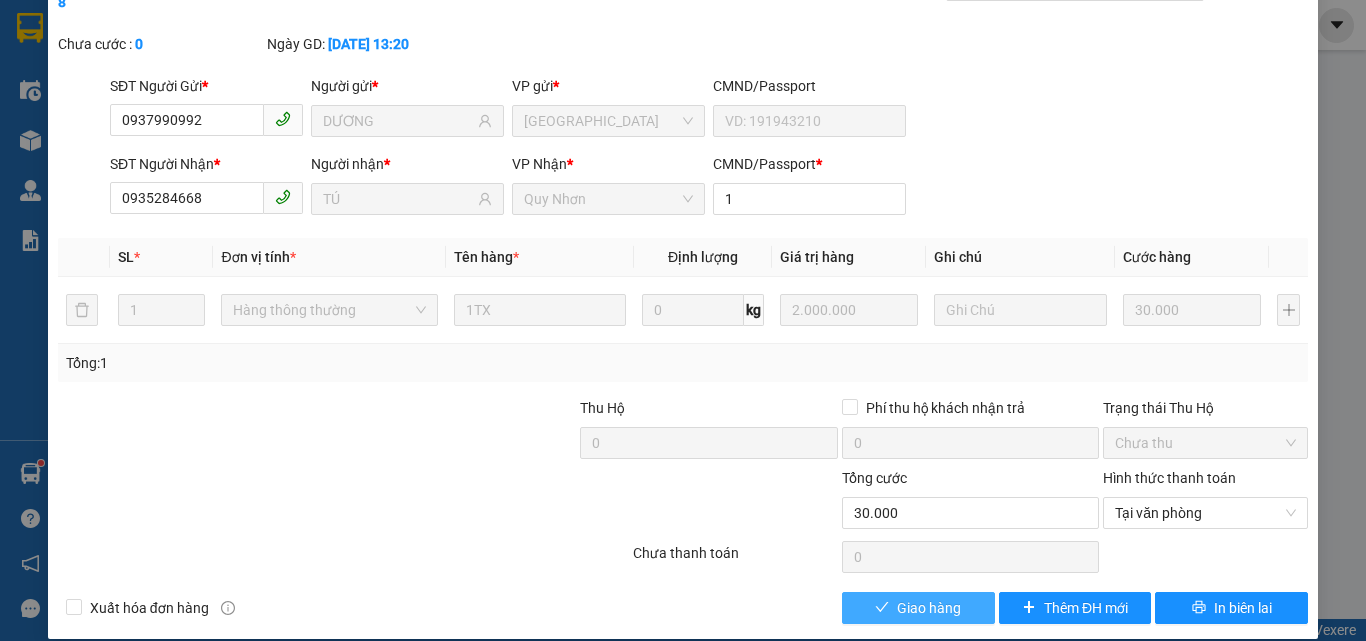 click on "Giao hàng" at bounding box center (929, 608) 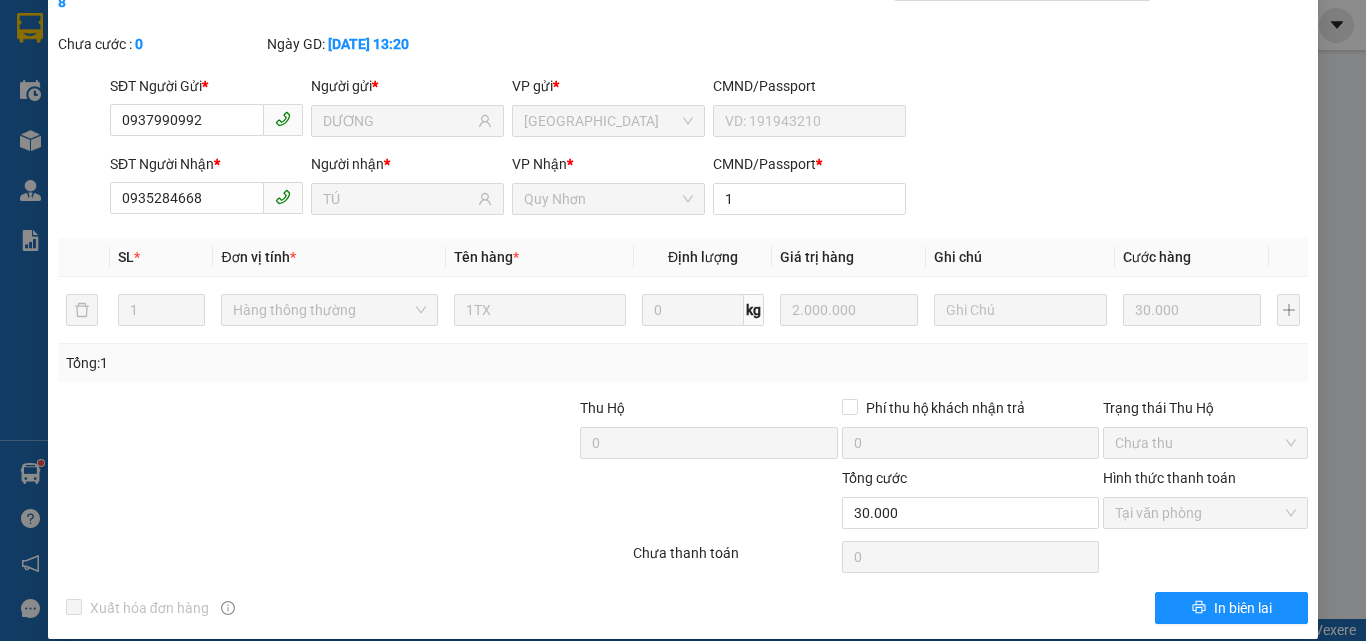 scroll, scrollTop: 0, scrollLeft: 0, axis: both 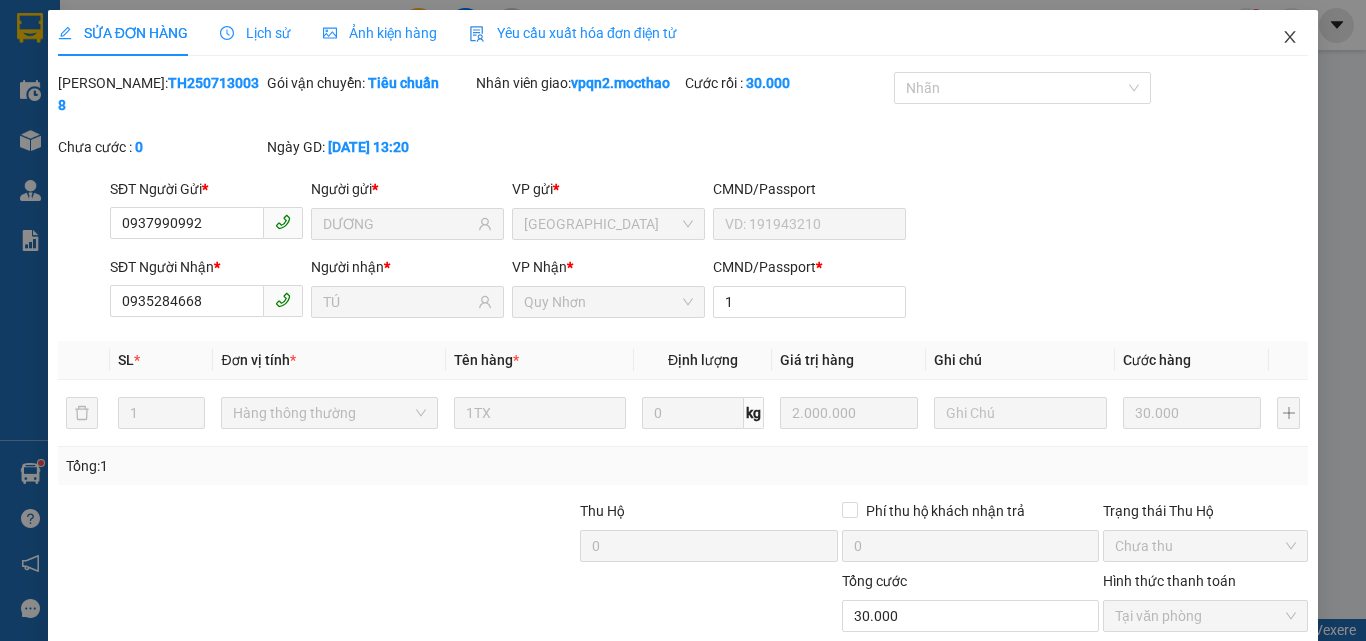 click at bounding box center (1290, 38) 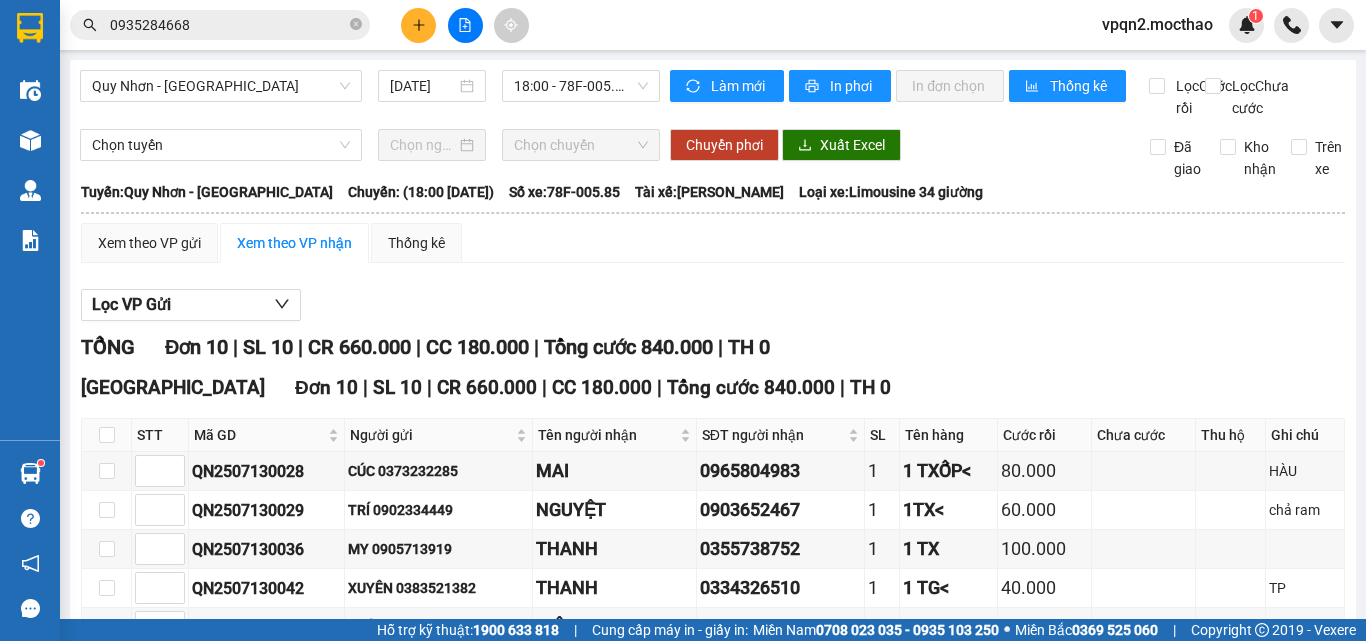 click on "0935284668" at bounding box center (228, 25) 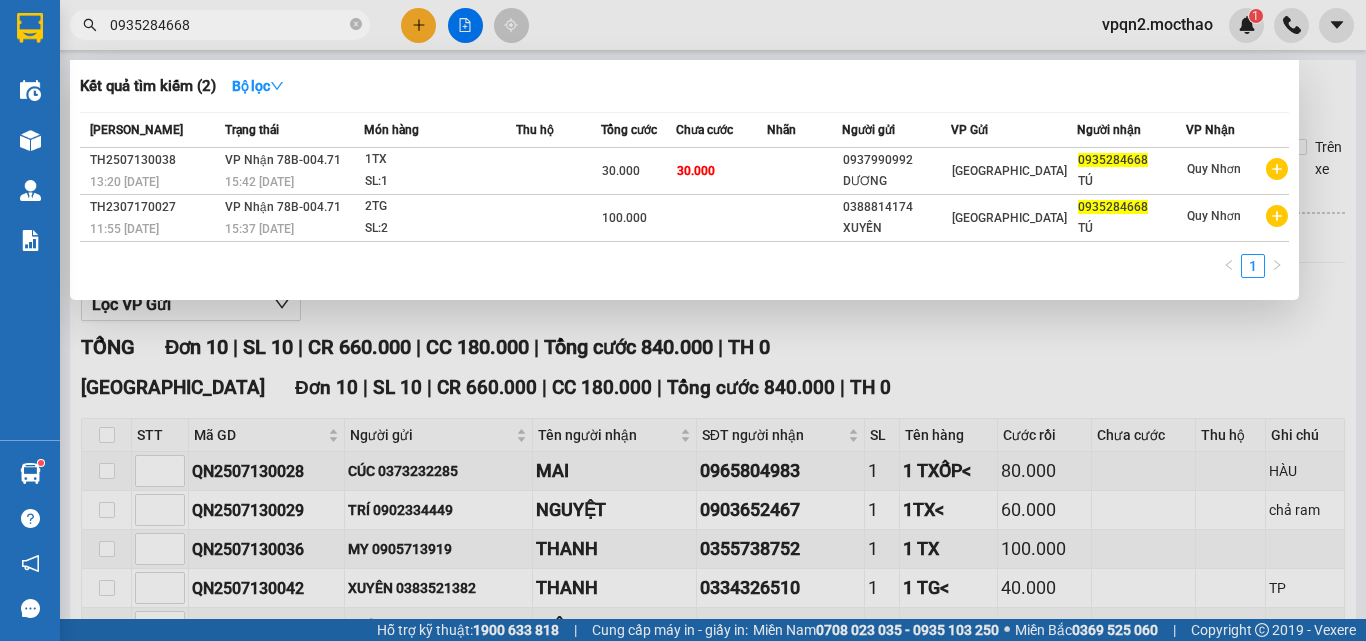 drag, startPoint x: 213, startPoint y: 32, endPoint x: 76, endPoint y: 66, distance: 141.15594 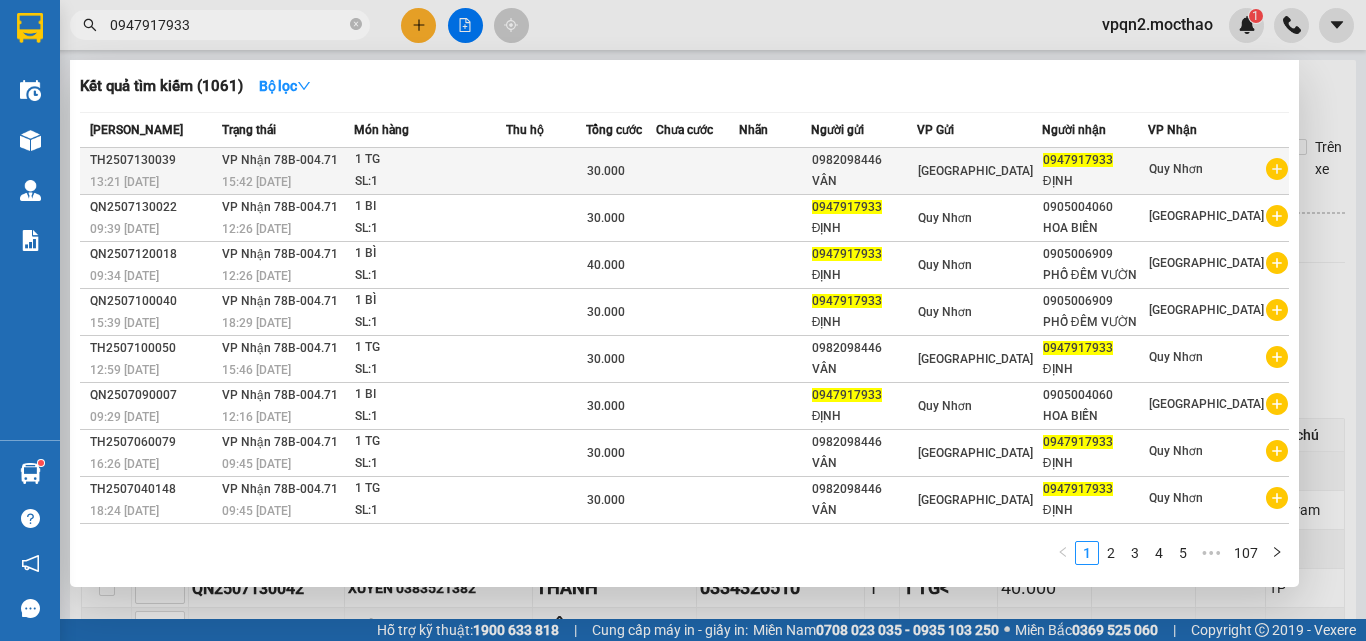 type on "0947917933" 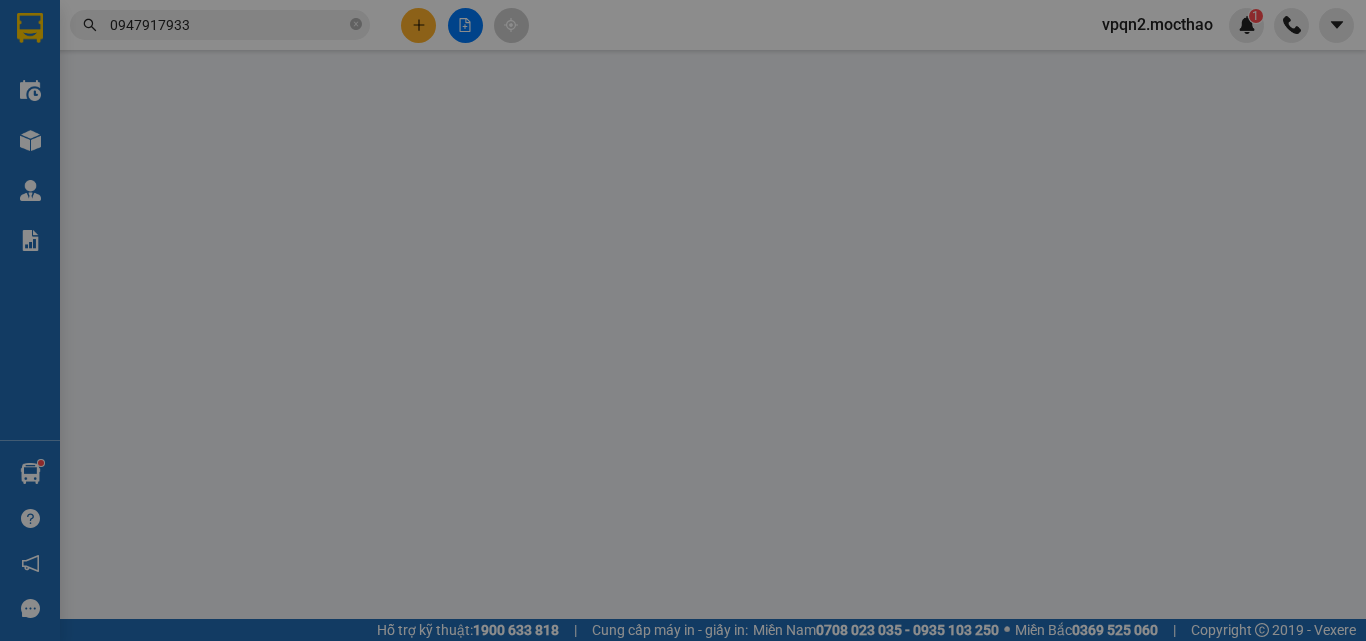 type on "0982098446" 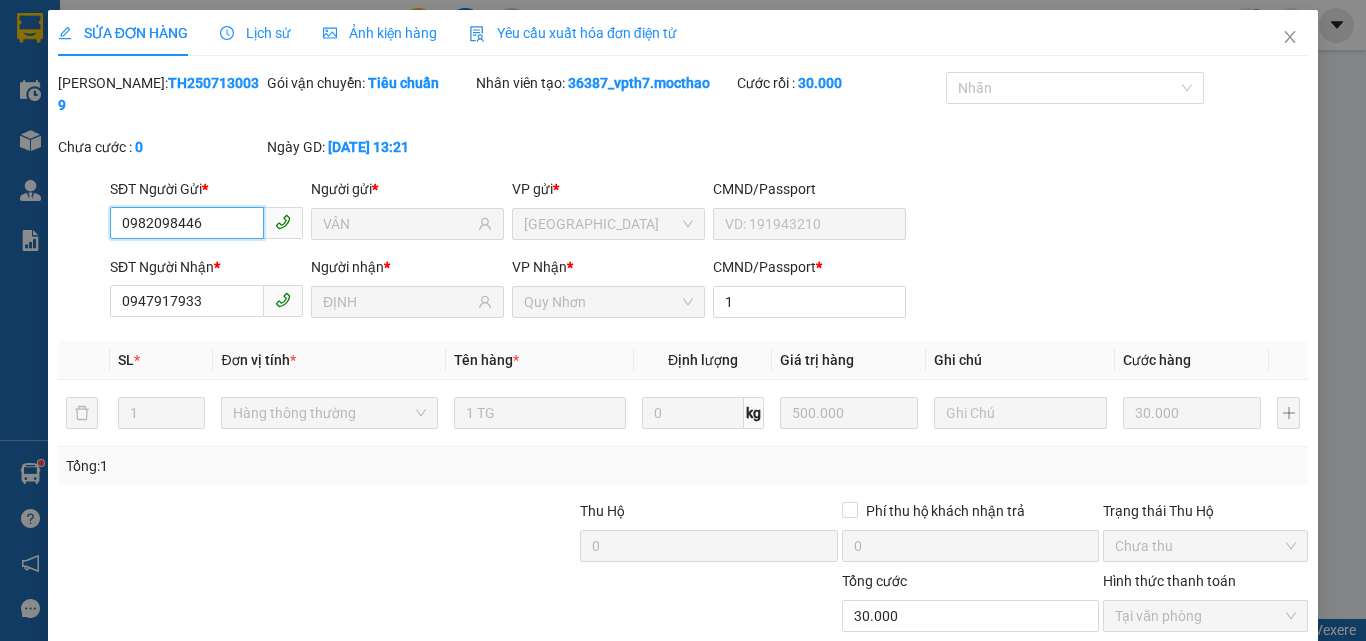 scroll, scrollTop: 103, scrollLeft: 0, axis: vertical 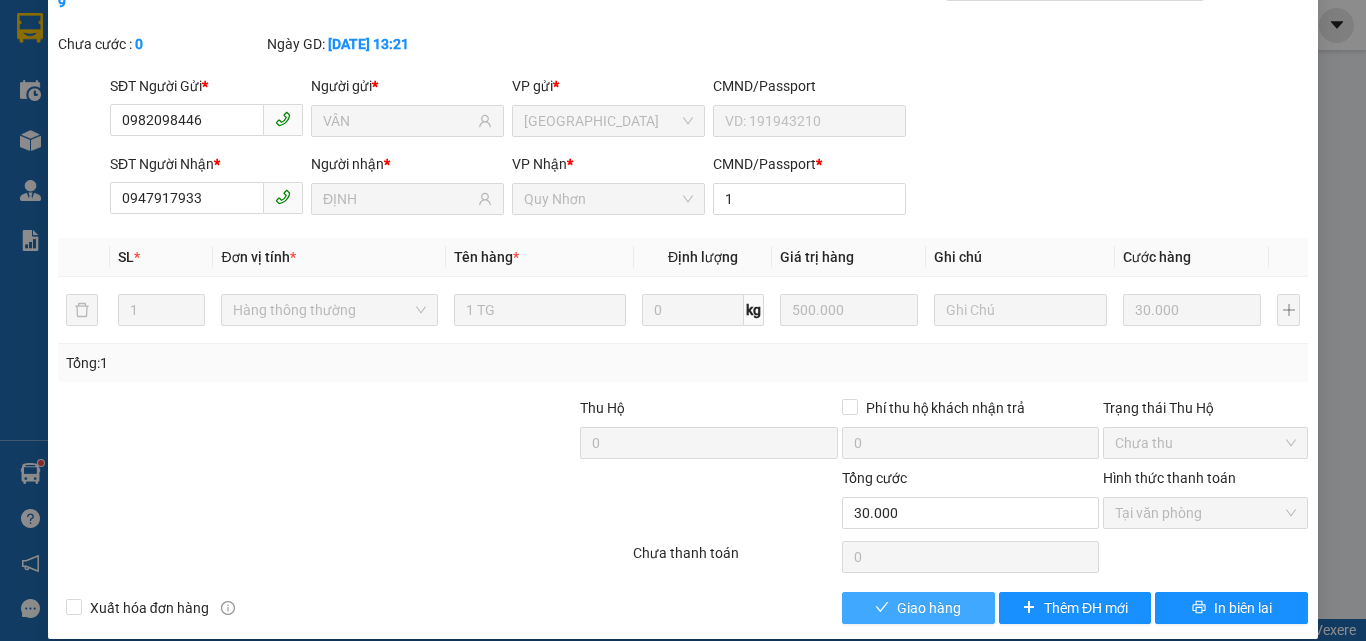 click on "Giao hàng" at bounding box center [929, 608] 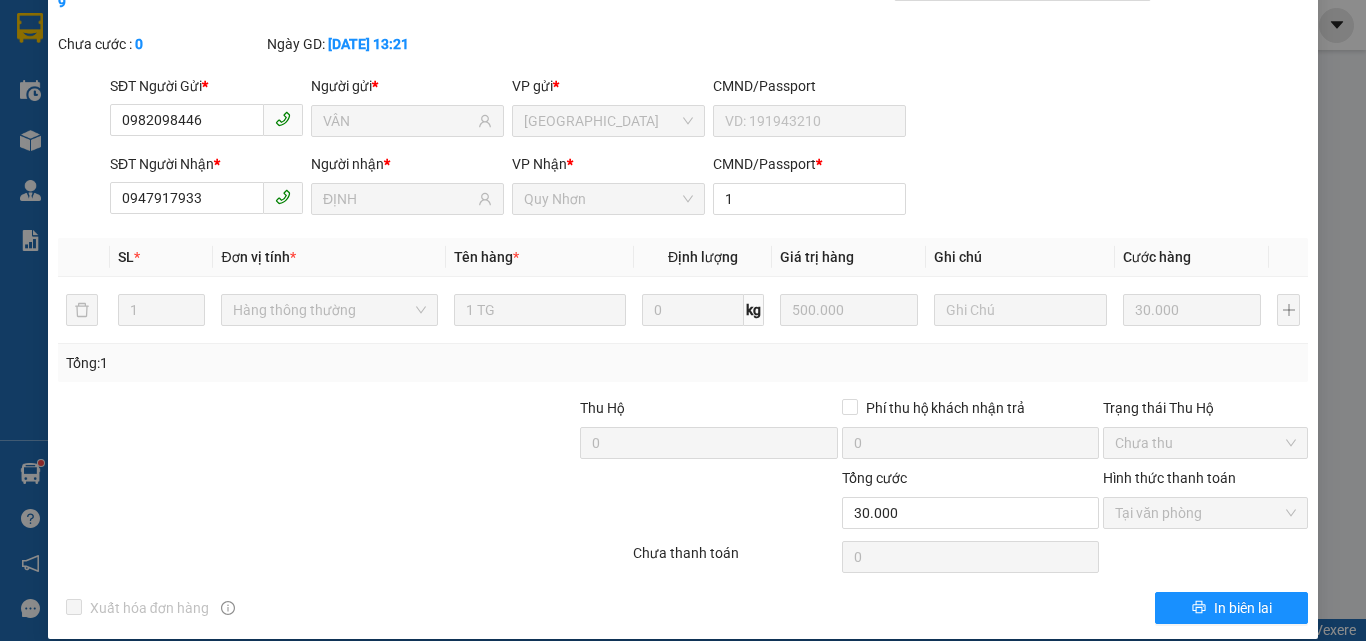 scroll, scrollTop: 0, scrollLeft: 0, axis: both 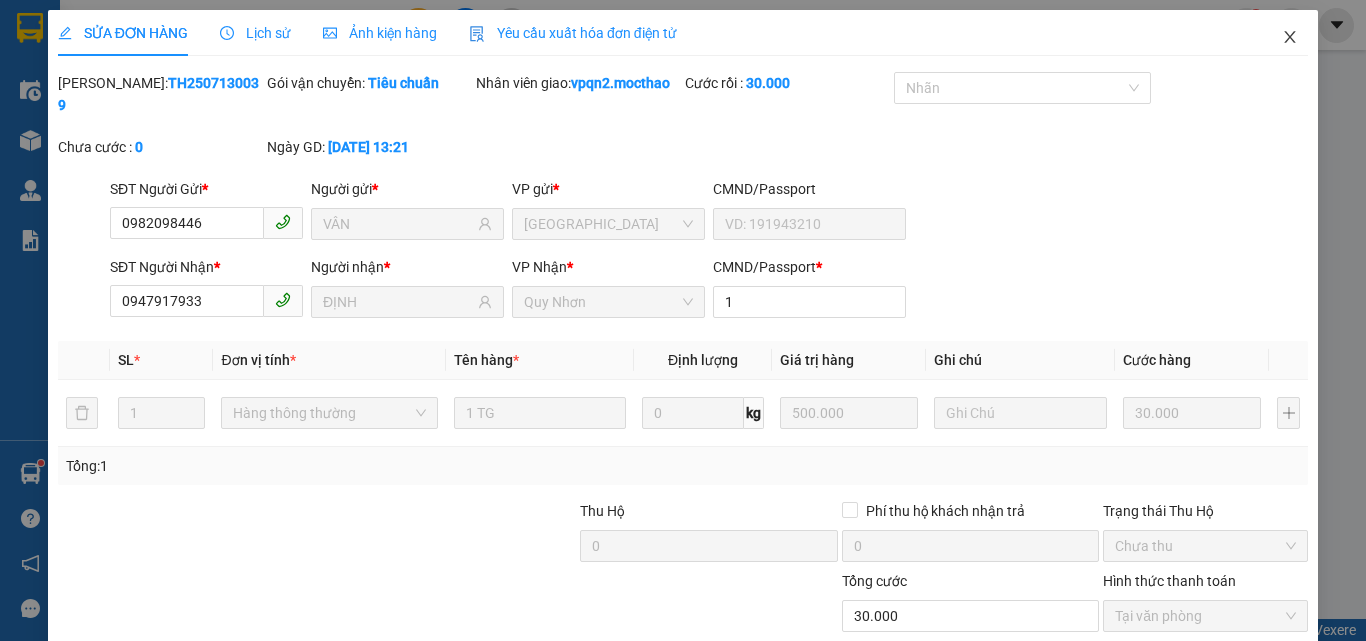 click at bounding box center (1290, 38) 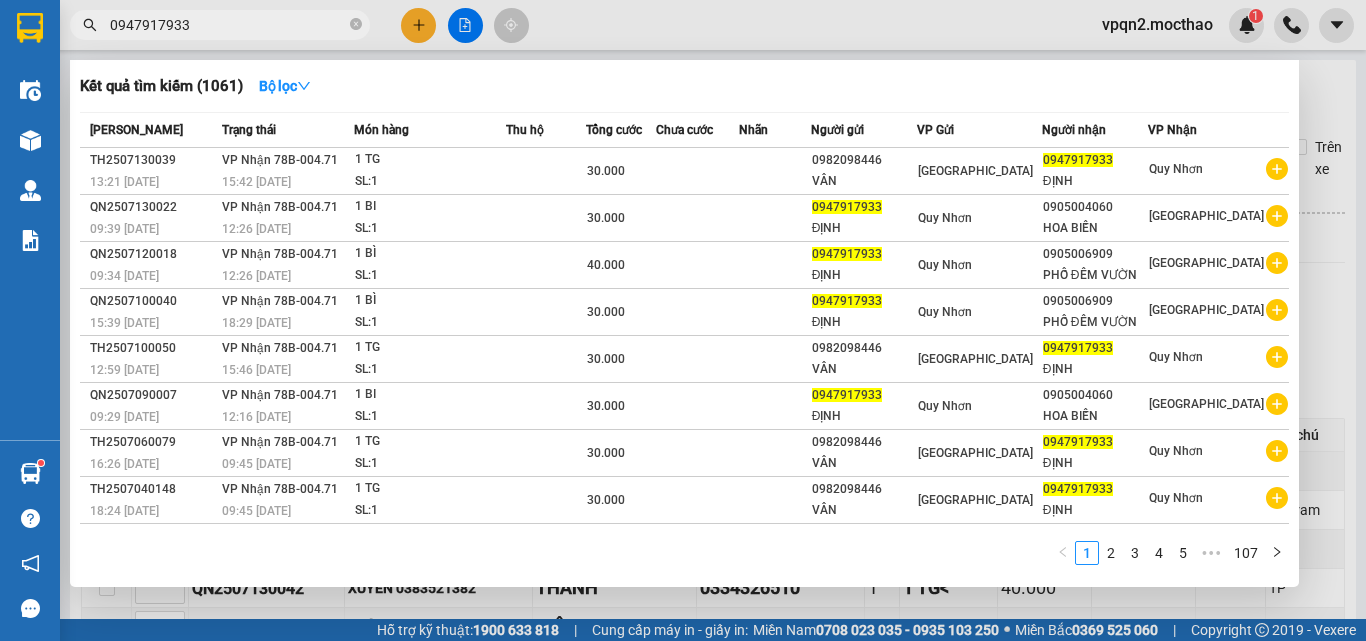 drag, startPoint x: 245, startPoint y: 30, endPoint x: 73, endPoint y: 52, distance: 173.40128 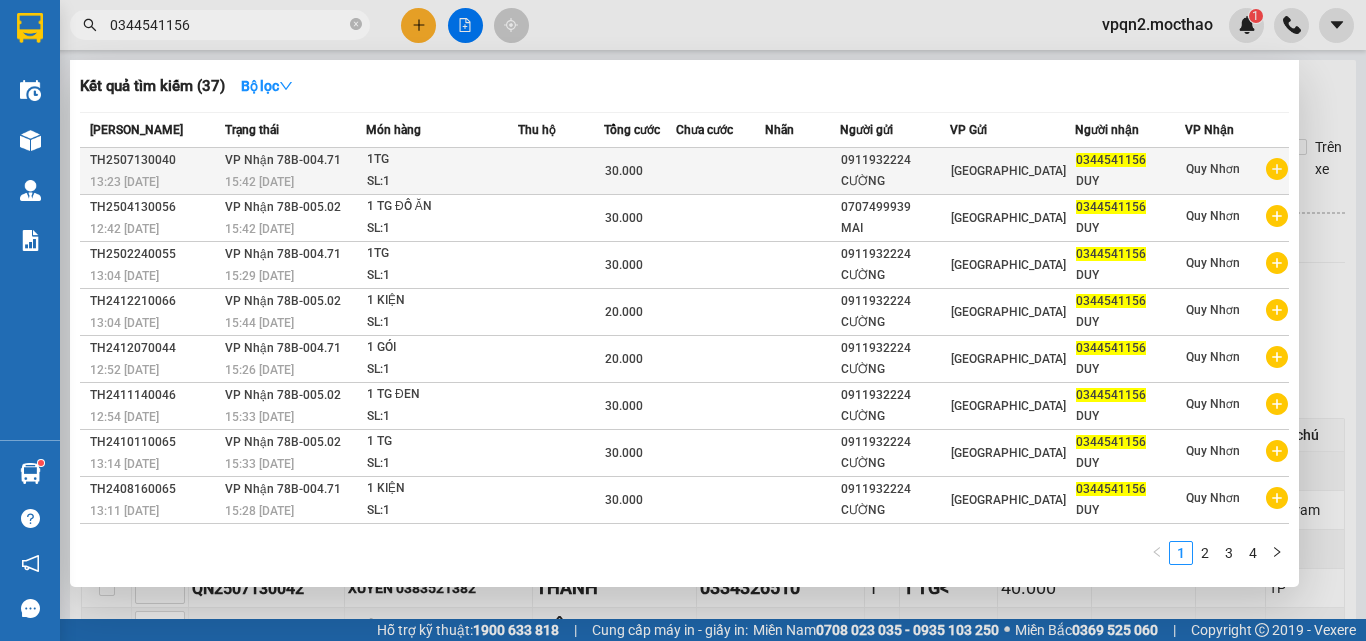click on "30.000" at bounding box center (640, 171) 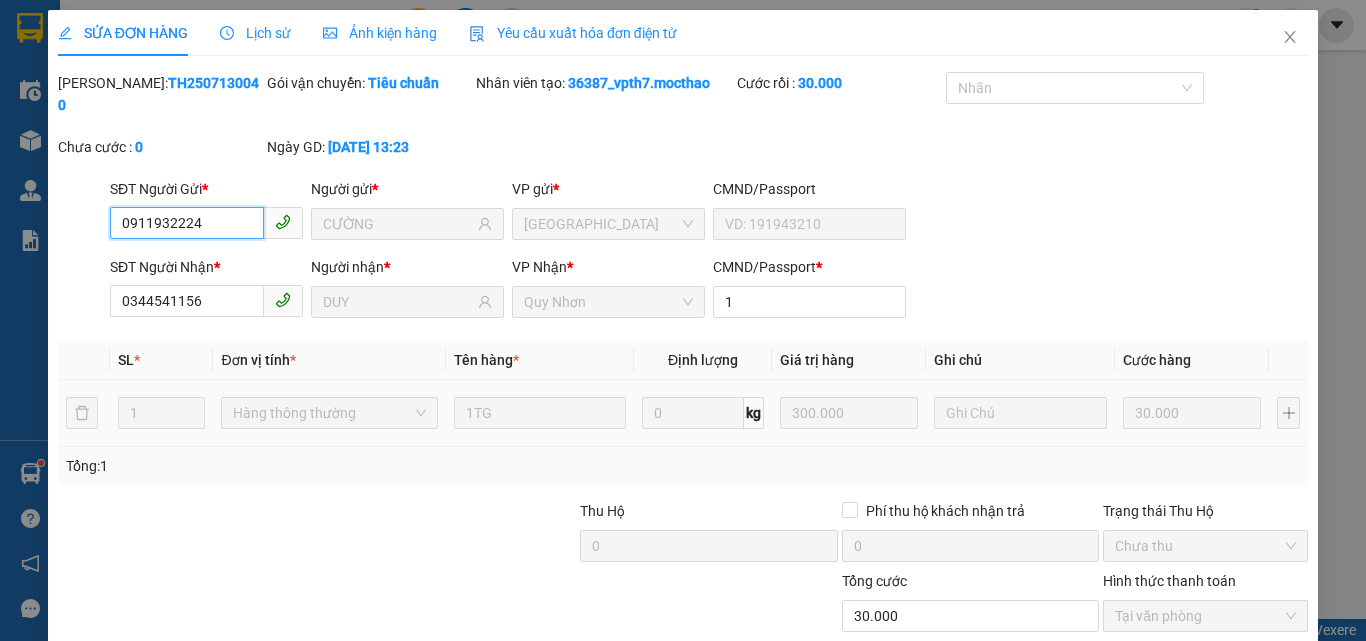 scroll, scrollTop: 103, scrollLeft: 0, axis: vertical 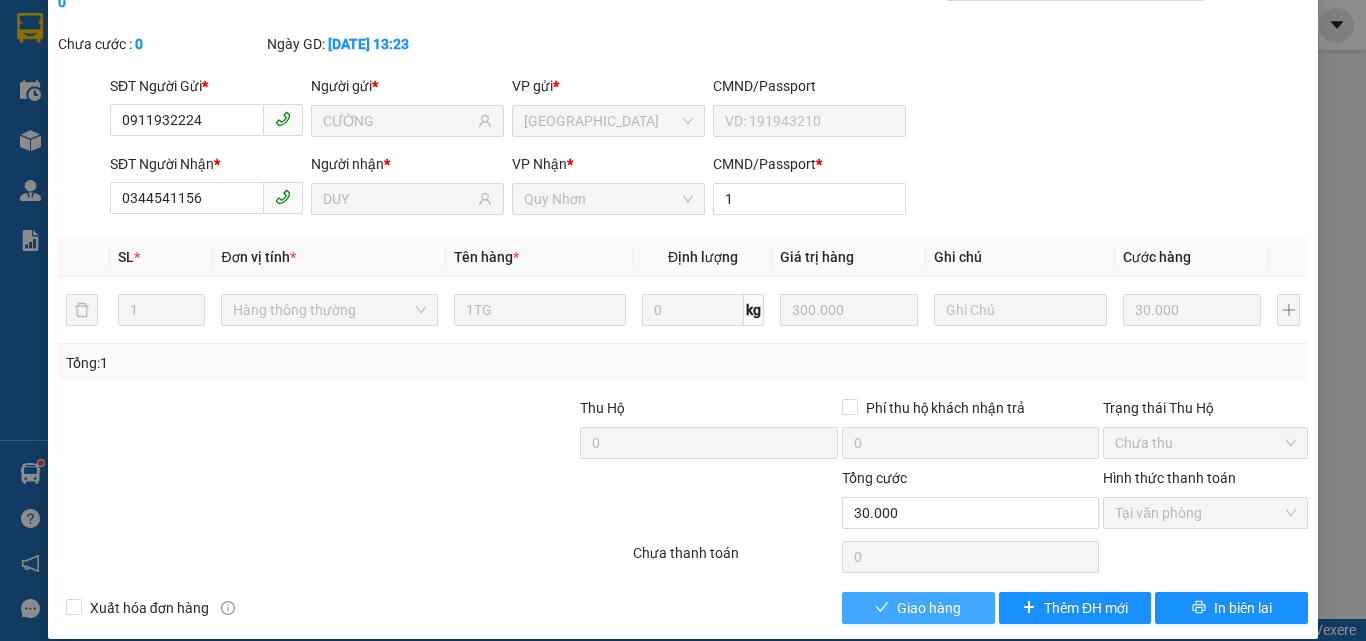 click on "Giao hàng" at bounding box center (929, 608) 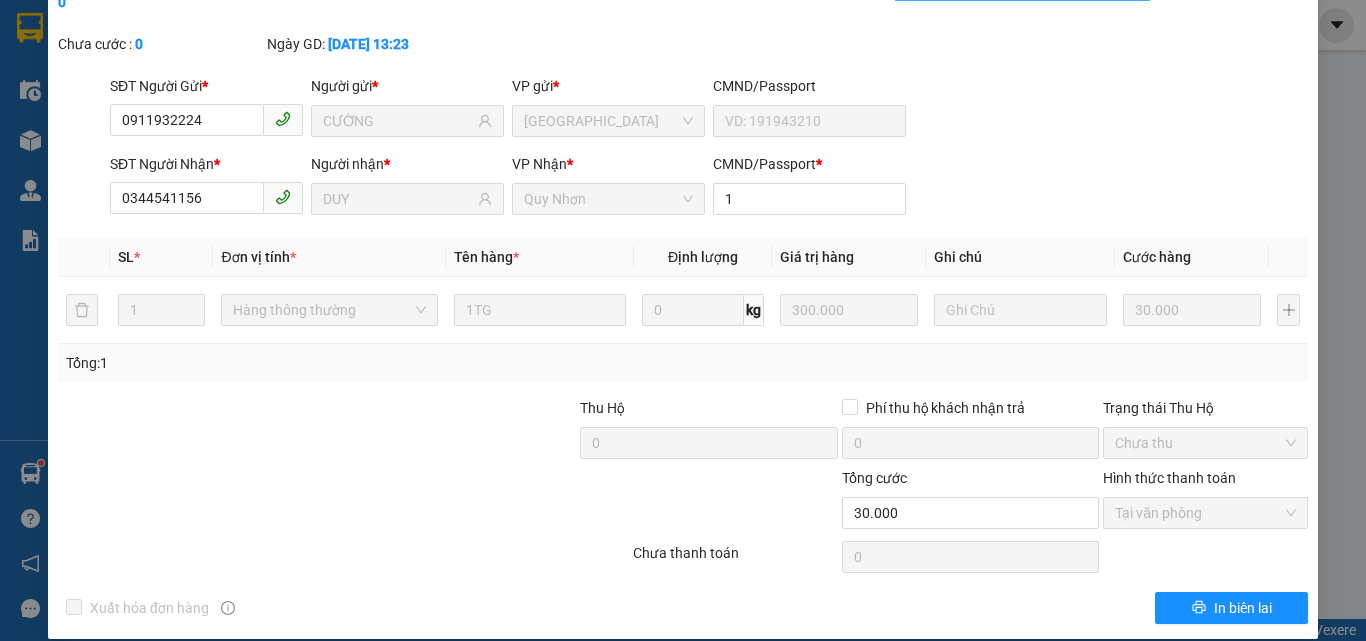 scroll, scrollTop: 0, scrollLeft: 0, axis: both 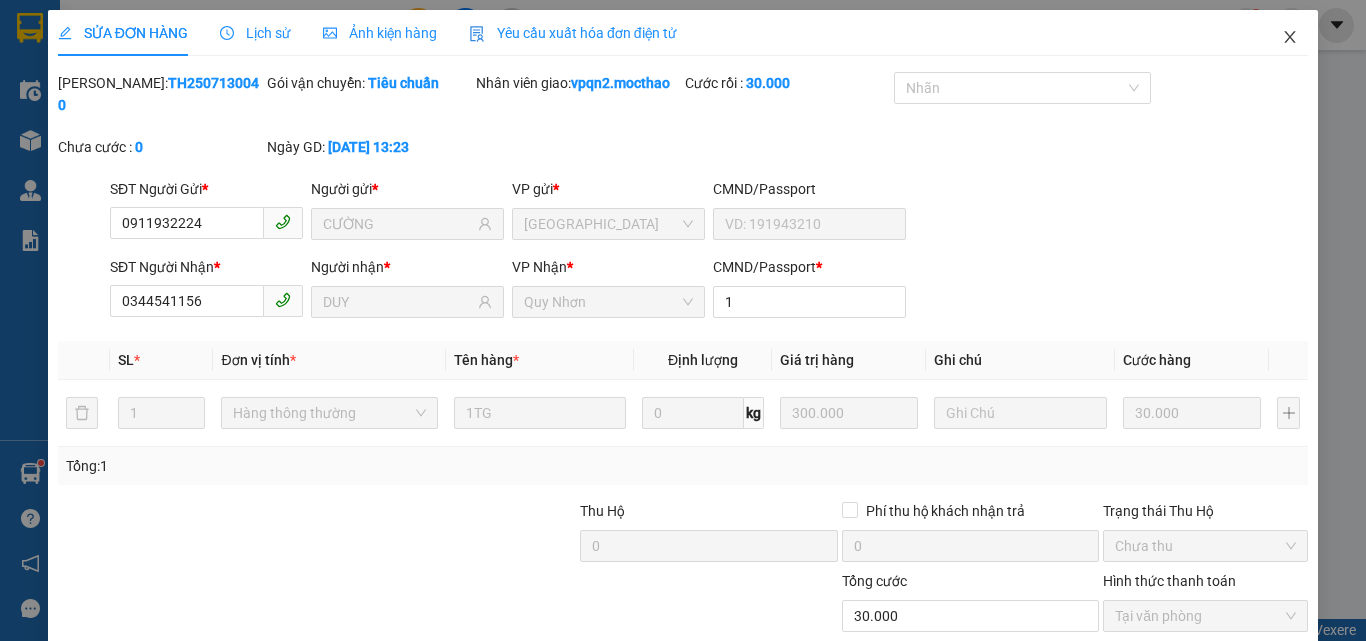 click 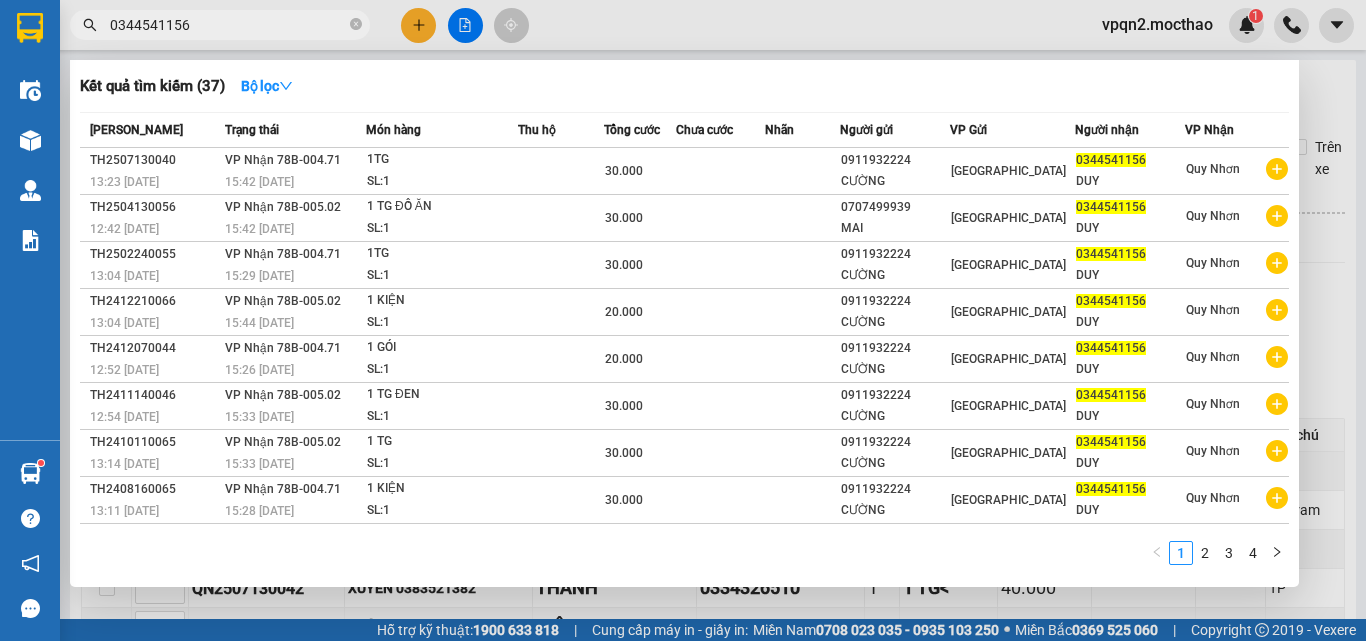 click on "0344541156" at bounding box center [228, 25] 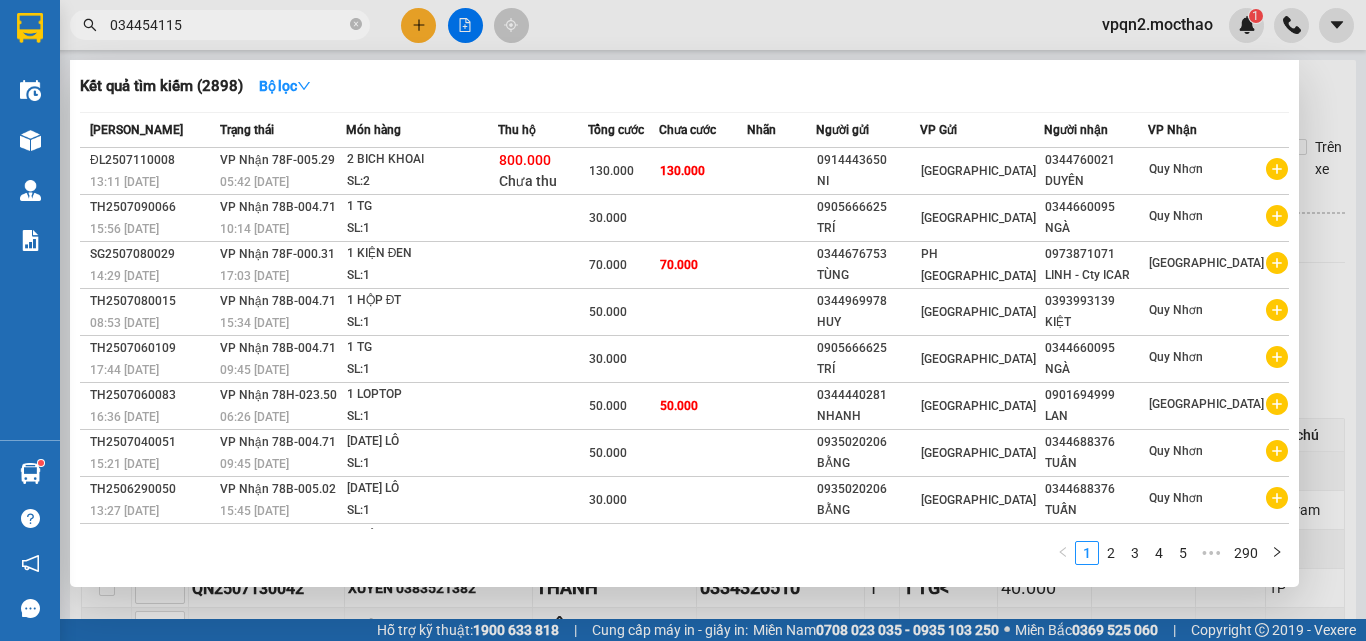 type on "0344541156" 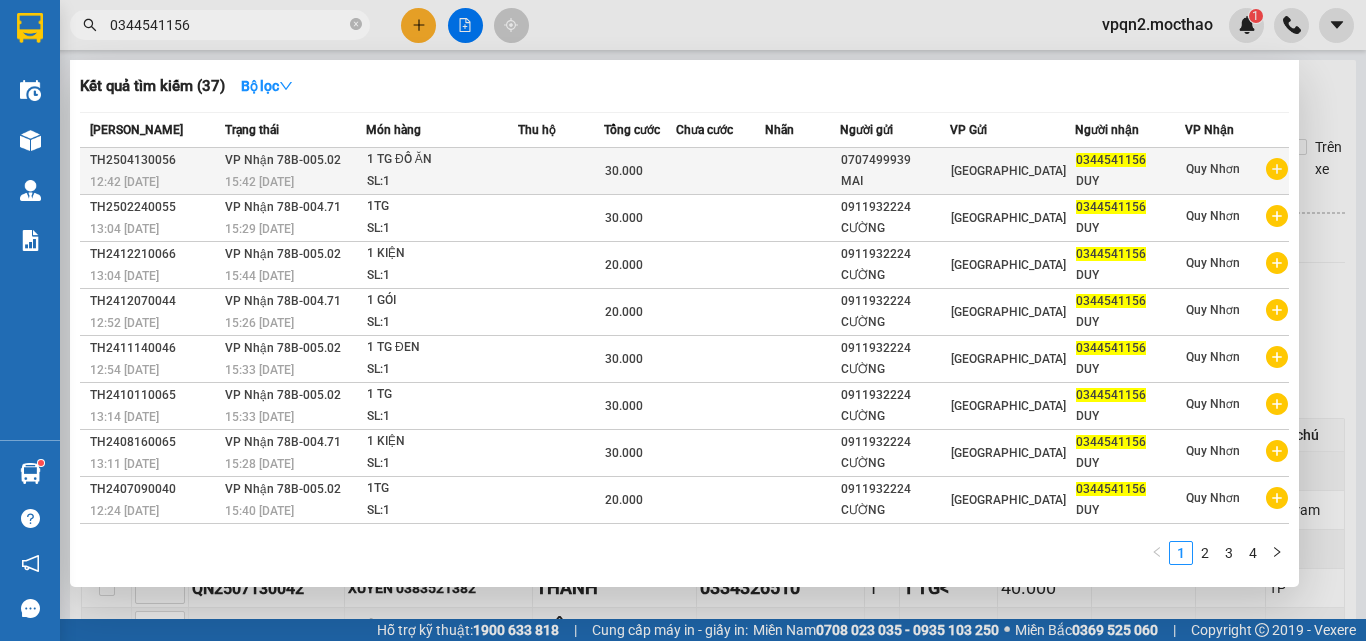 click on "30.000" at bounding box center [640, 171] 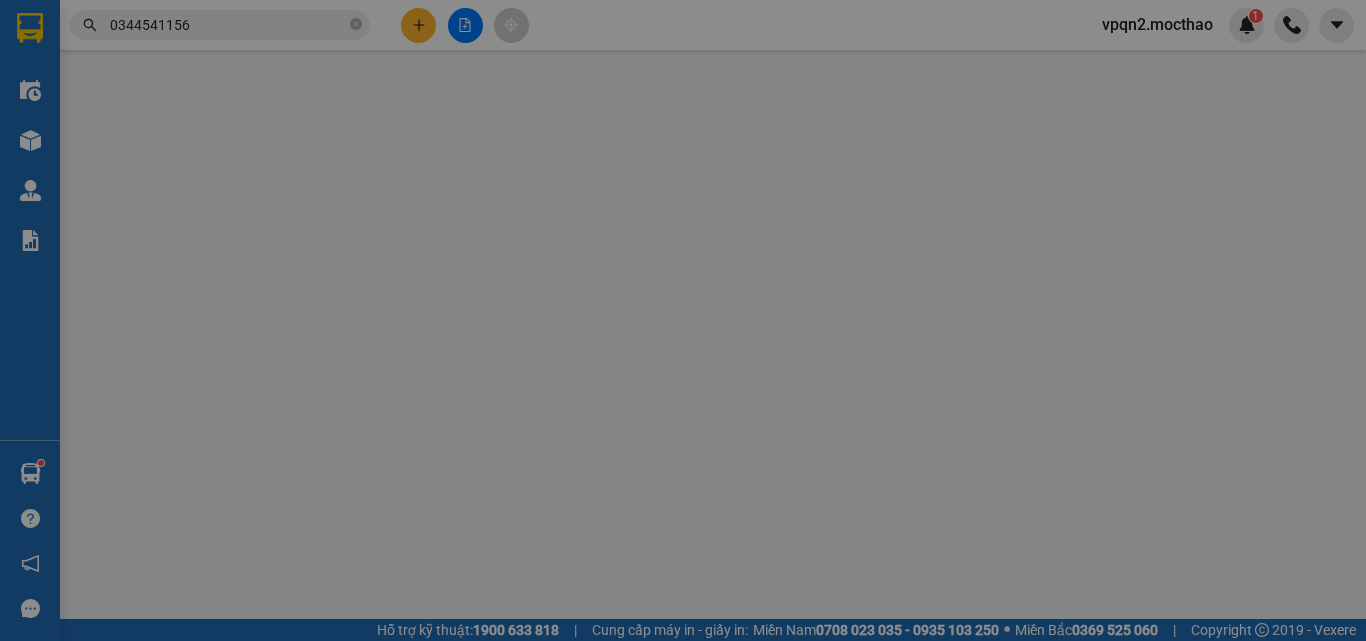 type on "0707499939" 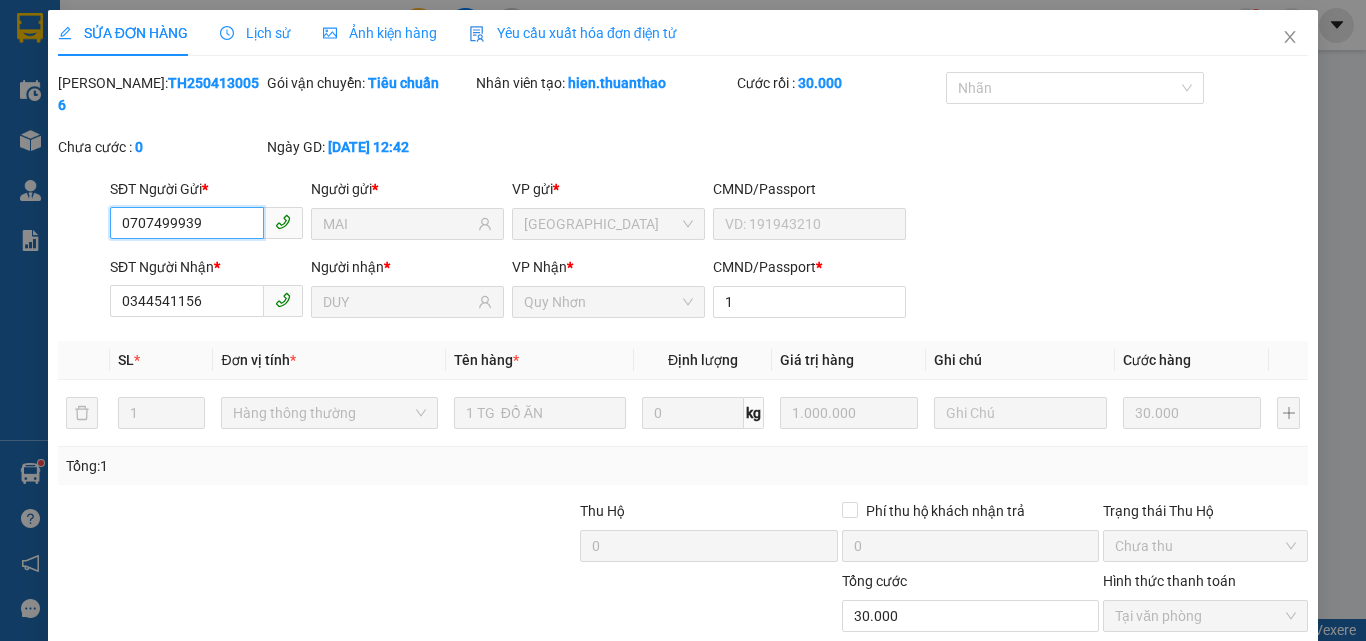scroll, scrollTop: 103, scrollLeft: 0, axis: vertical 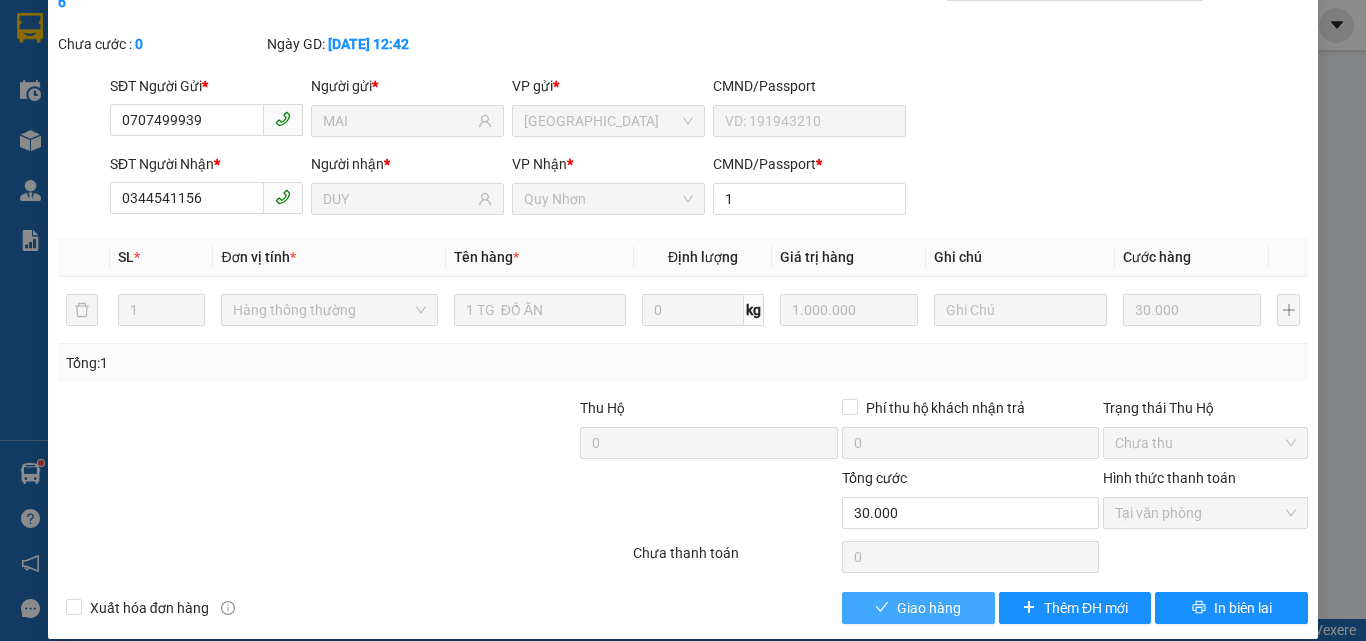 click on "Giao hàng" at bounding box center (918, 608) 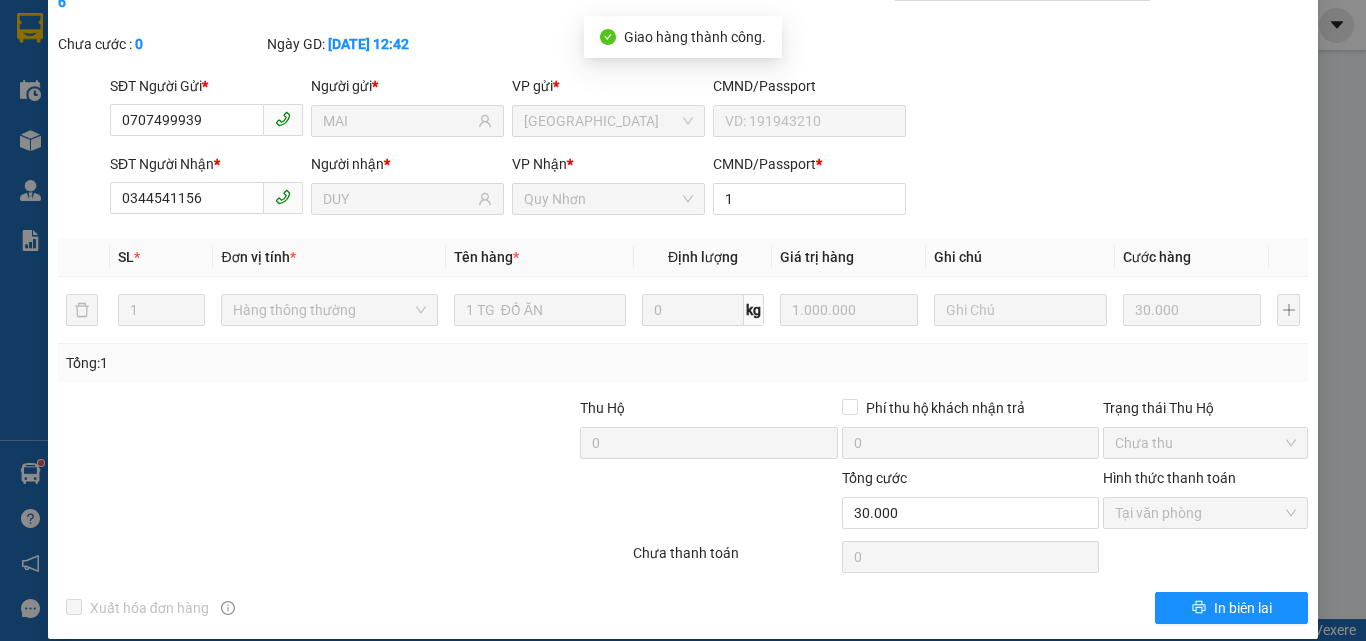 scroll, scrollTop: 0, scrollLeft: 0, axis: both 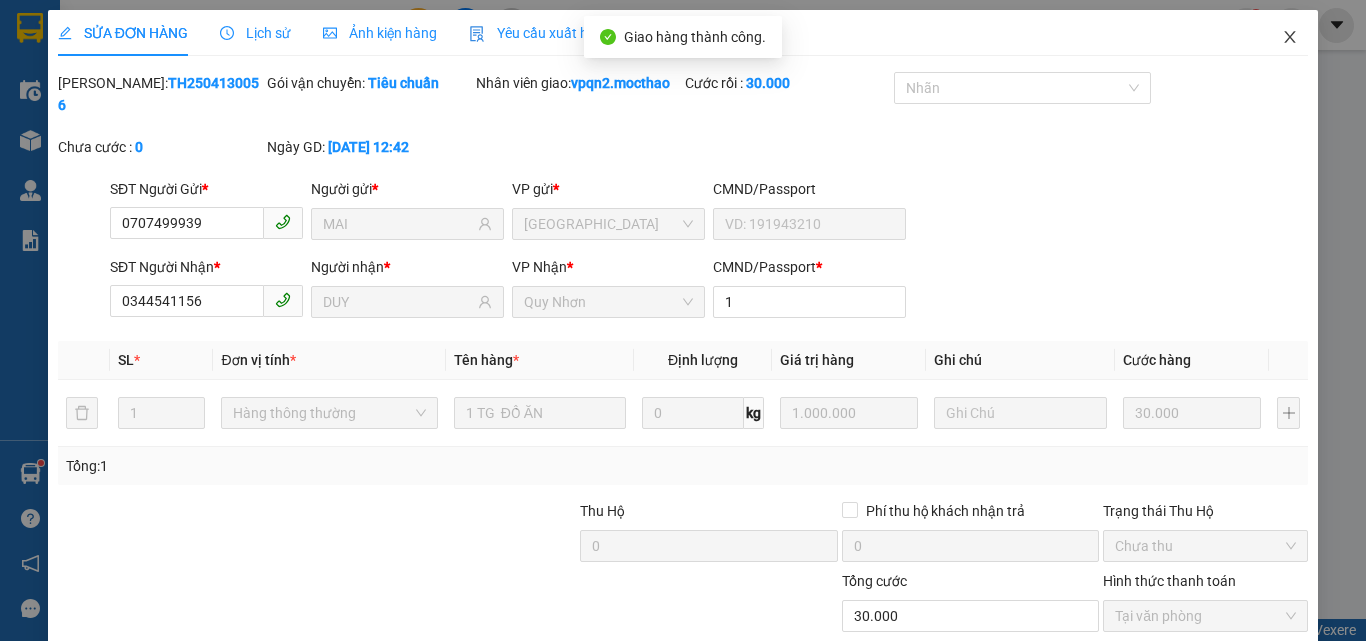 click 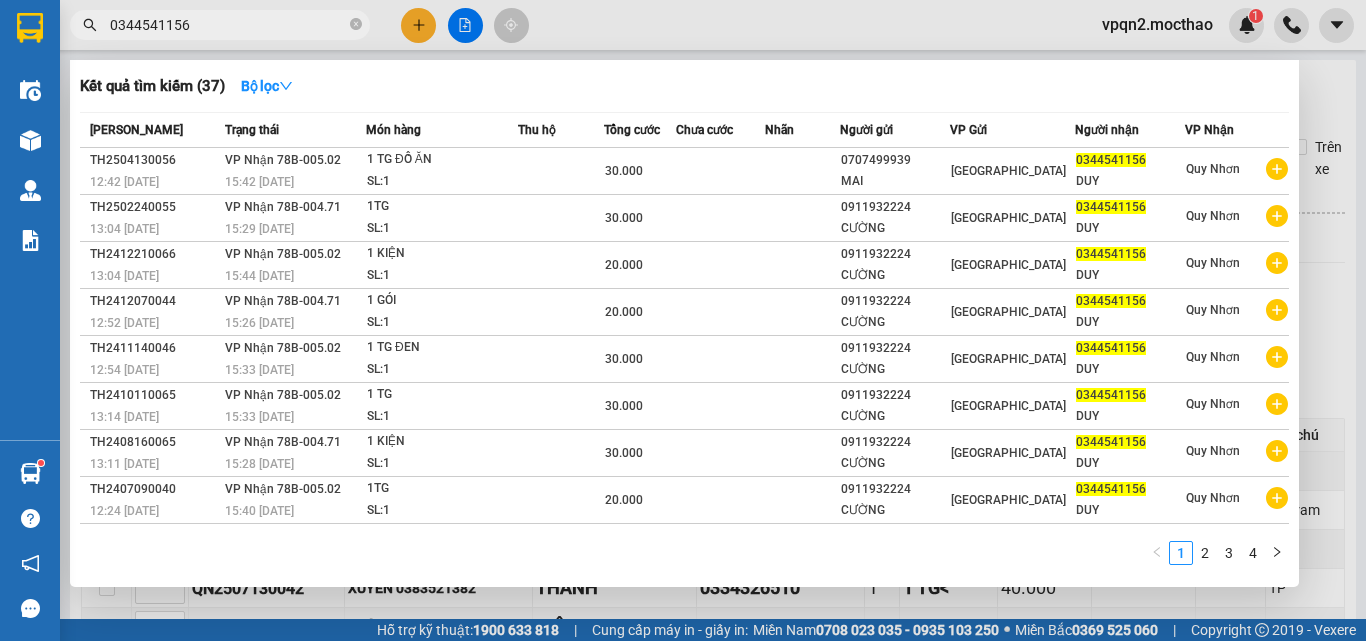 drag, startPoint x: 231, startPoint y: 26, endPoint x: 64, endPoint y: 56, distance: 169.67322 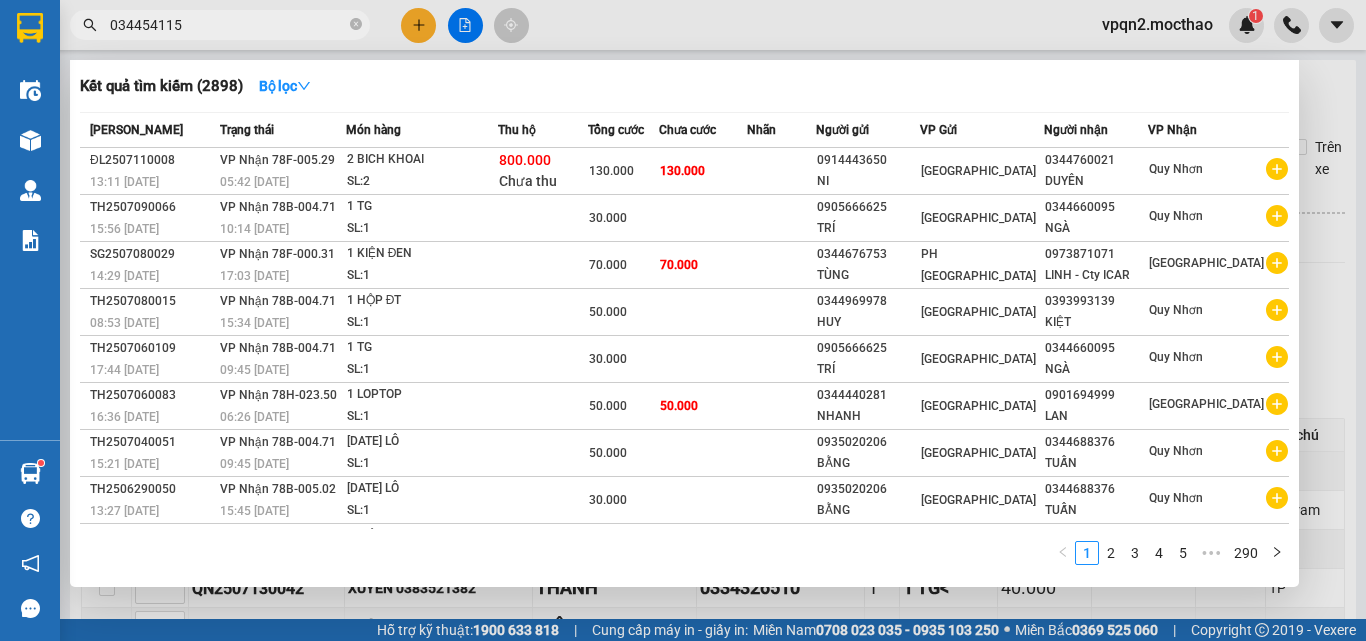 type on "0344541156" 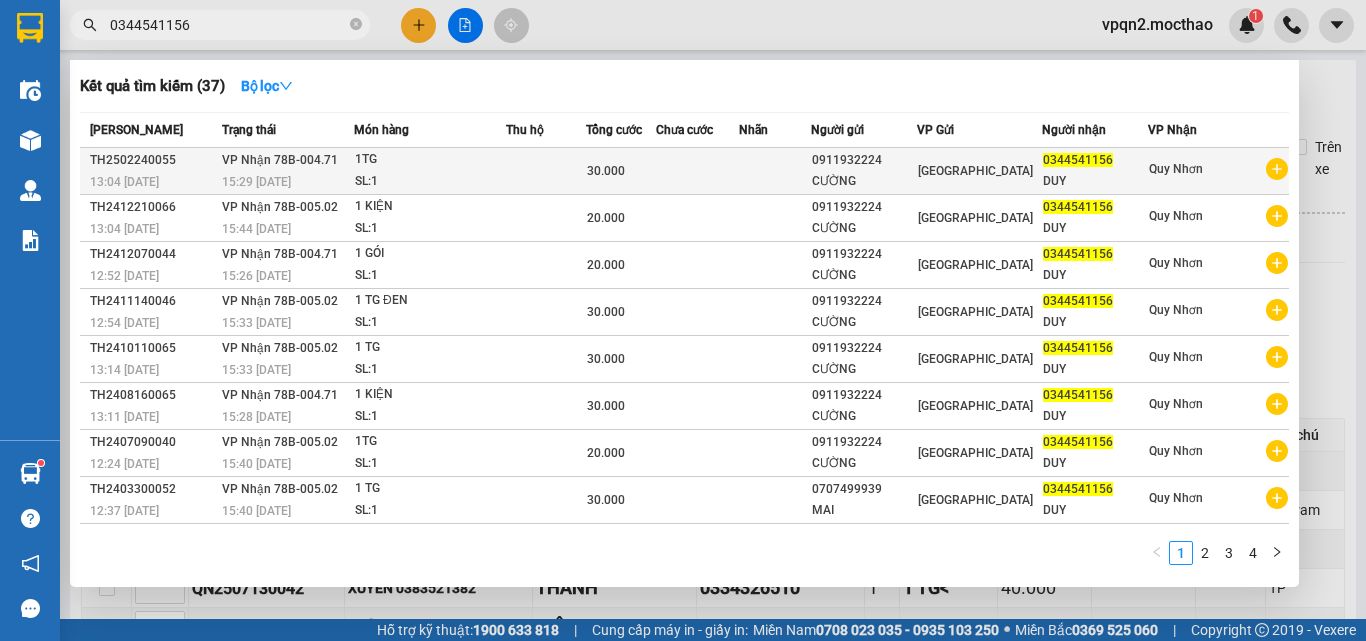 click on "30.000" at bounding box center (621, 171) 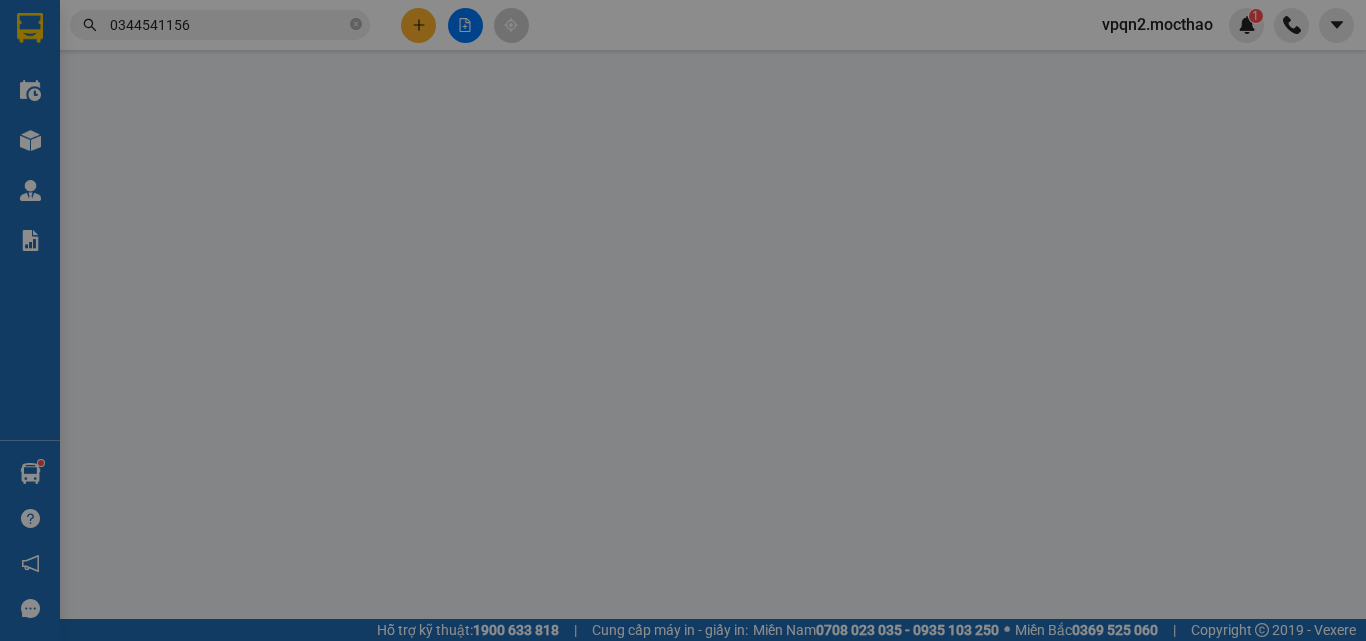 type on "0911932224" 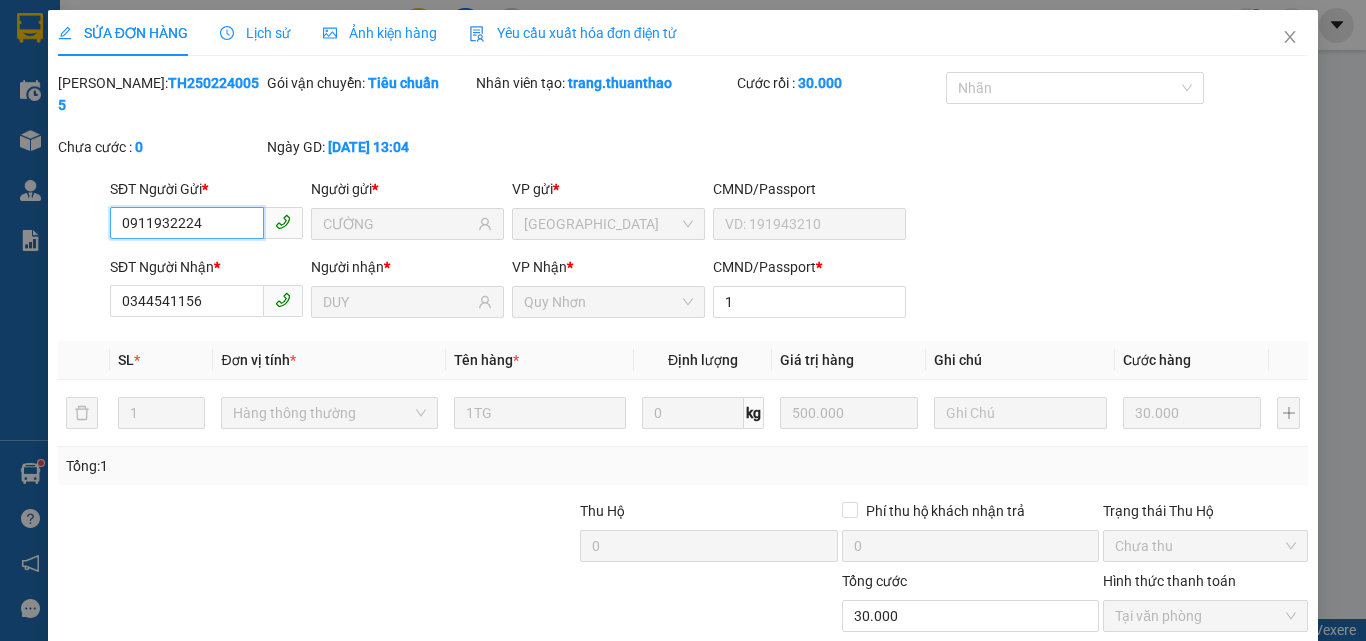 scroll, scrollTop: 103, scrollLeft: 0, axis: vertical 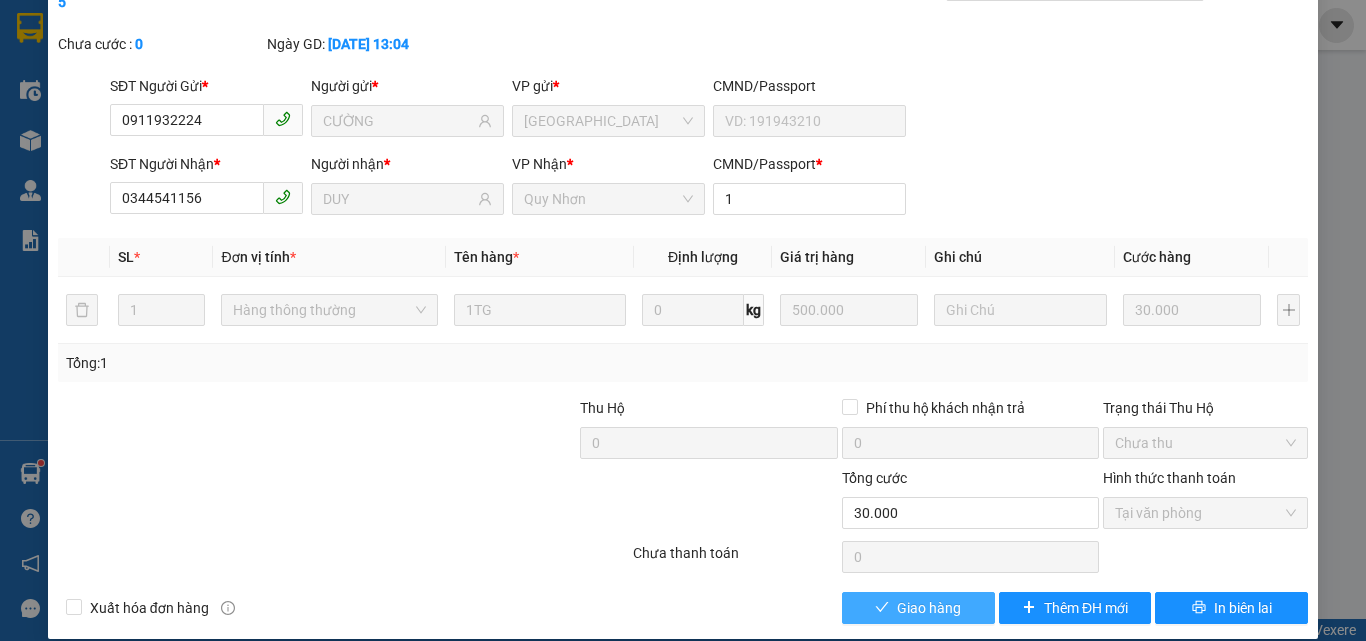 click 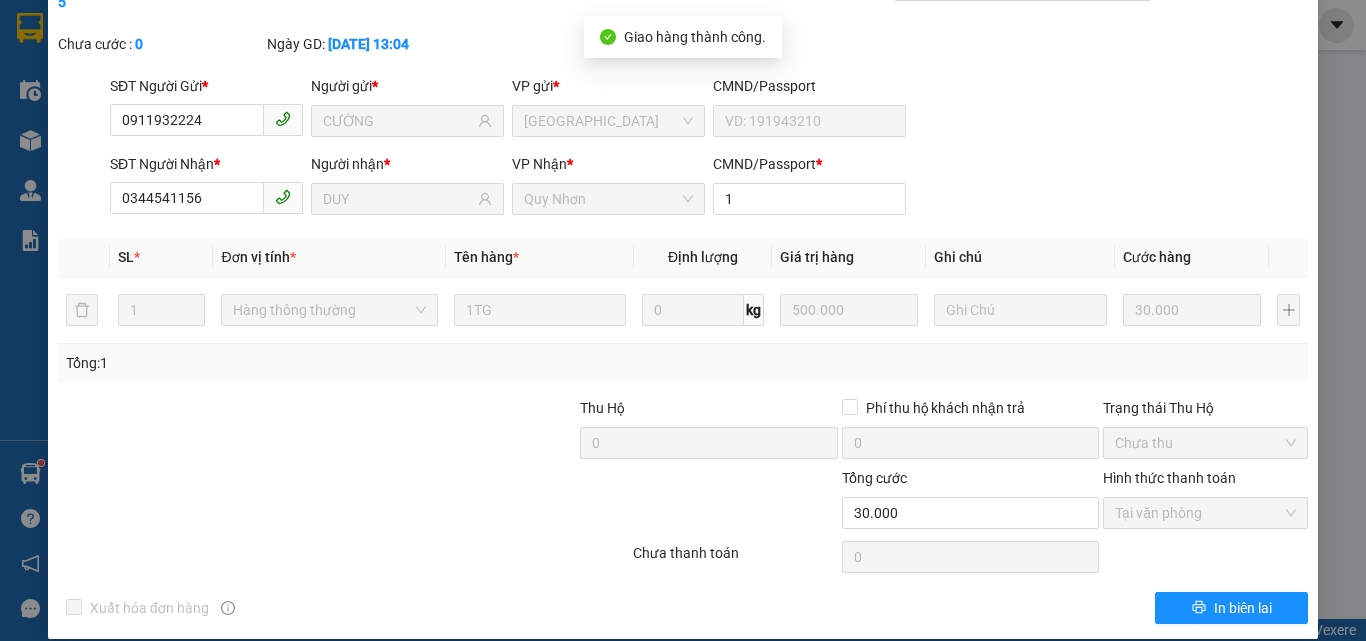 scroll, scrollTop: 0, scrollLeft: 0, axis: both 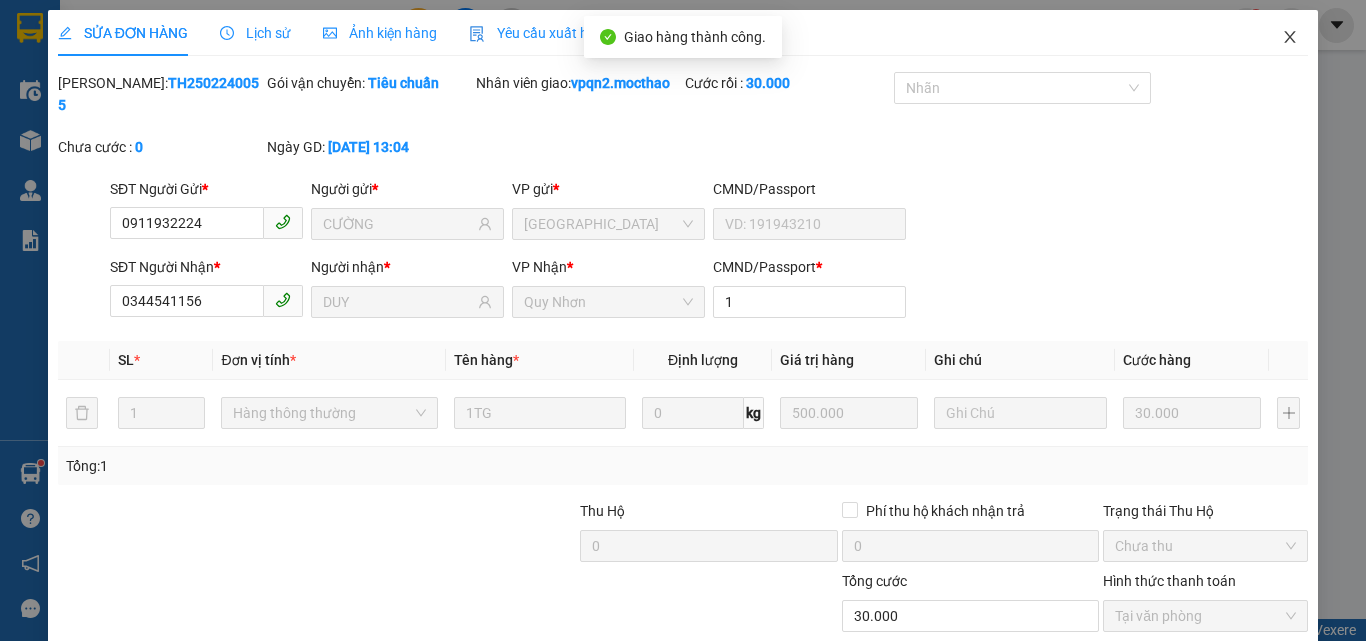 click 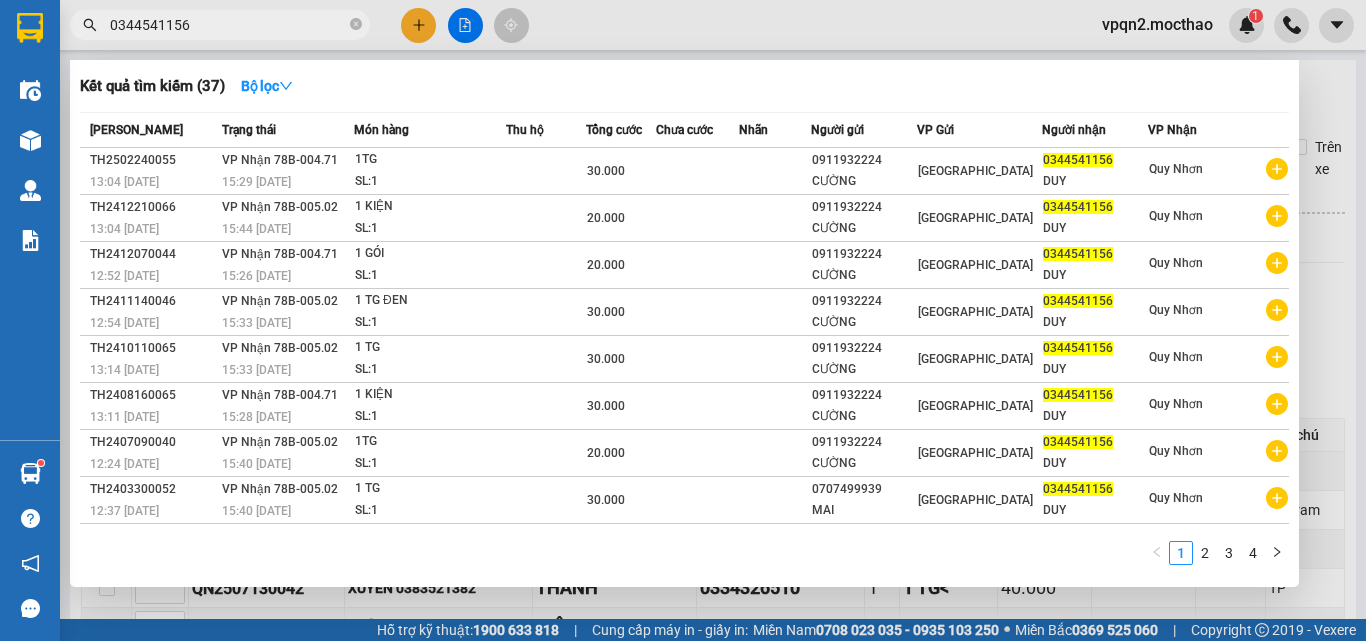drag, startPoint x: 197, startPoint y: 39, endPoint x: 50, endPoint y: 64, distance: 149.1107 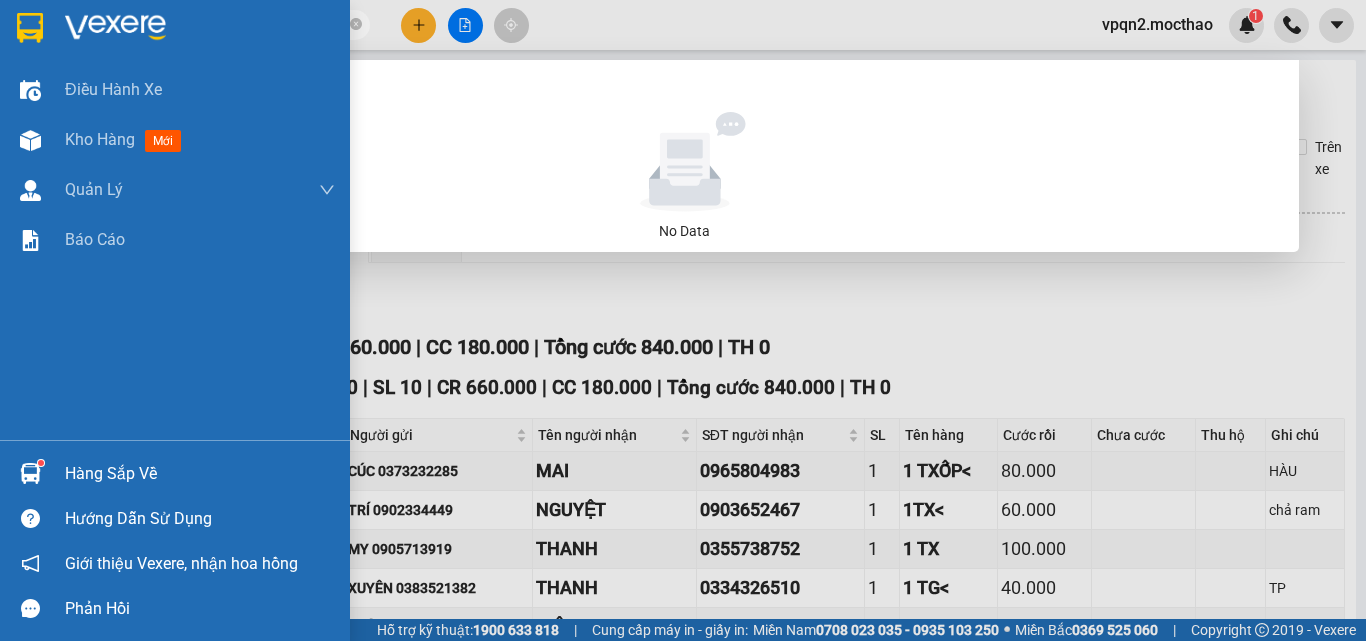 type on "0344541156" 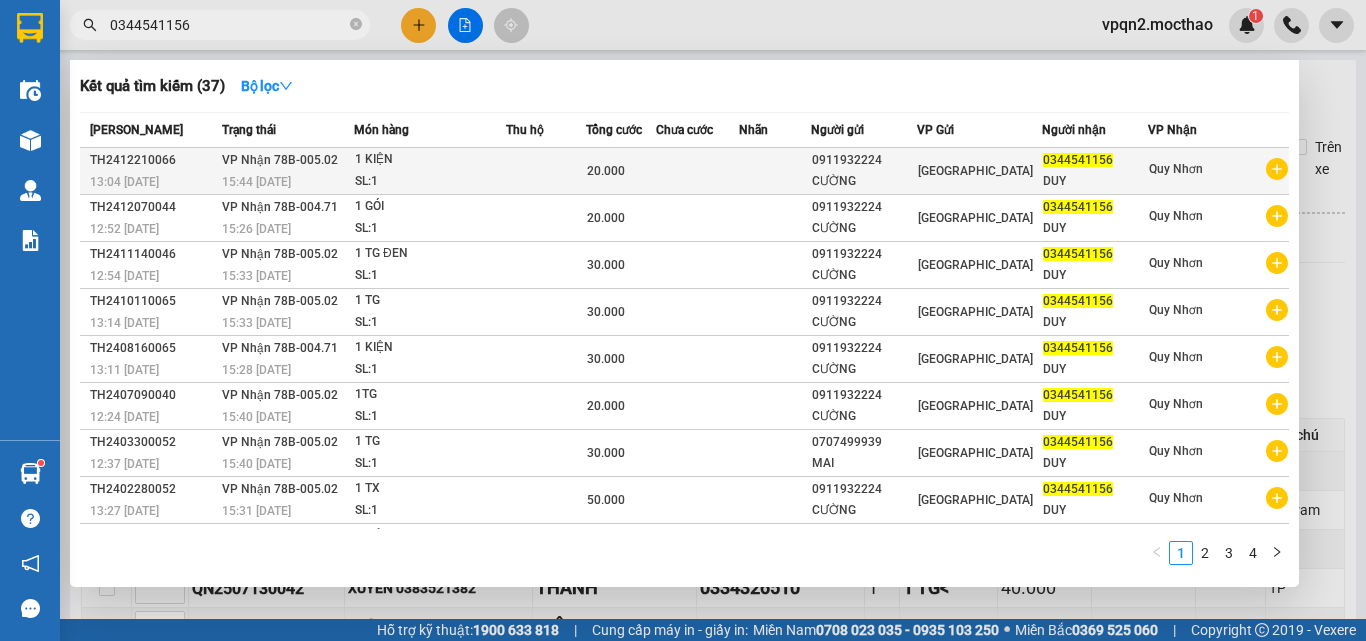 click on "20.000" at bounding box center (606, 171) 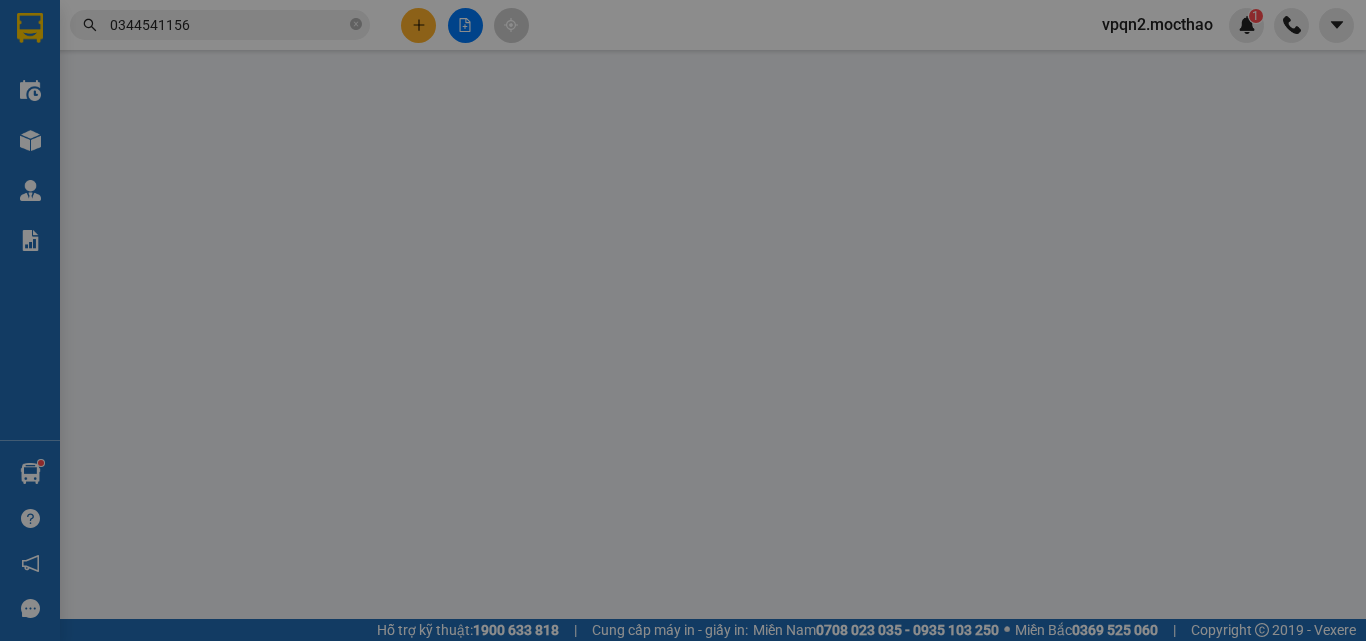 type on "0911932224" 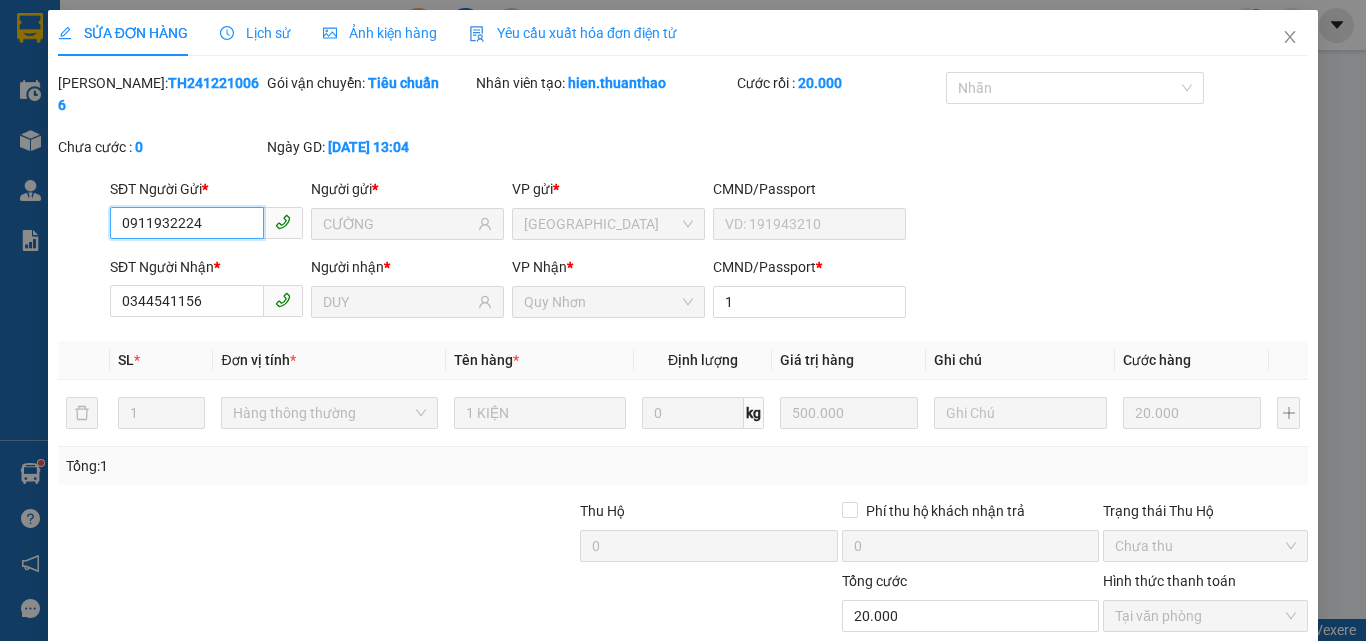 scroll, scrollTop: 103, scrollLeft: 0, axis: vertical 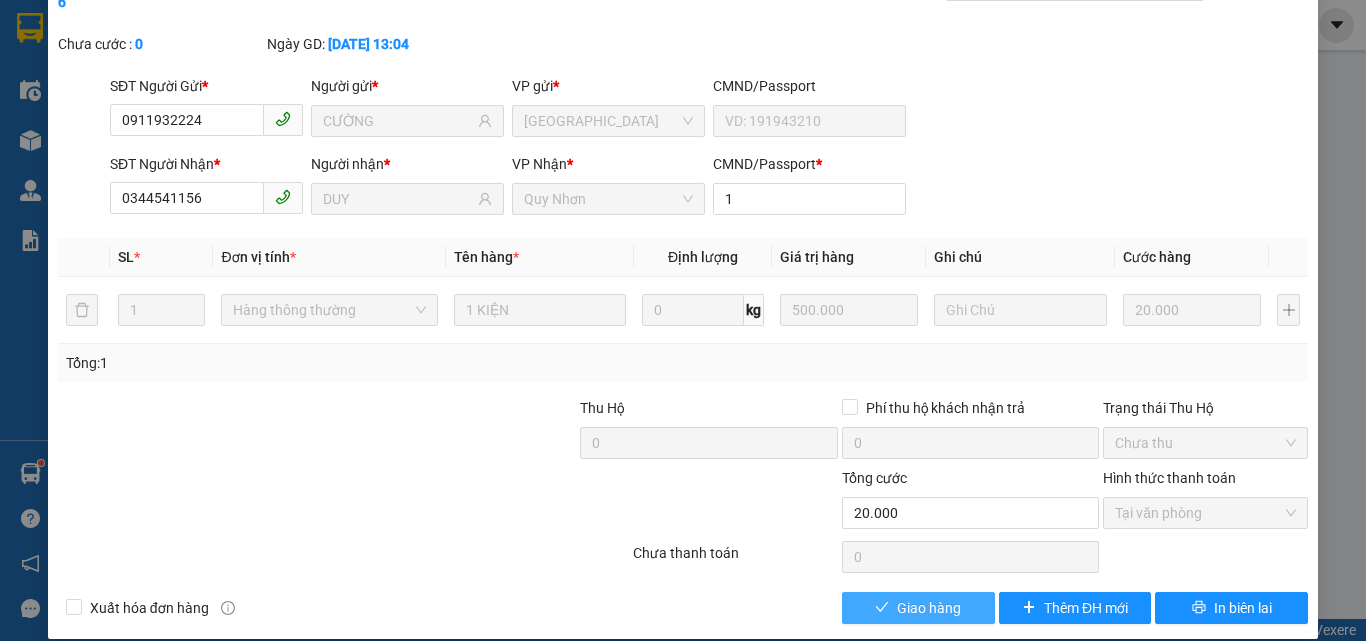 click on "Giao hàng" at bounding box center (929, 608) 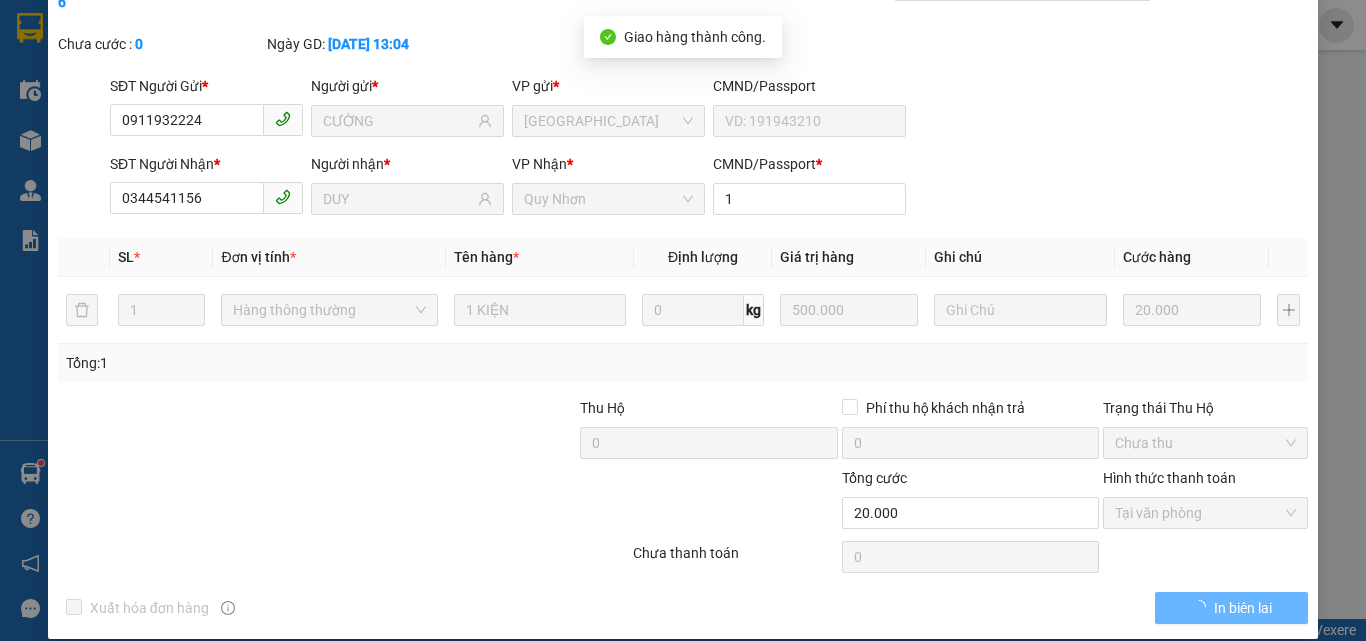 scroll, scrollTop: 0, scrollLeft: 0, axis: both 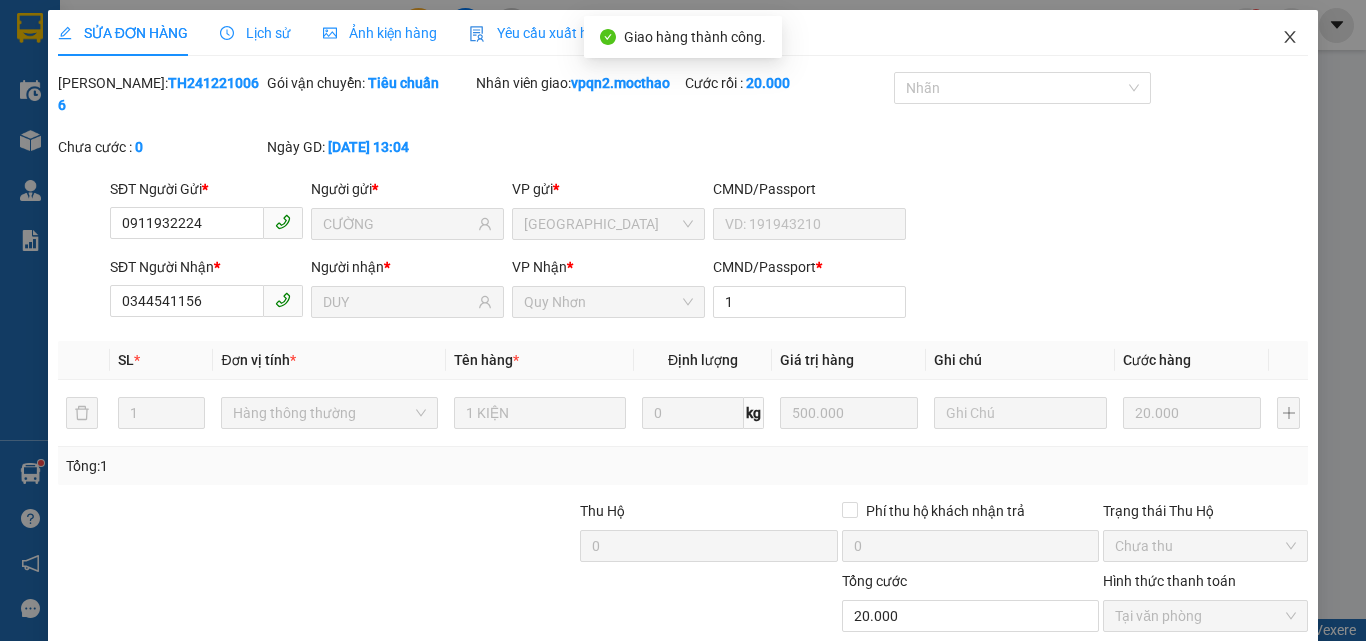 click 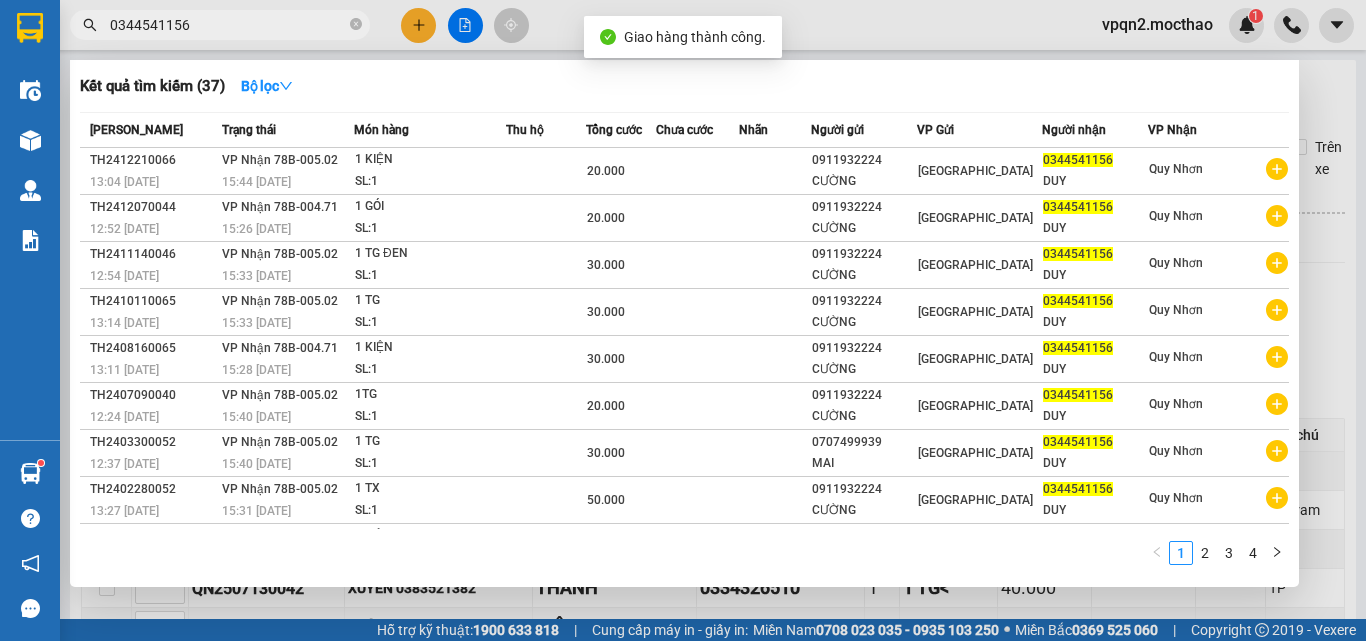 drag, startPoint x: 123, startPoint y: 33, endPoint x: 41, endPoint y: 49, distance: 83.546394 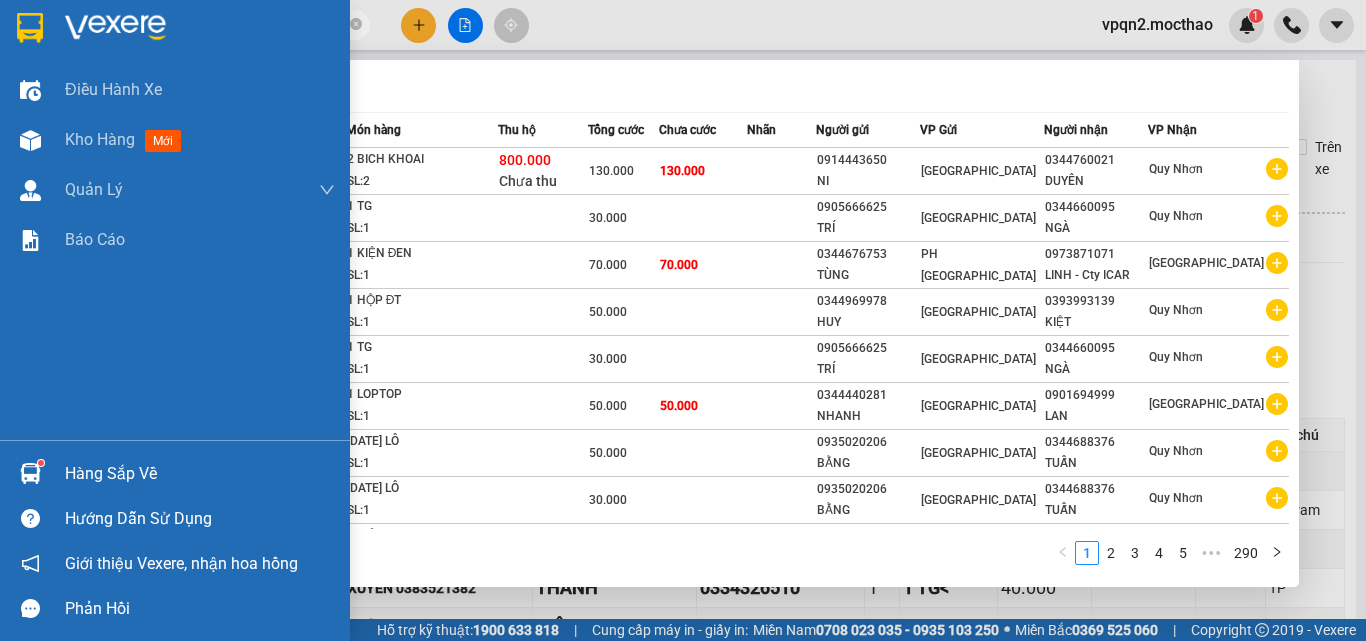 type on "0344541156" 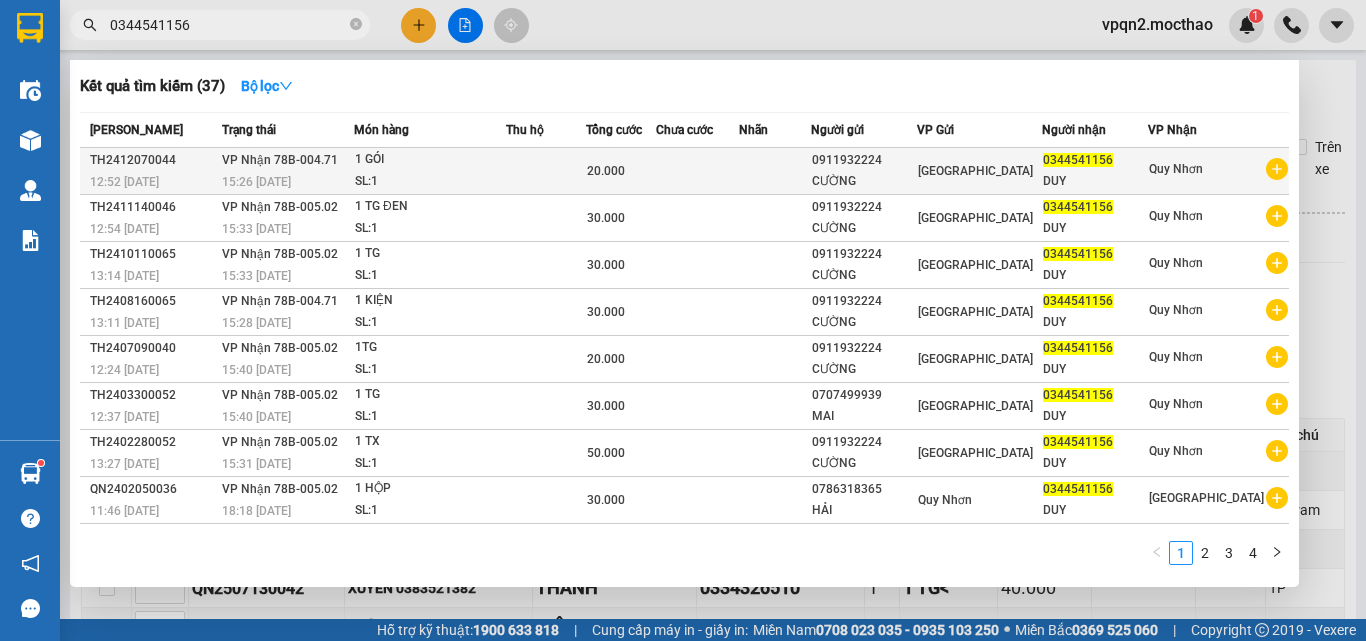 click on "20.000" at bounding box center [606, 171] 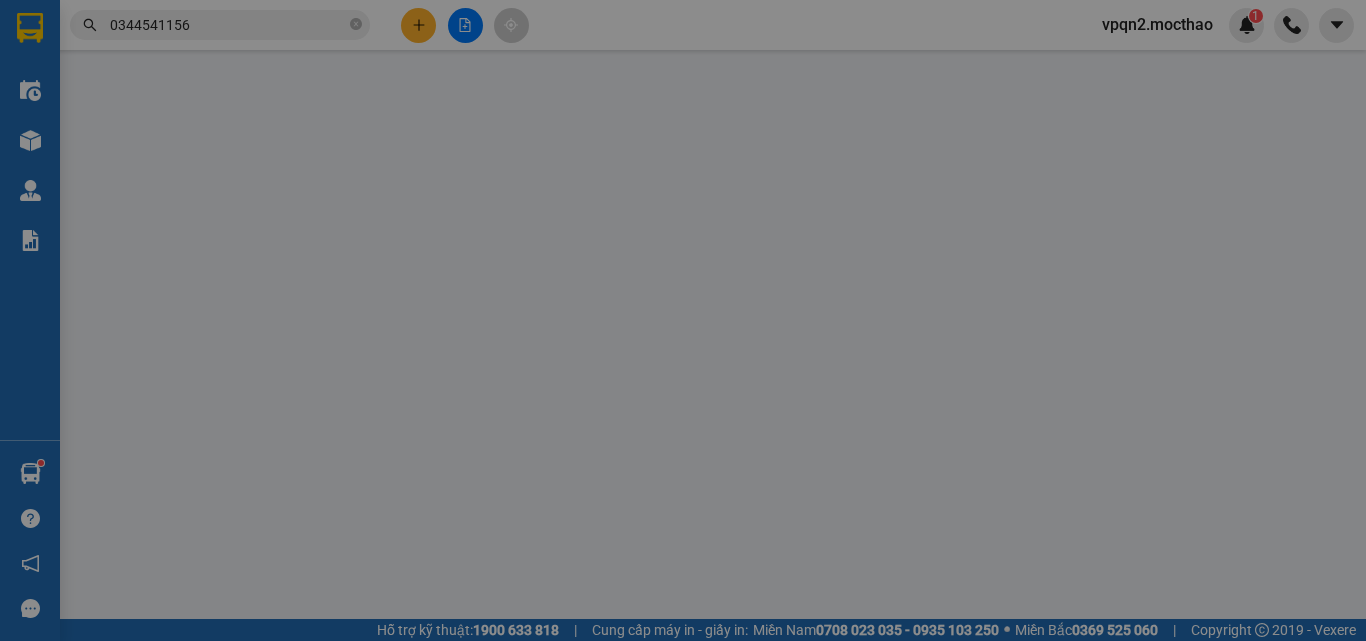 type on "0911932224" 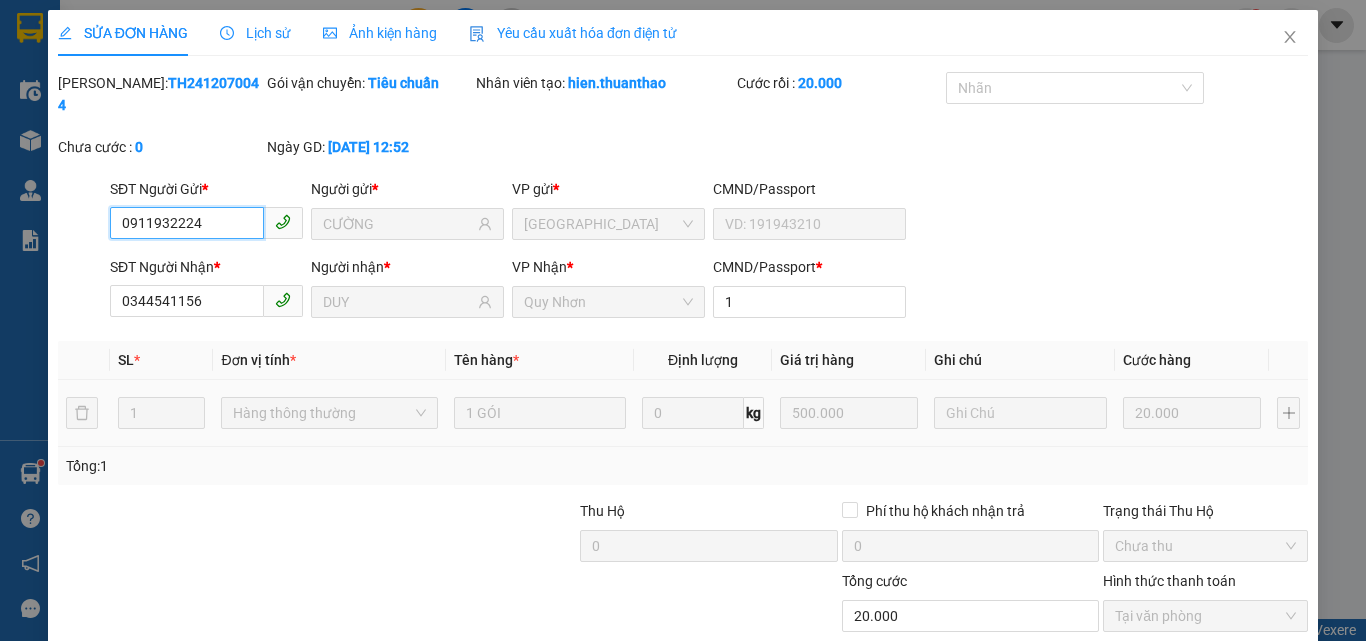 scroll, scrollTop: 103, scrollLeft: 0, axis: vertical 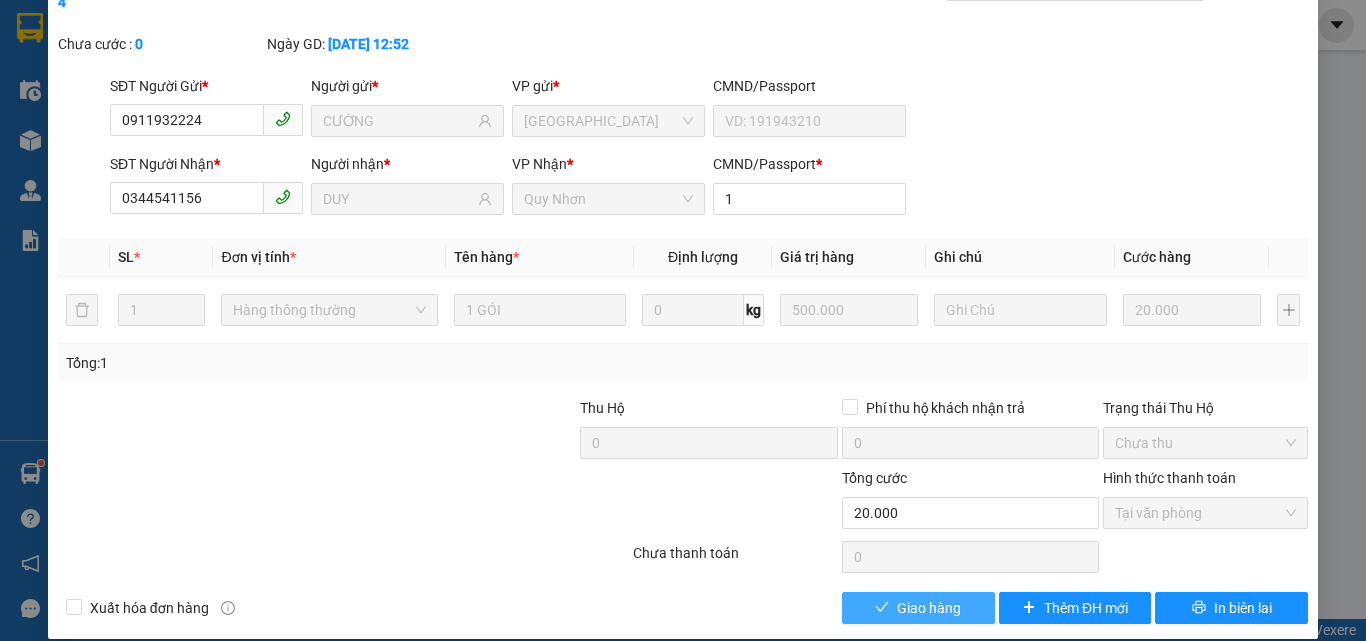 click on "Giao hàng" at bounding box center [929, 608] 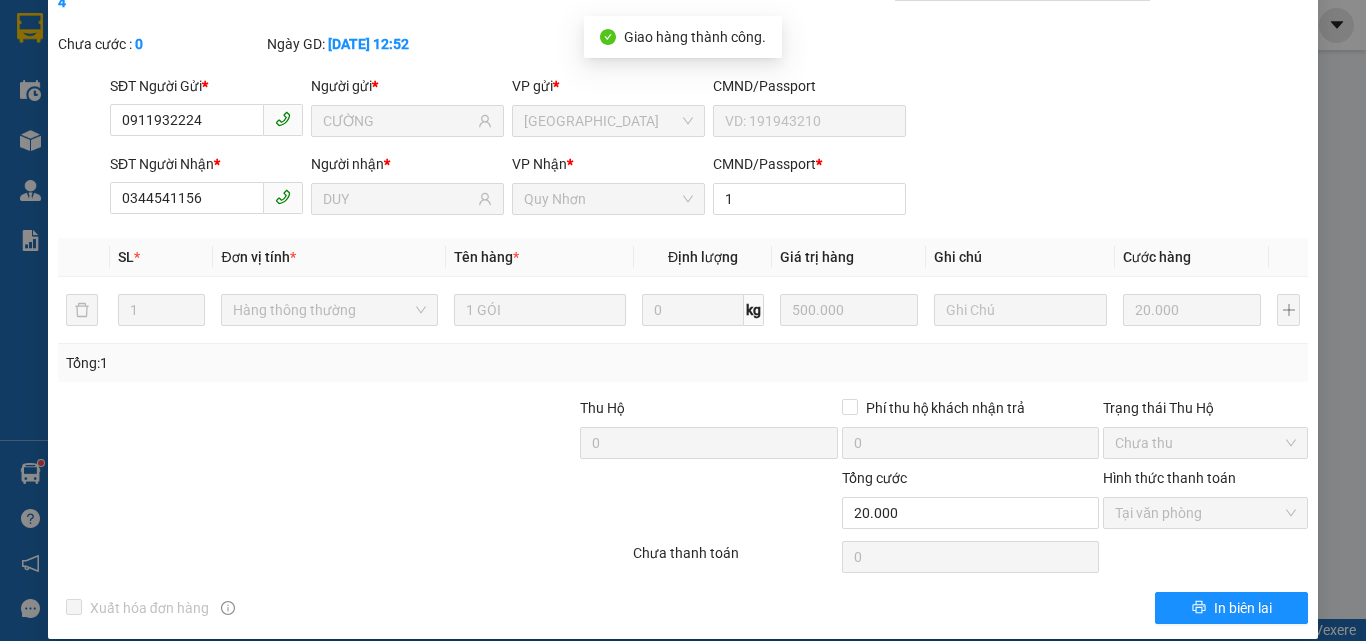 scroll, scrollTop: 0, scrollLeft: 0, axis: both 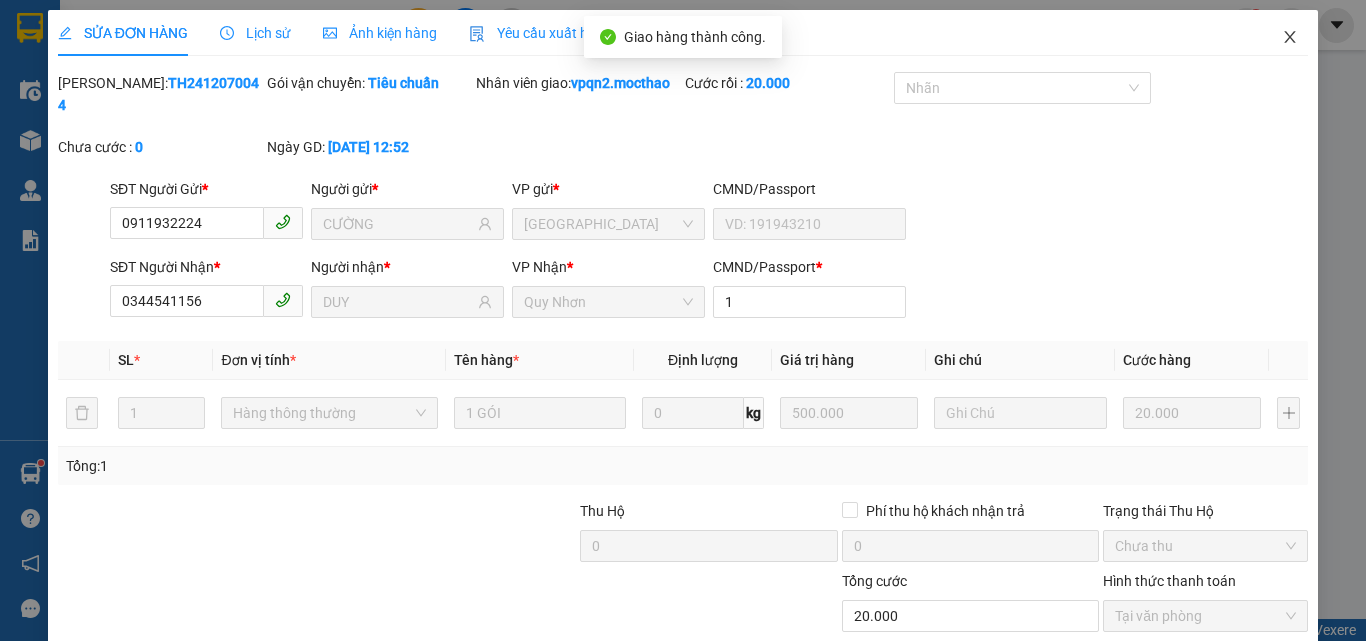 click at bounding box center [1290, 38] 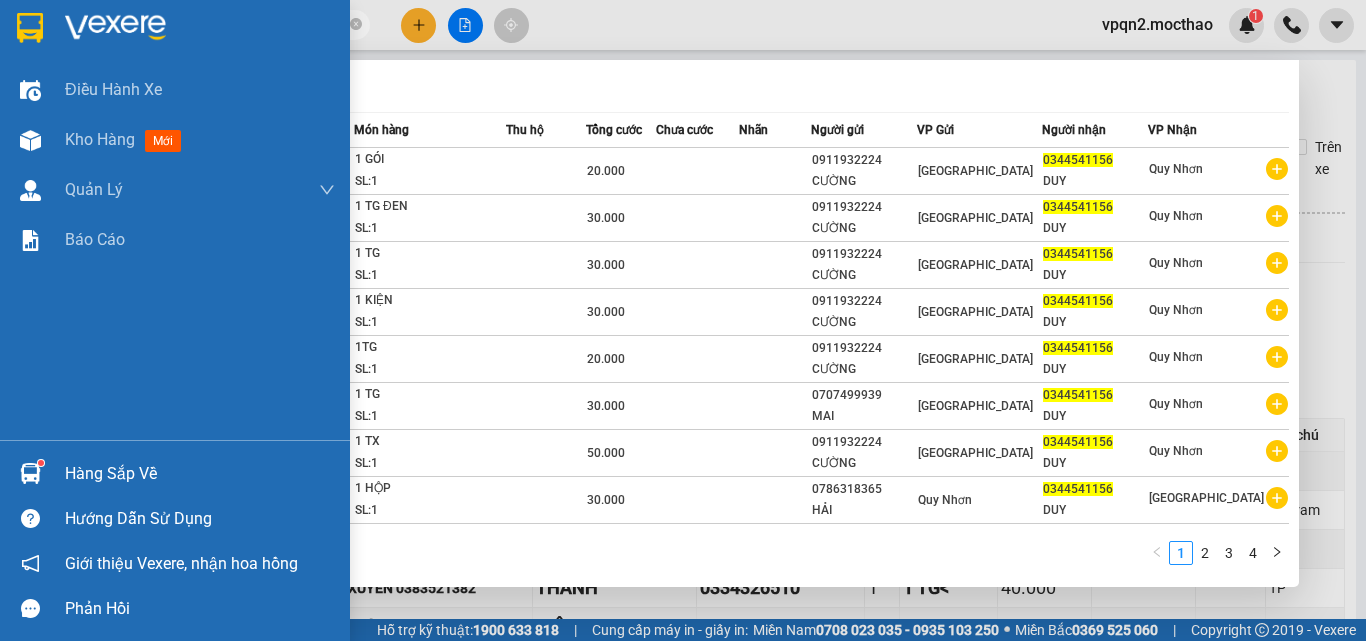 drag, startPoint x: 176, startPoint y: 22, endPoint x: 37, endPoint y: 44, distance: 140.73024 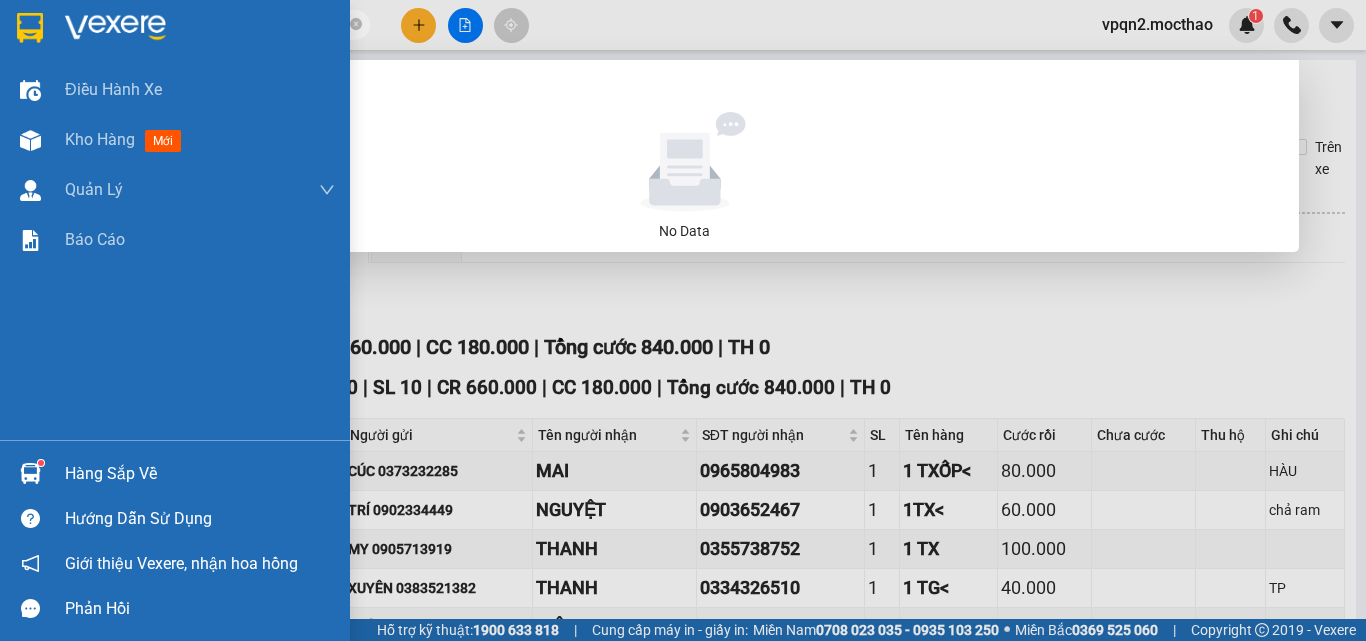 drag, startPoint x: 141, startPoint y: 37, endPoint x: 39, endPoint y: 56, distance: 103.75452 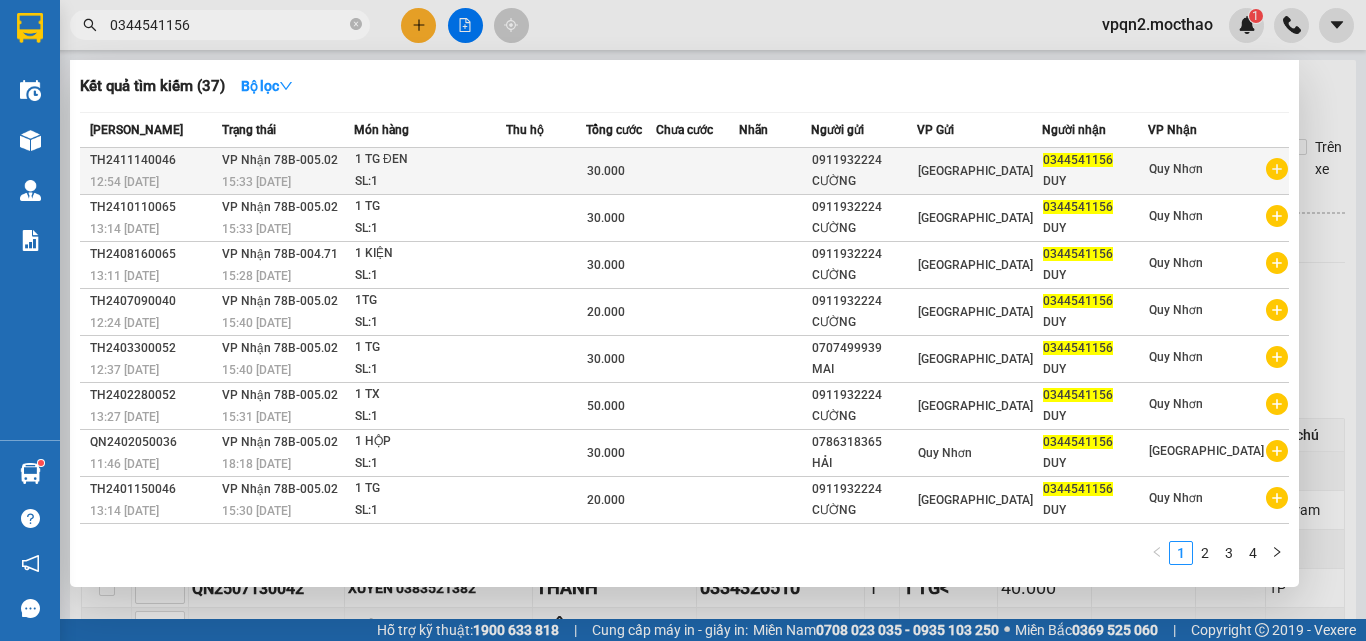 click on "CƯỜNG" at bounding box center [864, 181] 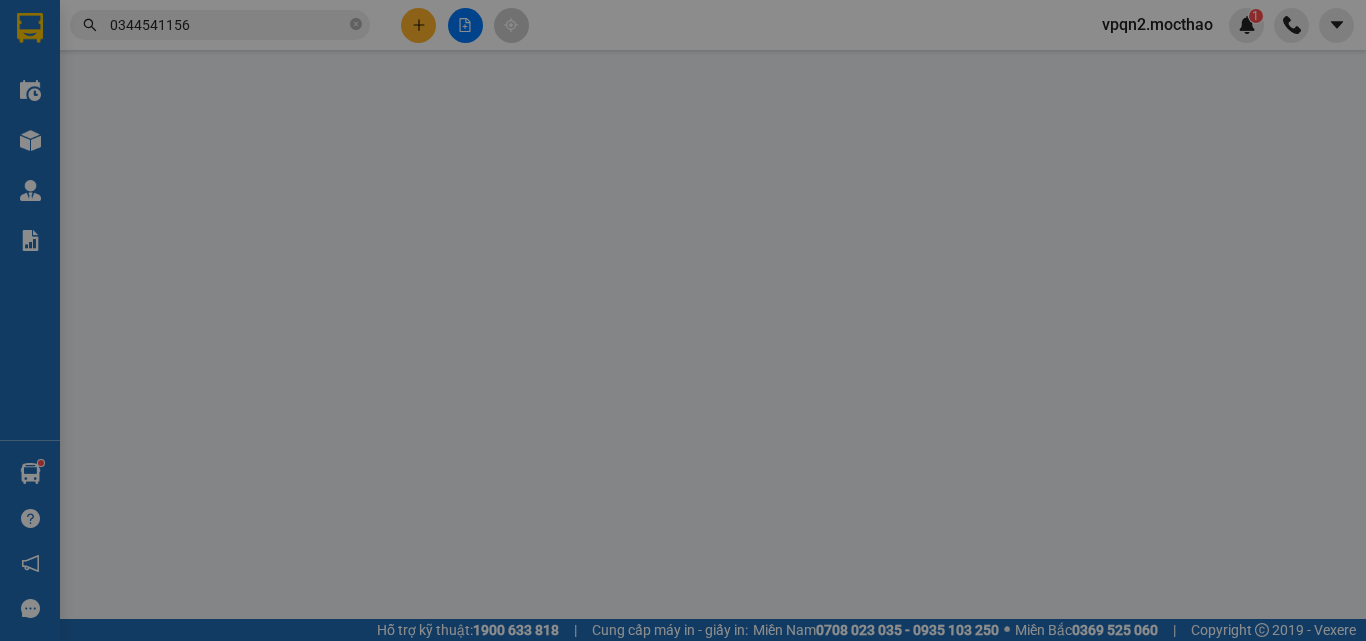 type on "0911932224" 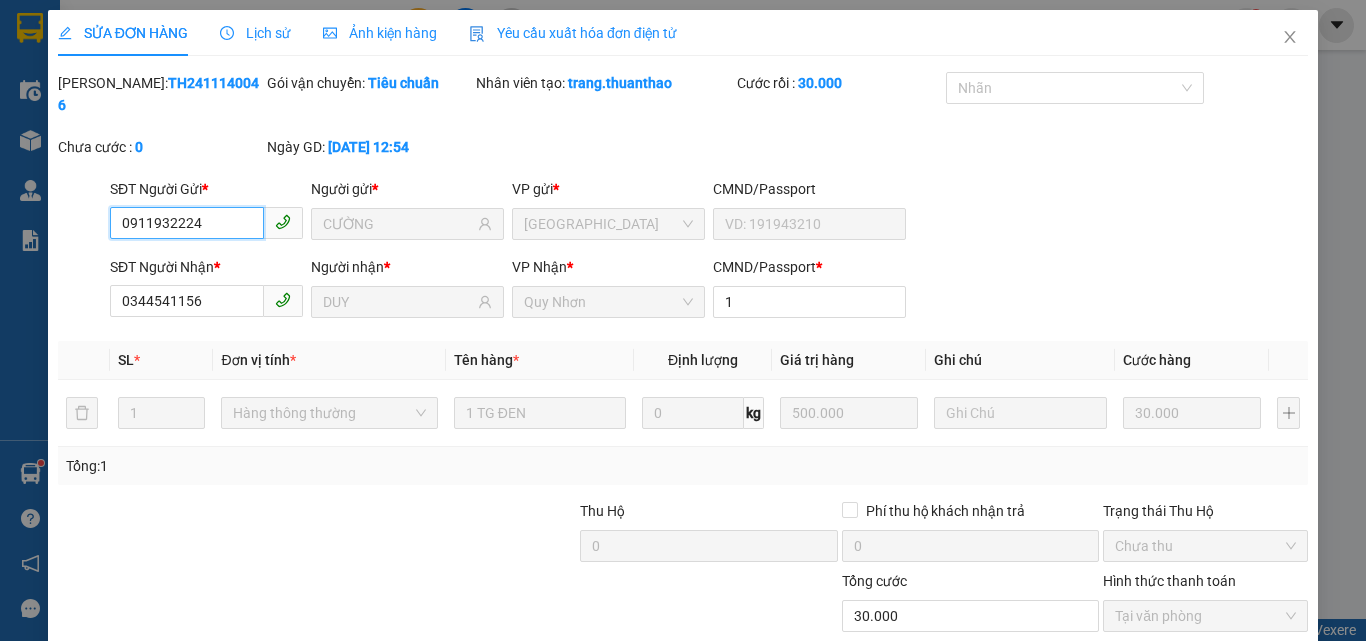 scroll, scrollTop: 103, scrollLeft: 0, axis: vertical 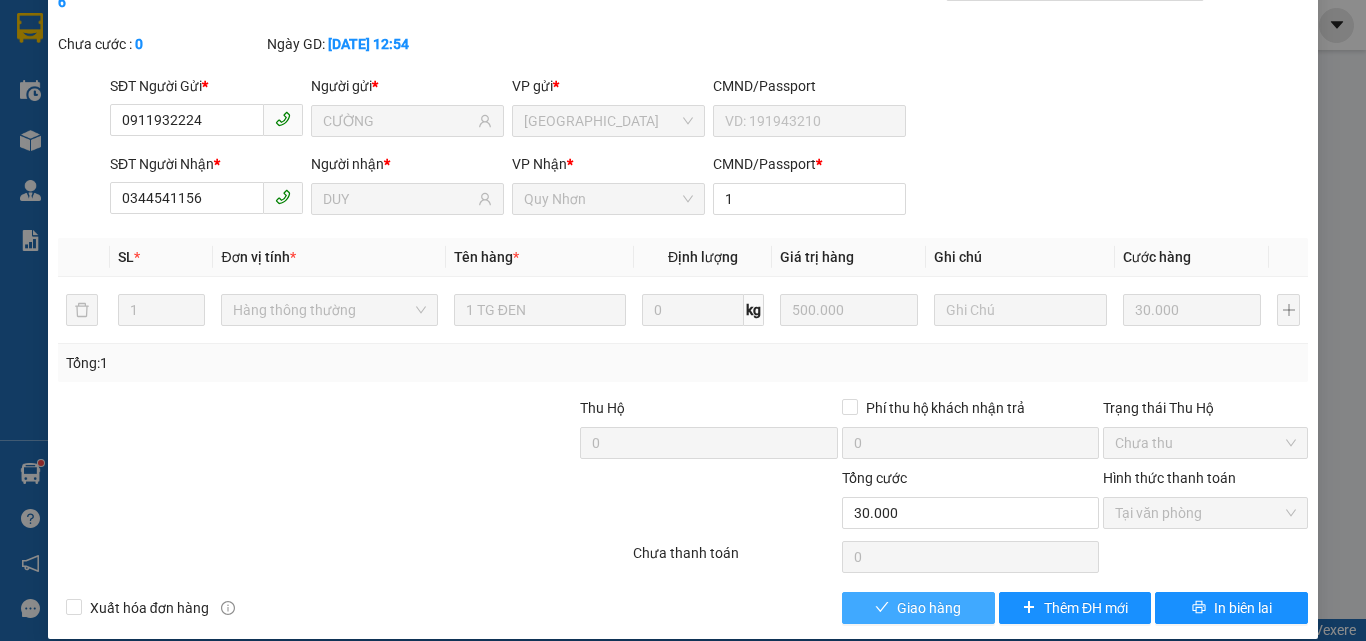 click 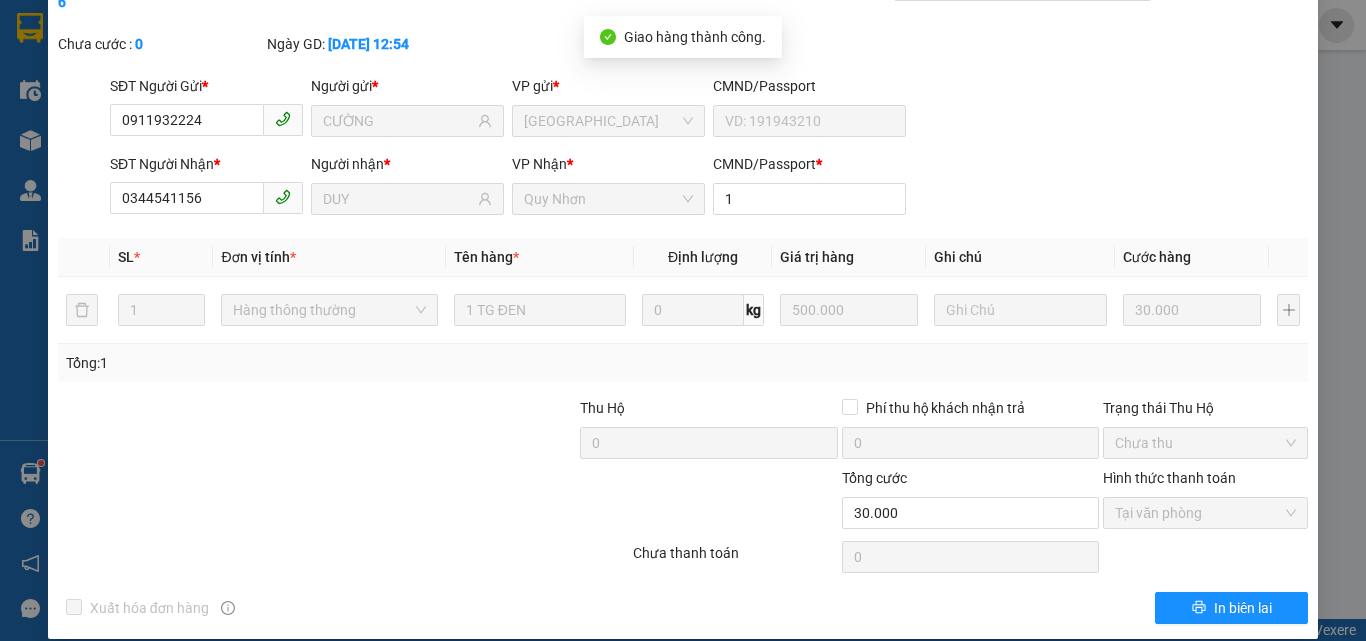 scroll, scrollTop: 0, scrollLeft: 0, axis: both 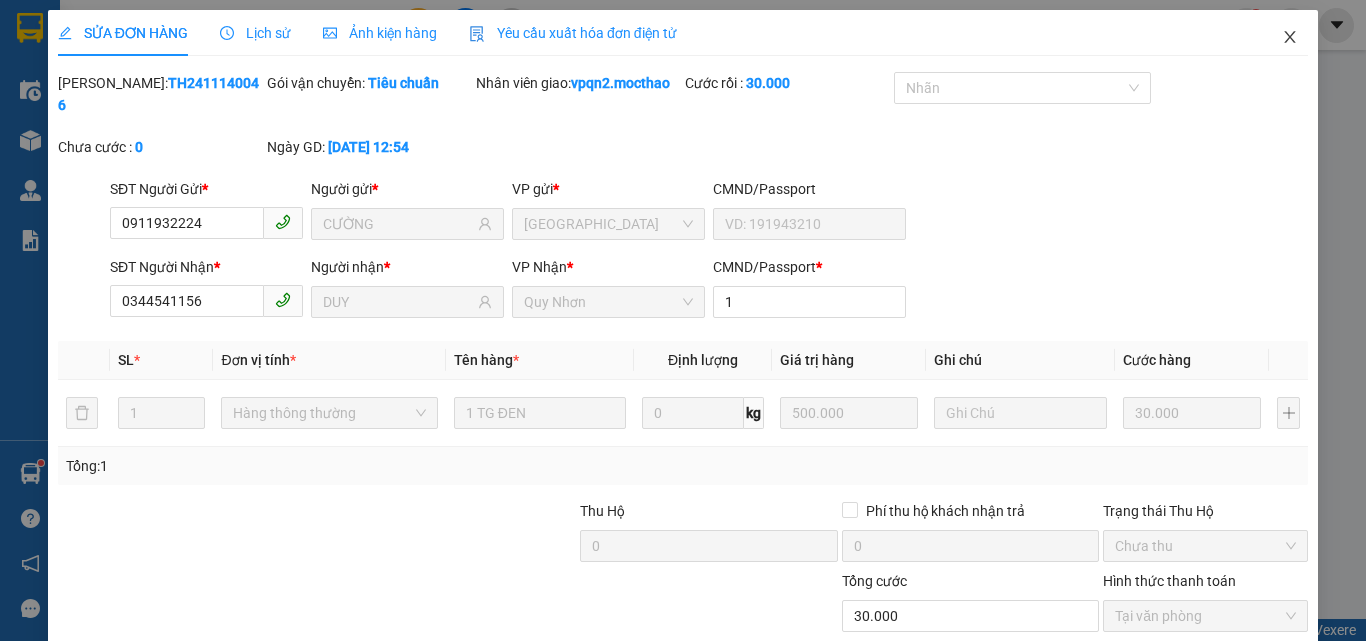 click 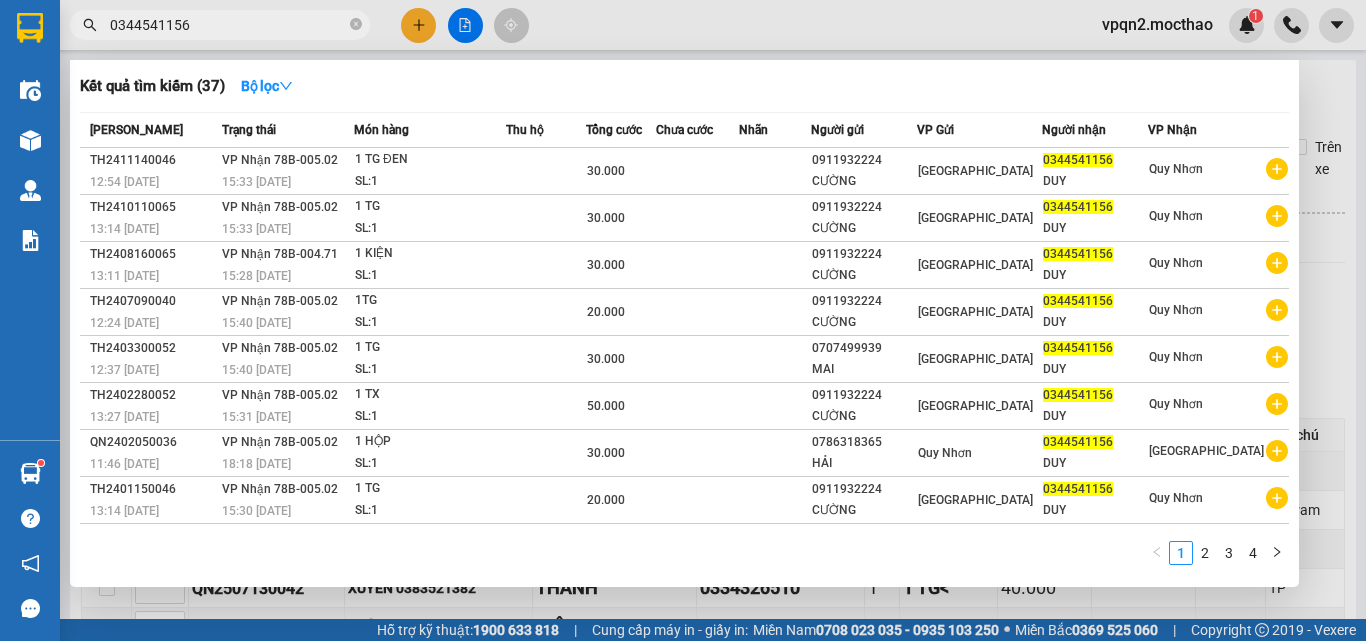 drag, startPoint x: 150, startPoint y: 35, endPoint x: 69, endPoint y: 51, distance: 82.565125 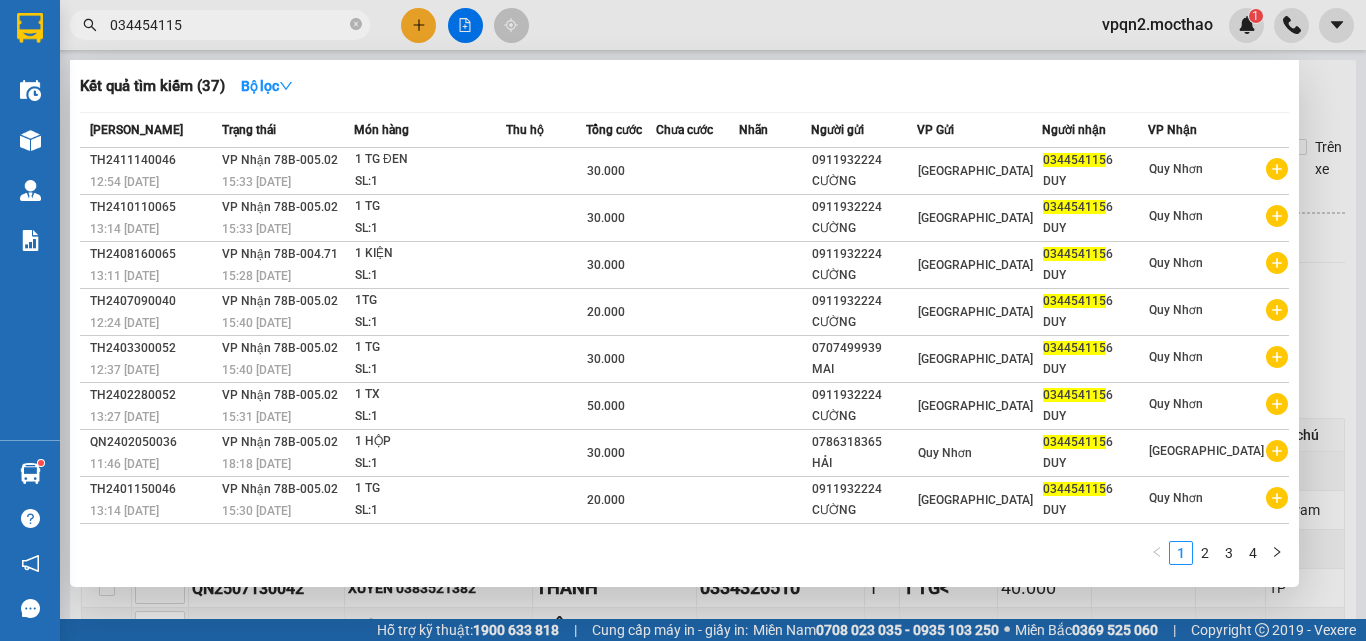 type on "0344541156" 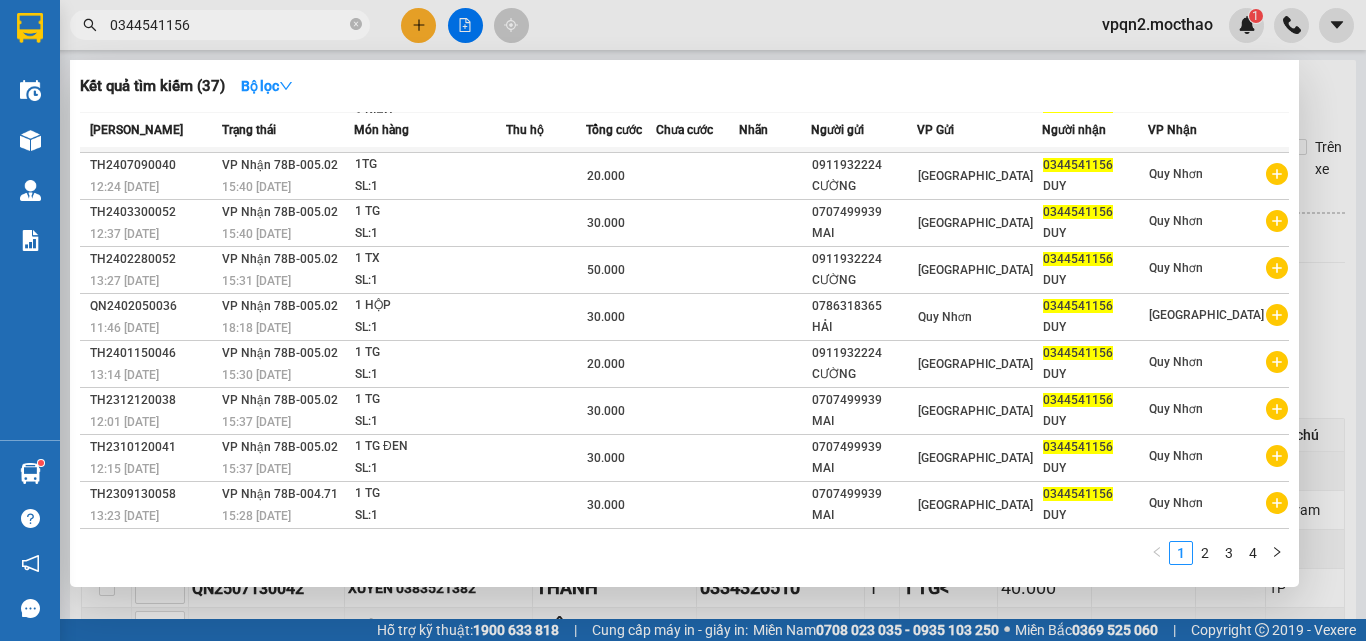 scroll, scrollTop: 0, scrollLeft: 0, axis: both 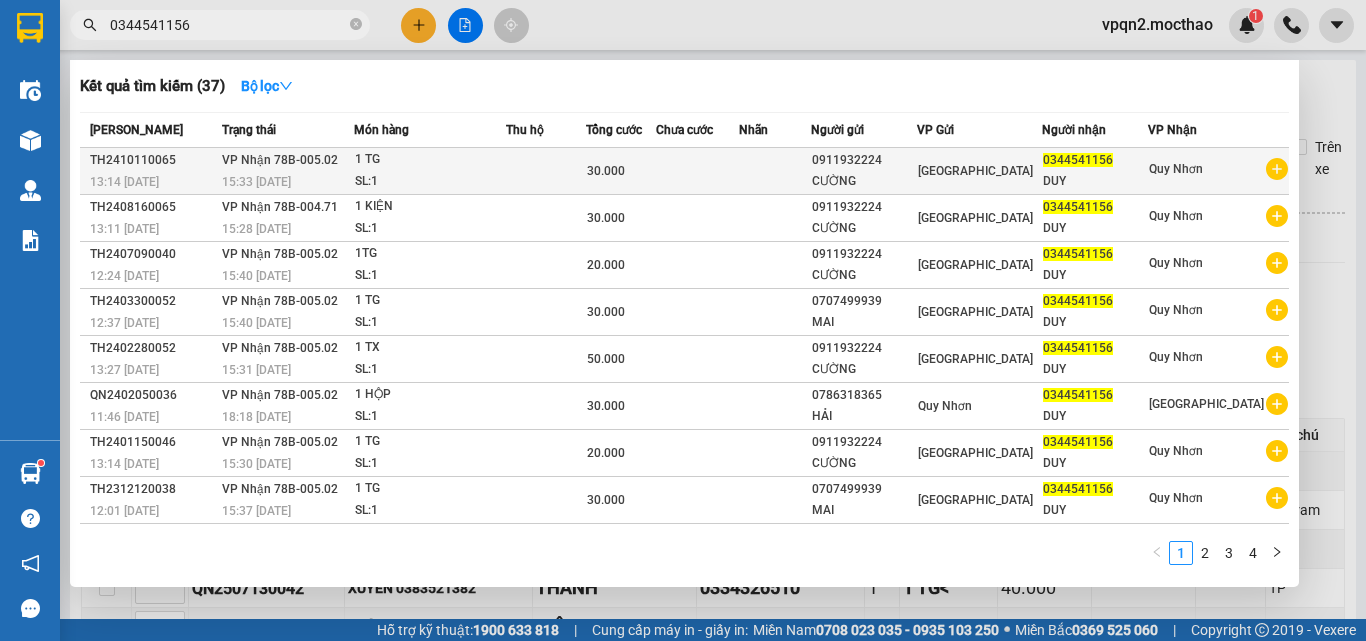 click on "CƯỜNG" at bounding box center (864, 181) 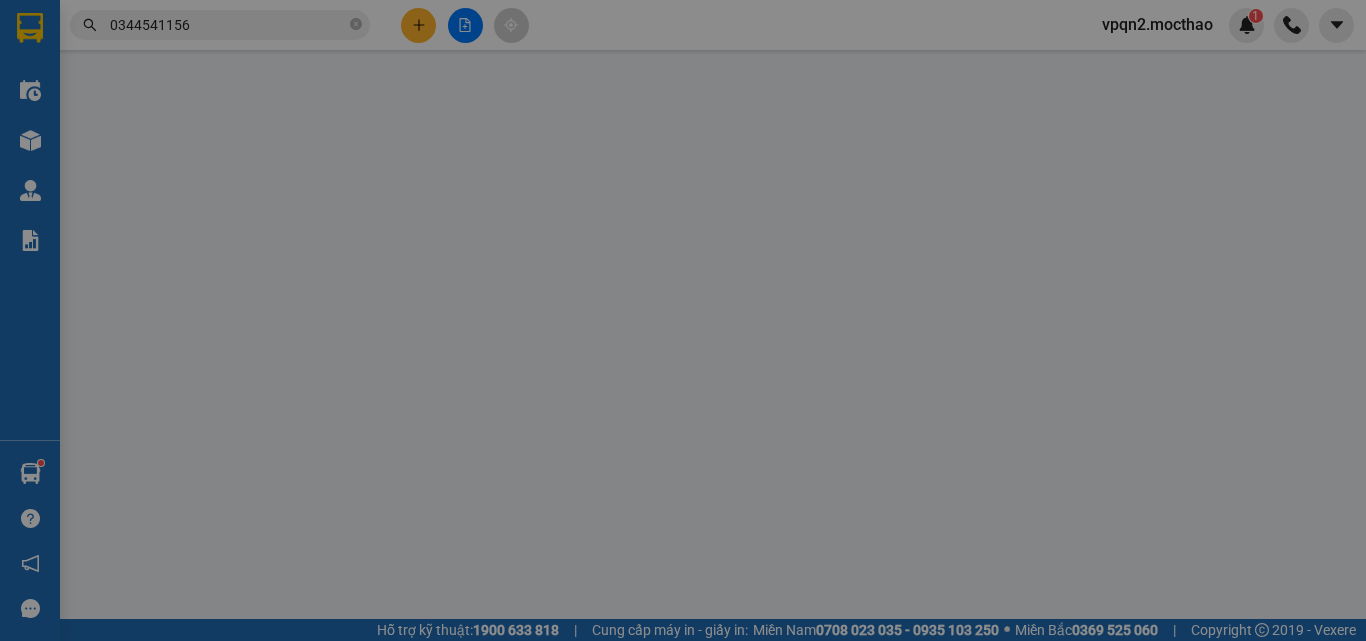 type on "0911932224" 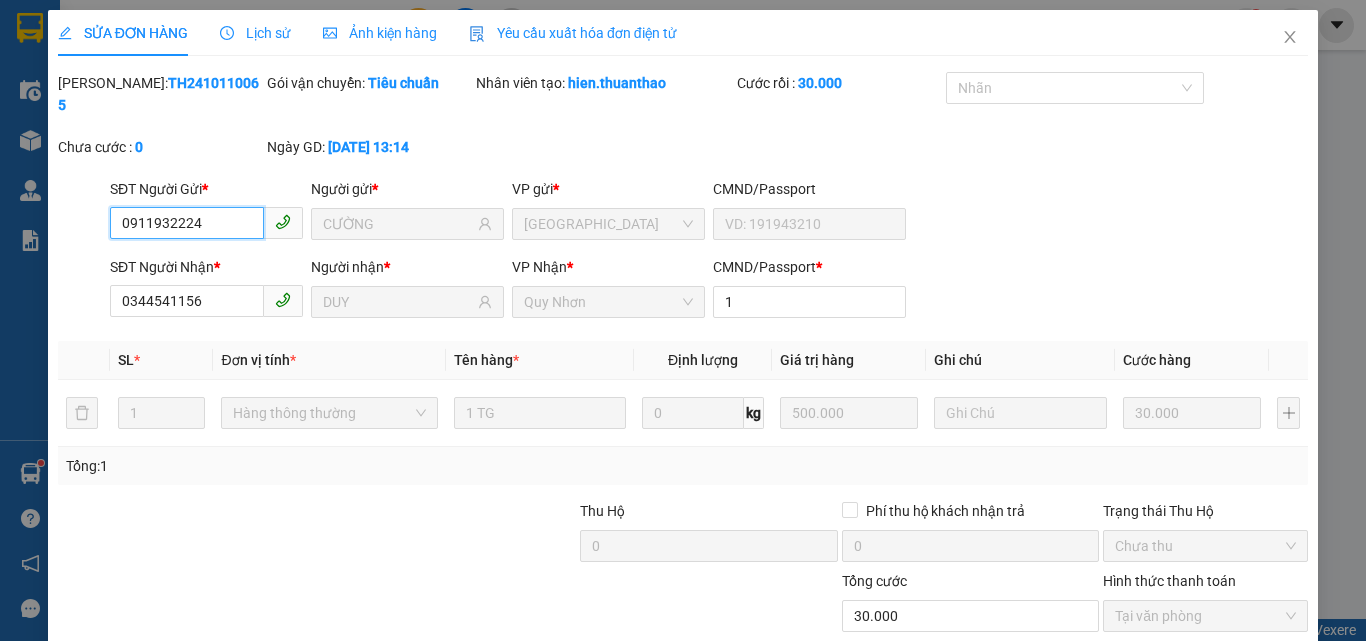 scroll, scrollTop: 103, scrollLeft: 0, axis: vertical 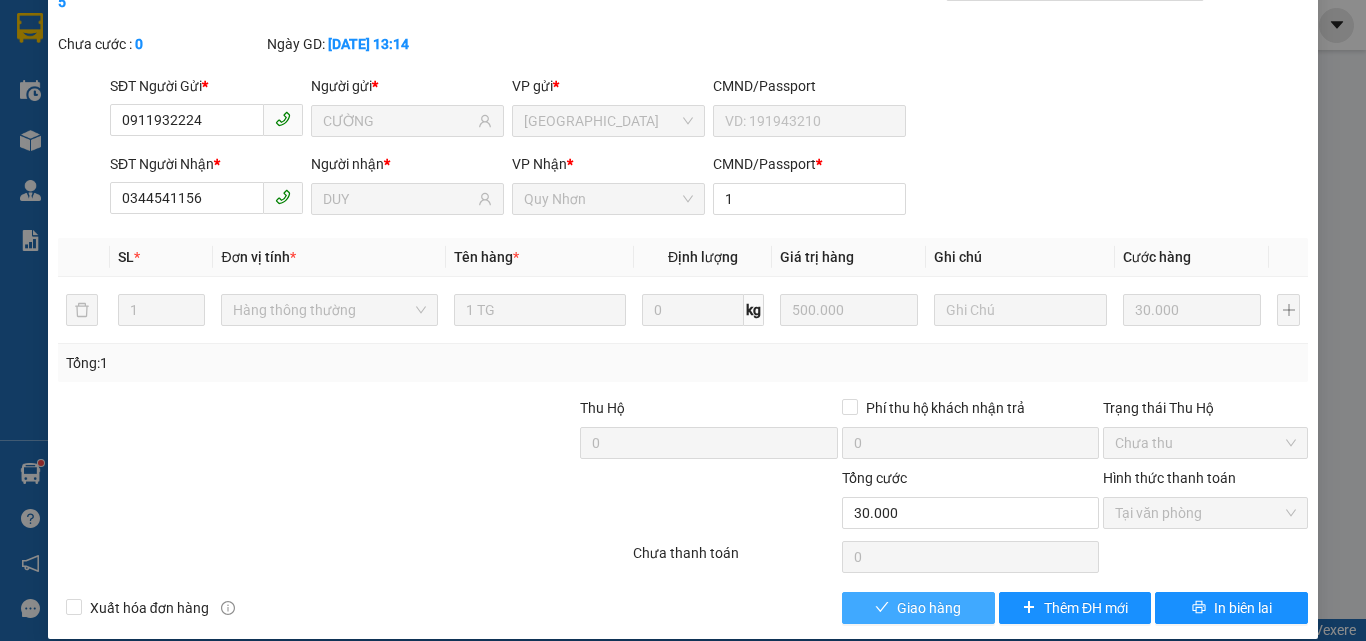 click 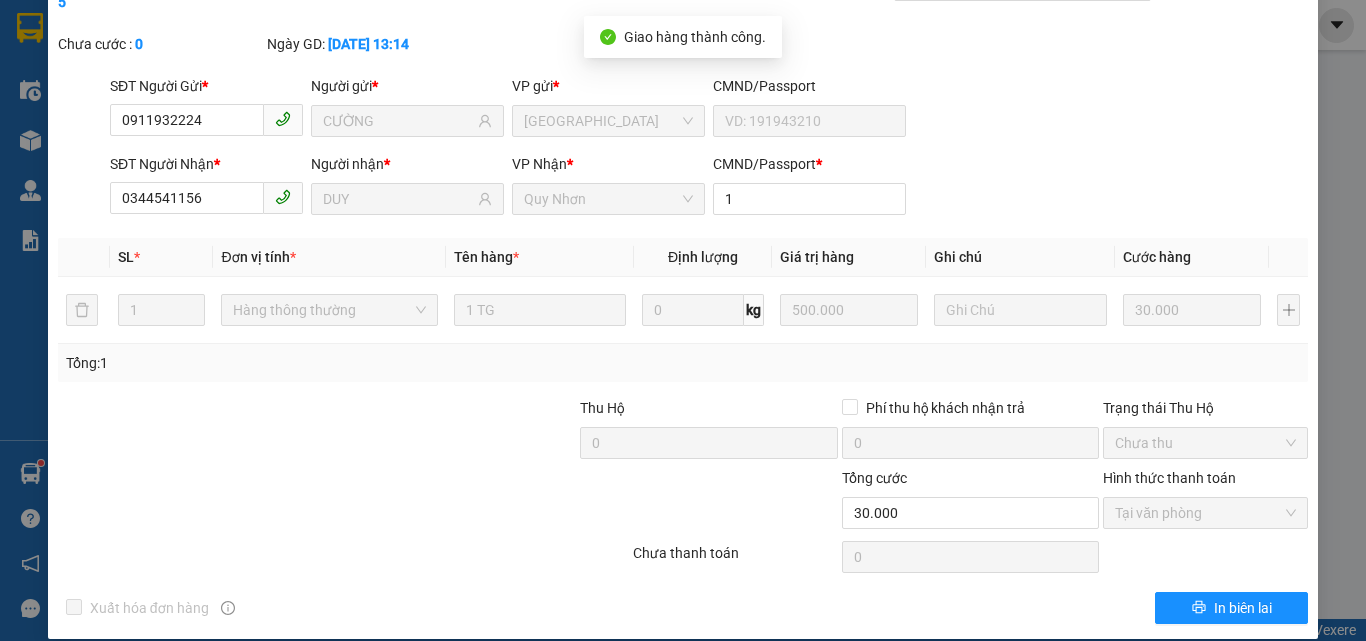 scroll, scrollTop: 0, scrollLeft: 0, axis: both 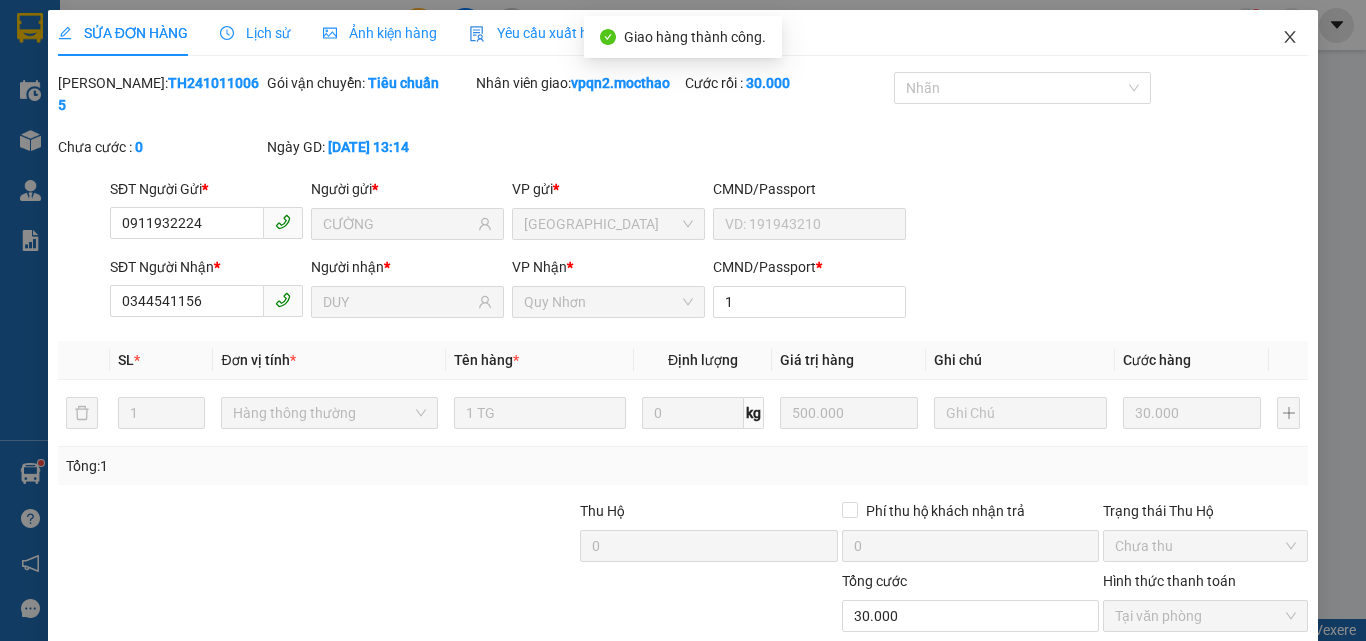 click 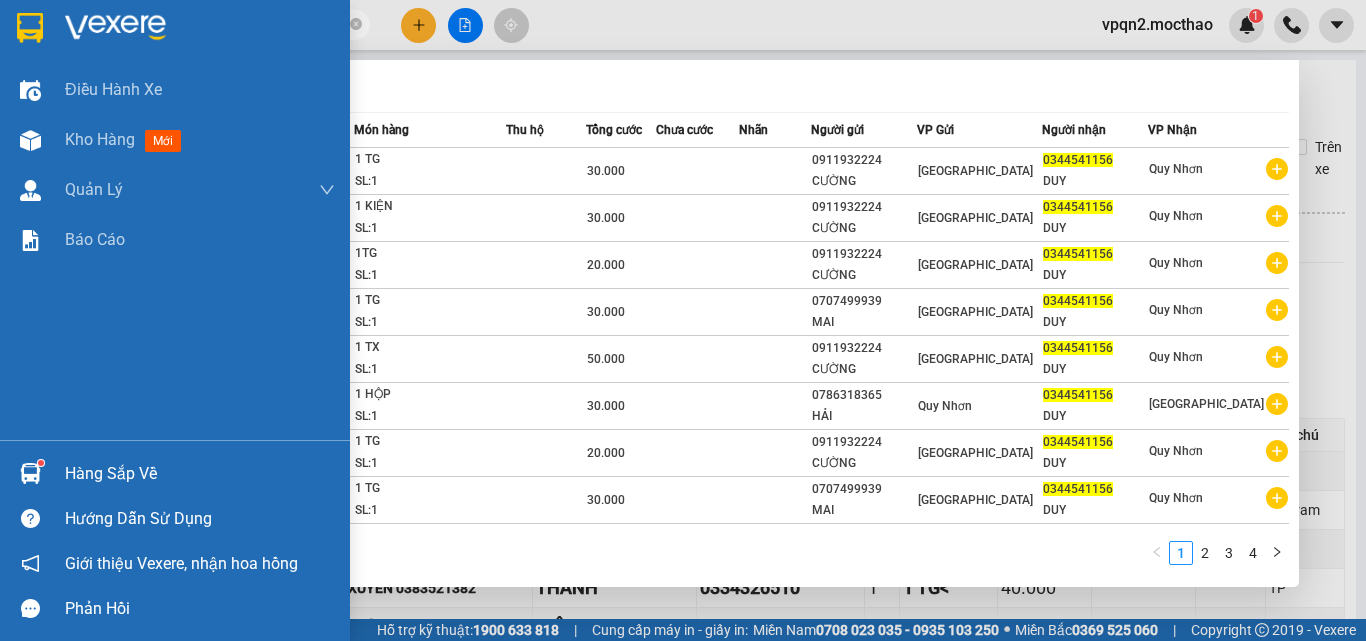 drag, startPoint x: 241, startPoint y: 29, endPoint x: 15, endPoint y: 54, distance: 227.37854 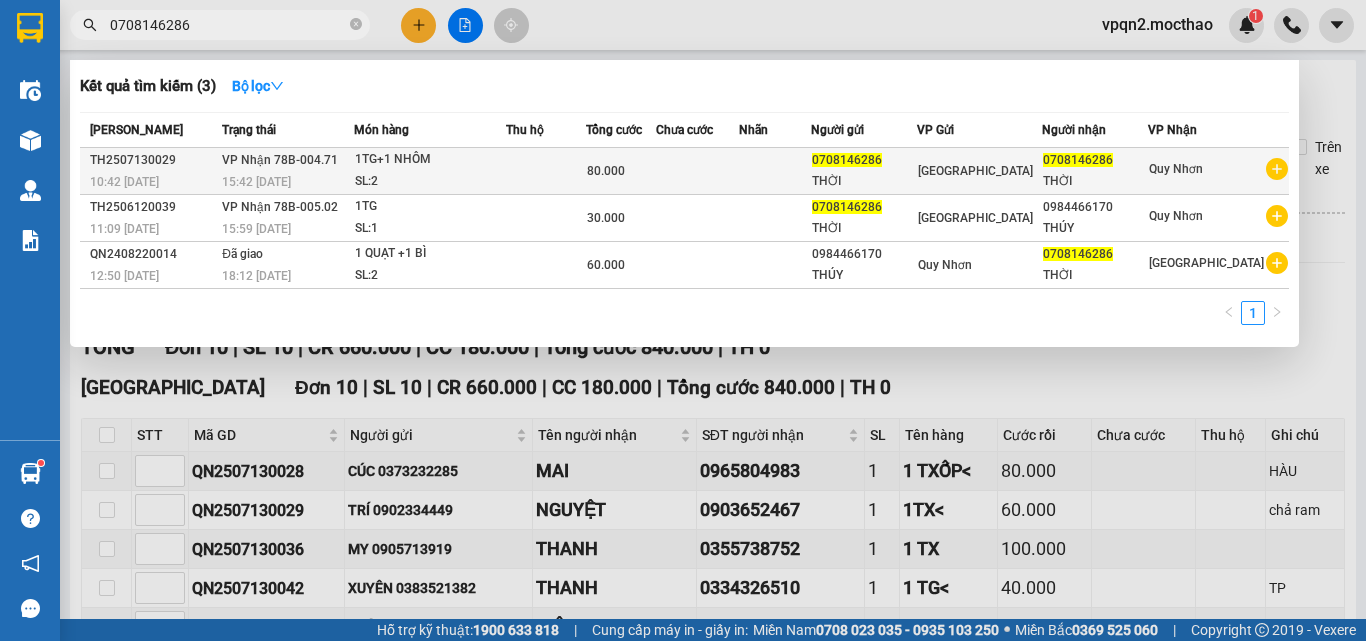 click on "THỜI" at bounding box center [864, 181] 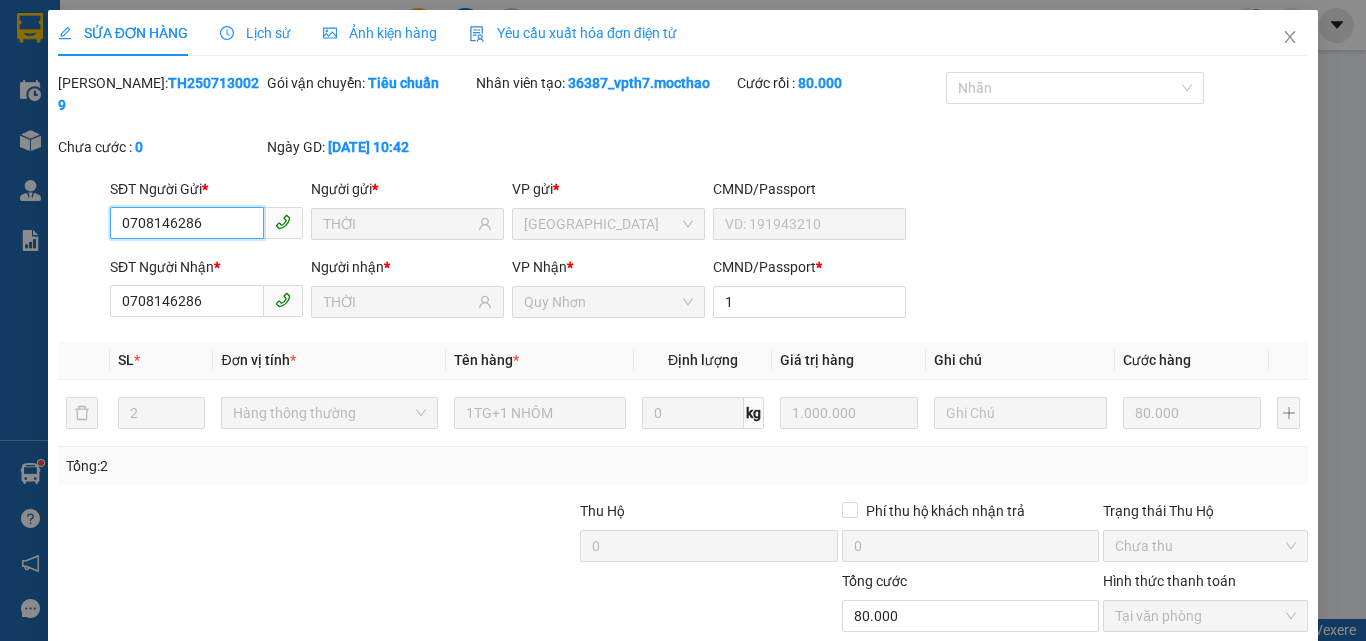 scroll, scrollTop: 103, scrollLeft: 0, axis: vertical 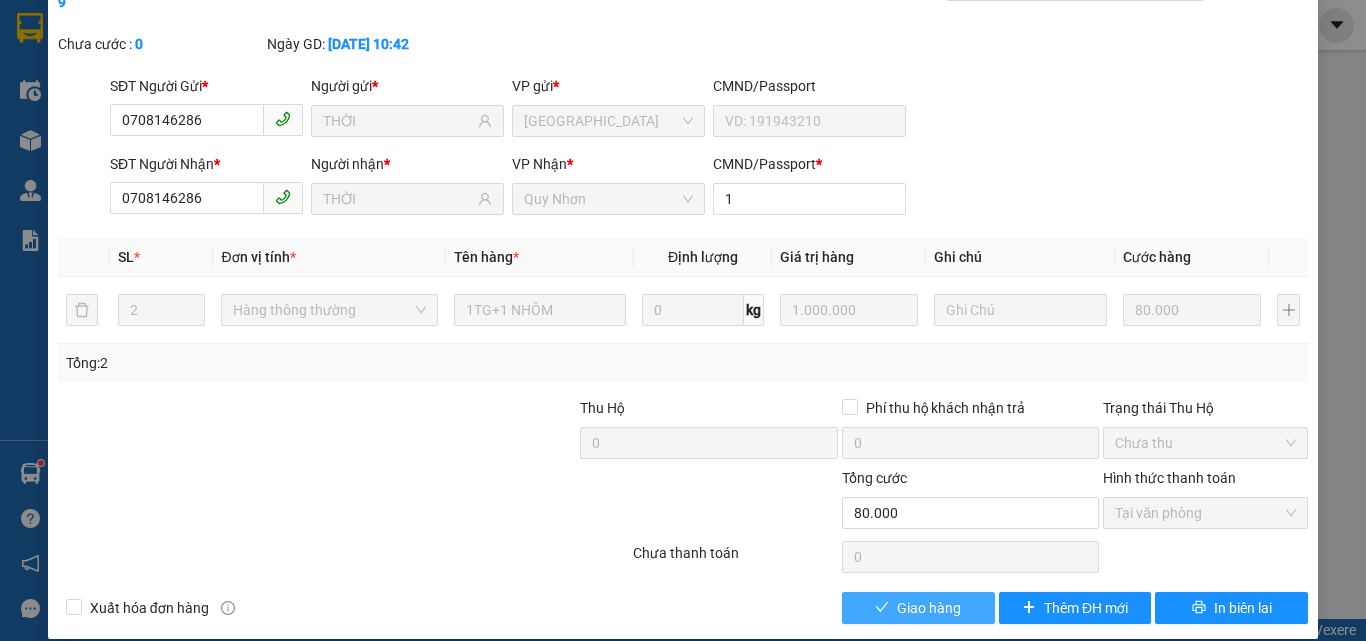 click on "Giao hàng" at bounding box center (929, 608) 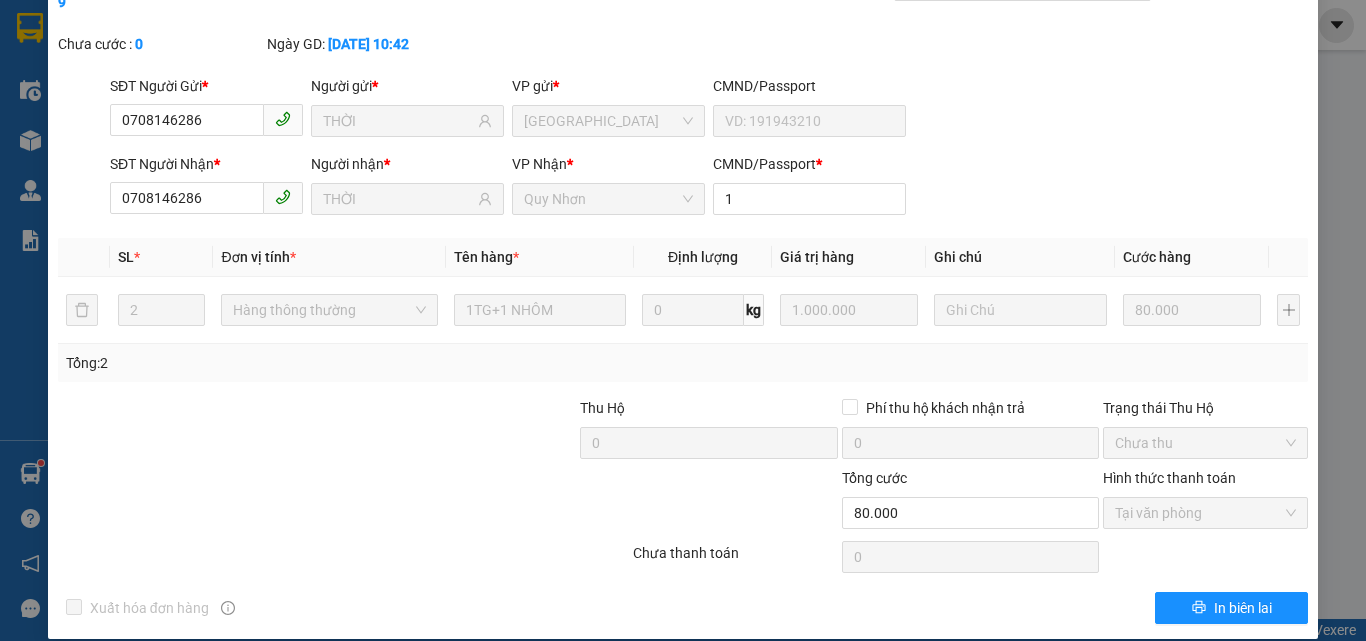 scroll, scrollTop: 0, scrollLeft: 0, axis: both 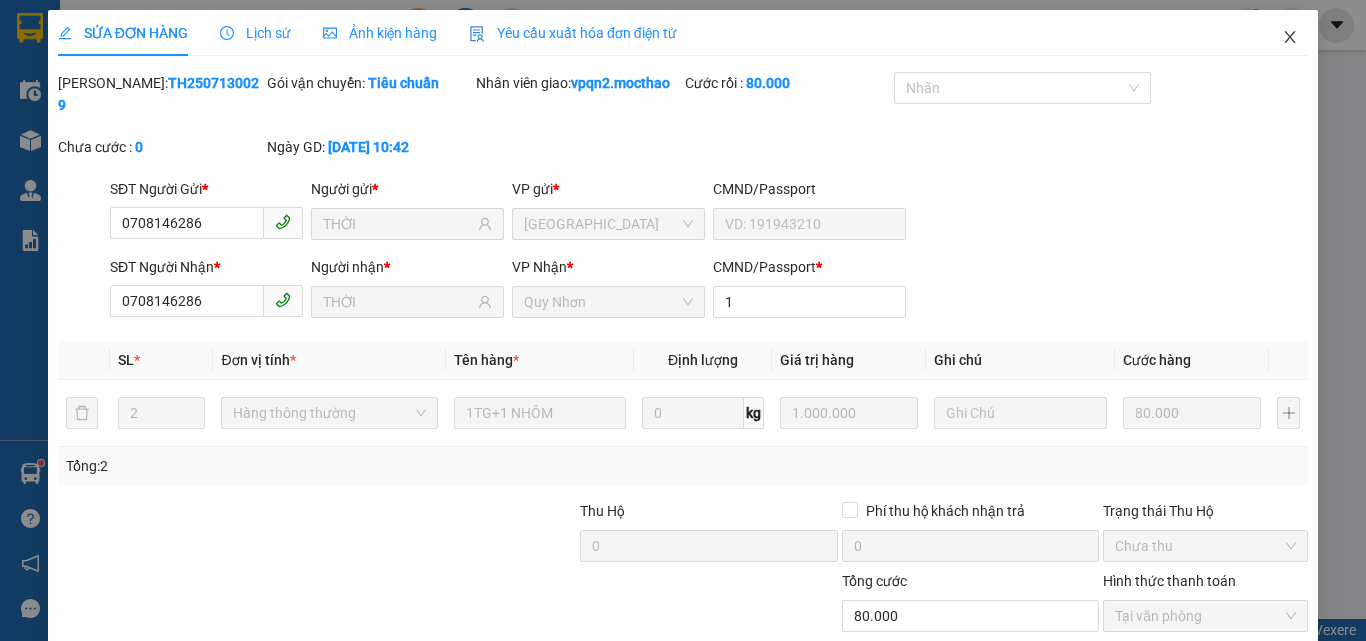 click 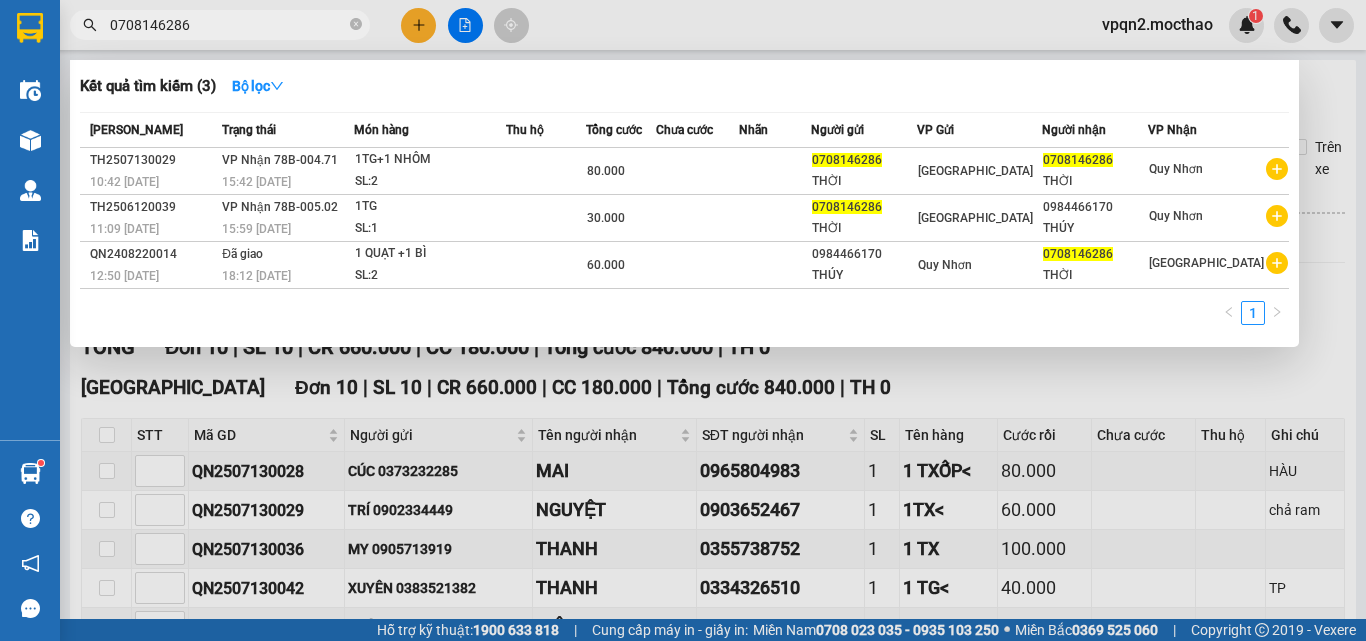 drag, startPoint x: 229, startPoint y: 27, endPoint x: 91, endPoint y: 41, distance: 138.70833 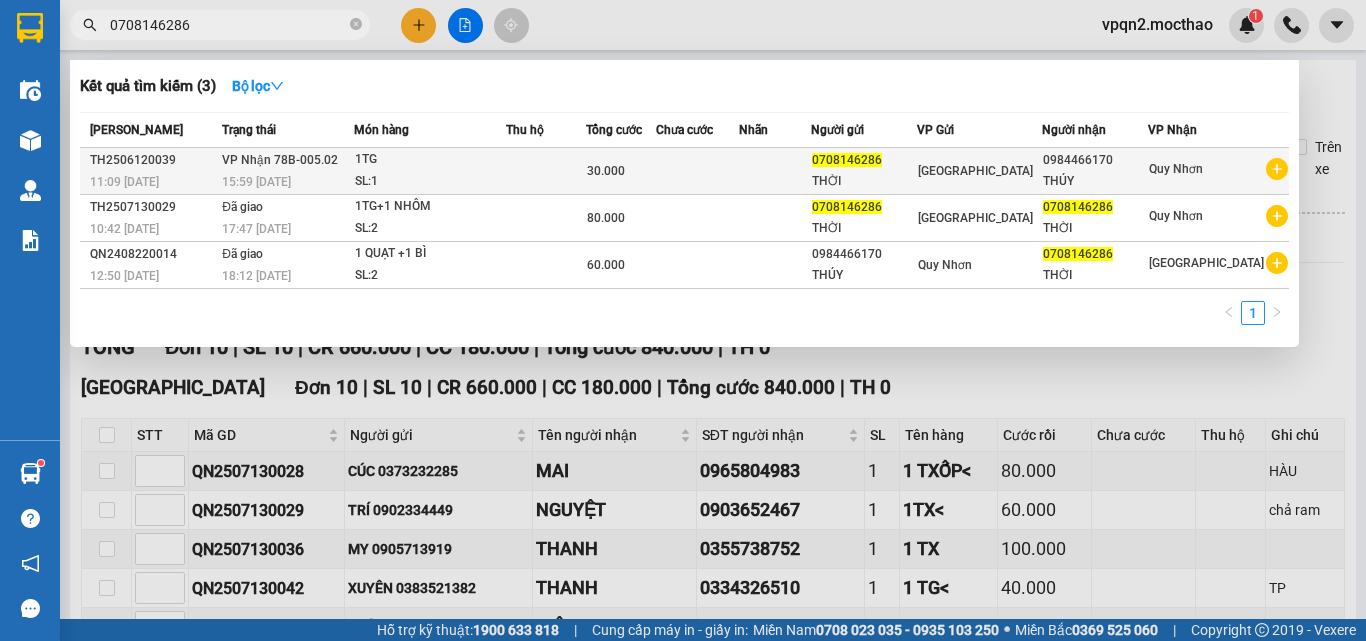 click on "30.000" at bounding box center (606, 171) 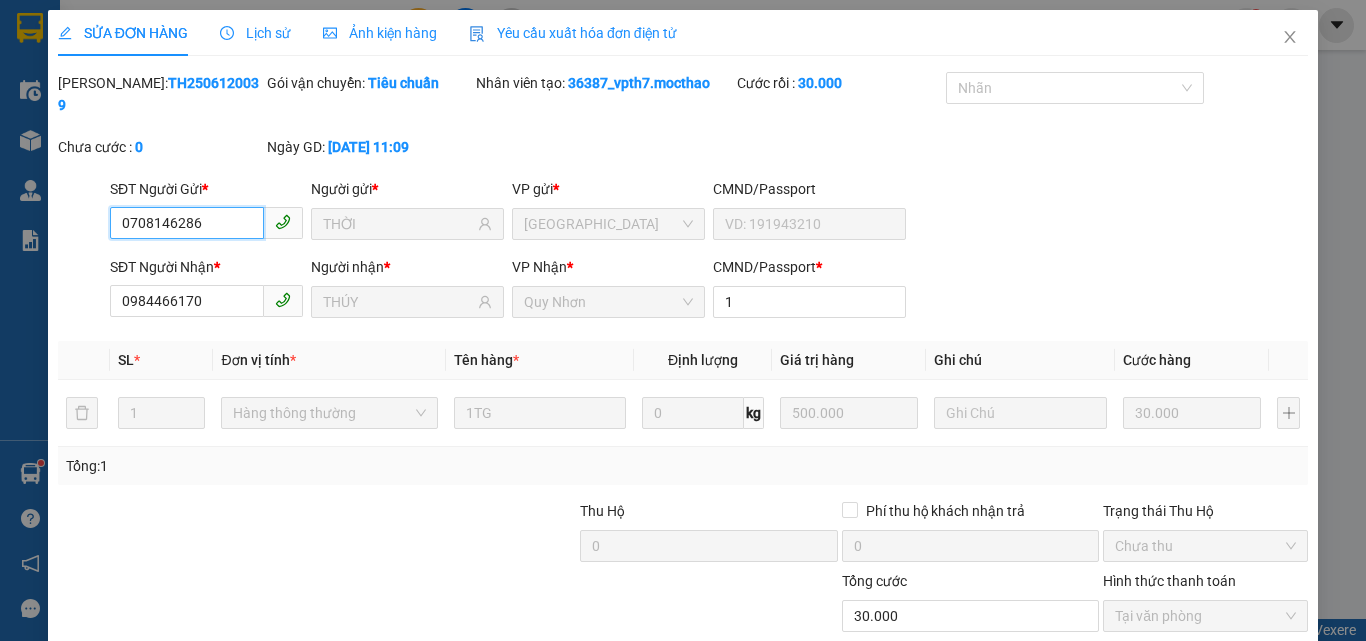scroll, scrollTop: 103, scrollLeft: 0, axis: vertical 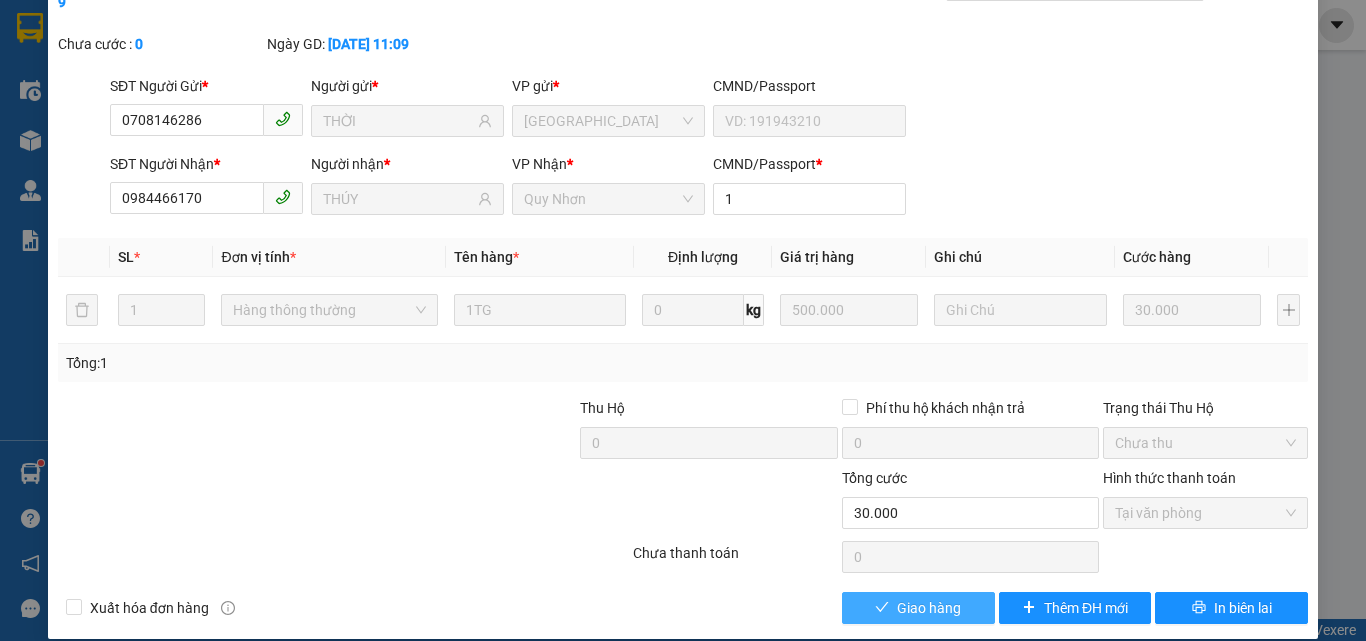 click on "Giao hàng" at bounding box center (929, 608) 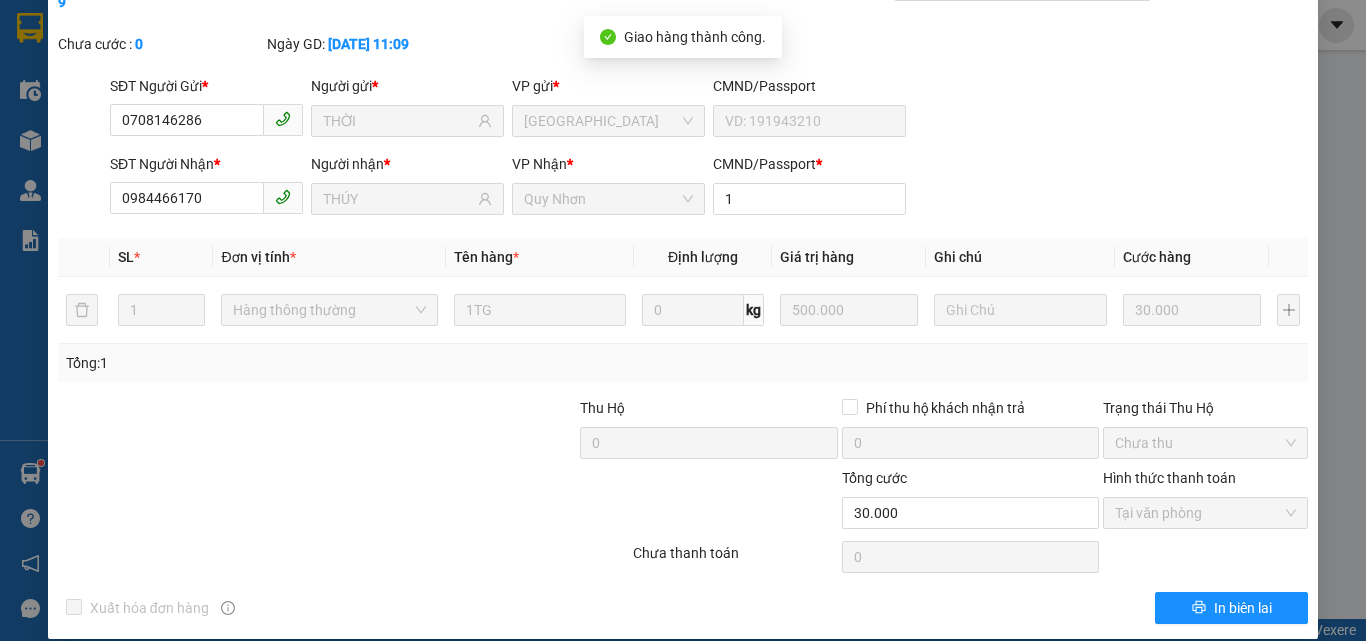 scroll, scrollTop: 0, scrollLeft: 0, axis: both 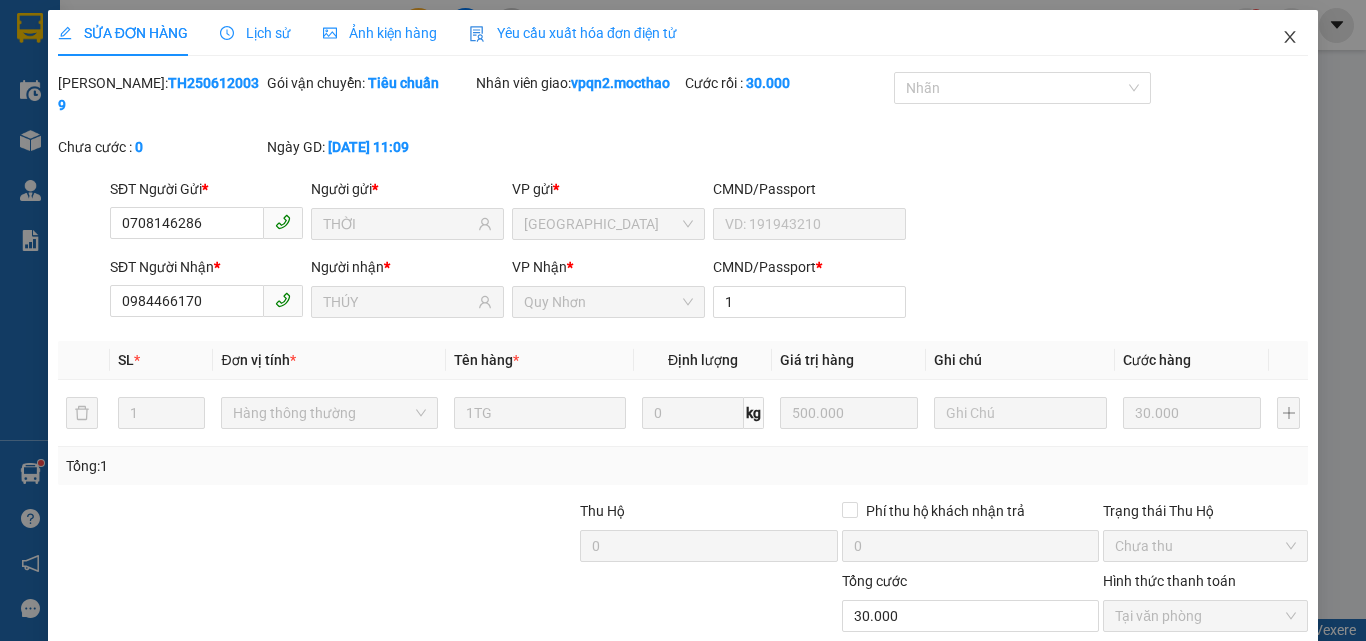 click 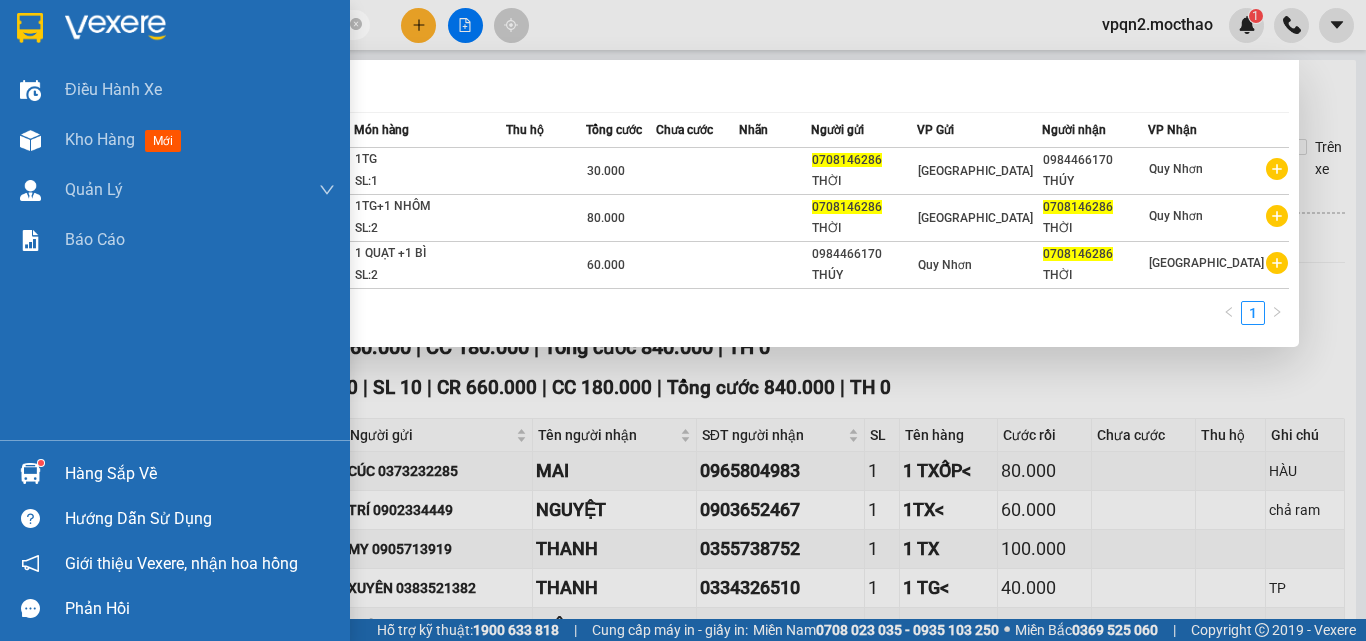 drag, startPoint x: 203, startPoint y: 21, endPoint x: 45, endPoint y: 50, distance: 160.63934 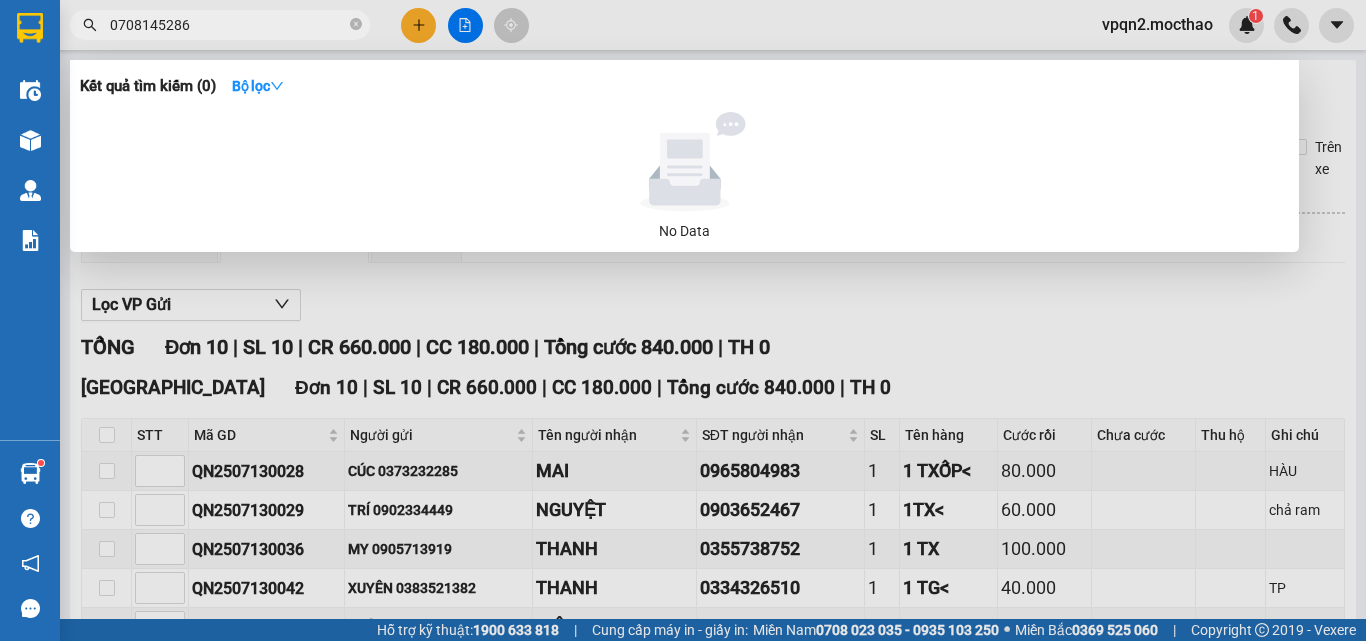 click on "0708145286" at bounding box center [228, 25] 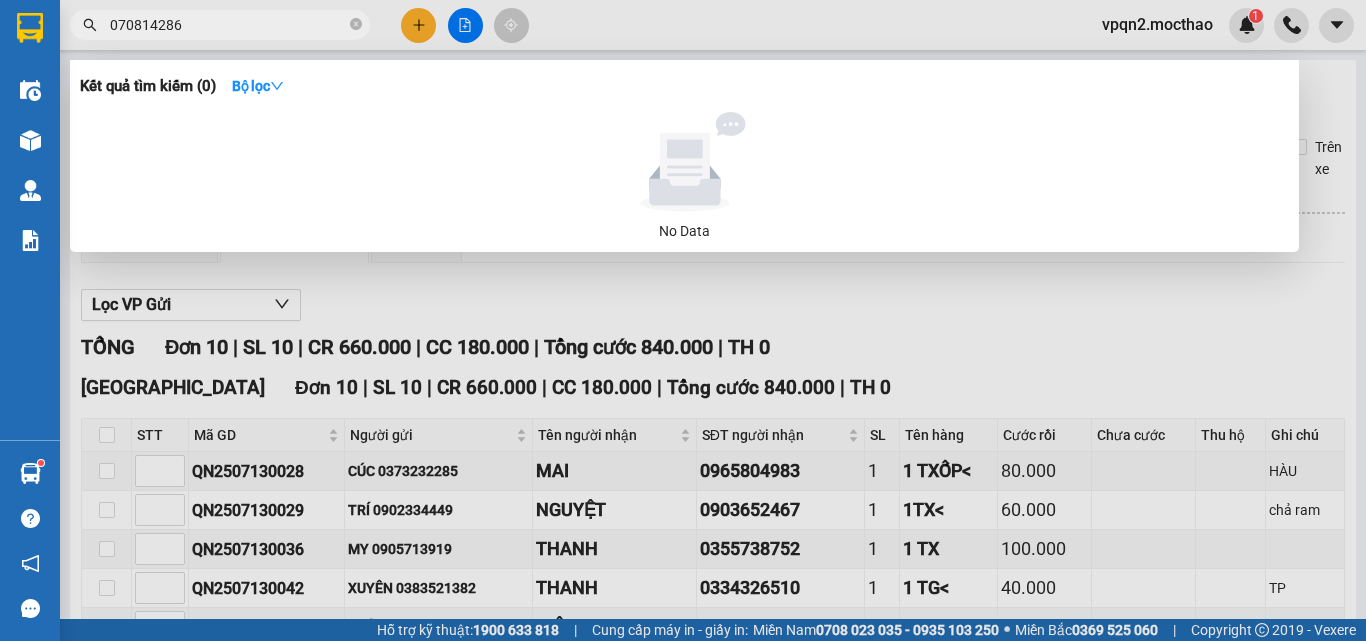 type on "0708146286" 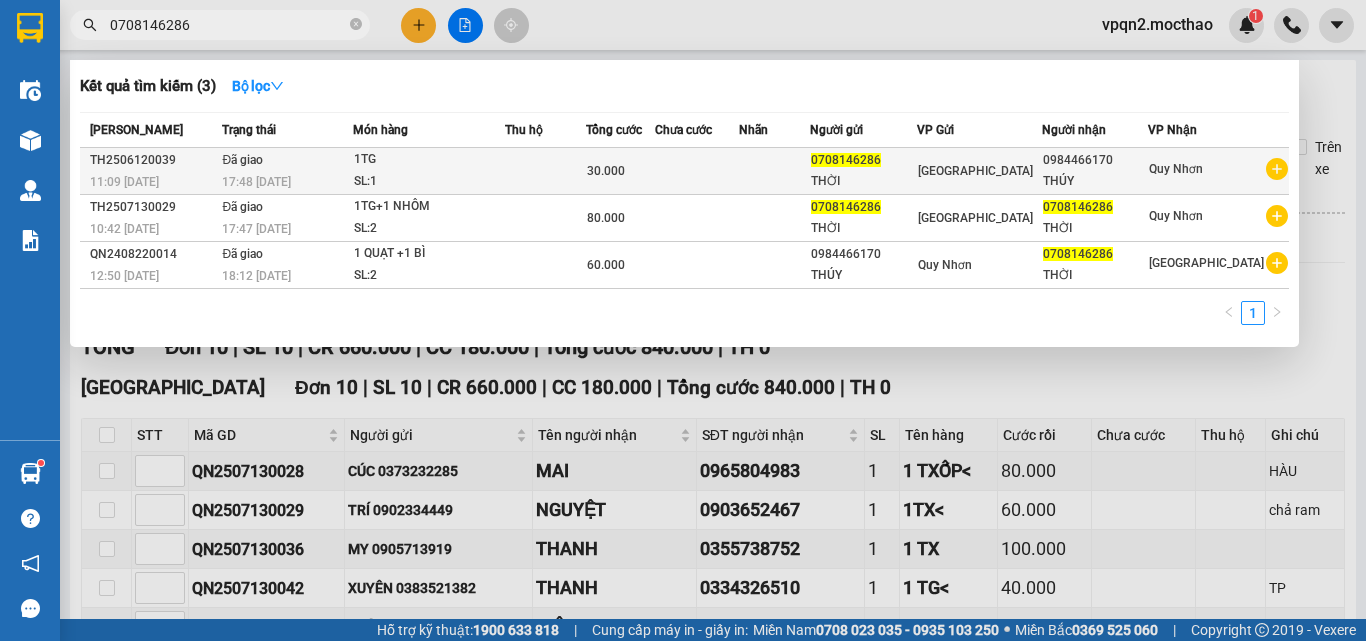 click on "0708146286" at bounding box center (863, 160) 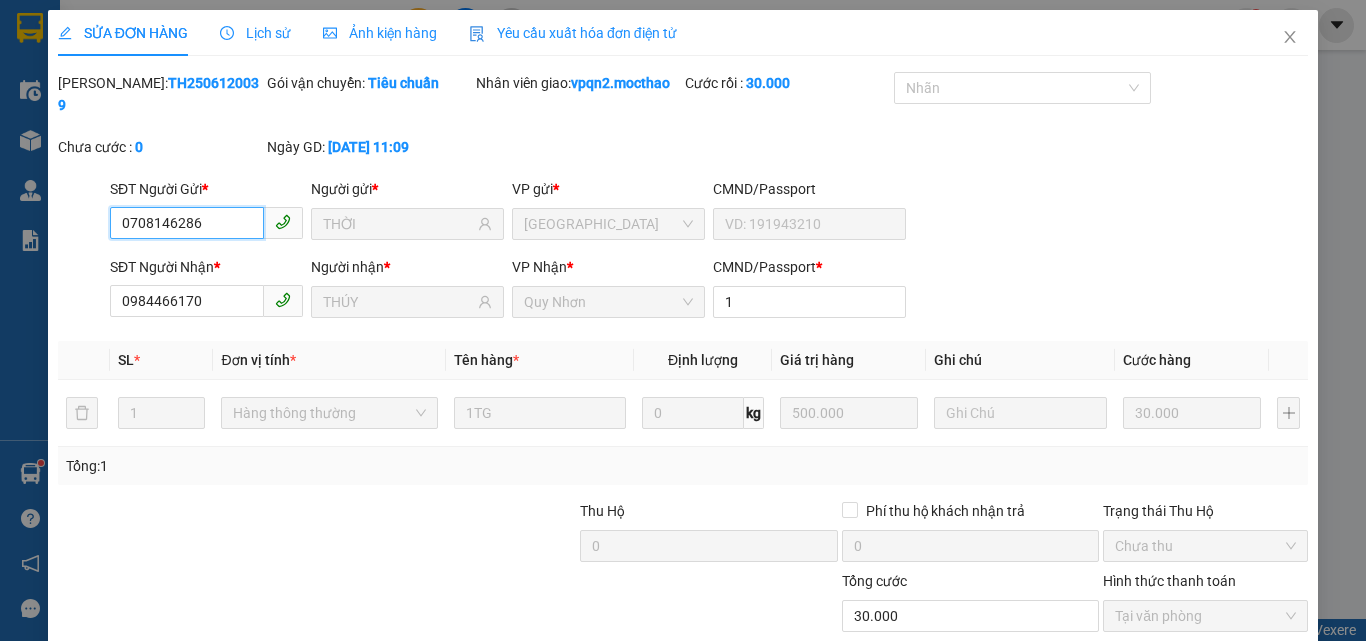 type on "0708146286" 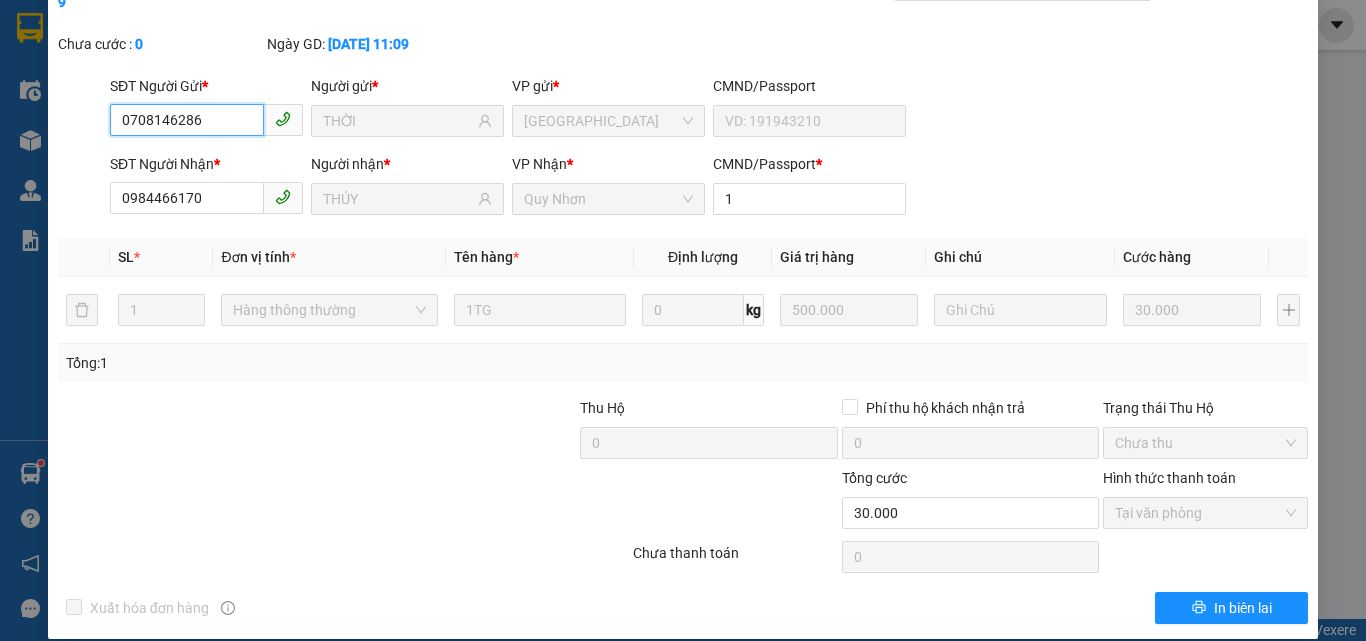 scroll, scrollTop: 0, scrollLeft: 0, axis: both 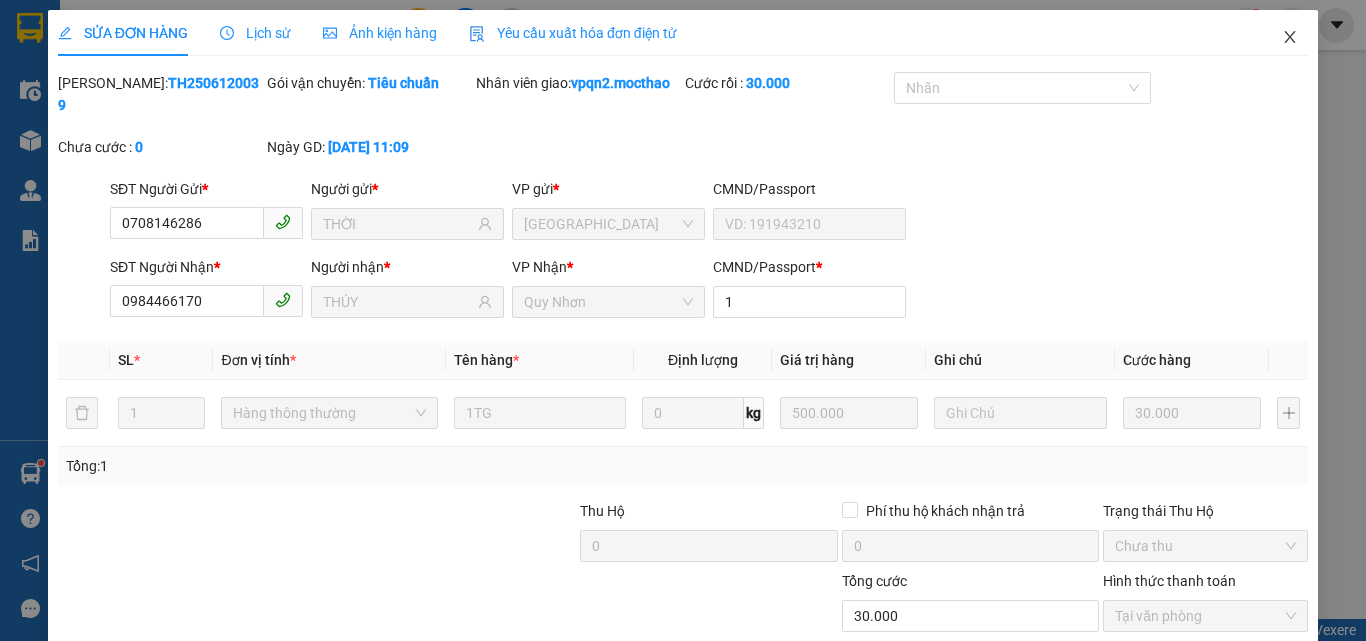 click 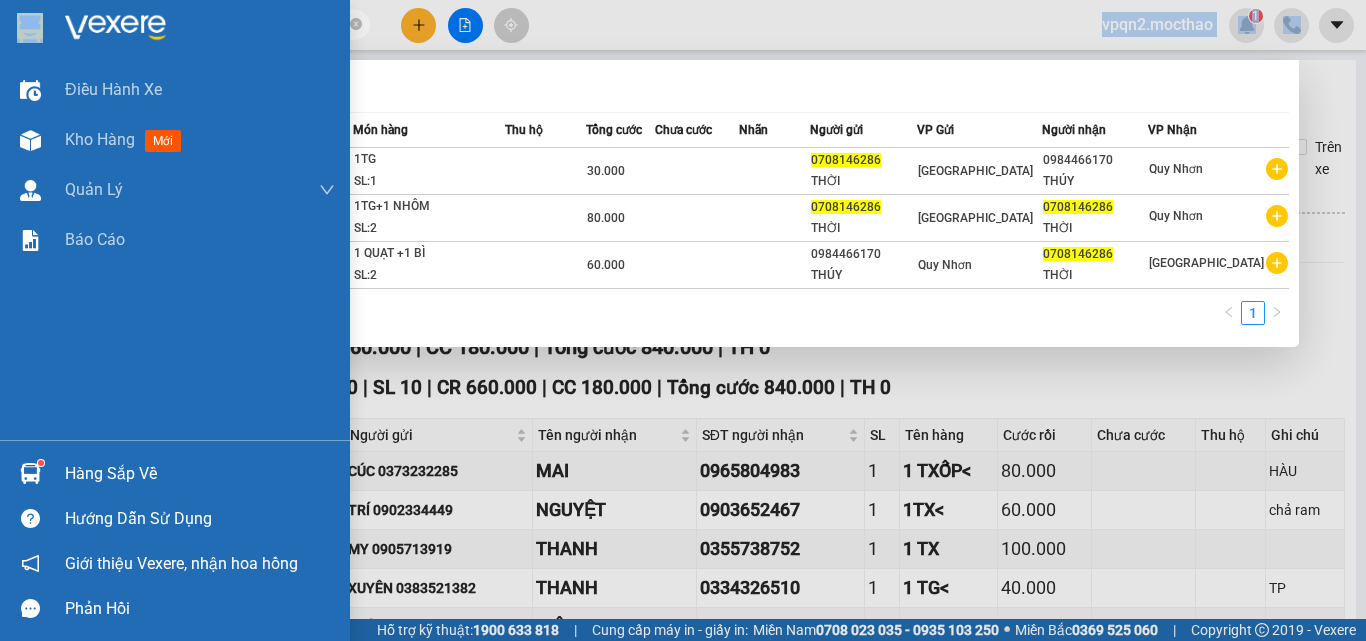 drag, startPoint x: 197, startPoint y: 36, endPoint x: 58, endPoint y: 62, distance: 141.41075 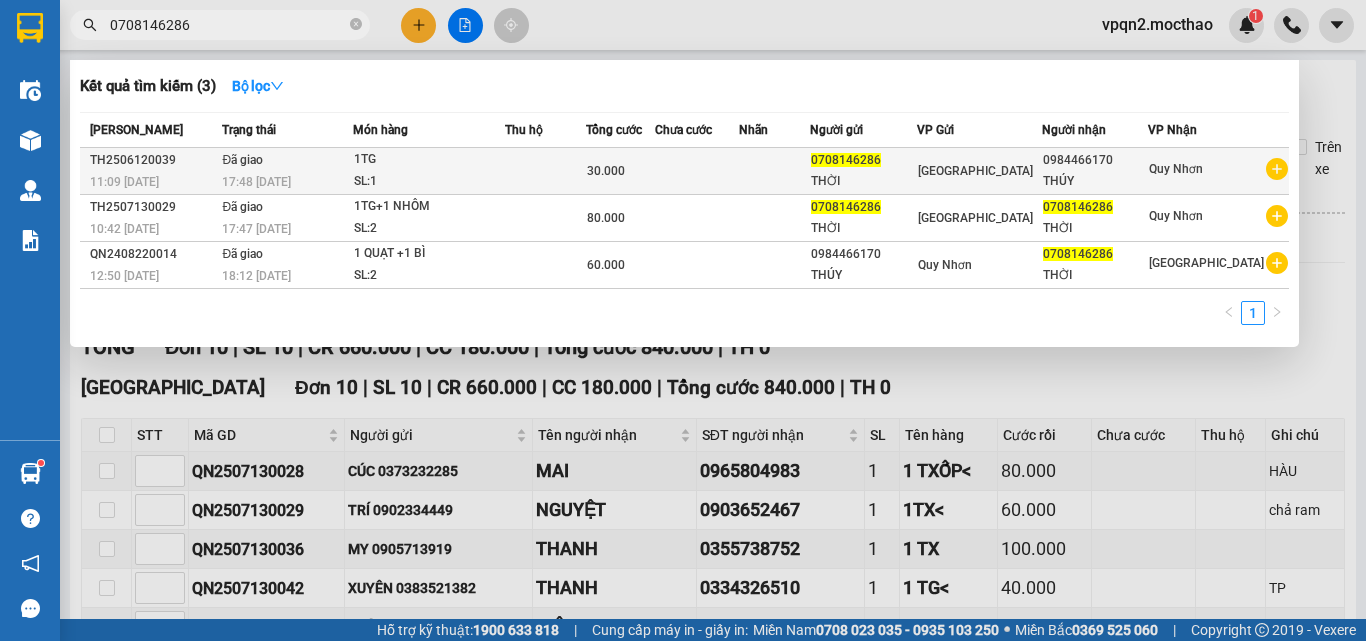 click on "THỜI" at bounding box center [863, 181] 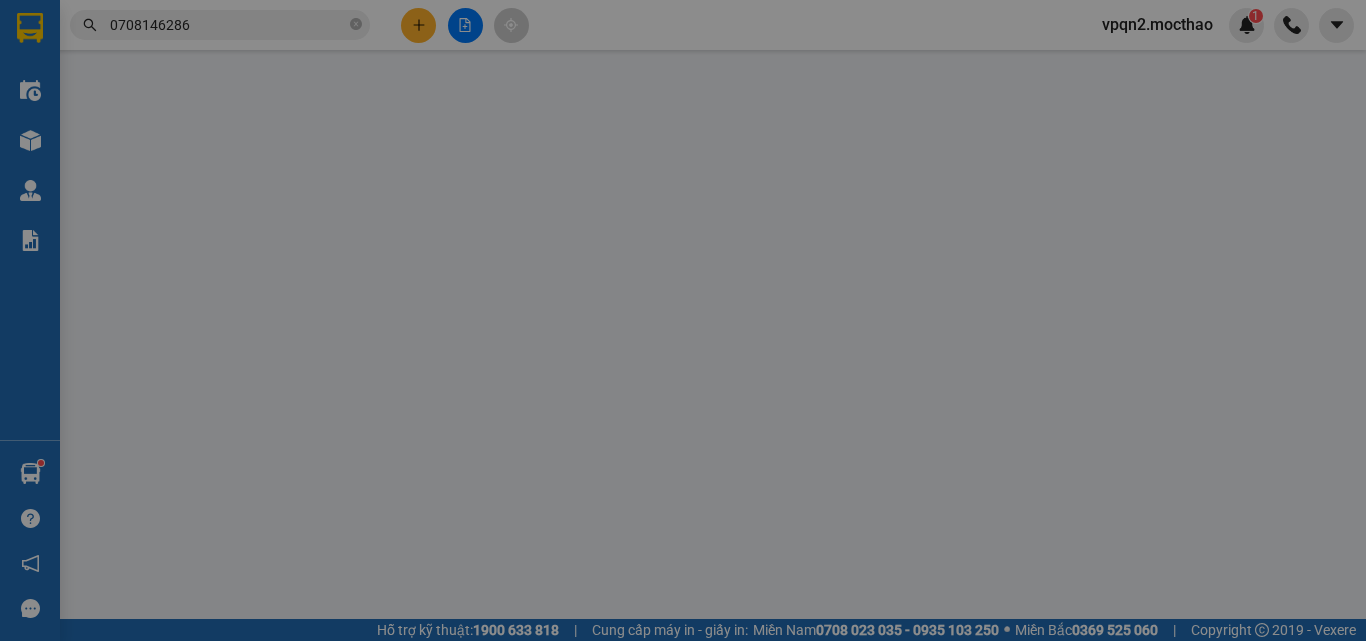 type on "0708146286" 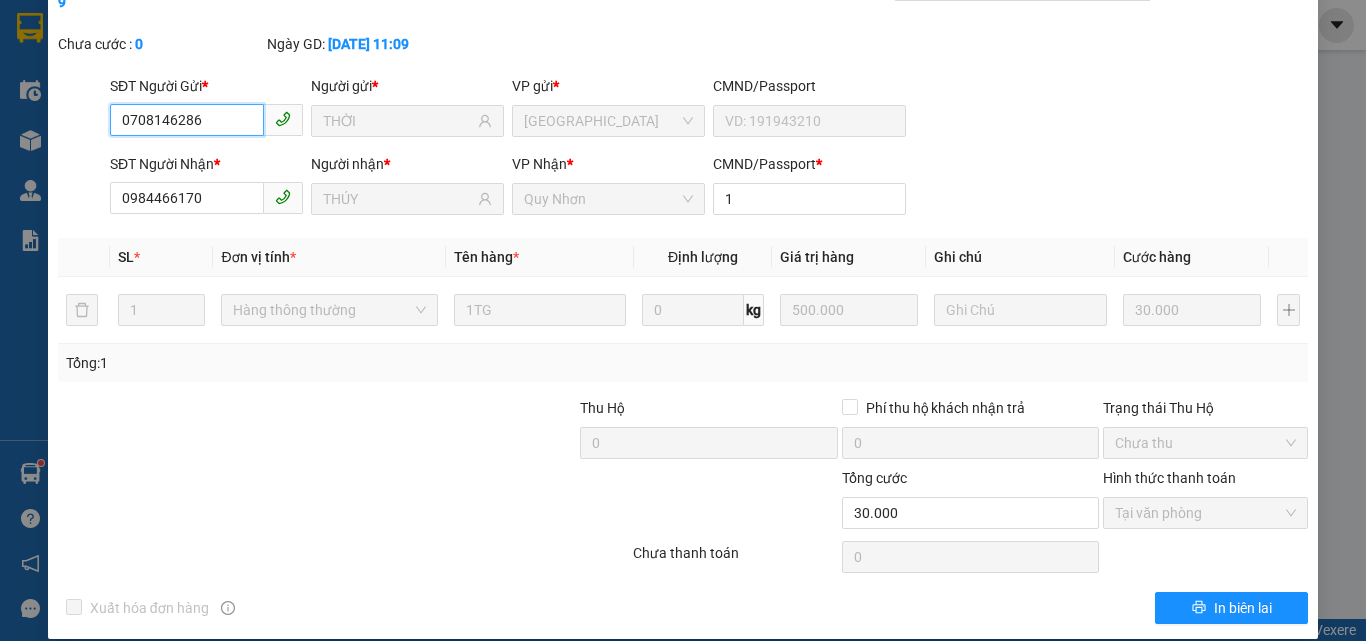 scroll, scrollTop: 0, scrollLeft: 0, axis: both 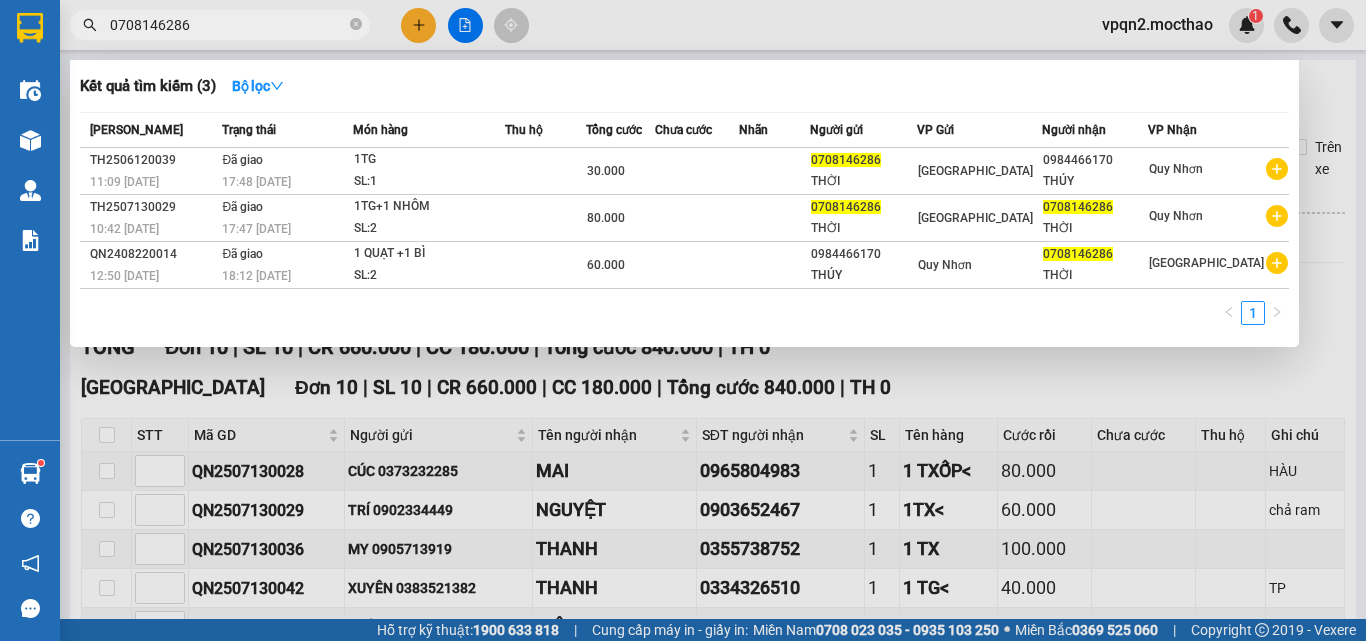 drag, startPoint x: 212, startPoint y: 17, endPoint x: 90, endPoint y: 41, distance: 124.33825 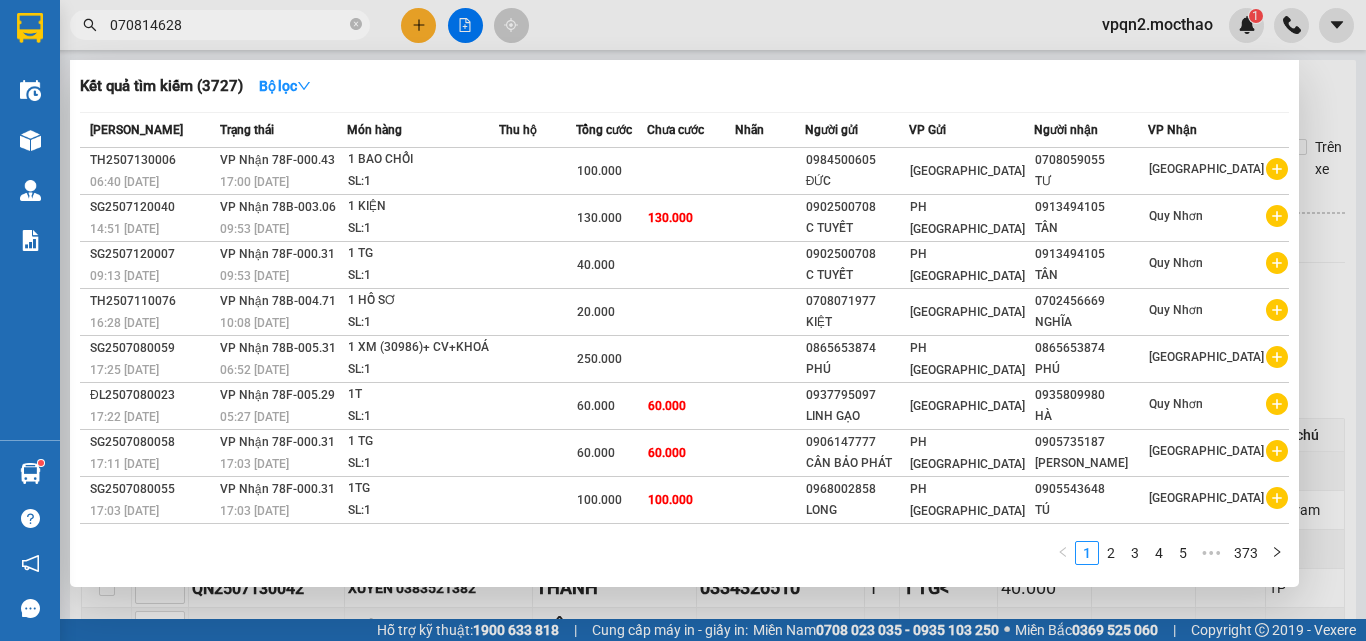type on "0708146286" 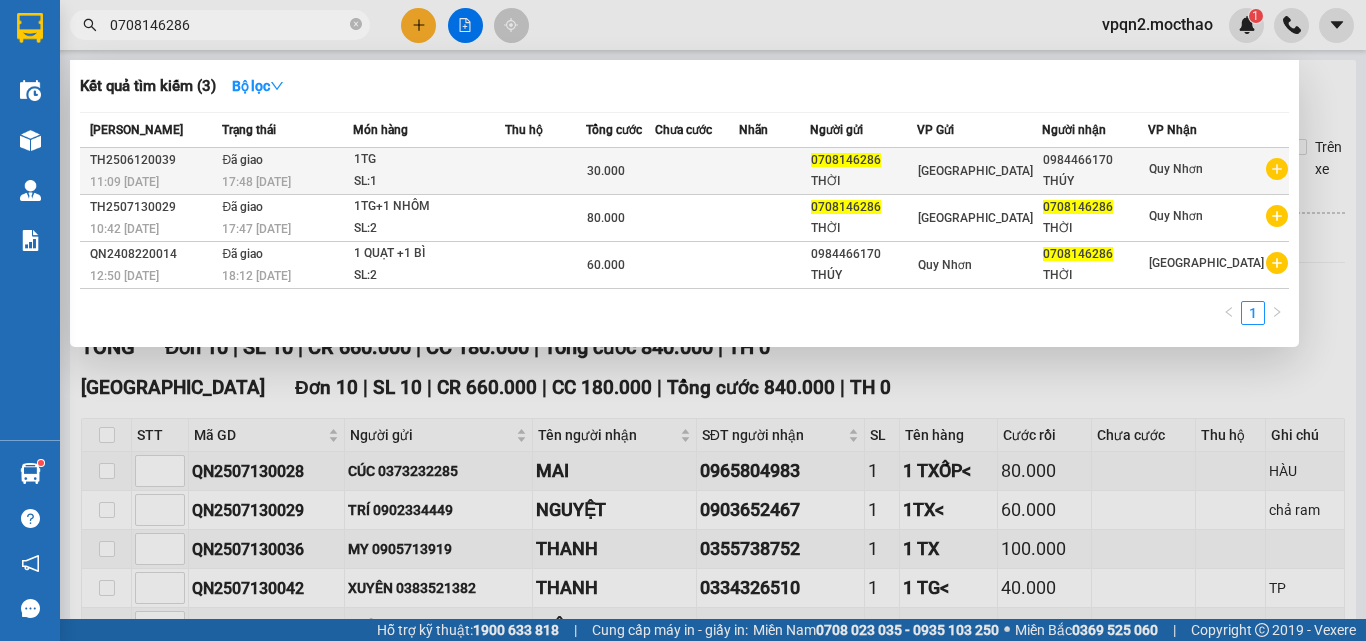click at bounding box center [545, 171] 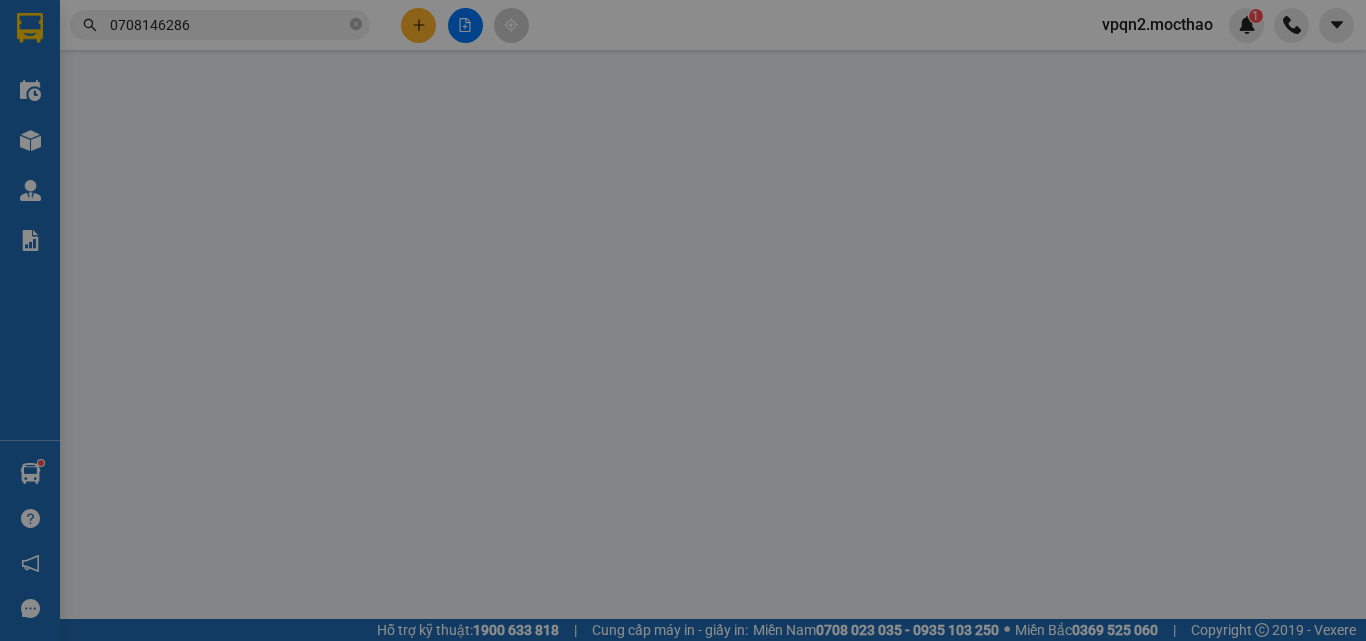 type on "0708146286" 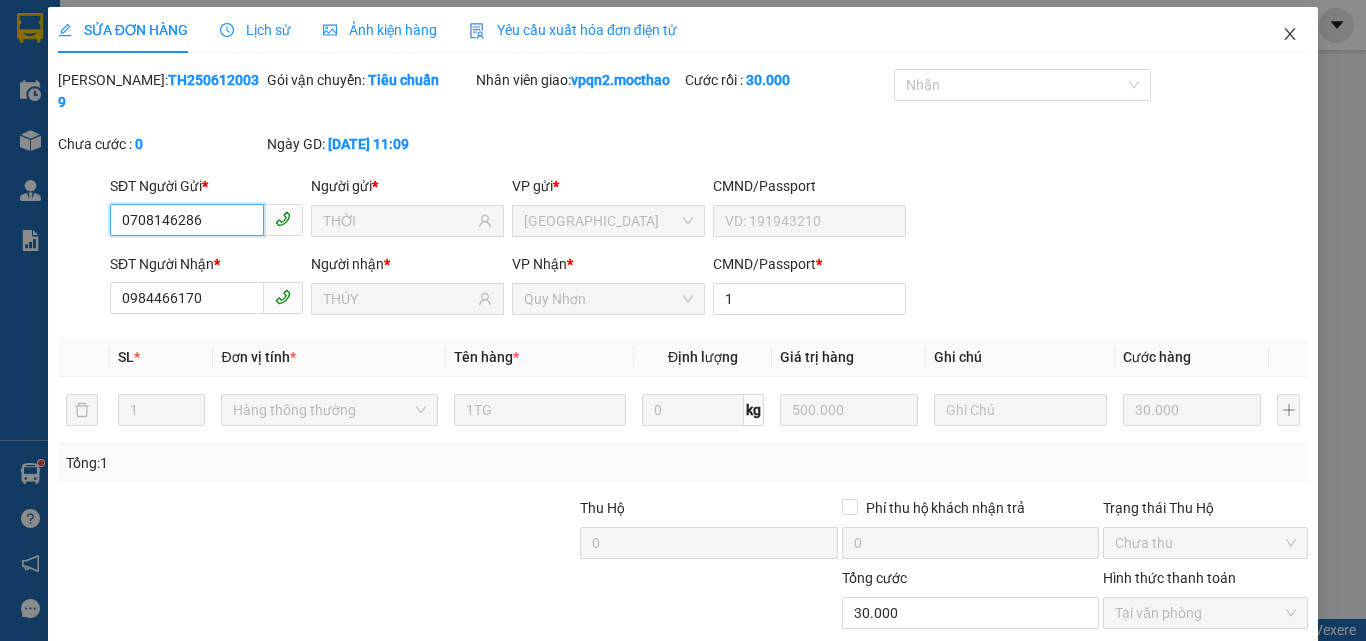 scroll, scrollTop: 0, scrollLeft: 0, axis: both 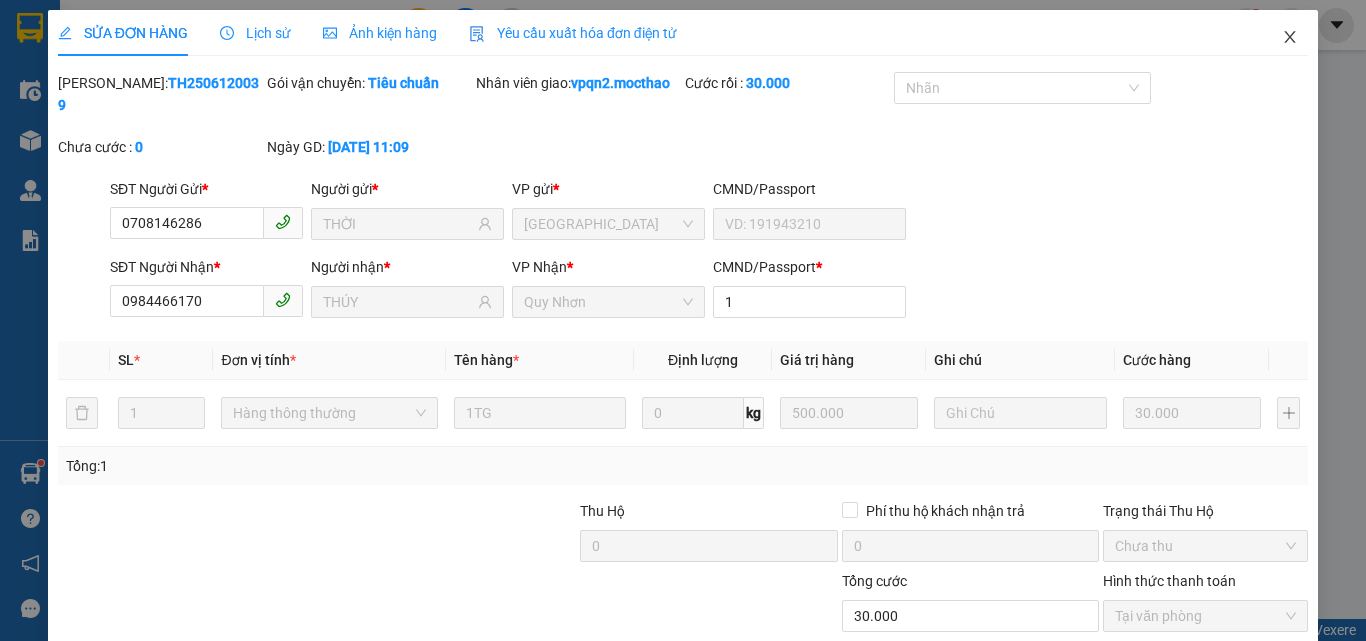 click 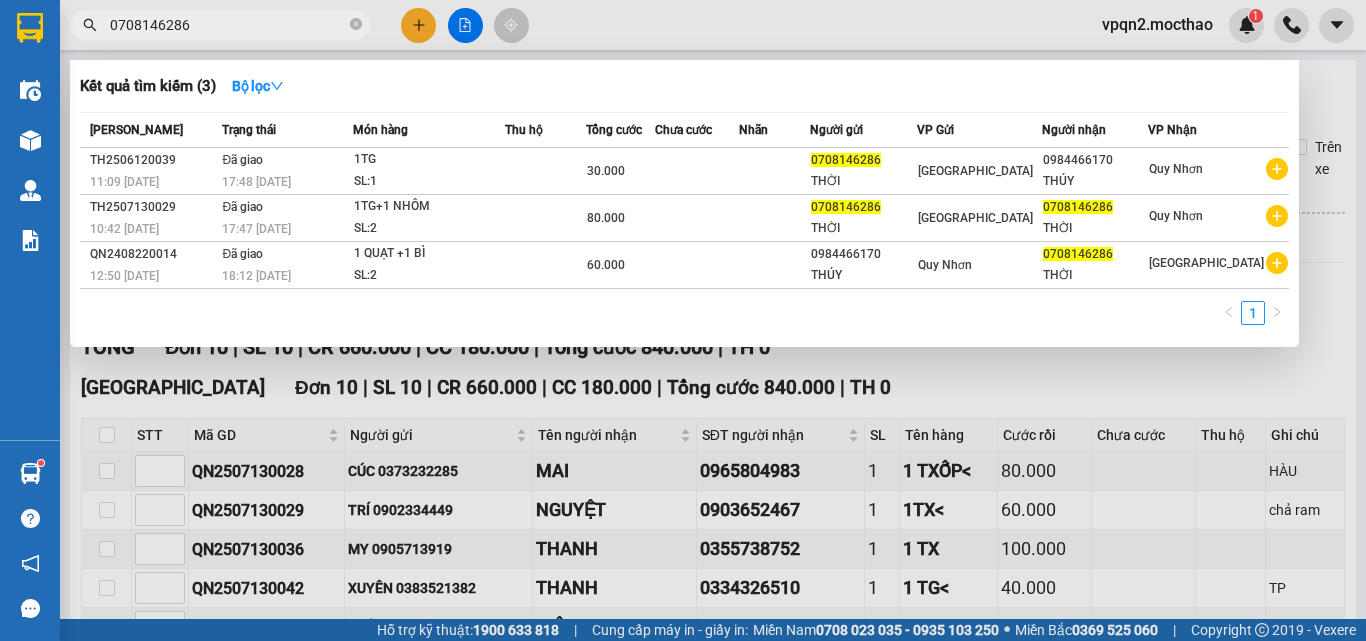 drag, startPoint x: 75, startPoint y: 32, endPoint x: 63, endPoint y: 35, distance: 12.369317 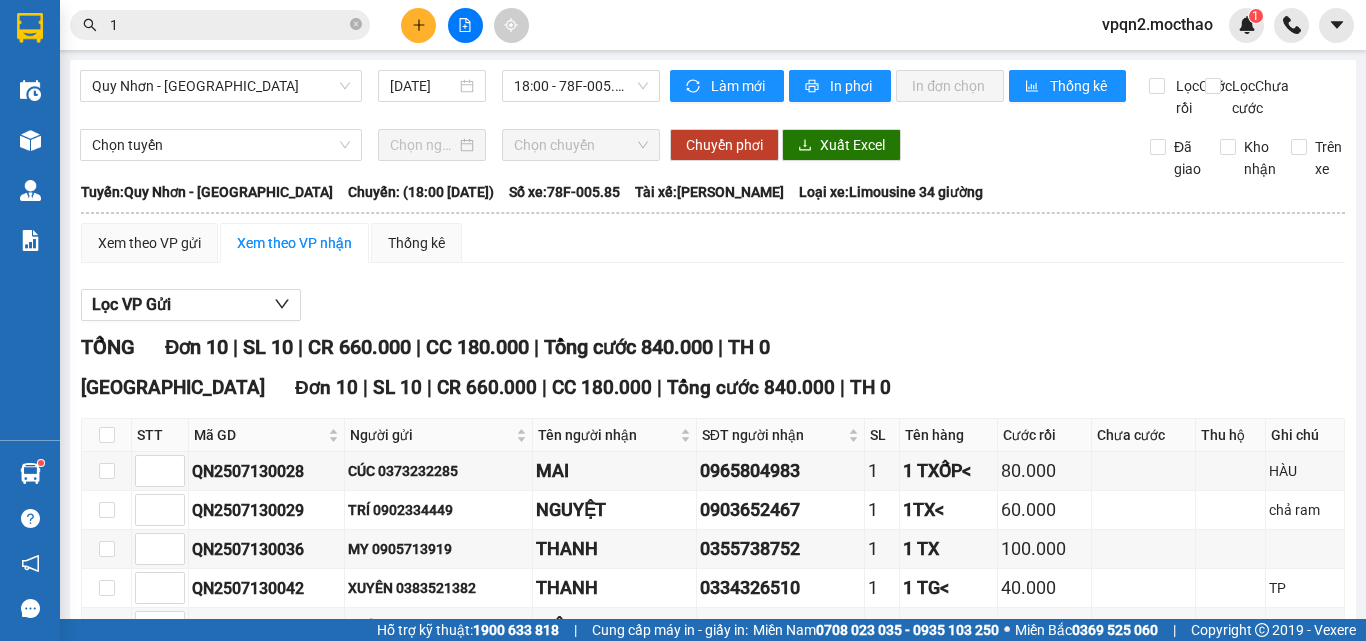 drag, startPoint x: 167, startPoint y: 20, endPoint x: 87, endPoint y: 38, distance: 82 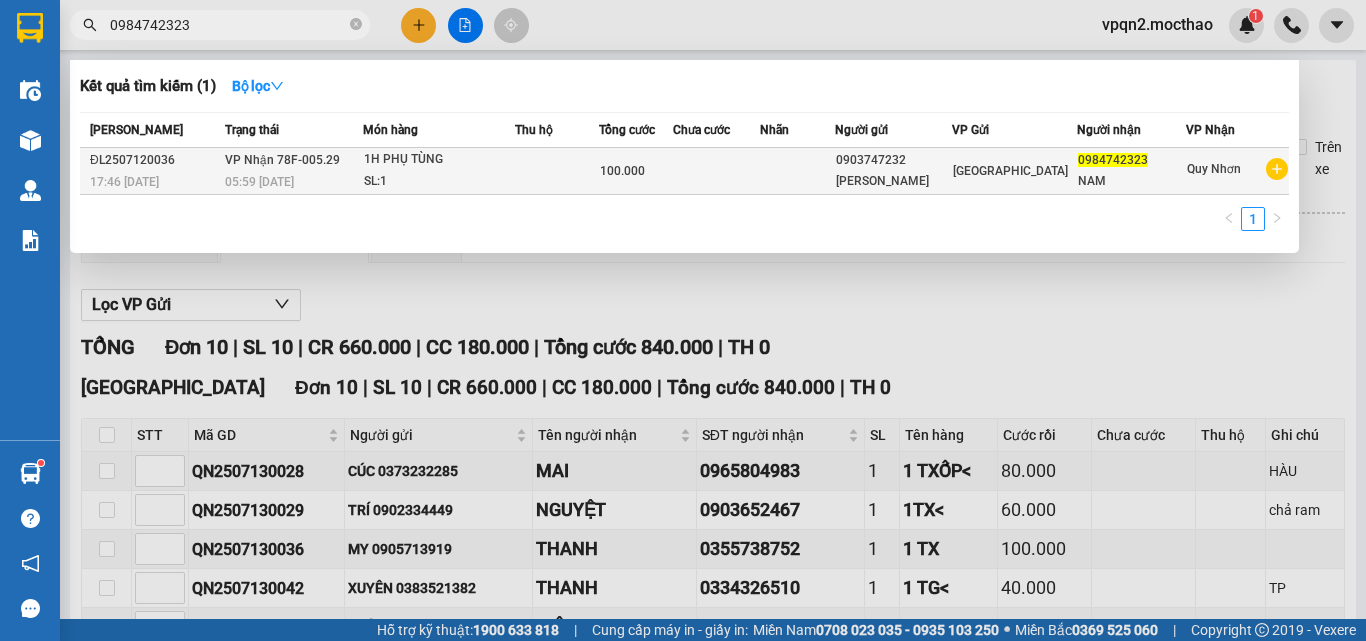 type on "0984742323" 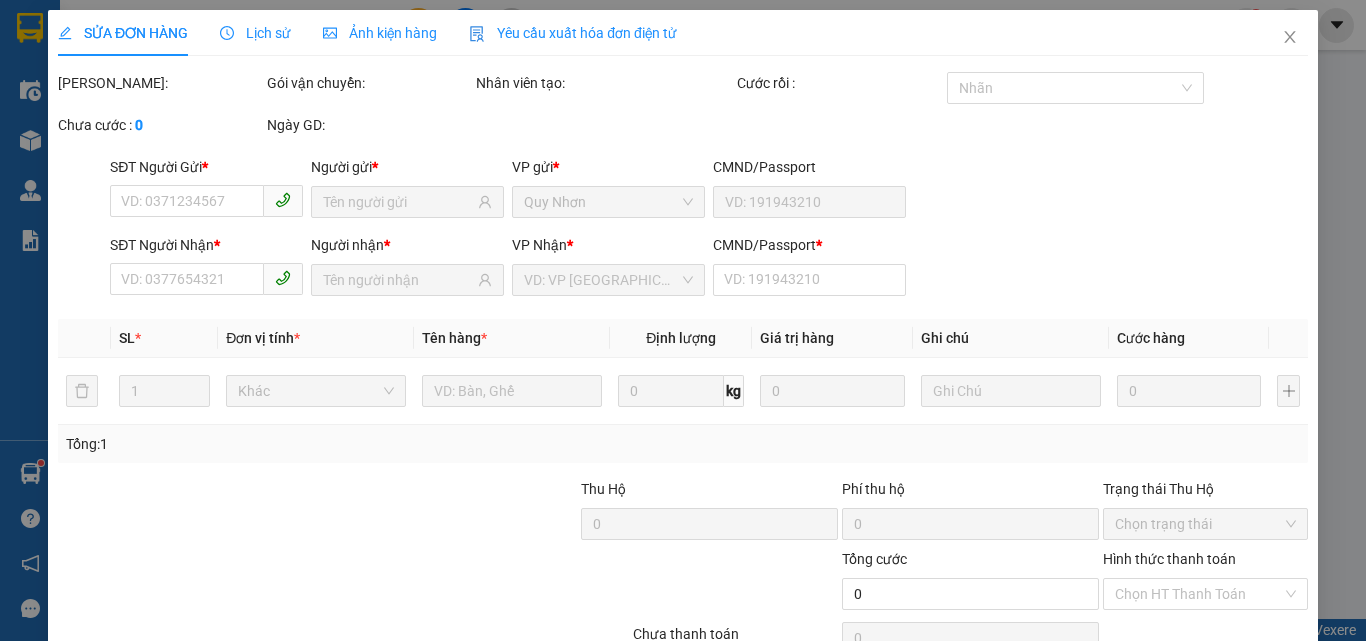 type on "0903747232" 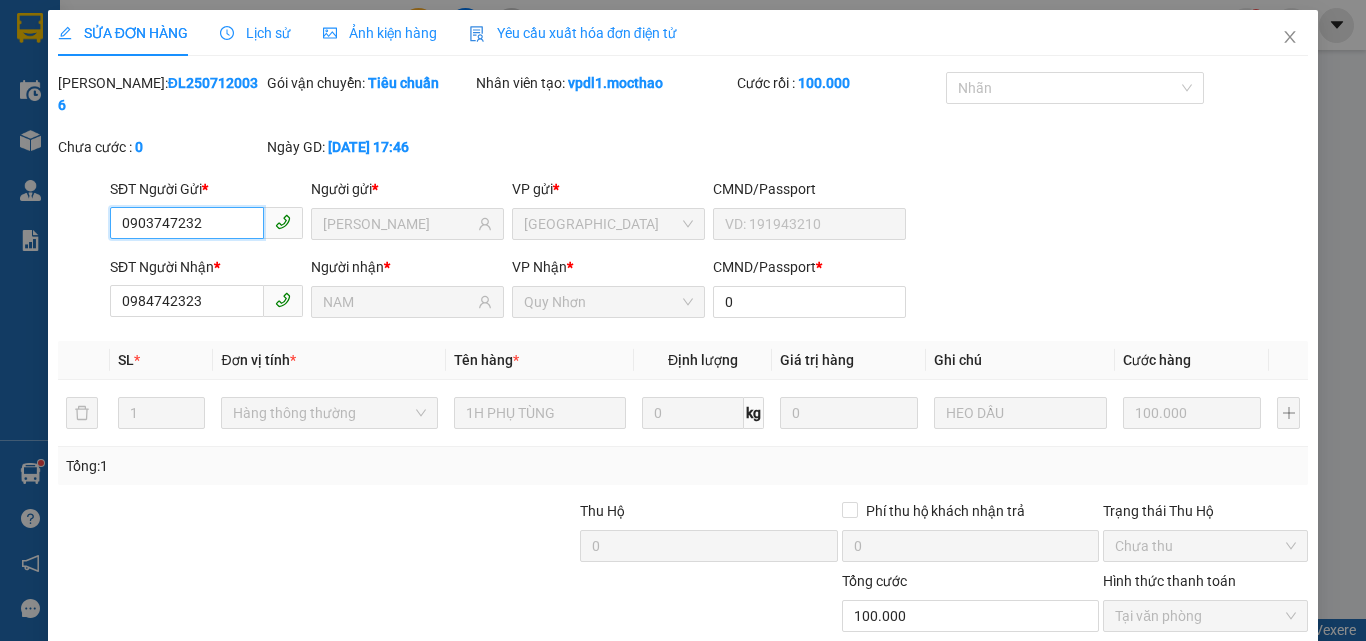 scroll, scrollTop: 103, scrollLeft: 0, axis: vertical 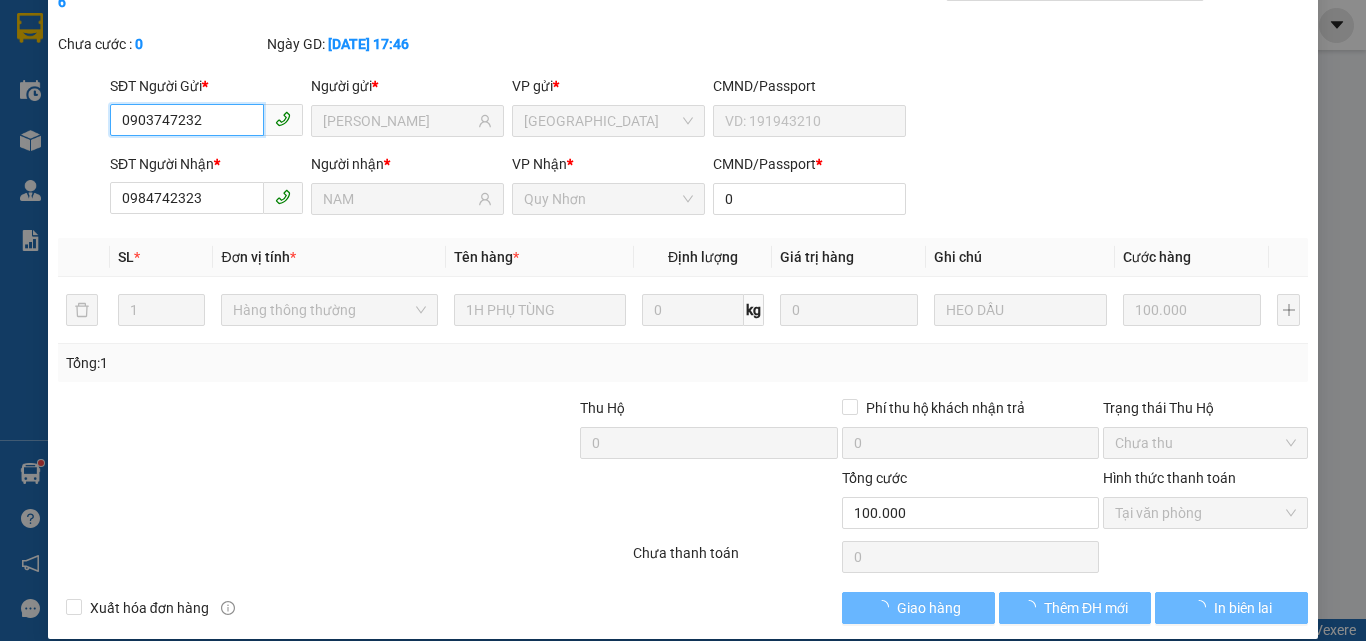 checkbox on "true" 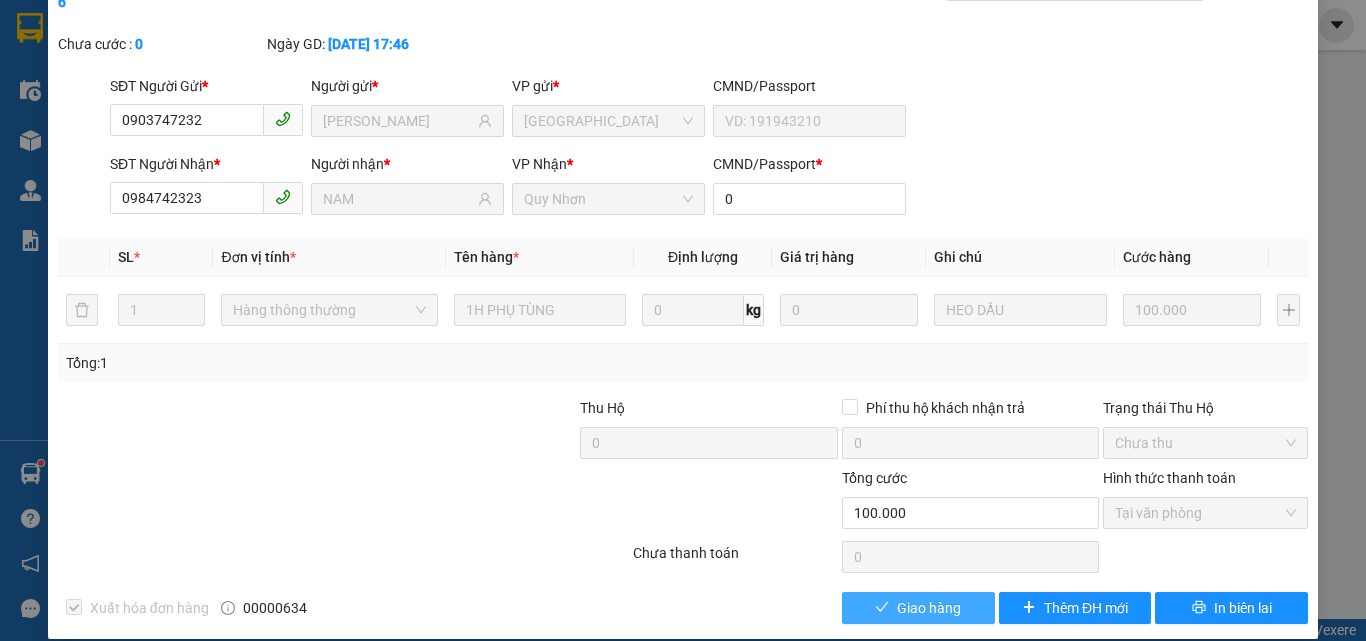 click on "Giao hàng" at bounding box center [918, 608] 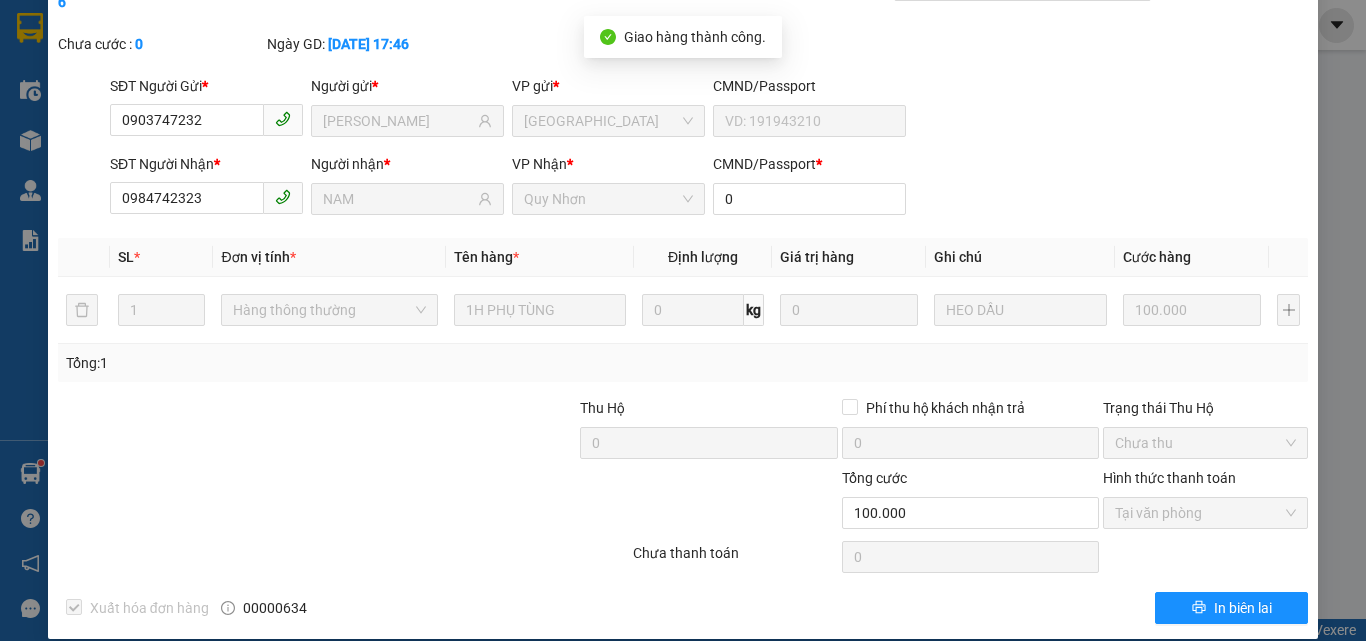 scroll, scrollTop: 0, scrollLeft: 0, axis: both 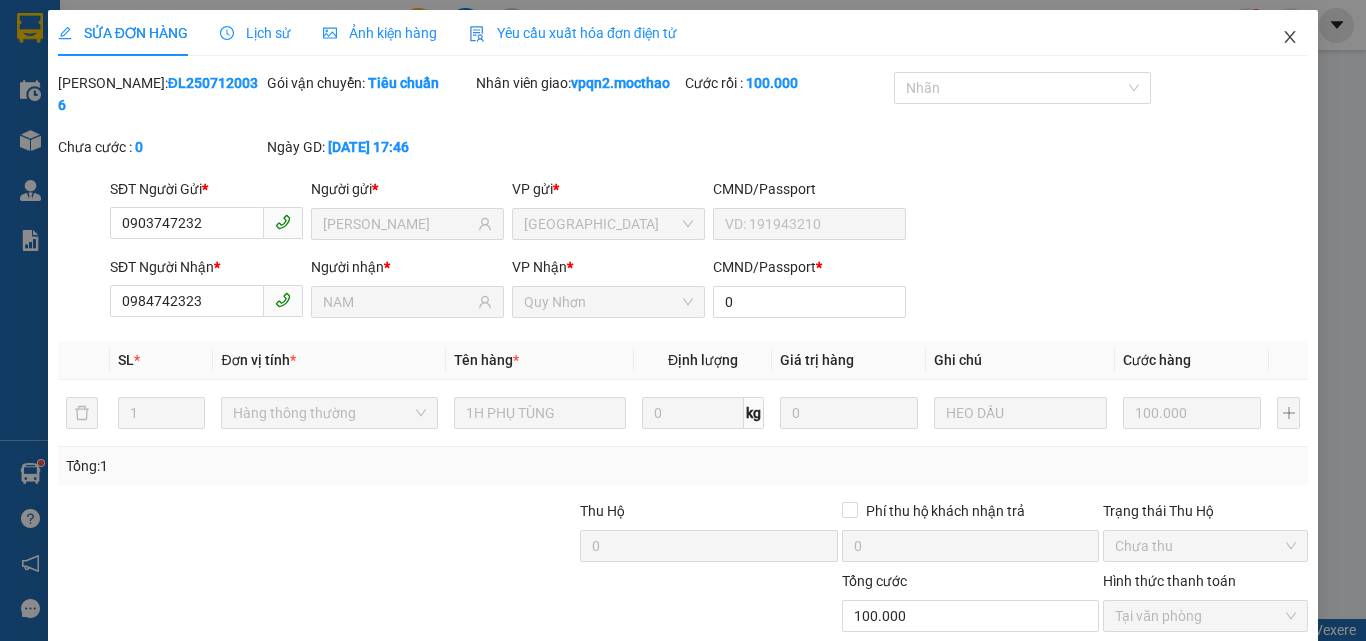 click 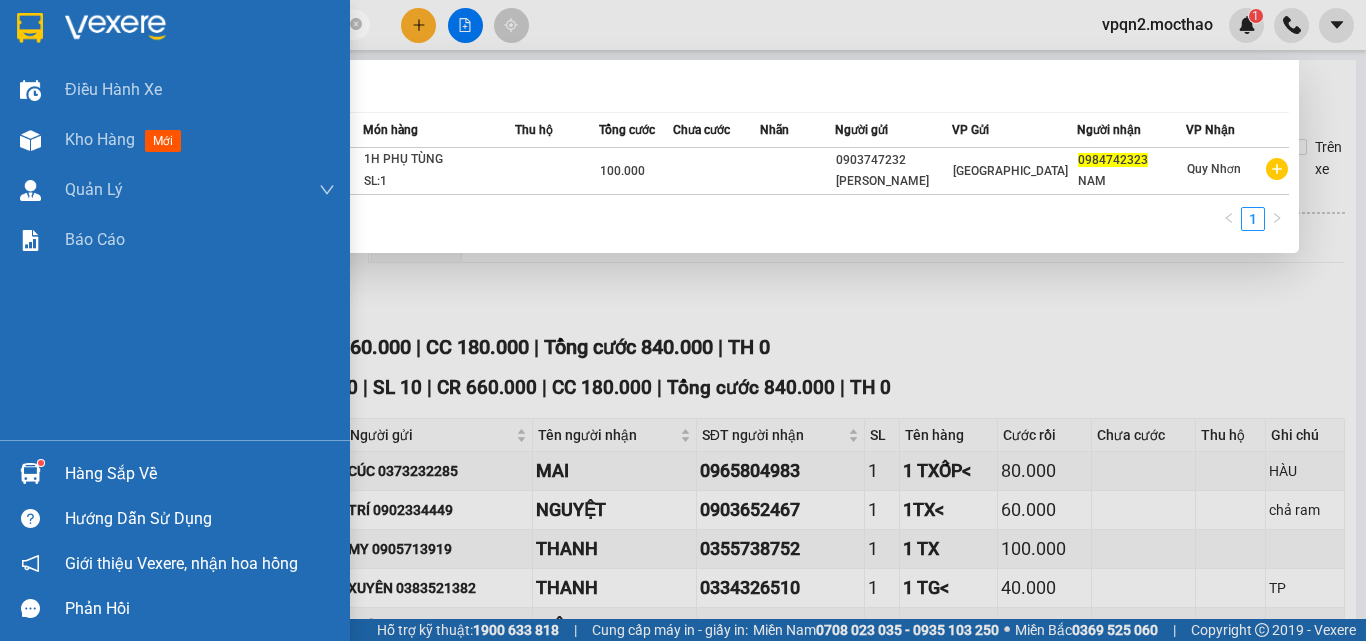drag, startPoint x: 72, startPoint y: 46, endPoint x: 19, endPoint y: 59, distance: 54.571056 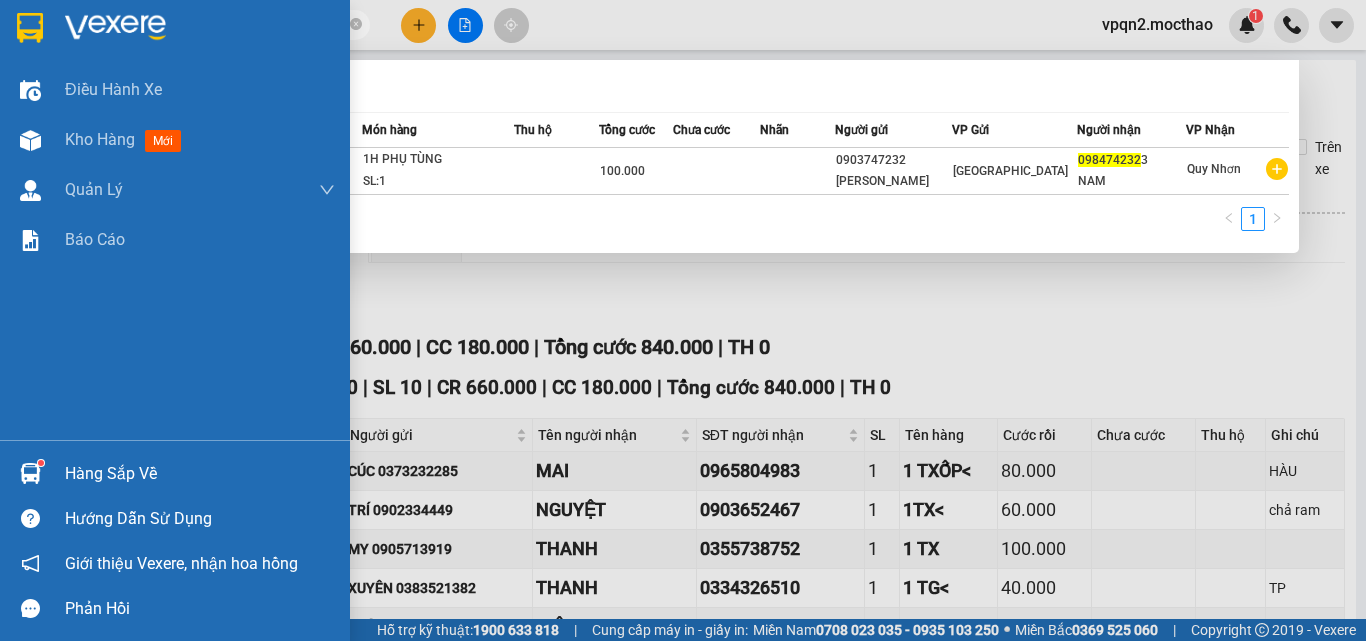 type on "0984742323" 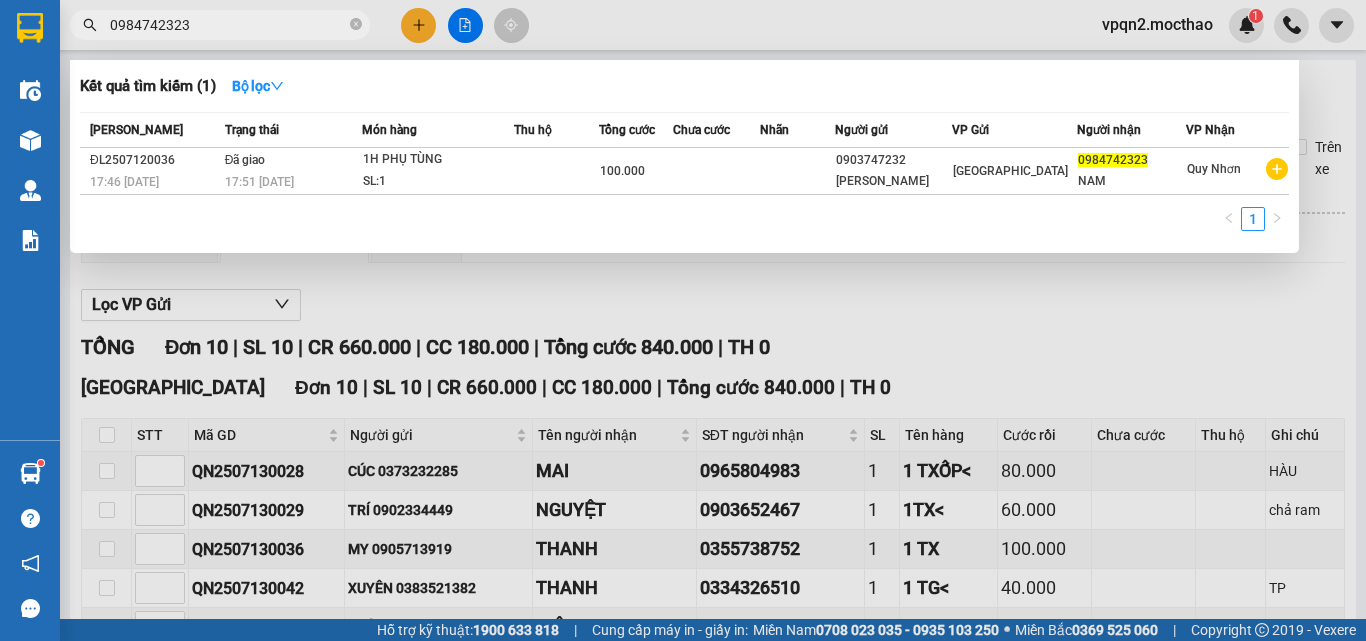 drag, startPoint x: 251, startPoint y: 27, endPoint x: 73, endPoint y: 63, distance: 181.60396 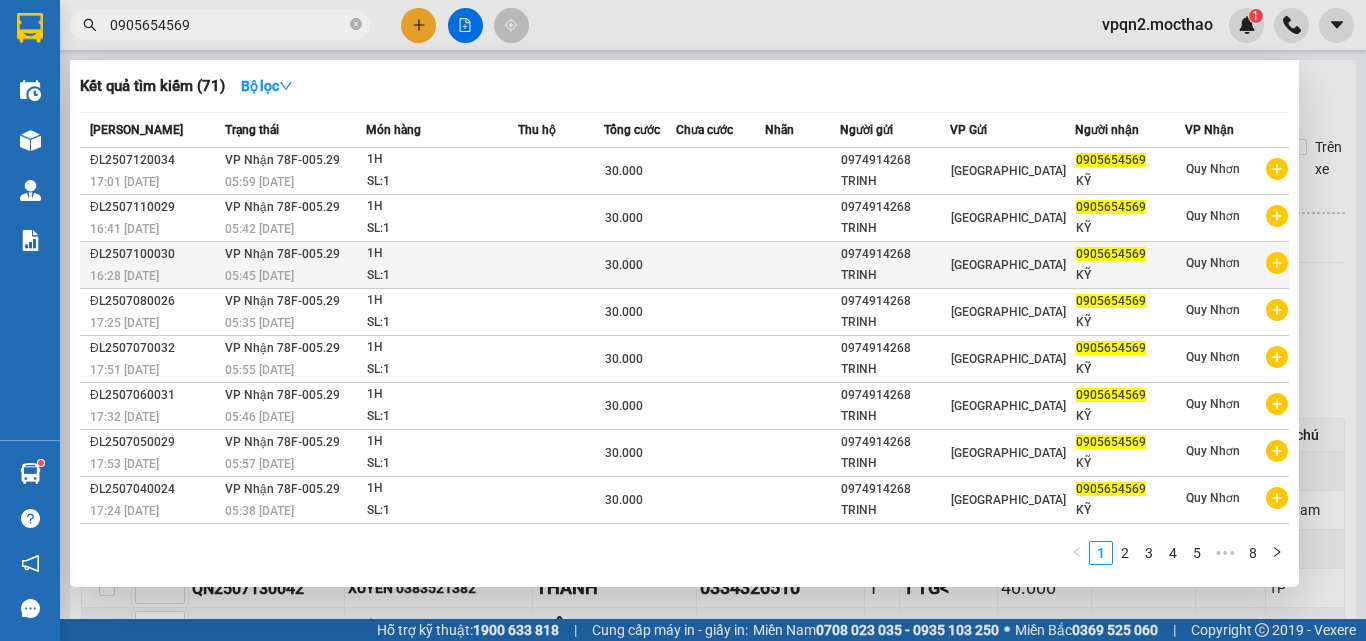 type on "0905654569" 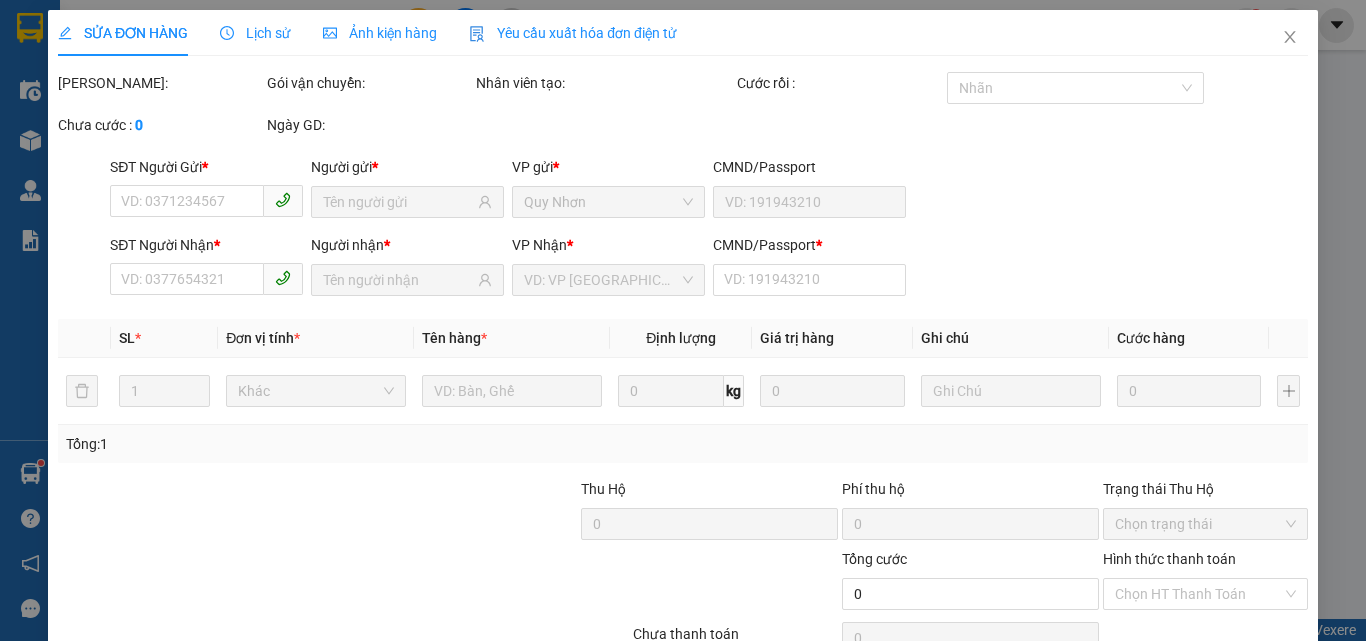 type on "0974914268" 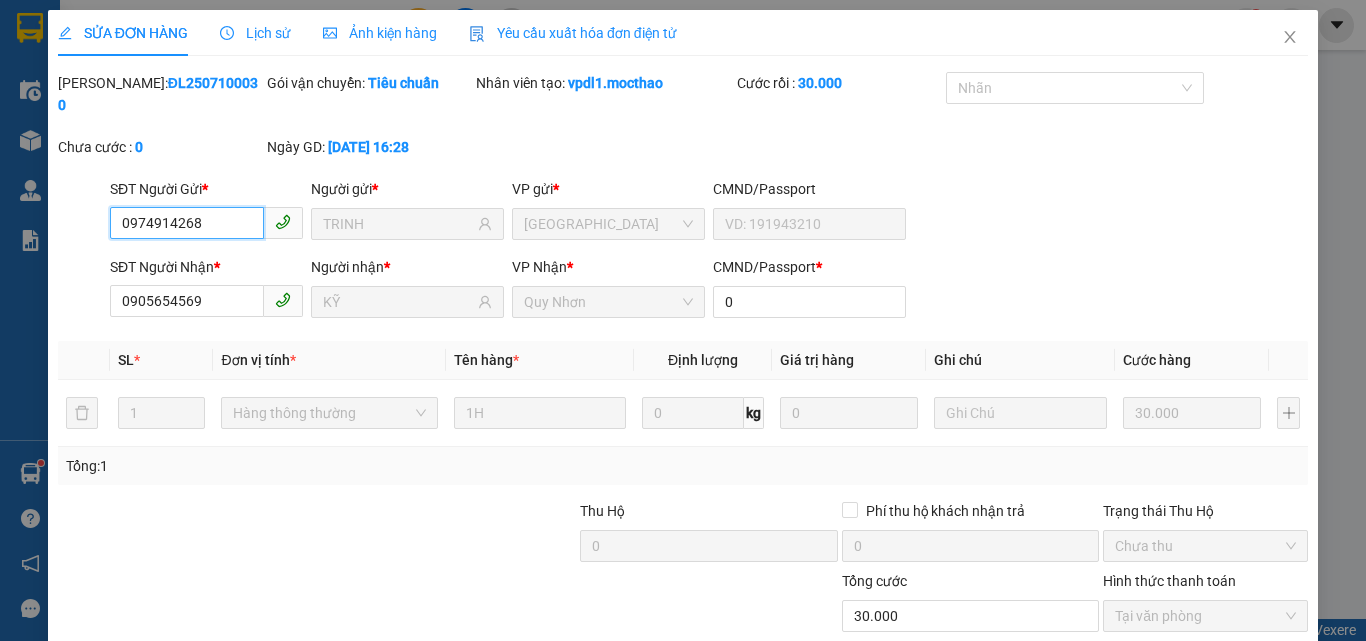 checkbox on "true" 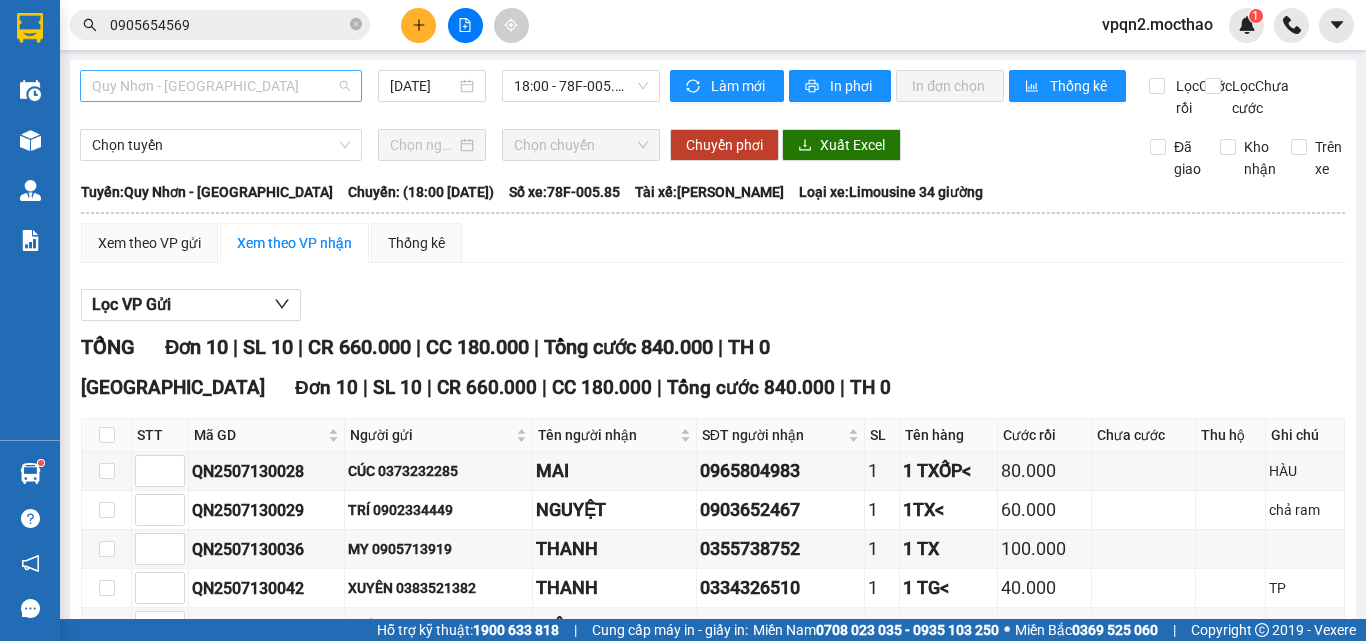 click on "Quy Nhơn - [GEOGRAPHIC_DATA]" at bounding box center [221, 86] 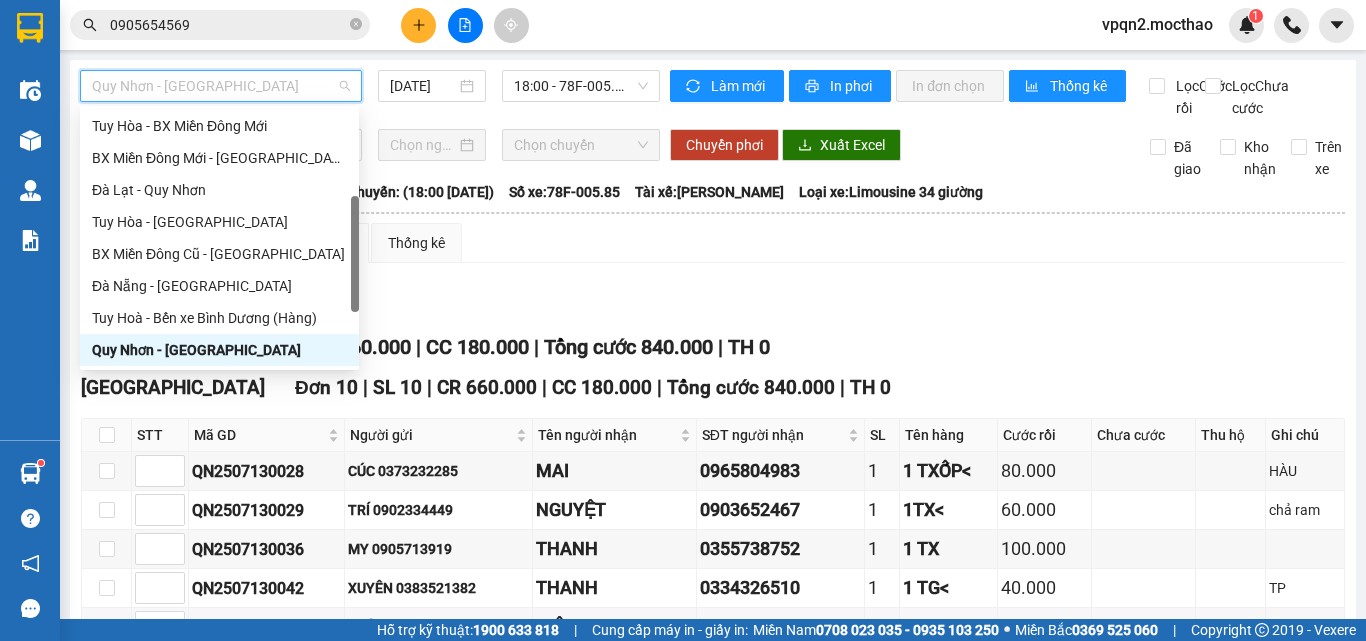 scroll, scrollTop: 200, scrollLeft: 0, axis: vertical 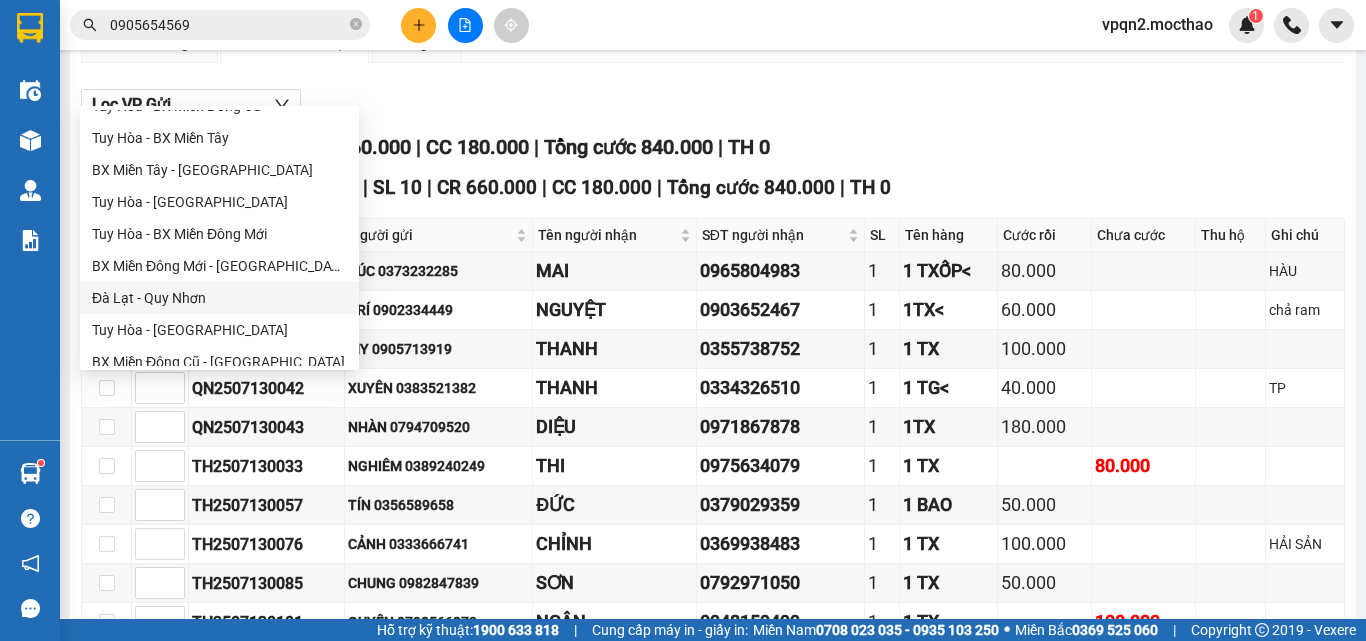 click on "Đà Lạt - Quy Nhơn" at bounding box center (219, 298) 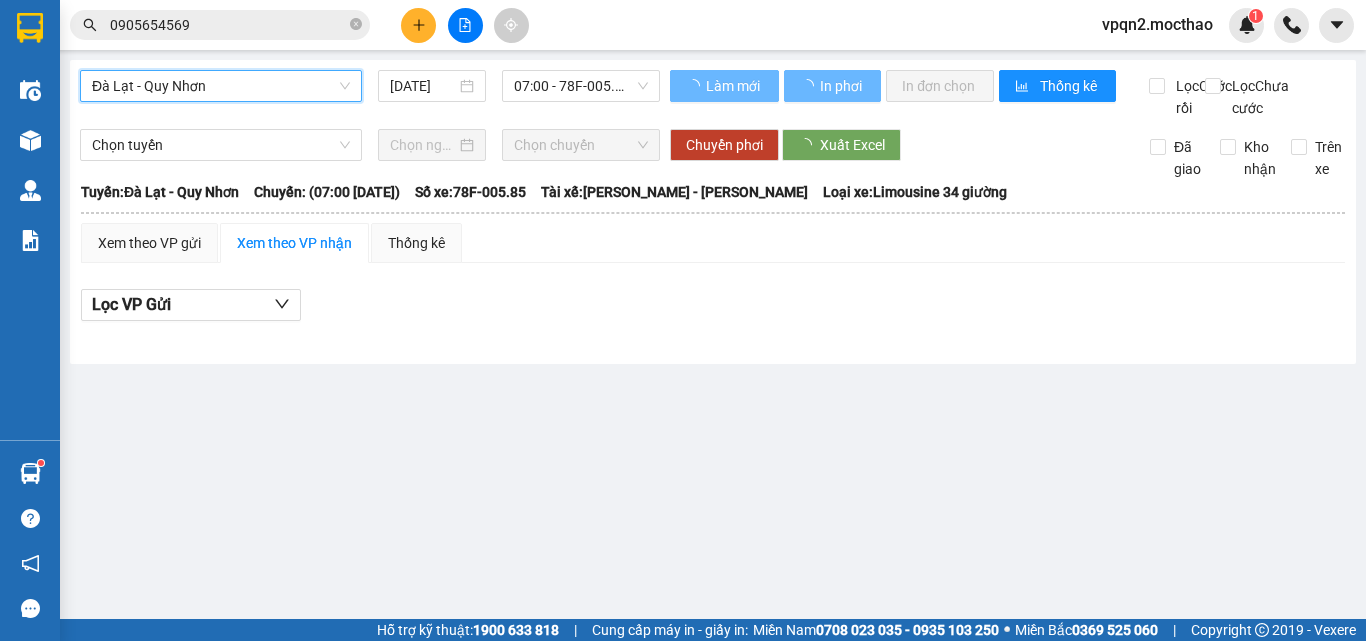 scroll, scrollTop: 0, scrollLeft: 0, axis: both 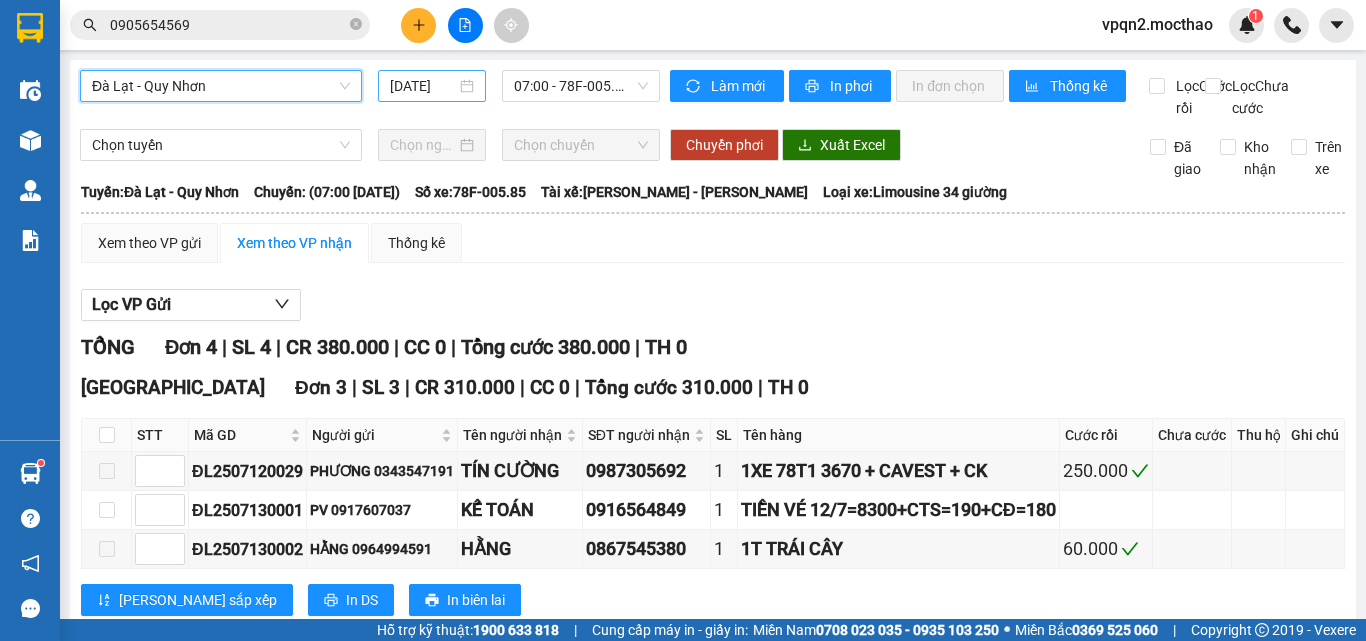 click on "[DATE]" at bounding box center [423, 86] 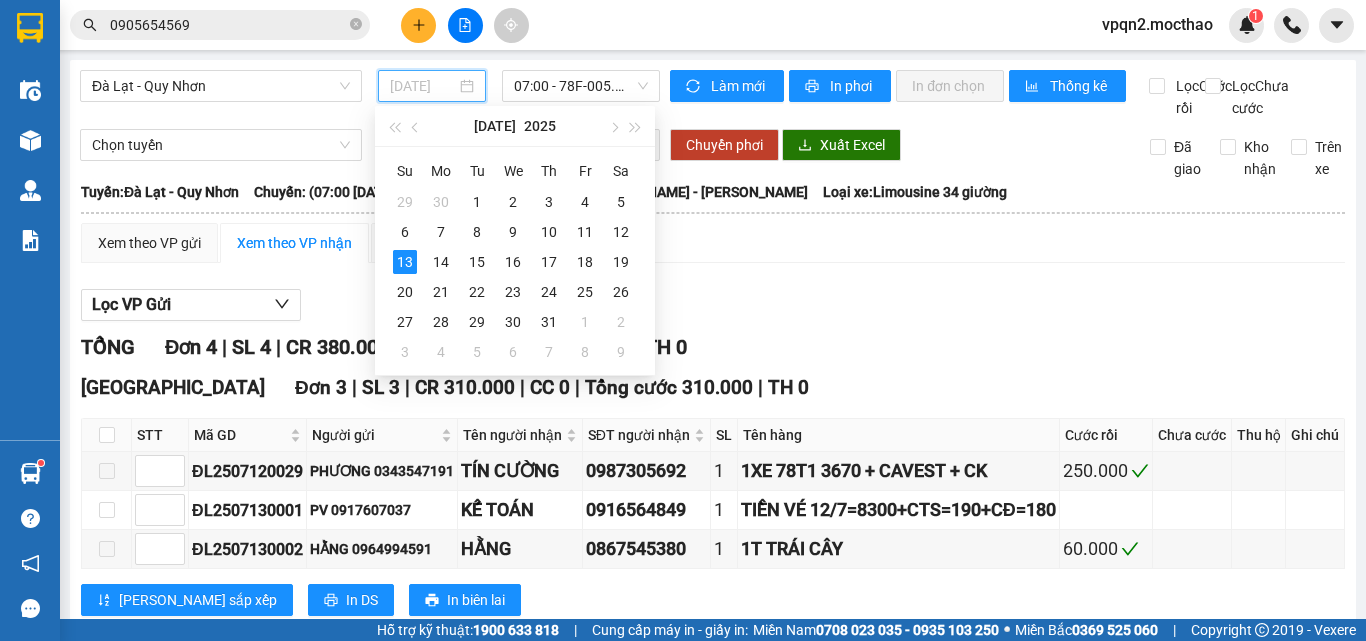drag, startPoint x: 613, startPoint y: 230, endPoint x: 586, endPoint y: 173, distance: 63.07139 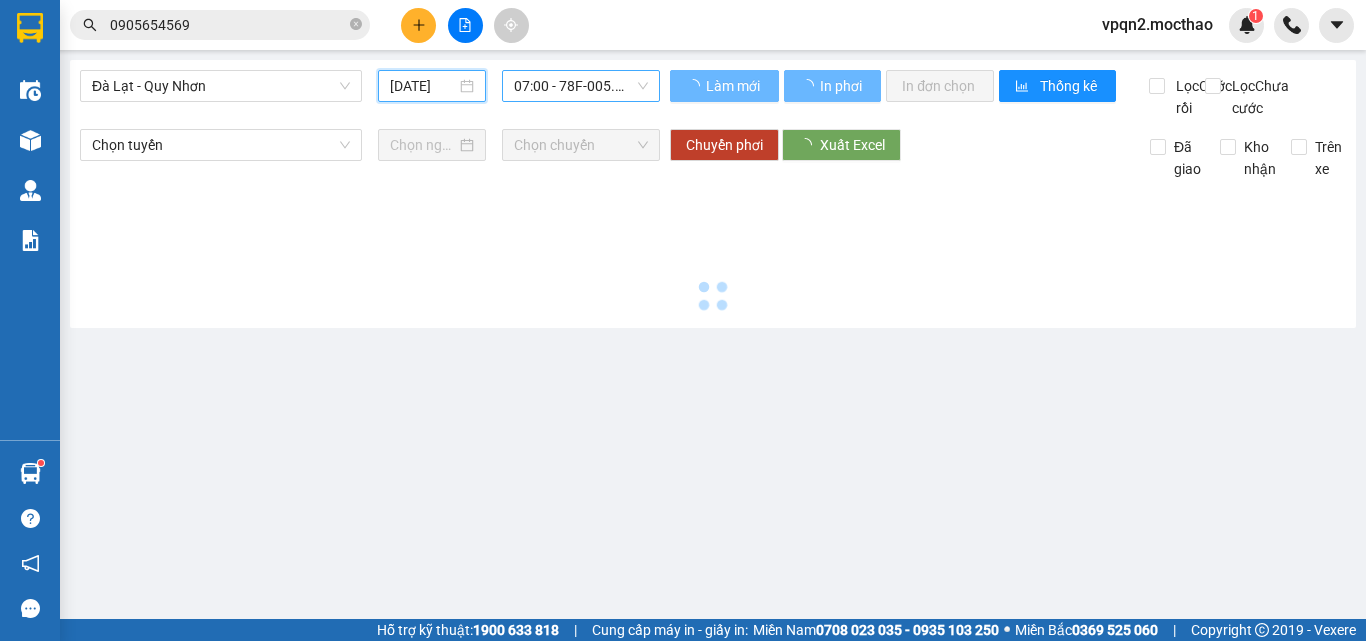 type on "12/07/2025" 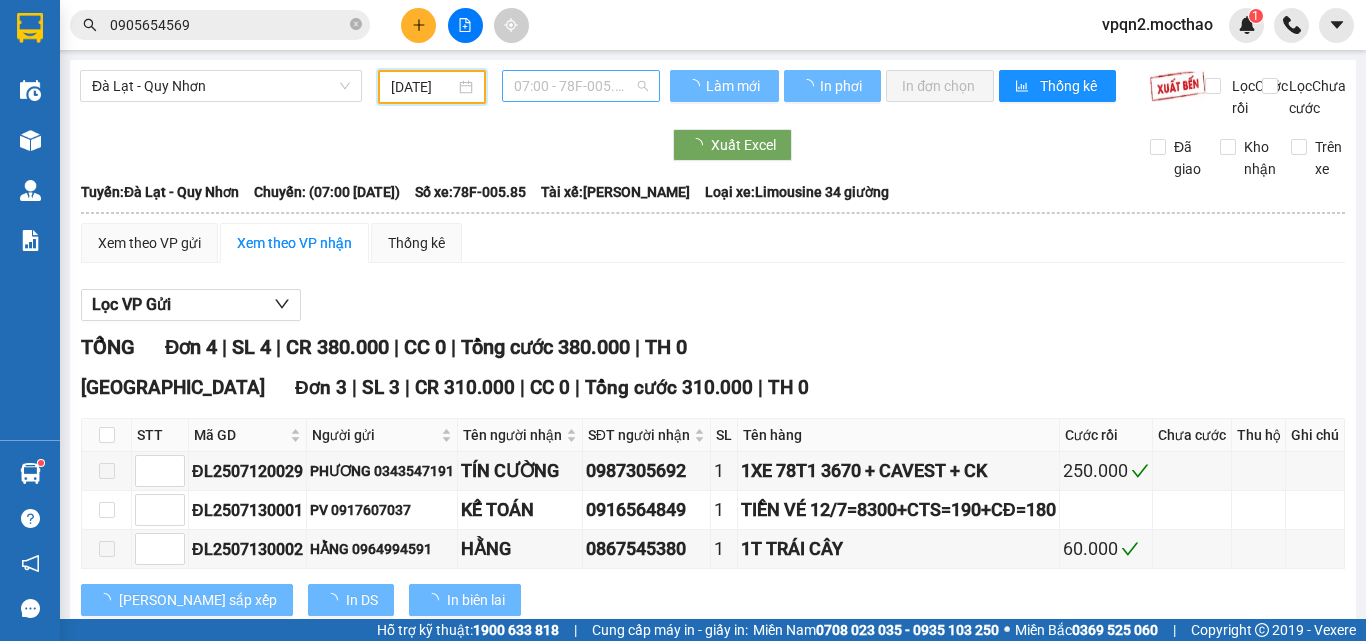 click on "07:00     - 78F-005.85" at bounding box center (581, 86) 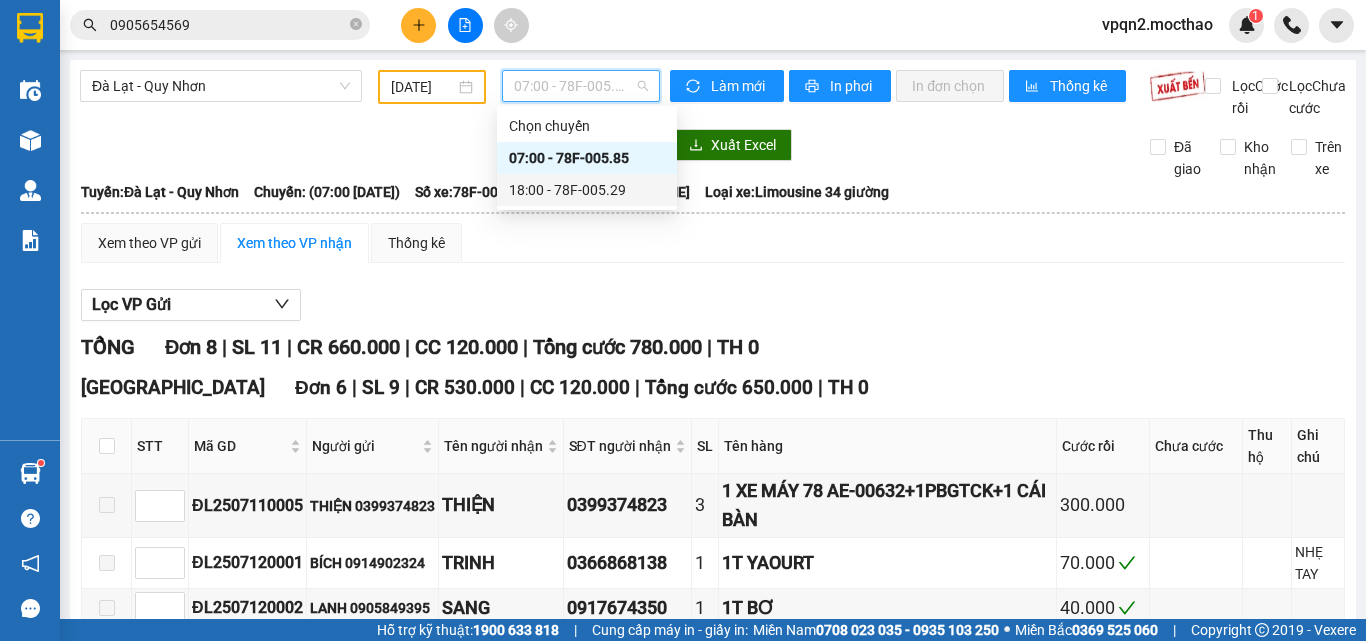 click on "18:00     - 78F-005.29" at bounding box center [587, 190] 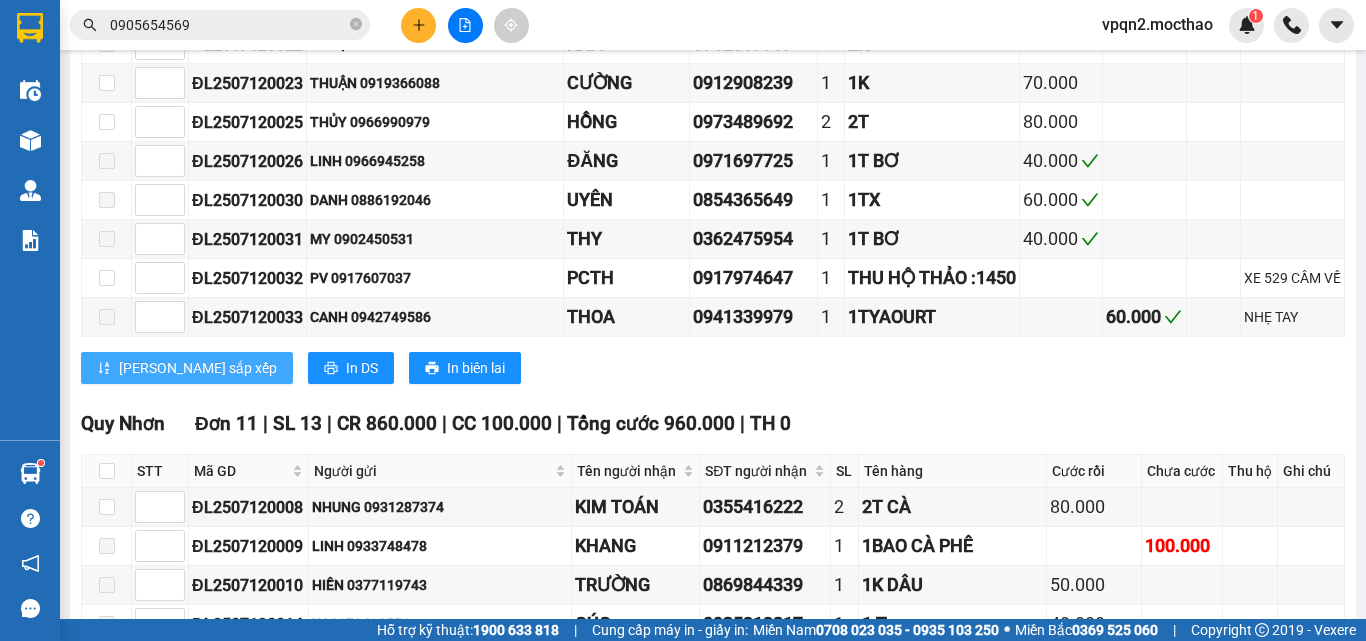 scroll, scrollTop: 1100, scrollLeft: 0, axis: vertical 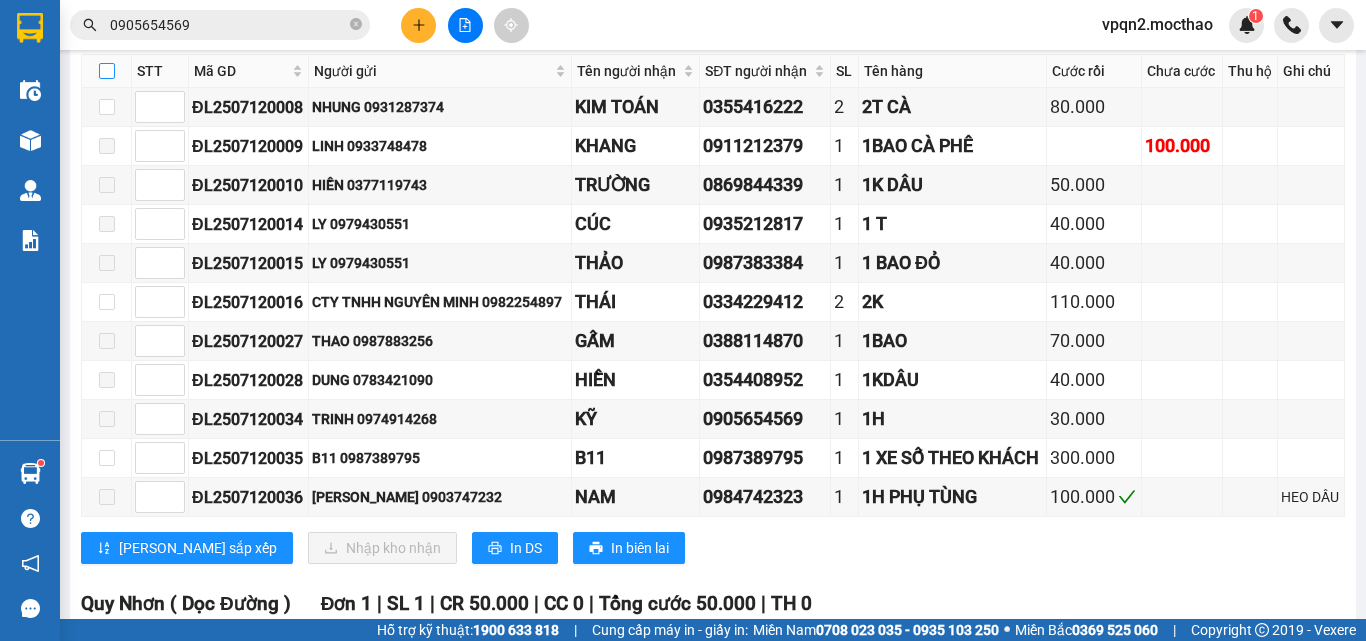 click at bounding box center [107, 71] 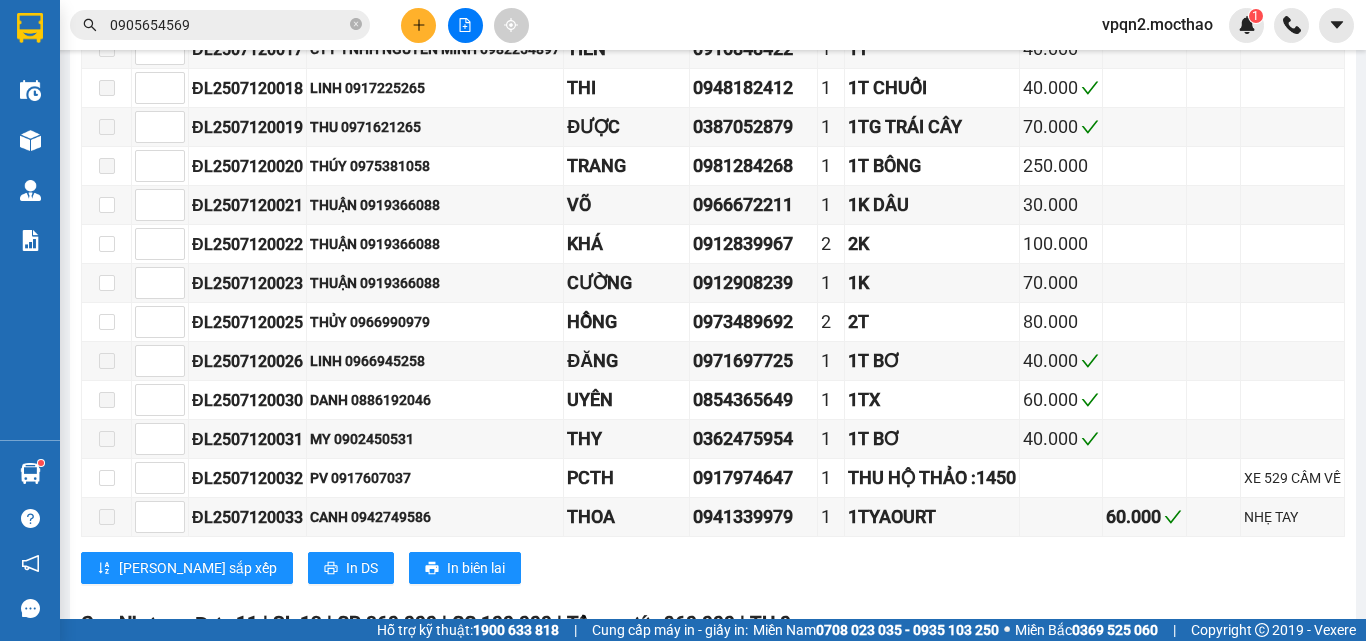 scroll, scrollTop: 200, scrollLeft: 0, axis: vertical 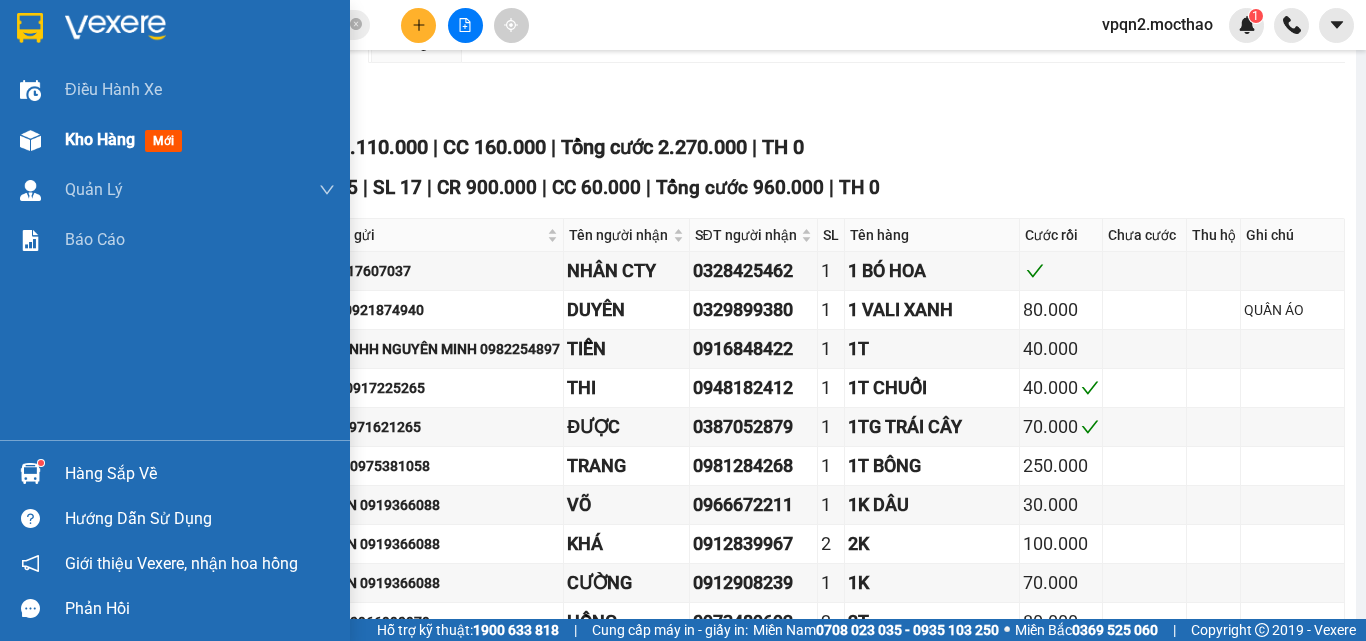 click at bounding box center (30, 140) 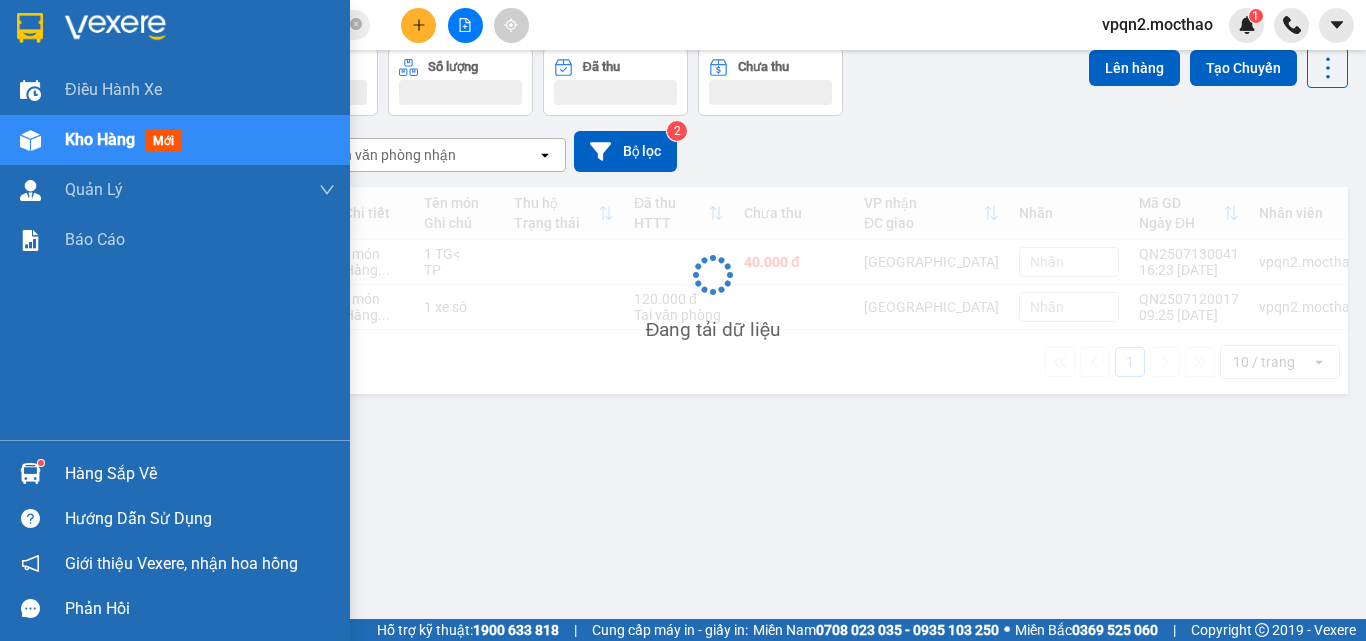 scroll, scrollTop: 92, scrollLeft: 0, axis: vertical 